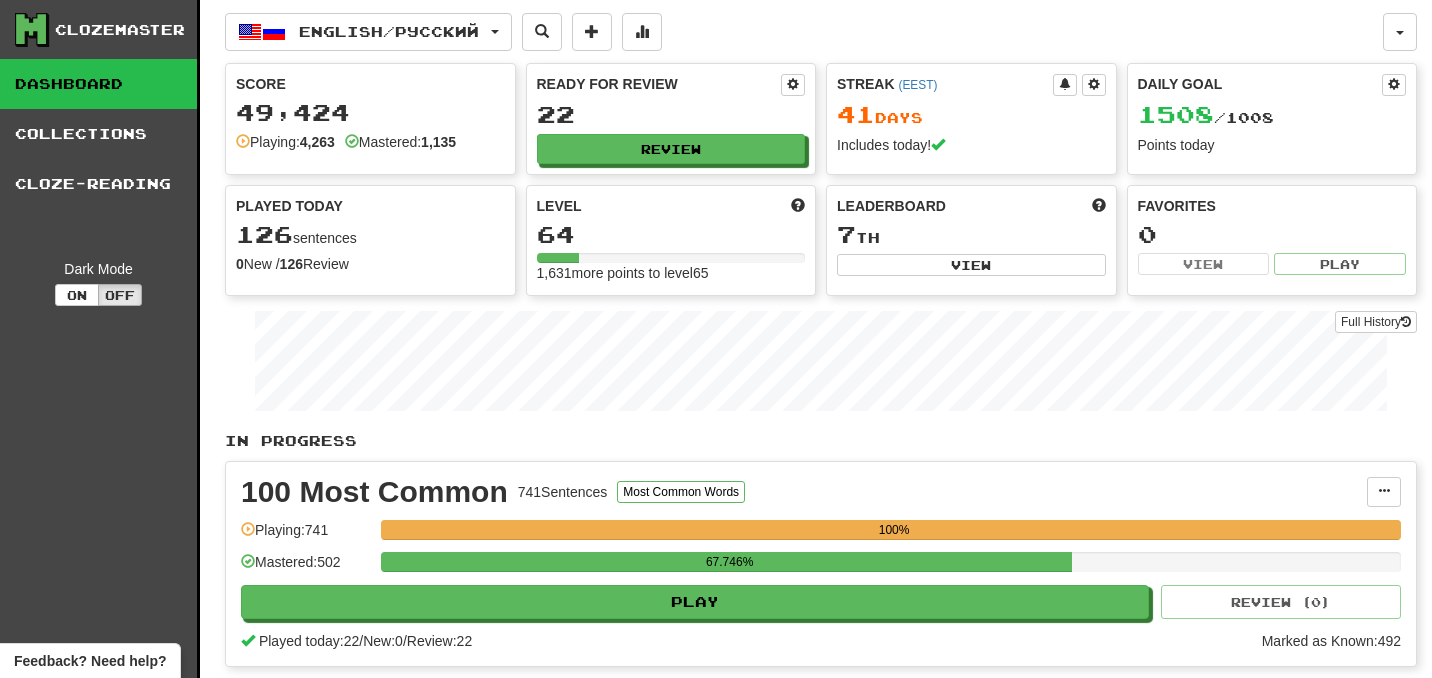 scroll, scrollTop: 0, scrollLeft: 0, axis: both 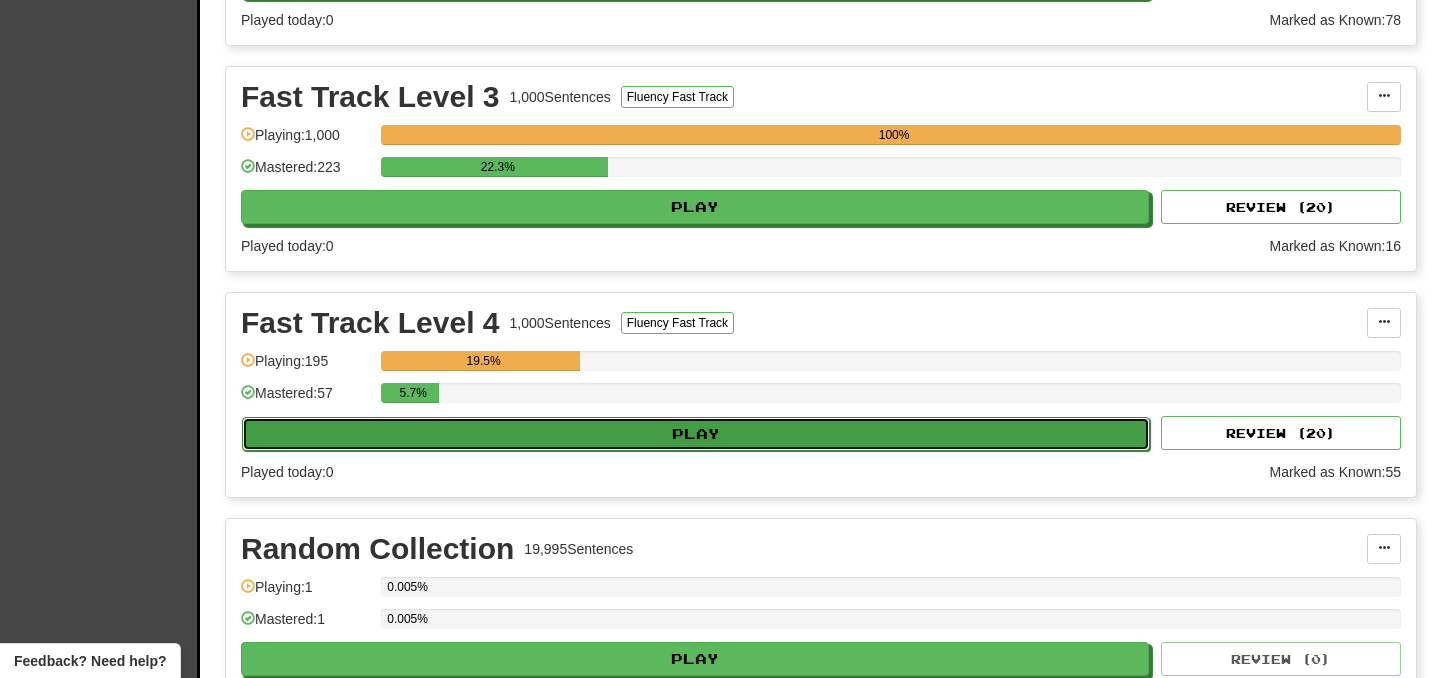 click on "Play" at bounding box center (696, 434) 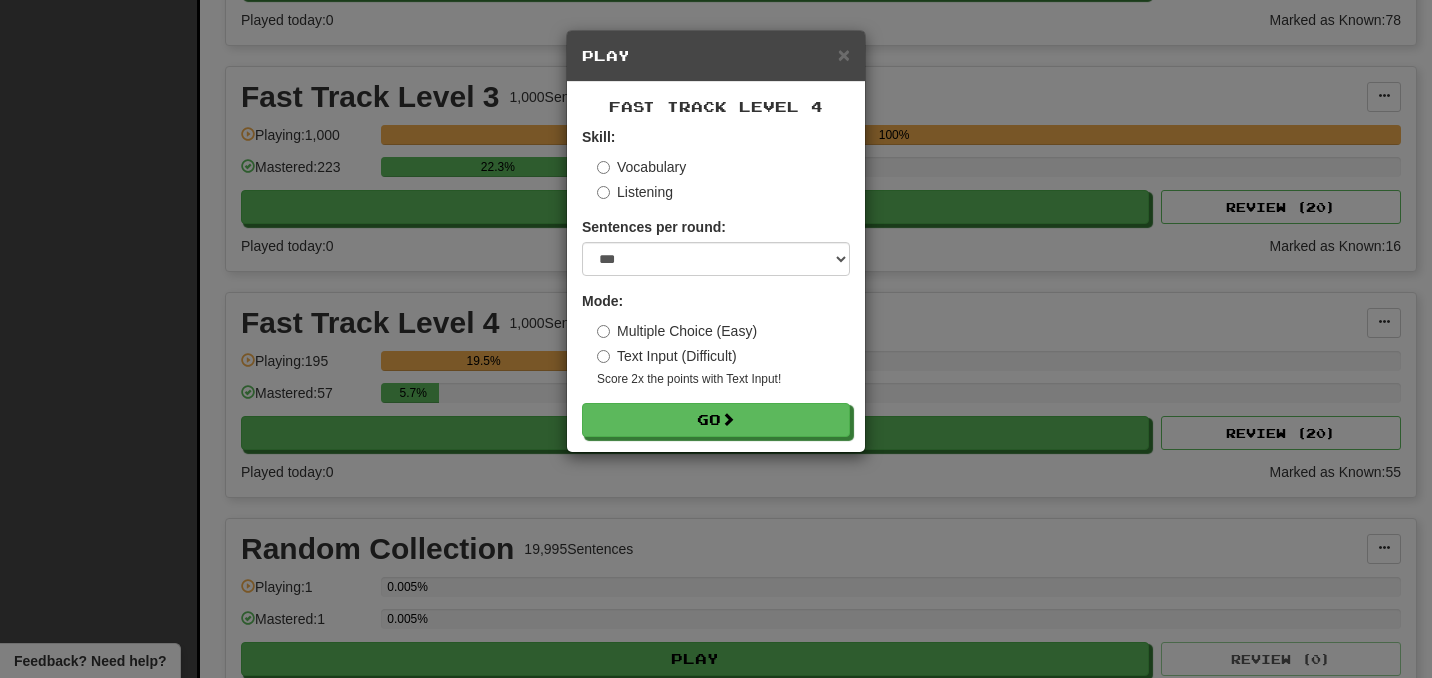 click on "Fast Track Level 4 Skill: Vocabulary Listening Sentences per round: * ** ** ** ** ** *** ******** Mode: Multiple Choice (Easy) Text Input (Difficult) Score 2x the points with Text Input ! Go" at bounding box center [716, 267] 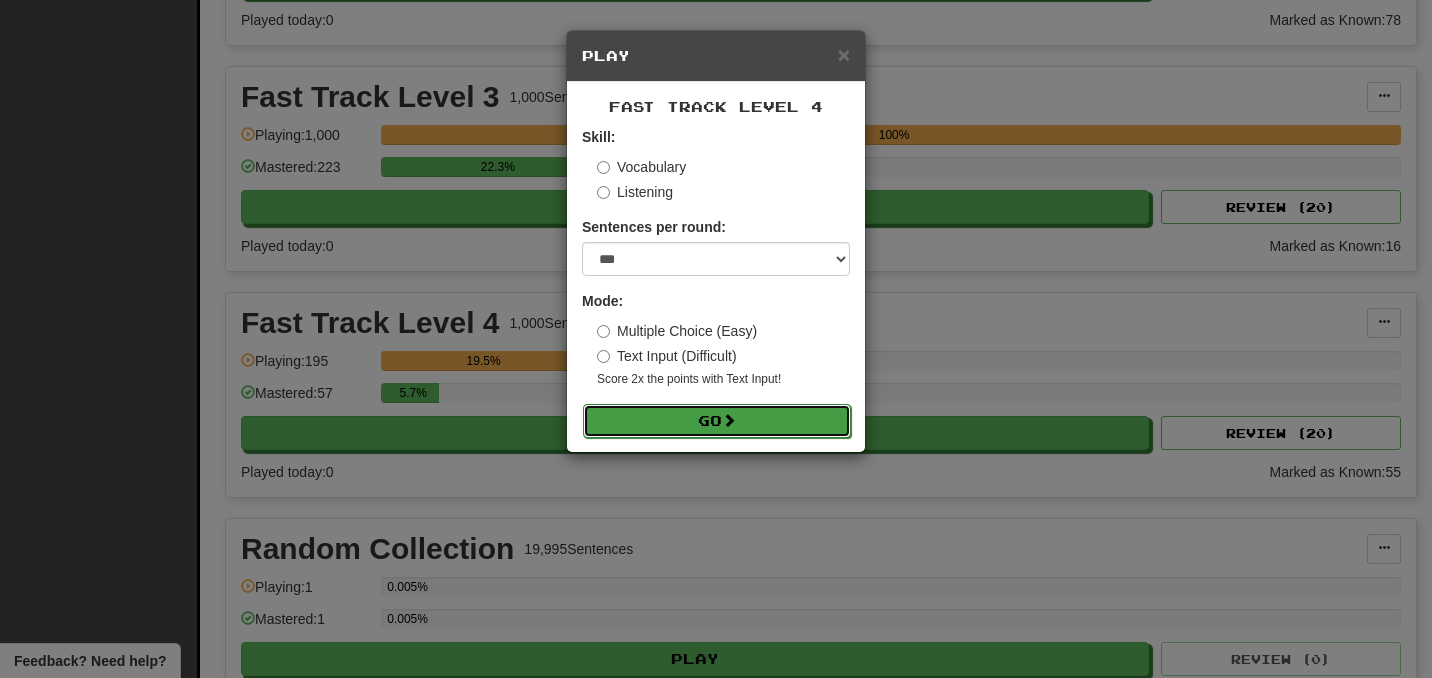click on "Go" at bounding box center (717, 421) 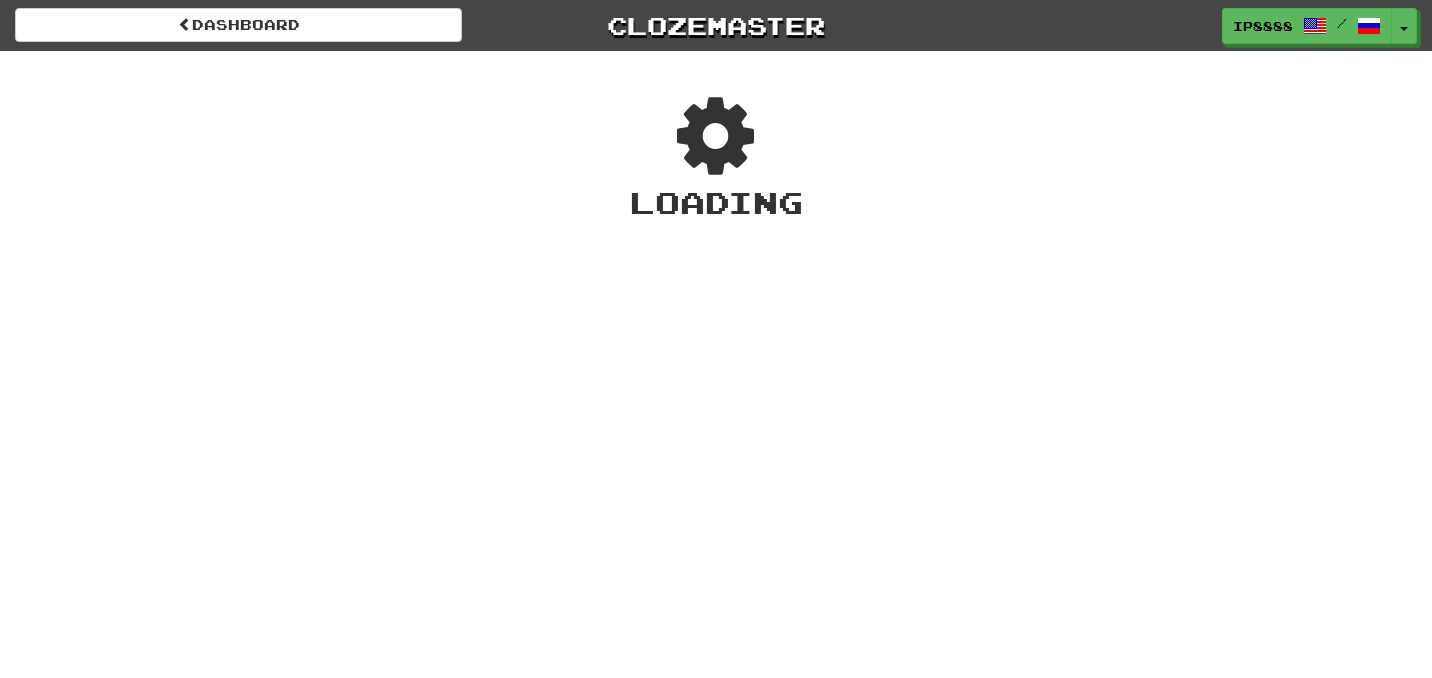 scroll, scrollTop: 0, scrollLeft: 0, axis: both 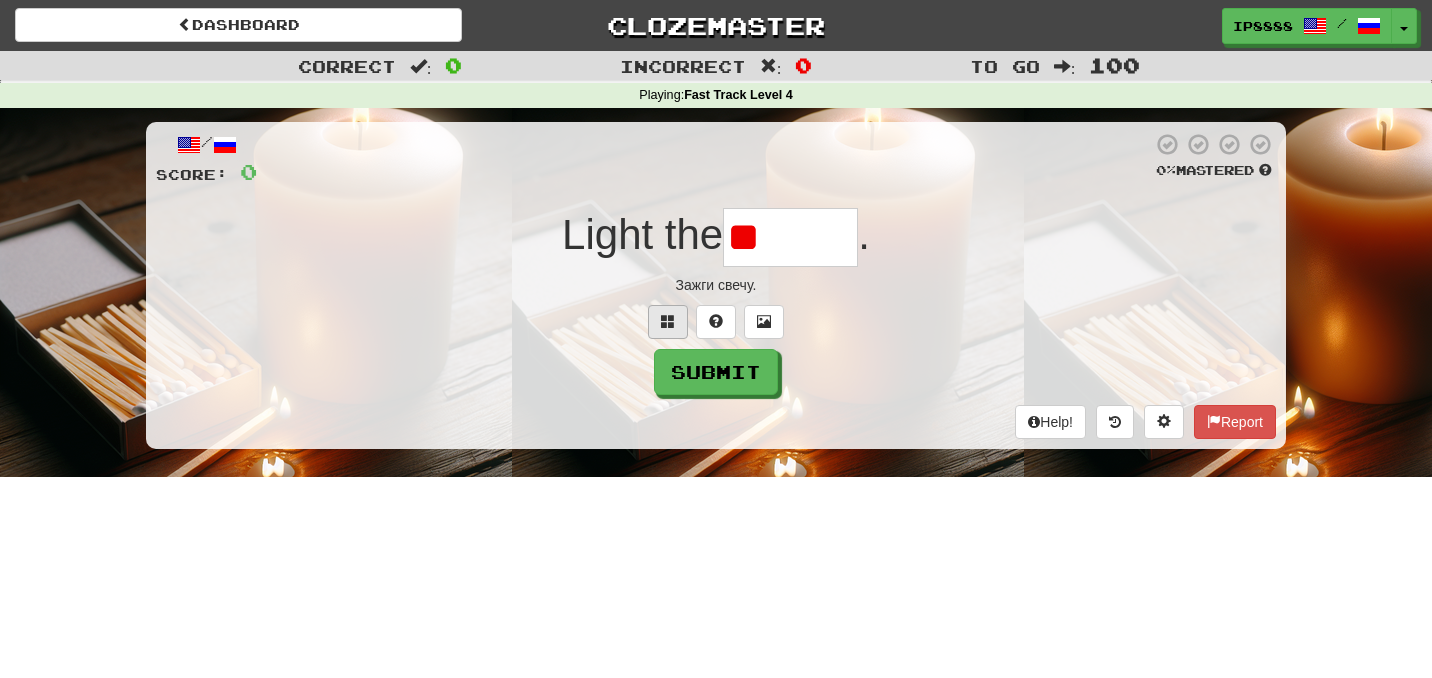 type on "*" 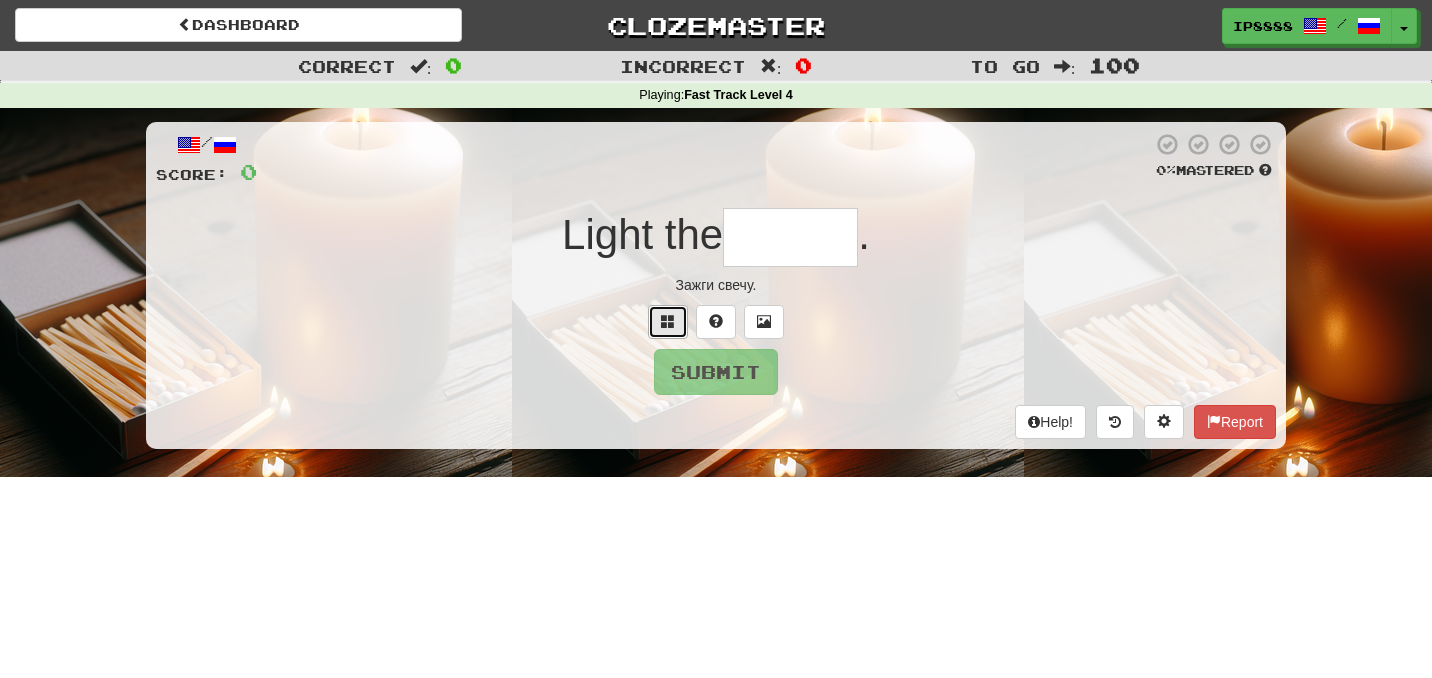 click at bounding box center (668, 321) 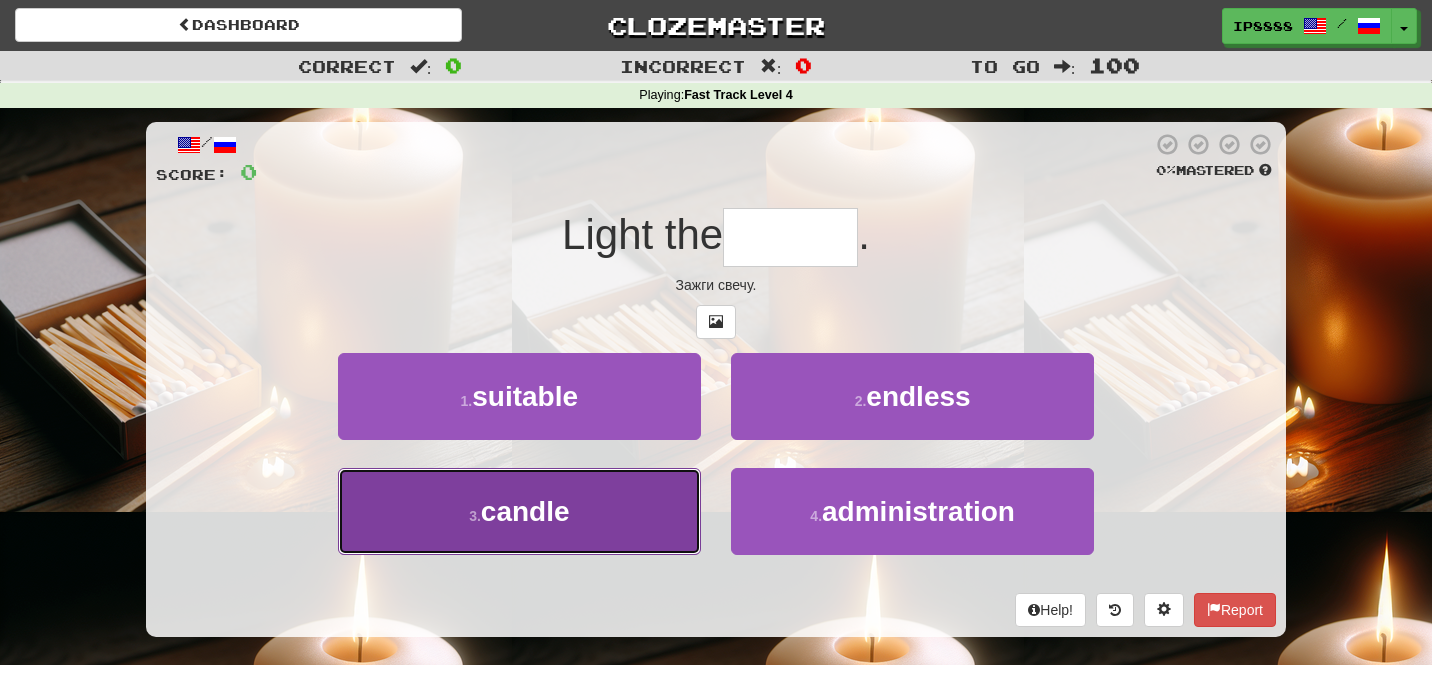 click on "3 . candle" at bounding box center (519, 511) 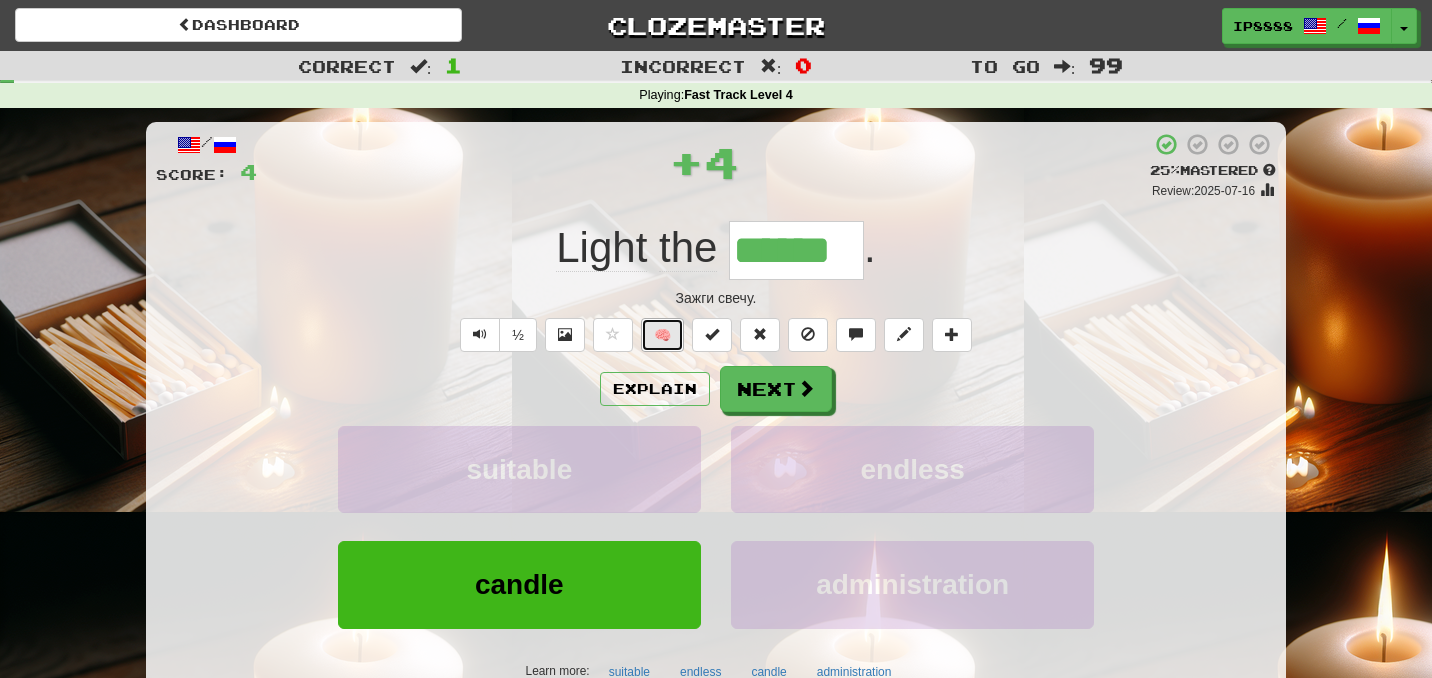 click on "🧠" at bounding box center [662, 335] 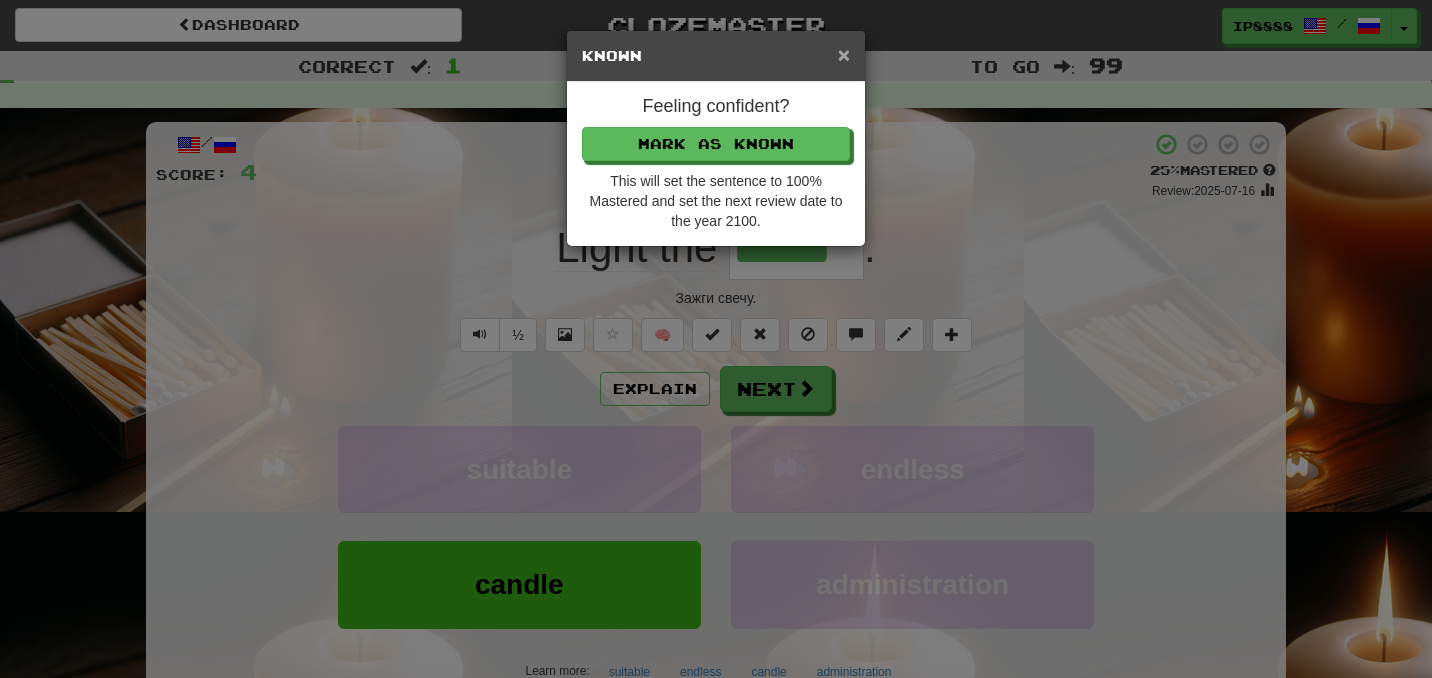 click on "×" at bounding box center (844, 54) 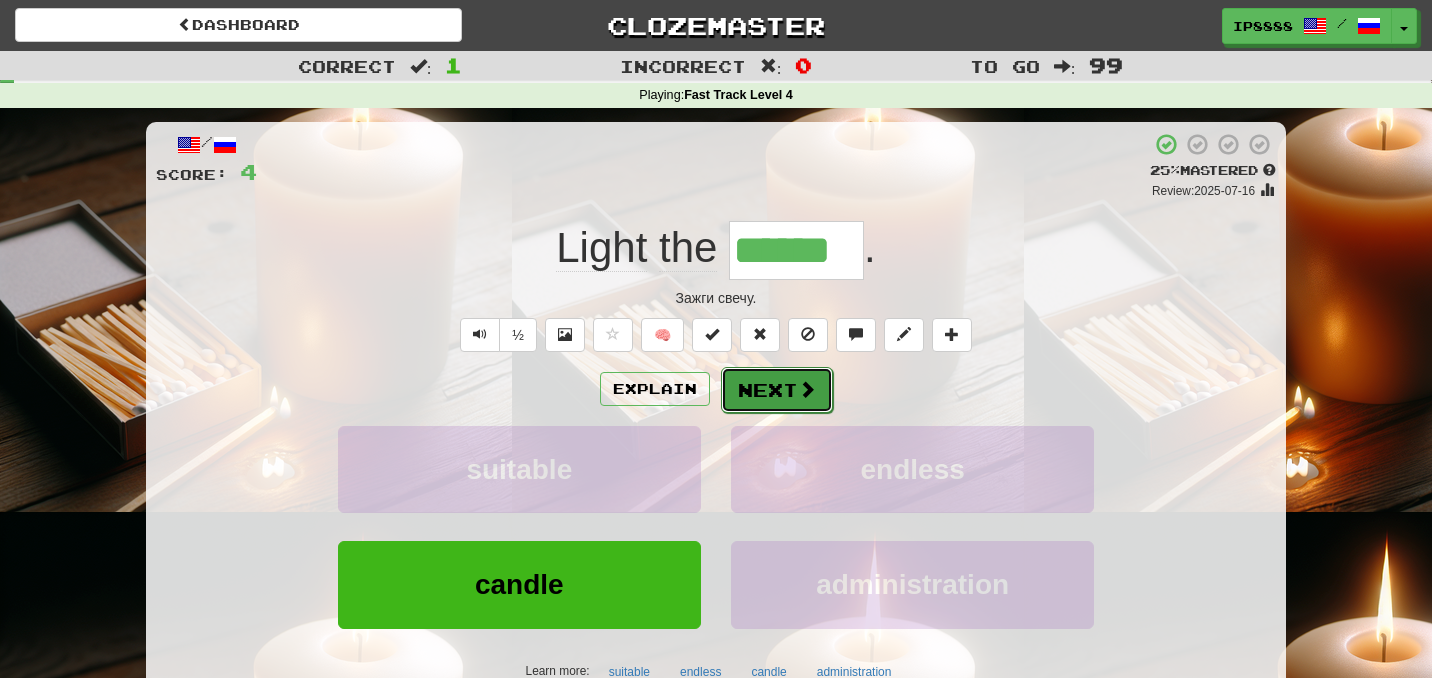 click on "Next" at bounding box center (777, 390) 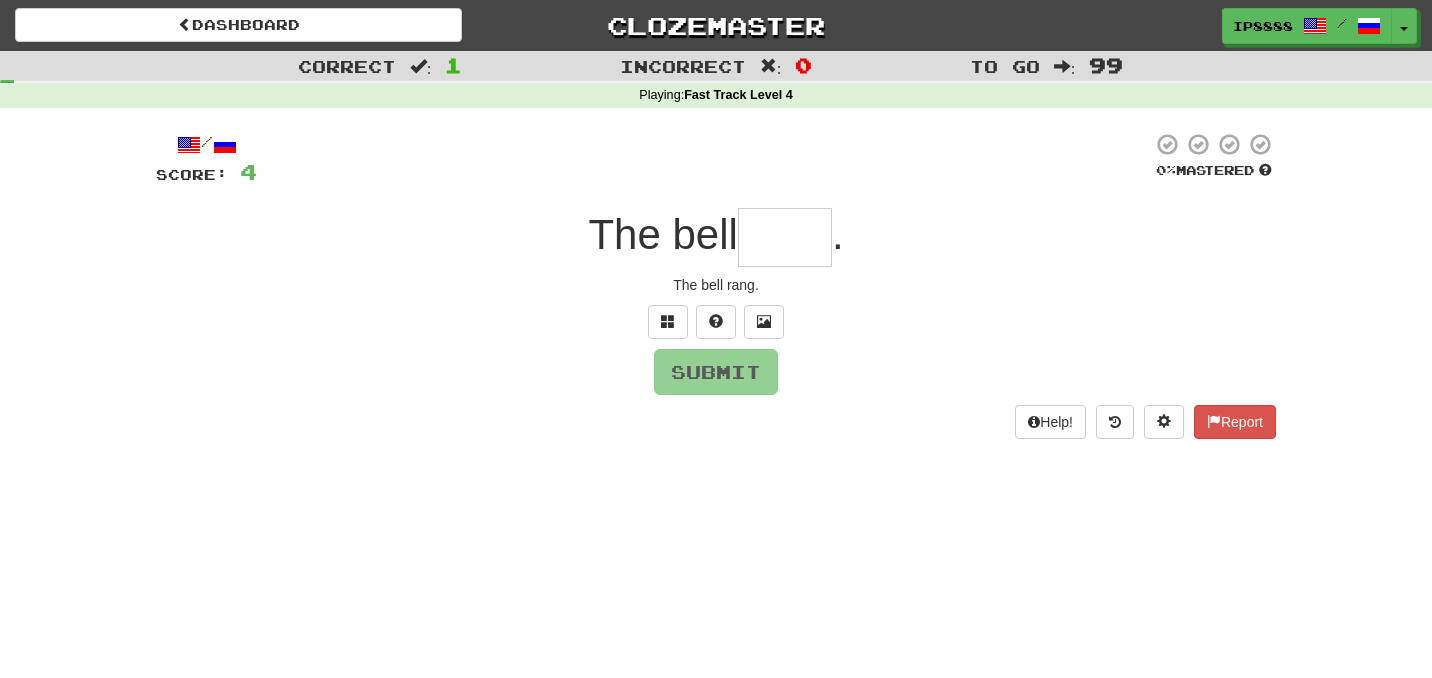 type on "*" 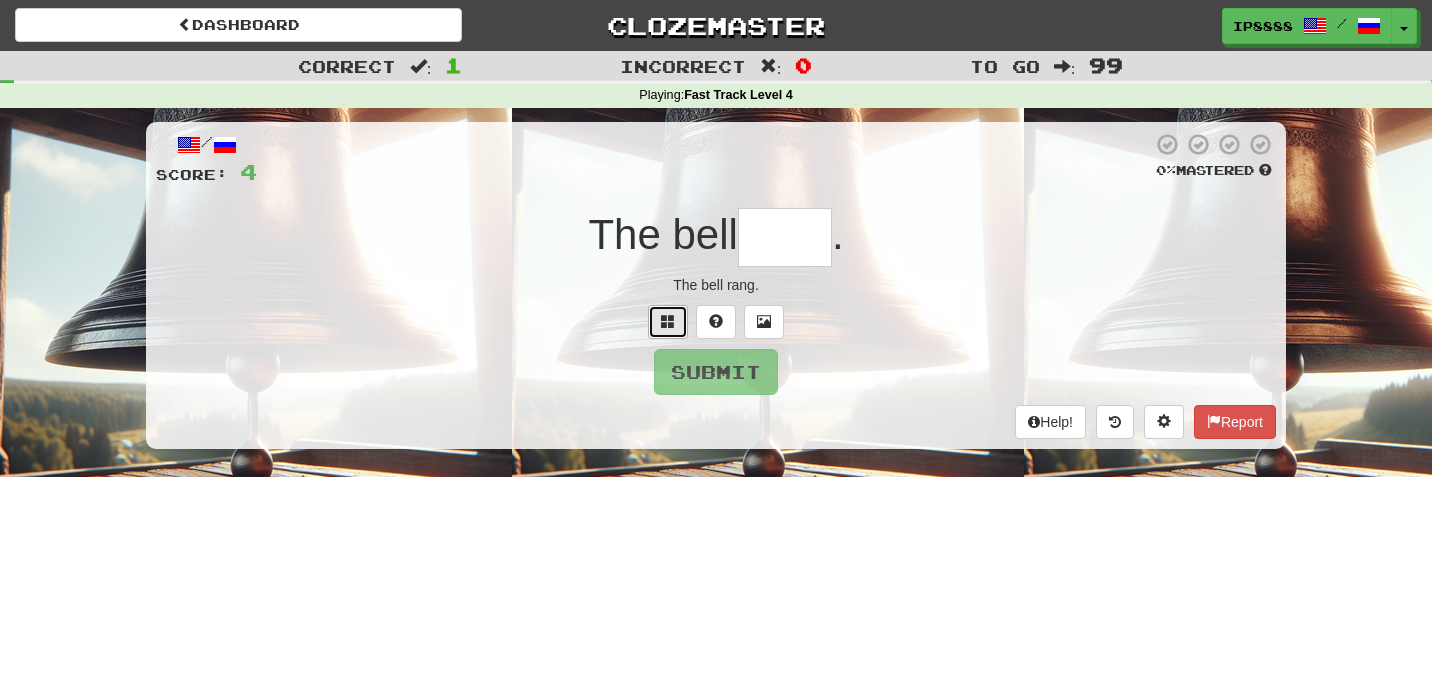 click at bounding box center (668, 322) 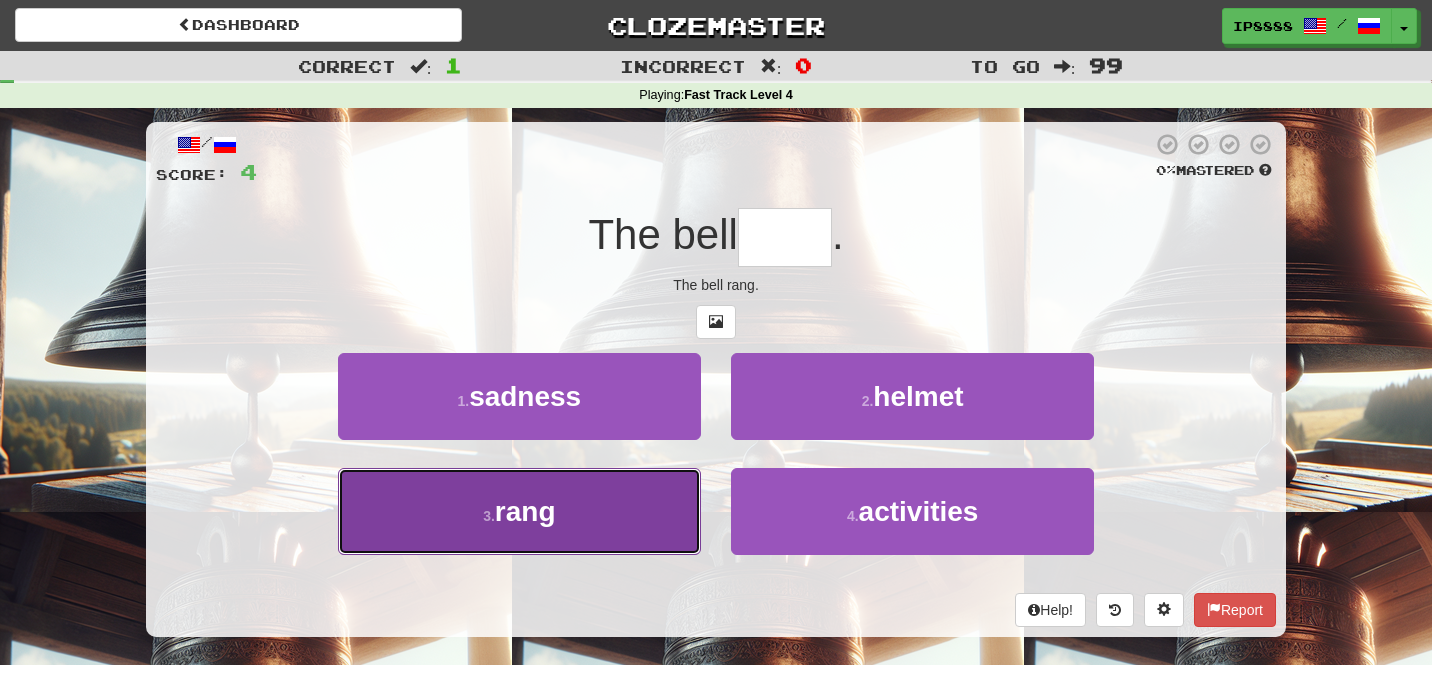click on "3 . rang" at bounding box center (519, 511) 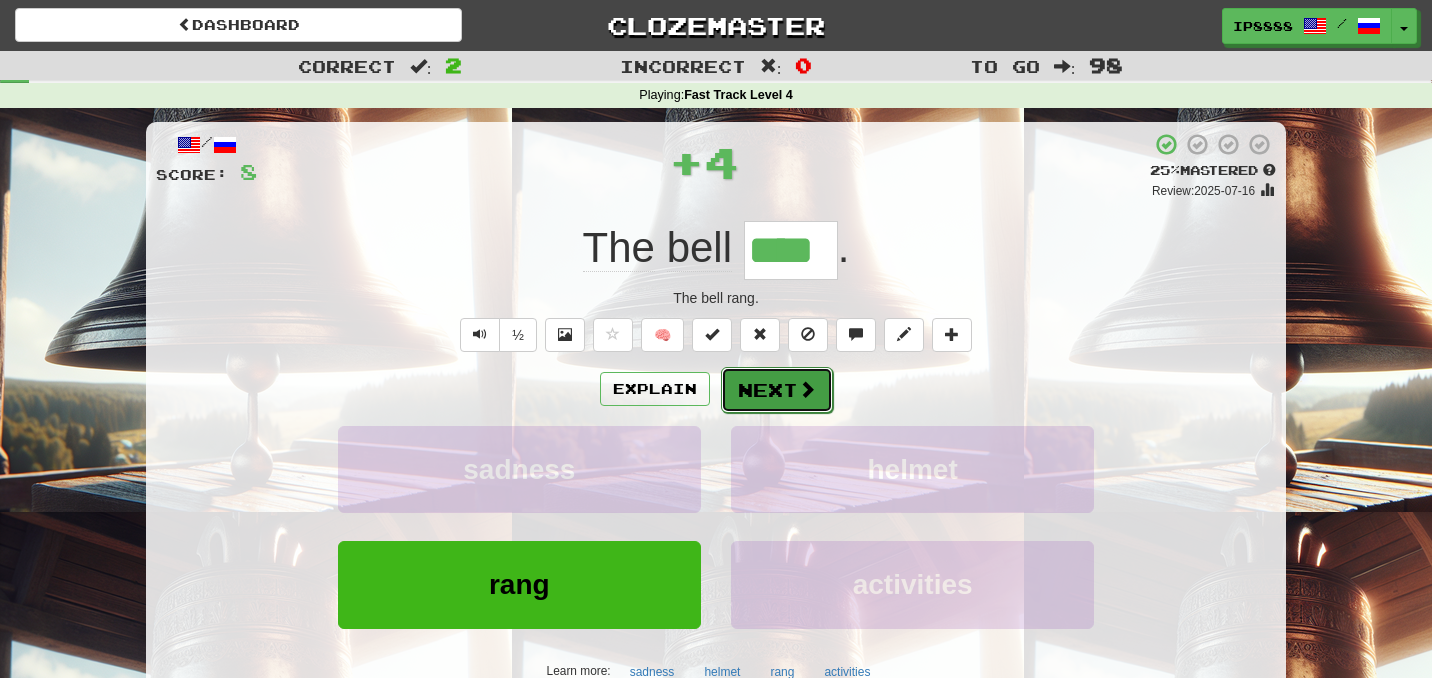 click on "Next" at bounding box center (777, 390) 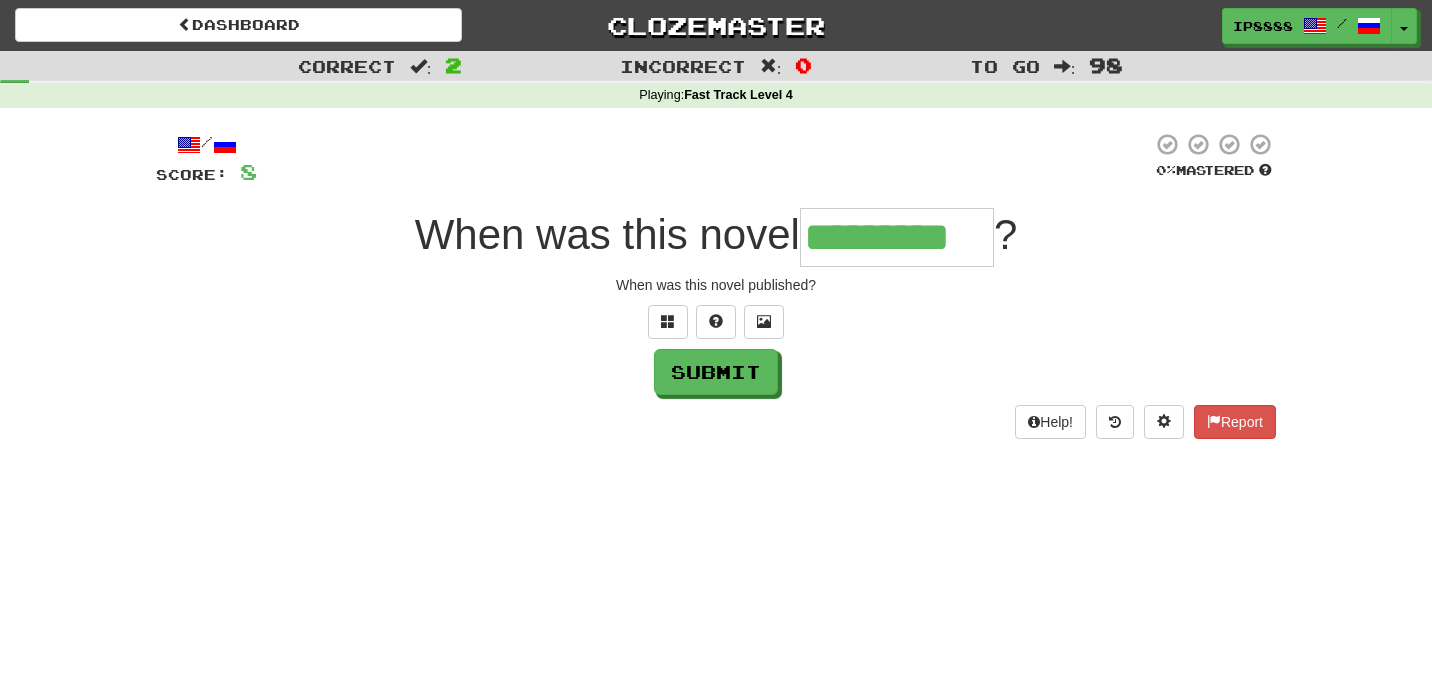 type on "*********" 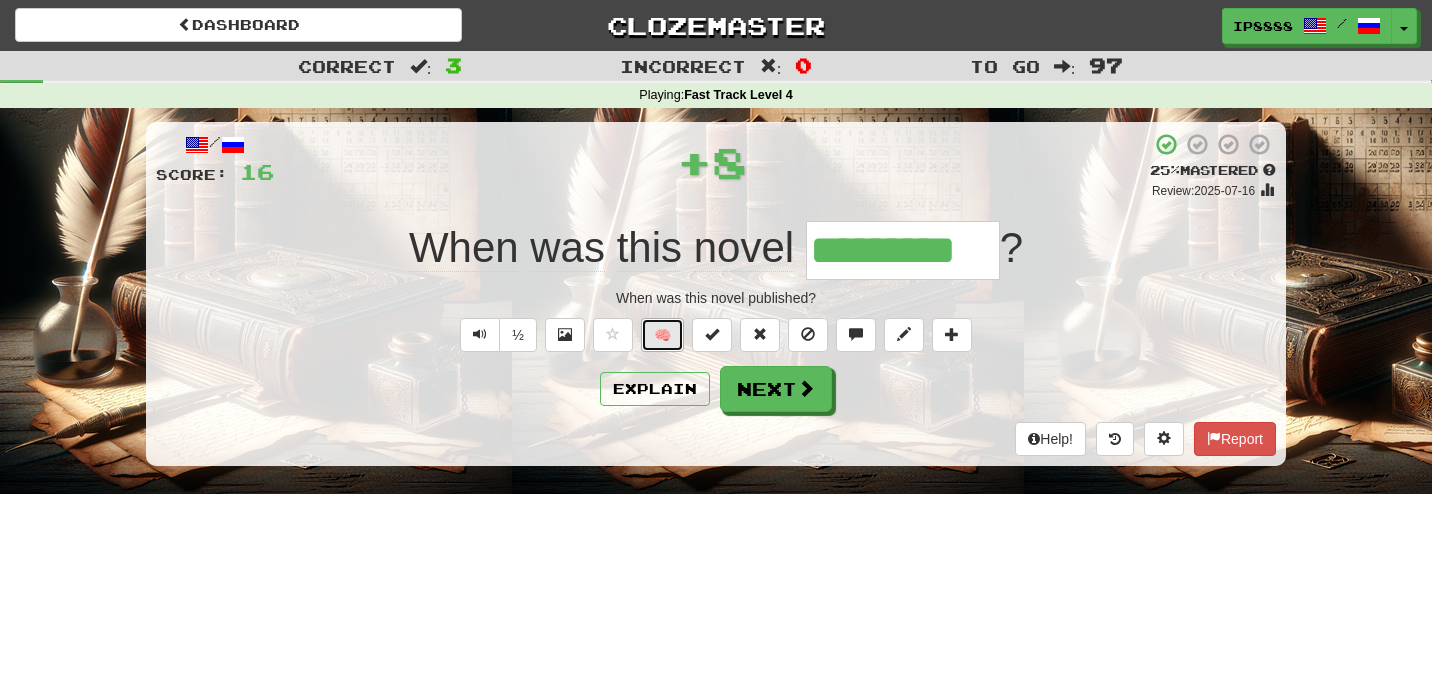 click on "🧠" at bounding box center [662, 335] 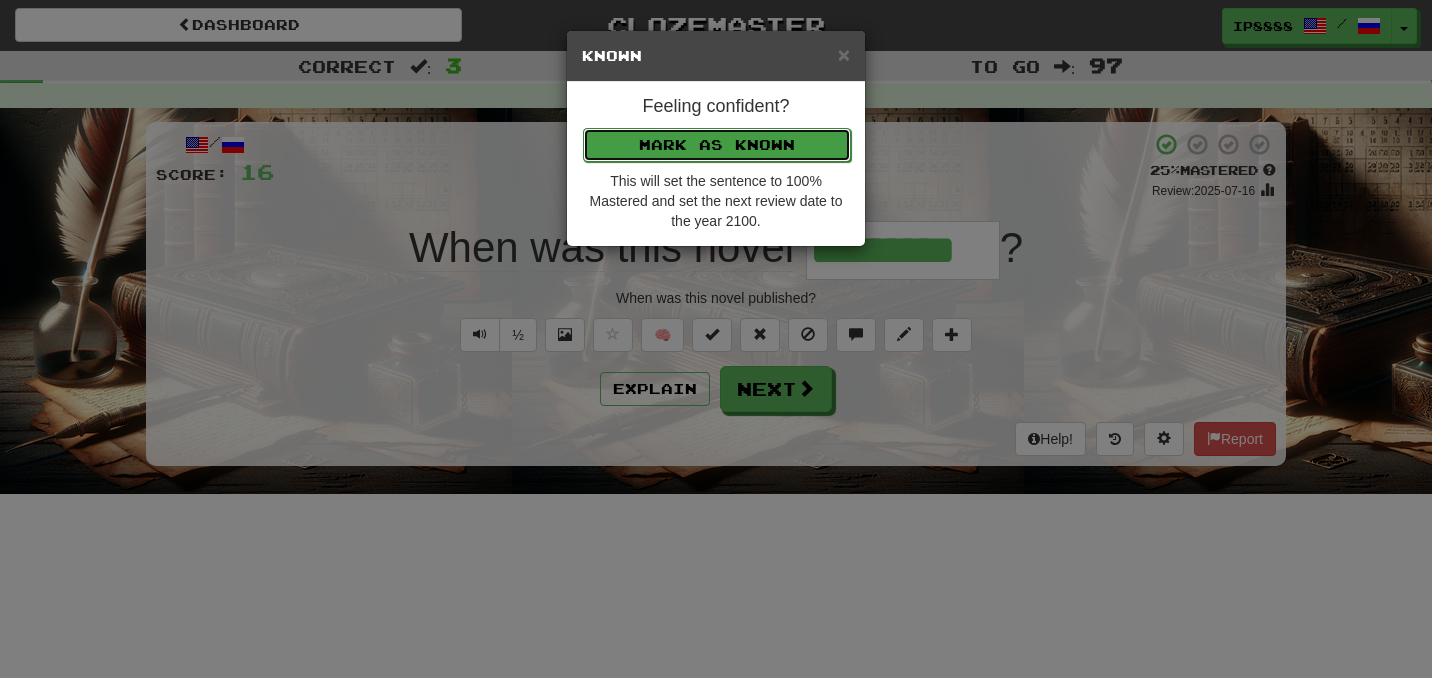 click on "Mark as Known" at bounding box center [717, 145] 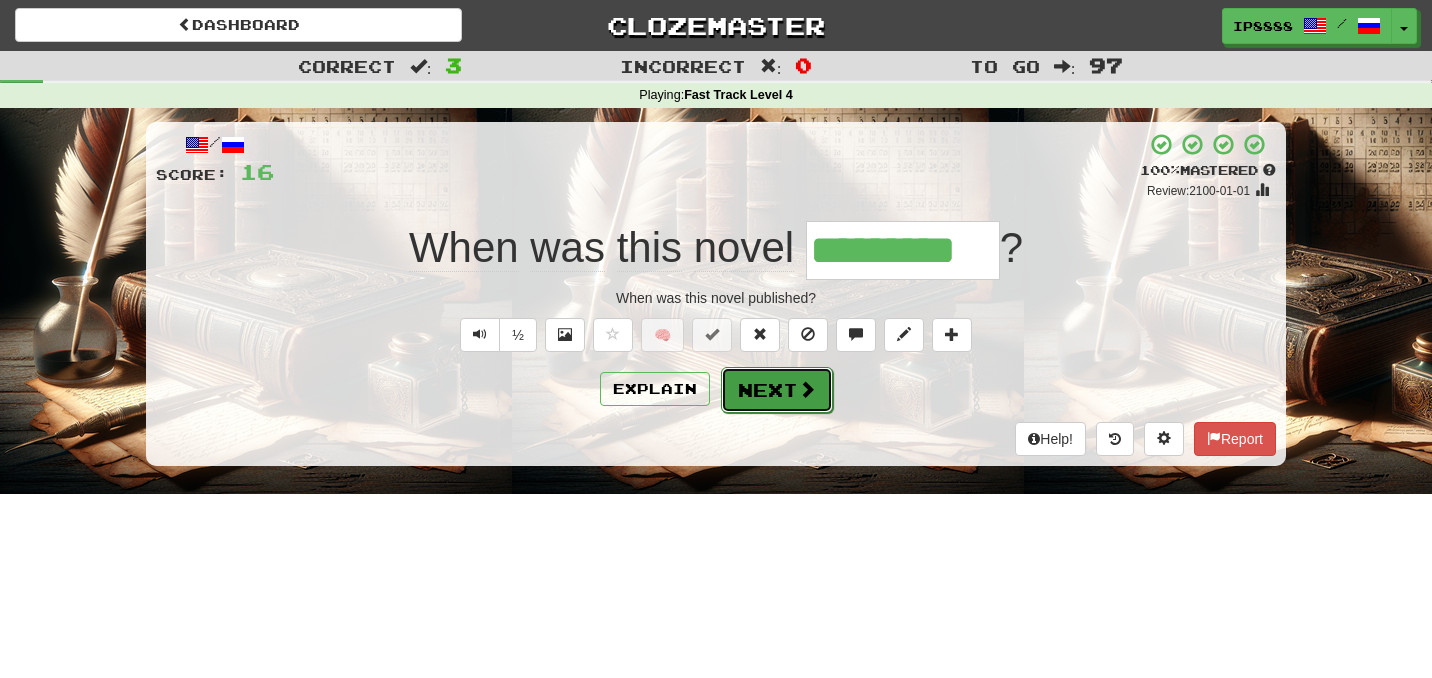 click on "Next" at bounding box center (777, 390) 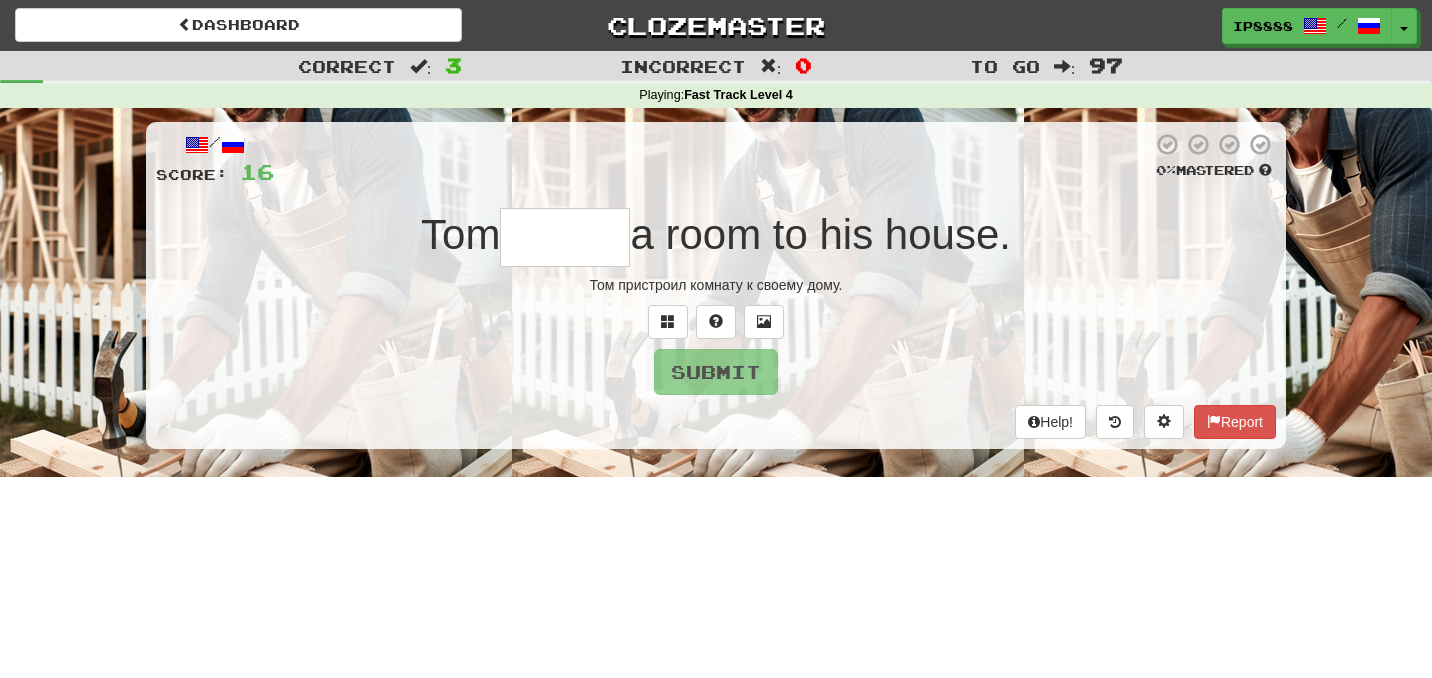 click at bounding box center (565, 237) 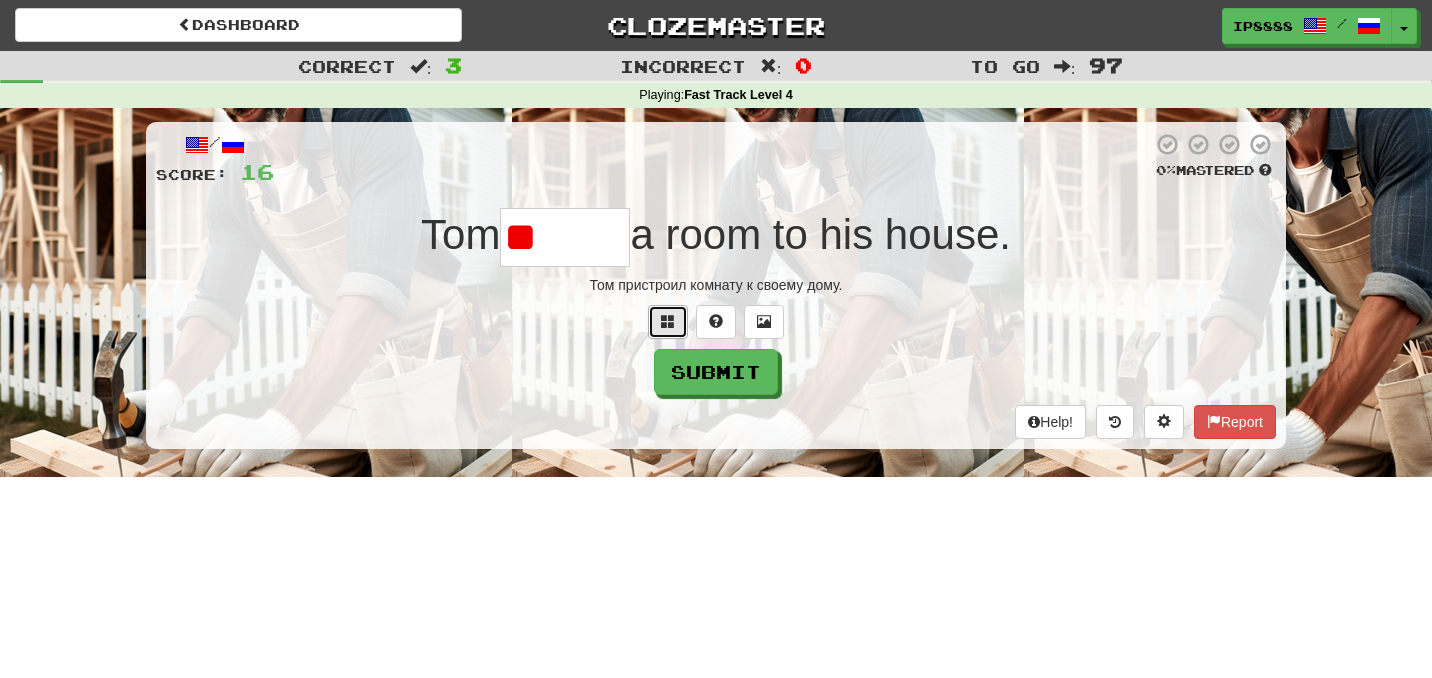 click at bounding box center [668, 322] 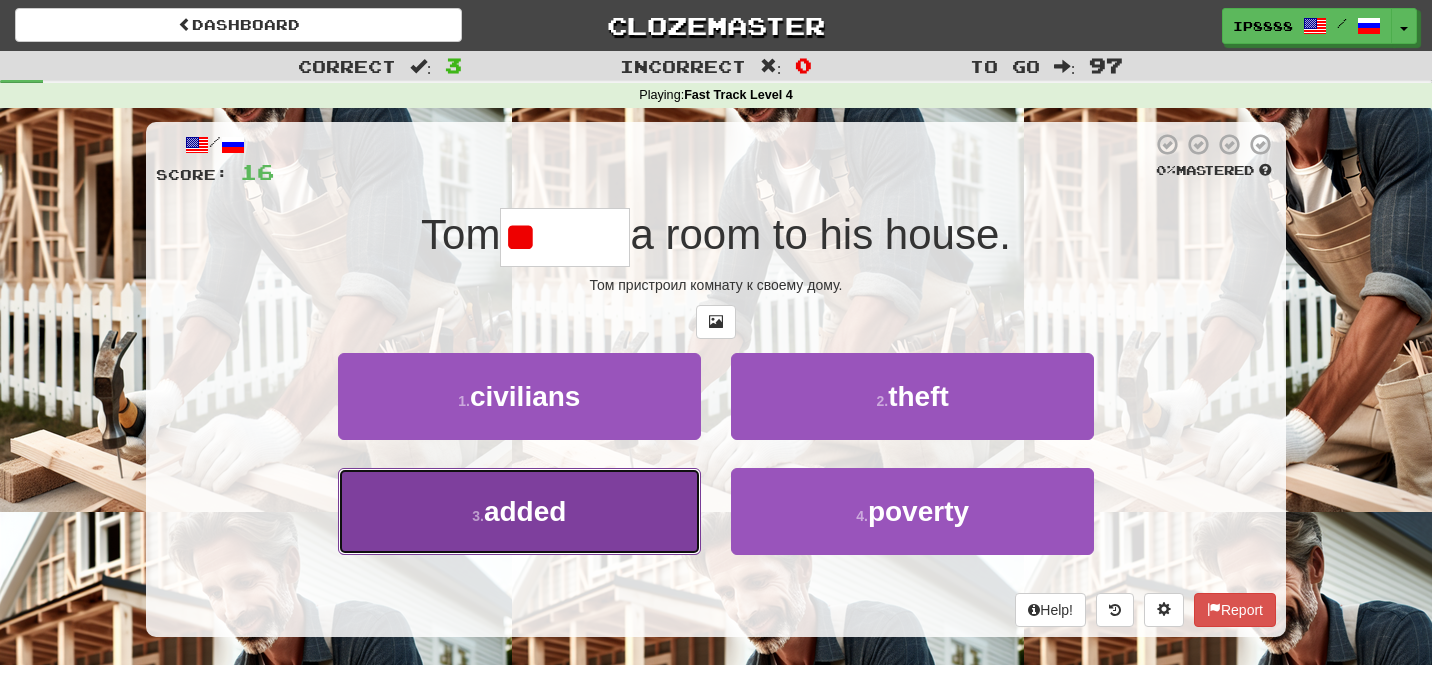 click on "3 . added" at bounding box center [519, 511] 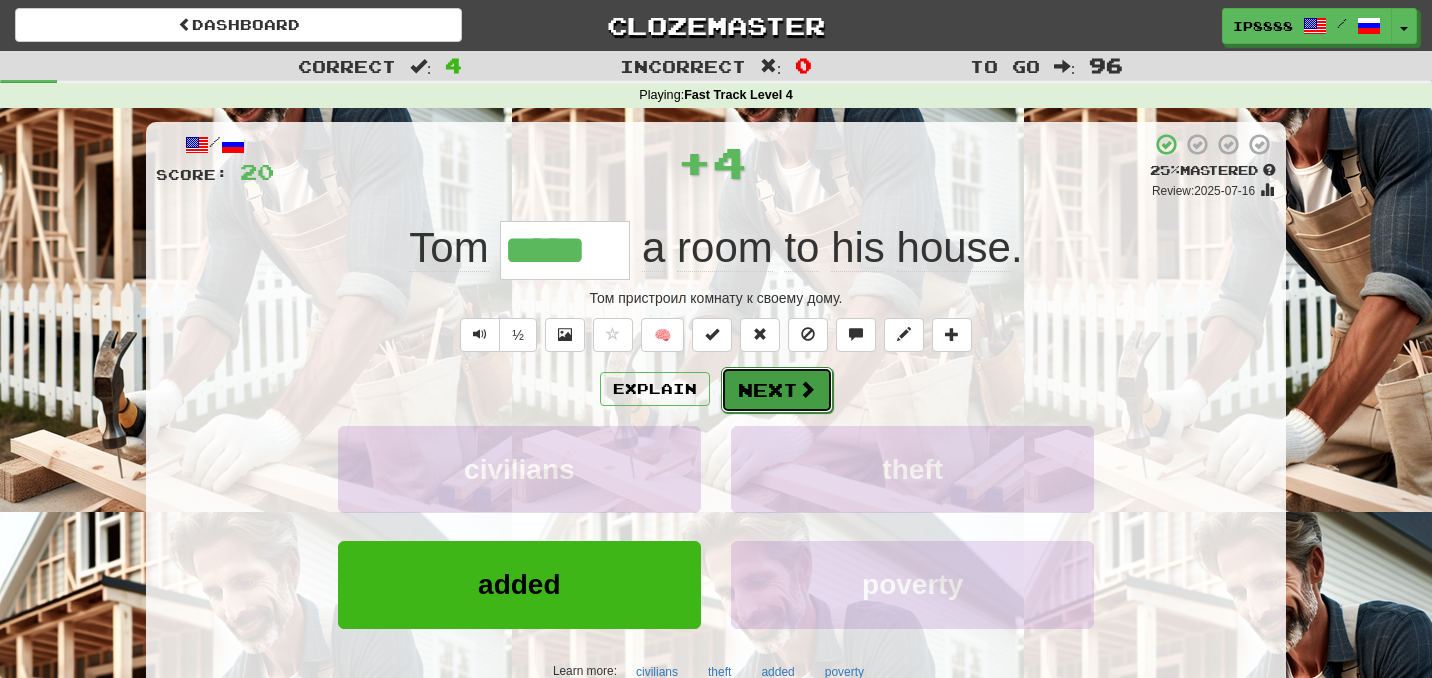 click on "Next" at bounding box center (777, 390) 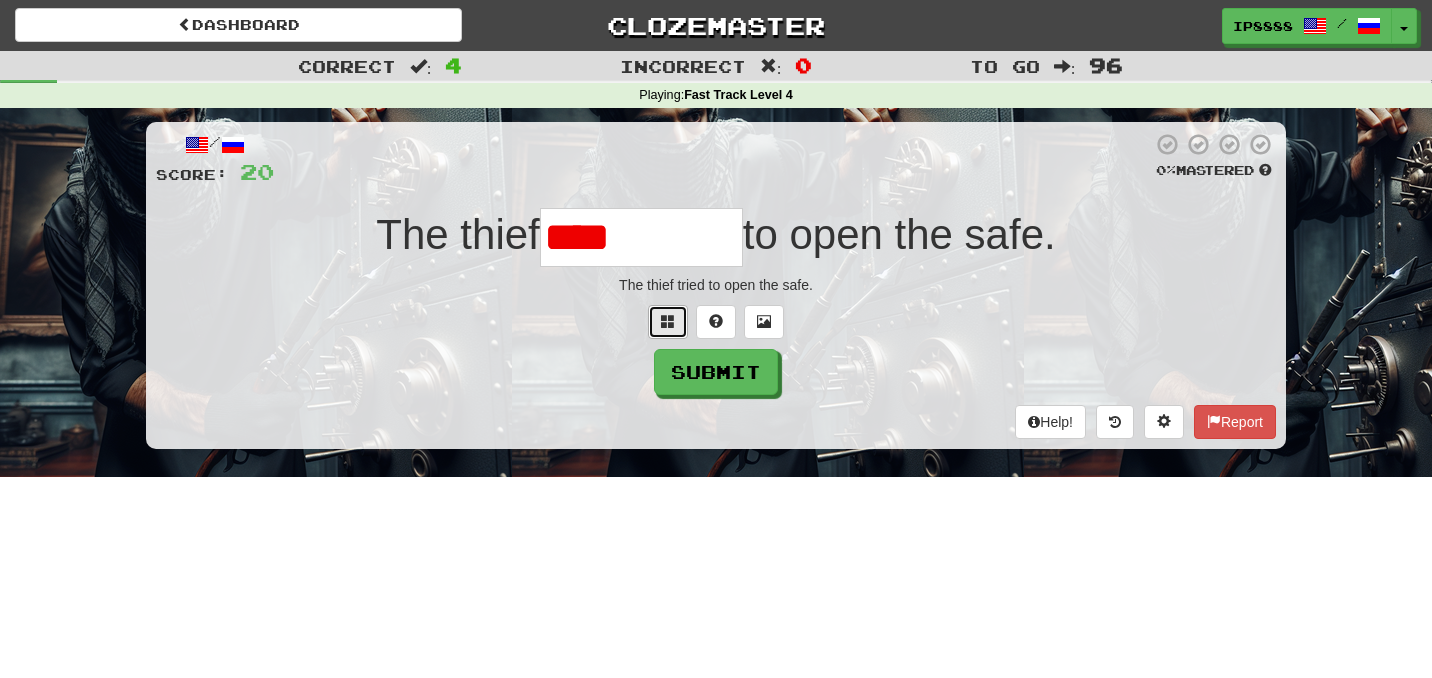 click at bounding box center (668, 322) 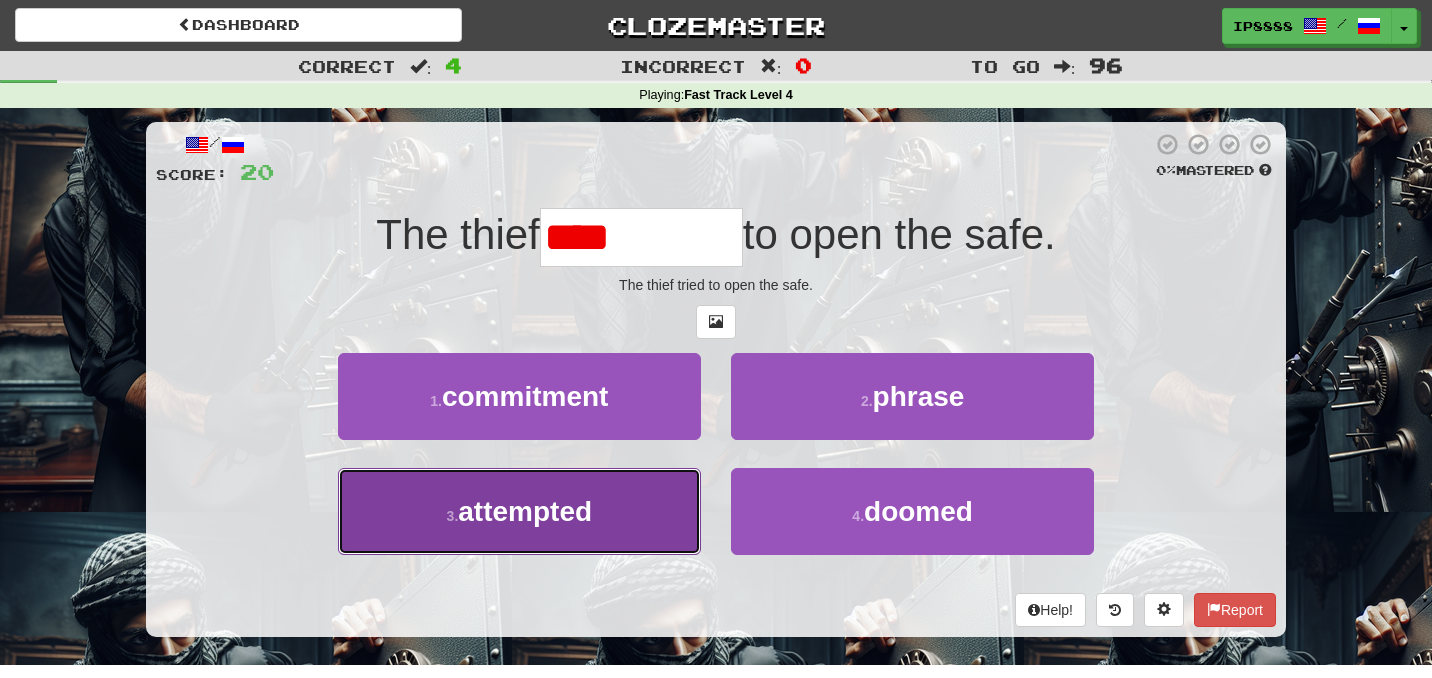 click on "3 . attempted" at bounding box center [519, 511] 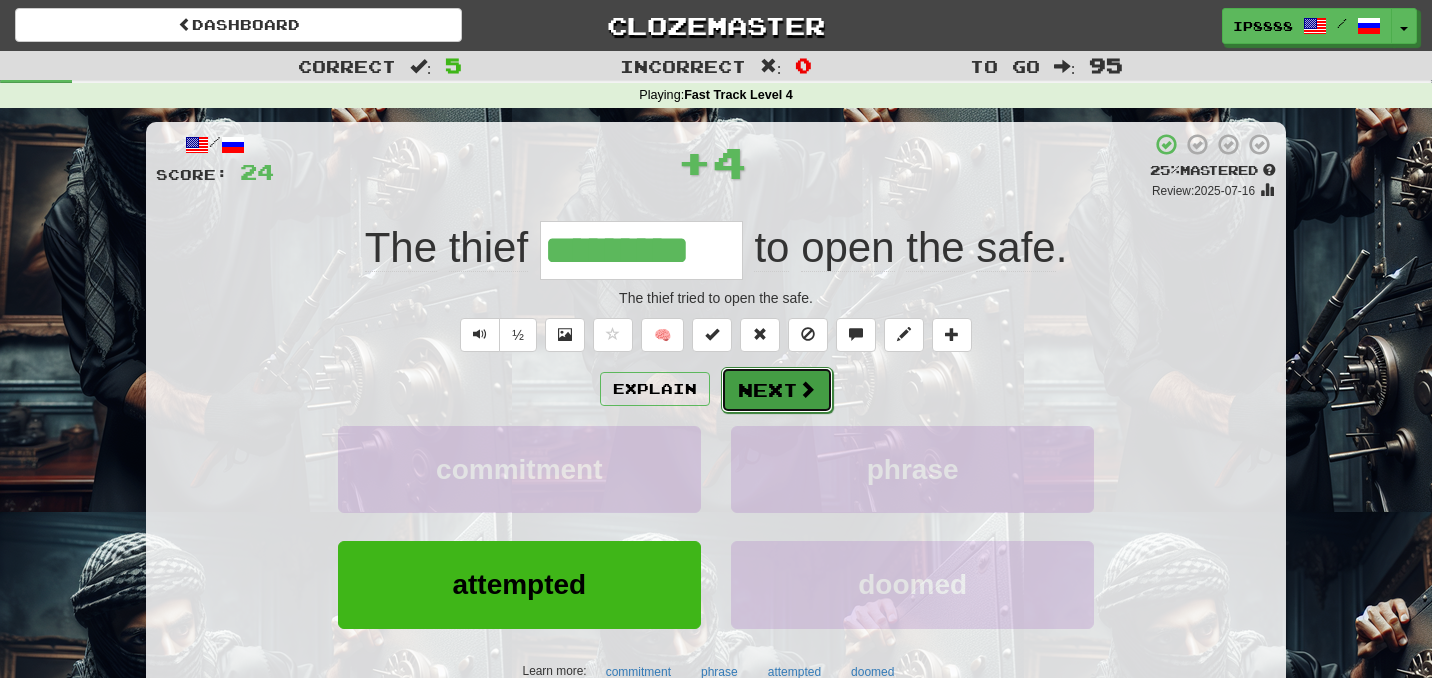click on "Next" at bounding box center (777, 390) 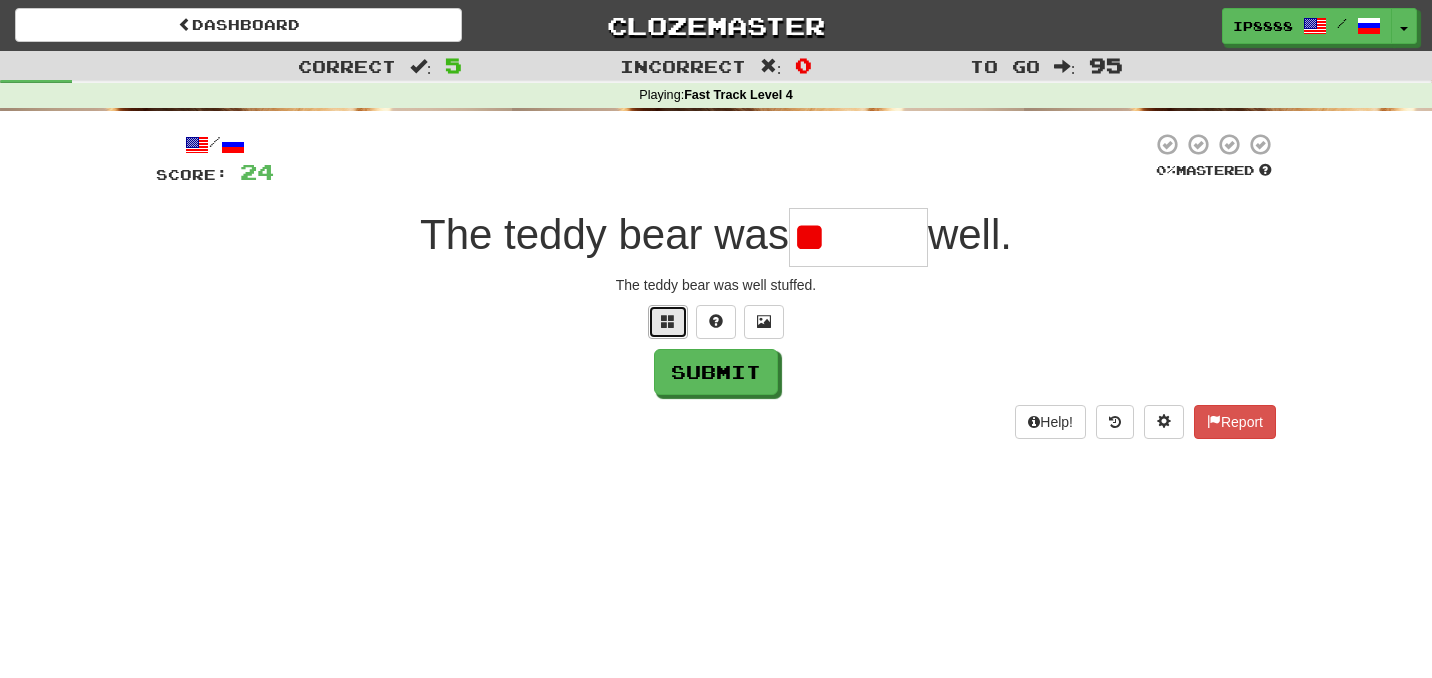click at bounding box center (668, 321) 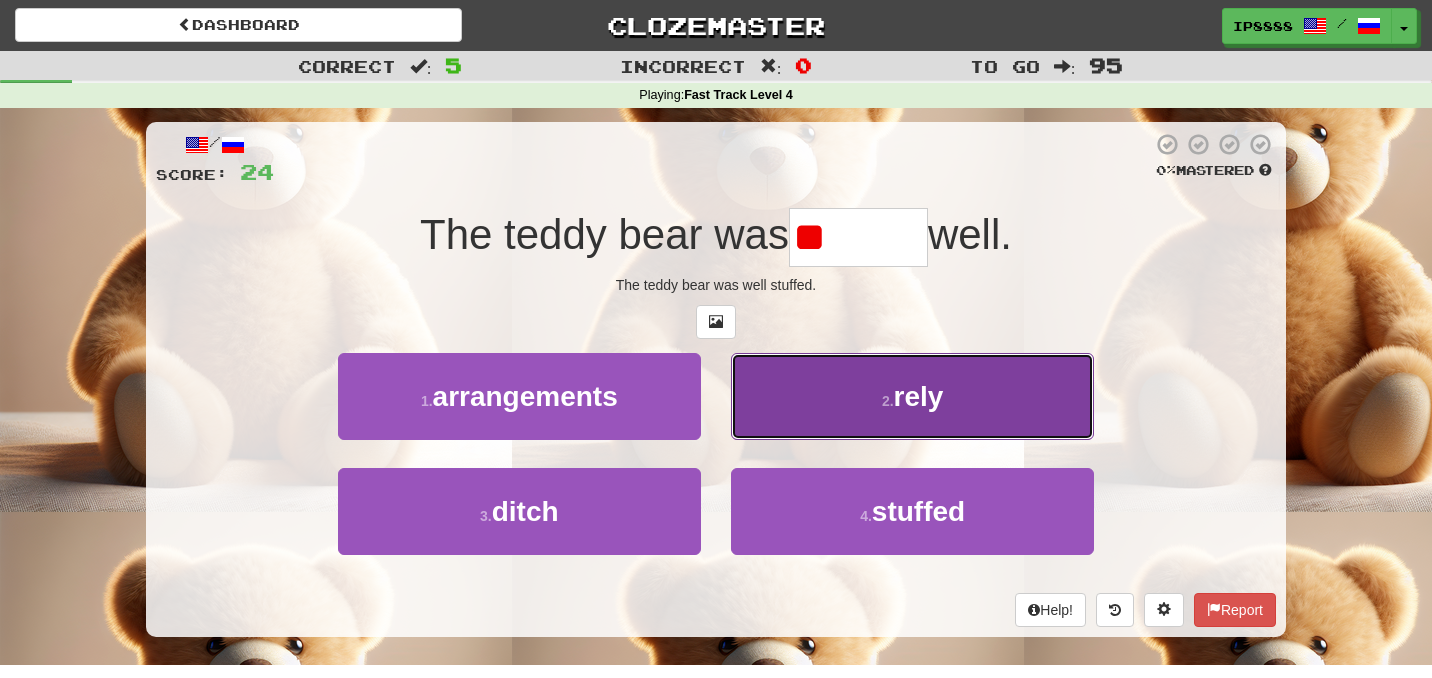 click on "2 .  rely" at bounding box center [912, 396] 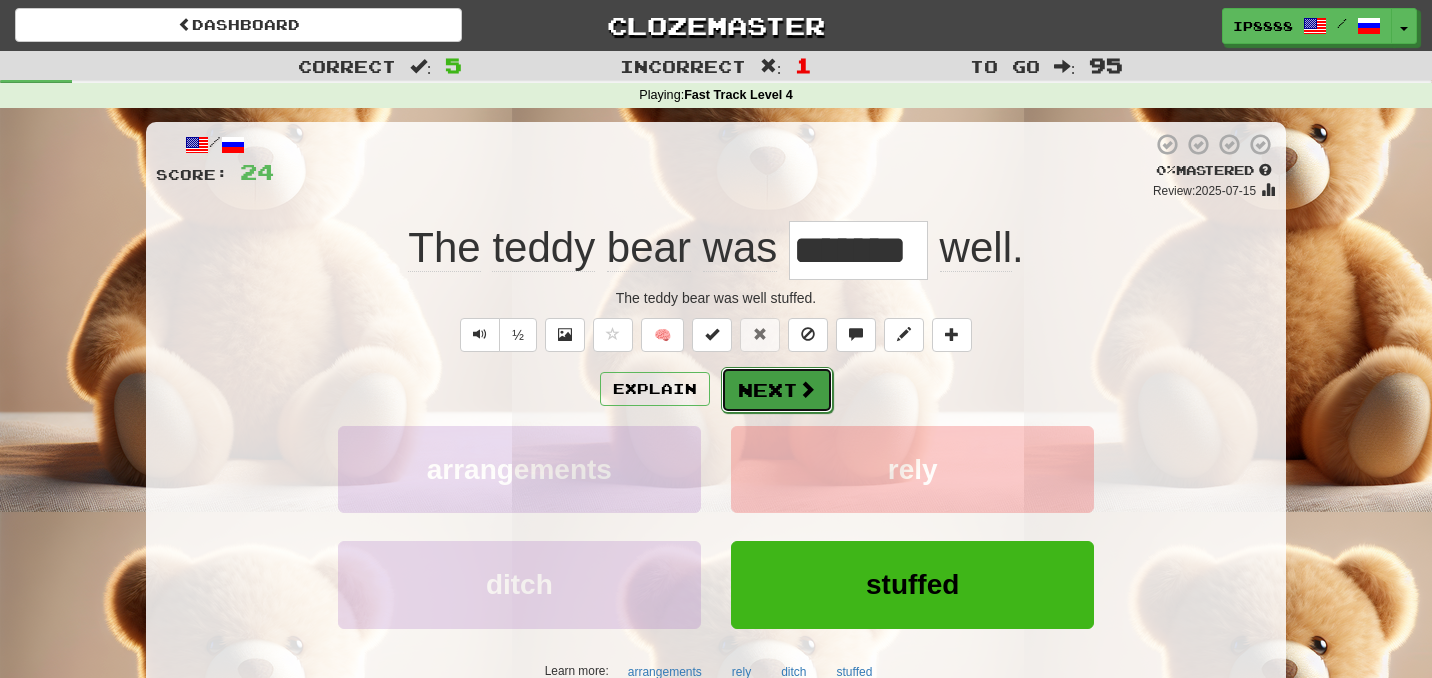 click on "Next" at bounding box center (777, 390) 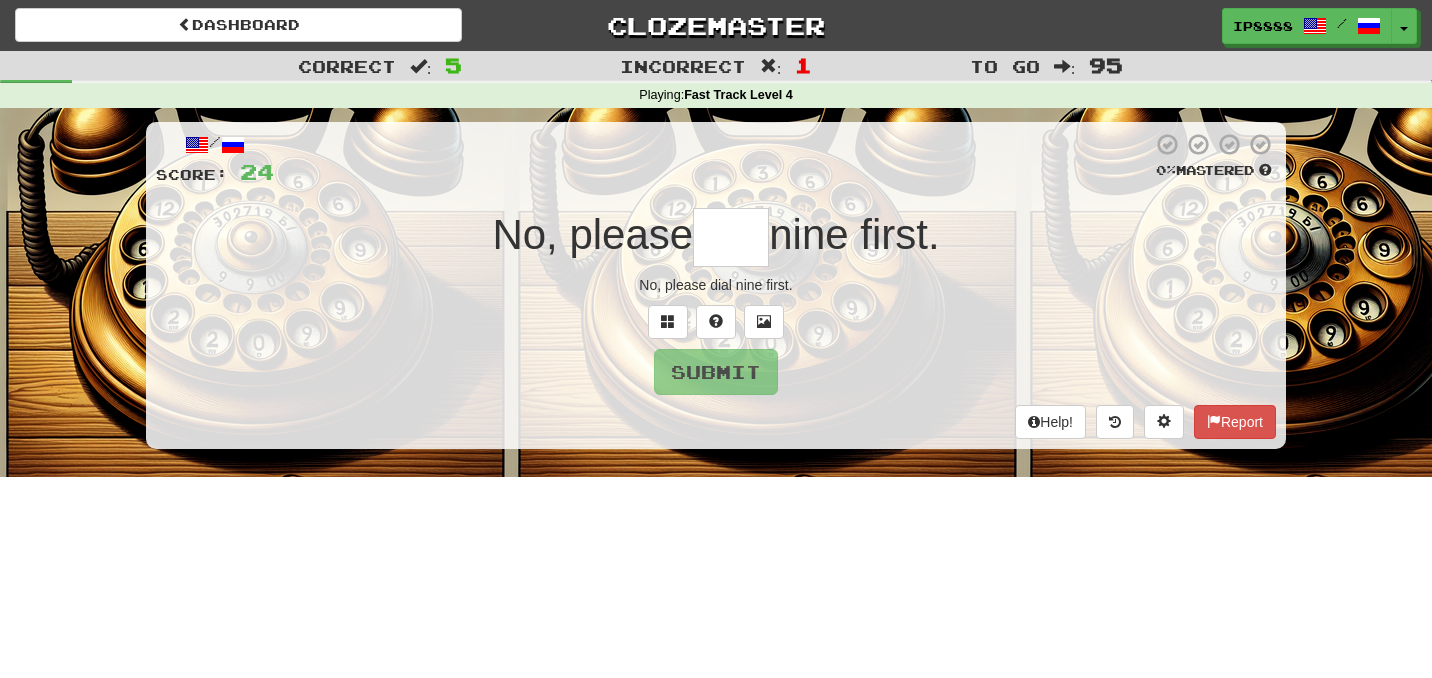 click at bounding box center (731, 237) 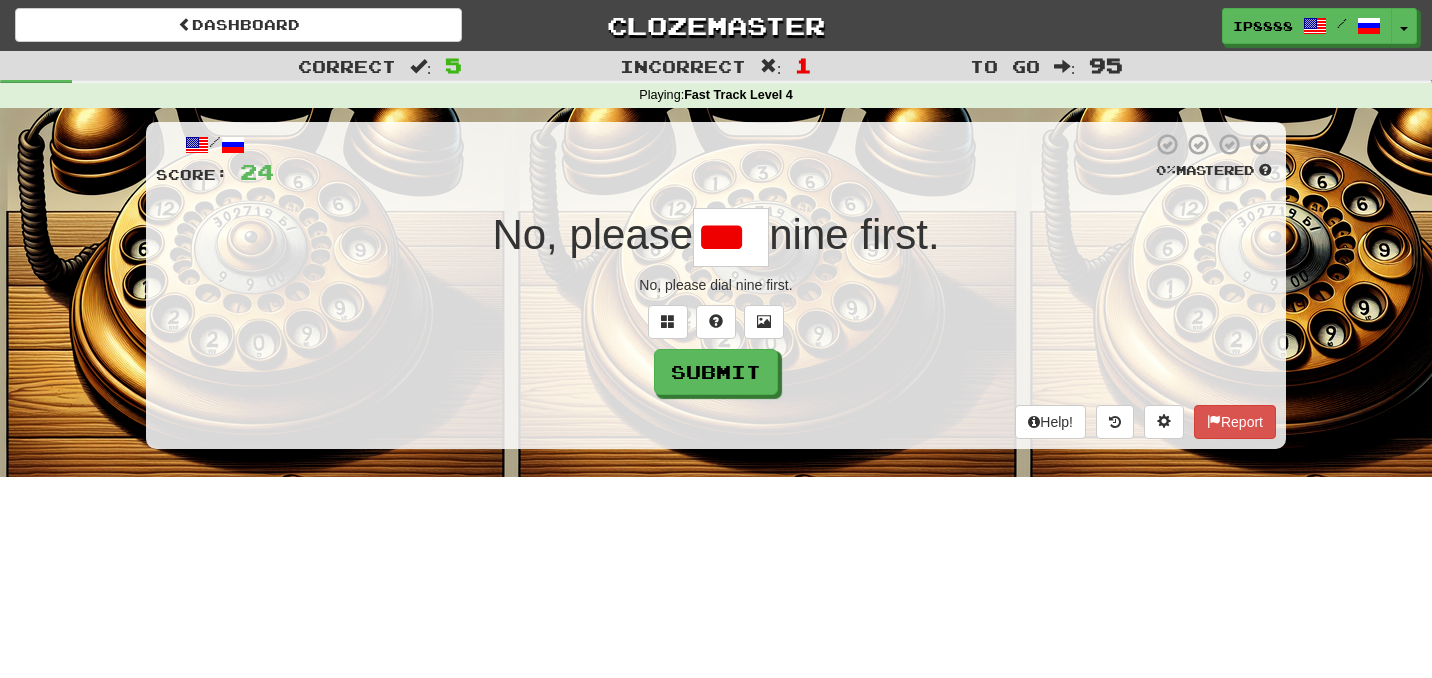 type on "****" 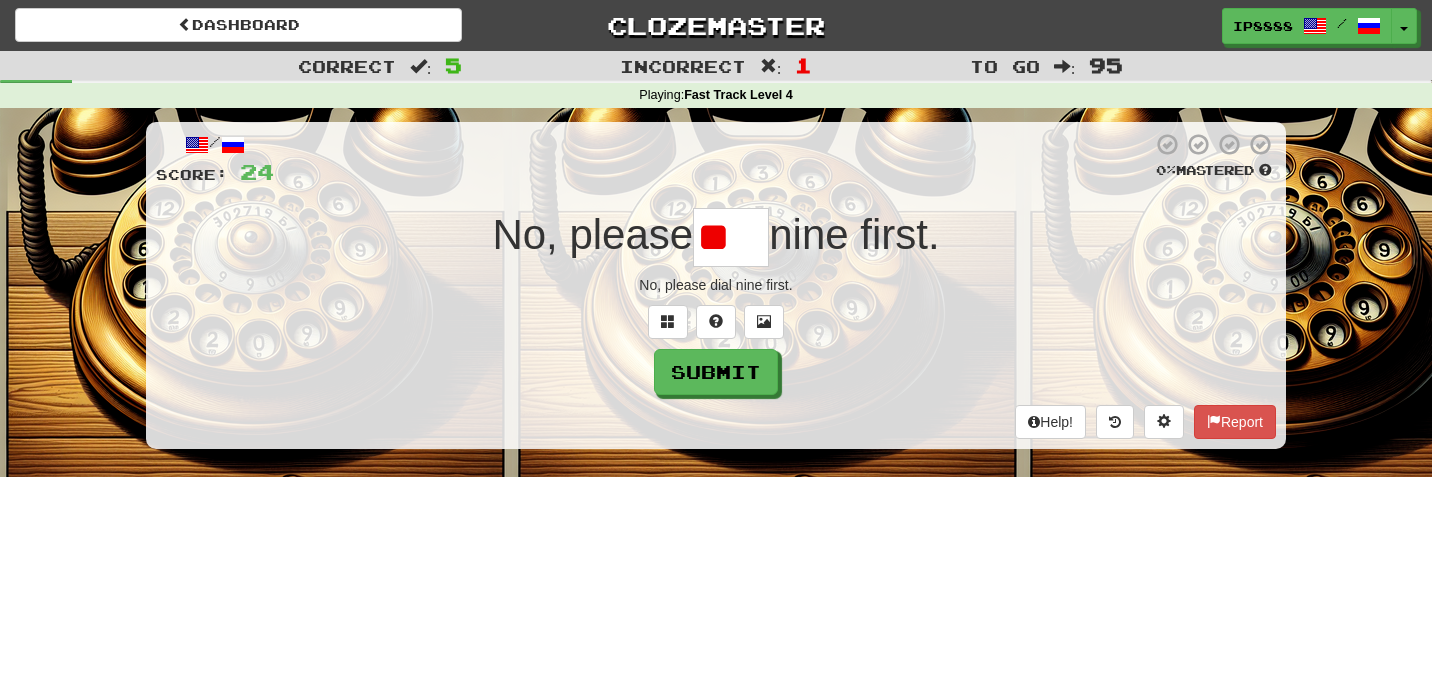 type on "*" 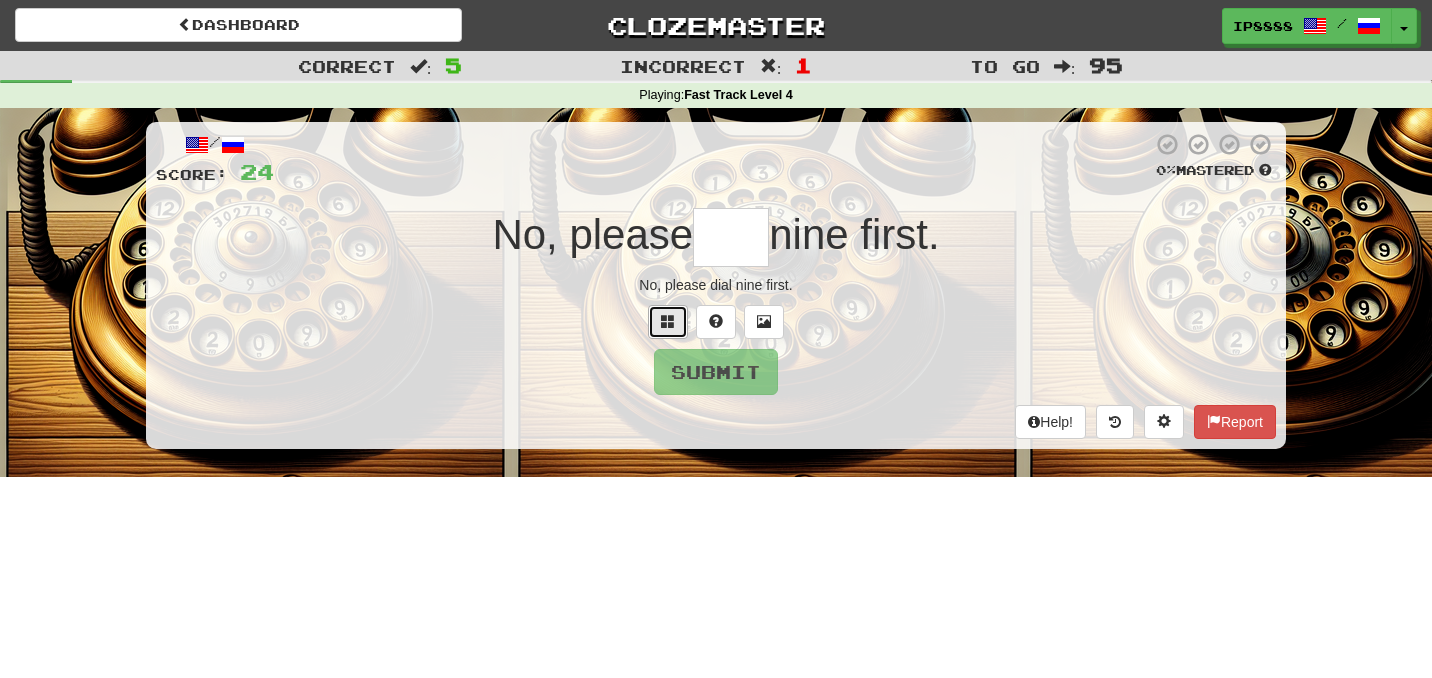 click at bounding box center (668, 322) 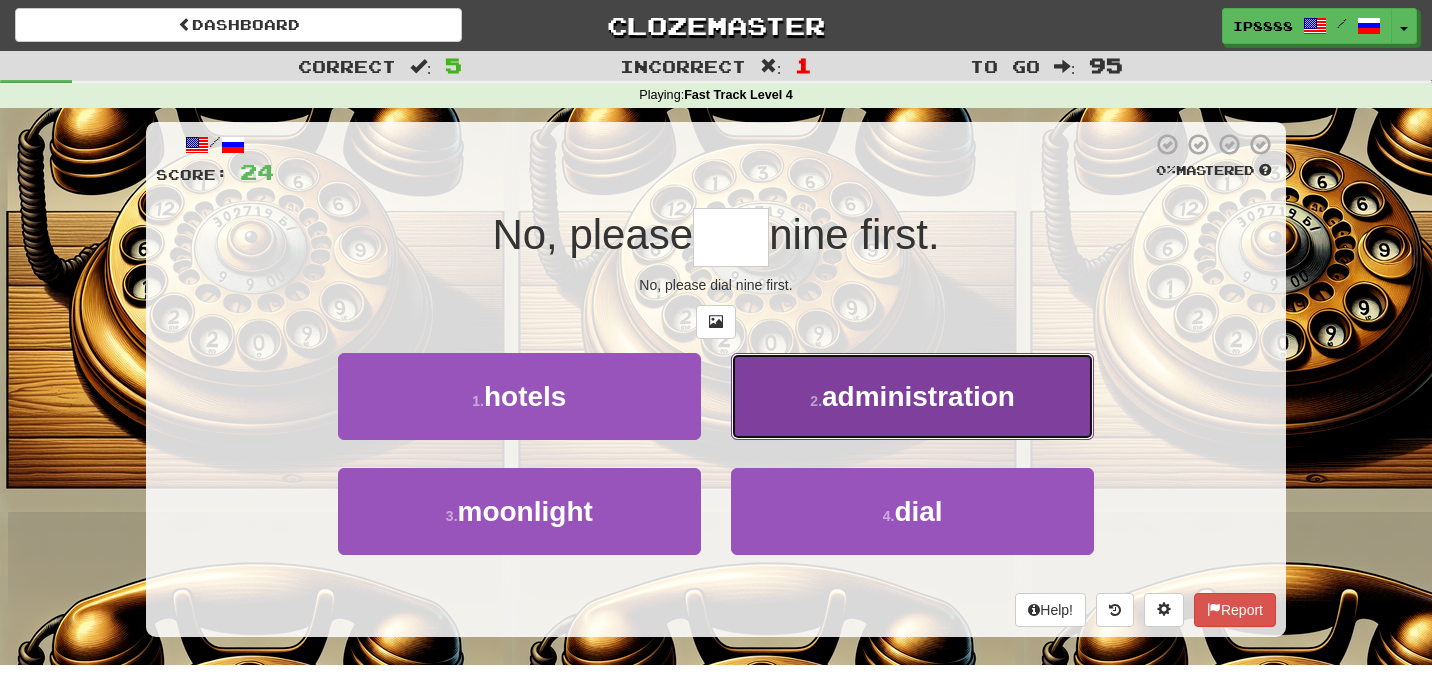 click on "2 . administration" at bounding box center (912, 396) 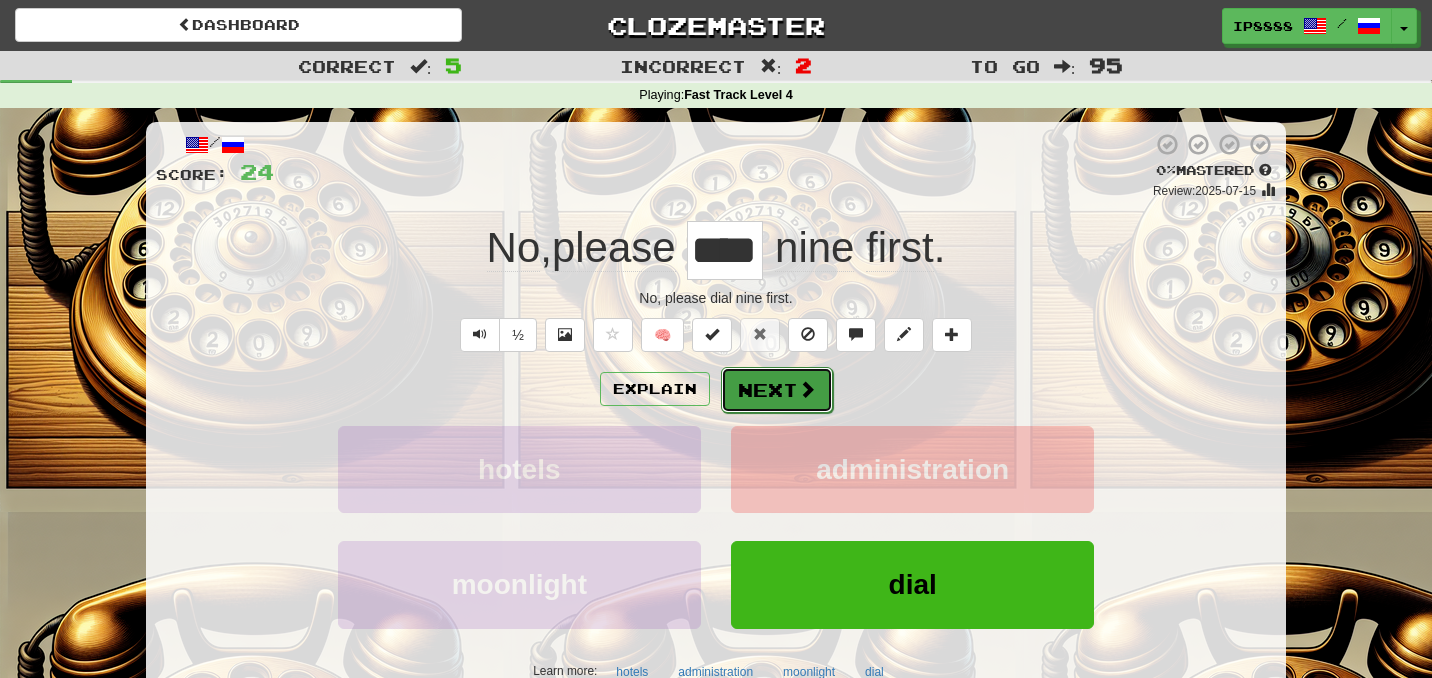 click on "Next" at bounding box center (777, 390) 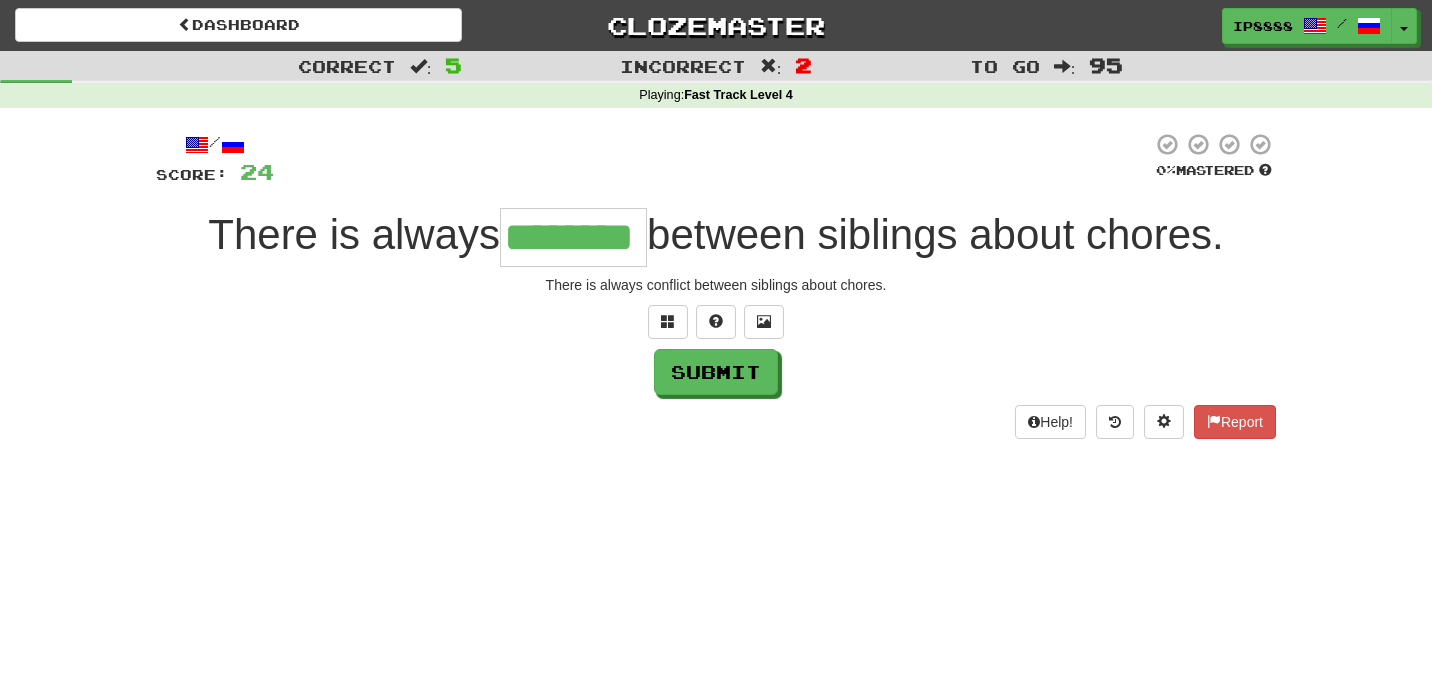 type on "********" 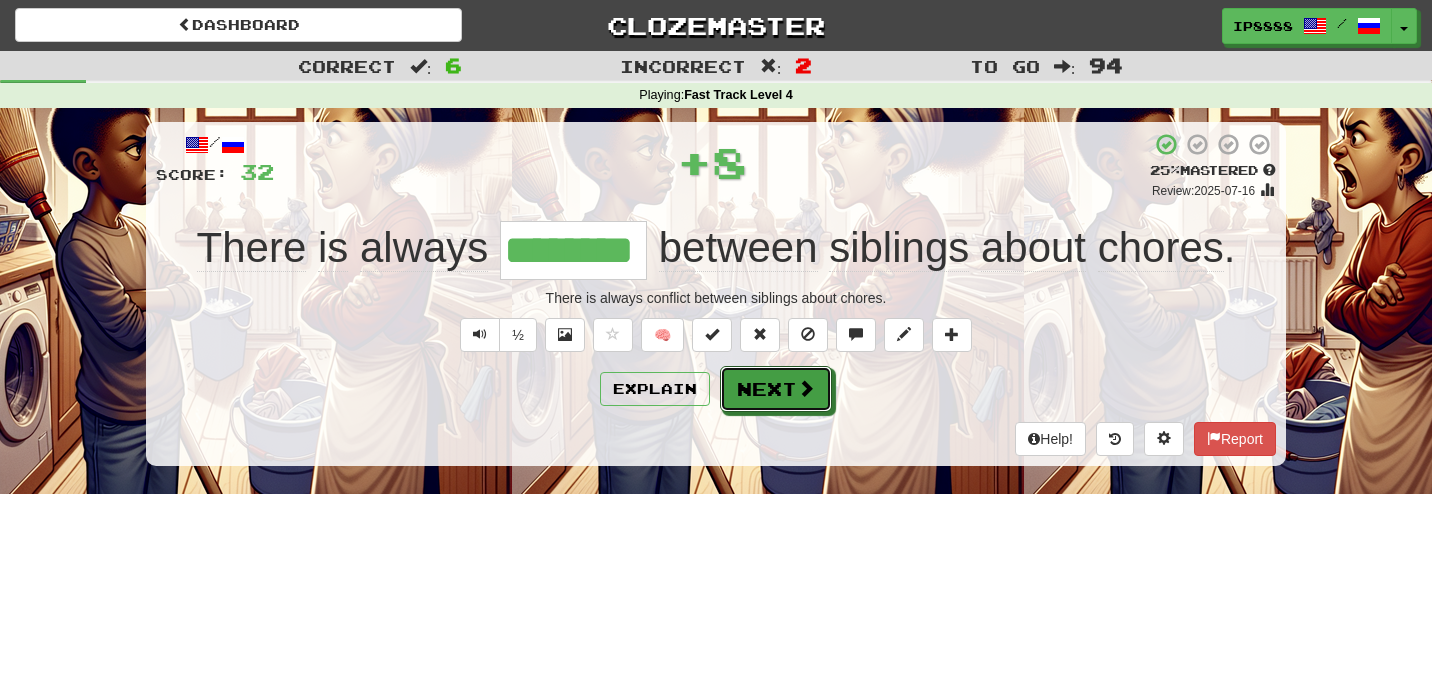 drag, startPoint x: 788, startPoint y: 407, endPoint x: 773, endPoint y: 426, distance: 24.207438 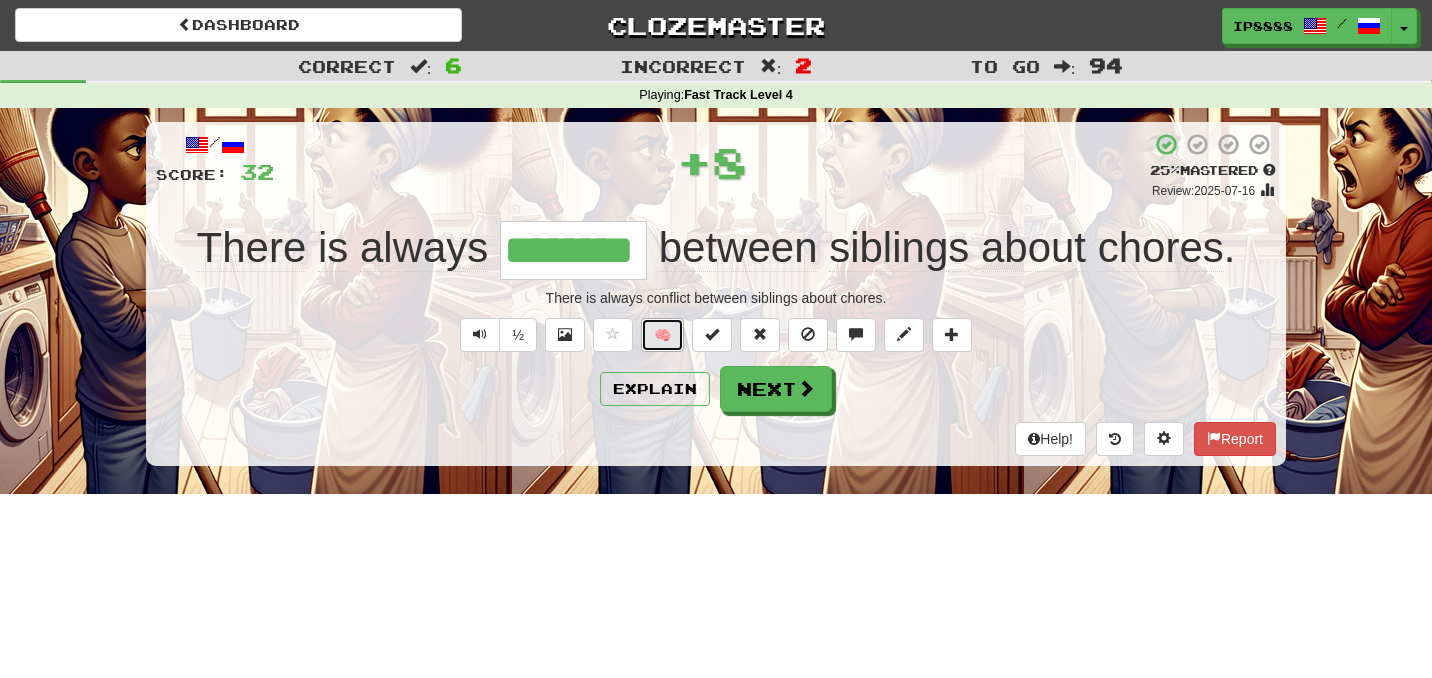 click on "🧠" at bounding box center (662, 335) 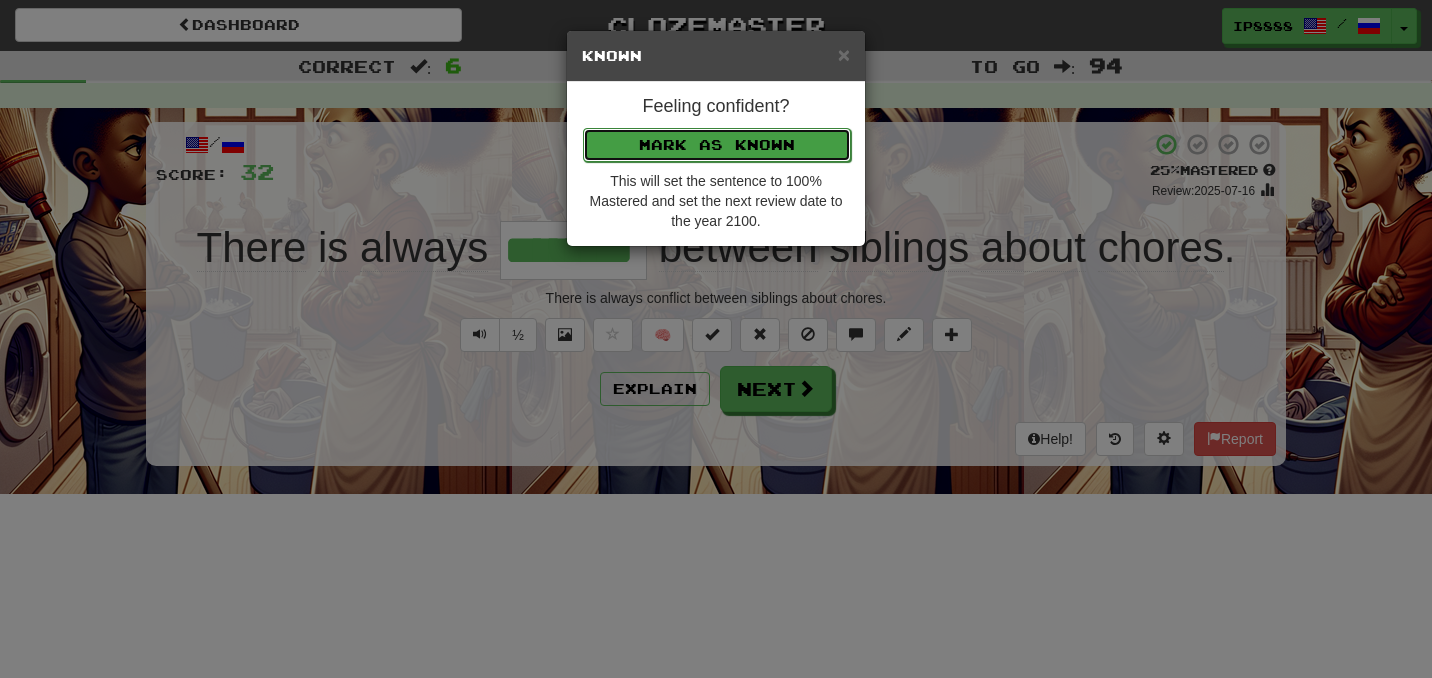 click on "Mark as Known" at bounding box center [717, 145] 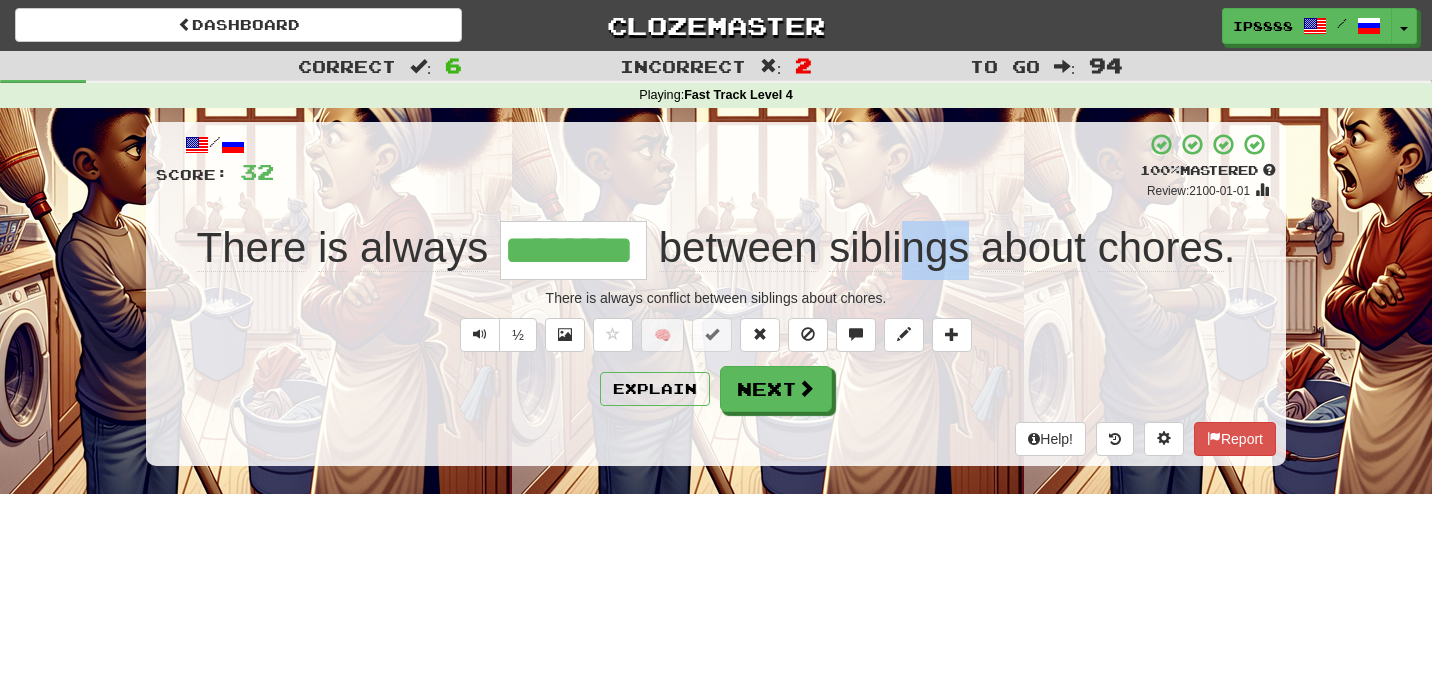 drag, startPoint x: 901, startPoint y: 250, endPoint x: 969, endPoint y: 267, distance: 70.0928 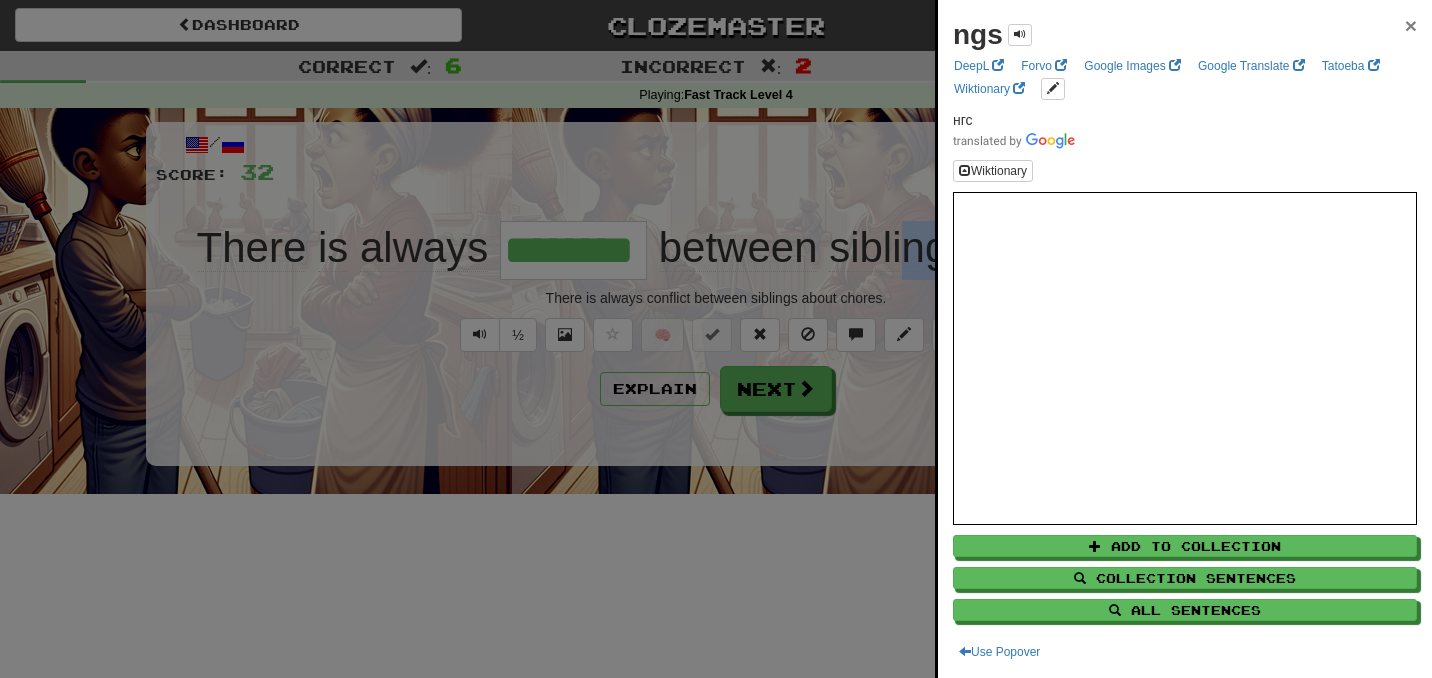 click on "×" at bounding box center [1411, 25] 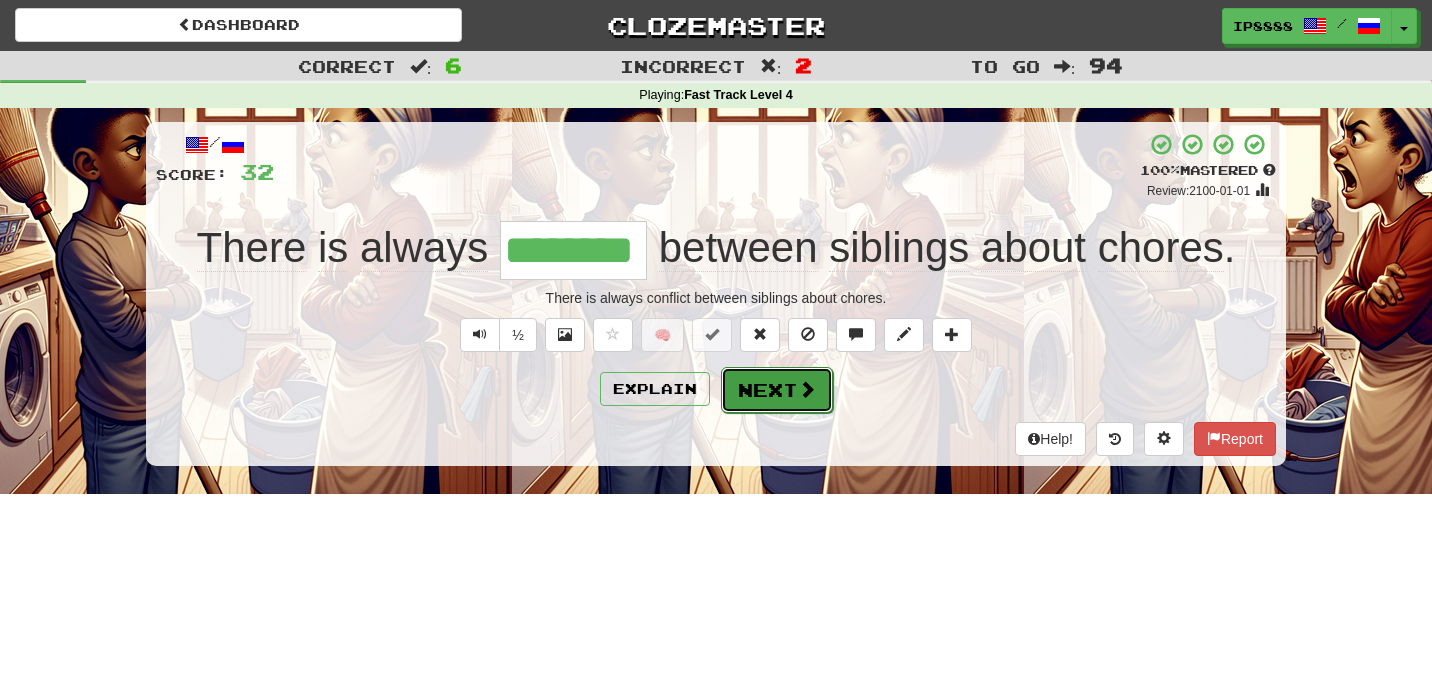 click on "Next" at bounding box center (777, 390) 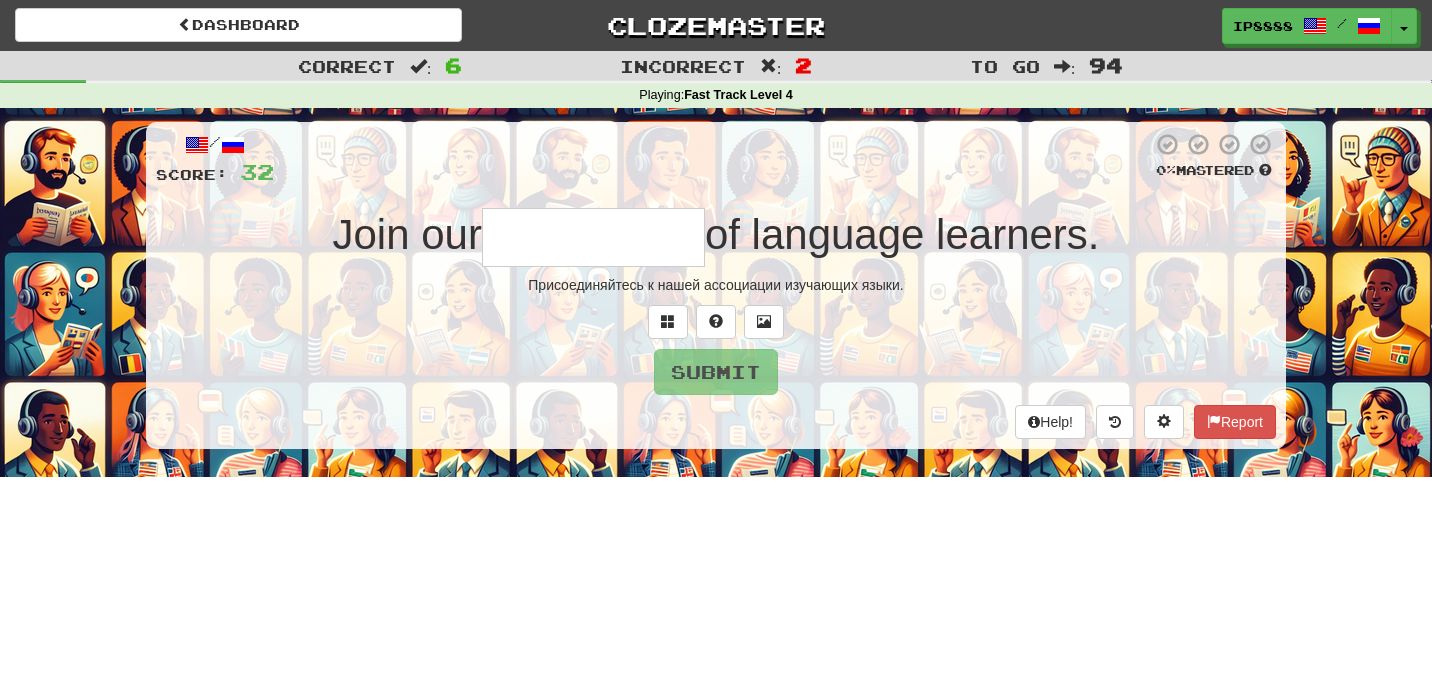click at bounding box center (593, 237) 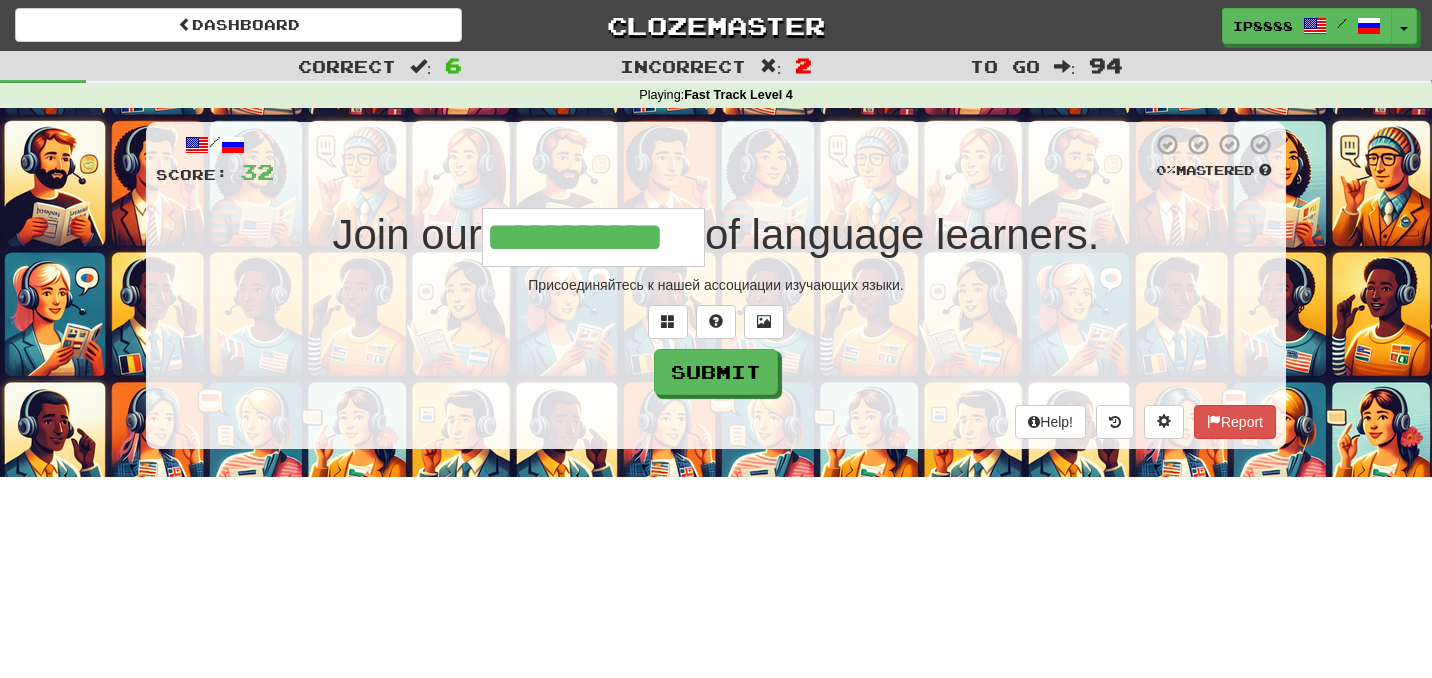 type on "**********" 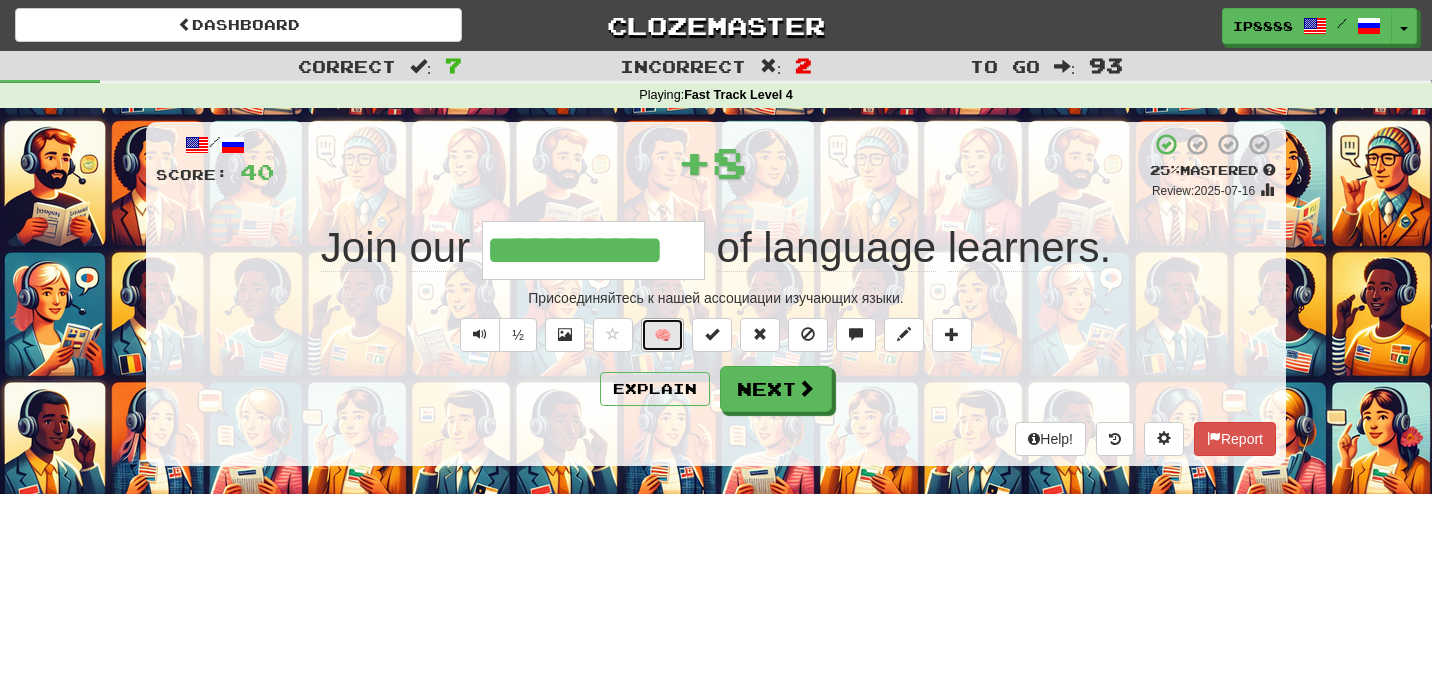 click on "🧠" at bounding box center [662, 335] 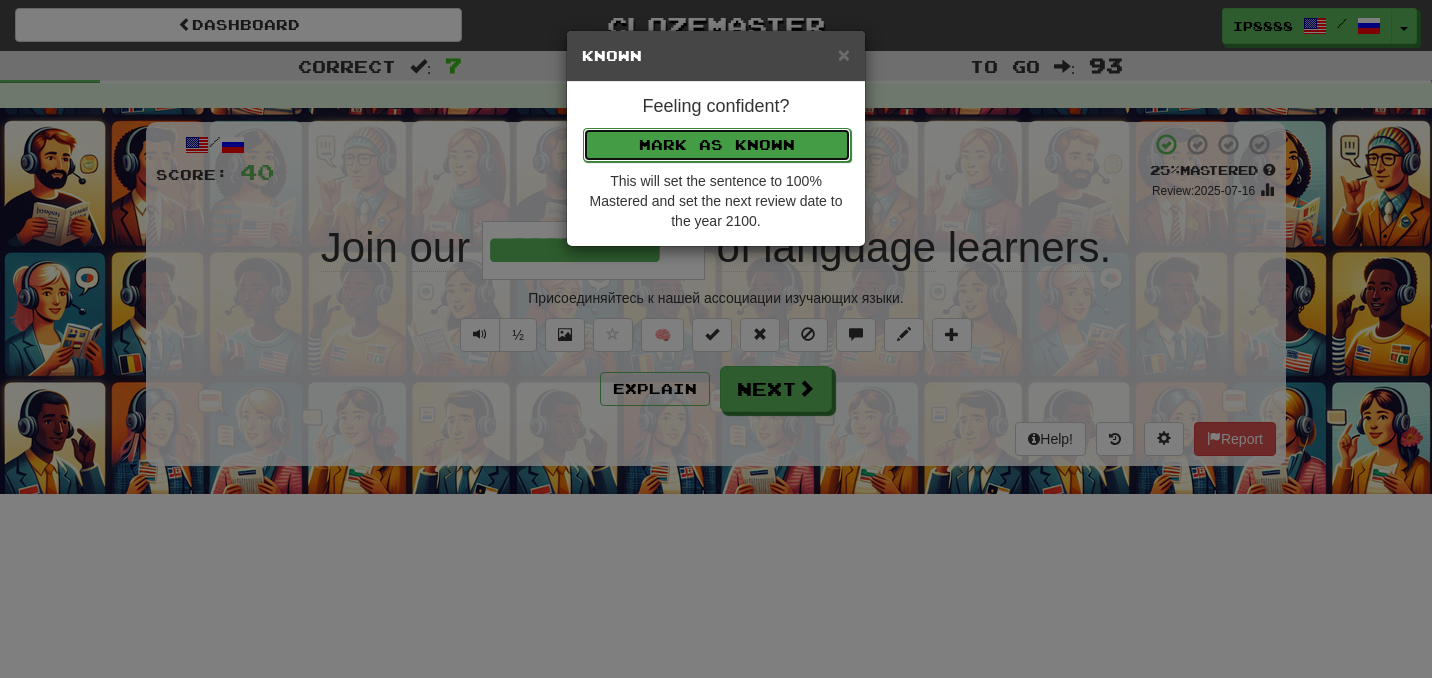 click on "Mark as Known" at bounding box center [717, 145] 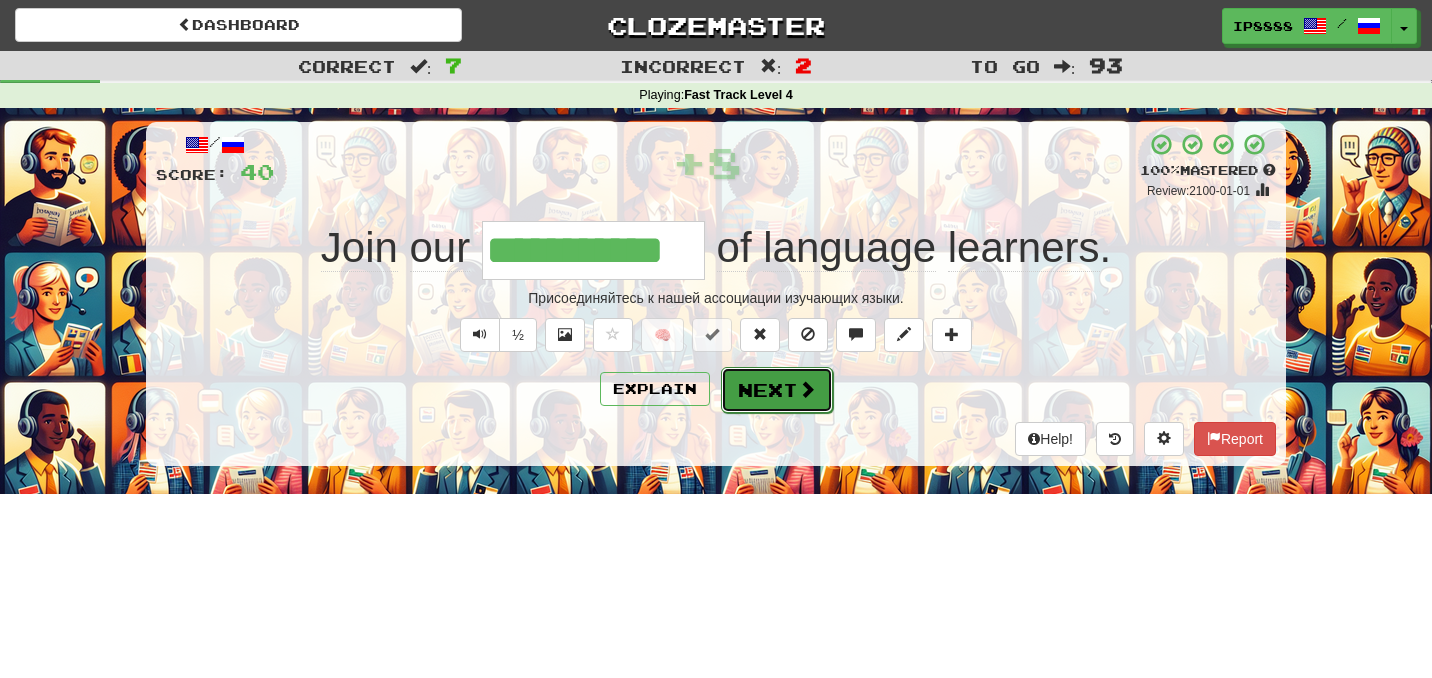 click on "Next" at bounding box center (777, 390) 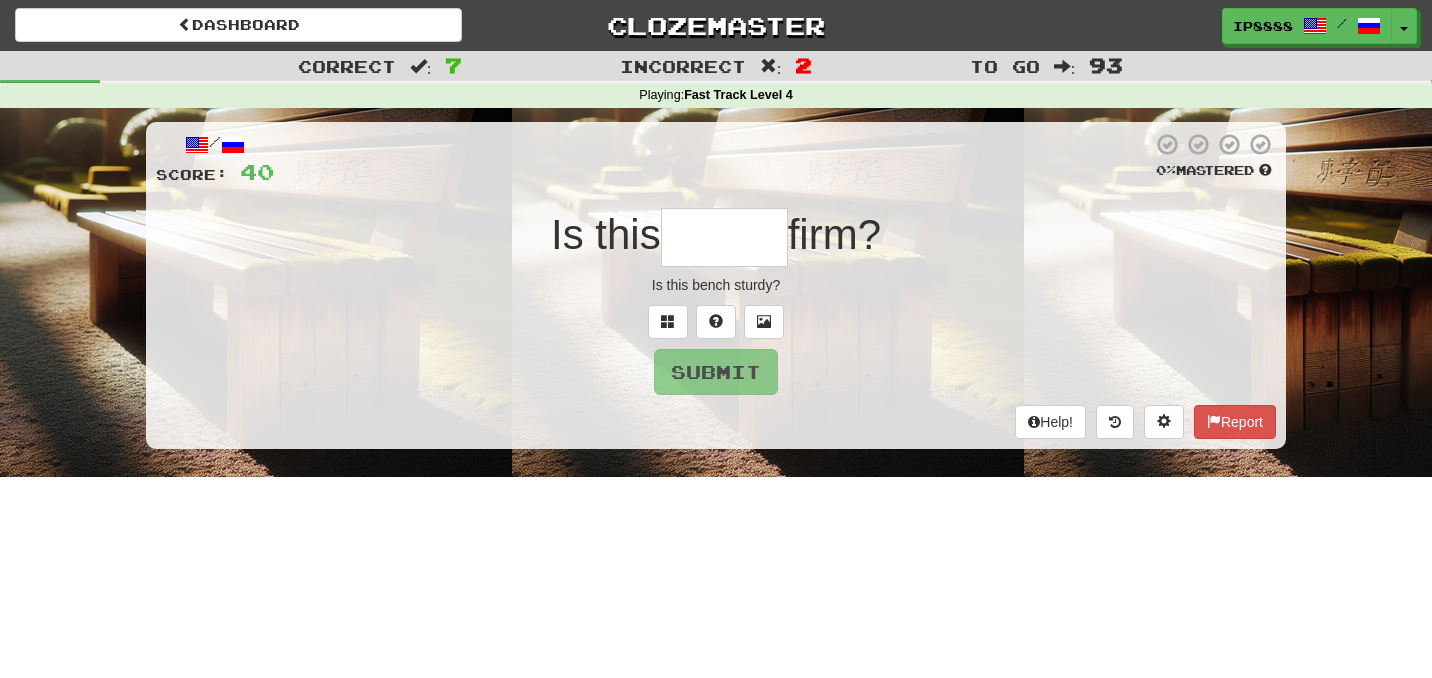click at bounding box center [724, 237] 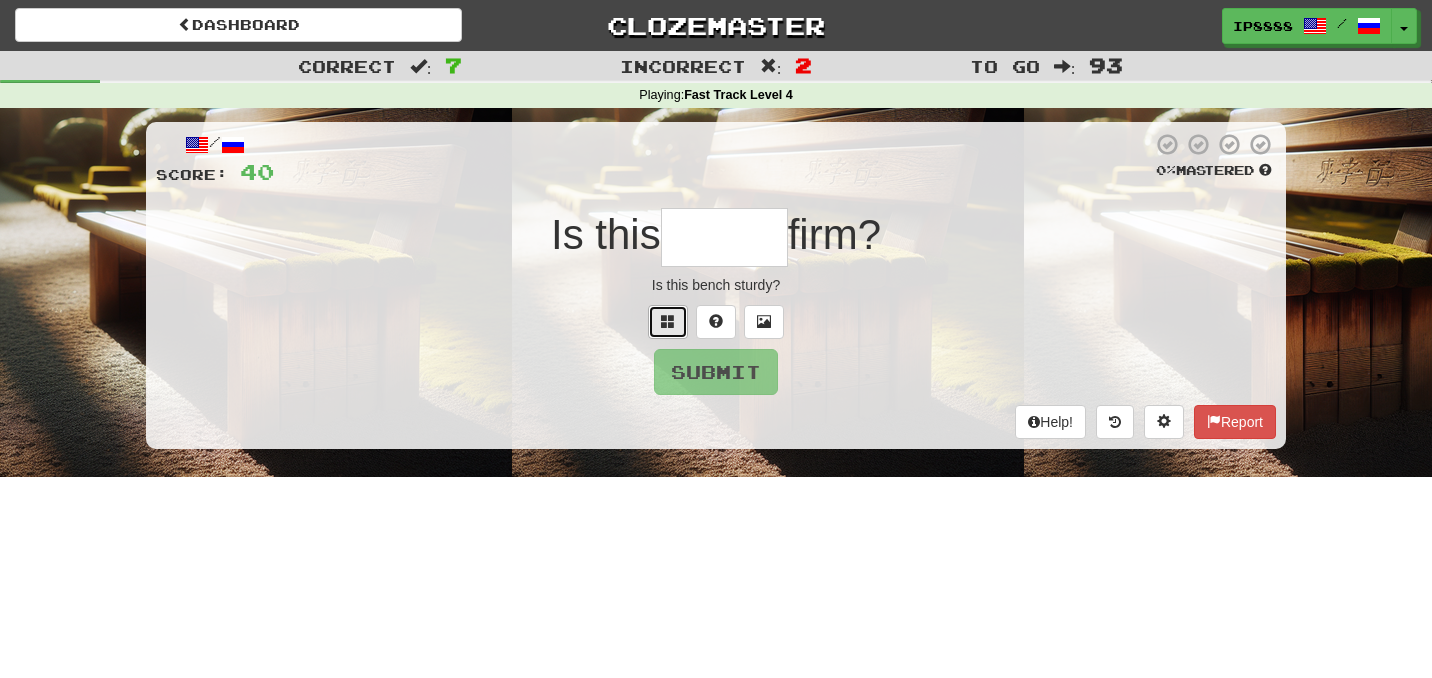 click at bounding box center (668, 321) 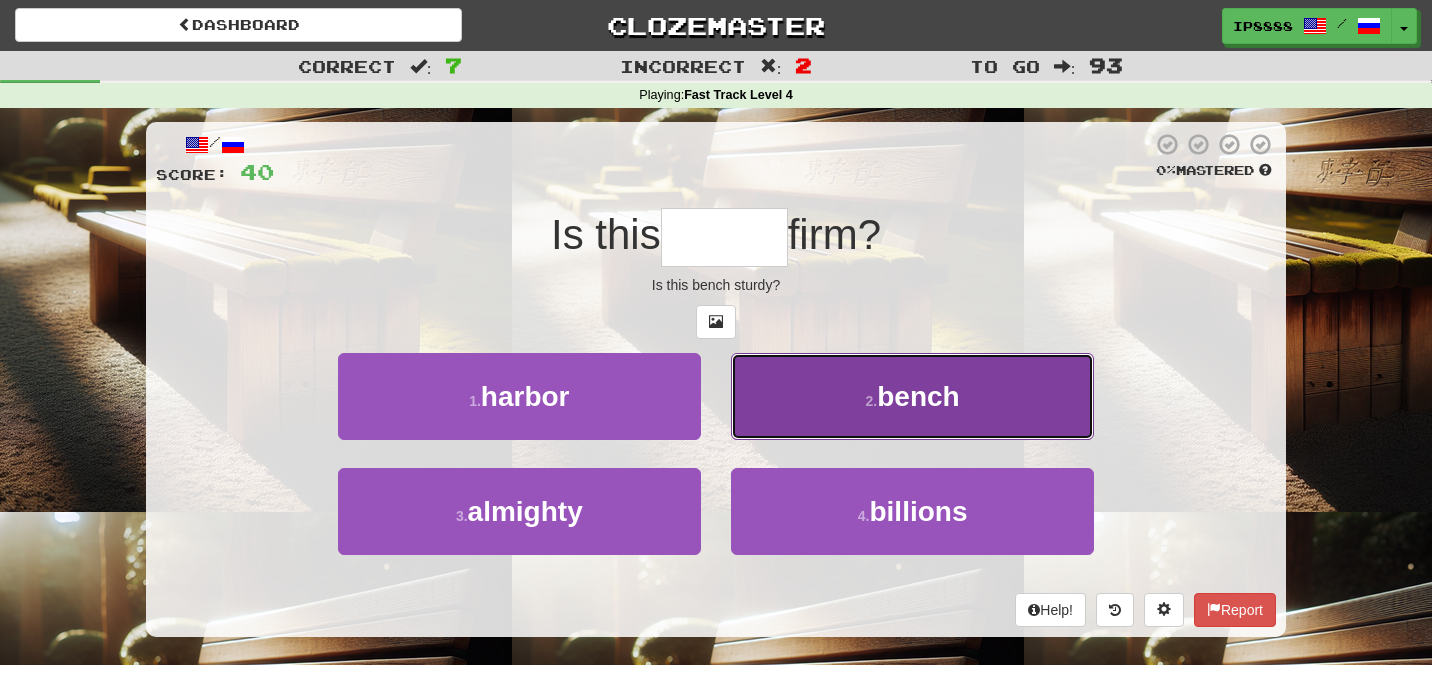 click on "2 .  bench" at bounding box center [912, 396] 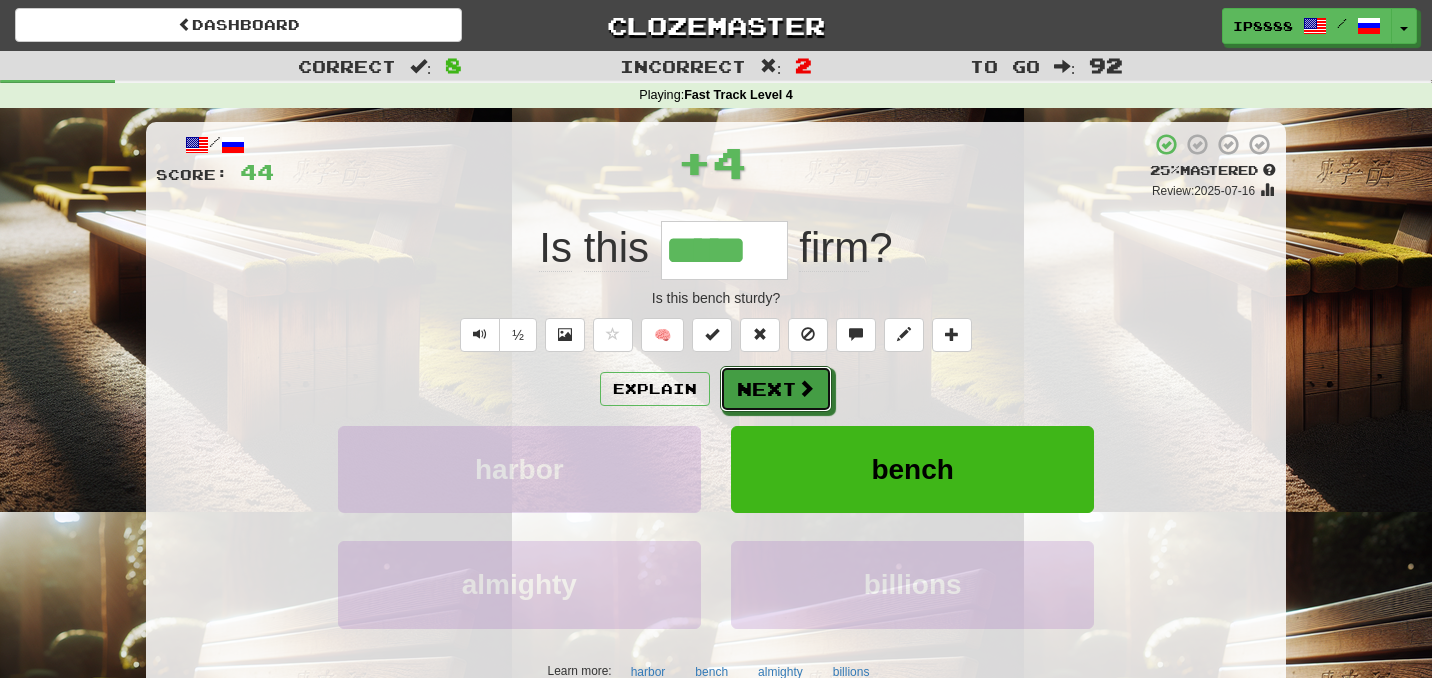 drag, startPoint x: 771, startPoint y: 368, endPoint x: 782, endPoint y: 362, distance: 12.529964 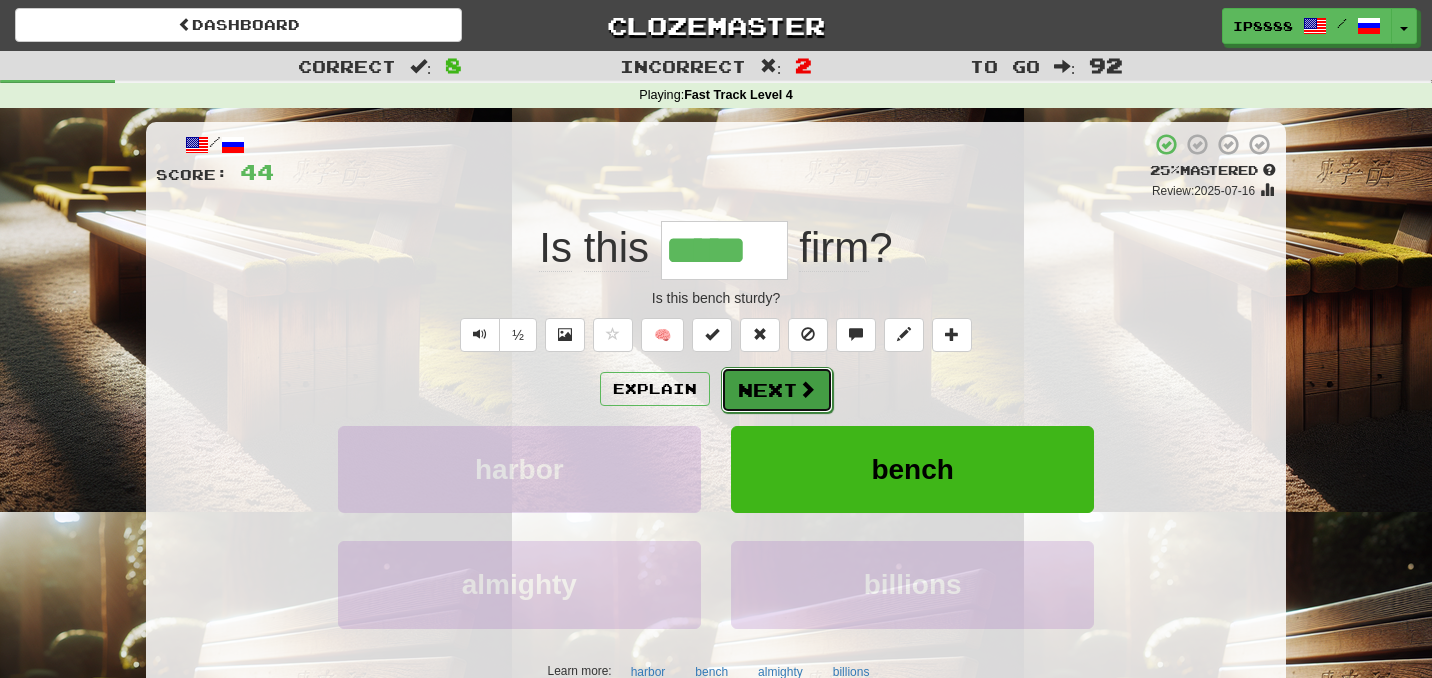 click on "Next" at bounding box center (777, 390) 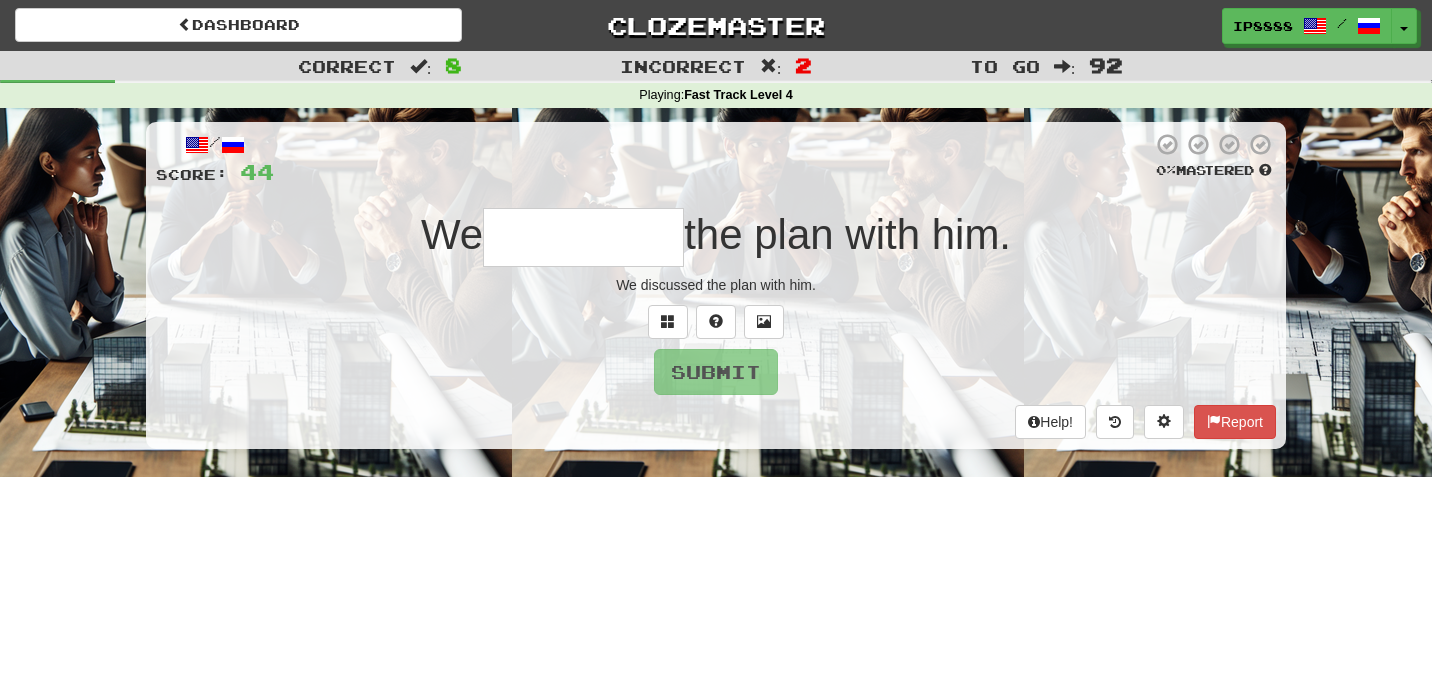 click at bounding box center (583, 237) 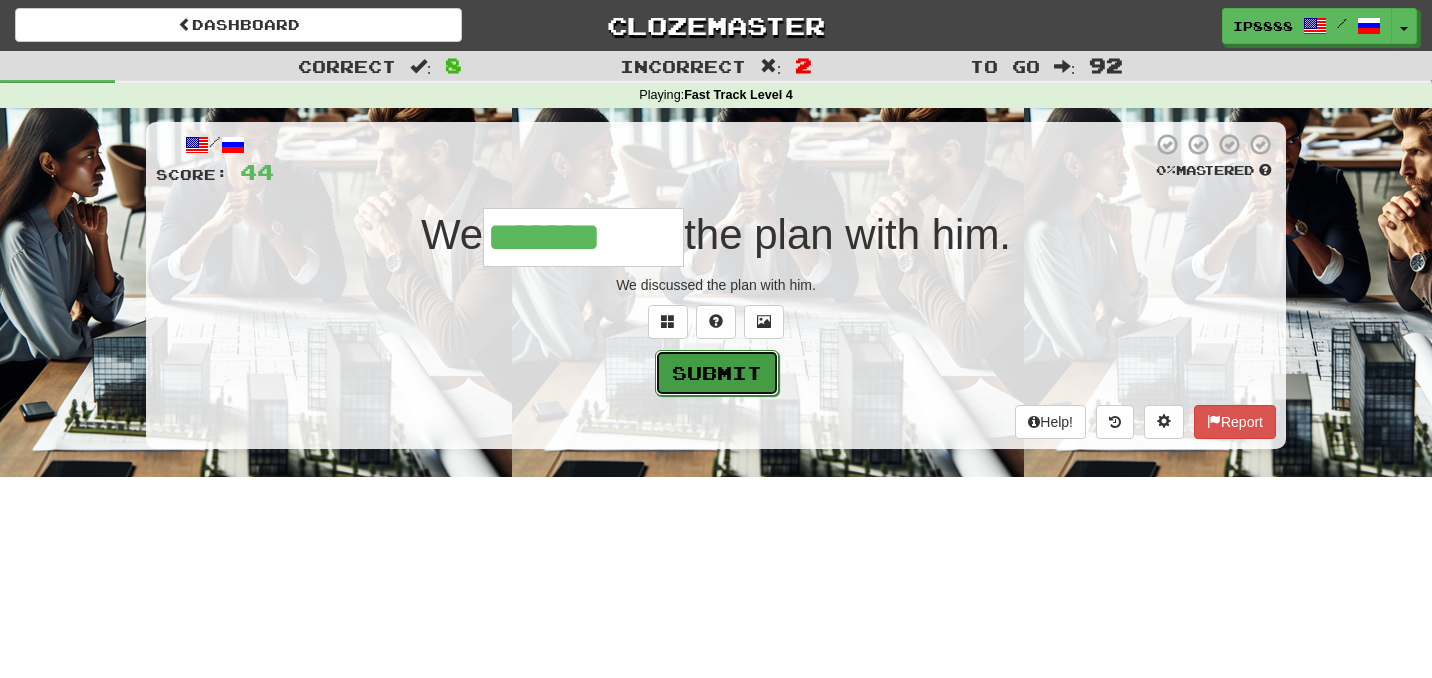 click on "Submit" at bounding box center (717, 373) 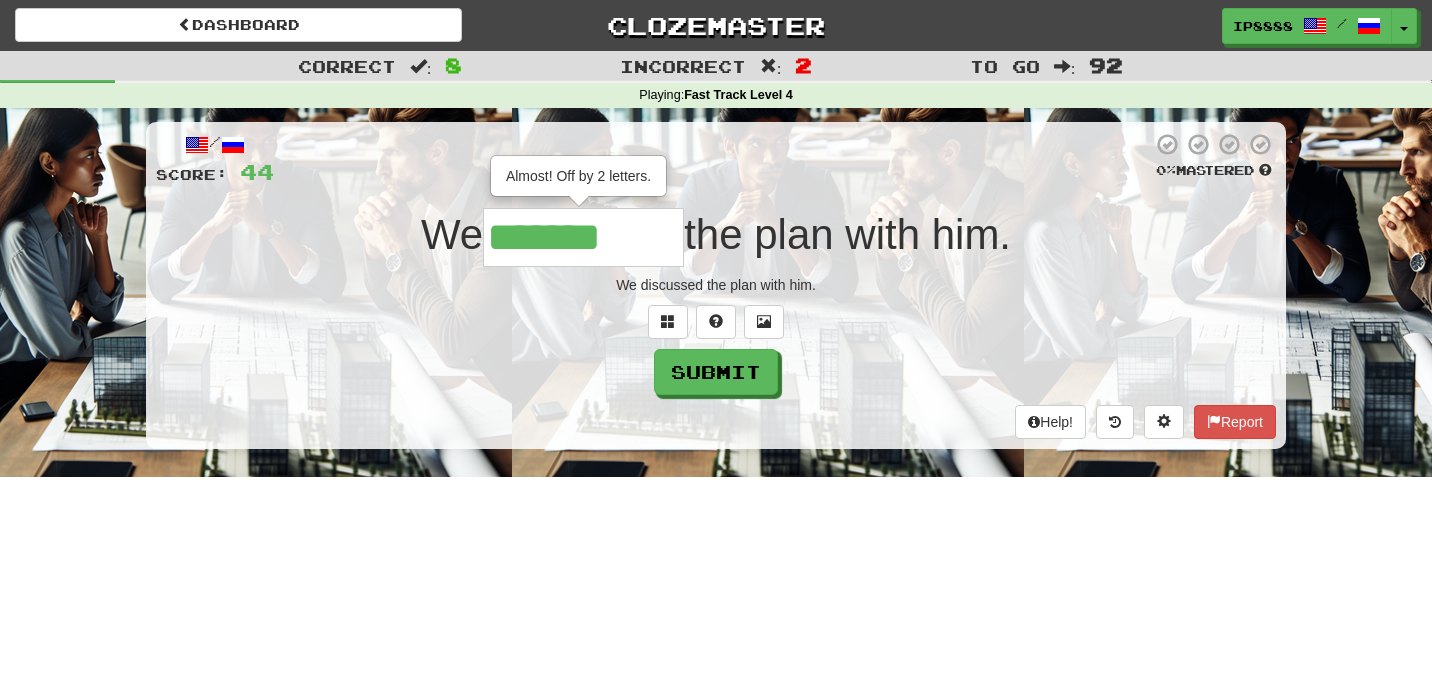 click on "*******" at bounding box center [583, 237] 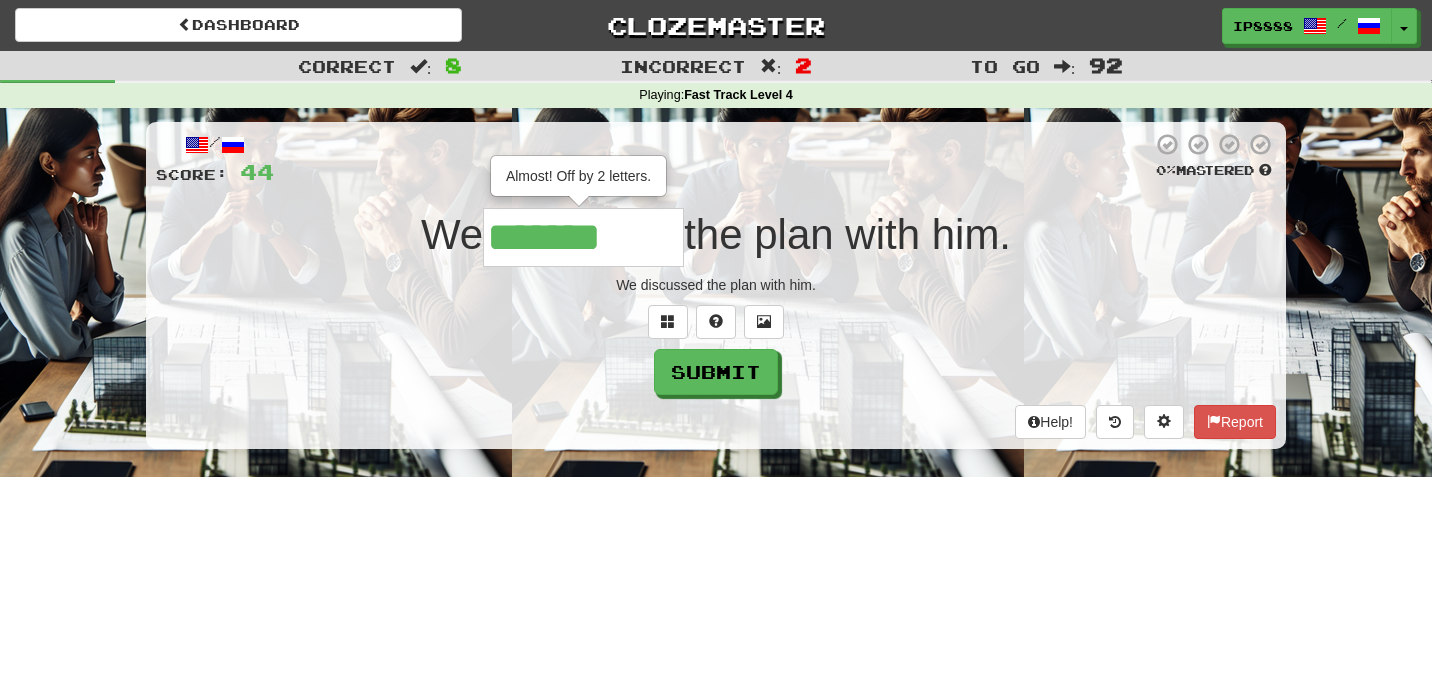 click on "*******" at bounding box center [583, 237] 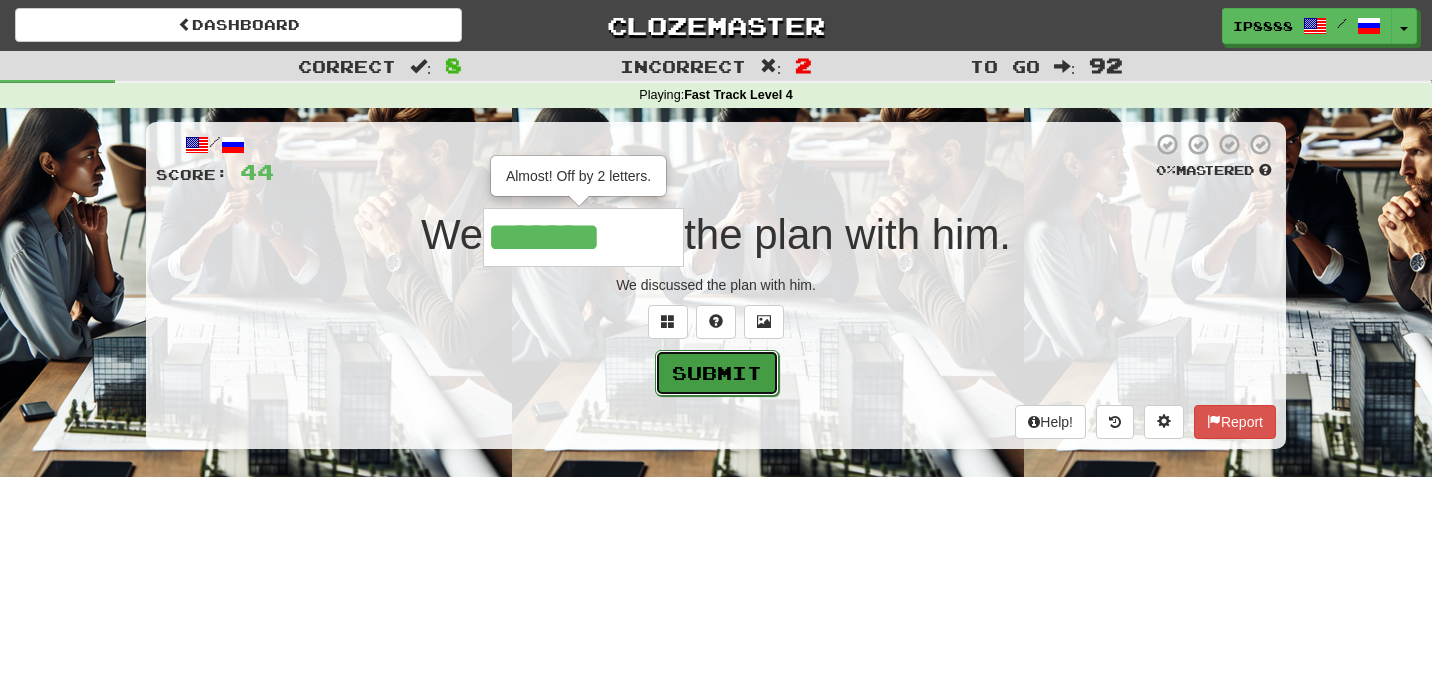 click on "Submit" at bounding box center (717, 373) 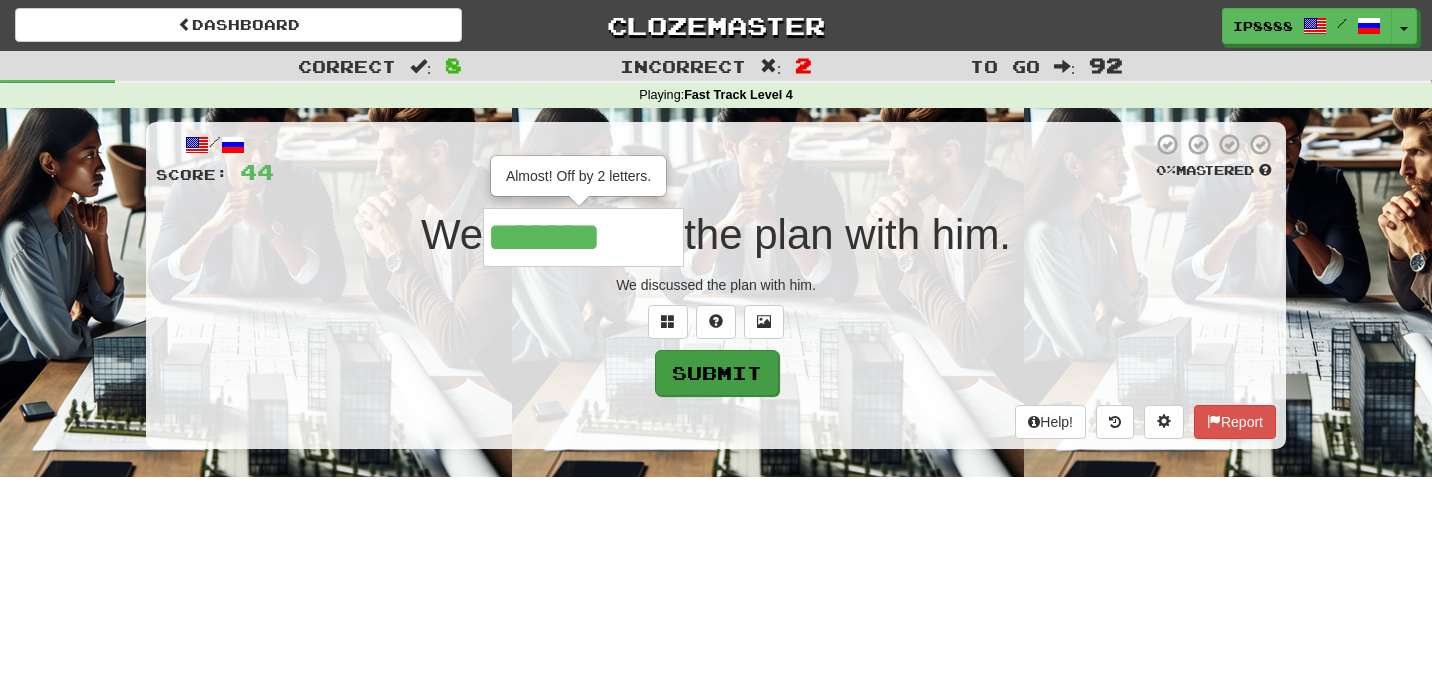 type on "*********" 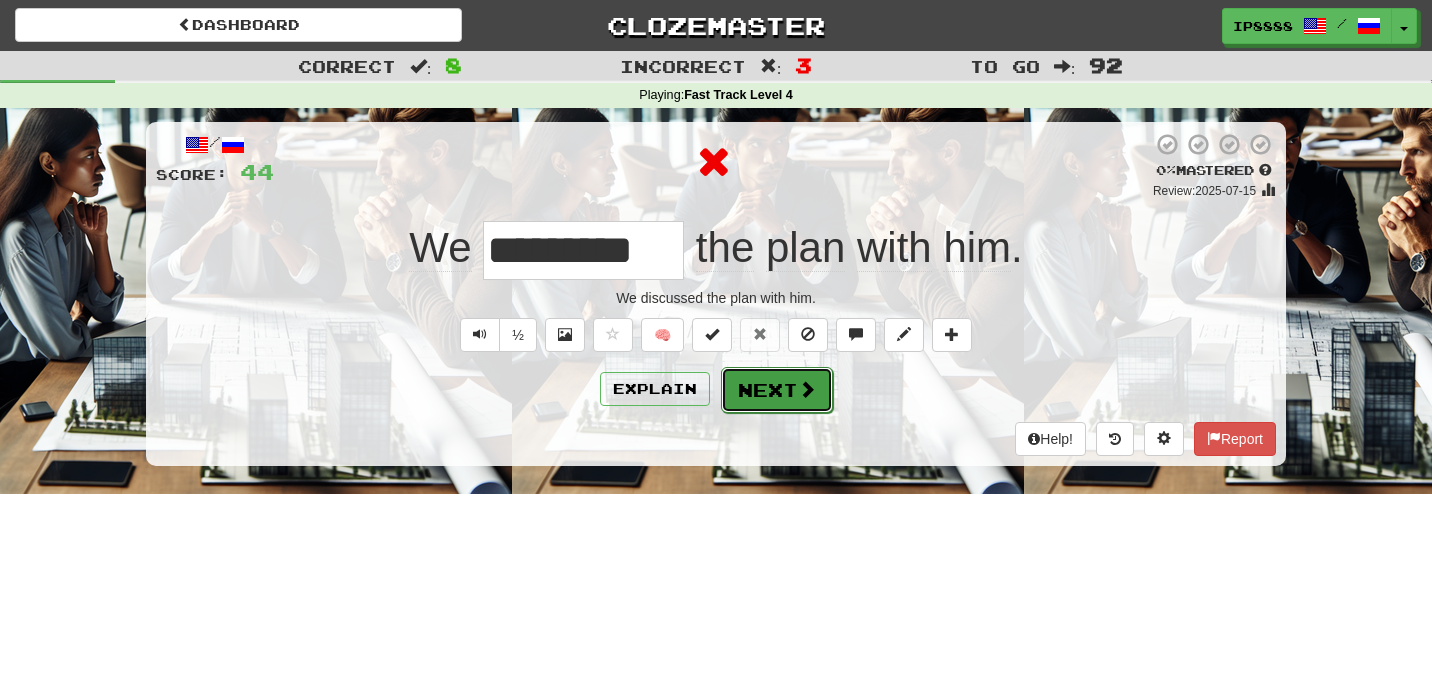 click on "Next" at bounding box center (777, 390) 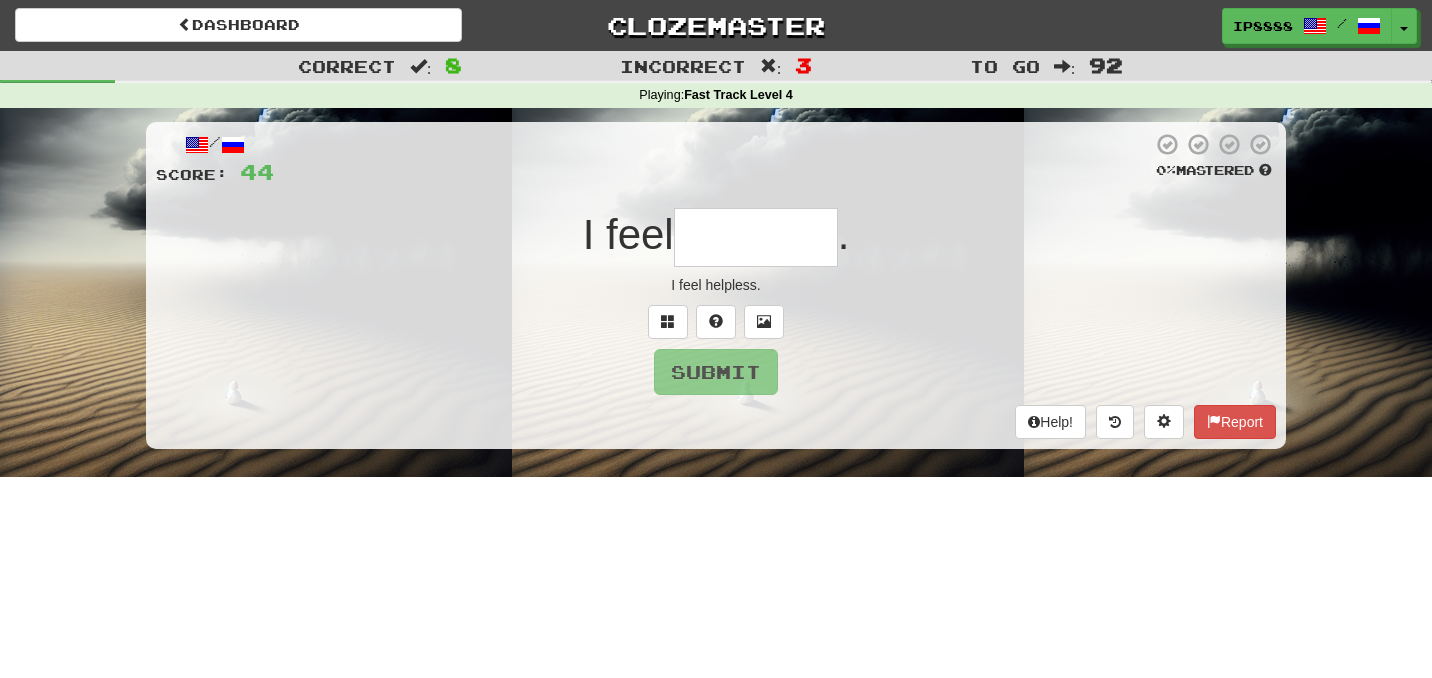 click at bounding box center (756, 237) 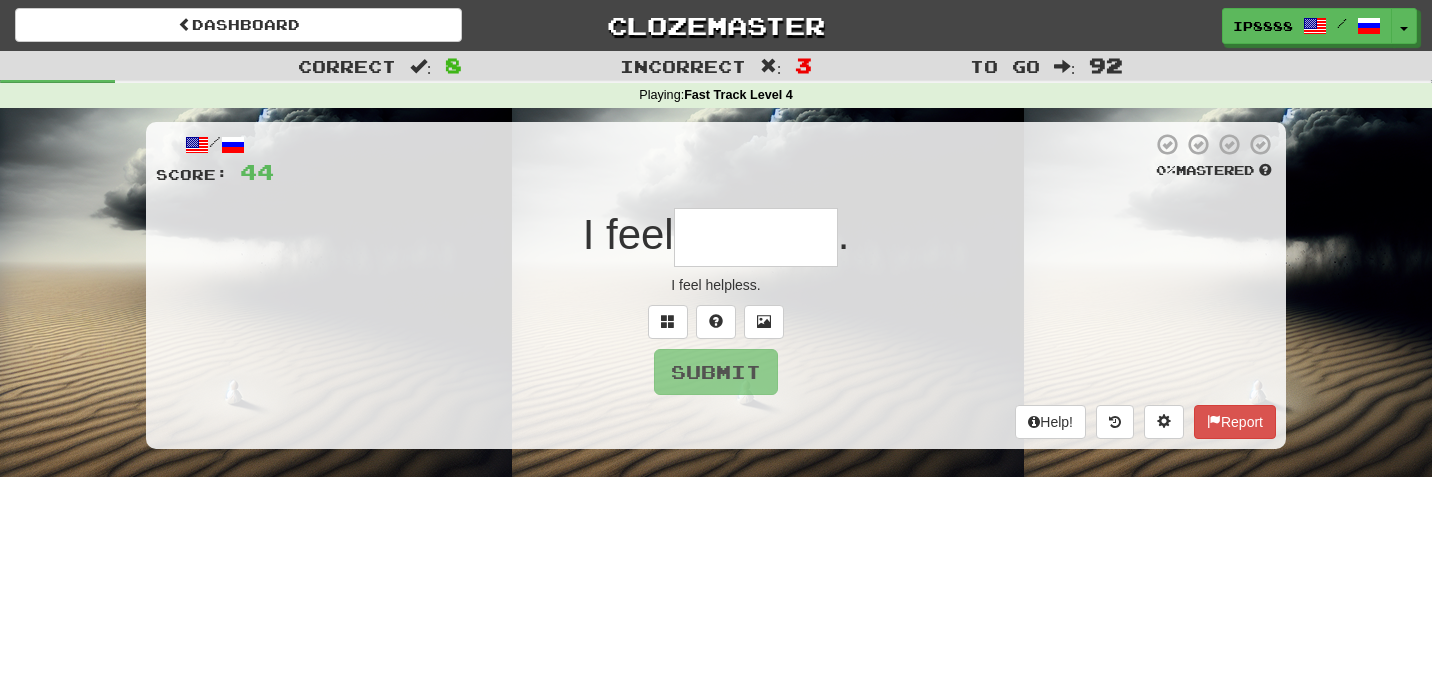 click at bounding box center (756, 237) 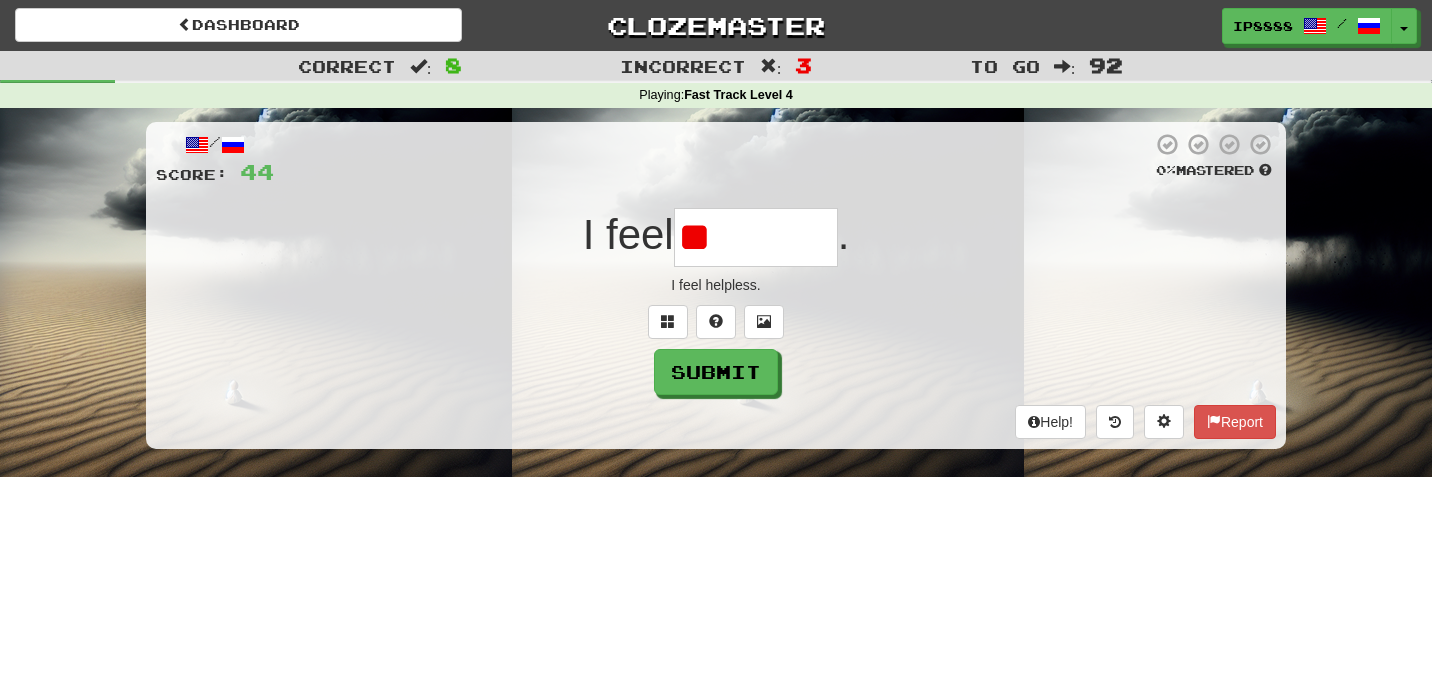 type on "*" 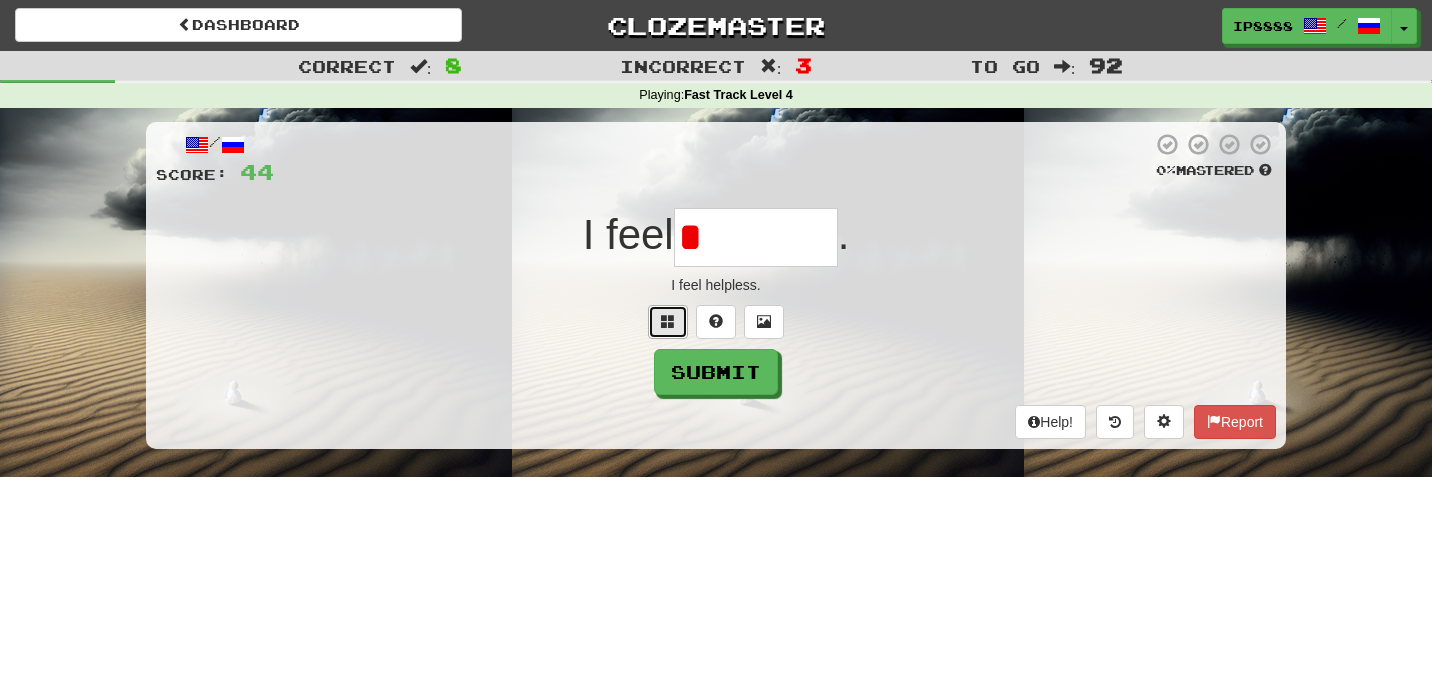 click at bounding box center (668, 321) 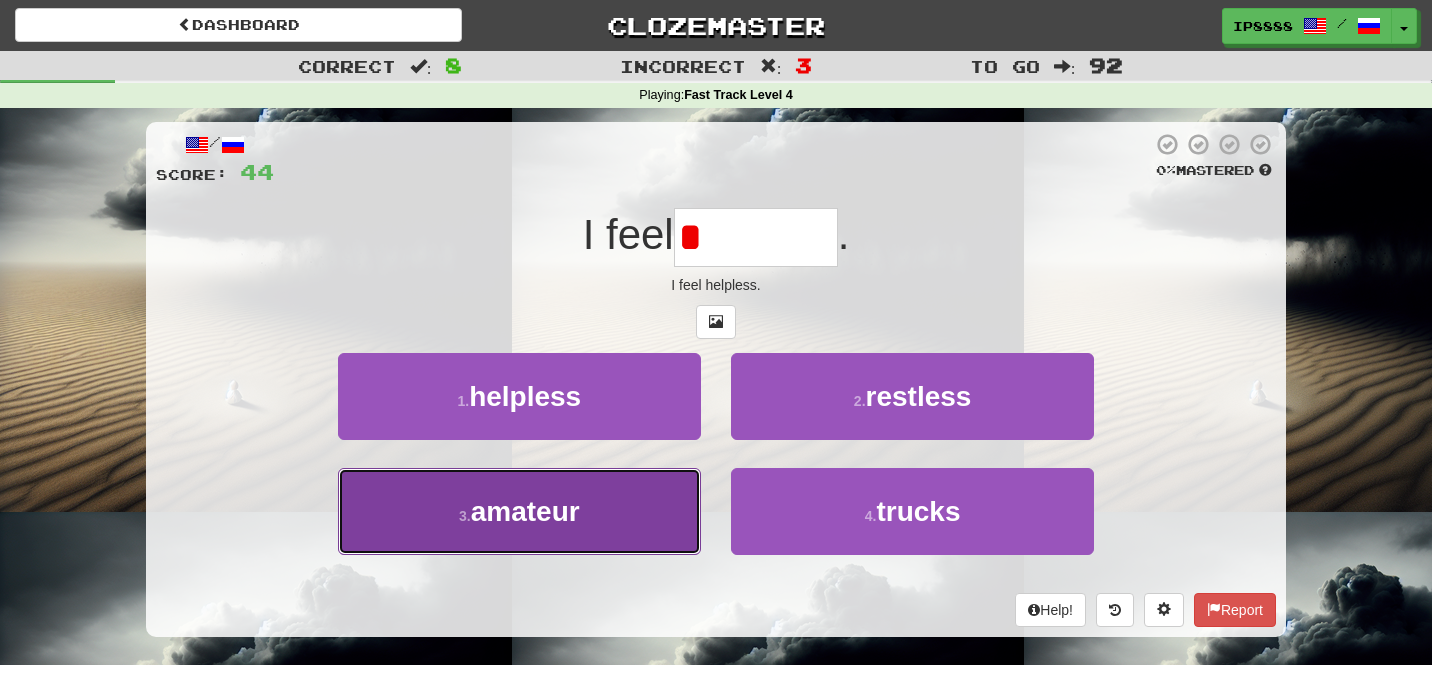 click on "3 . amateur" at bounding box center [519, 511] 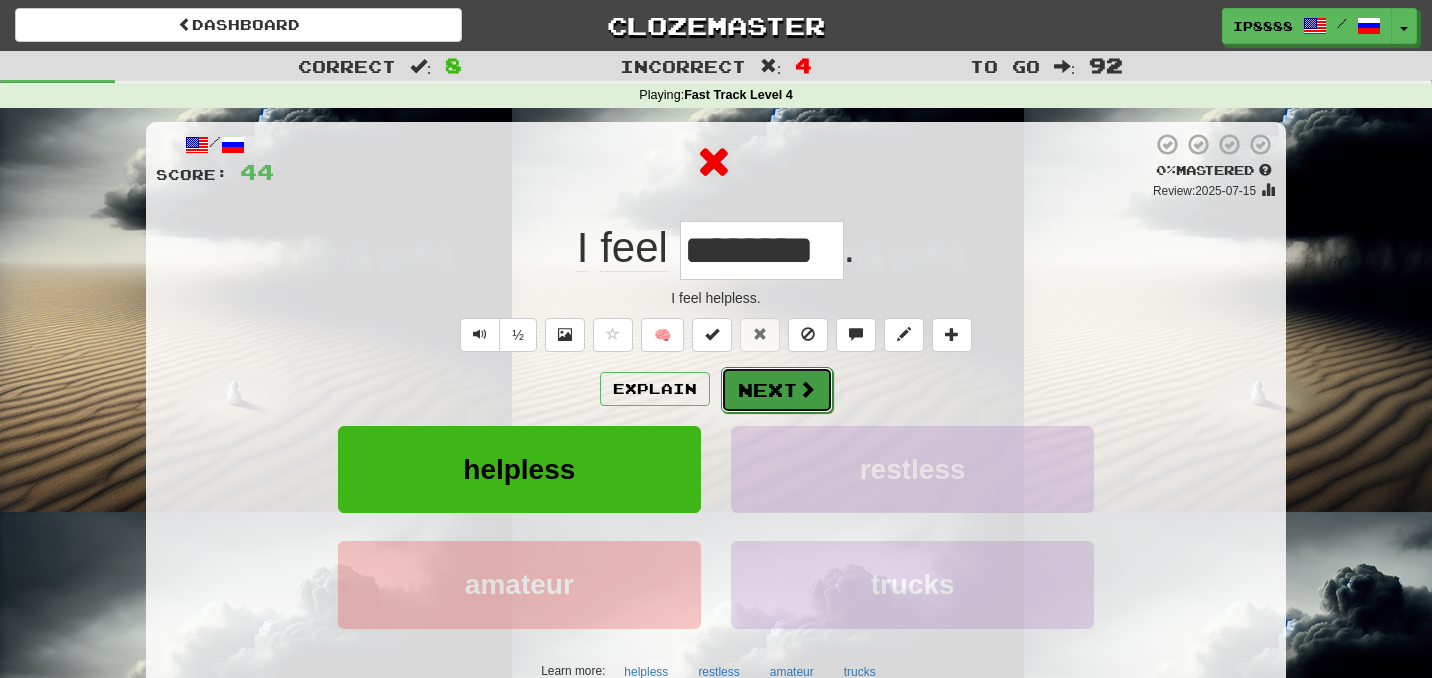 click on "Next" at bounding box center [777, 390] 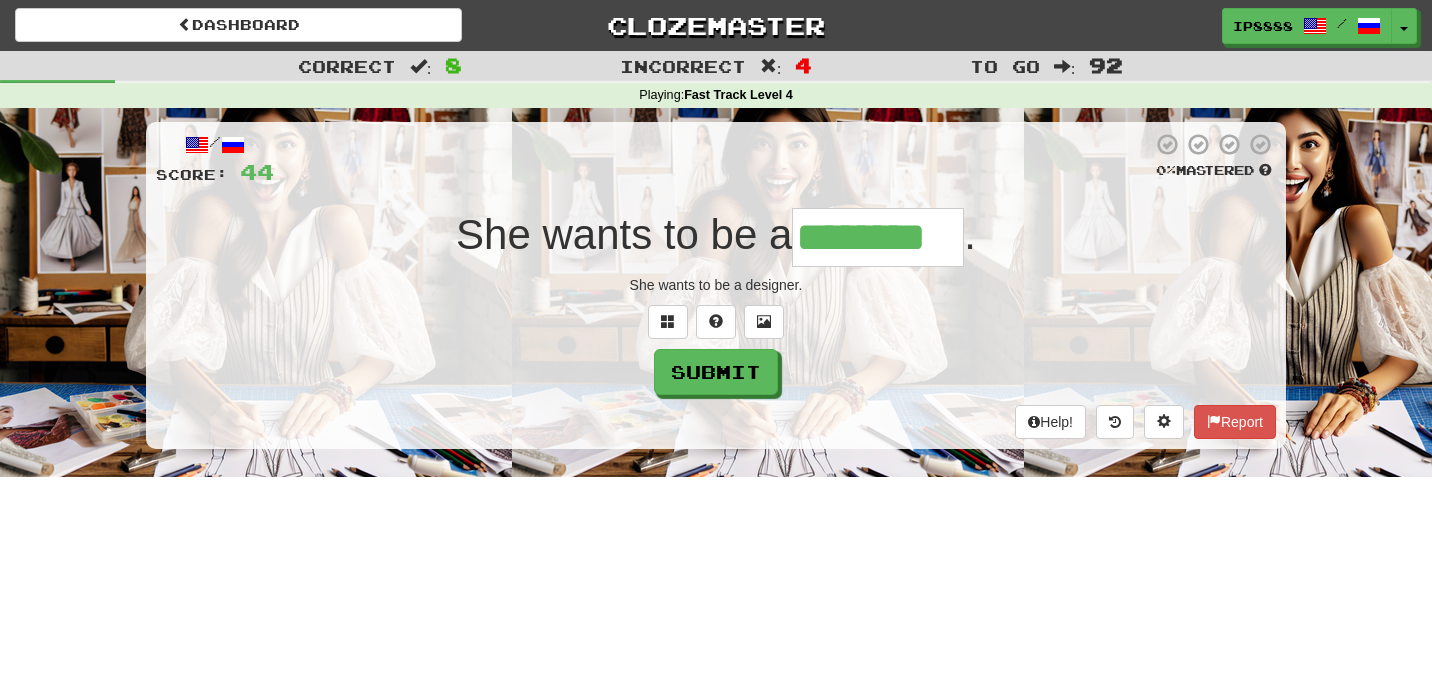 type on "********" 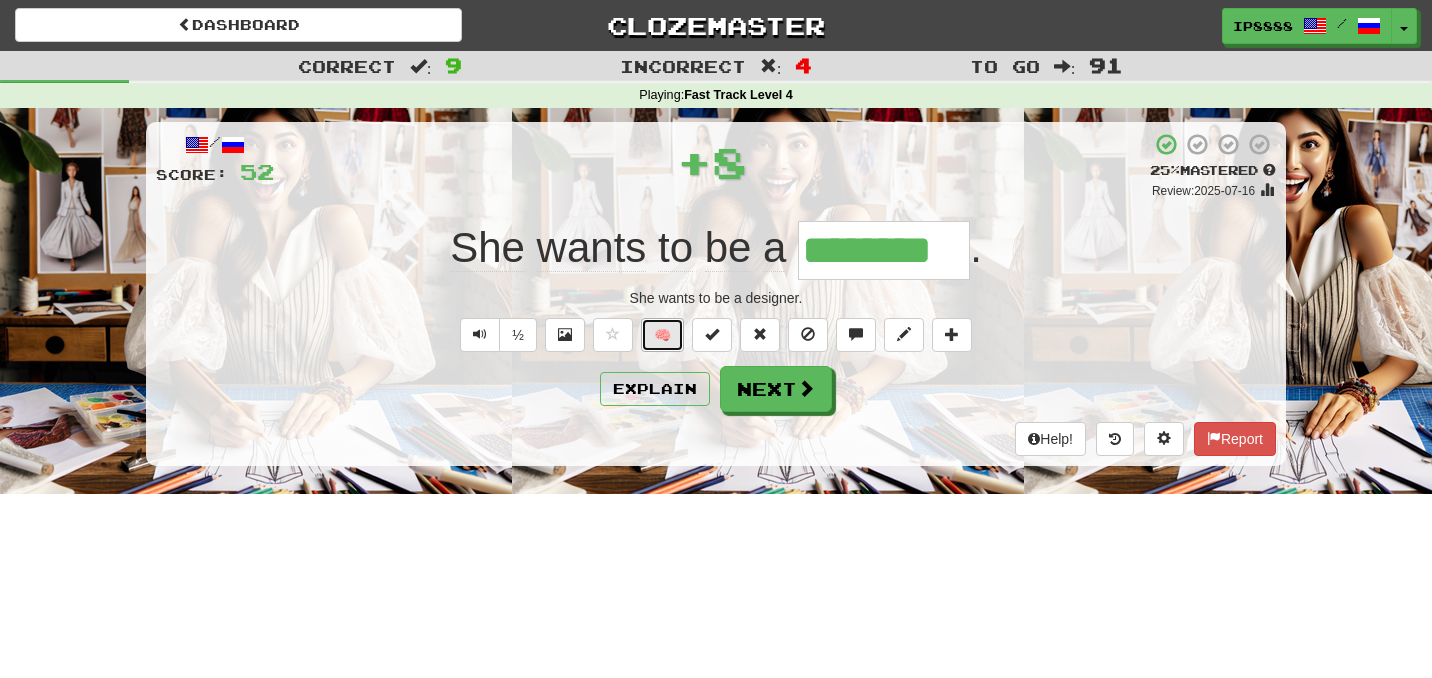 click on "🧠" at bounding box center (662, 335) 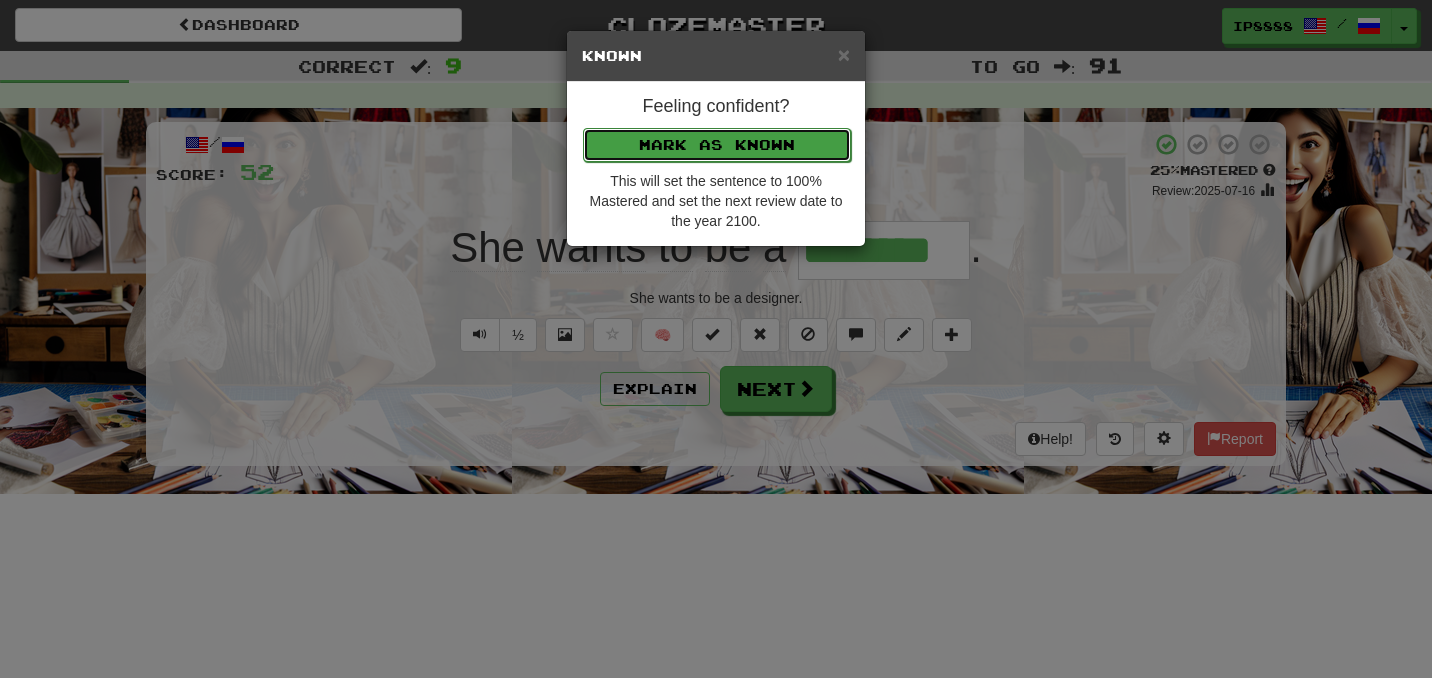 click on "Mark as Known" at bounding box center (717, 145) 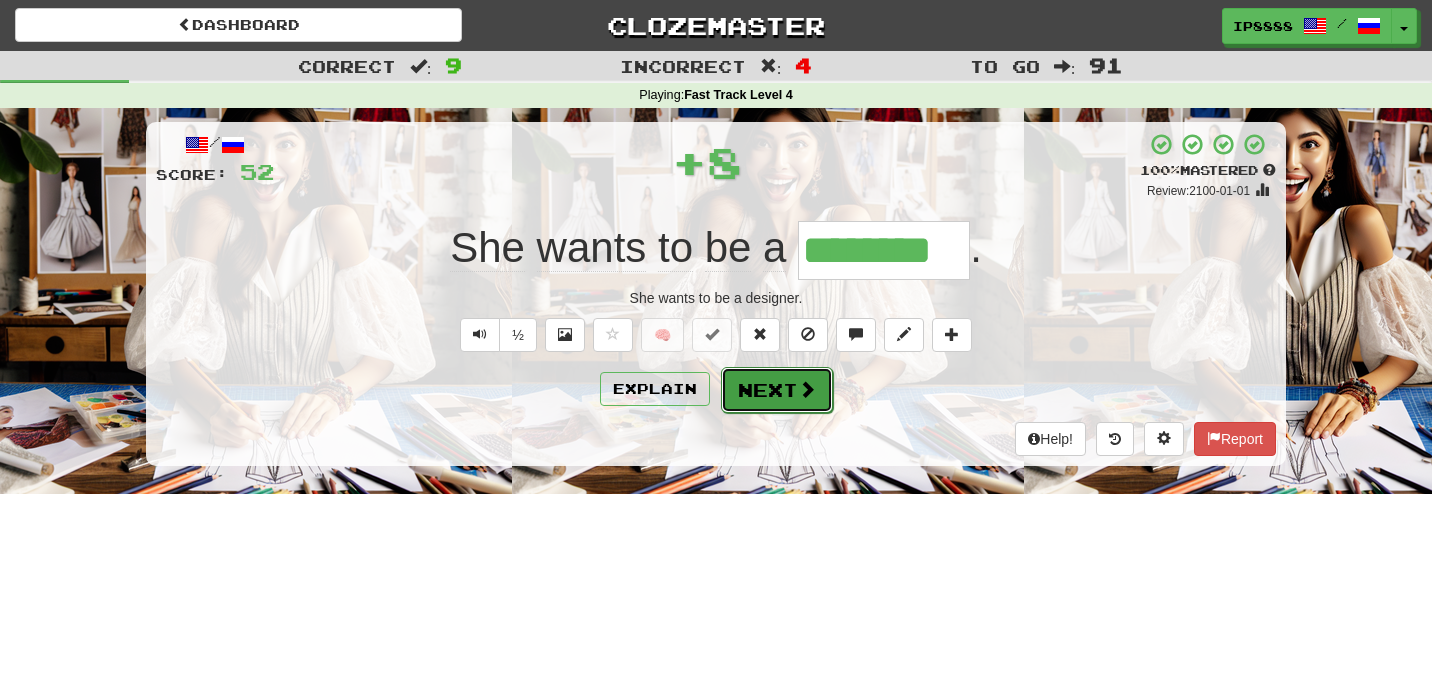click on "Next" at bounding box center (777, 390) 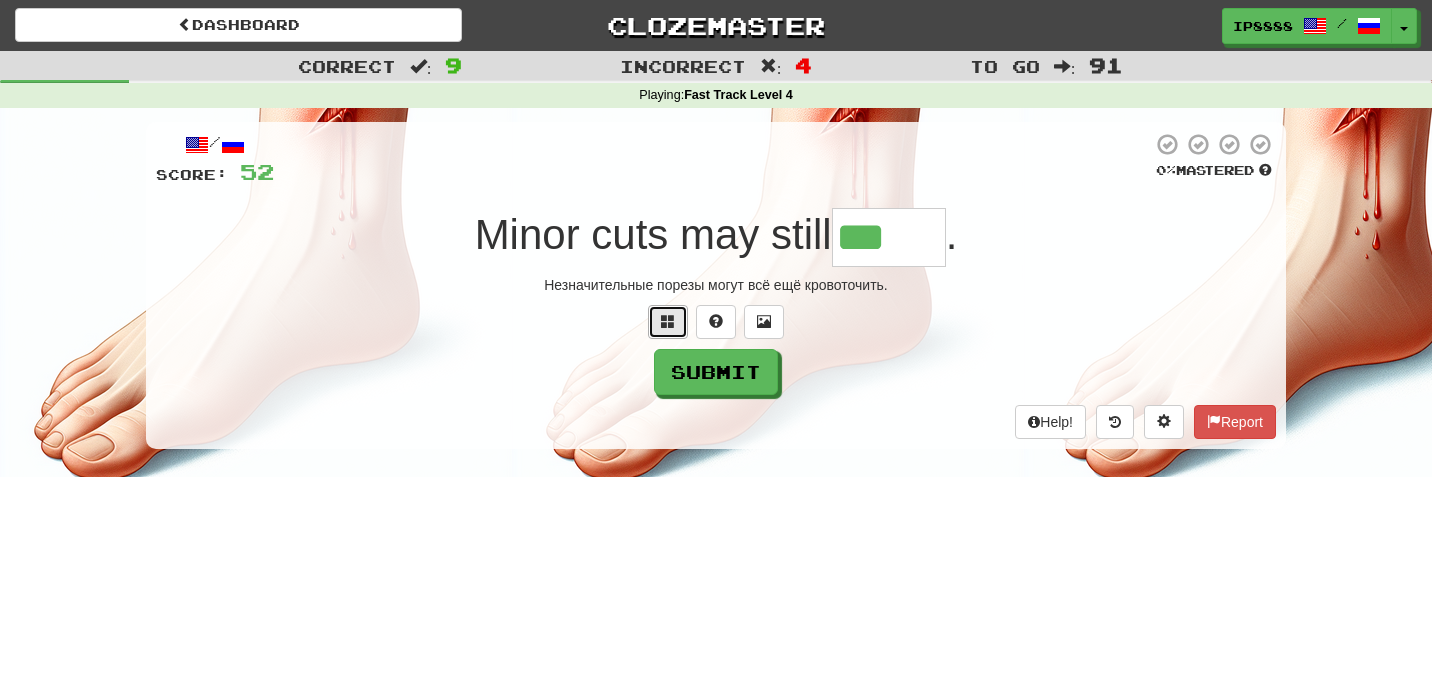 click at bounding box center [668, 322] 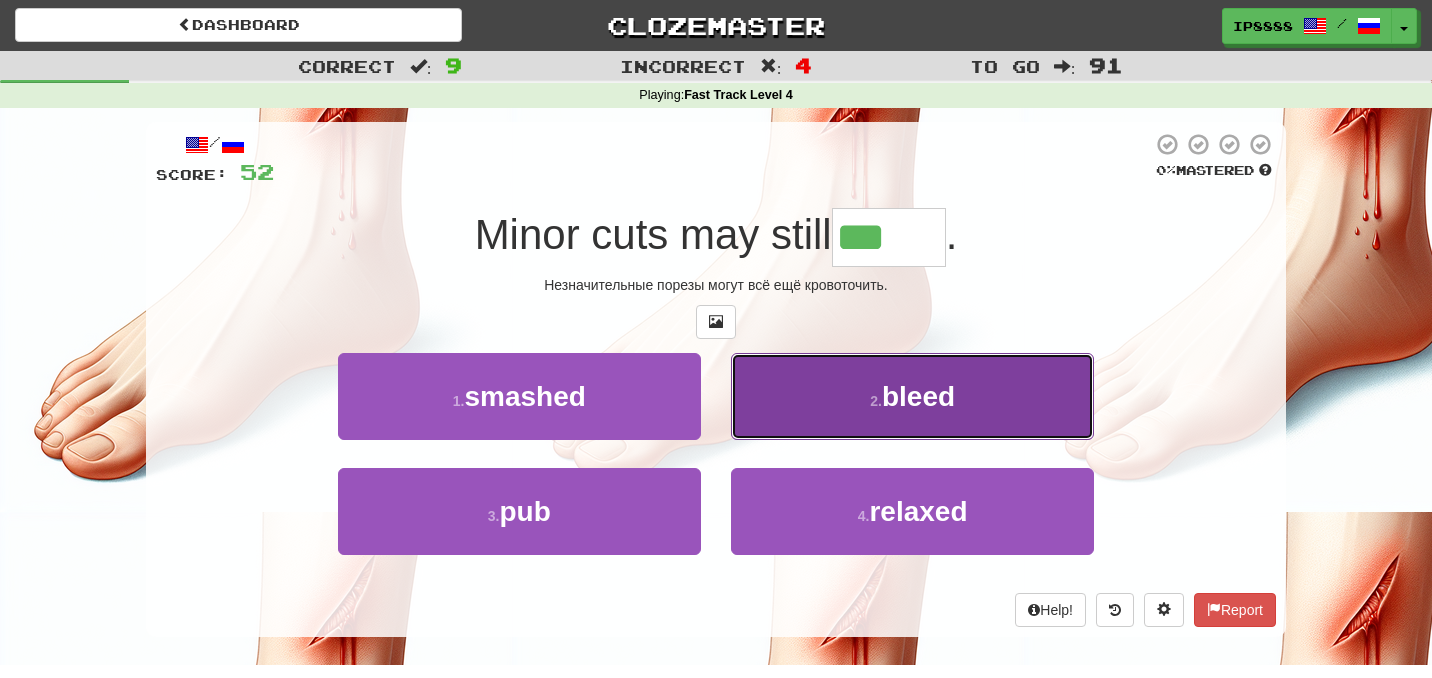 click on "2 . bleed" at bounding box center (912, 396) 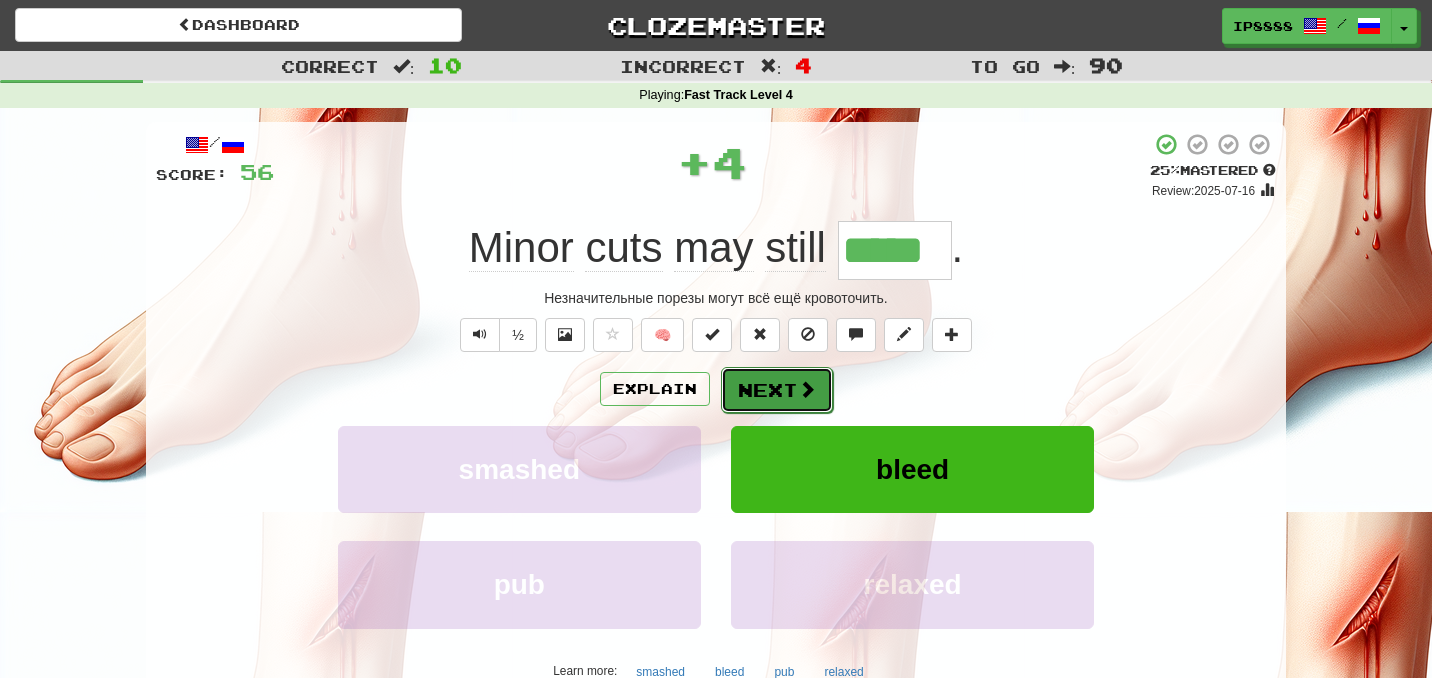 click on "Next" at bounding box center [777, 390] 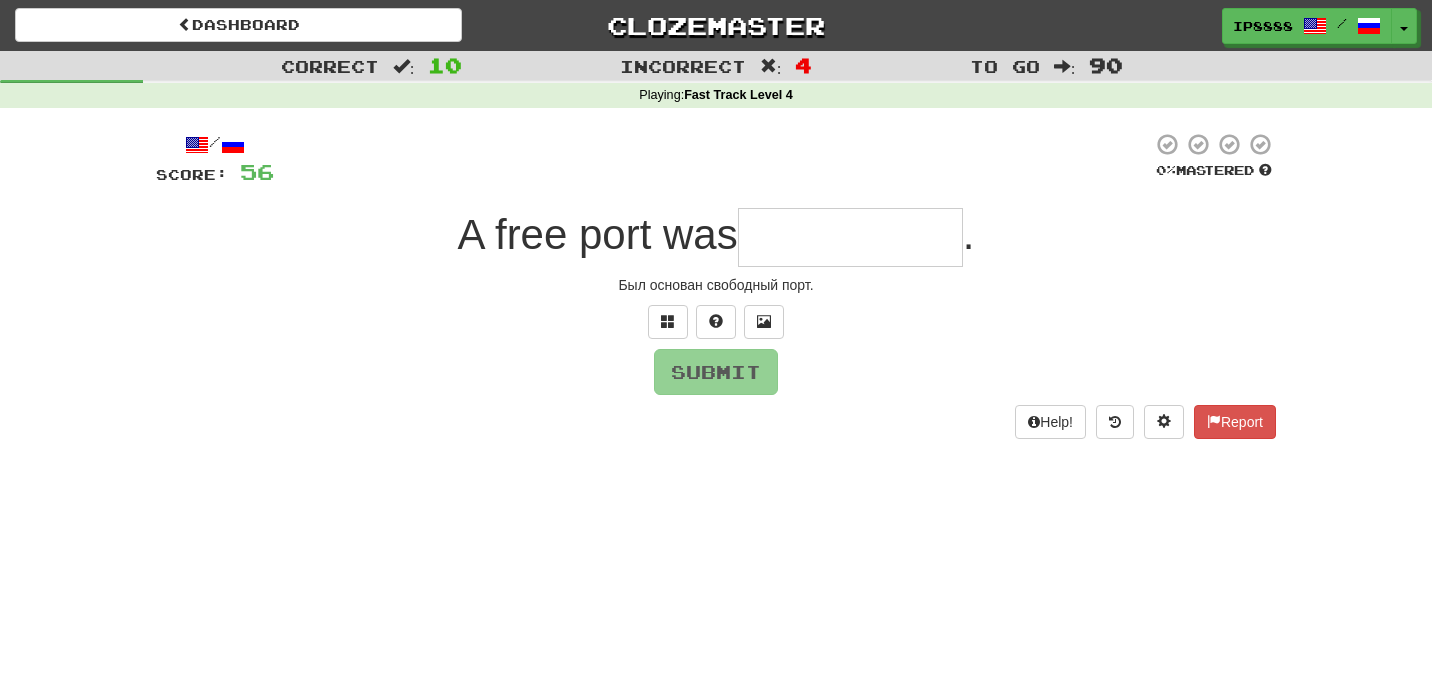 click at bounding box center [850, 237] 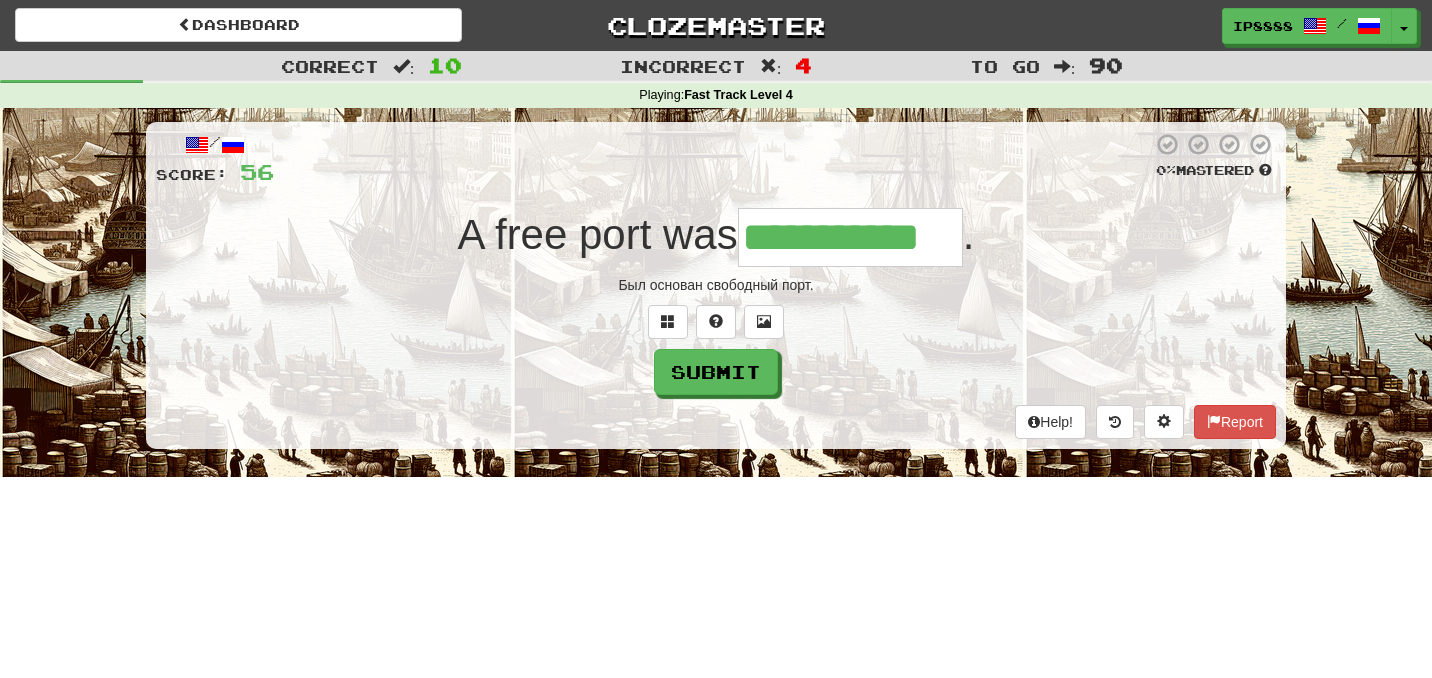 type on "**********" 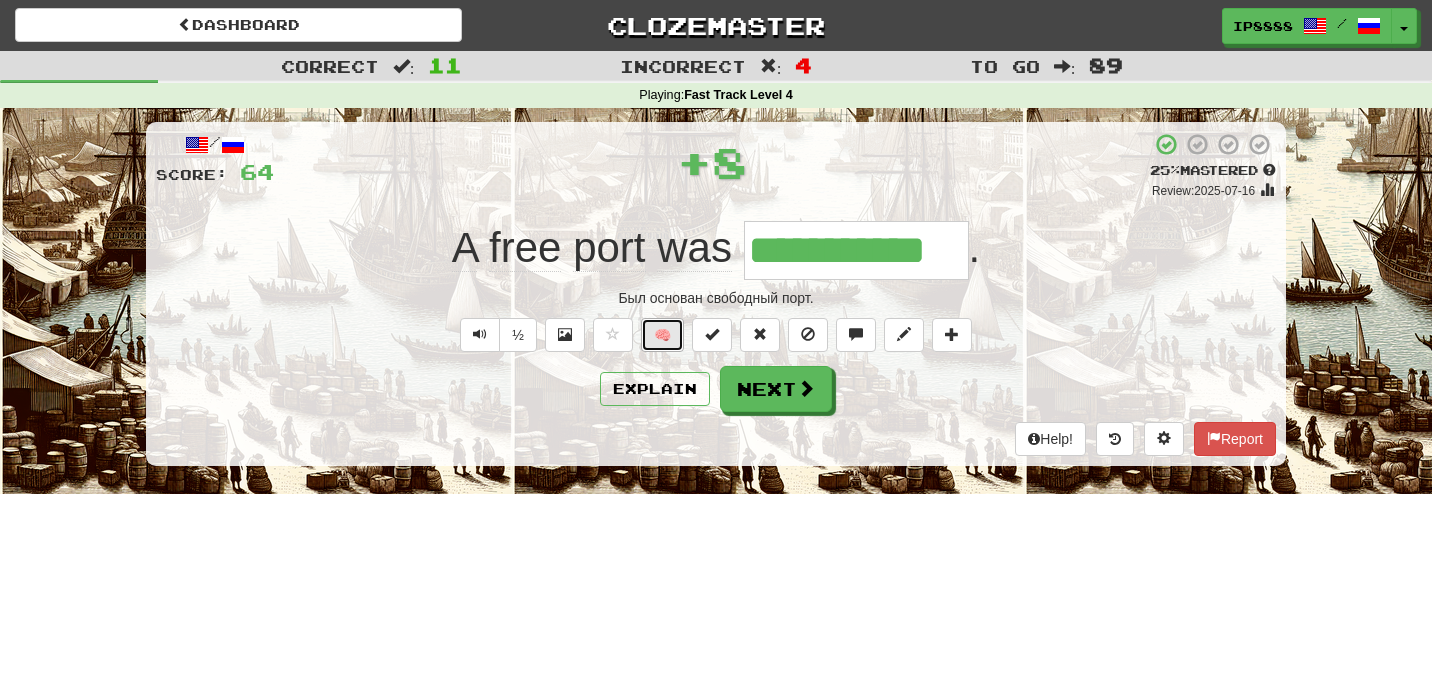 click on "🧠" at bounding box center [662, 335] 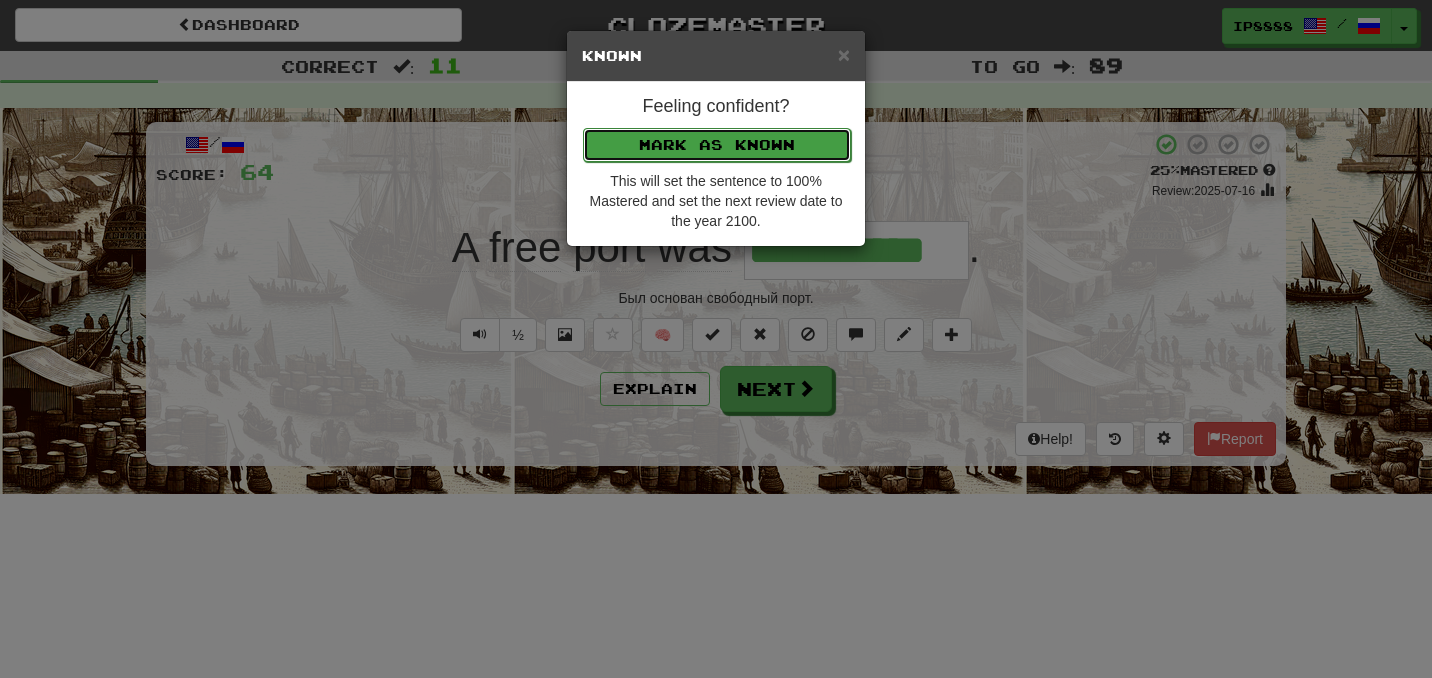click on "Mark as Known" at bounding box center [717, 145] 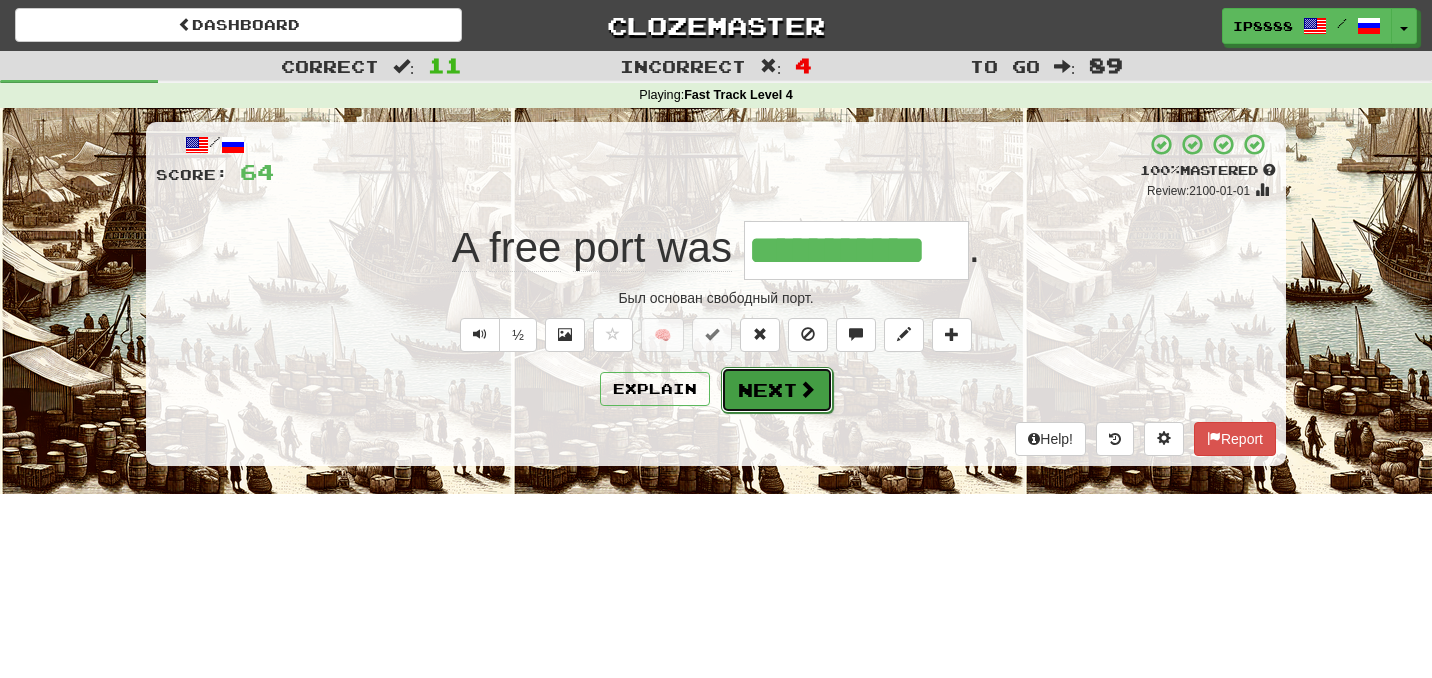 click on "Next" at bounding box center (777, 390) 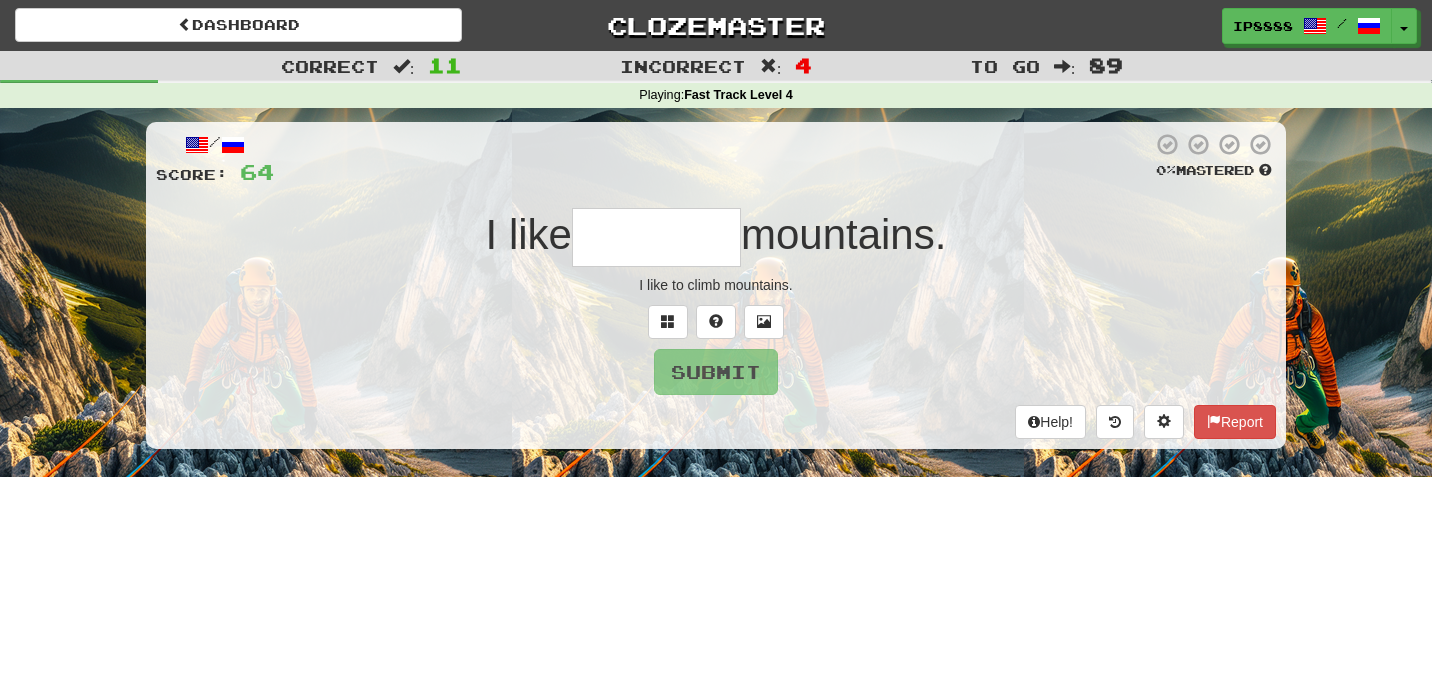 click at bounding box center (656, 237) 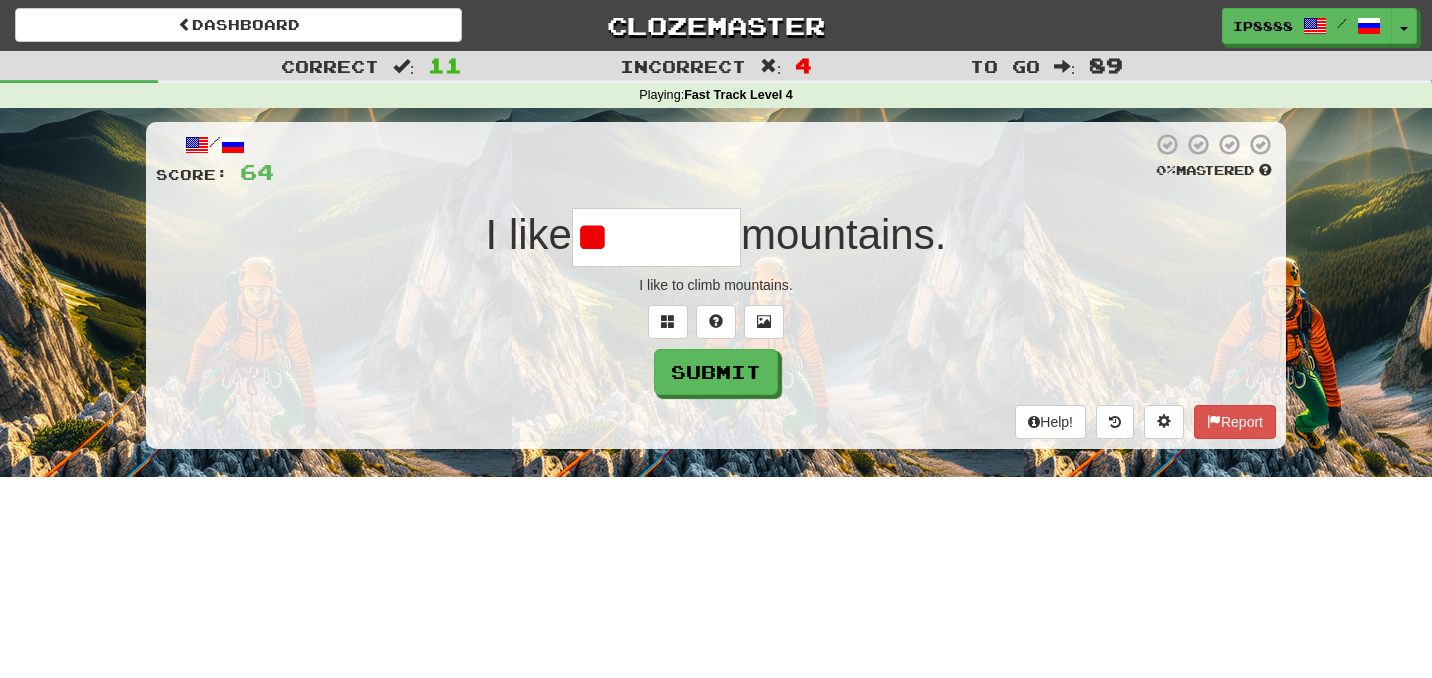 type on "*" 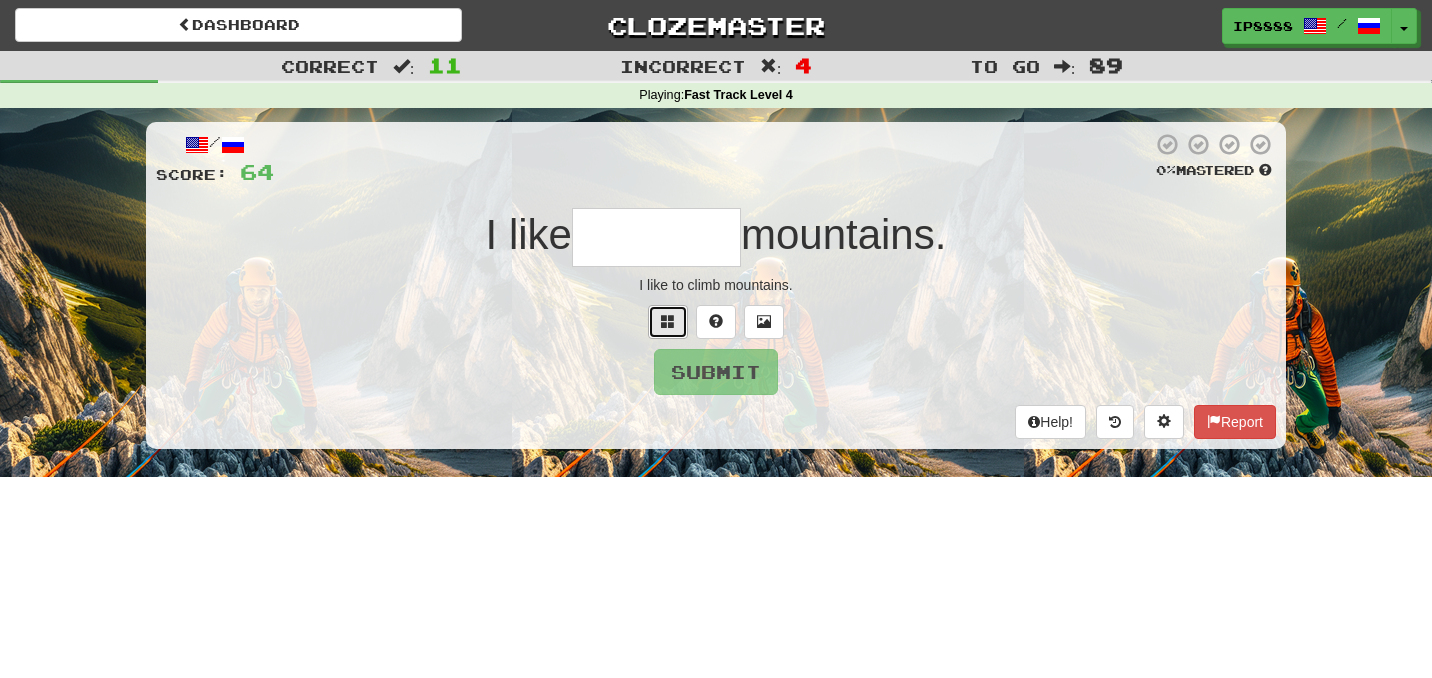 click at bounding box center (668, 321) 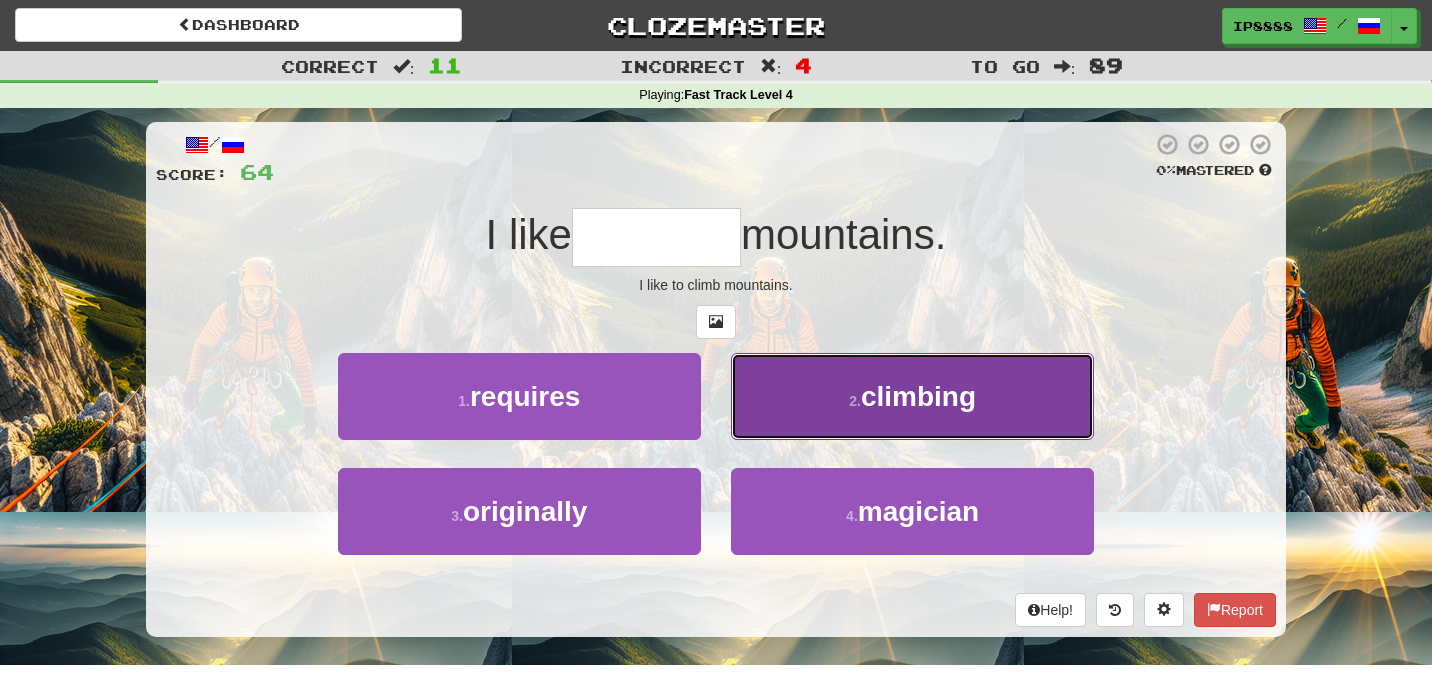 click on "2 .  climbing" at bounding box center (912, 396) 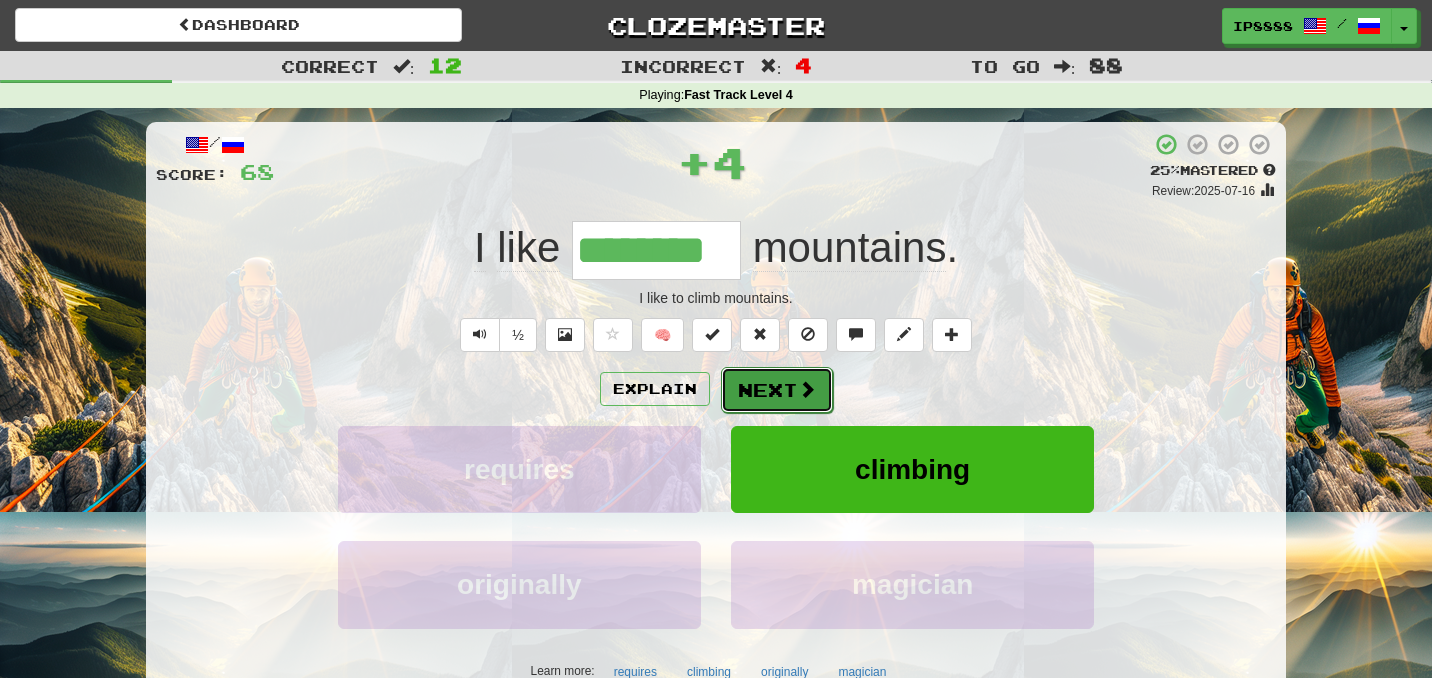 click on "Next" at bounding box center [777, 390] 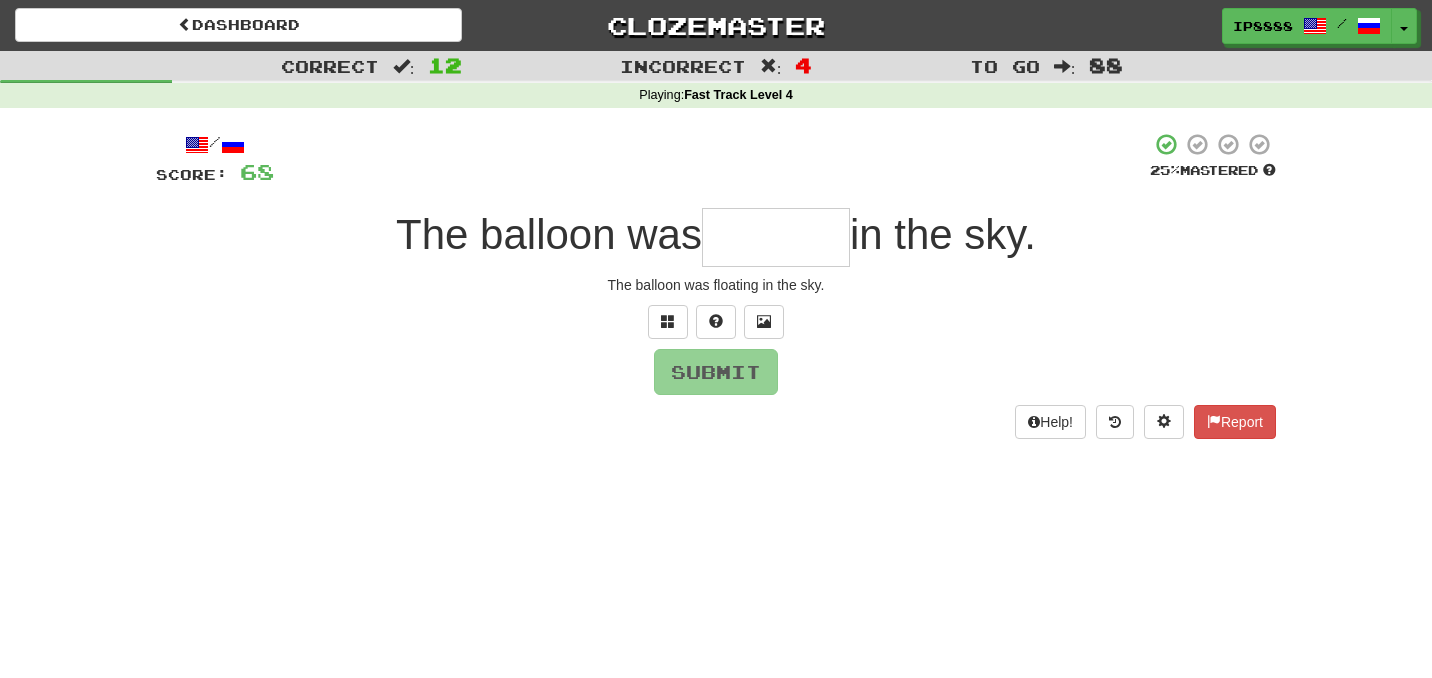 click at bounding box center [776, 237] 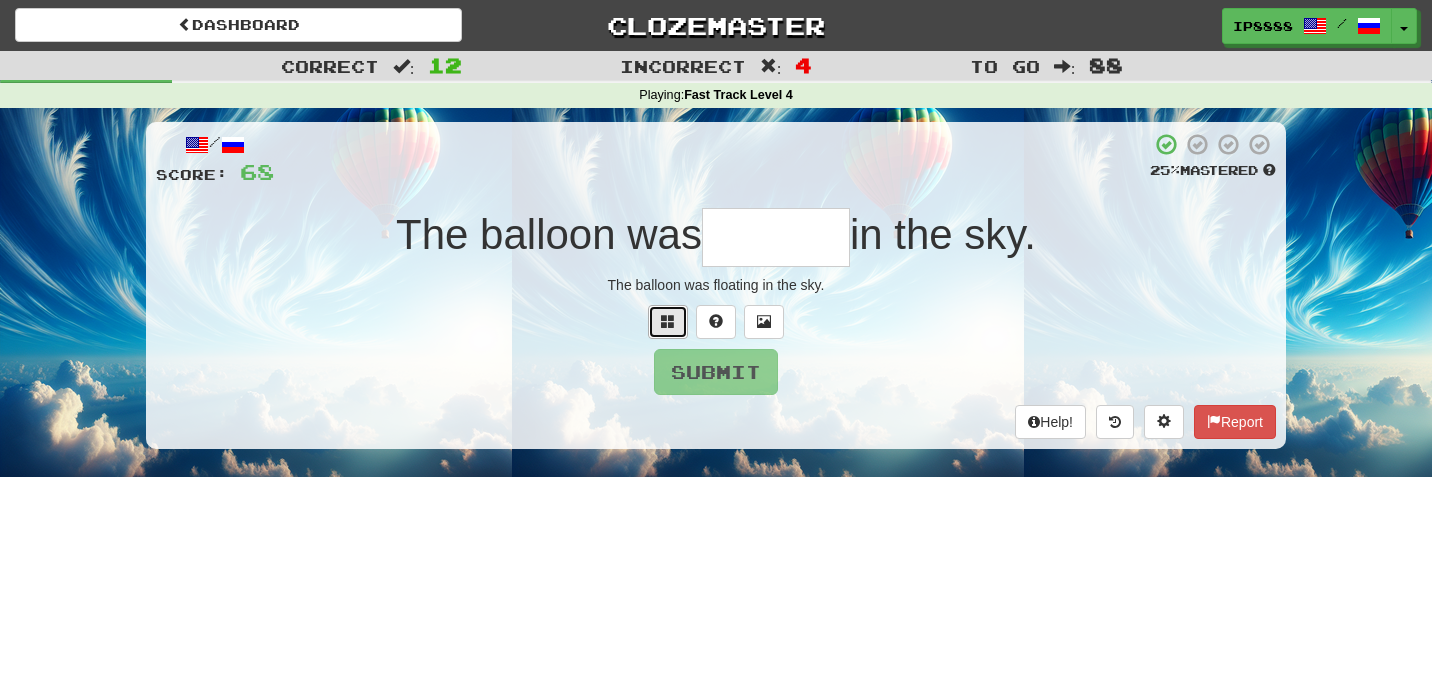 click at bounding box center (668, 322) 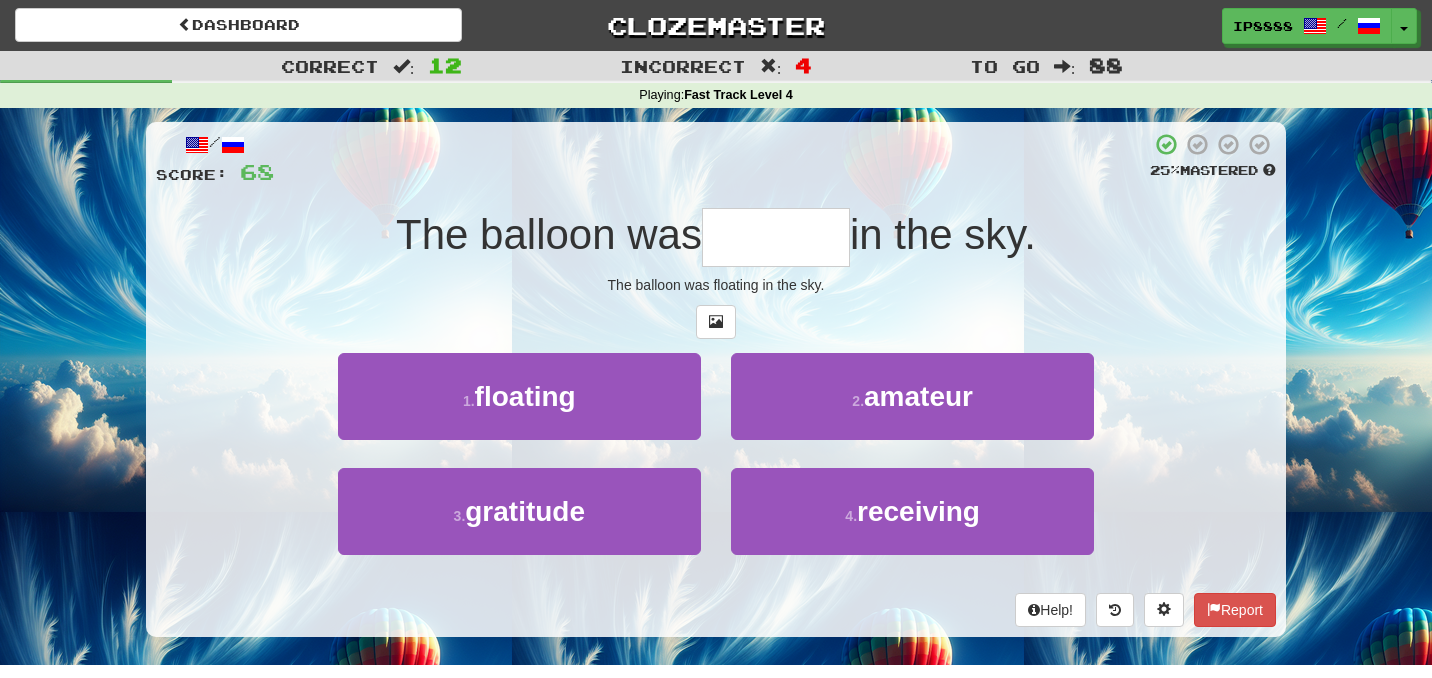 click at bounding box center (776, 237) 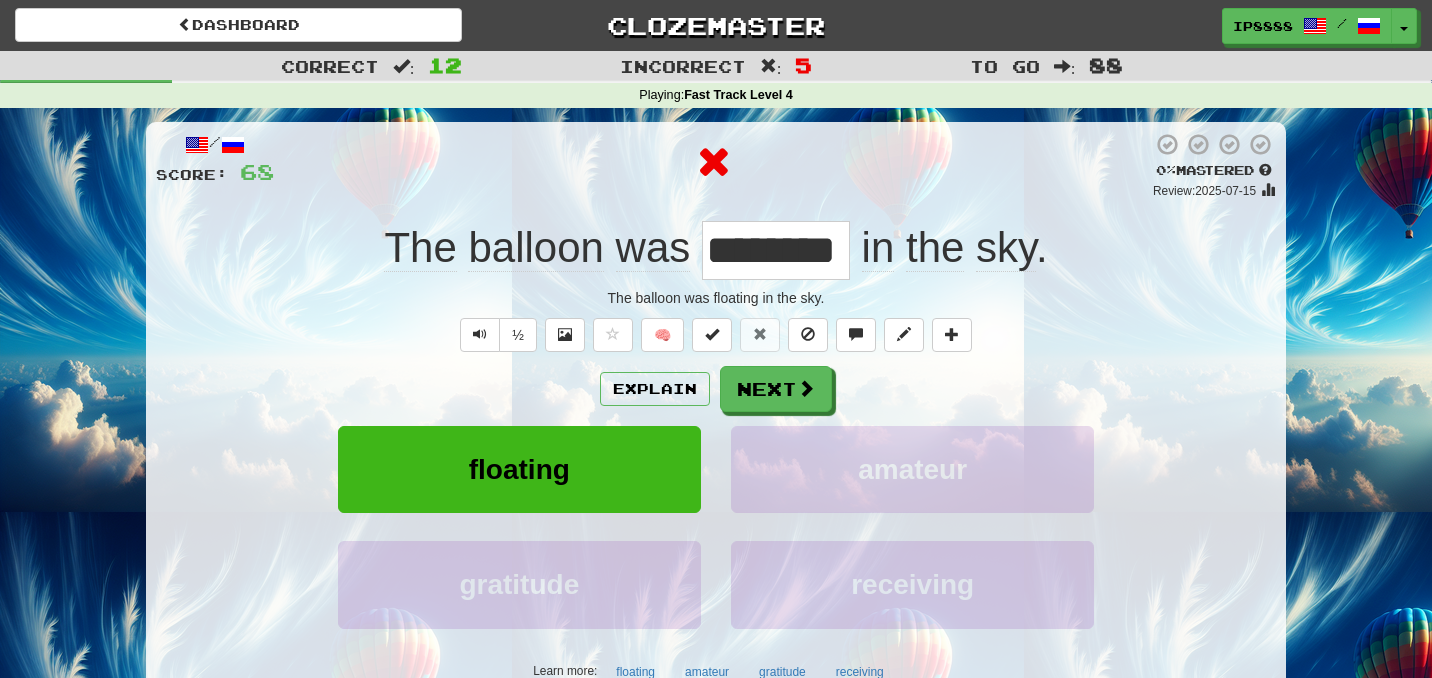 click on "Explain Next floating amateur gratitude receiving Learn more: floating amateur gratitude receiving" at bounding box center (716, 526) 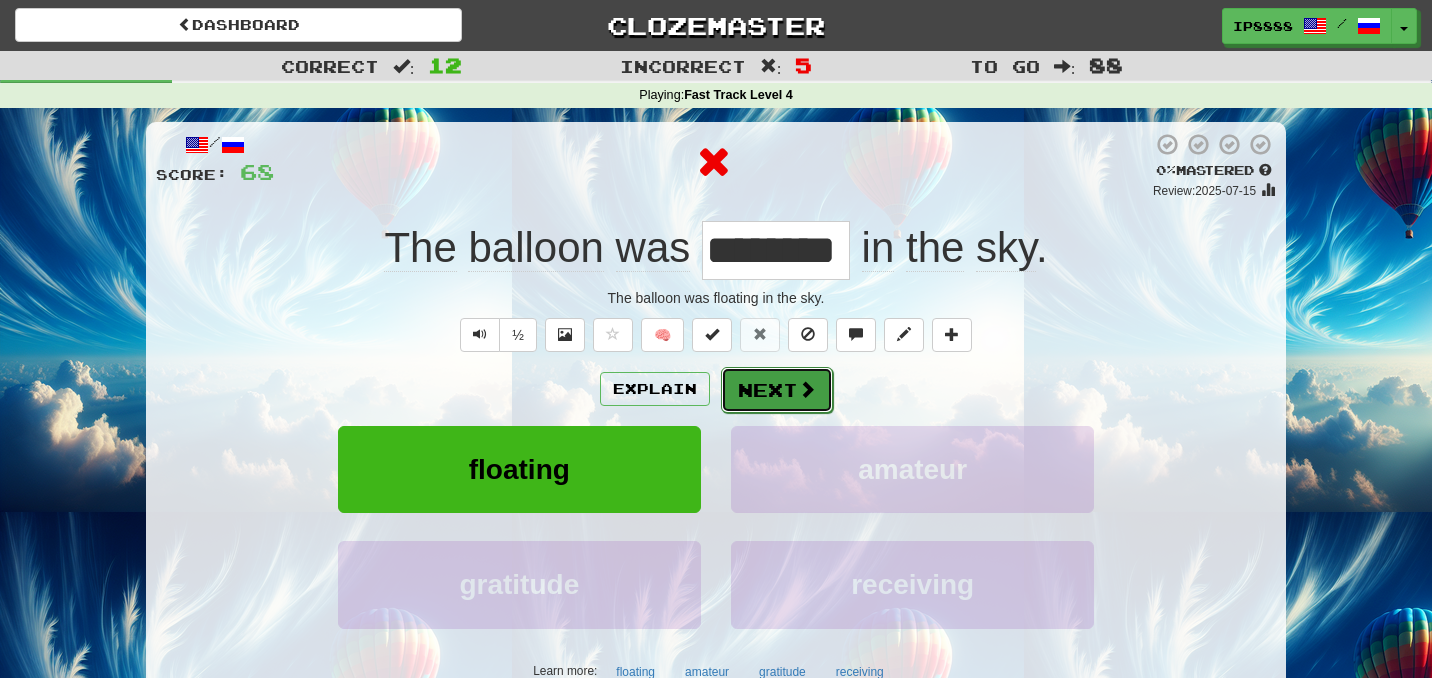 click on "Next" at bounding box center (777, 390) 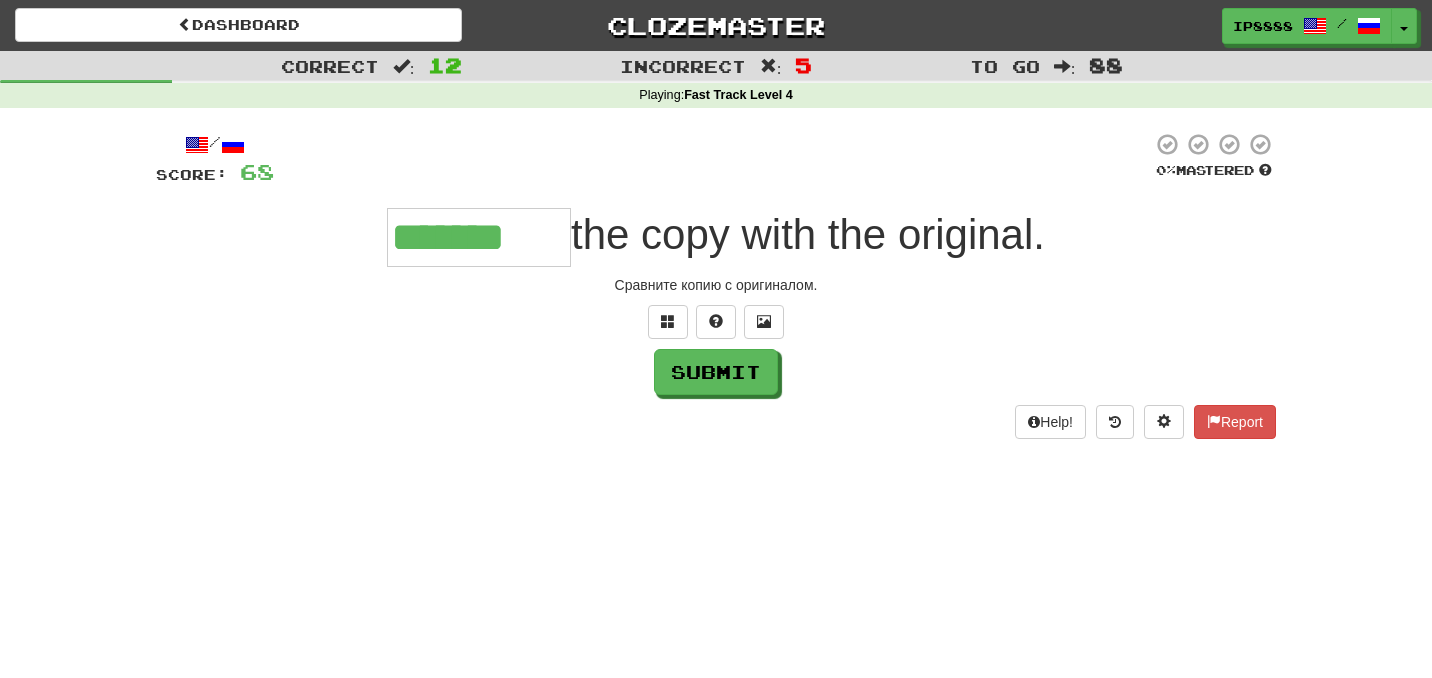 type on "*******" 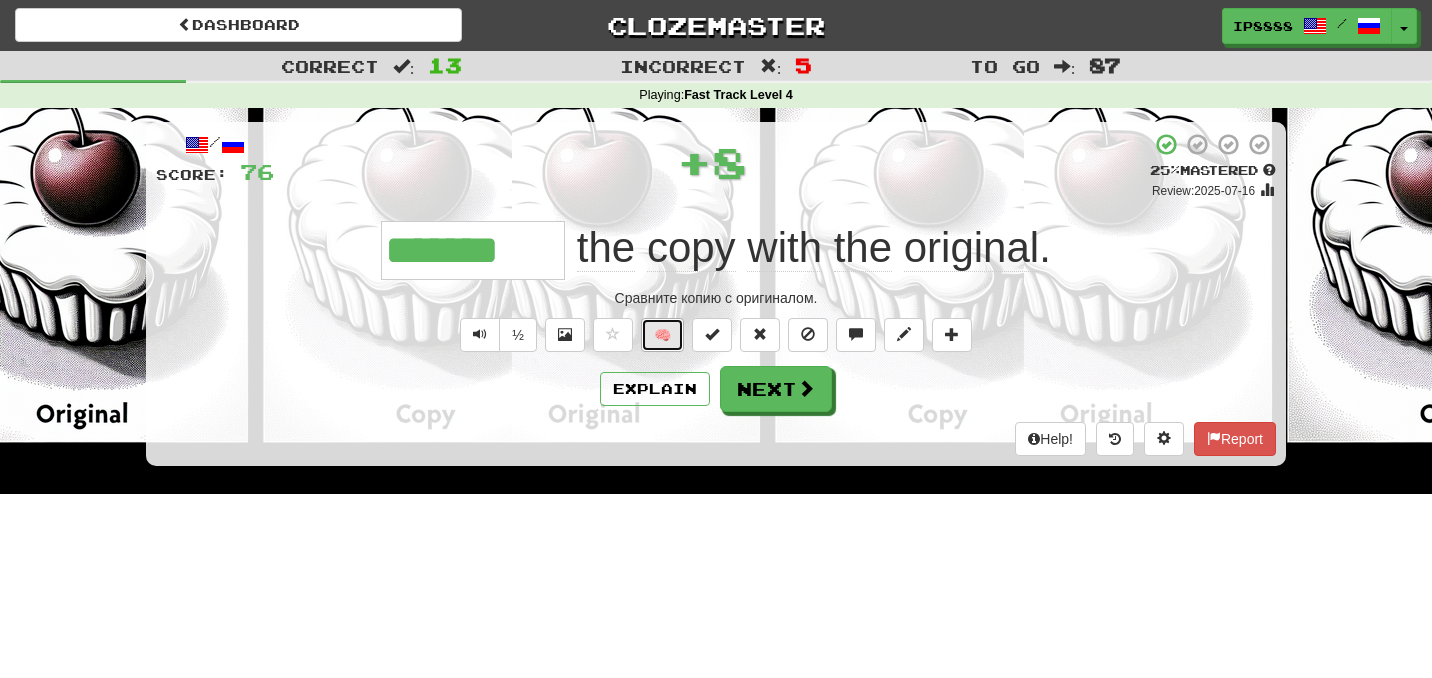click on "🧠" at bounding box center (662, 335) 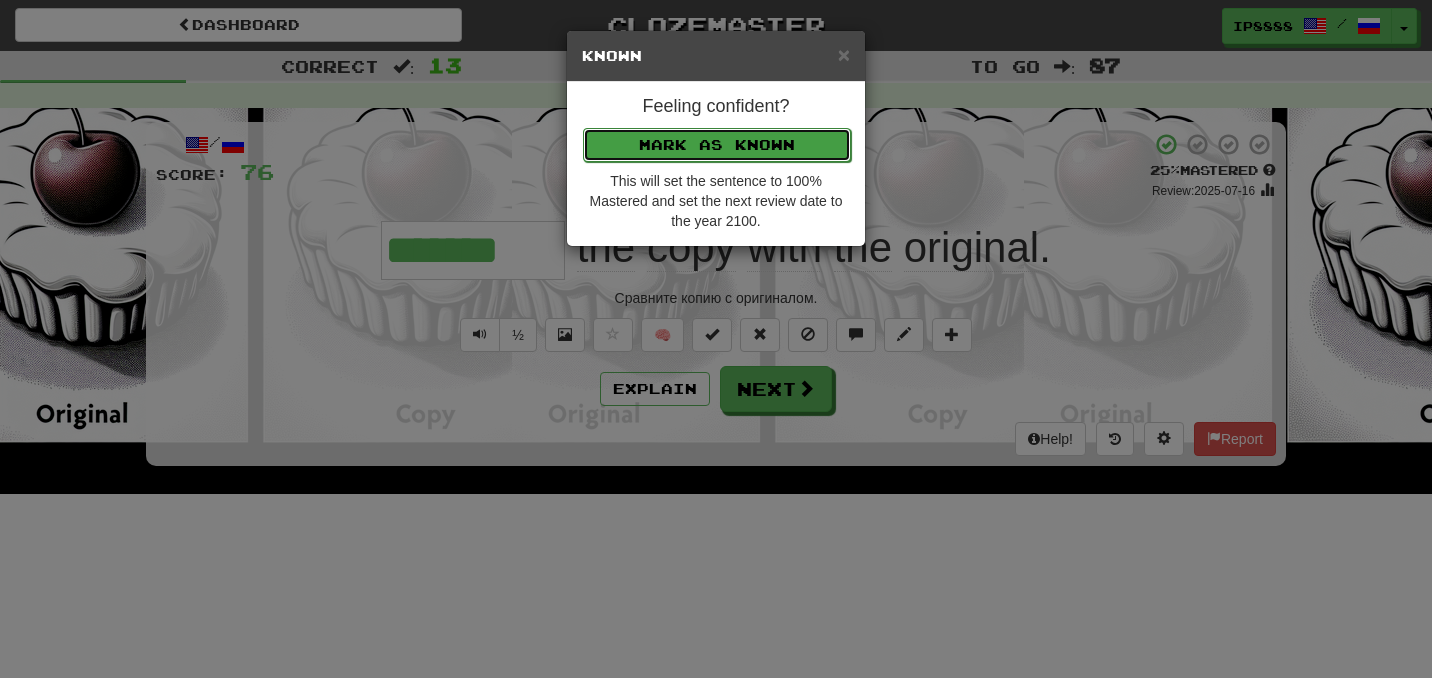 click on "Mark as Known" at bounding box center (717, 145) 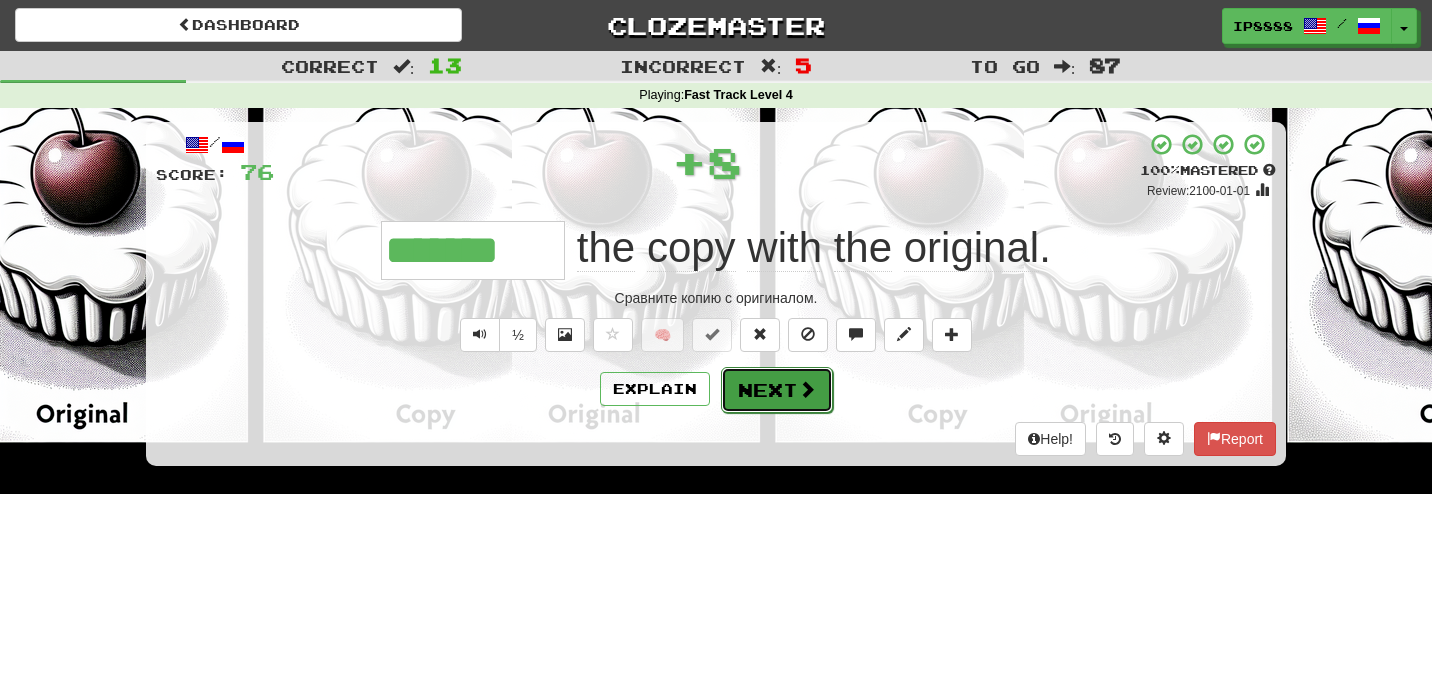 click on "Next" at bounding box center (777, 390) 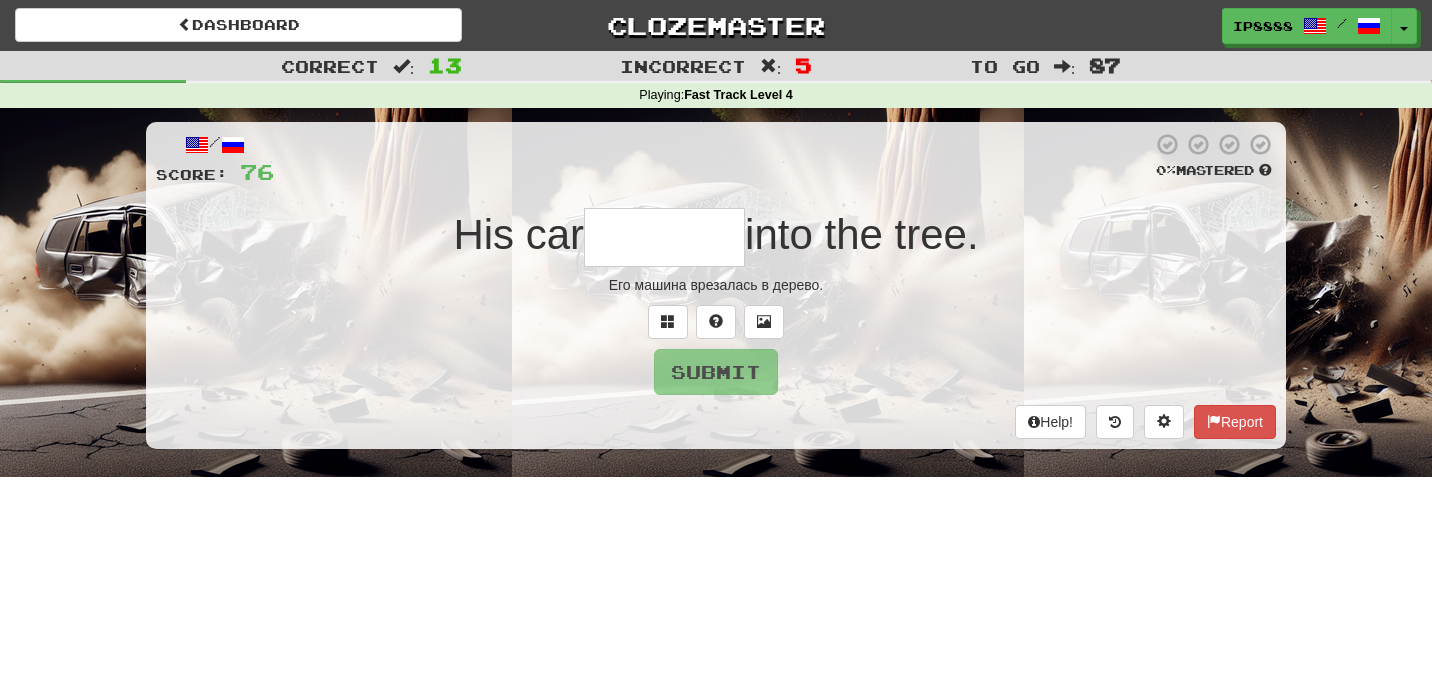 click at bounding box center (664, 237) 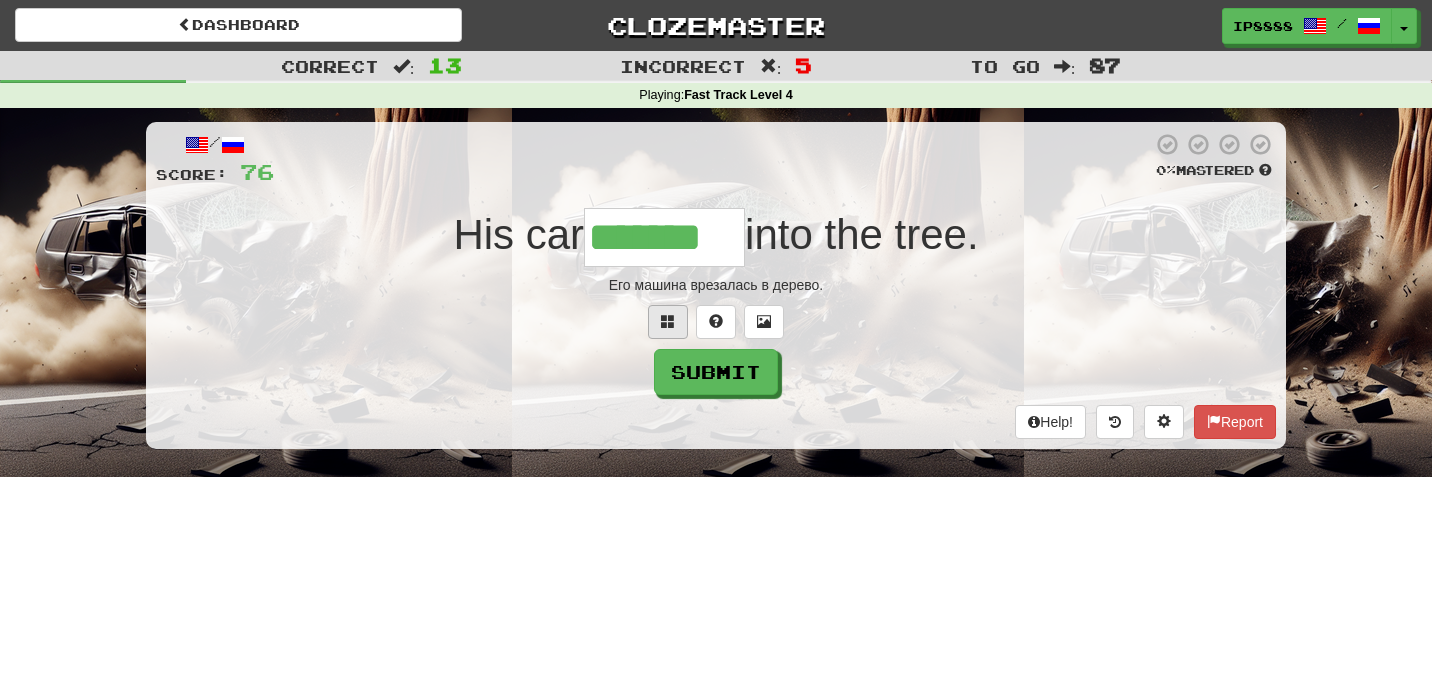 type on "*******" 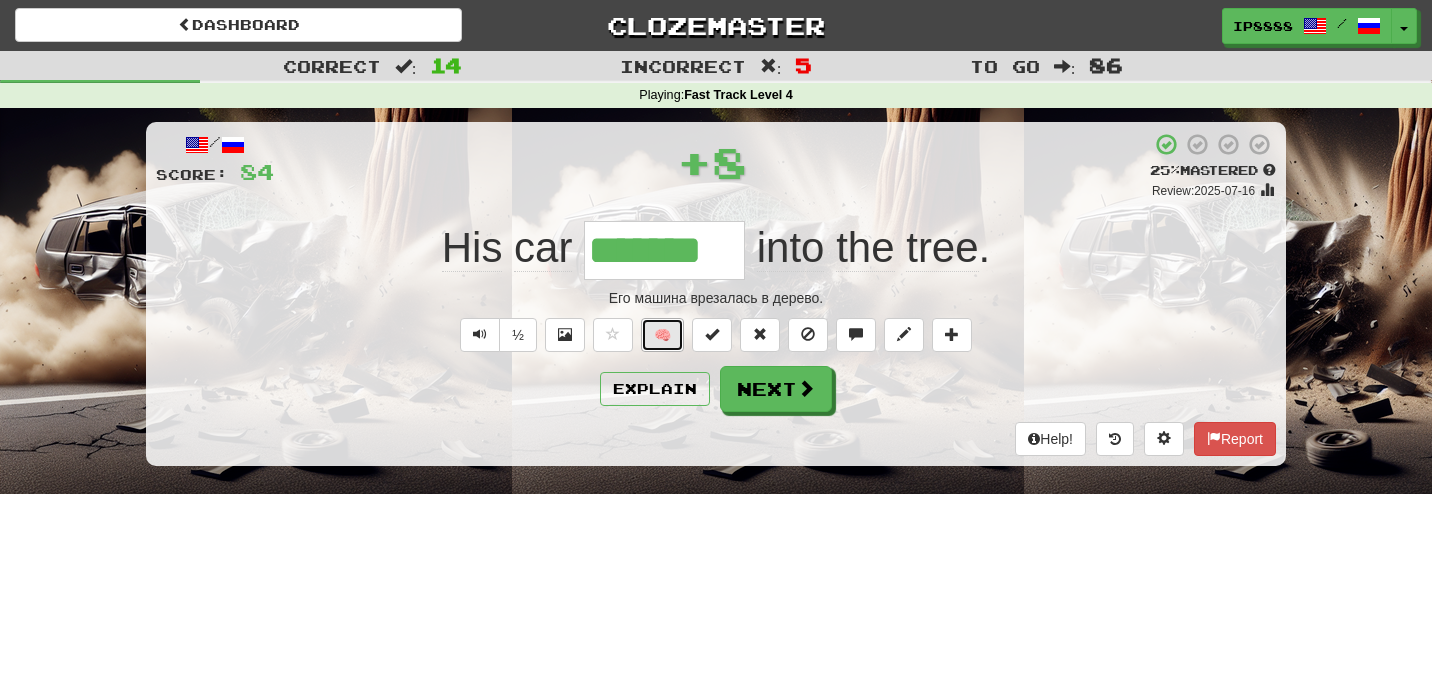 click on "🧠" at bounding box center (662, 335) 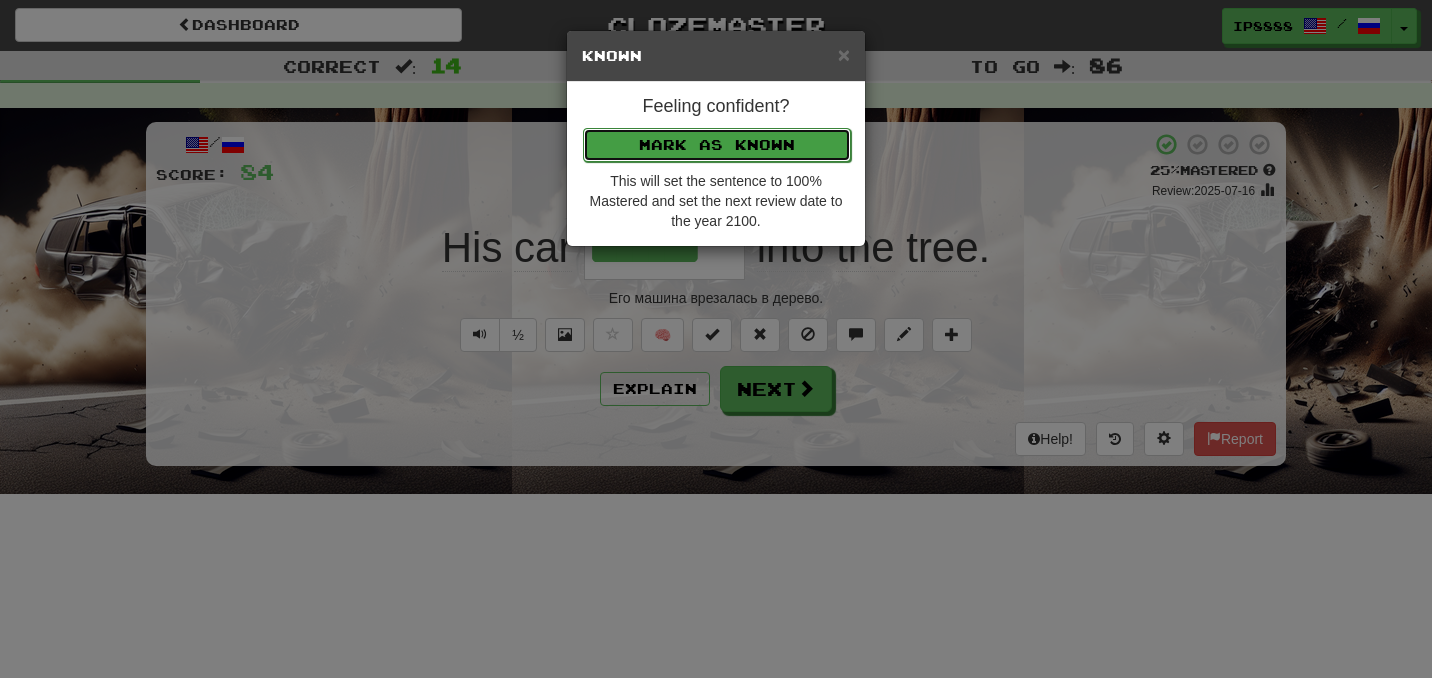 click on "Mark as Known" at bounding box center (717, 145) 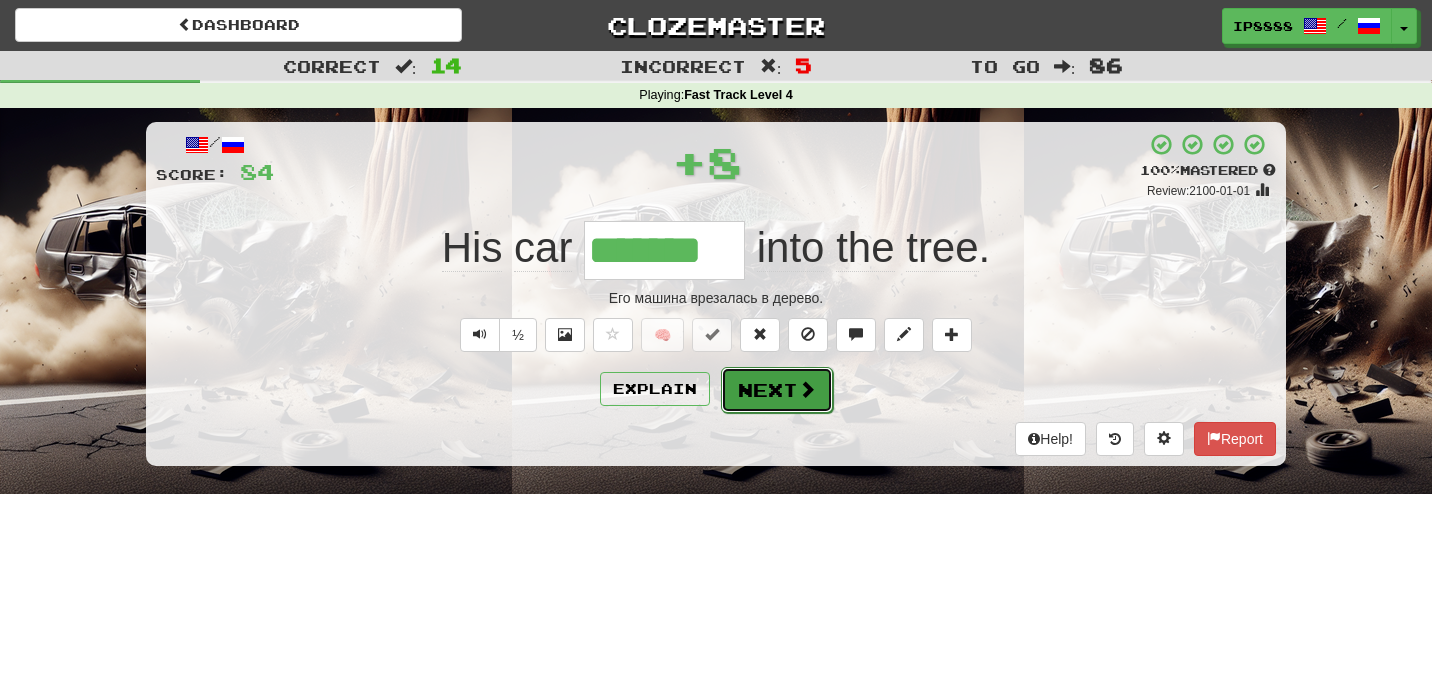 click on "Next" at bounding box center (777, 390) 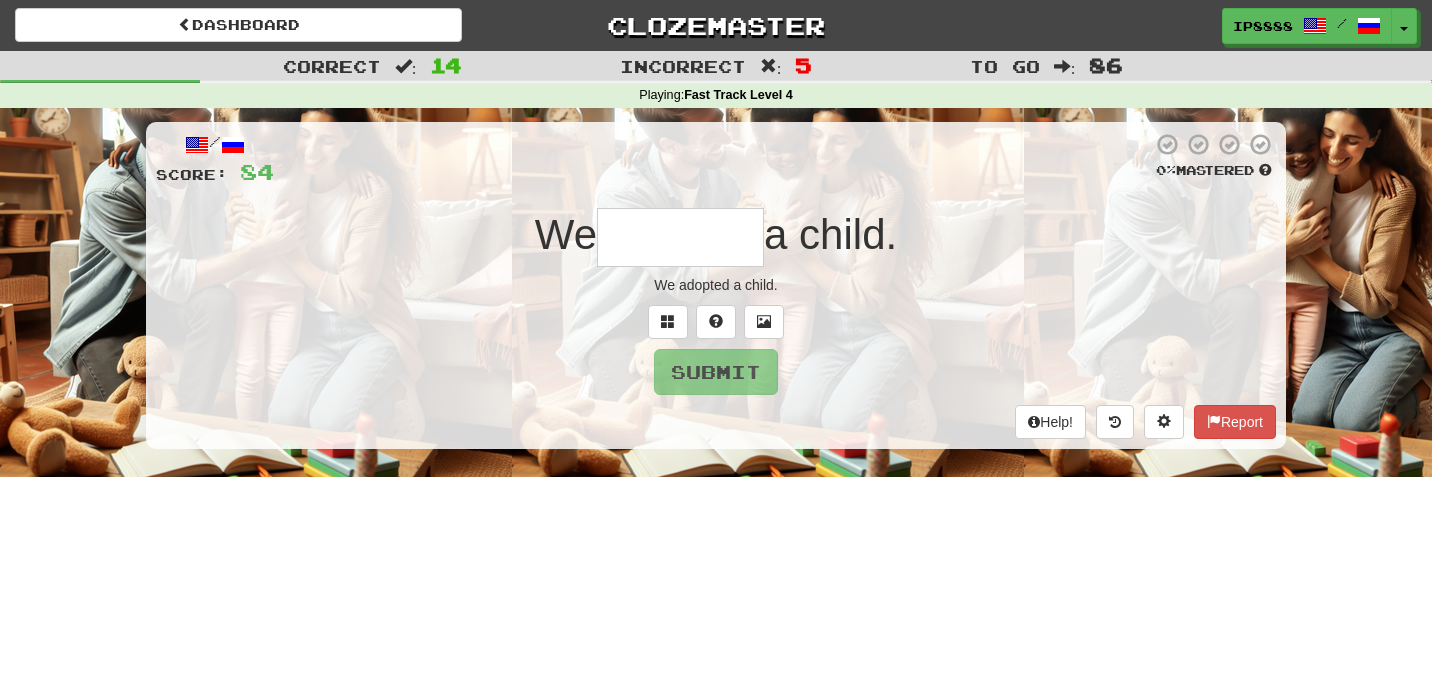click at bounding box center (680, 237) 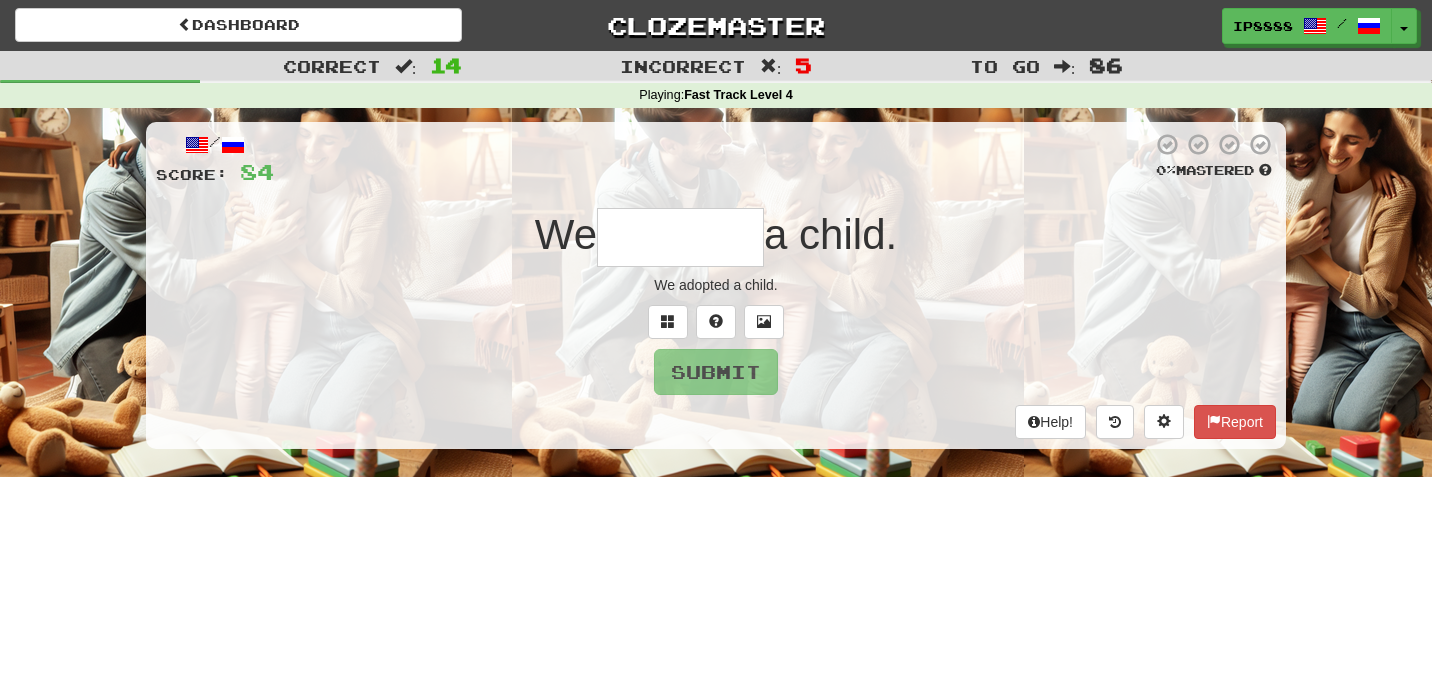 click at bounding box center [680, 237] 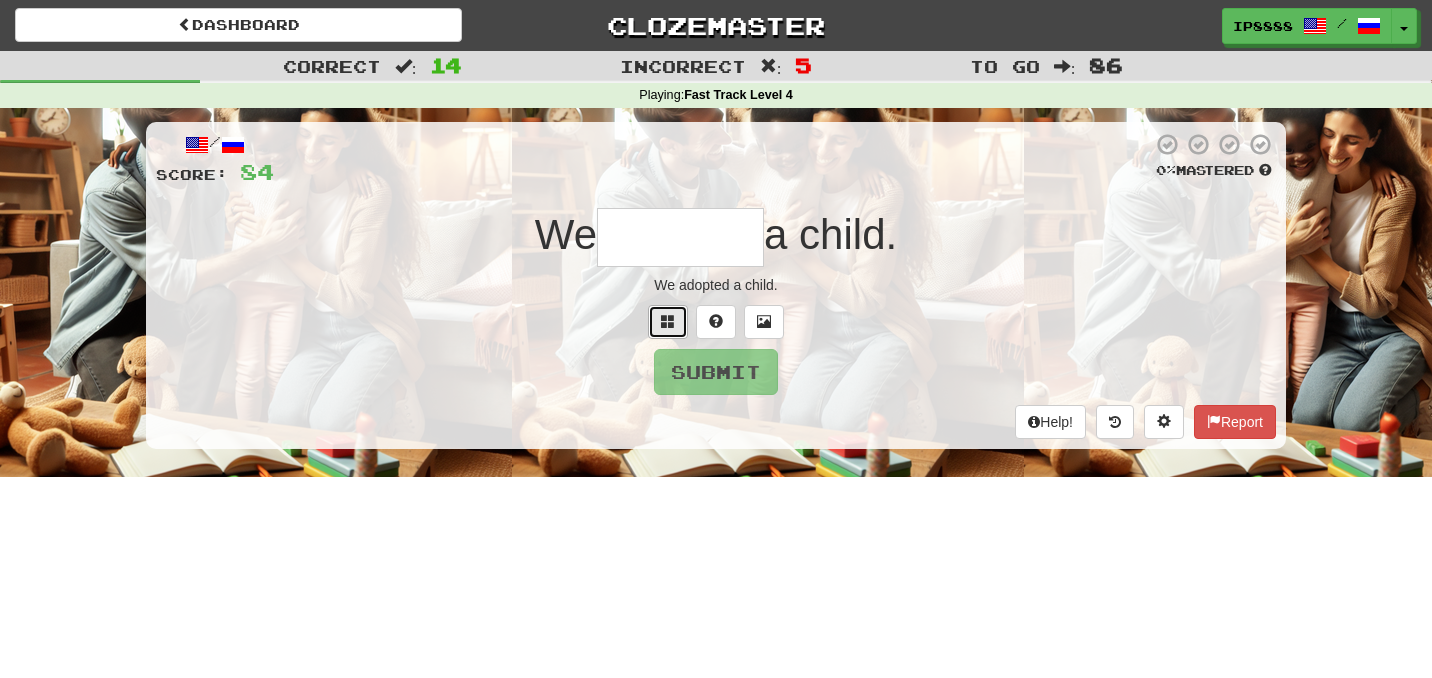 click at bounding box center [668, 322] 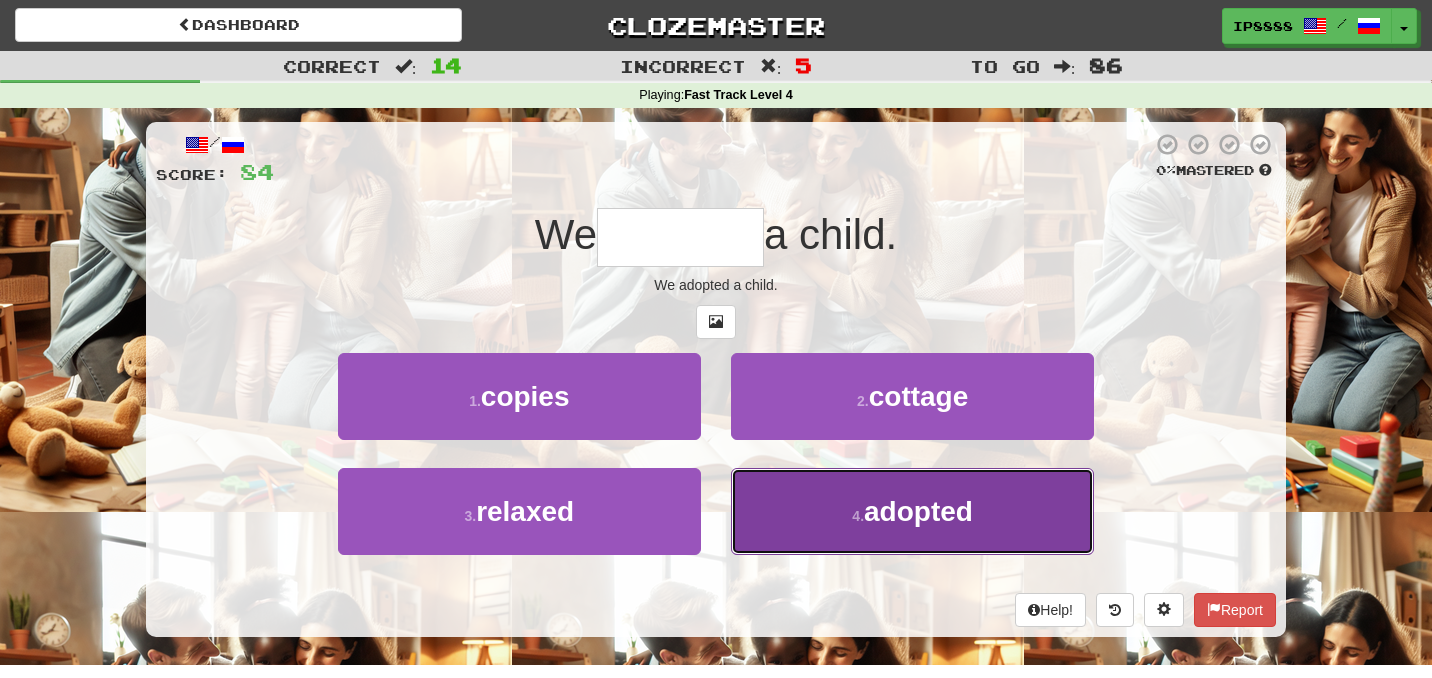 click on "4 .  adopted" at bounding box center [912, 511] 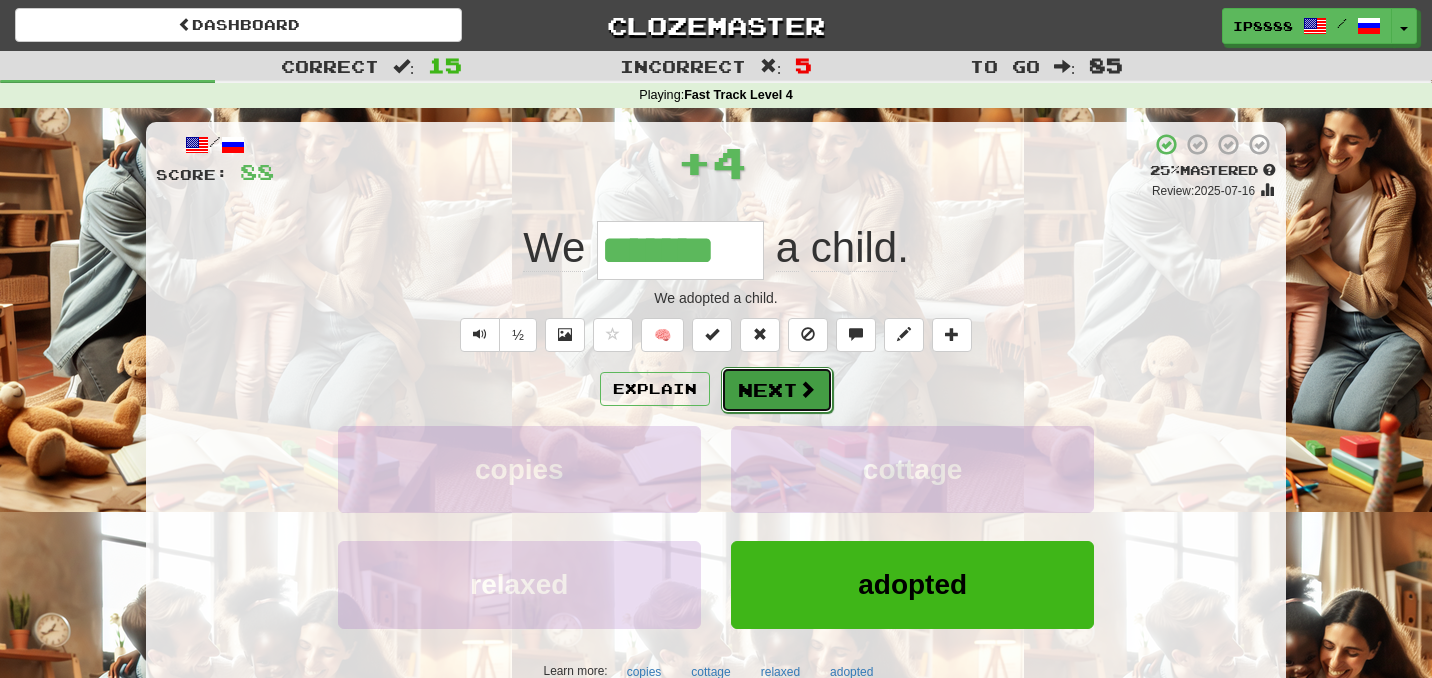 click on "Next" at bounding box center [777, 390] 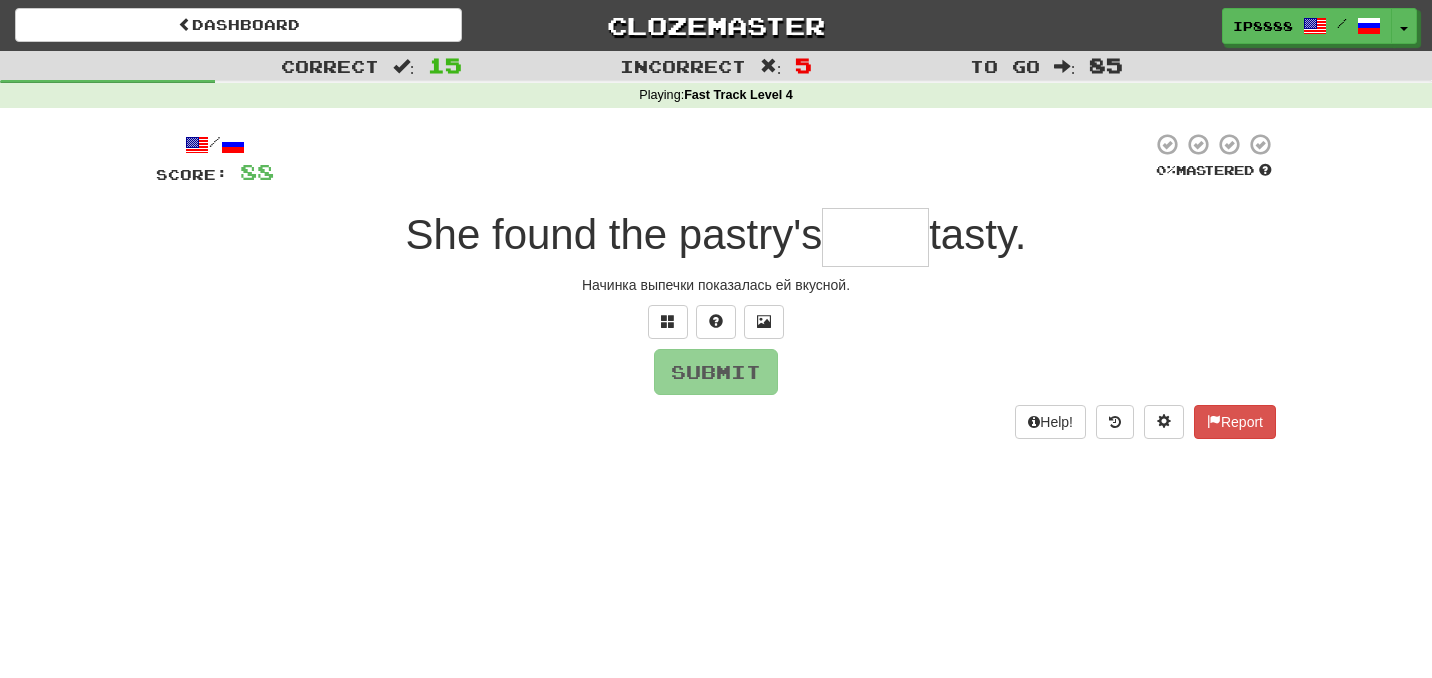 click at bounding box center (875, 237) 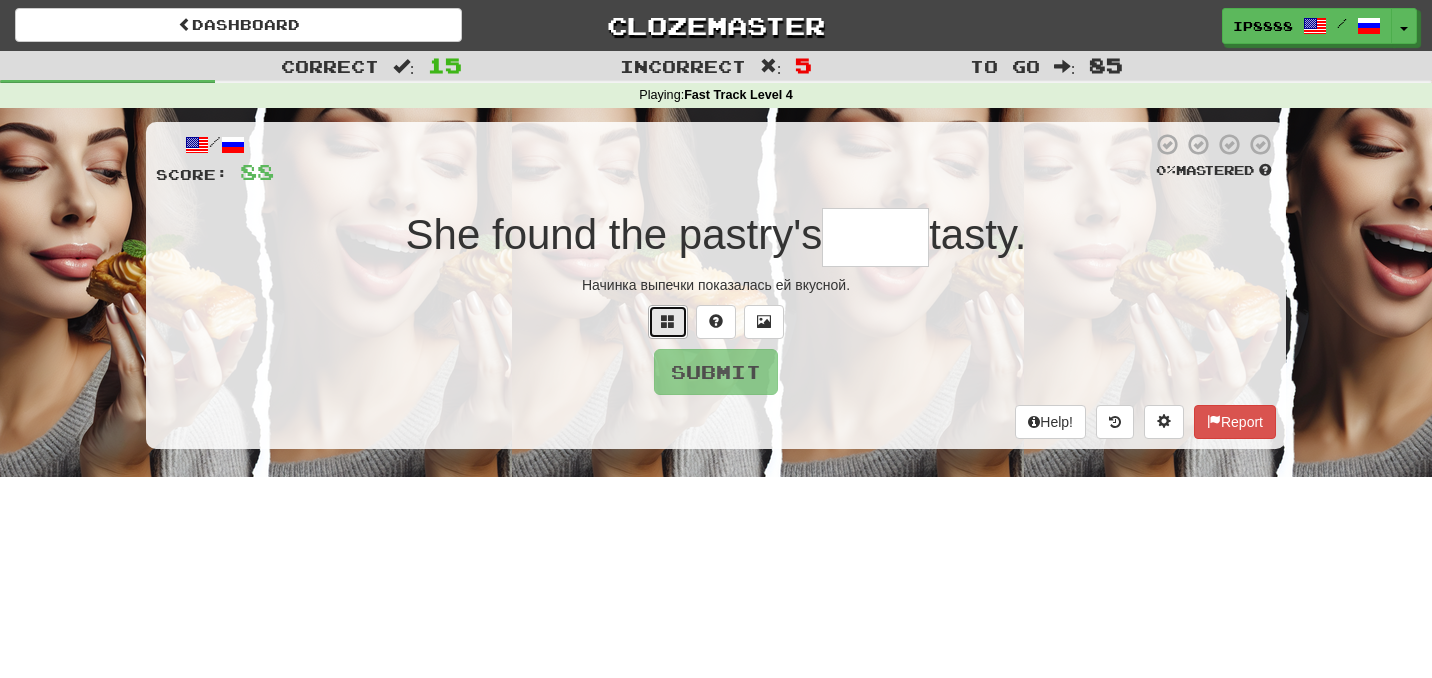 click at bounding box center (668, 321) 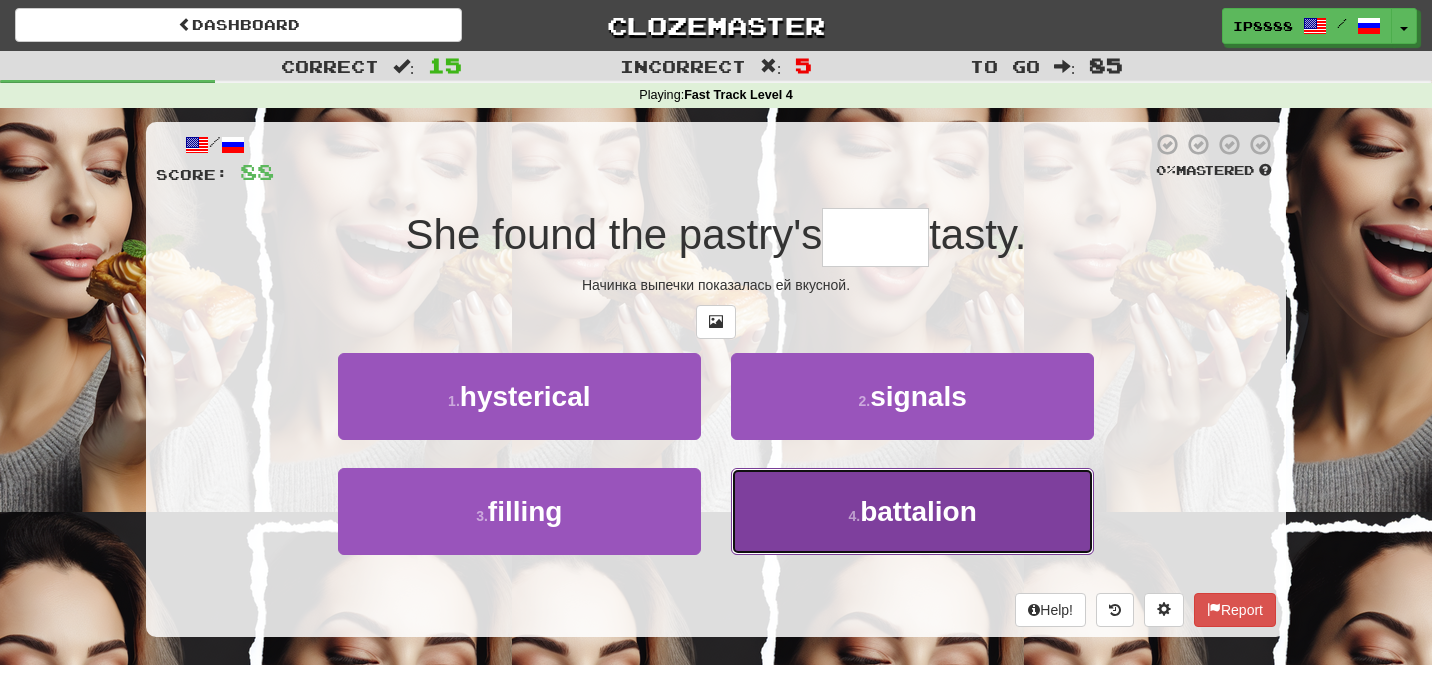 click on "4 . battalion" at bounding box center (912, 511) 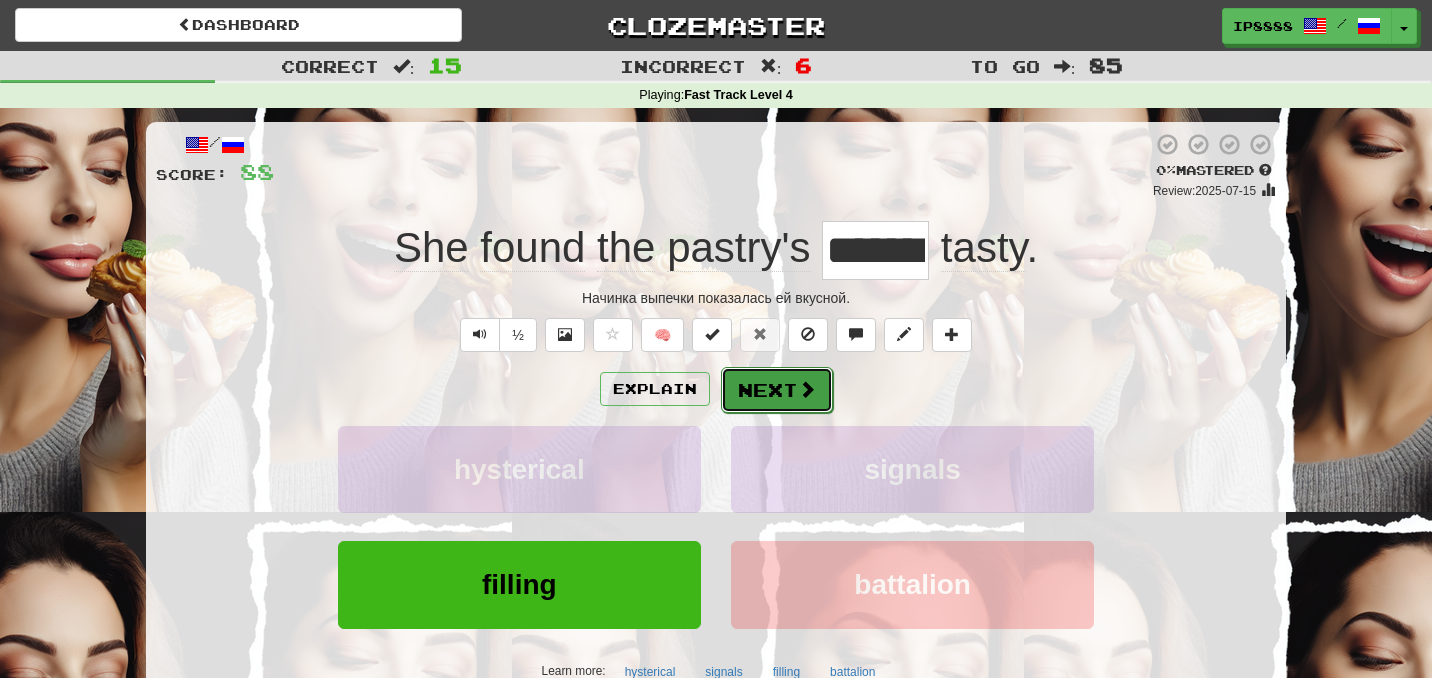 click at bounding box center [807, 389] 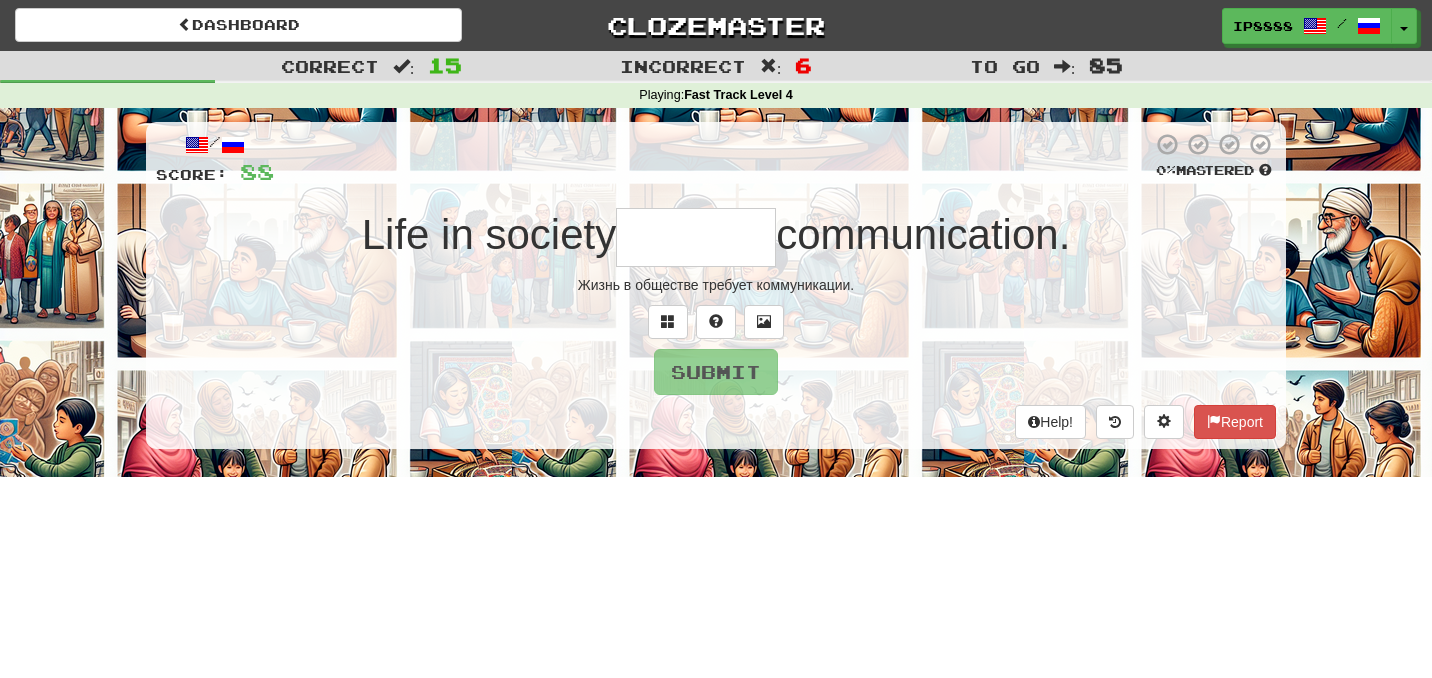 click at bounding box center (696, 237) 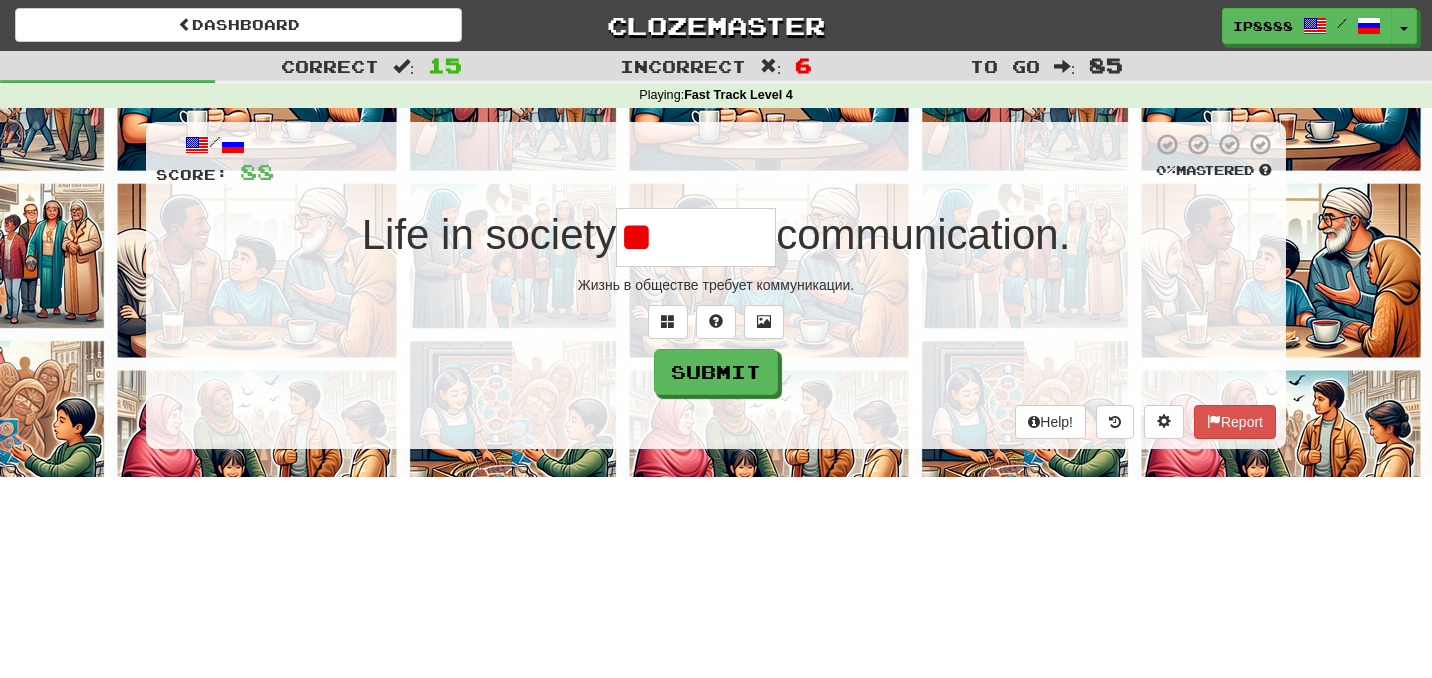type on "*" 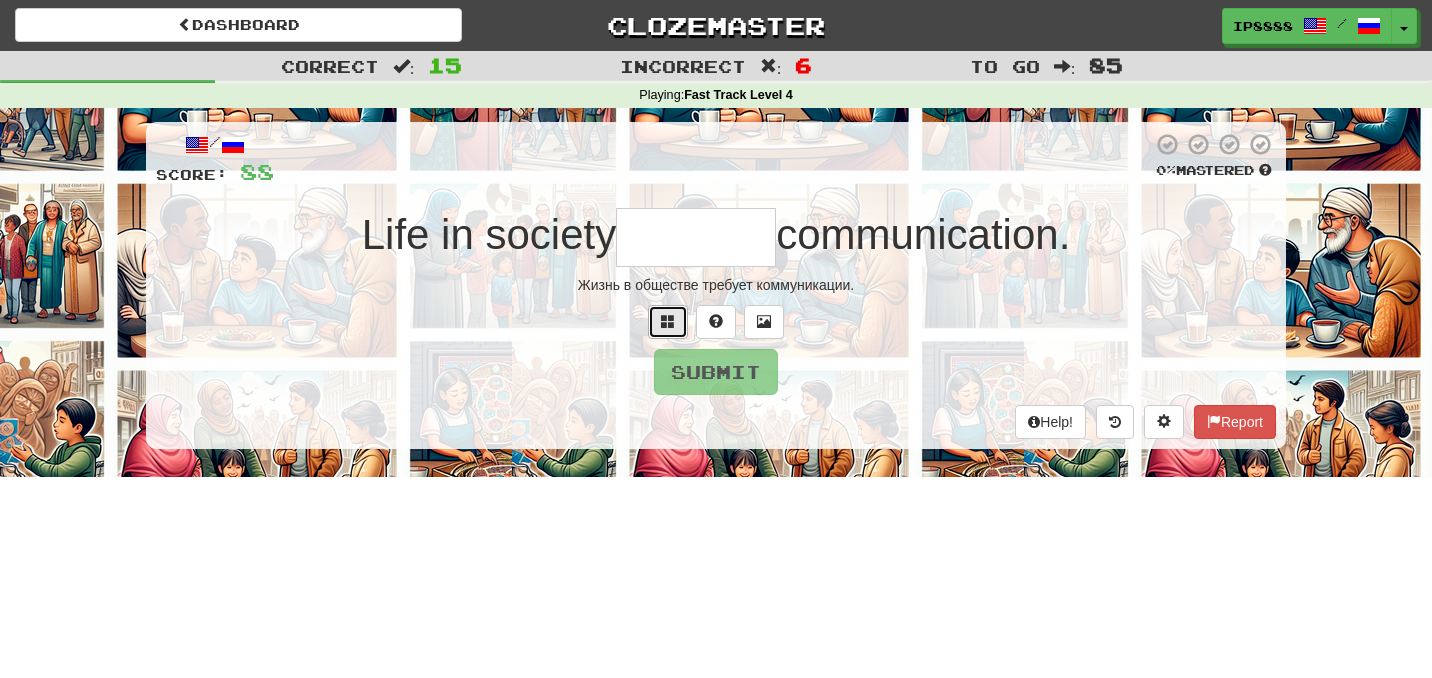 click at bounding box center (668, 321) 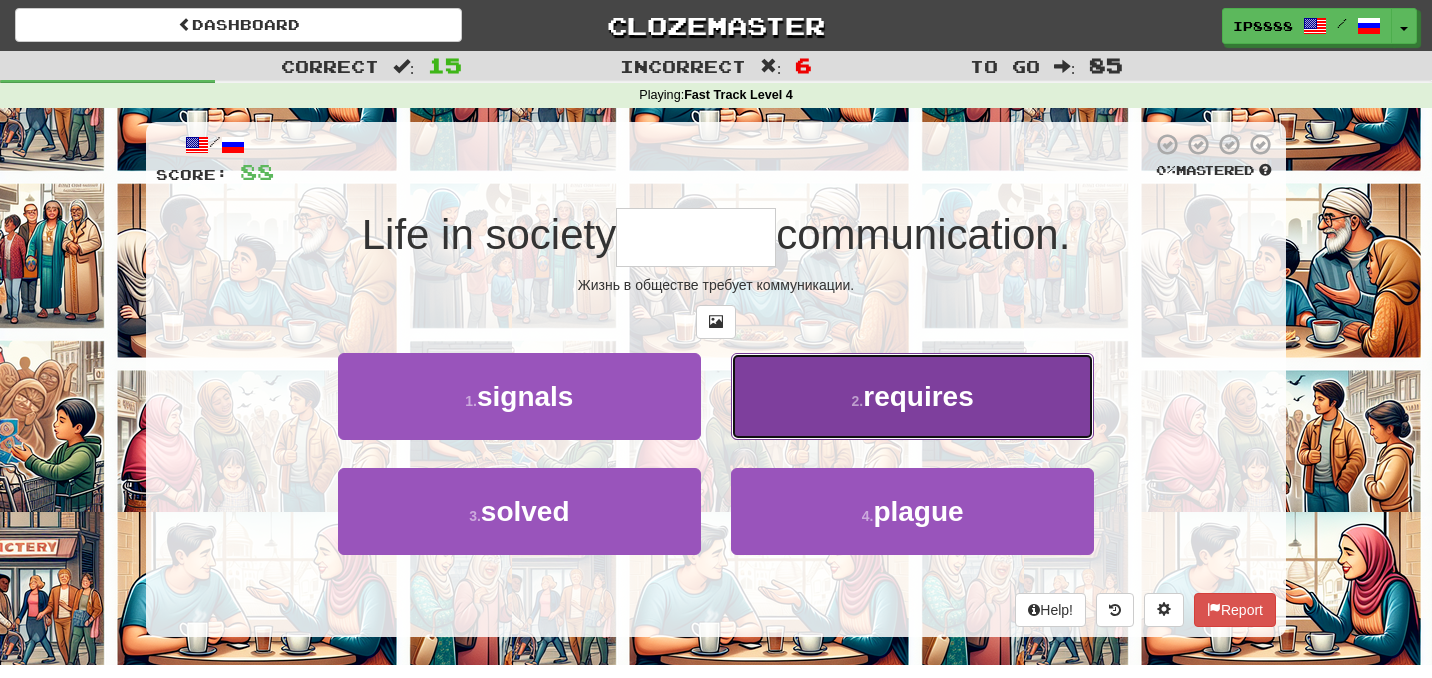 click on "2 .  requires" at bounding box center (912, 396) 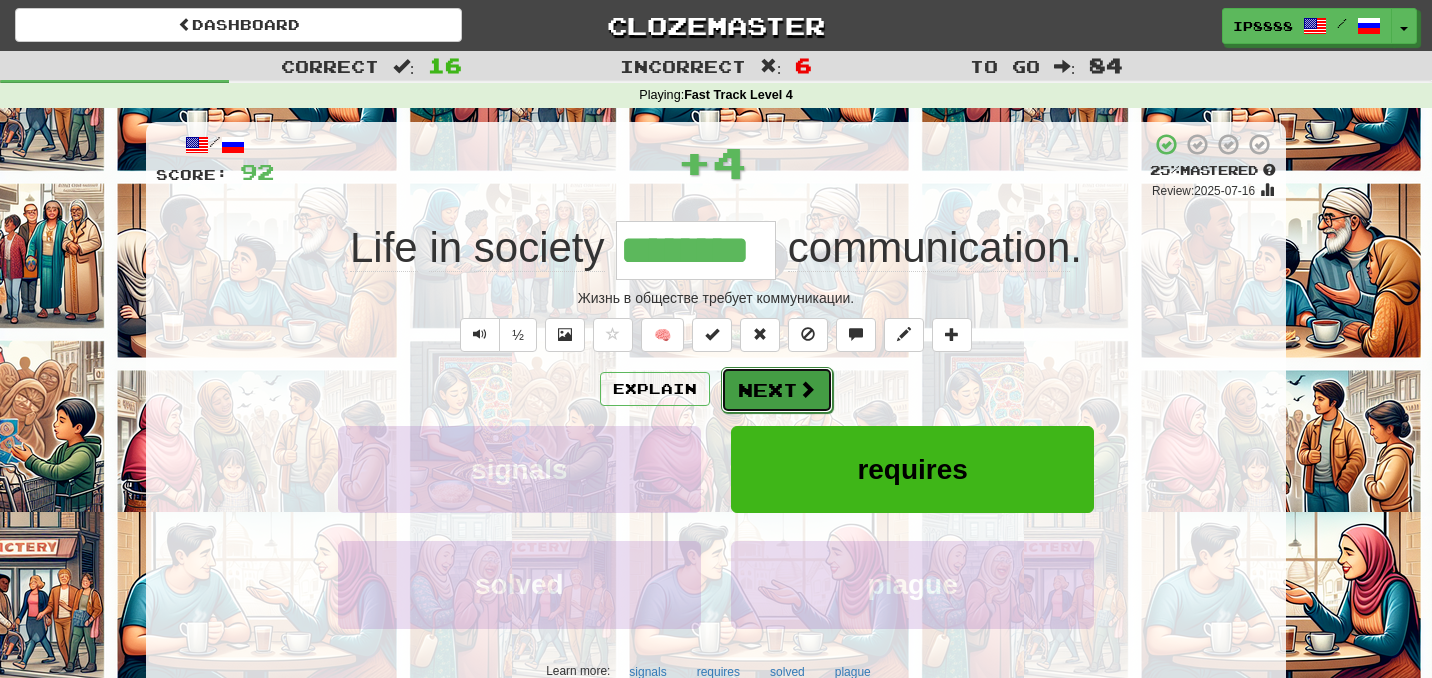 click on "Next" at bounding box center (777, 390) 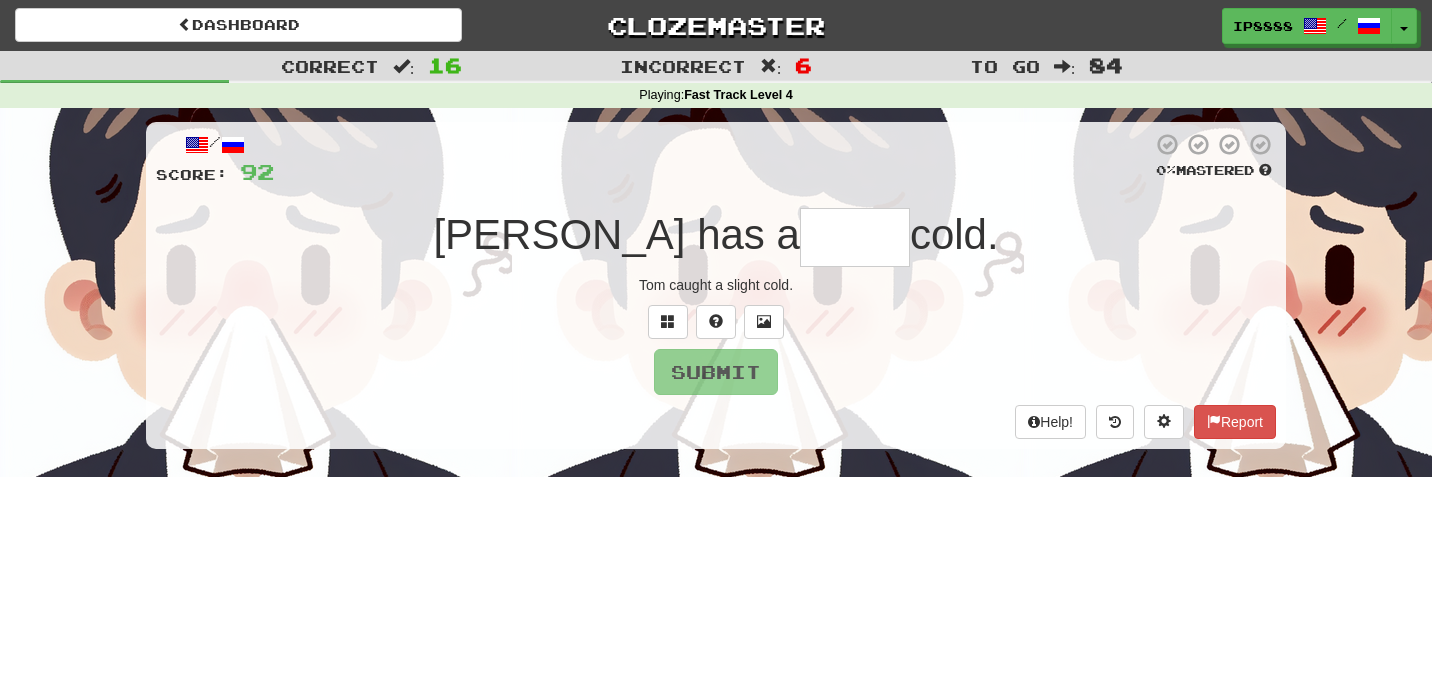 click at bounding box center (855, 237) 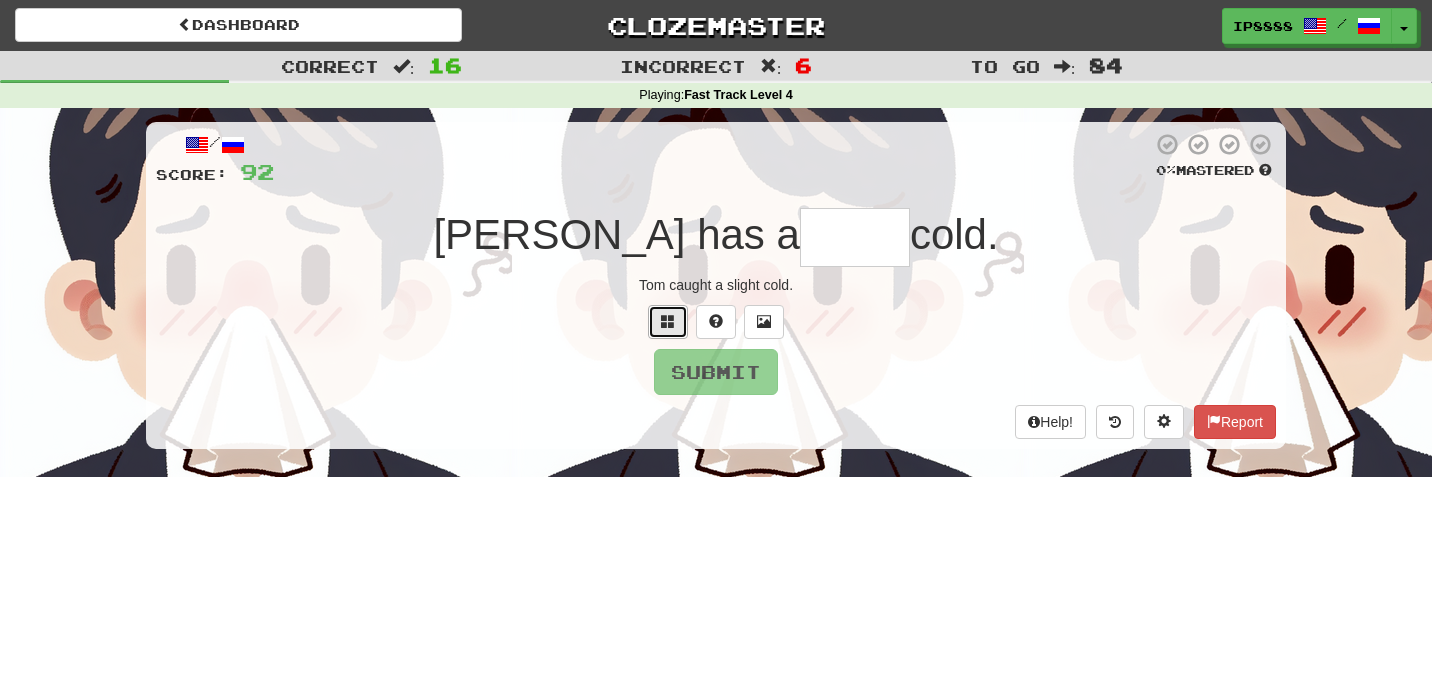 click at bounding box center (668, 322) 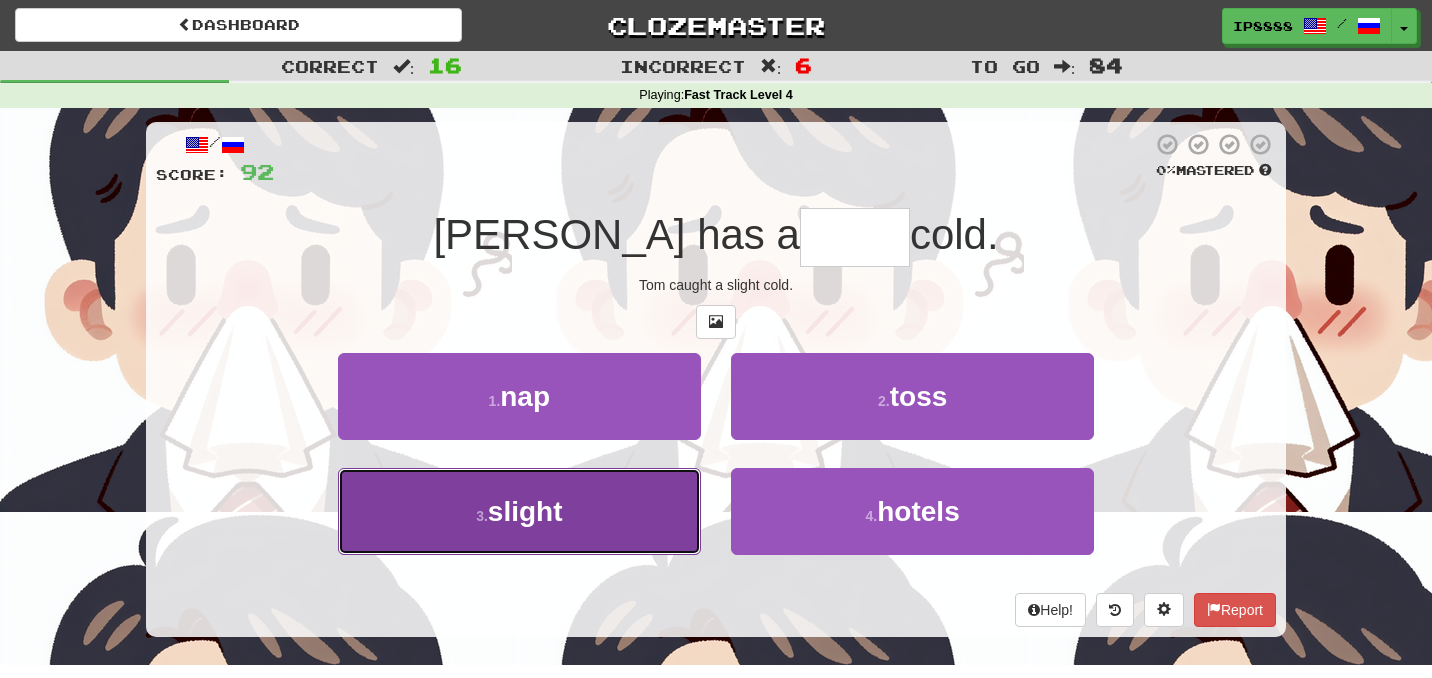 click on "3 . slight" at bounding box center [519, 511] 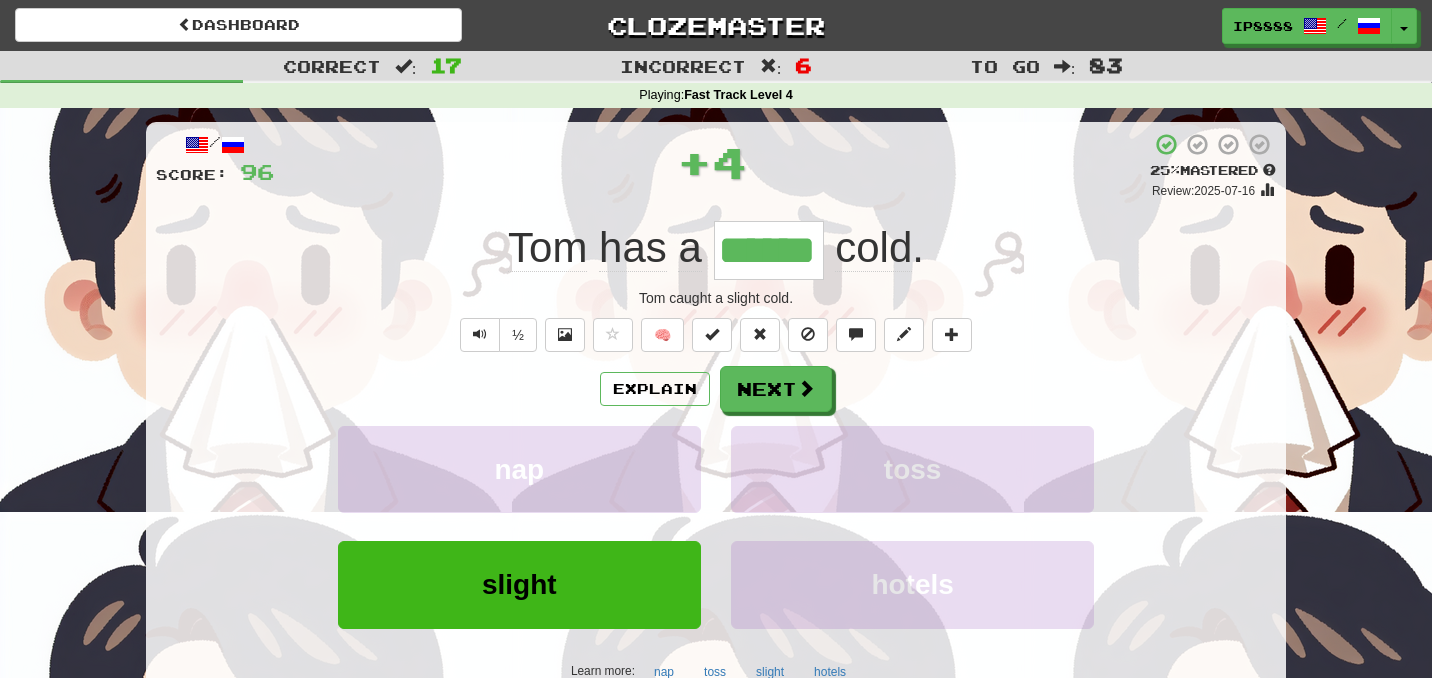 click on "Explain Next nap toss slight hotels Learn more: nap toss slight hotels" at bounding box center (716, 526) 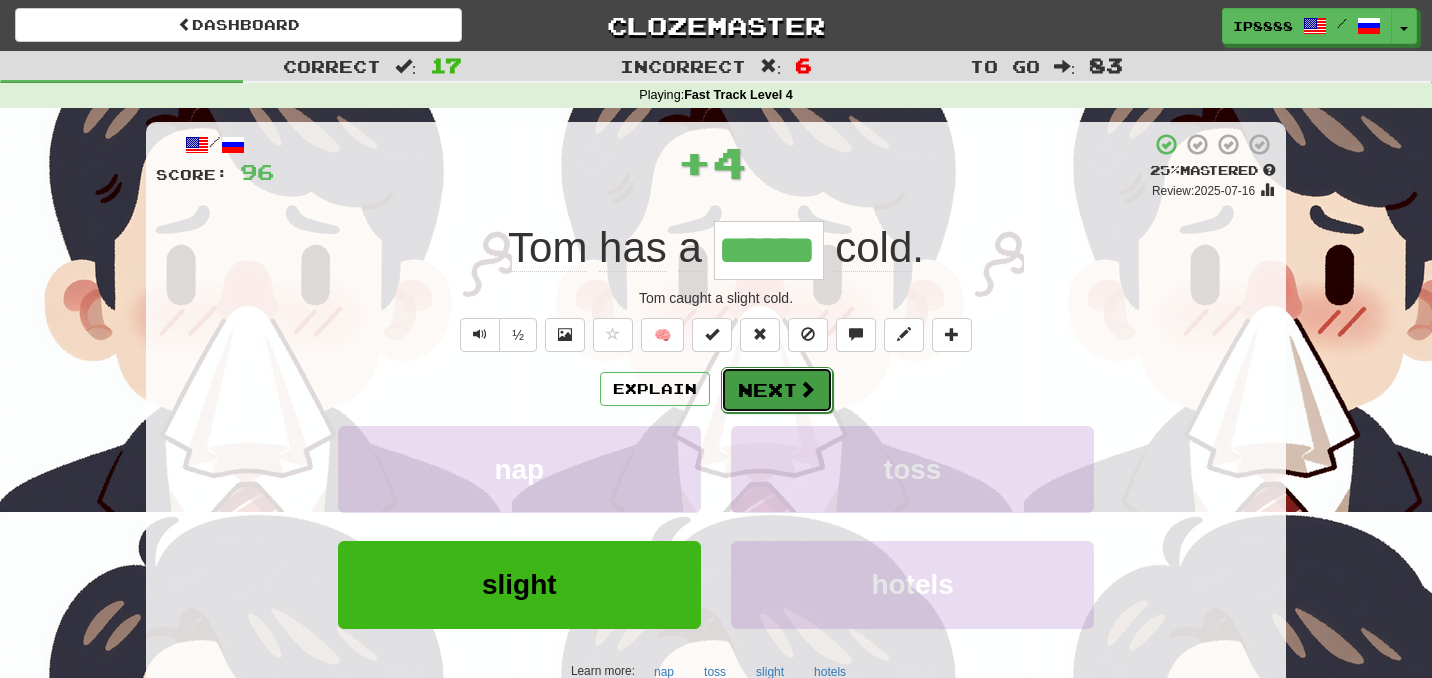 click on "Next" at bounding box center (777, 390) 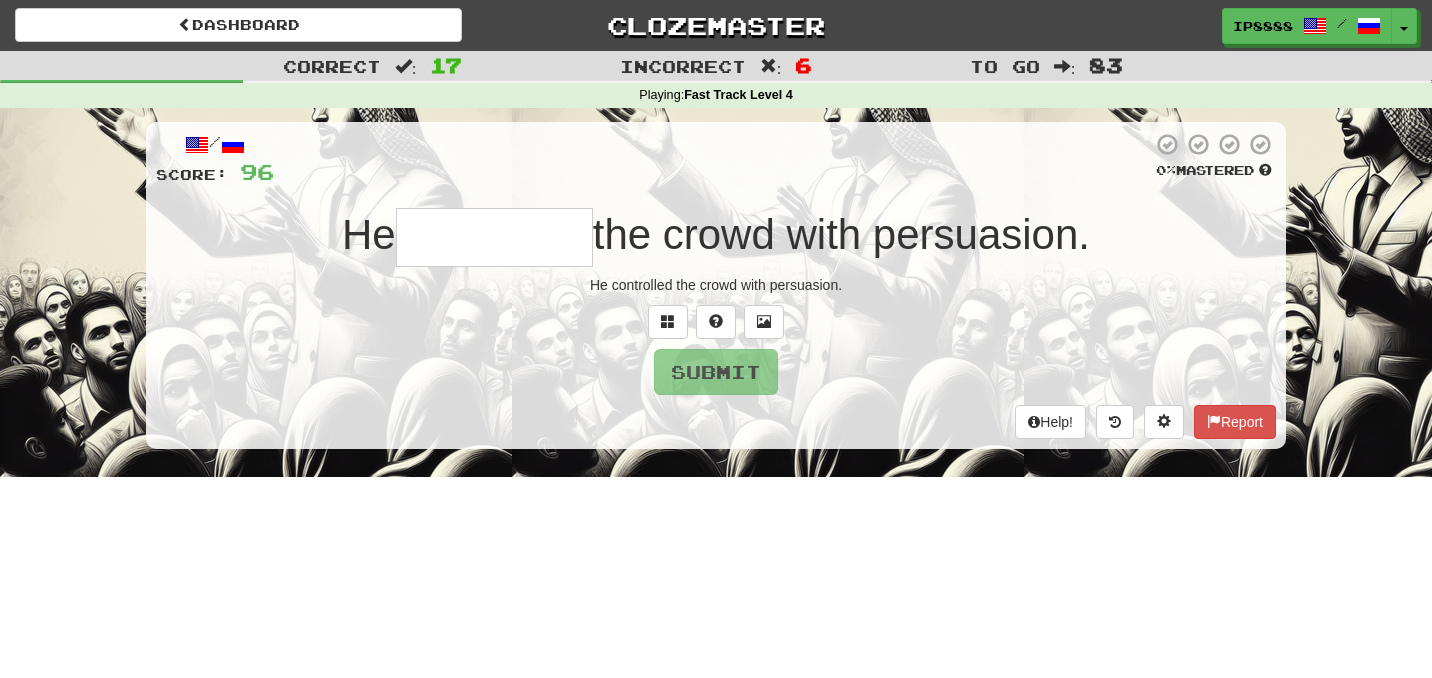 click at bounding box center (494, 237) 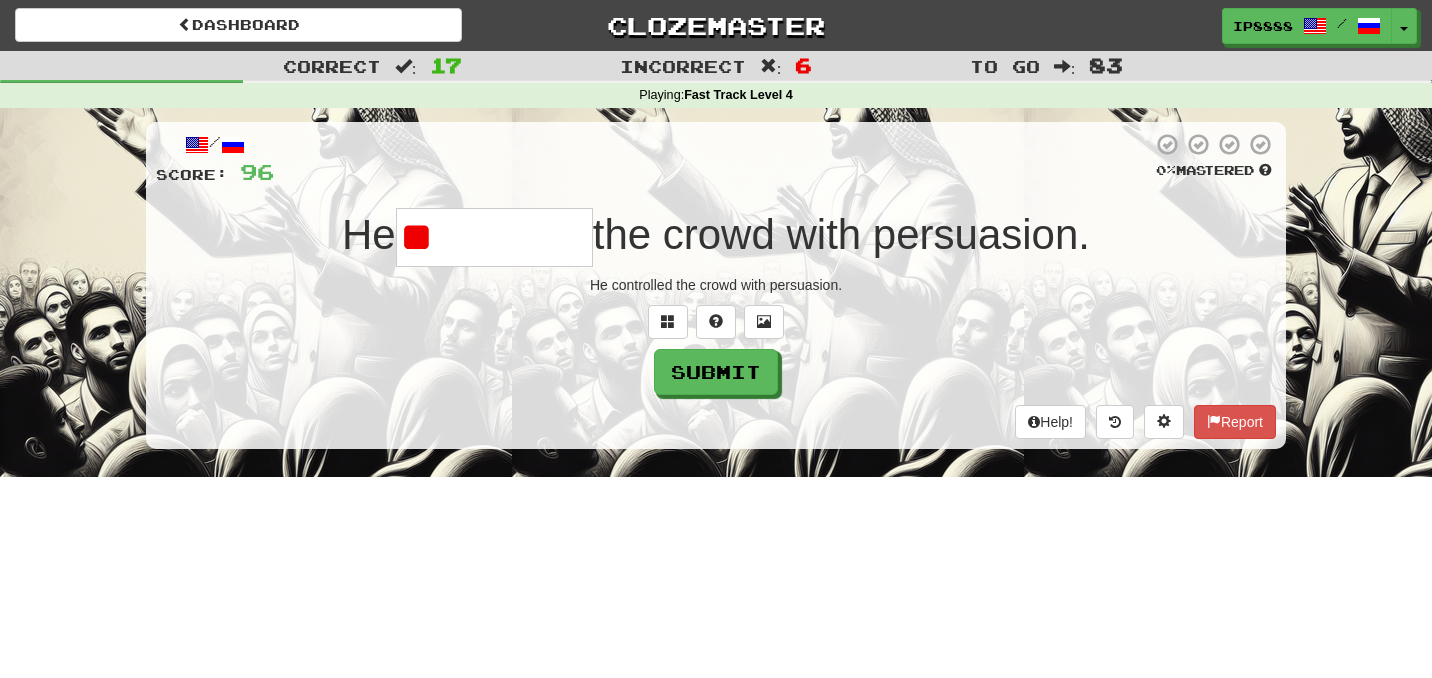 type on "*" 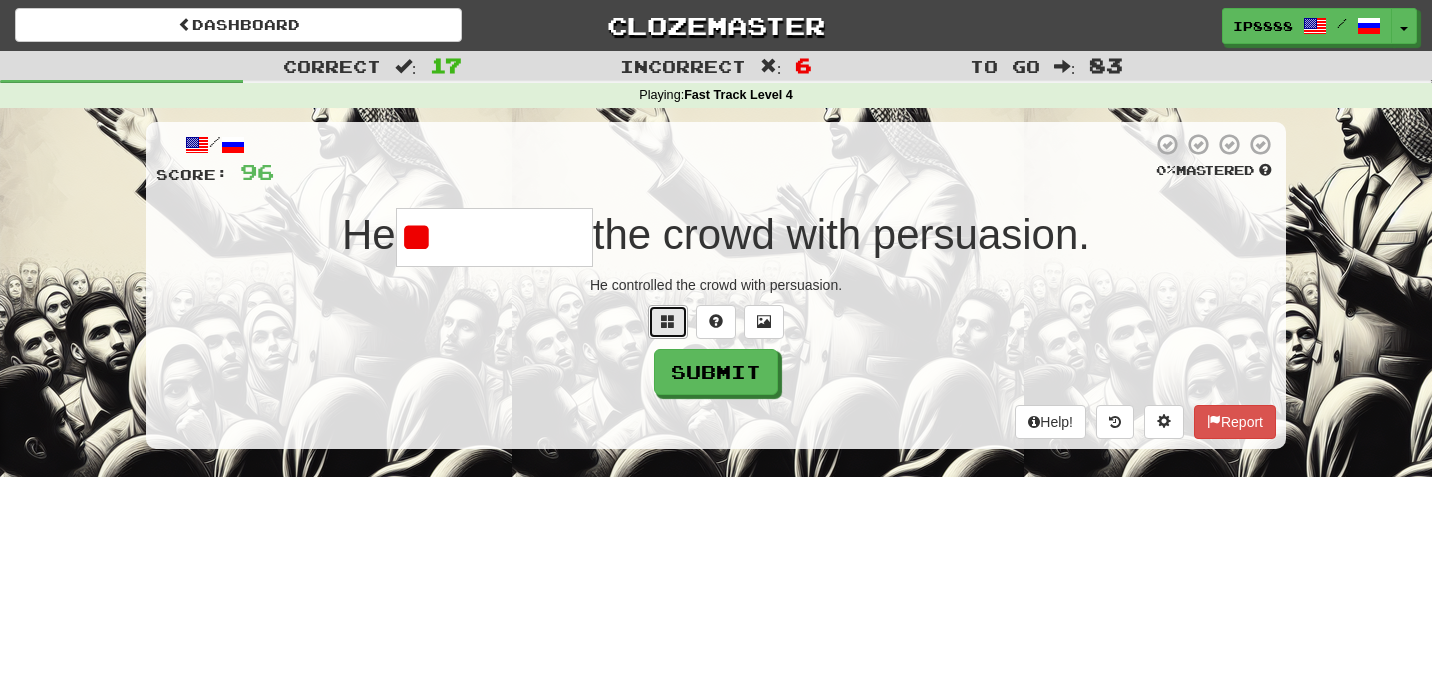 click at bounding box center (668, 322) 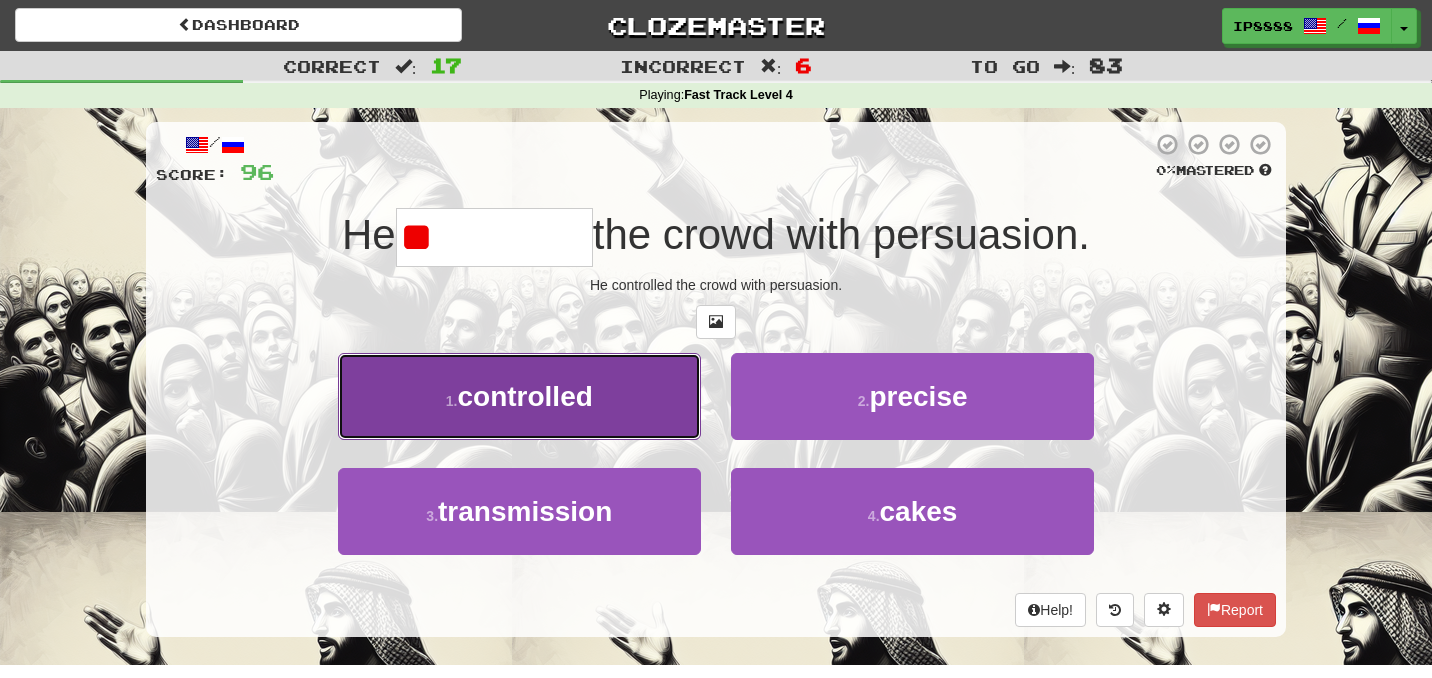 click on "1 . controlled" at bounding box center [519, 396] 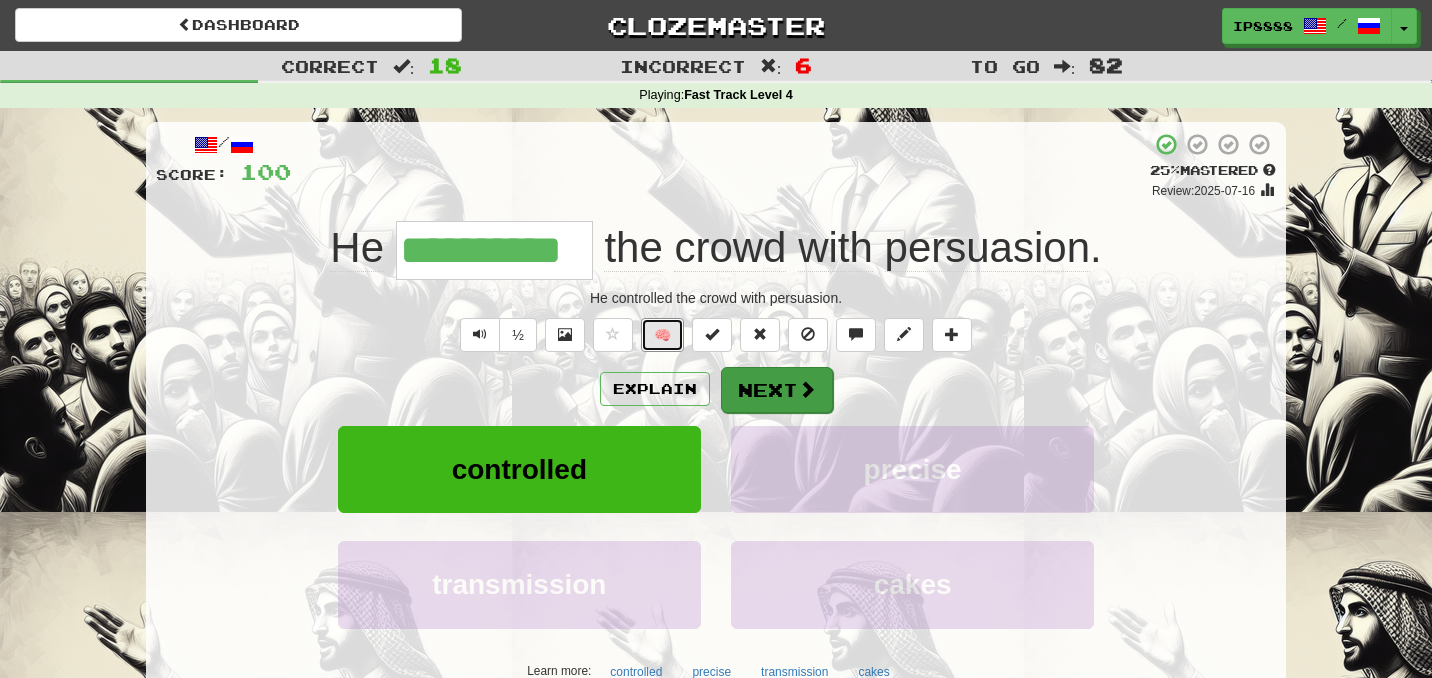 drag, startPoint x: 663, startPoint y: 338, endPoint x: 757, endPoint y: 377, distance: 101.76935 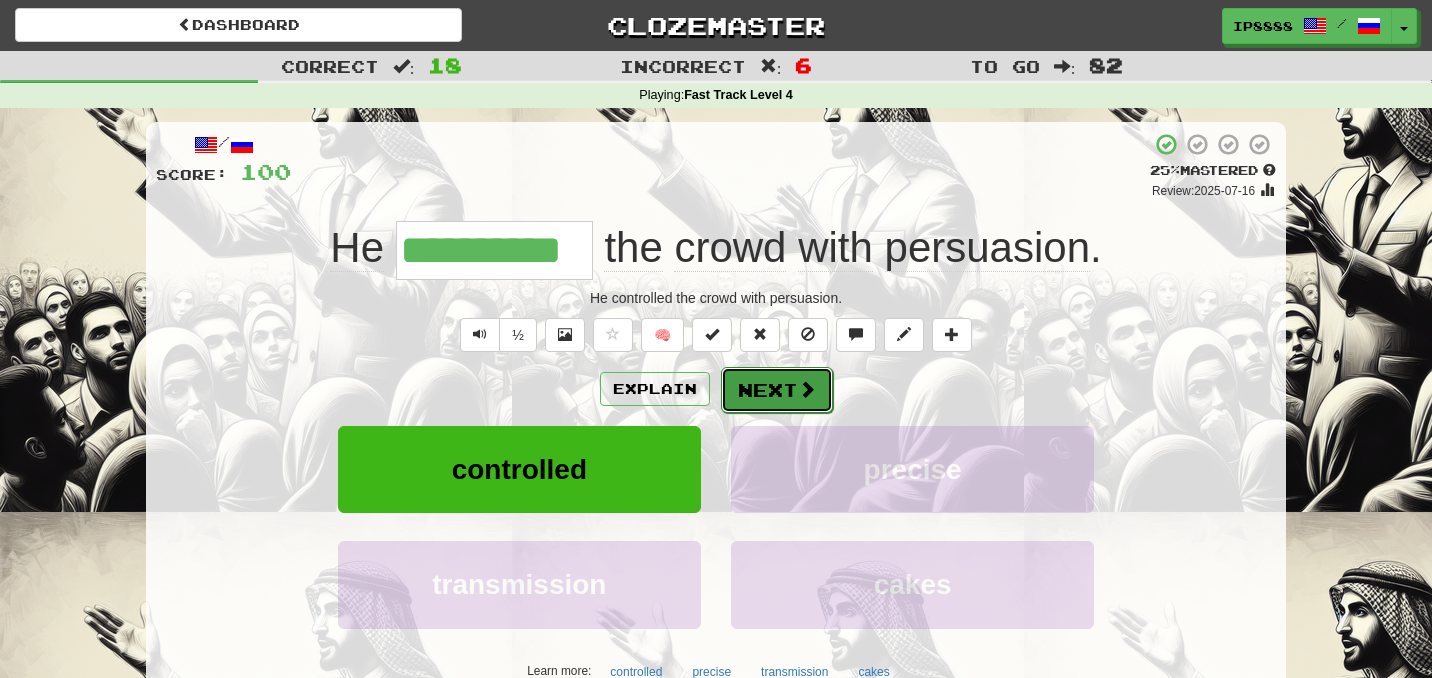 click on "Next" at bounding box center [777, 390] 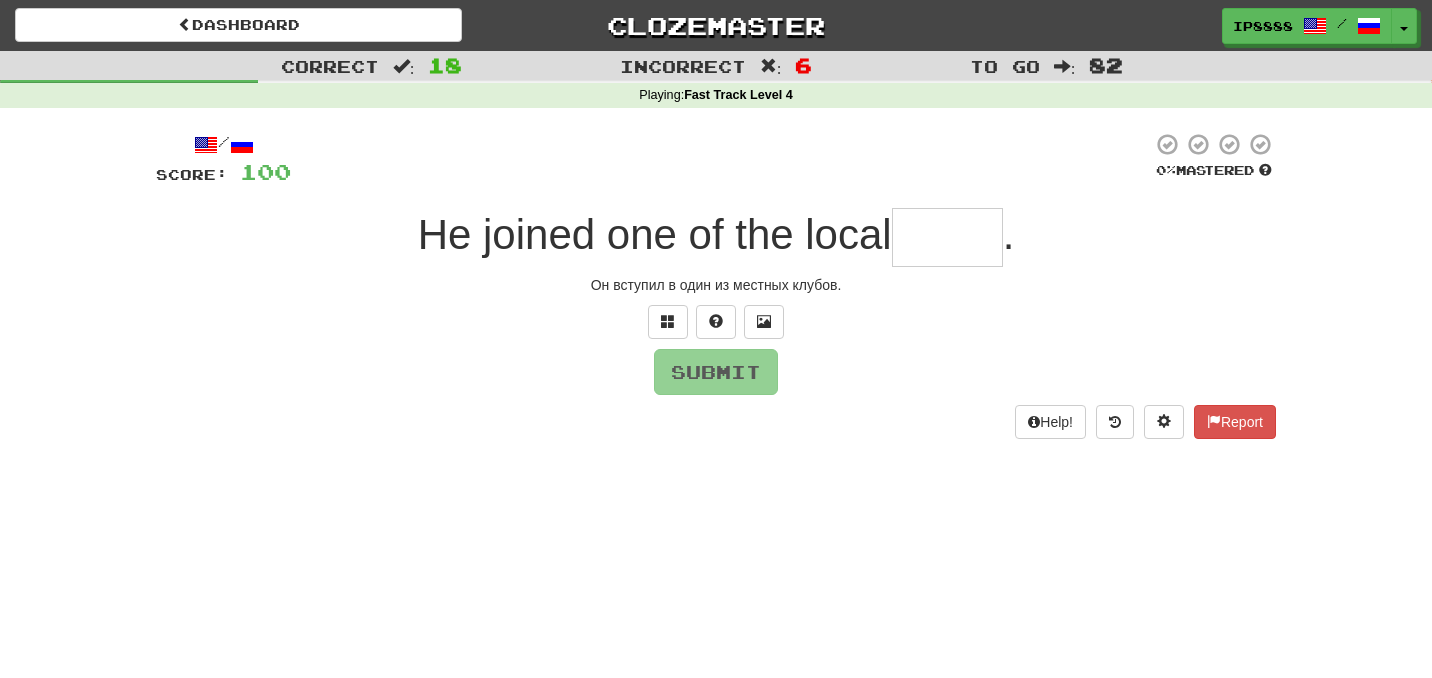 click at bounding box center (947, 237) 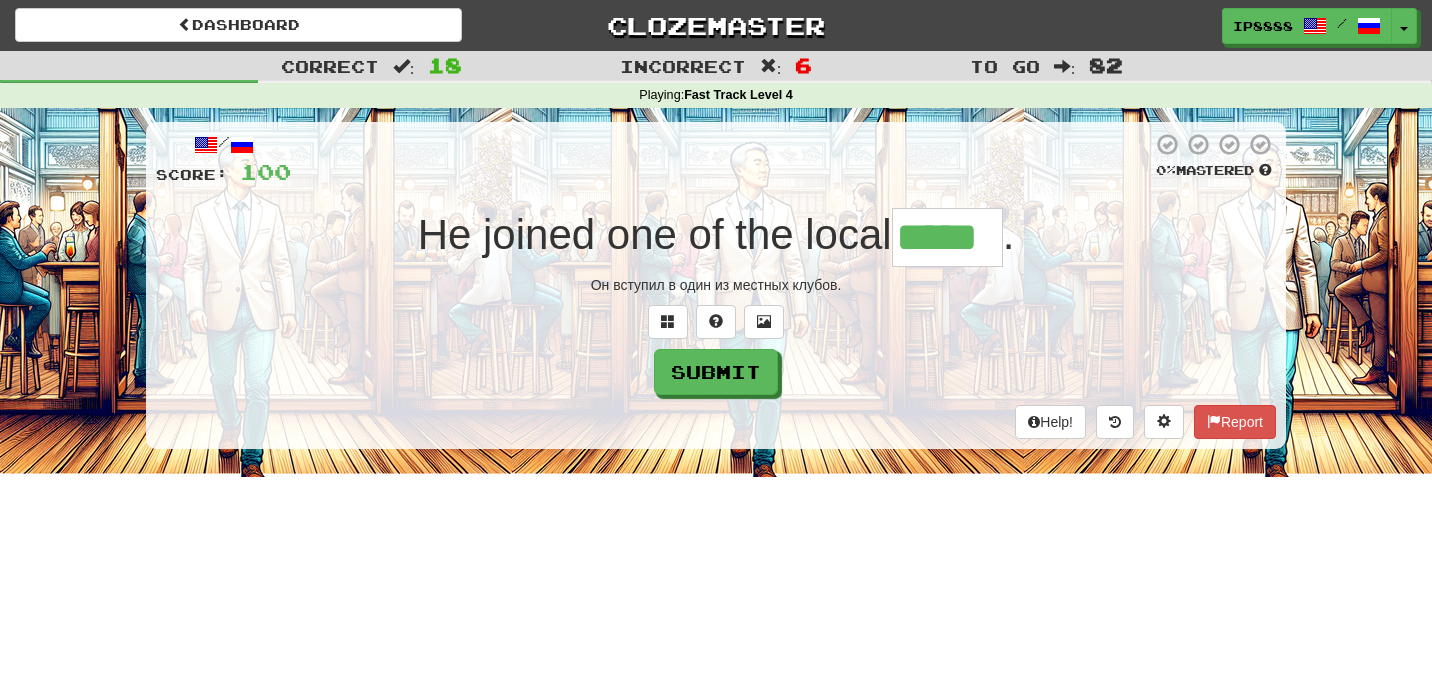 type on "*****" 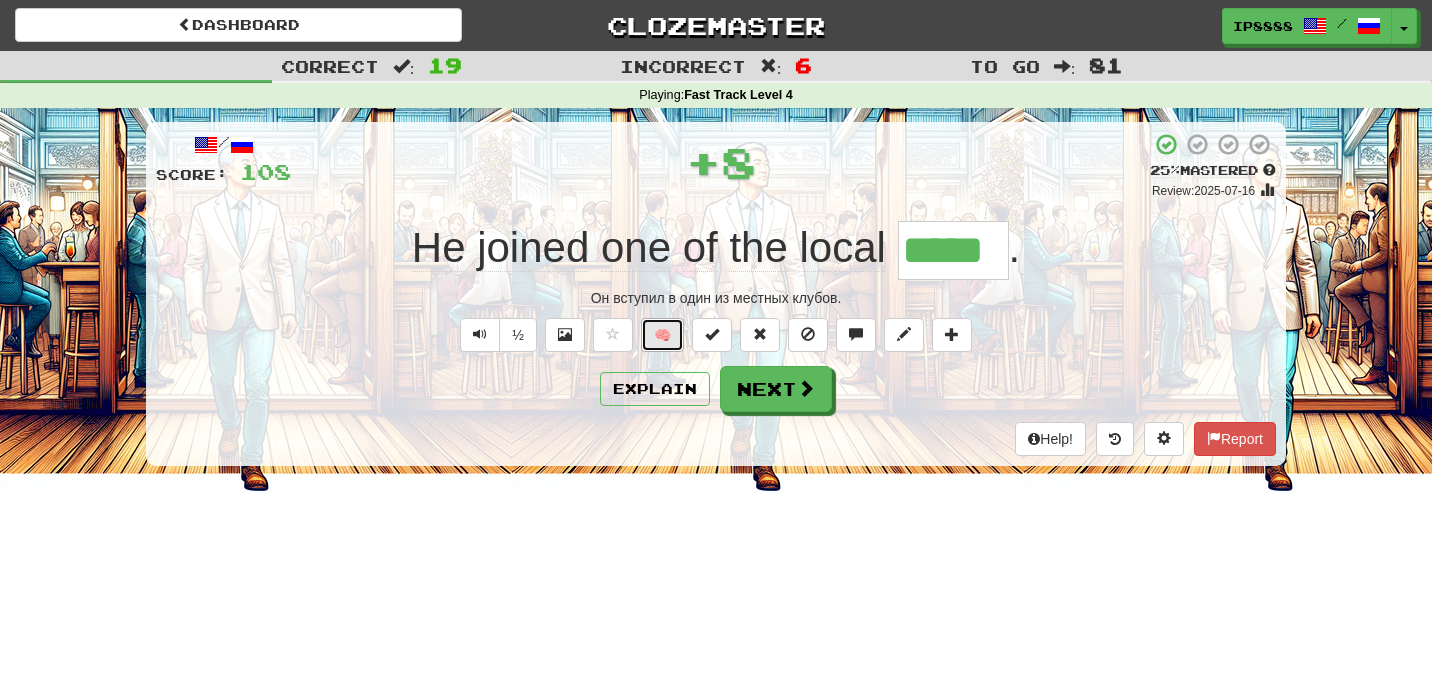 click on "🧠" at bounding box center [662, 335] 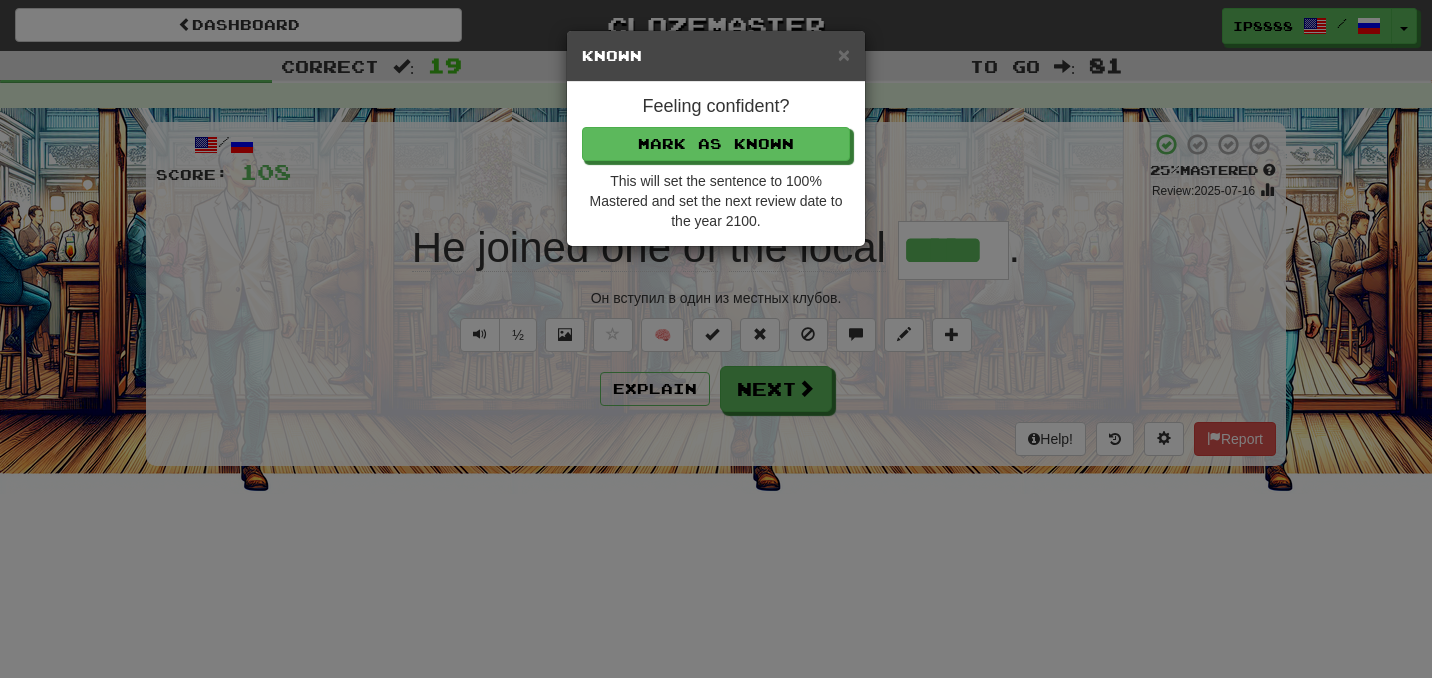 click on "Feeling confident? Mark as Known This will set the sentence to 100% Mastered and set the next review date to the year 2100." at bounding box center [716, 164] 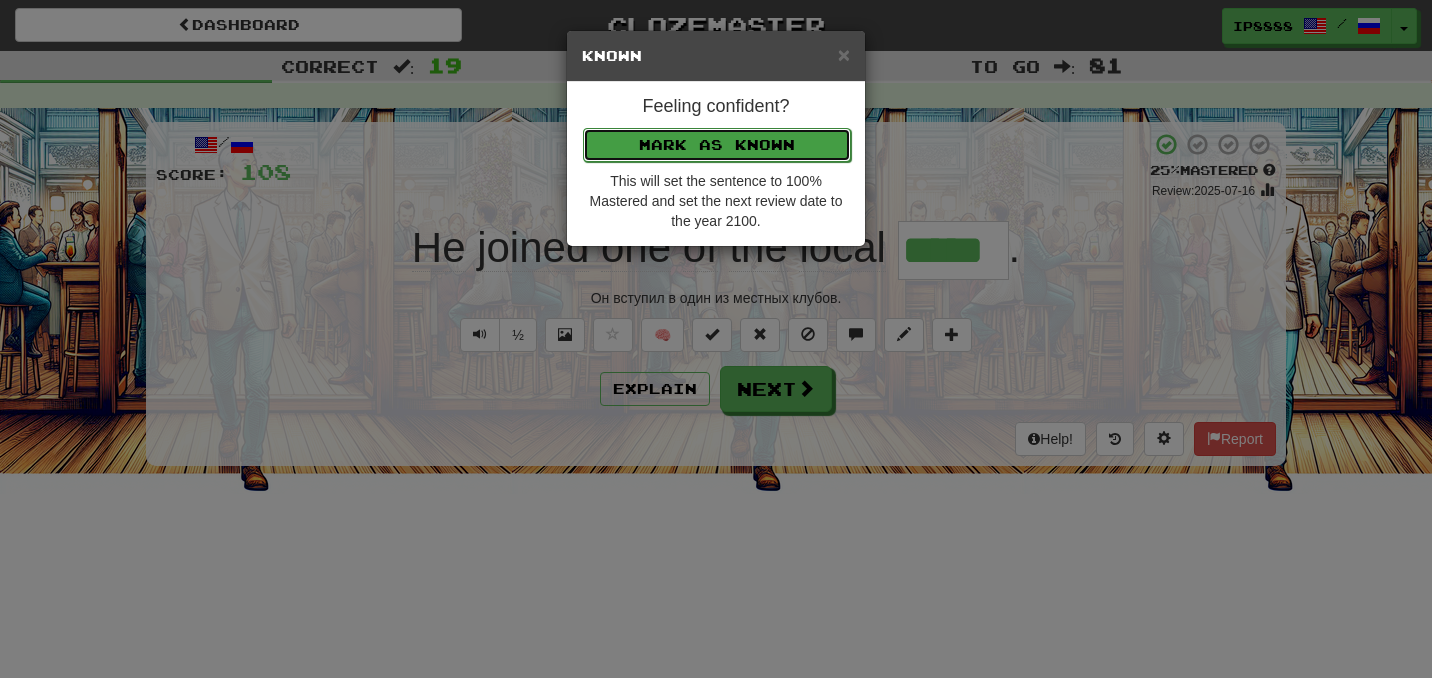 click on "Mark as Known" at bounding box center [717, 145] 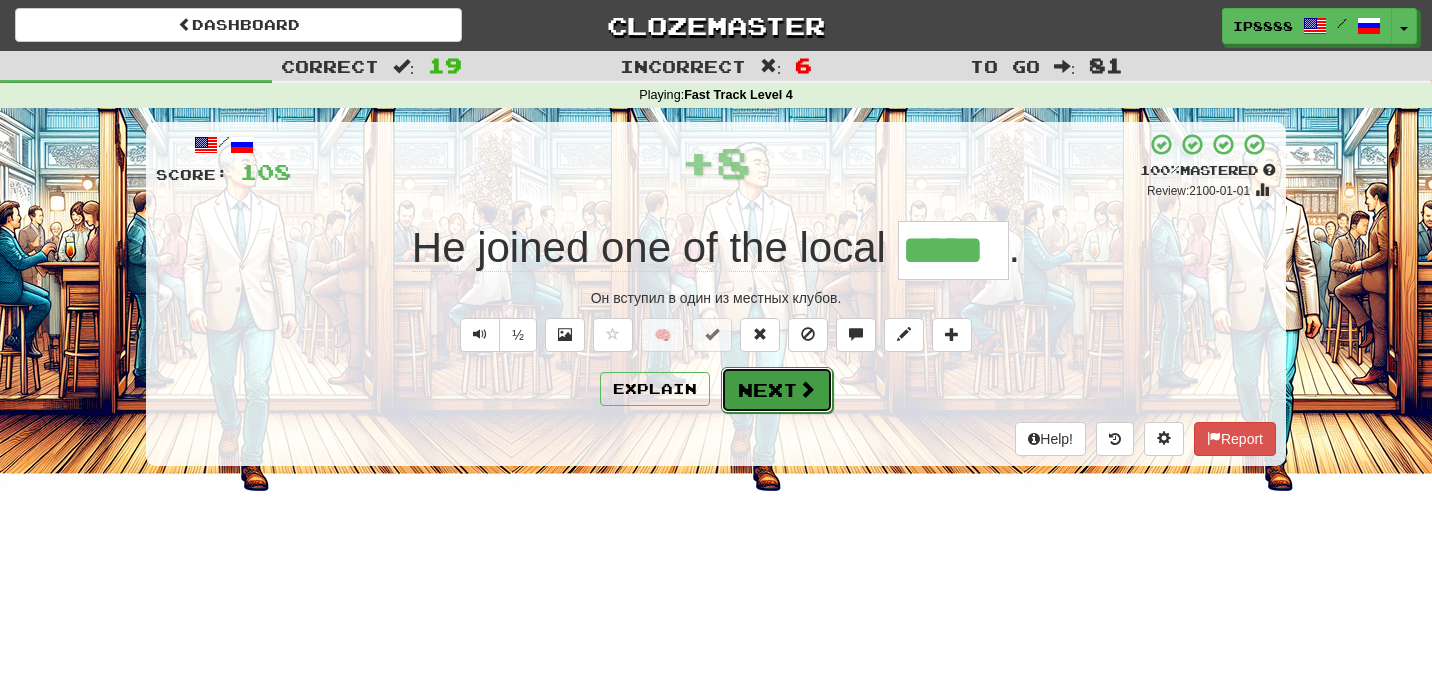 click on "Next" at bounding box center (777, 390) 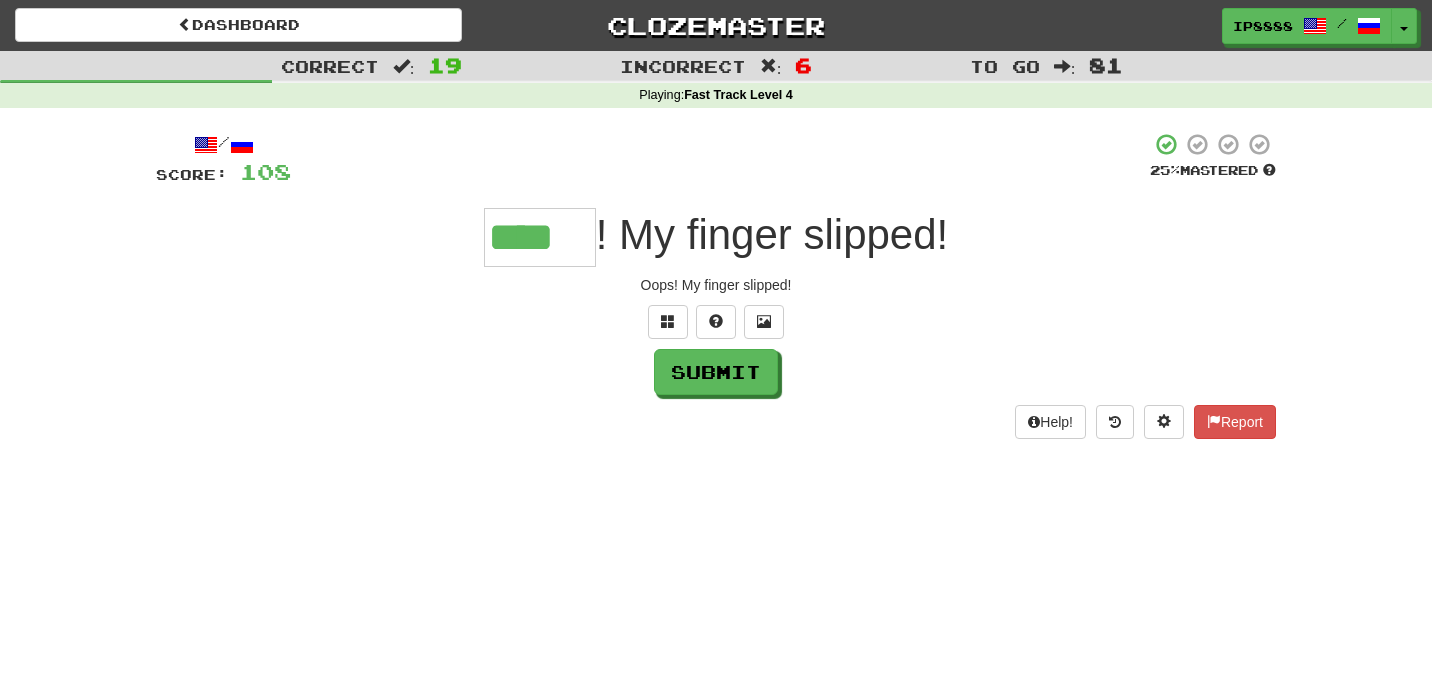 type on "****" 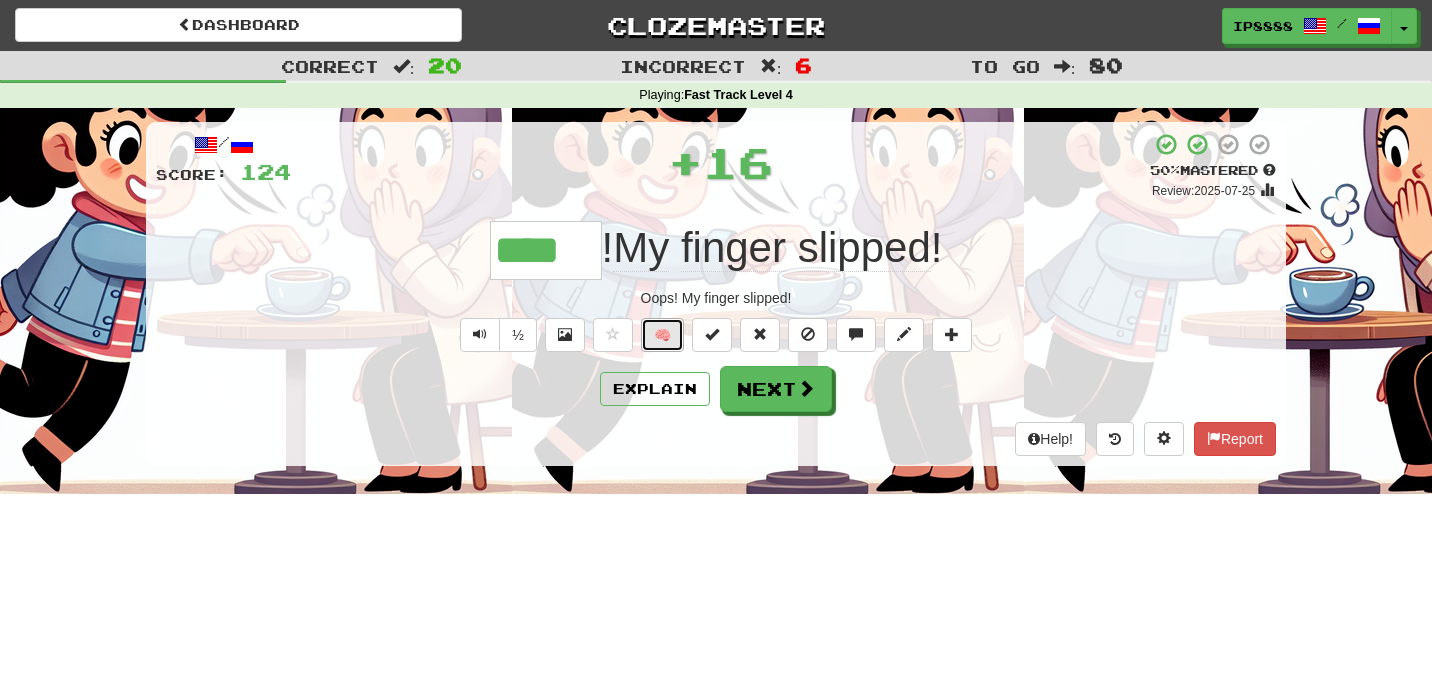 click on "🧠" at bounding box center (662, 335) 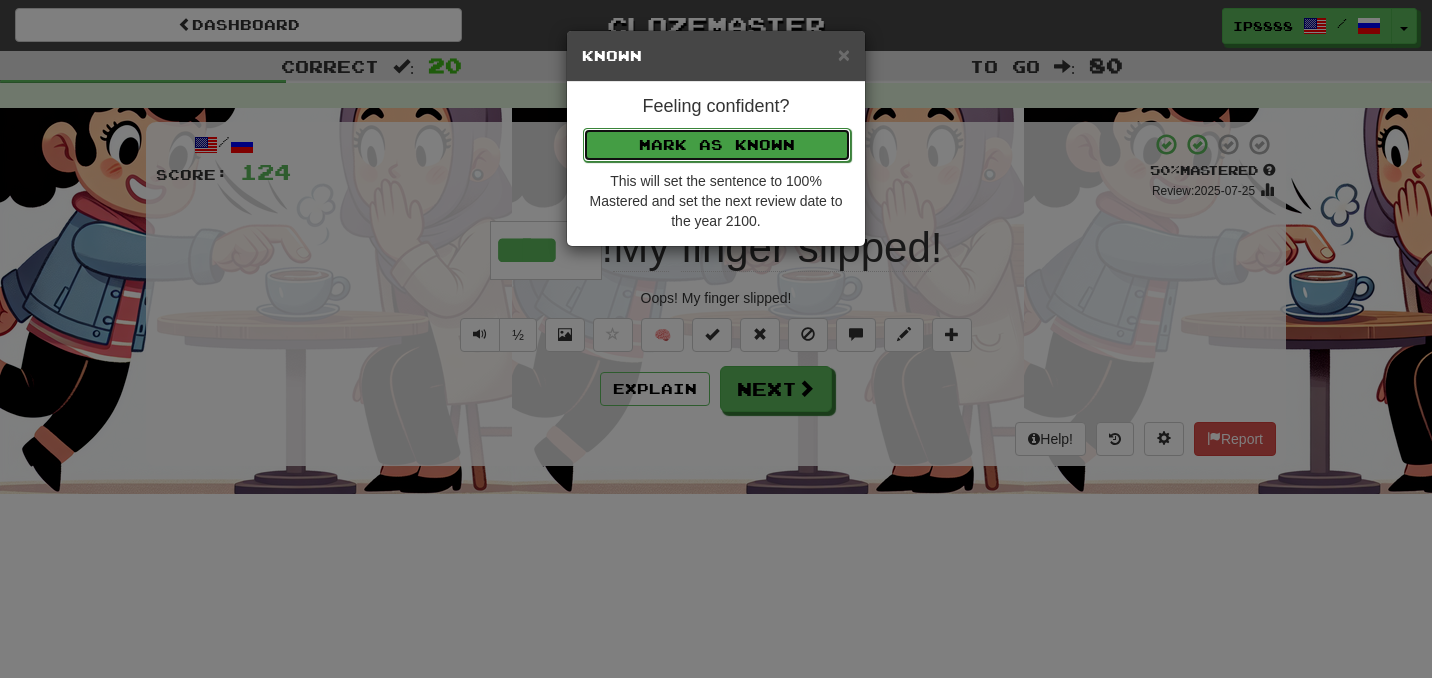 click on "Mark as Known" at bounding box center (717, 145) 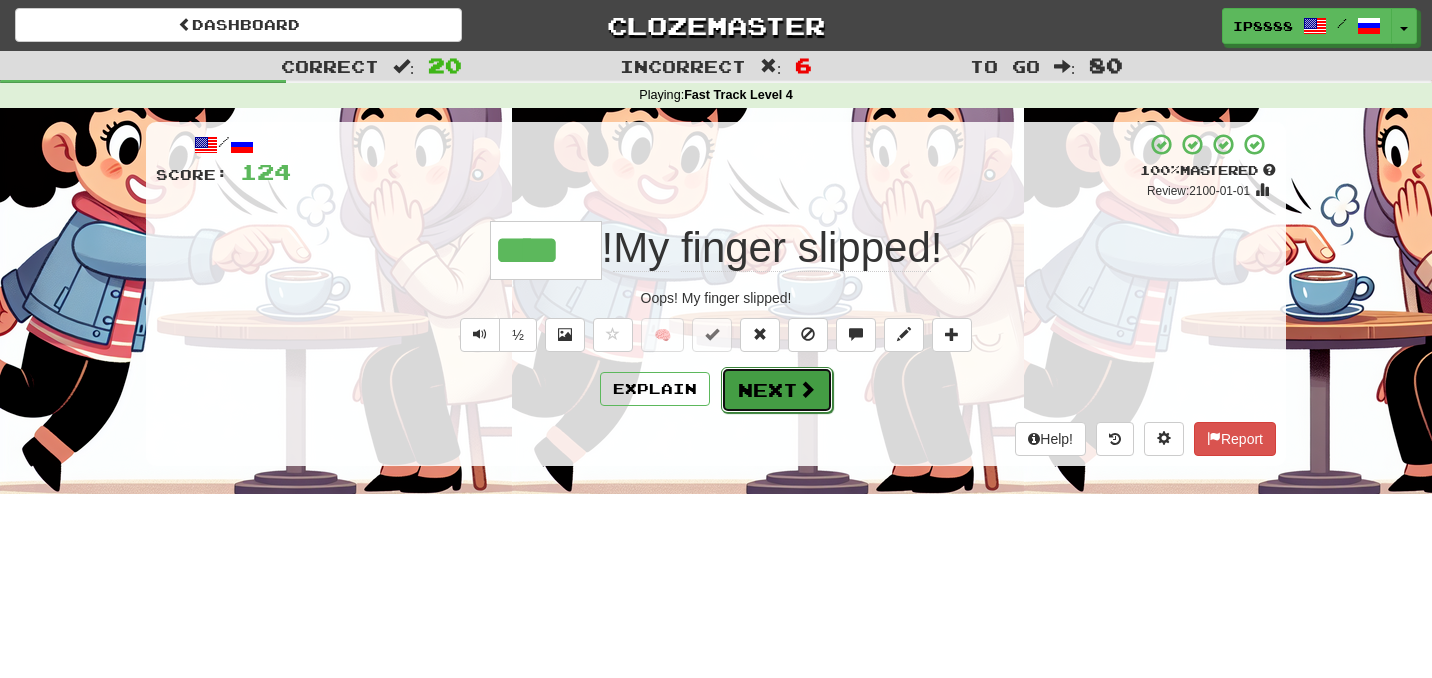 click on "Next" at bounding box center [777, 390] 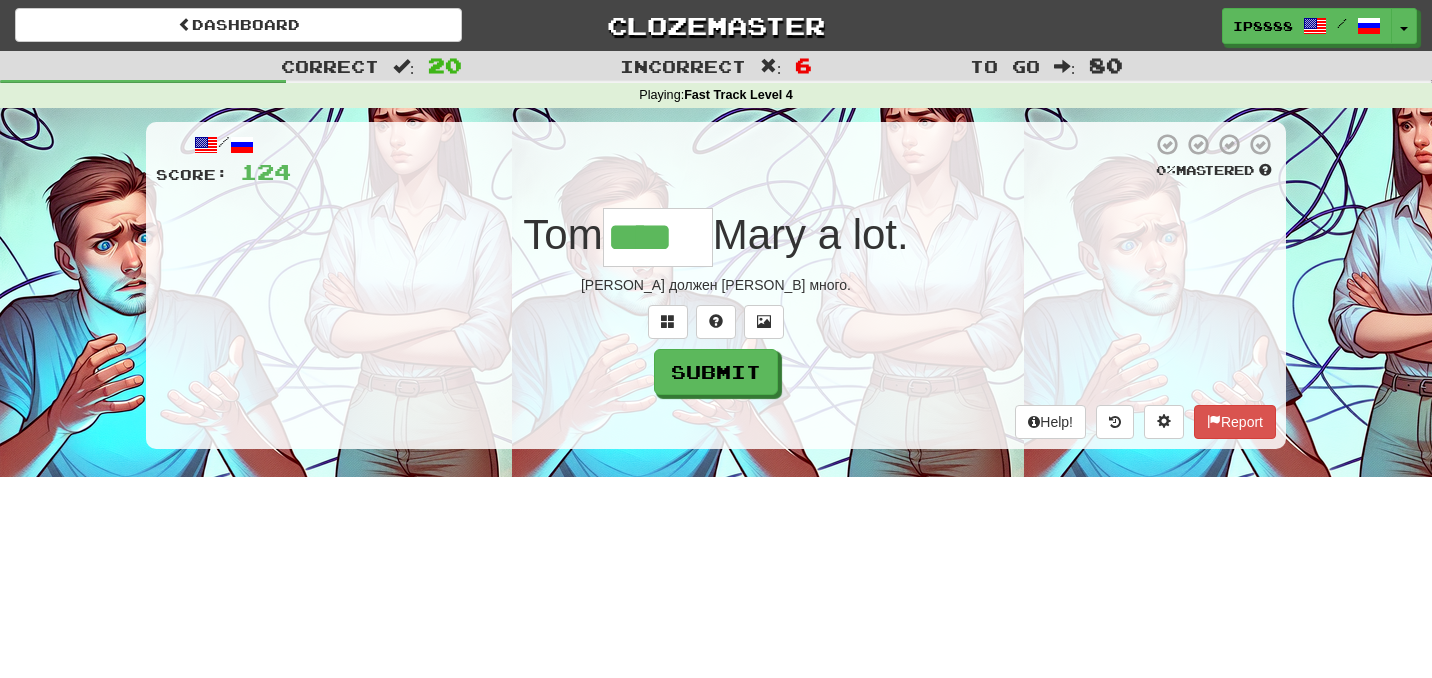 type on "****" 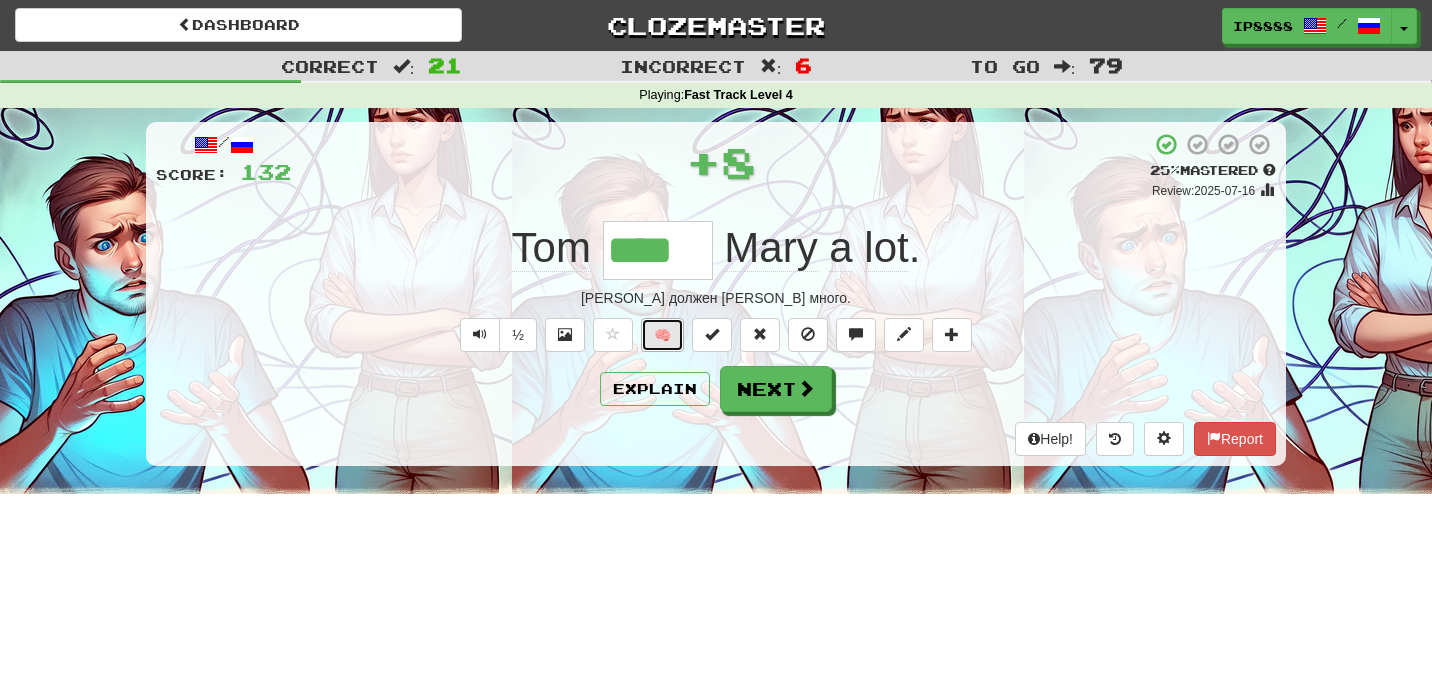 click on "🧠" at bounding box center (662, 335) 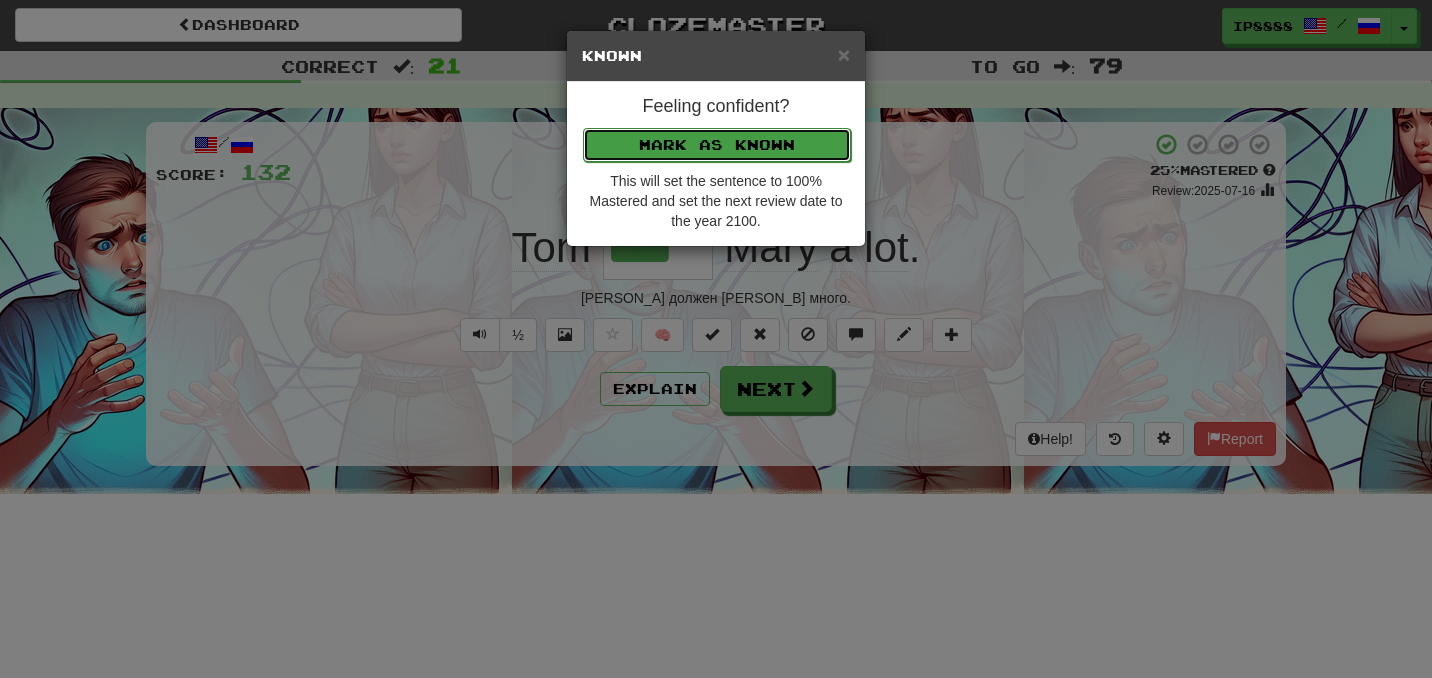 click on "Mark as Known" at bounding box center (717, 145) 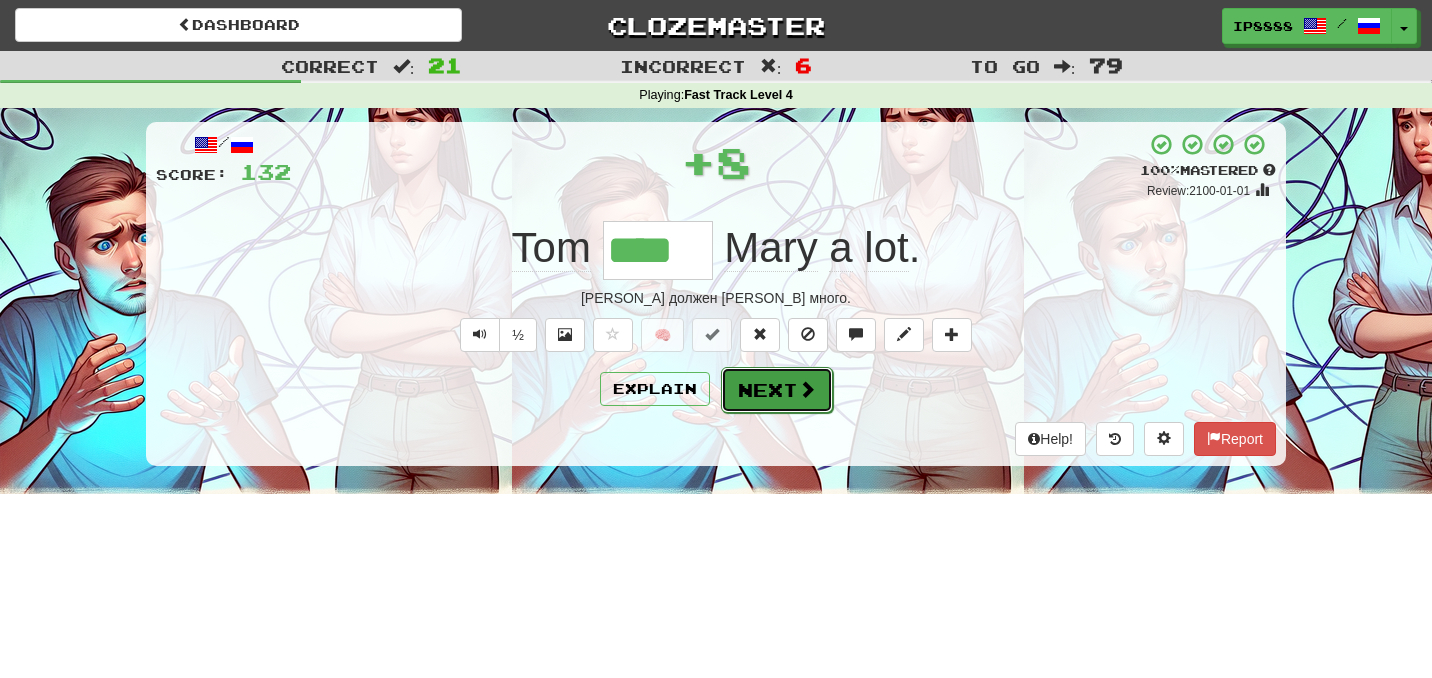 click on "Next" at bounding box center (777, 390) 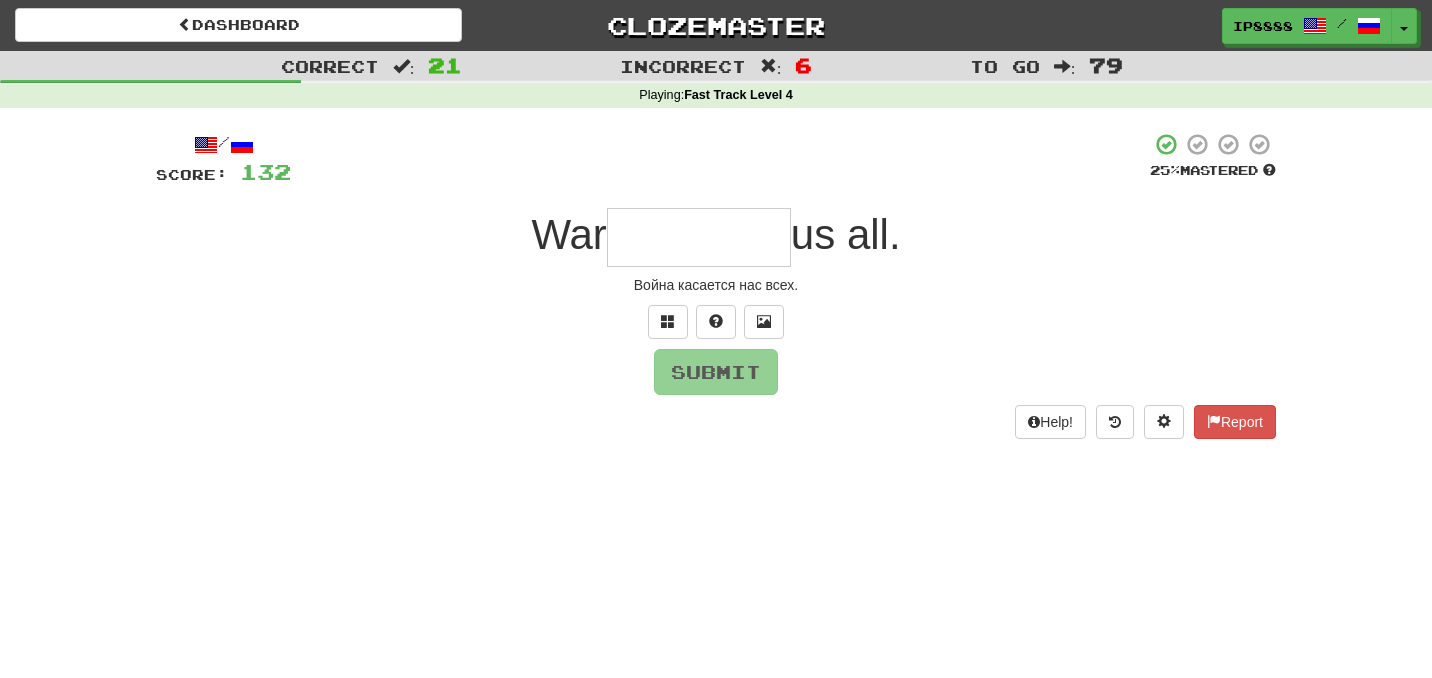 click at bounding box center [699, 237] 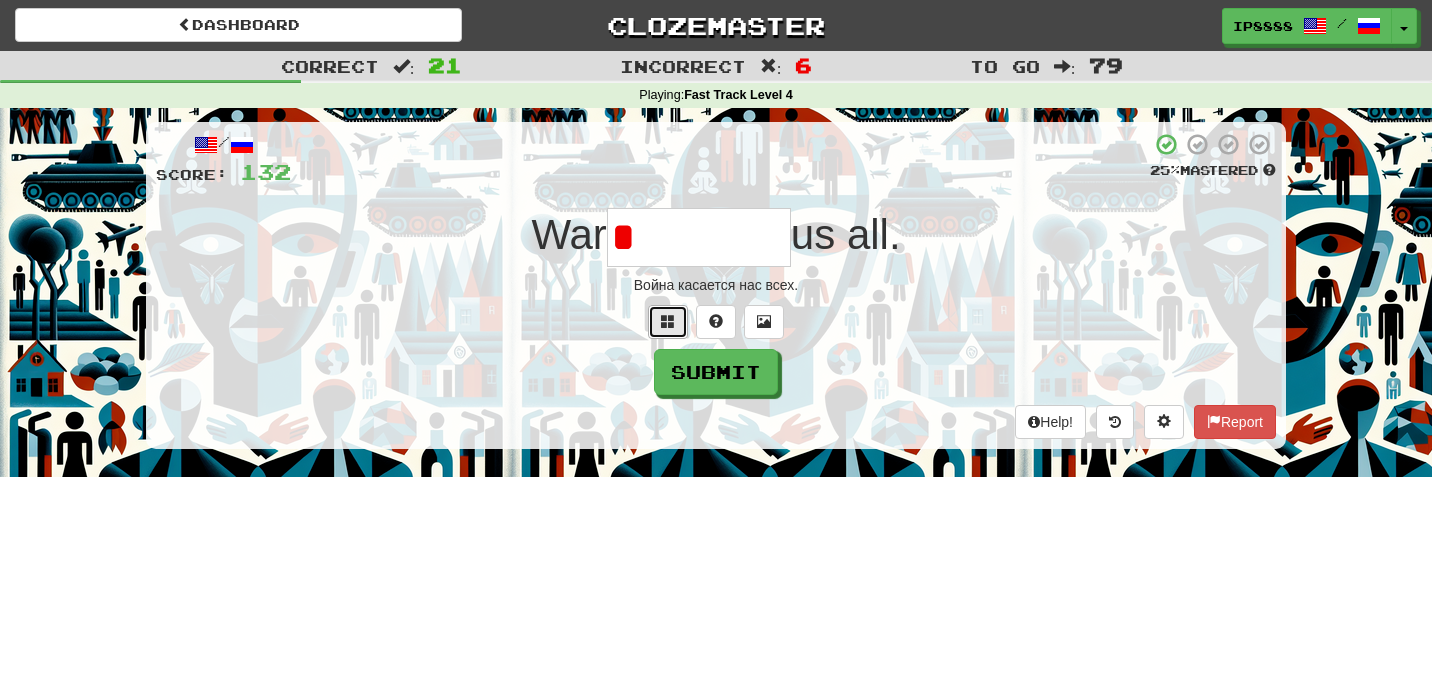 click at bounding box center (668, 322) 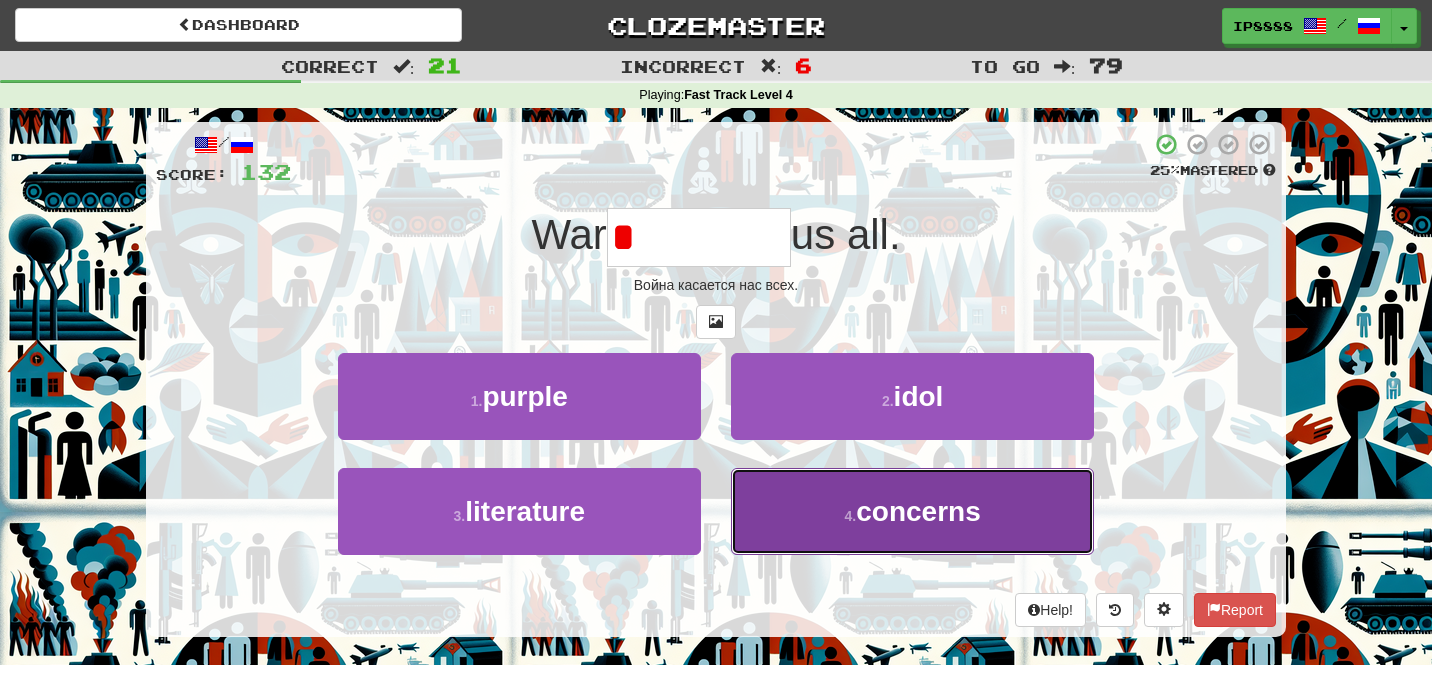 click on "4 . concerns" at bounding box center [912, 511] 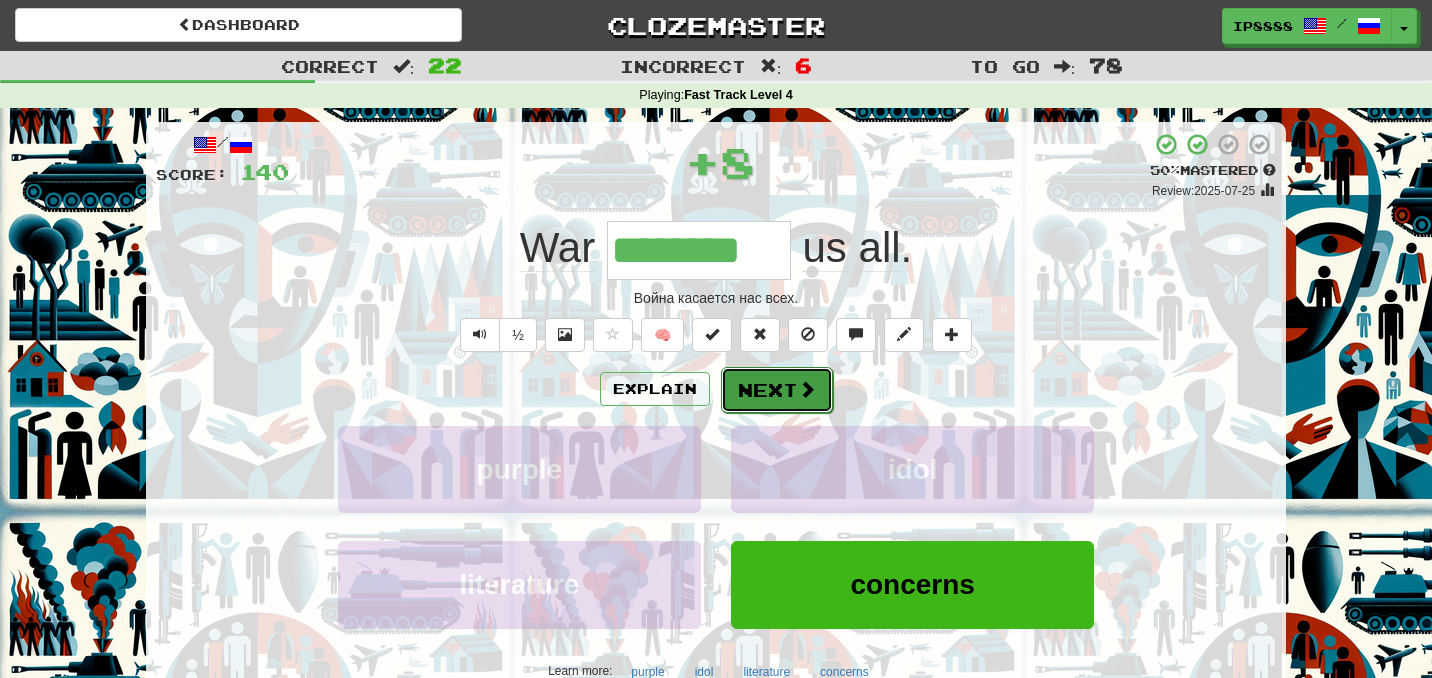 click on "Next" at bounding box center (777, 390) 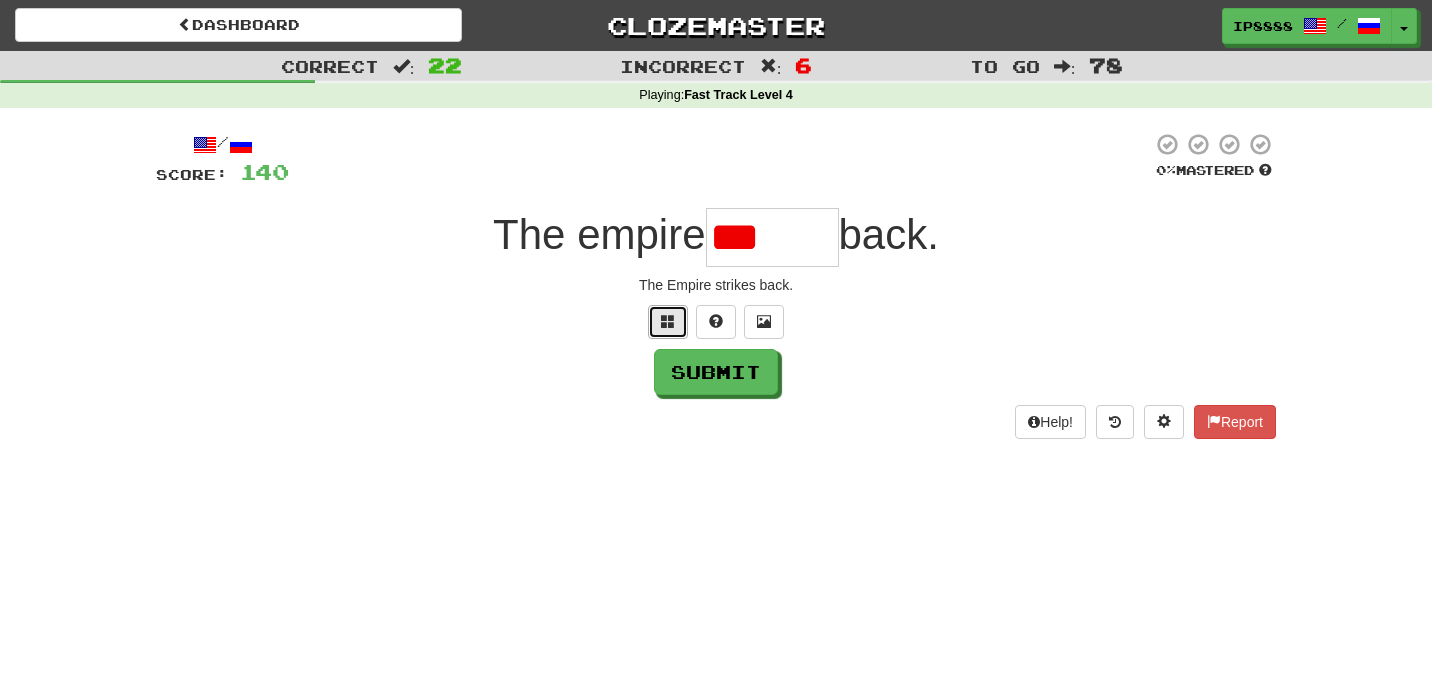 click at bounding box center [668, 321] 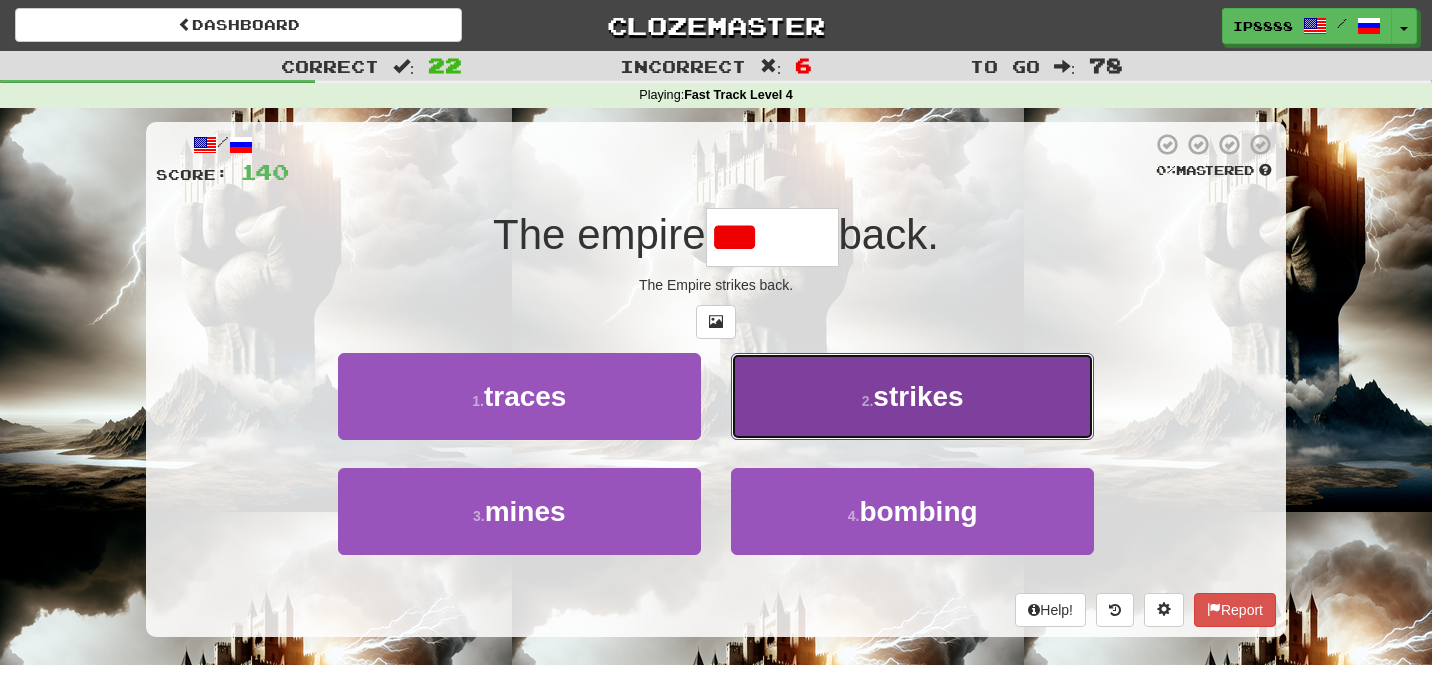 click on "2 .  strikes" at bounding box center [912, 396] 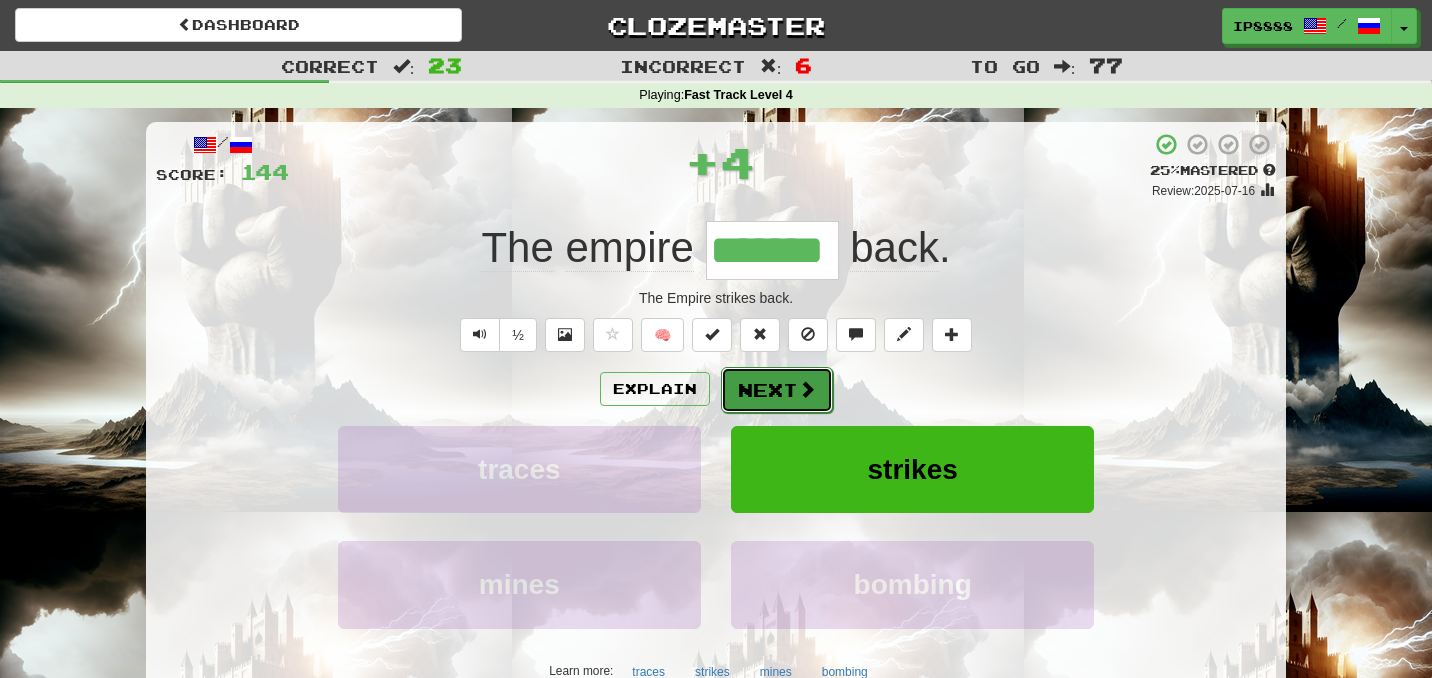 click on "Next" at bounding box center (777, 390) 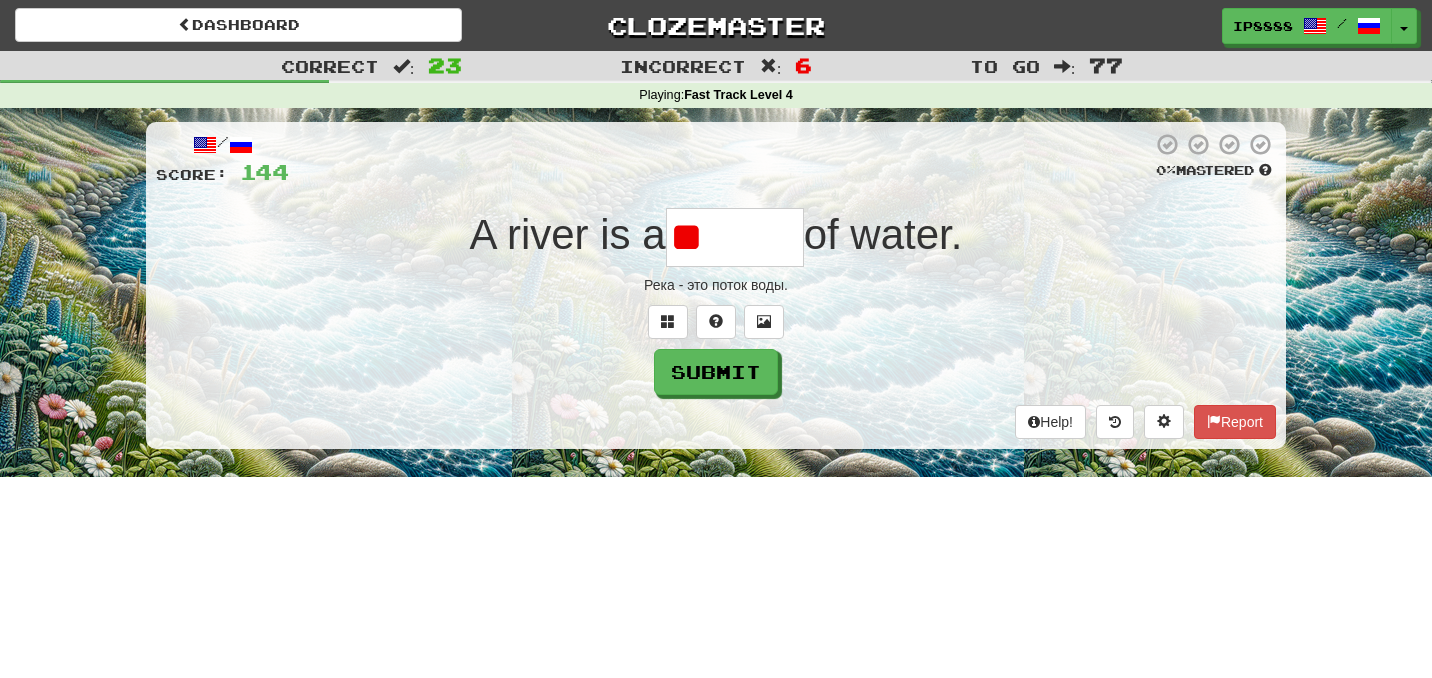 type on "*" 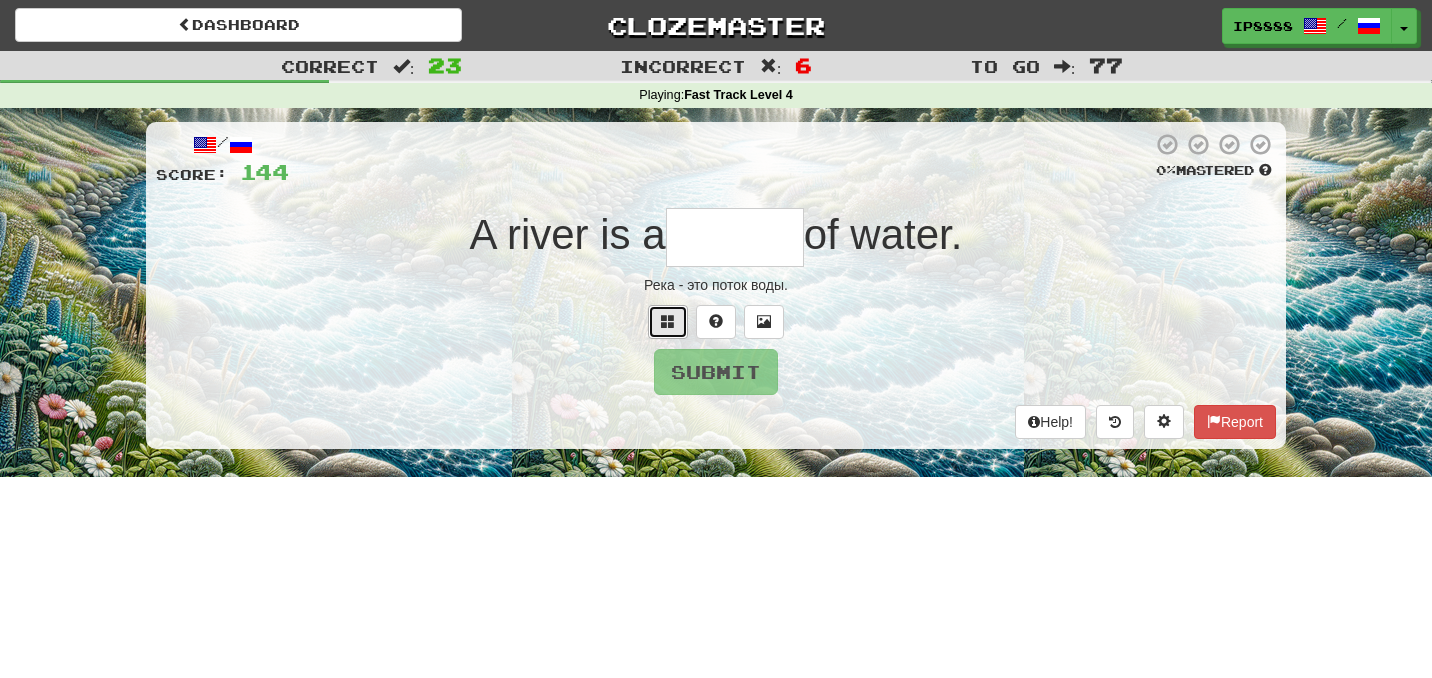 click at bounding box center [668, 322] 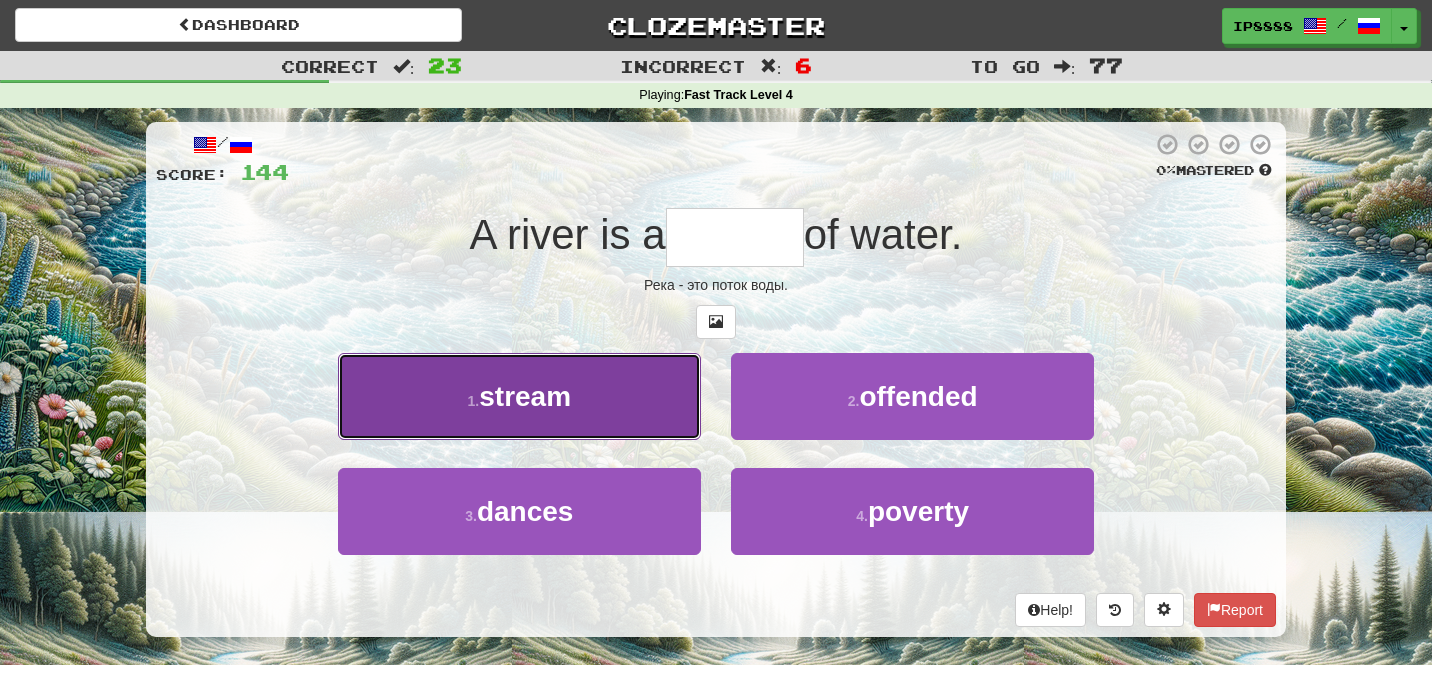click on "1 .  stream" at bounding box center [519, 396] 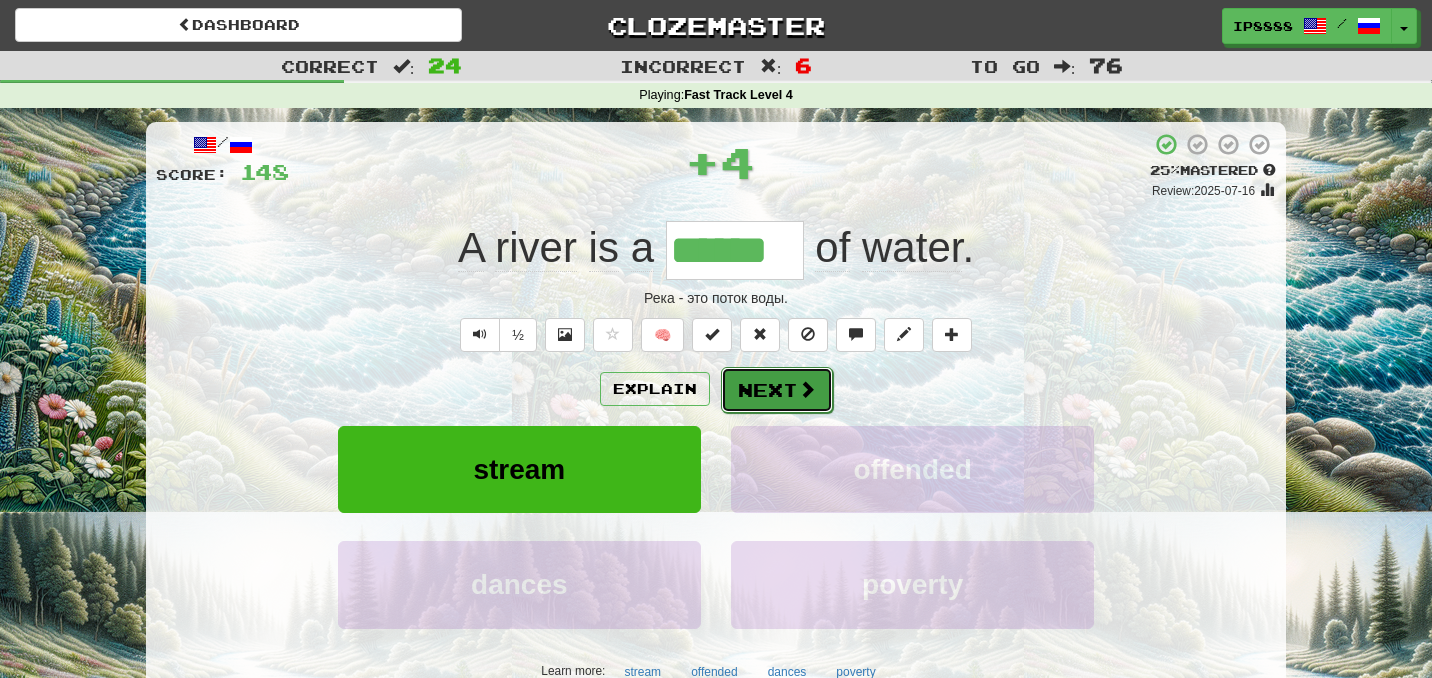 click on "Next" at bounding box center [777, 390] 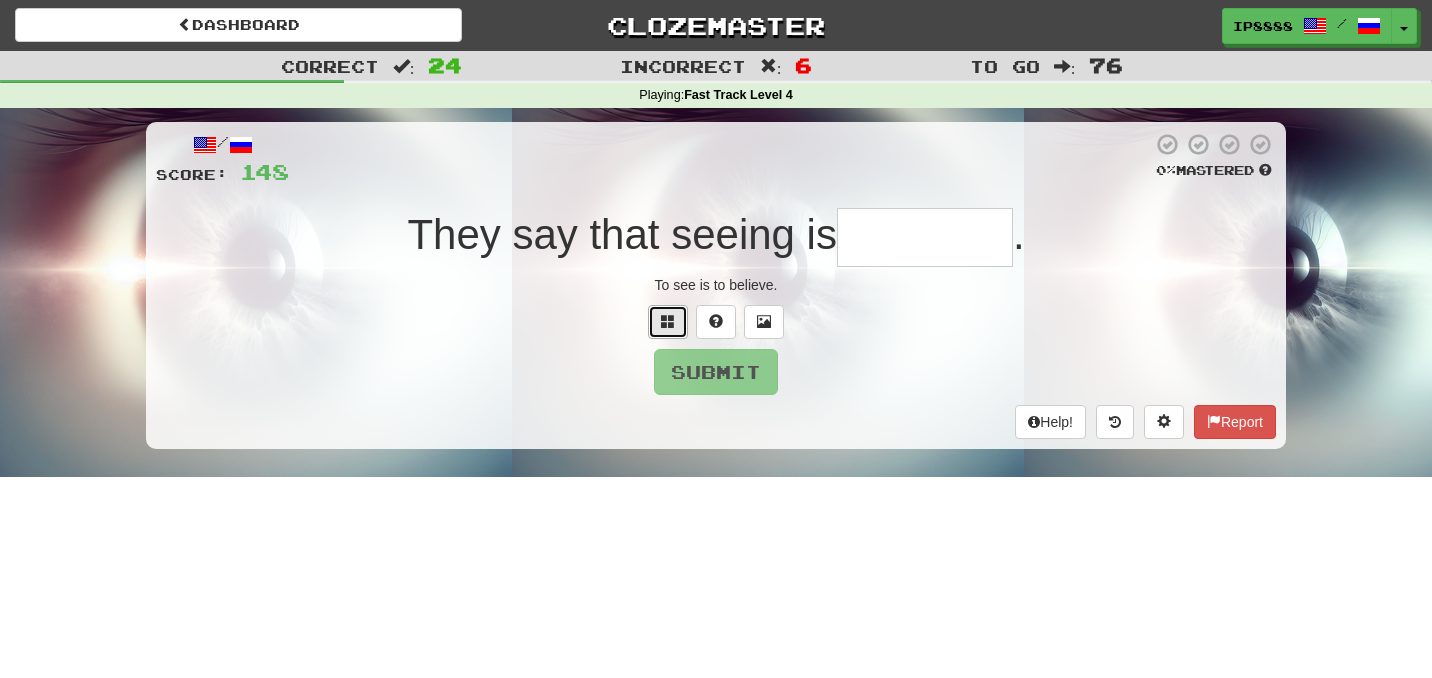 click at bounding box center (668, 322) 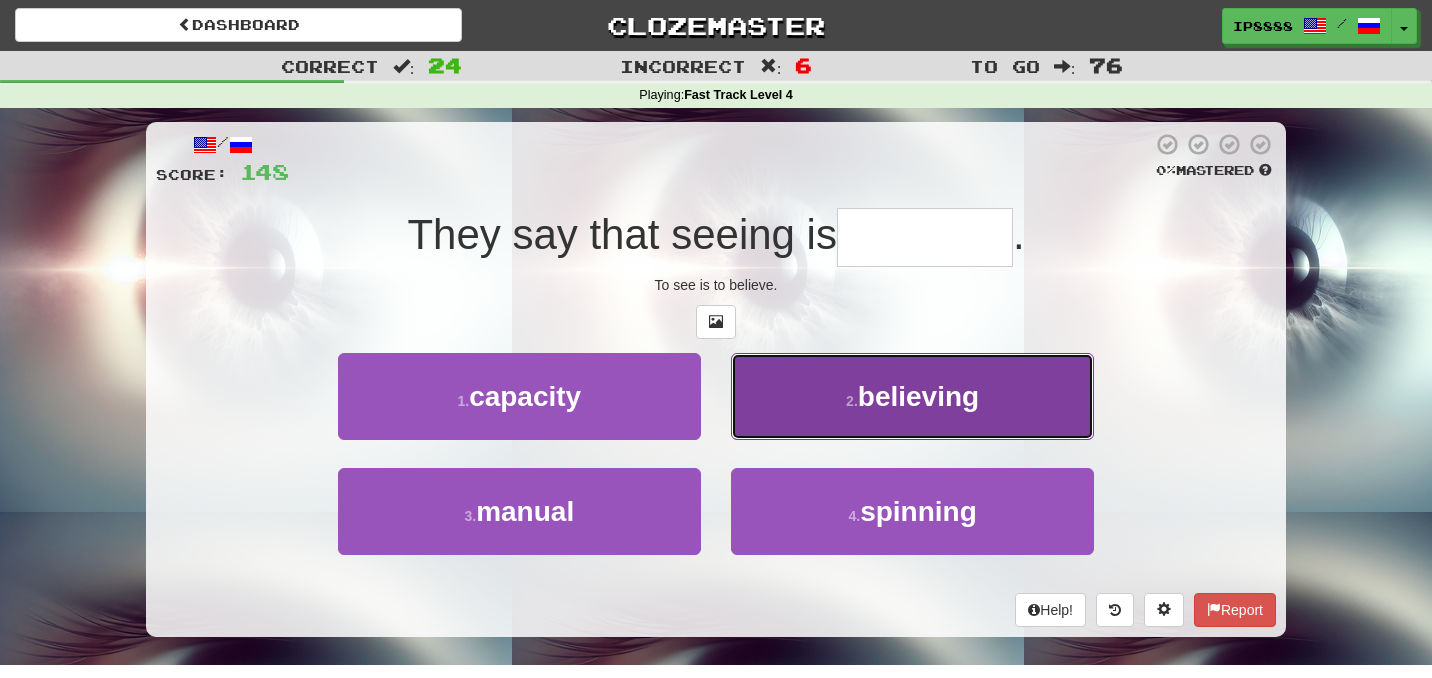 click on "2 . believing" at bounding box center (912, 396) 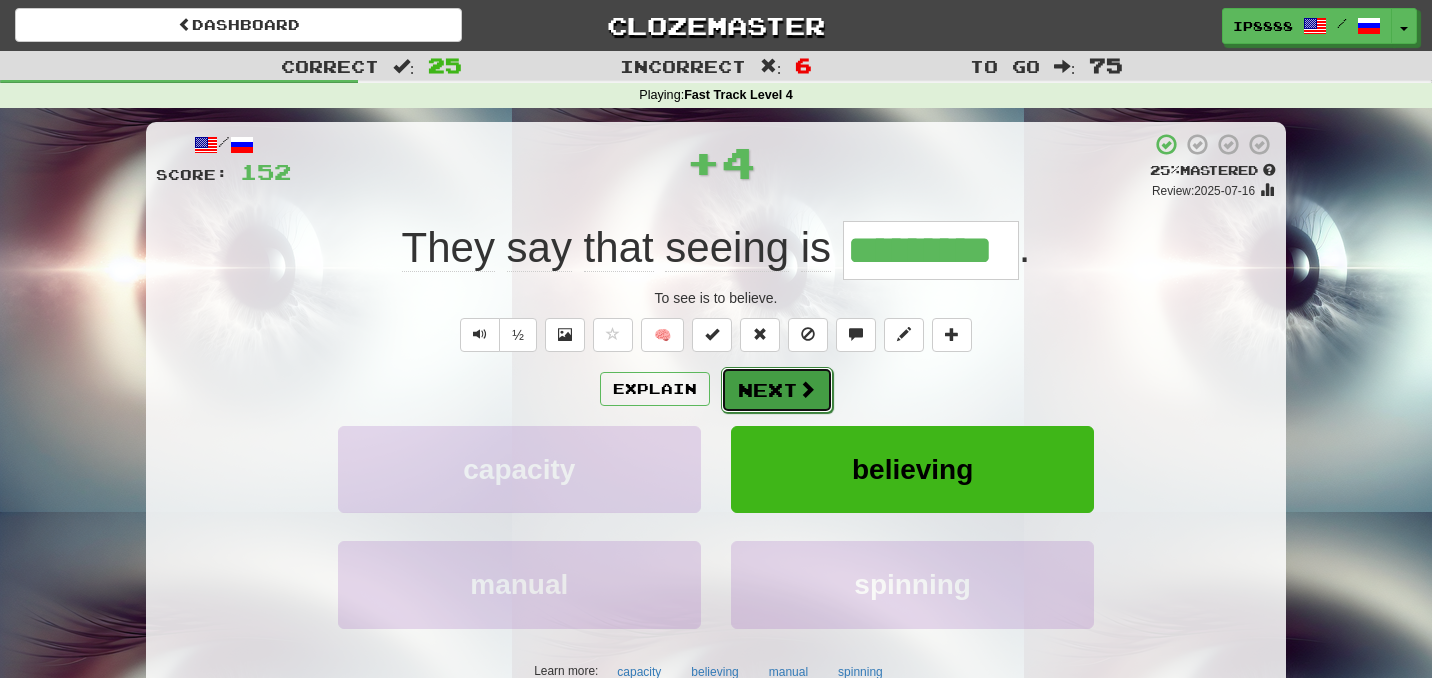 click on "Next" at bounding box center [777, 390] 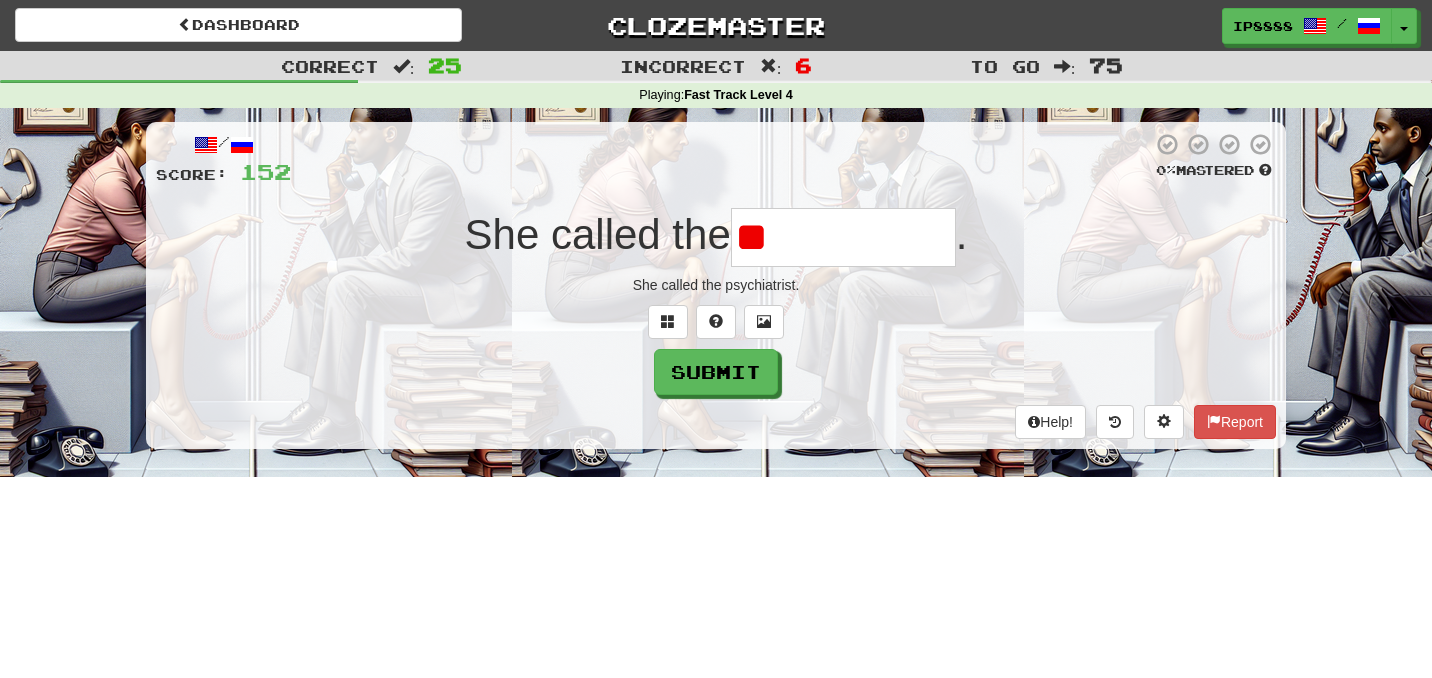 type on "*" 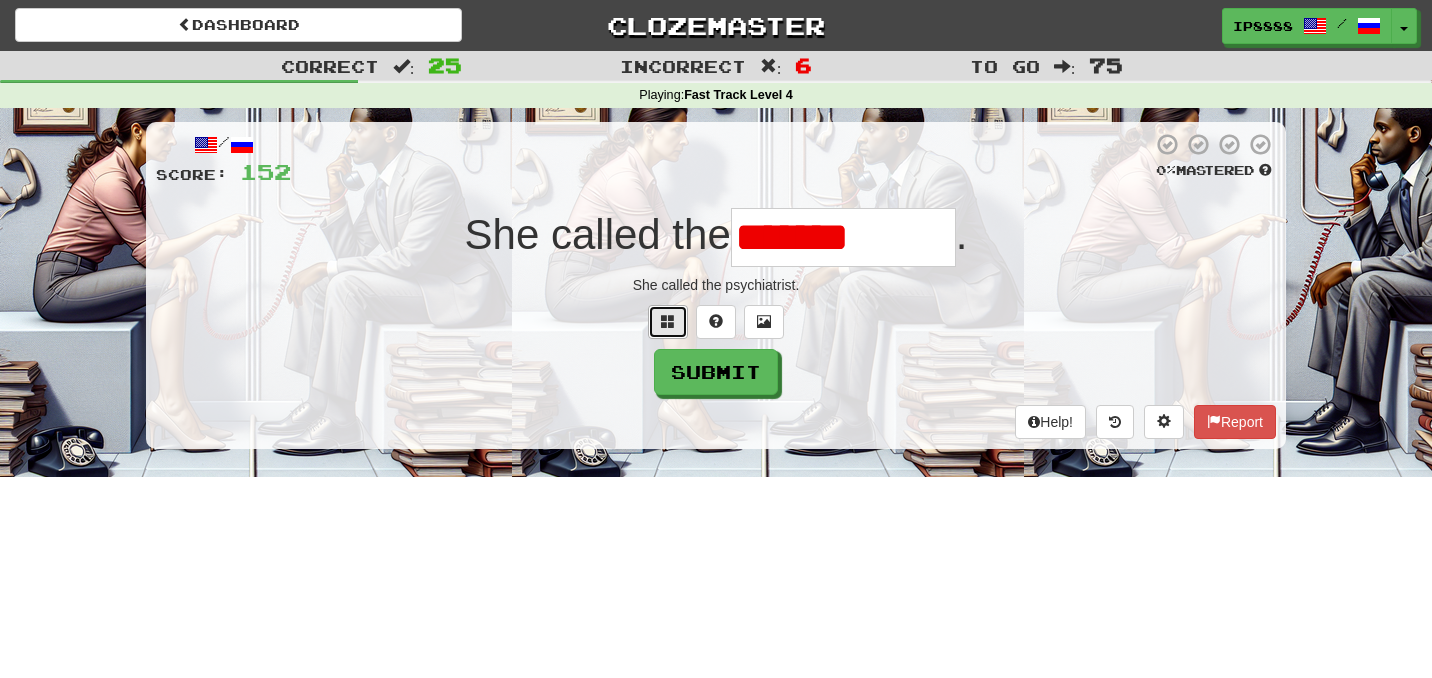 click at bounding box center (668, 321) 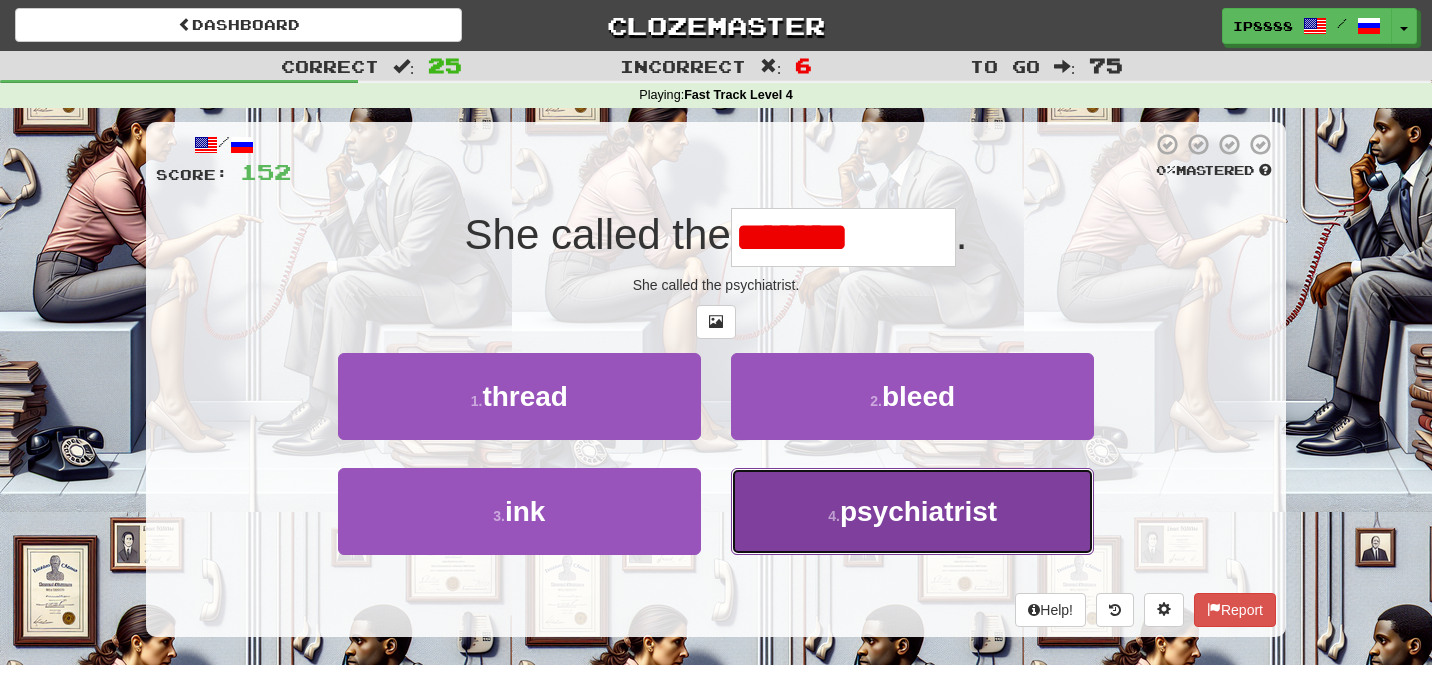 click on "4 . psychiatrist" at bounding box center (912, 511) 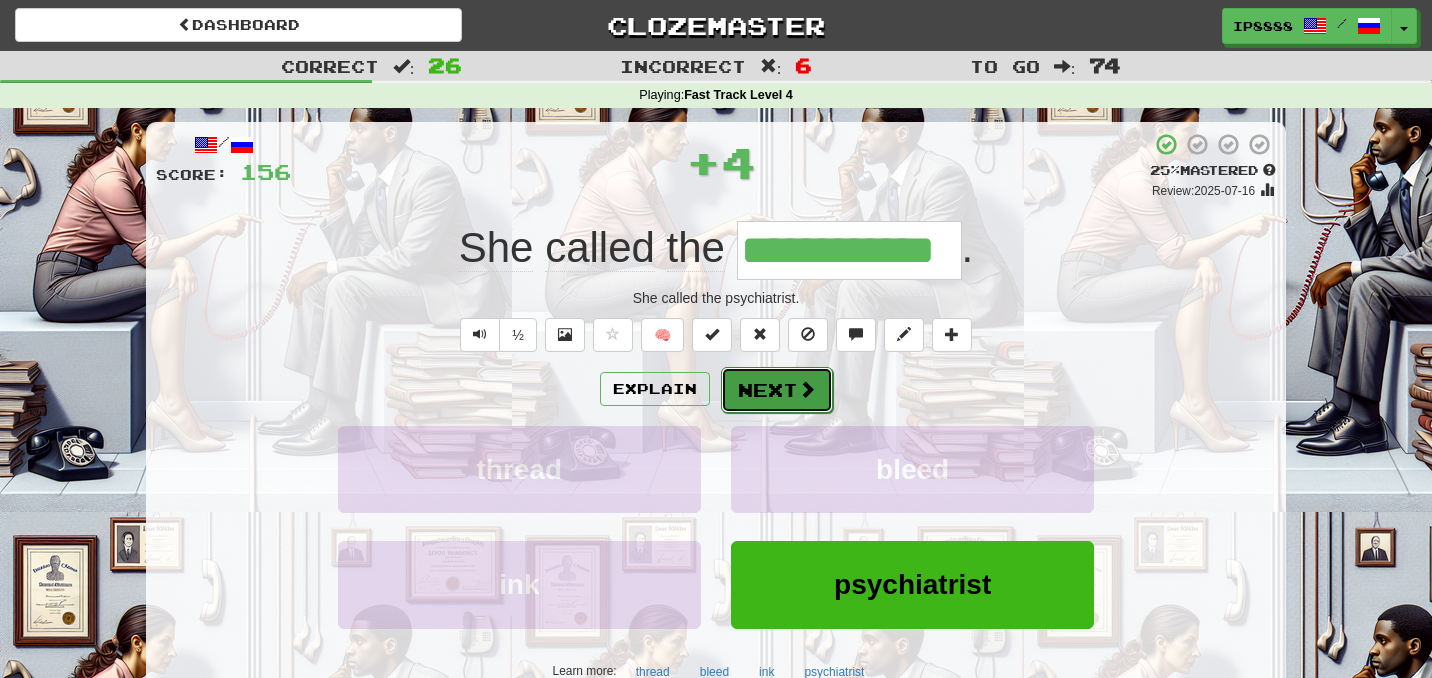 click on "Next" at bounding box center [777, 390] 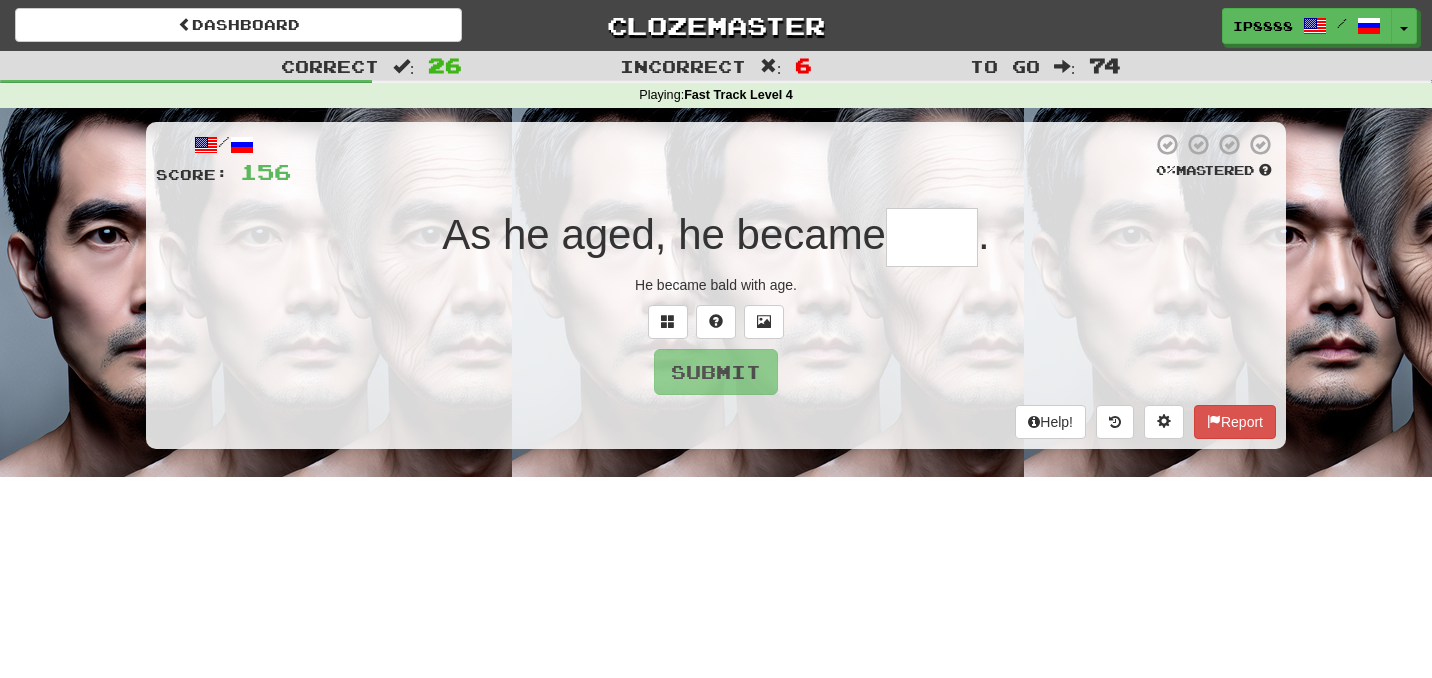 click at bounding box center (932, 237) 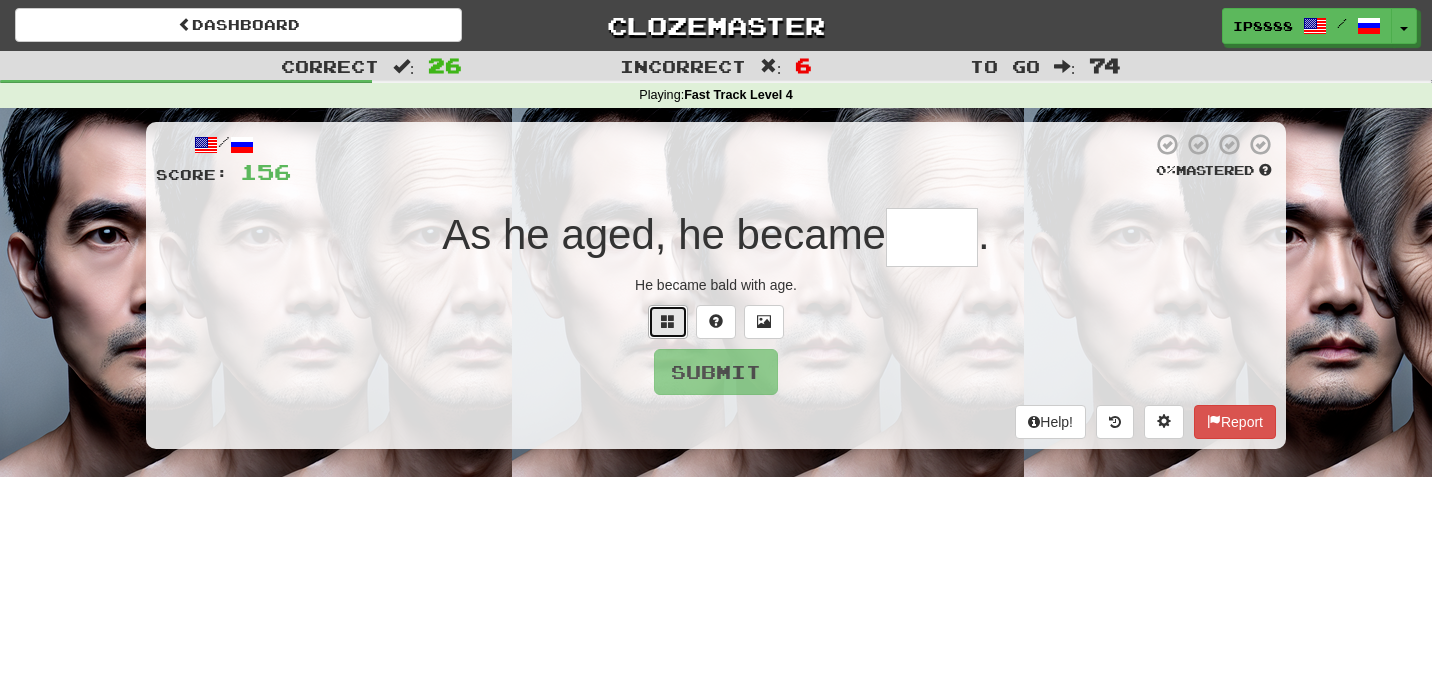 click at bounding box center [668, 322] 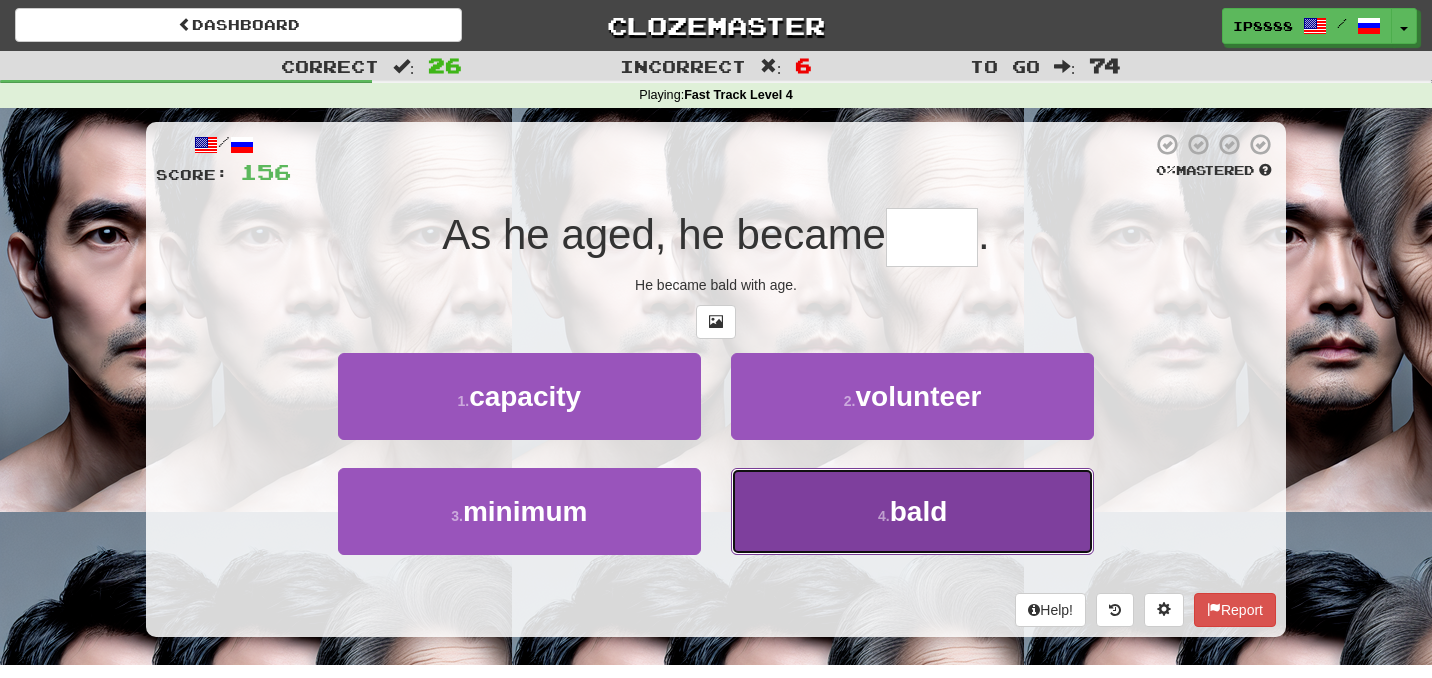 click on "4 . bald" at bounding box center (912, 511) 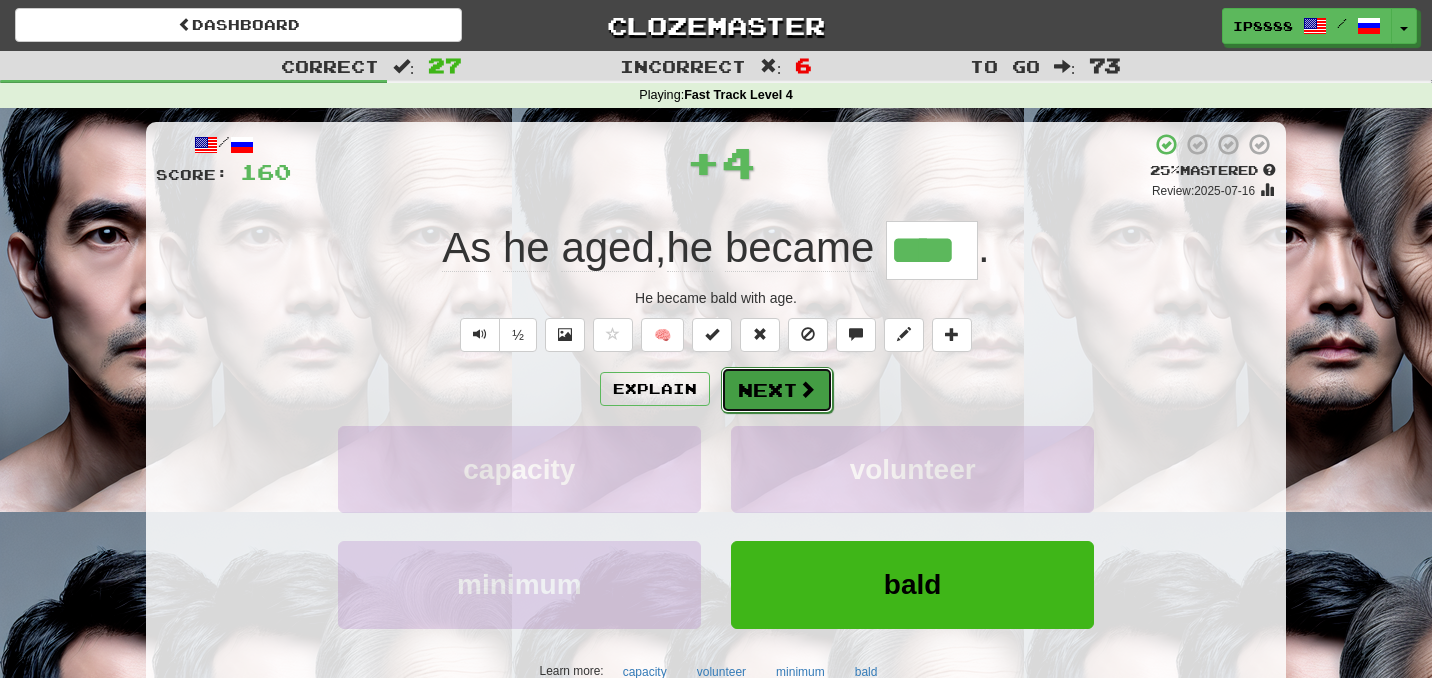 click on "Next" at bounding box center [777, 390] 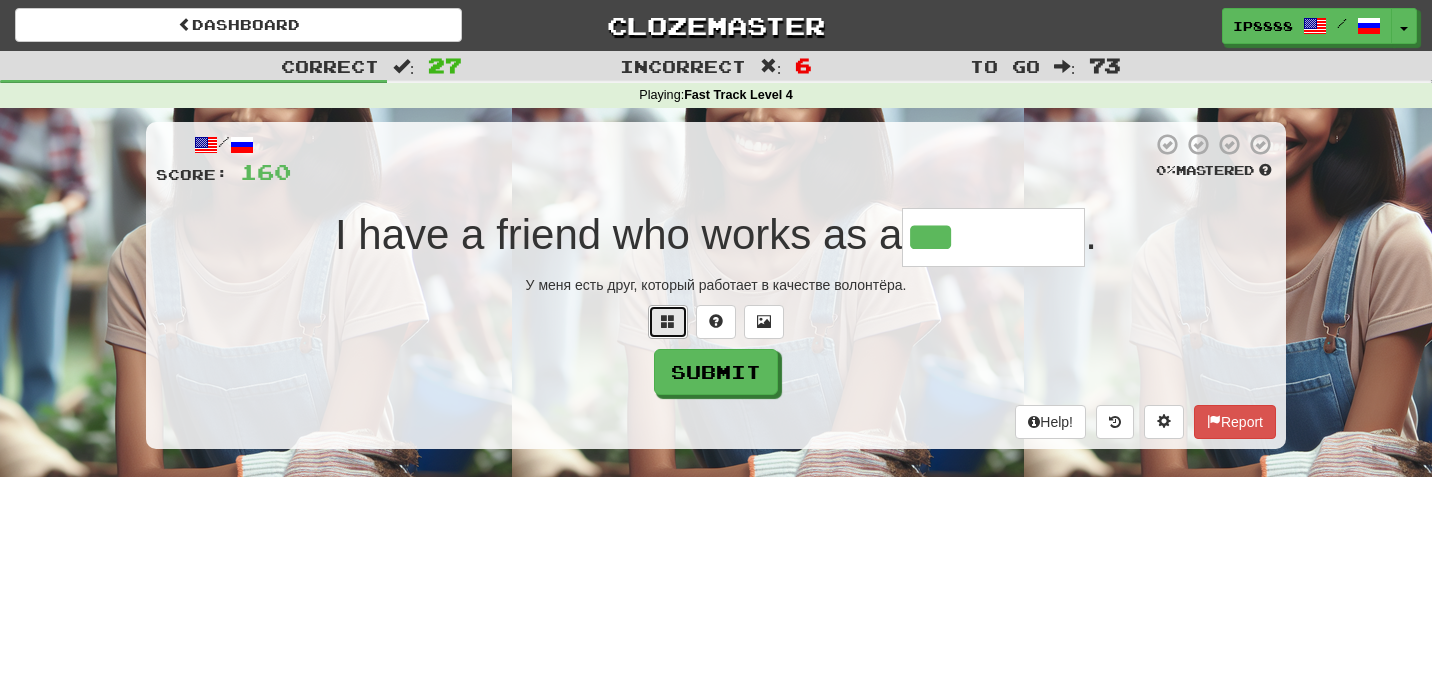 click at bounding box center [668, 321] 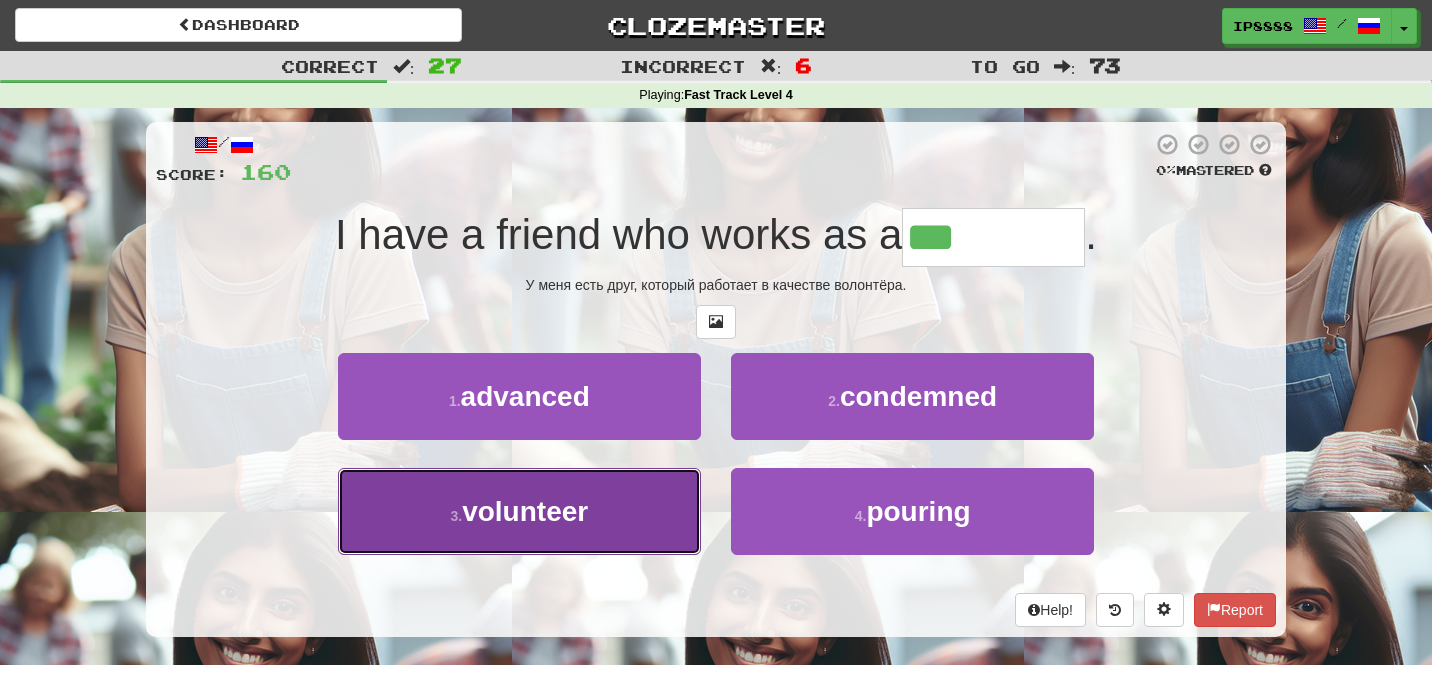 click on "3 . volunteer" at bounding box center [519, 511] 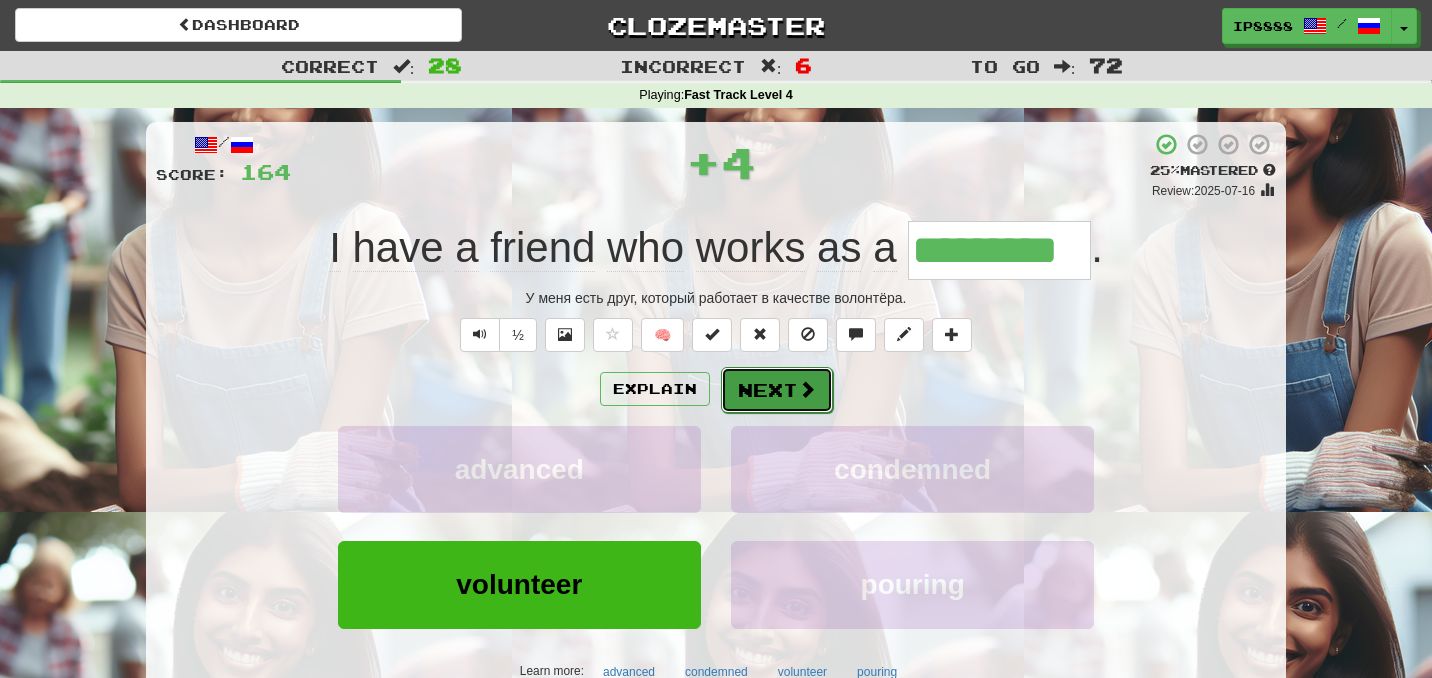 click on "Next" at bounding box center [777, 390] 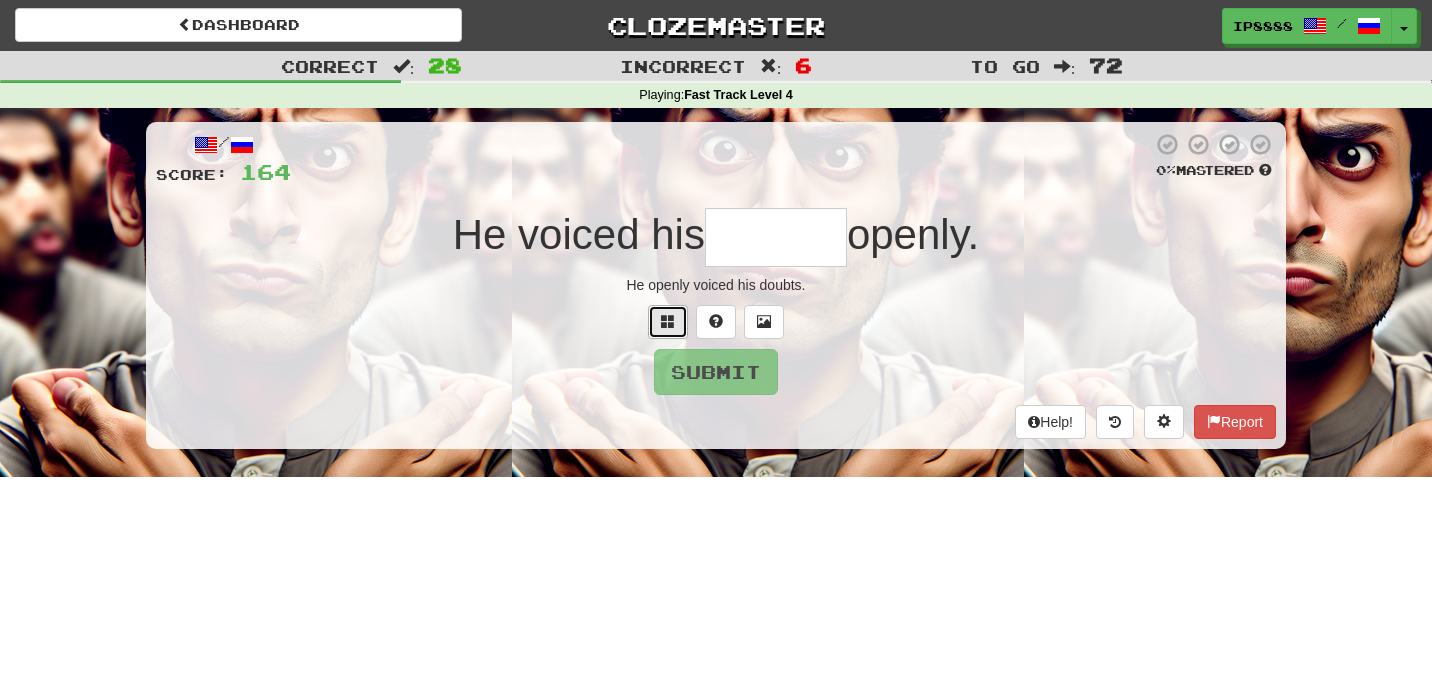 click at bounding box center (668, 322) 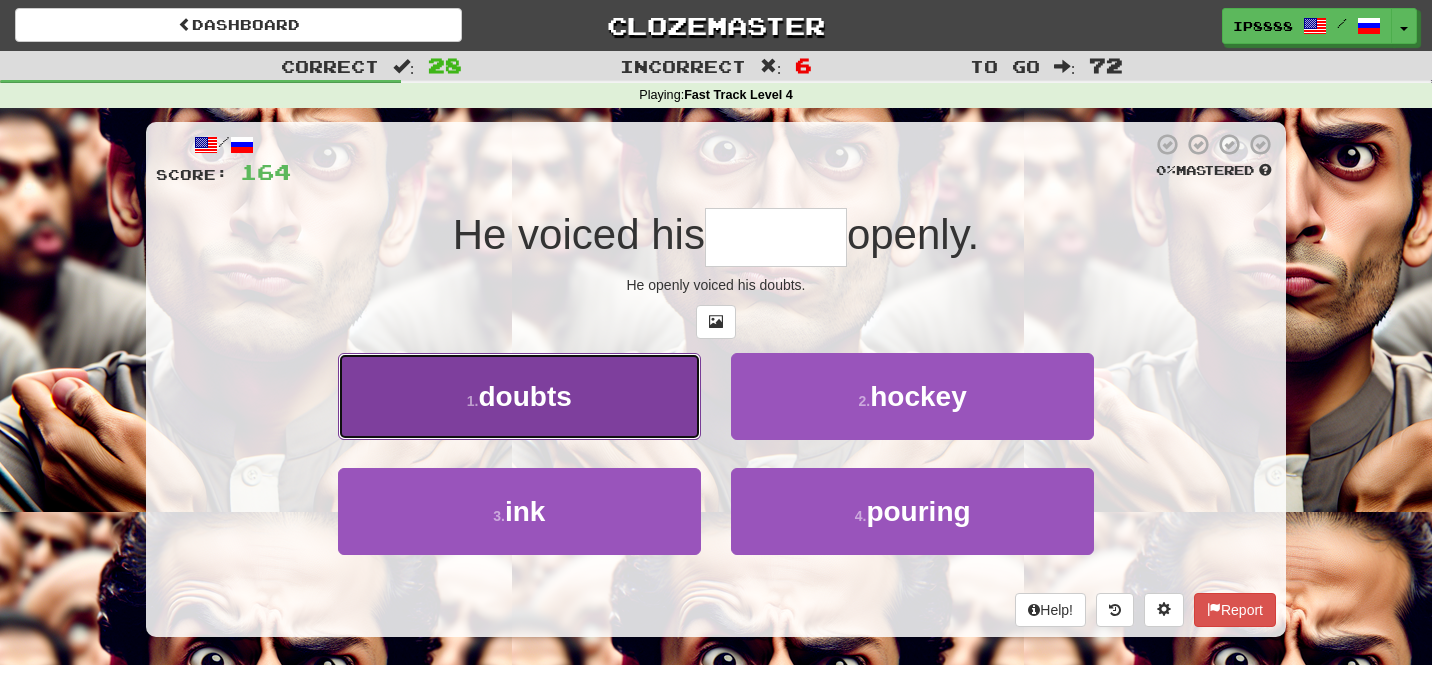 click on "1 . doubts" at bounding box center [519, 396] 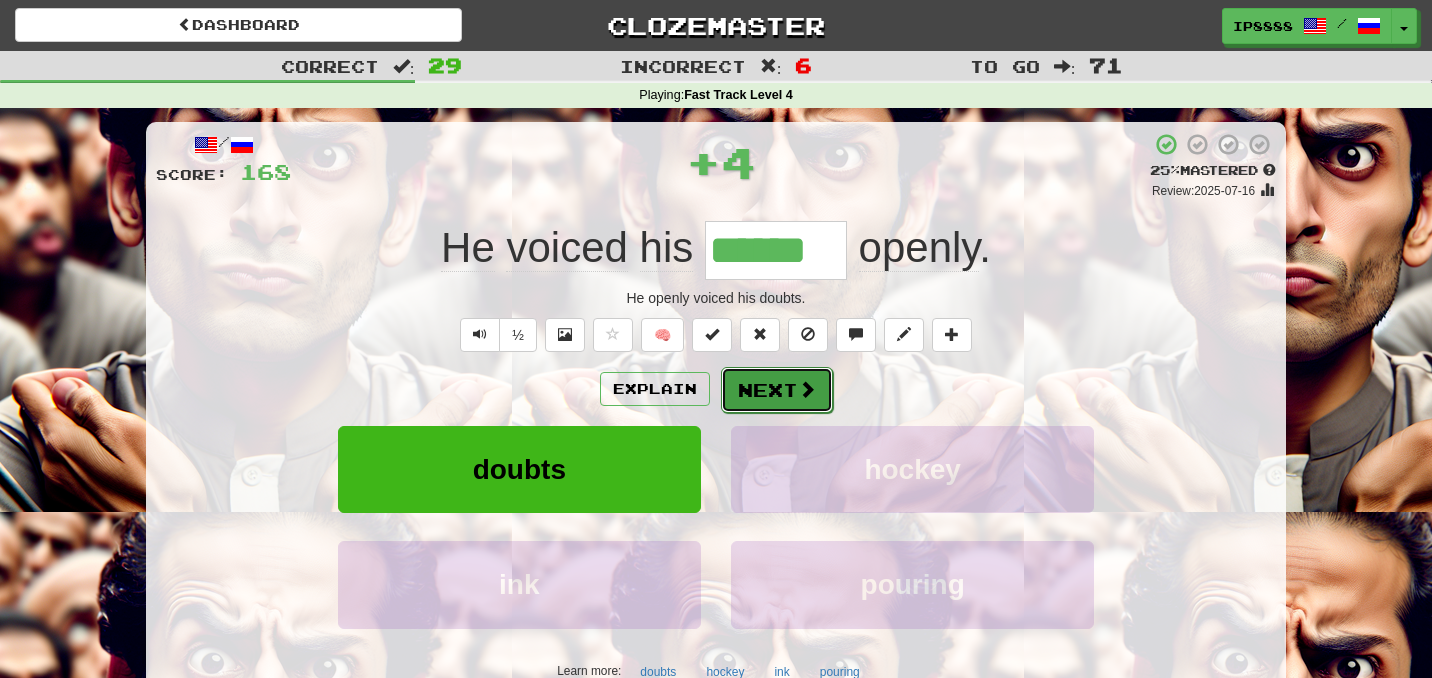 click at bounding box center [807, 389] 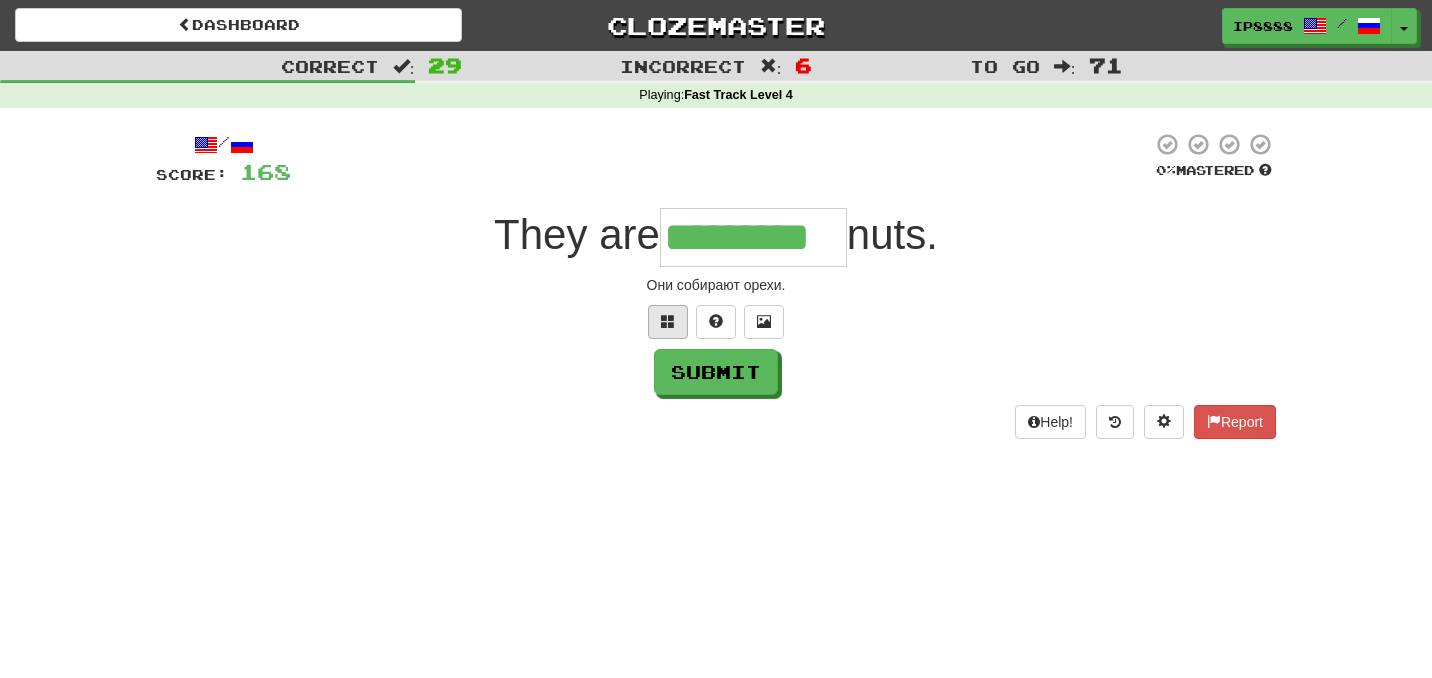 type on "*********" 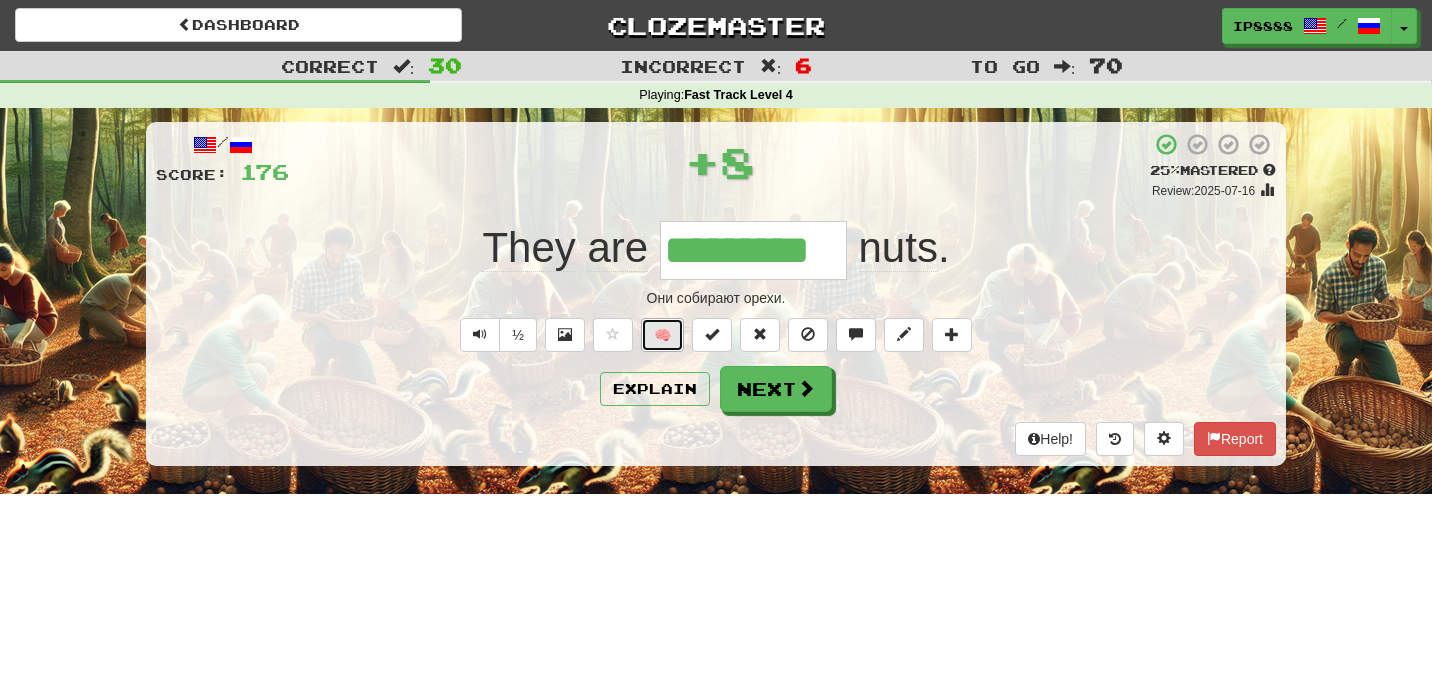 click on "🧠" at bounding box center [662, 335] 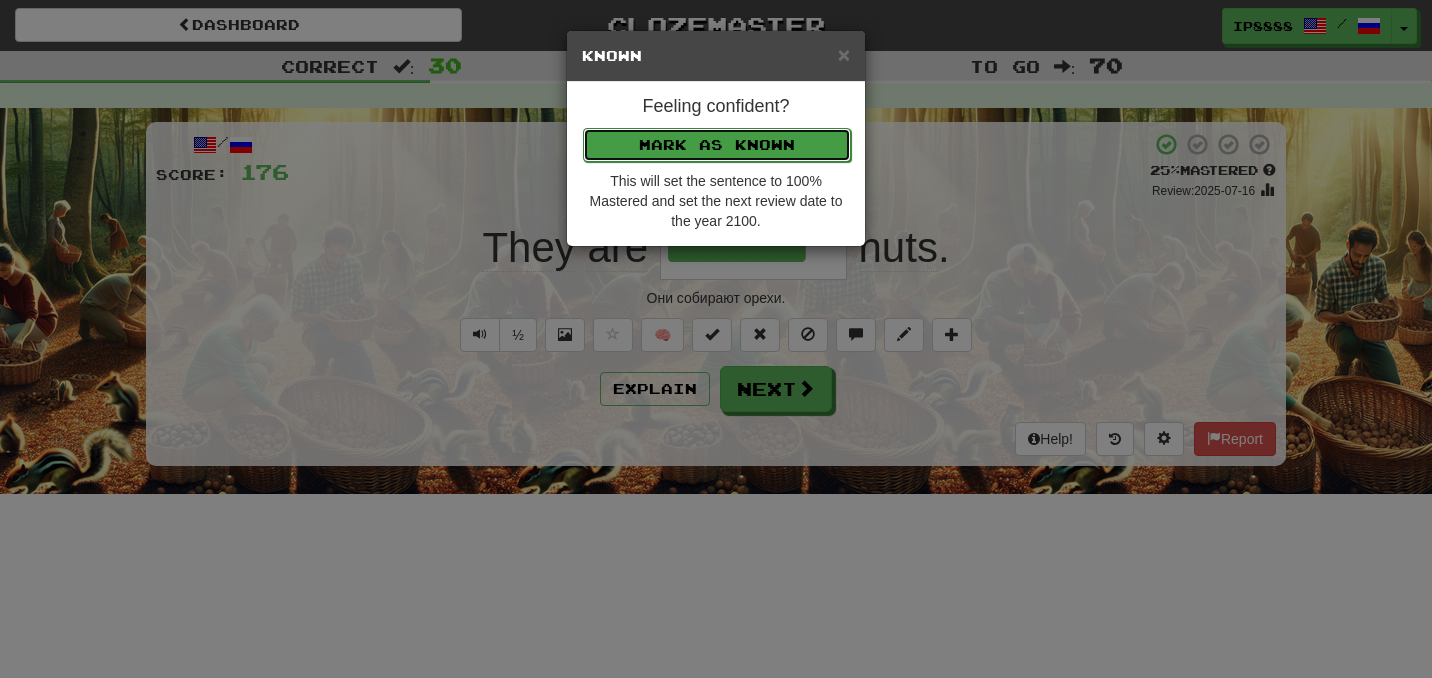 click on "Mark as Known" at bounding box center (717, 145) 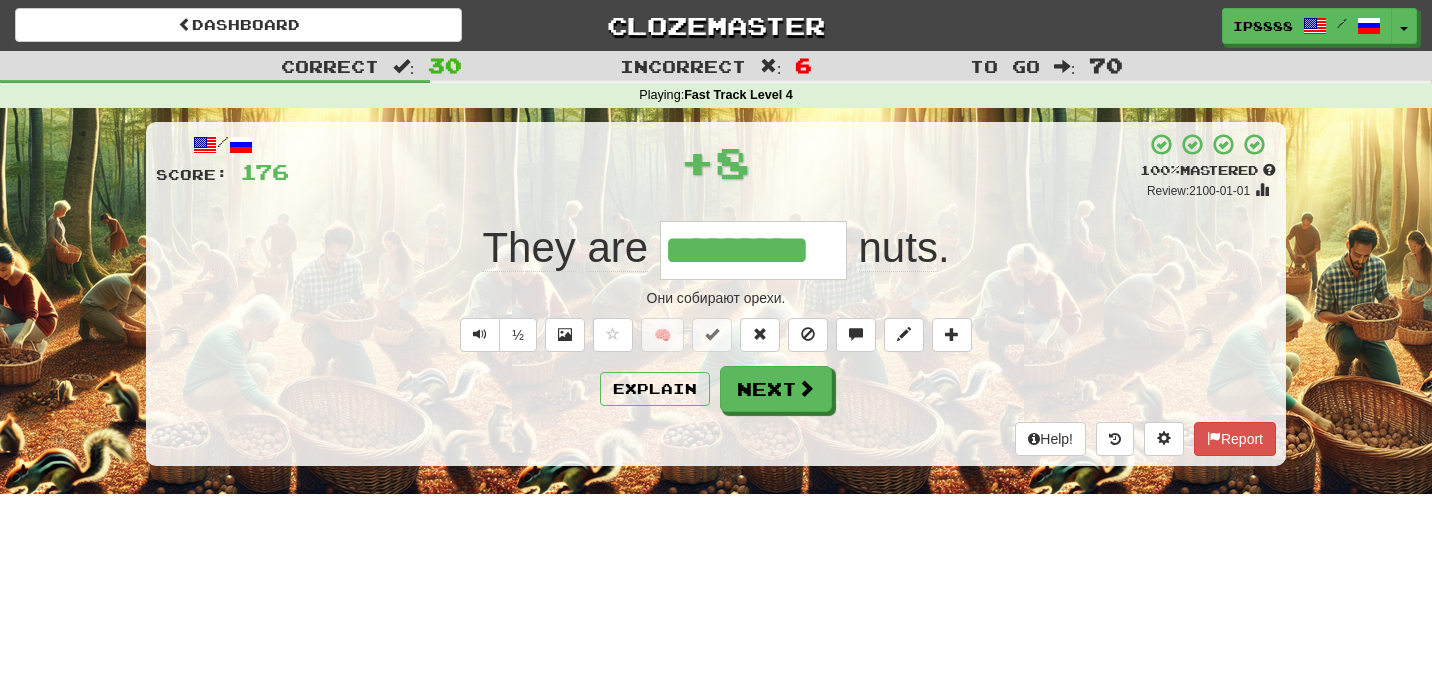 click on "/ Score: 176 + 8 100 % Mastered Review: 2025-07-16 They are ********* nuts . They collect nuts. ½ 🧠 Explain Next Help! Report" at bounding box center [716, 294] 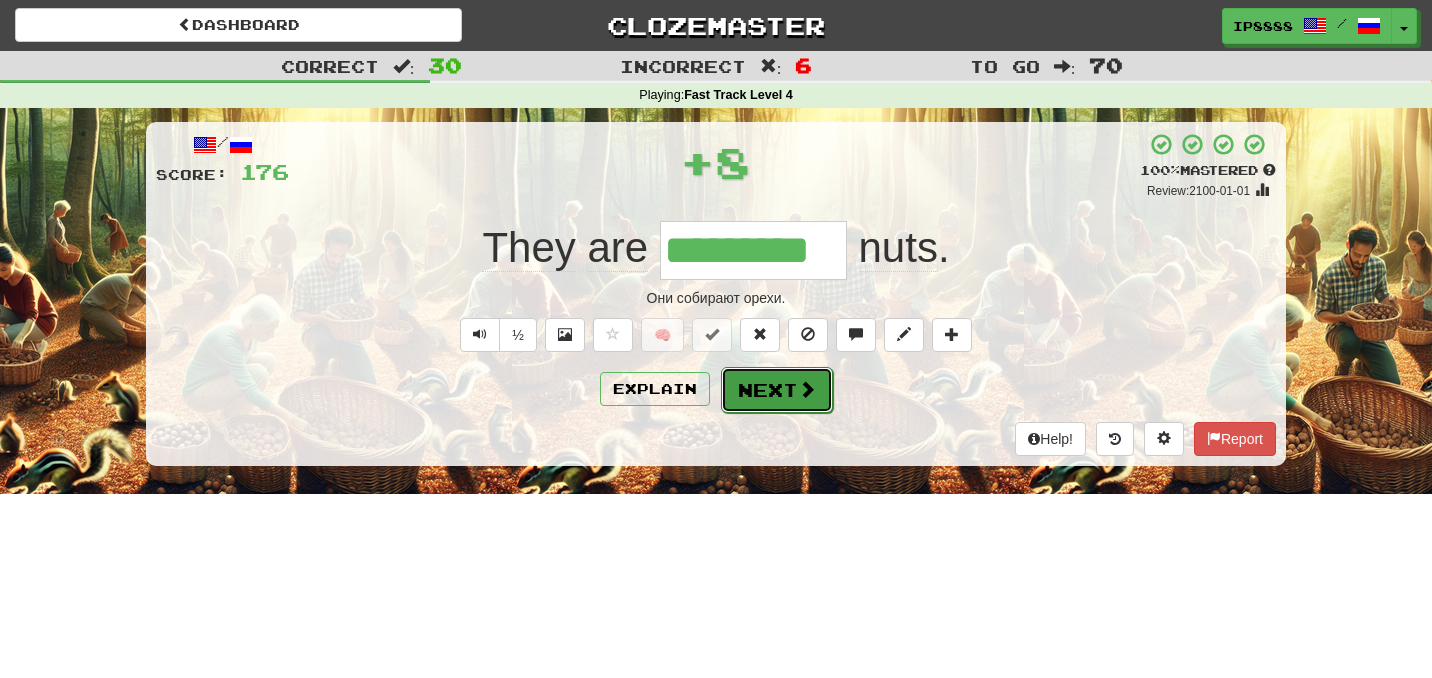 click on "Next" at bounding box center [777, 390] 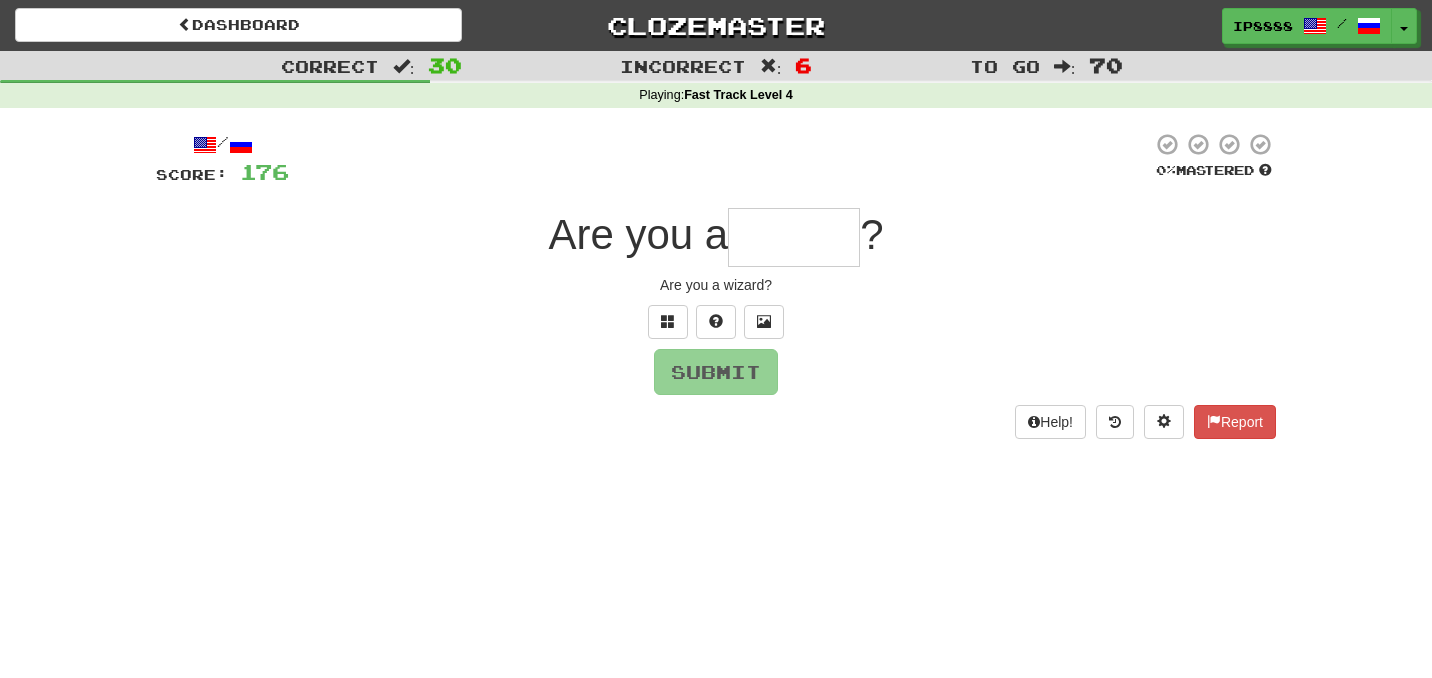 click on "Are you a wizard?" at bounding box center (716, 285) 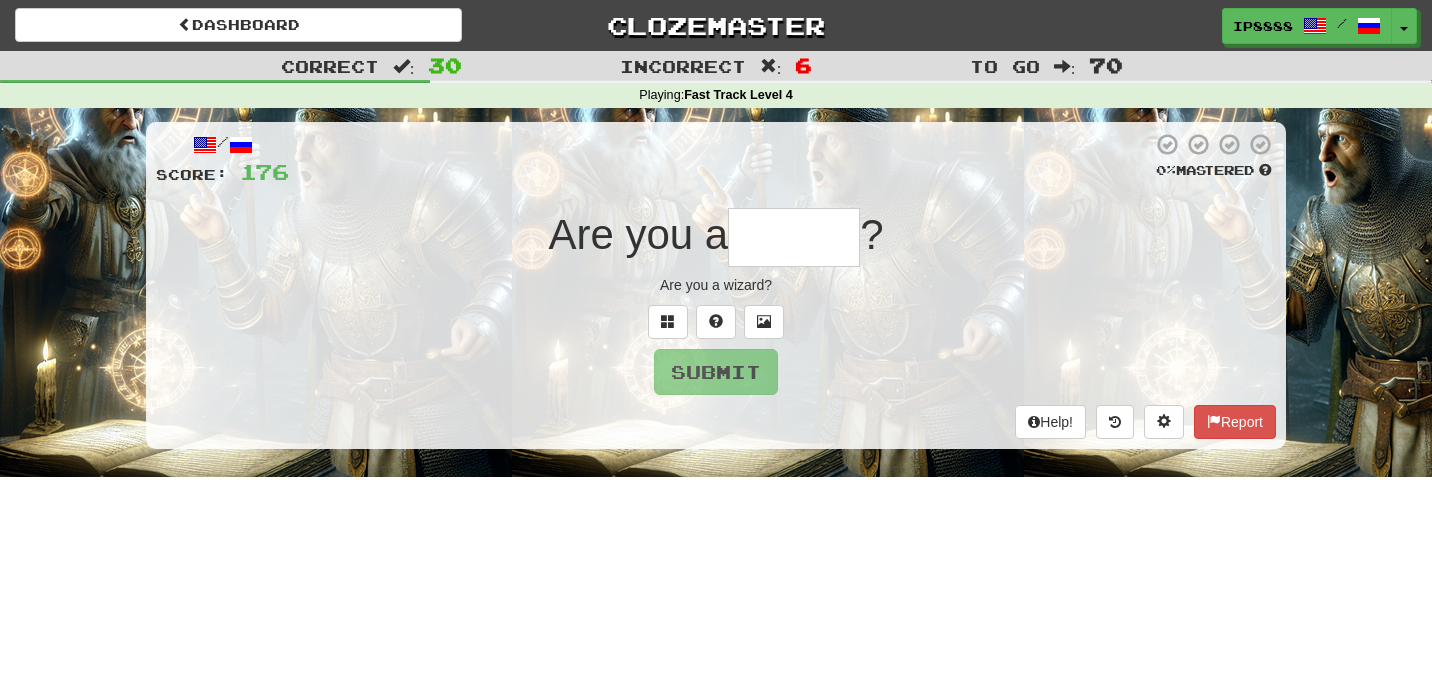 click at bounding box center (794, 237) 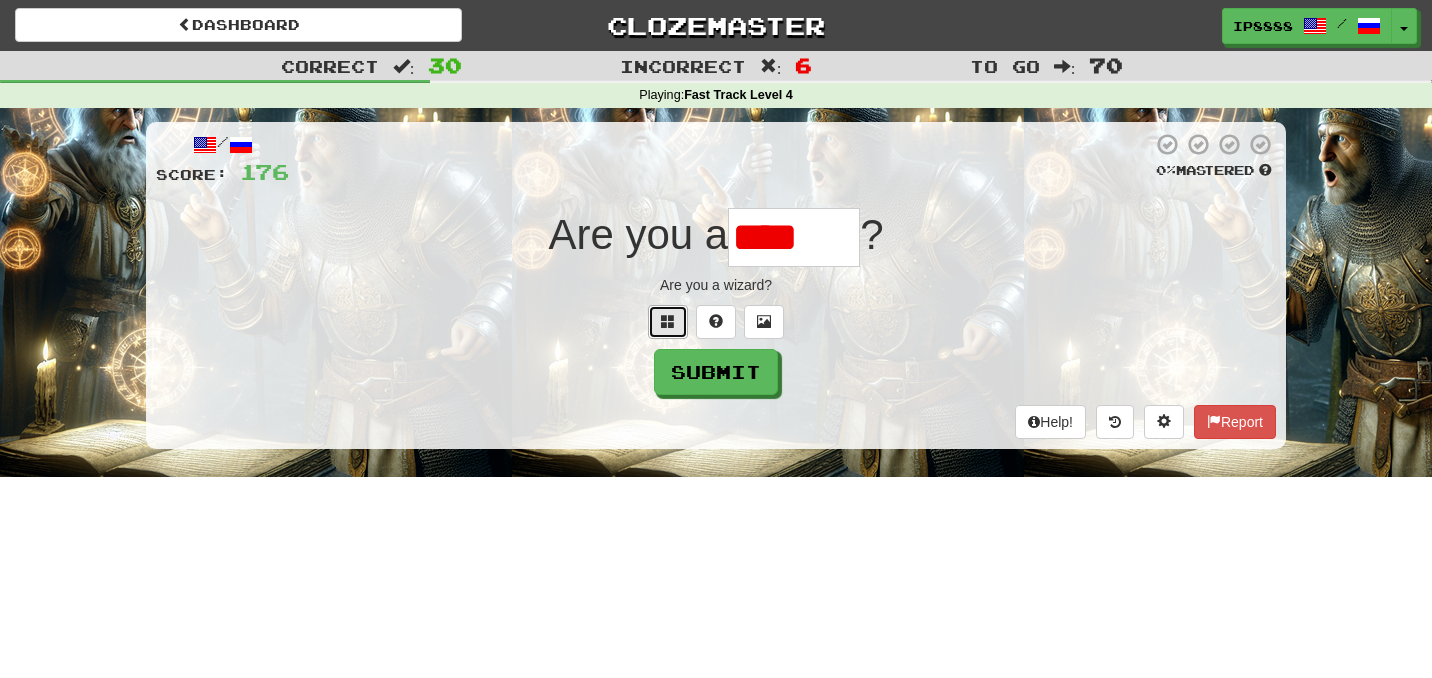 click at bounding box center [668, 321] 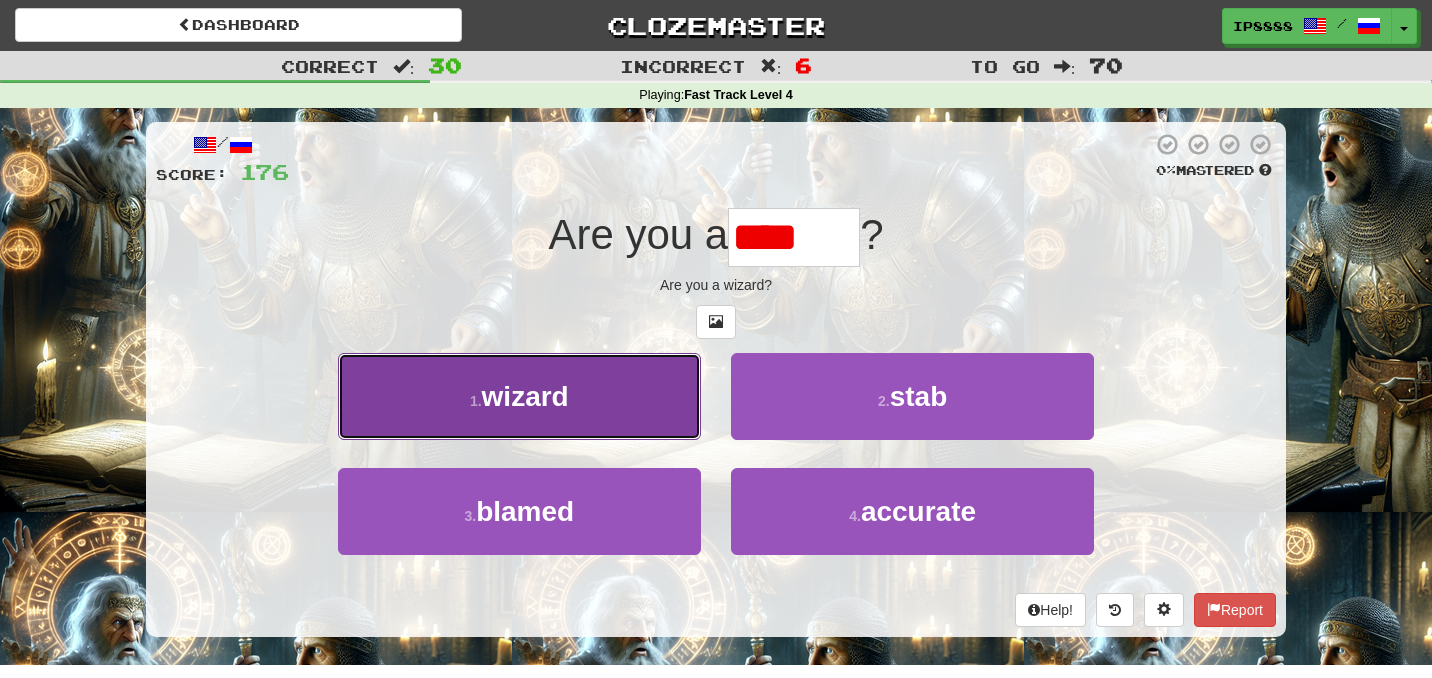 click on "1 . wizard" at bounding box center [519, 396] 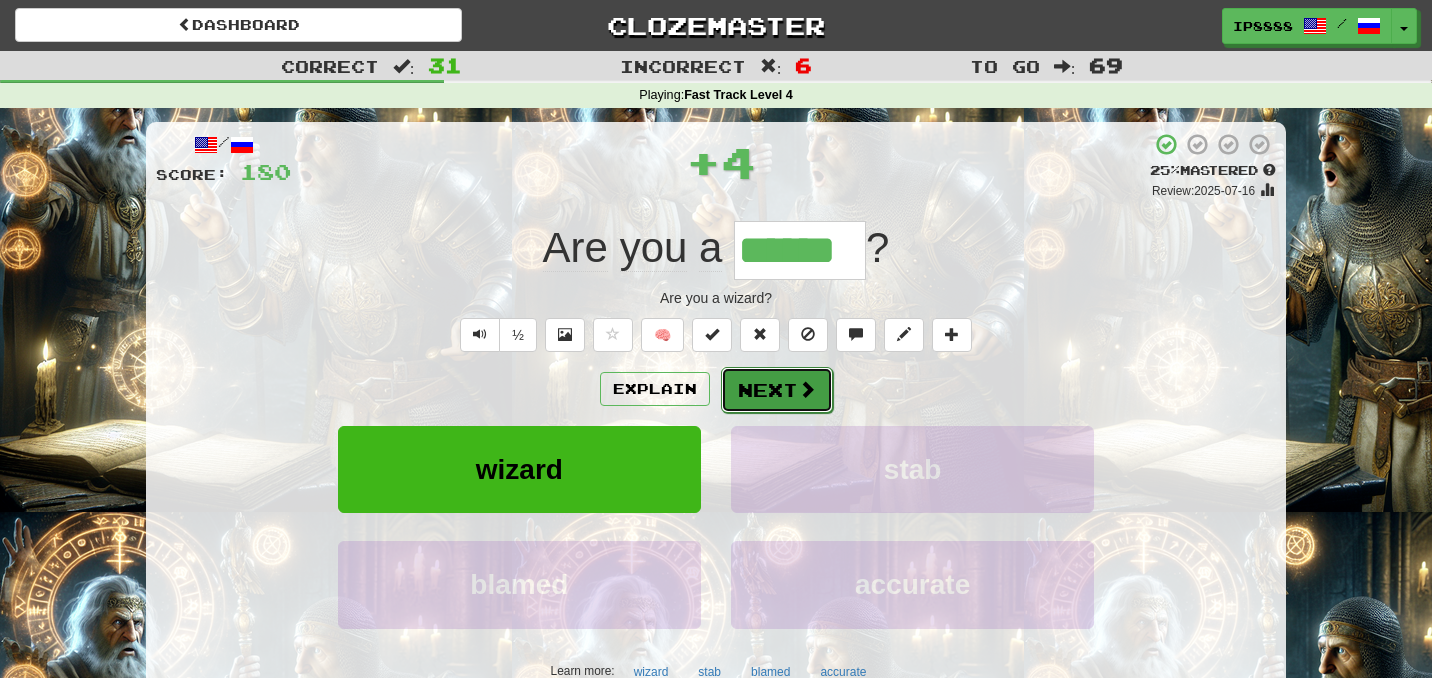 click on "Next" at bounding box center (777, 390) 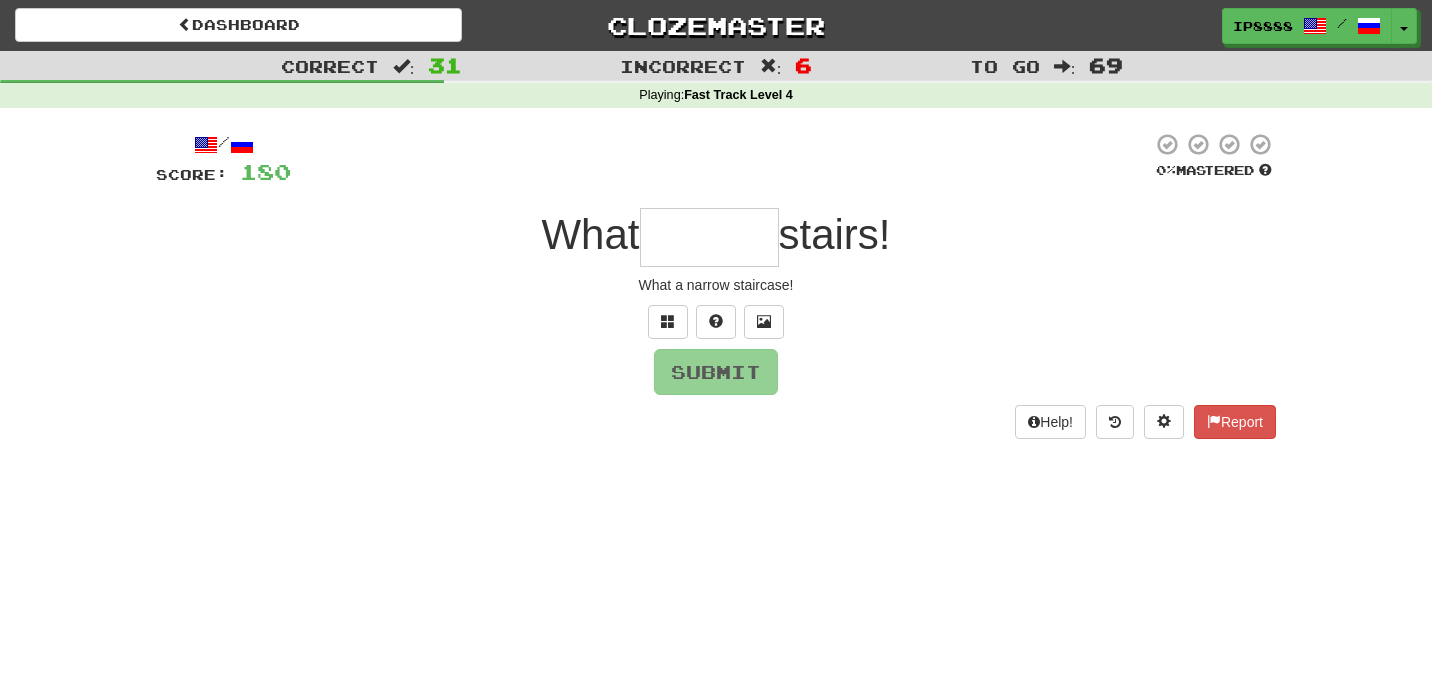 click at bounding box center (709, 237) 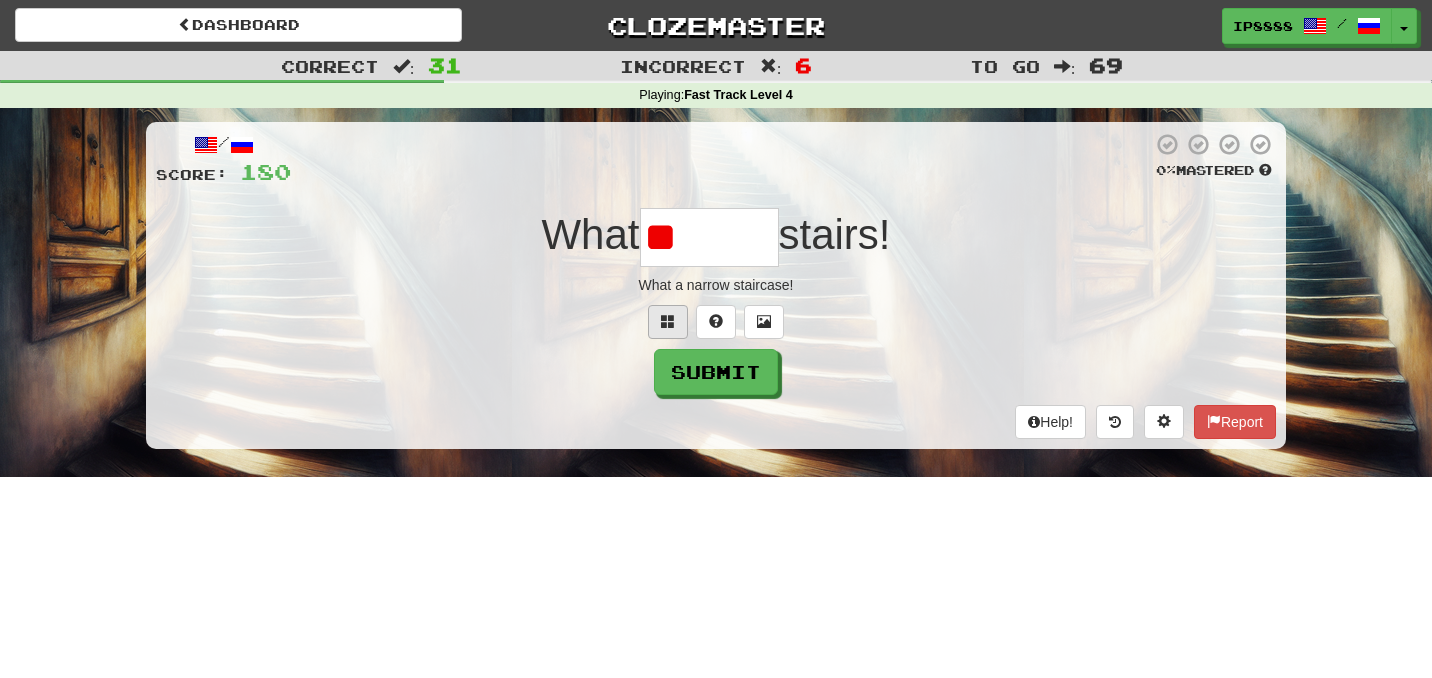 type on "*" 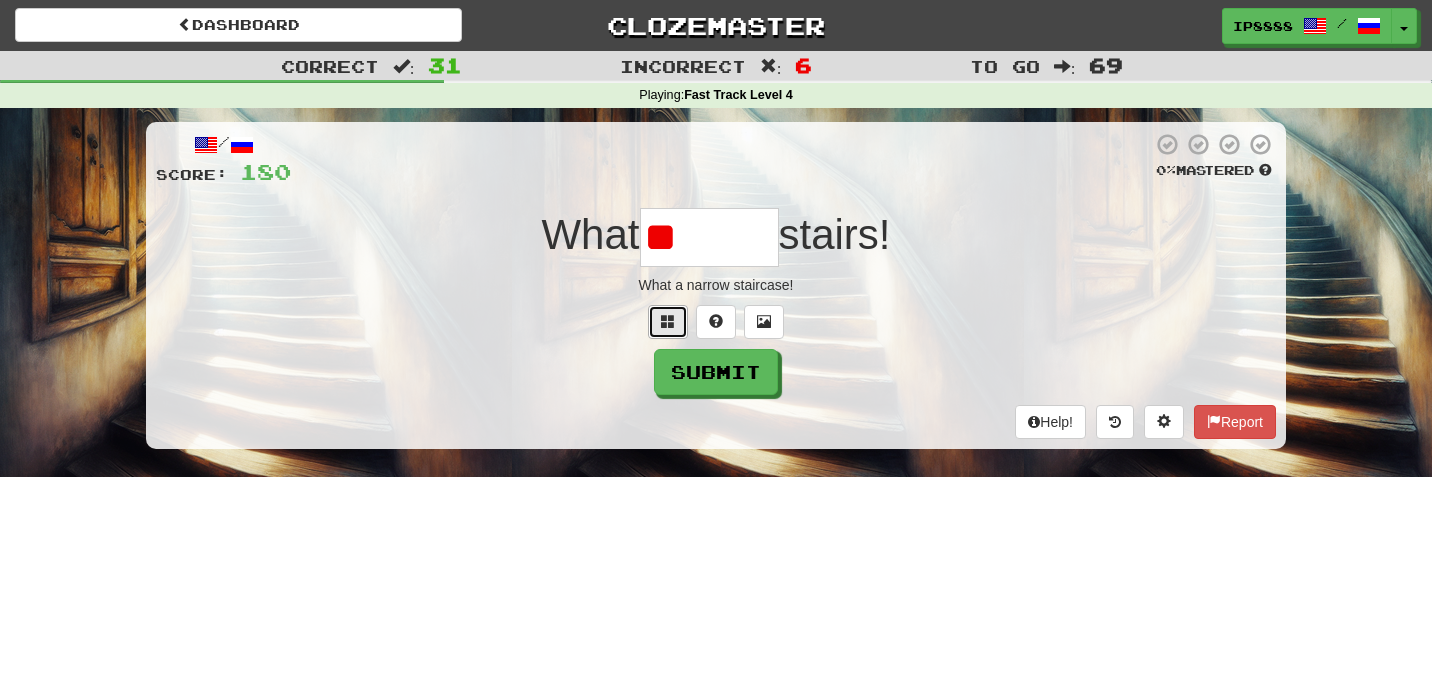 click at bounding box center (668, 322) 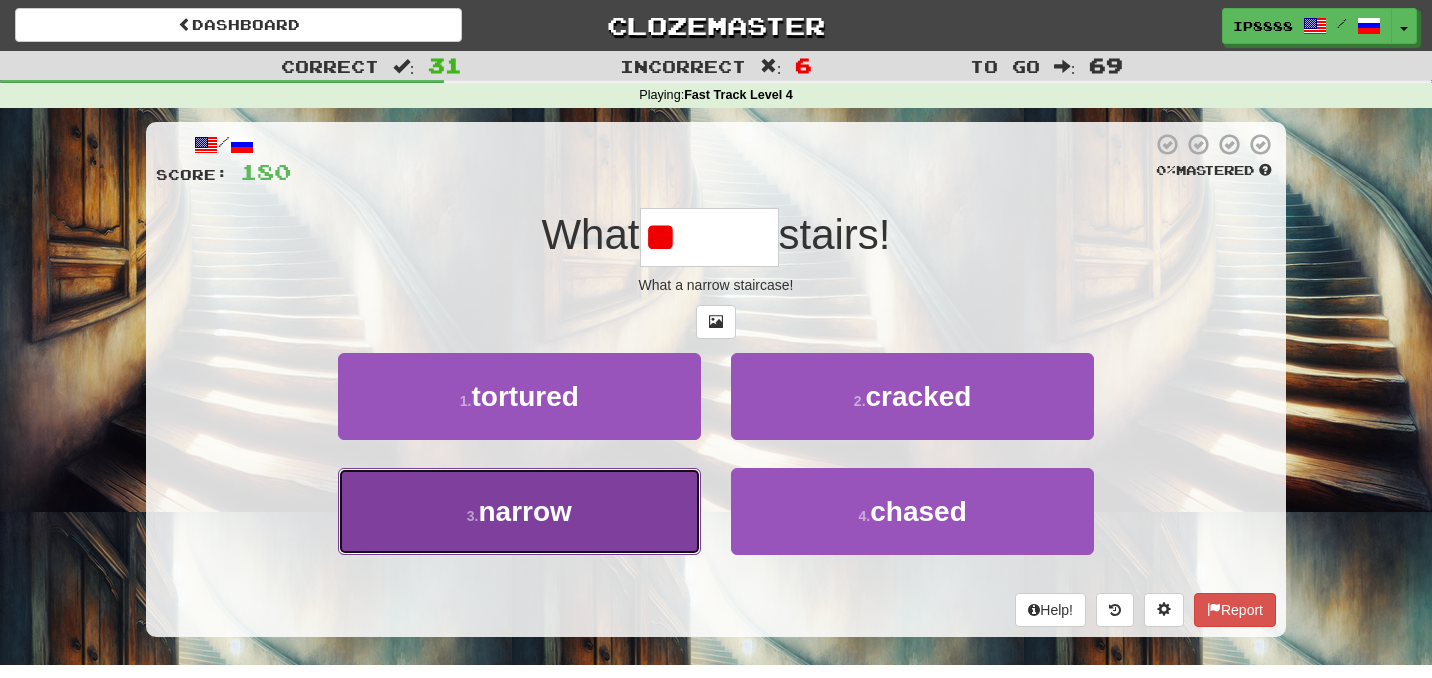click on "3 . narrow" at bounding box center (519, 511) 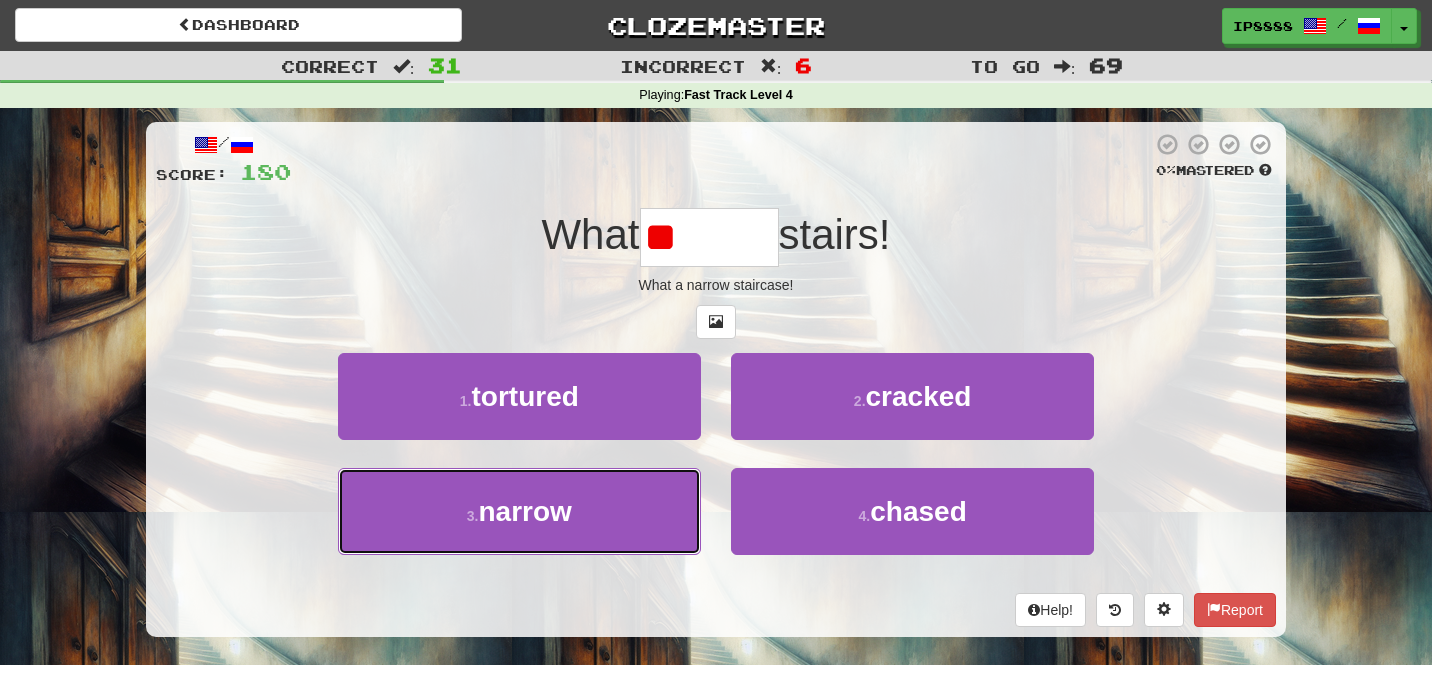 type on "******" 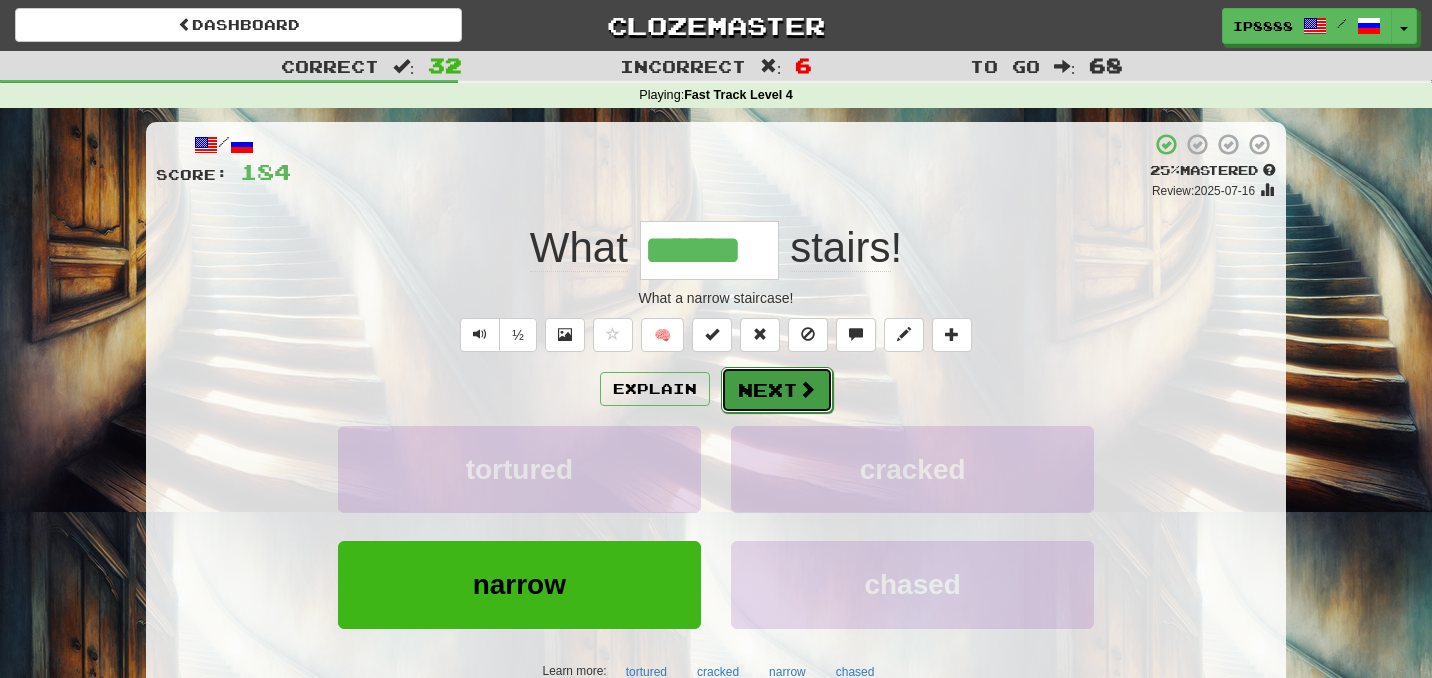 click on "Next" at bounding box center (777, 390) 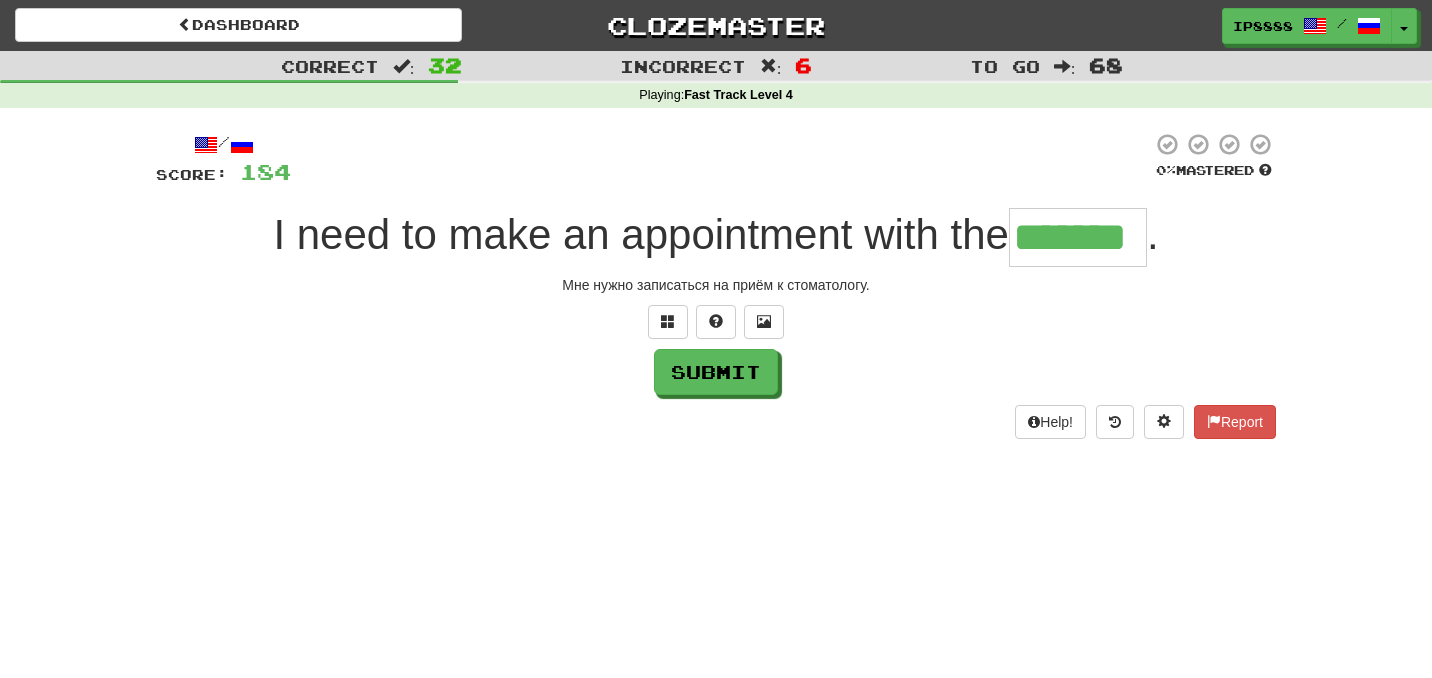 type on "*******" 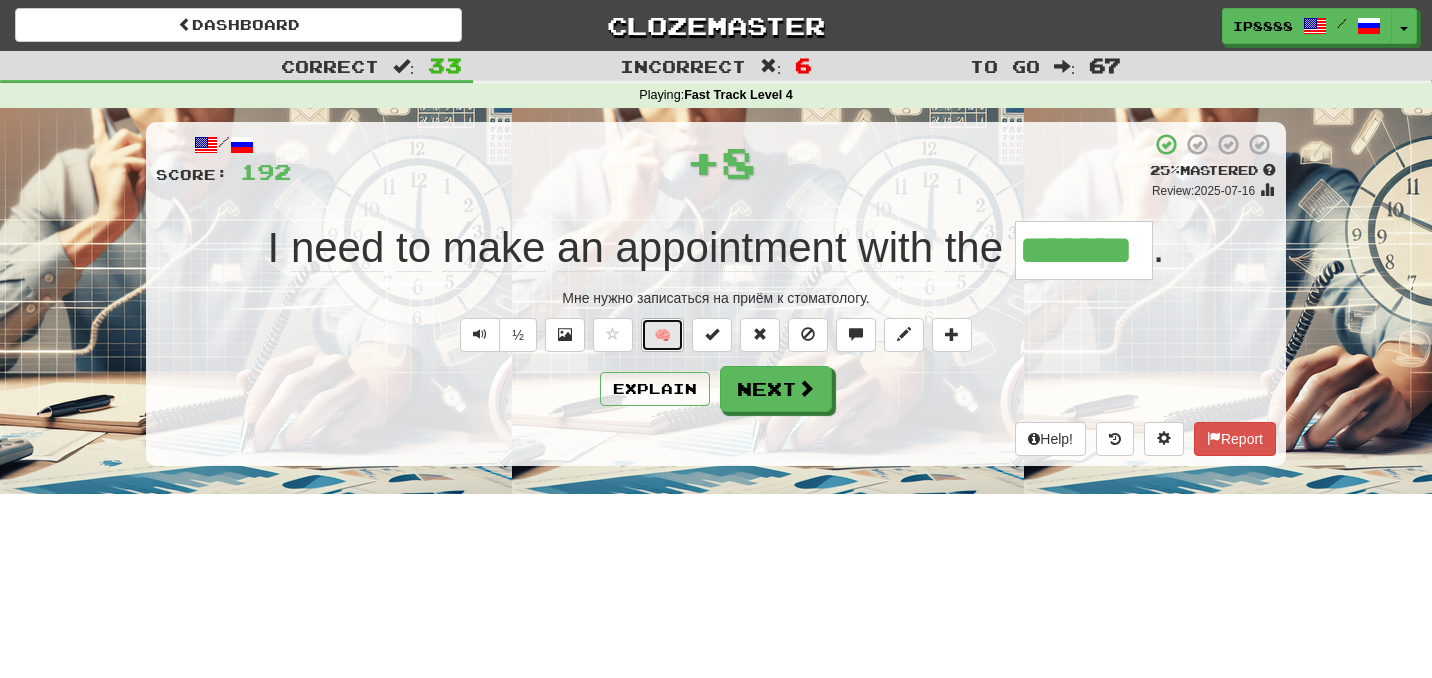 click on "🧠" at bounding box center (662, 335) 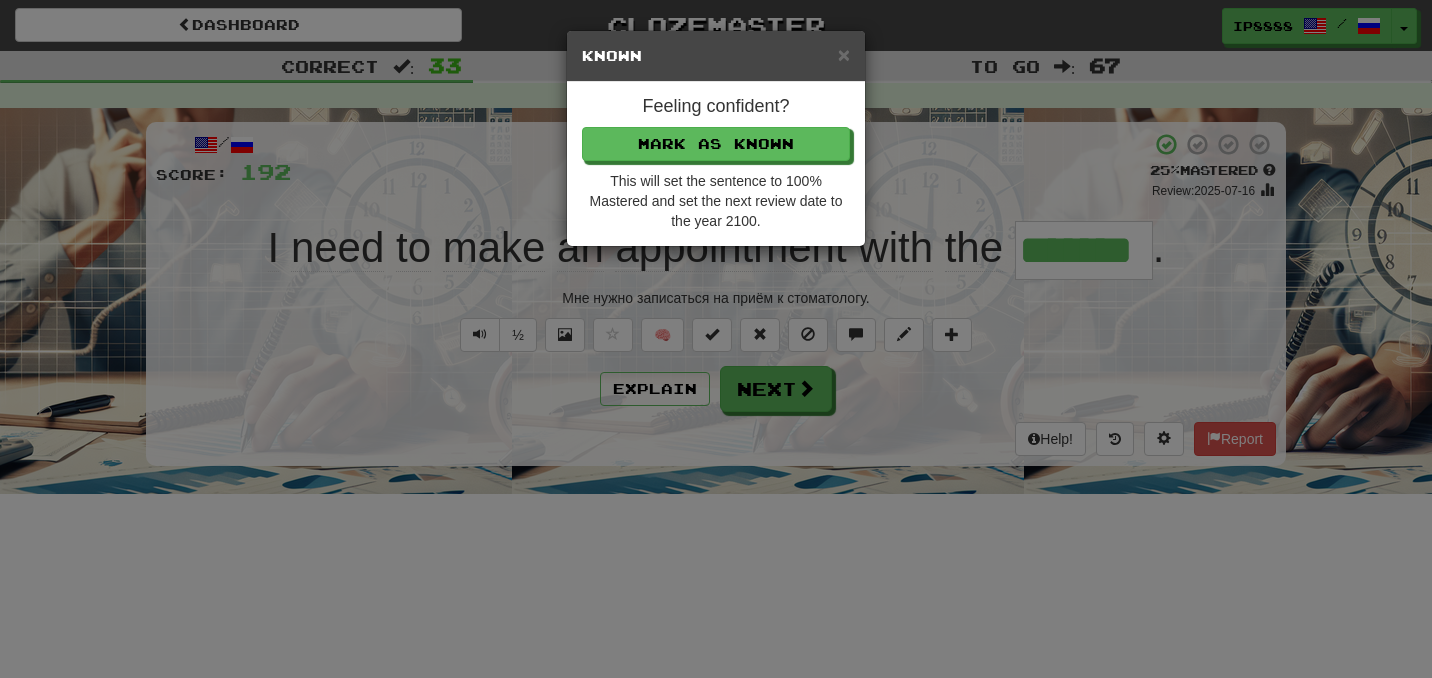 click on "Feeling confident? Mark as Known This will set the sentence to 100% Mastered and set the next review date to the year 2100." at bounding box center [716, 164] 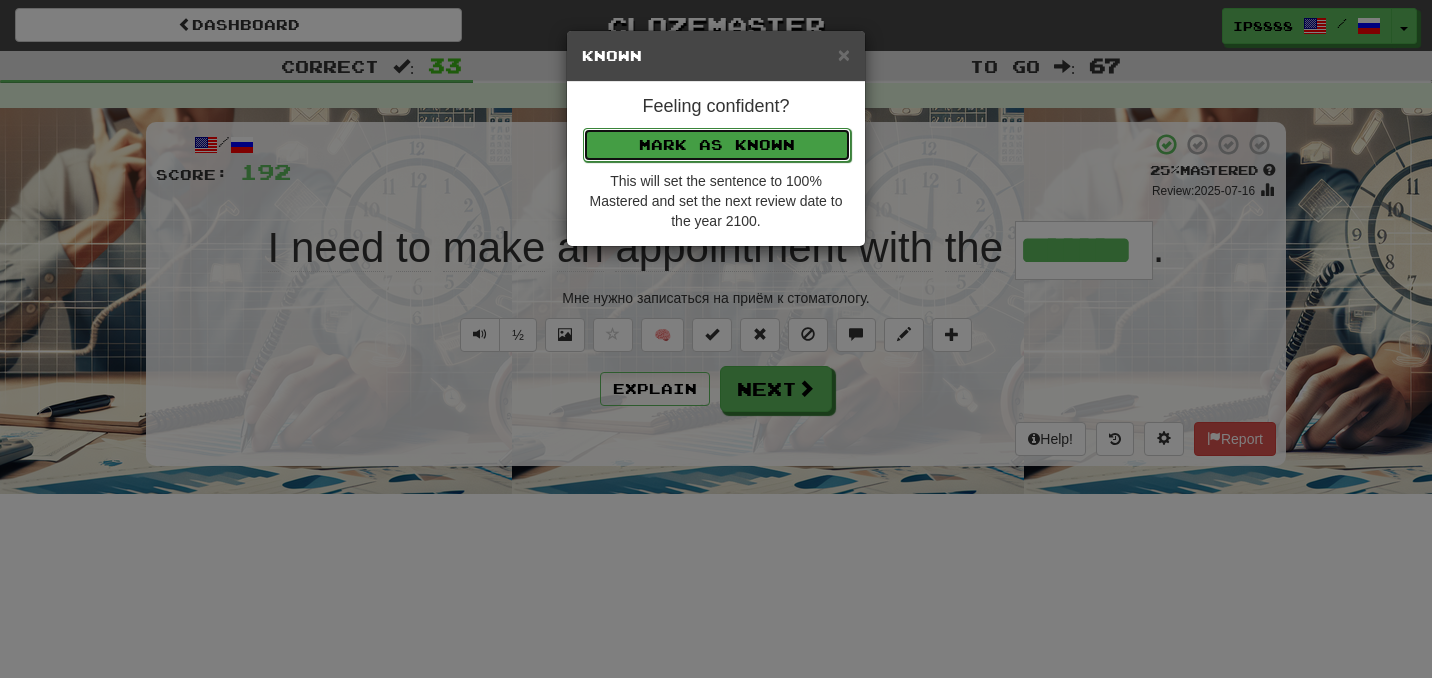 click on "Mark as Known" at bounding box center [717, 145] 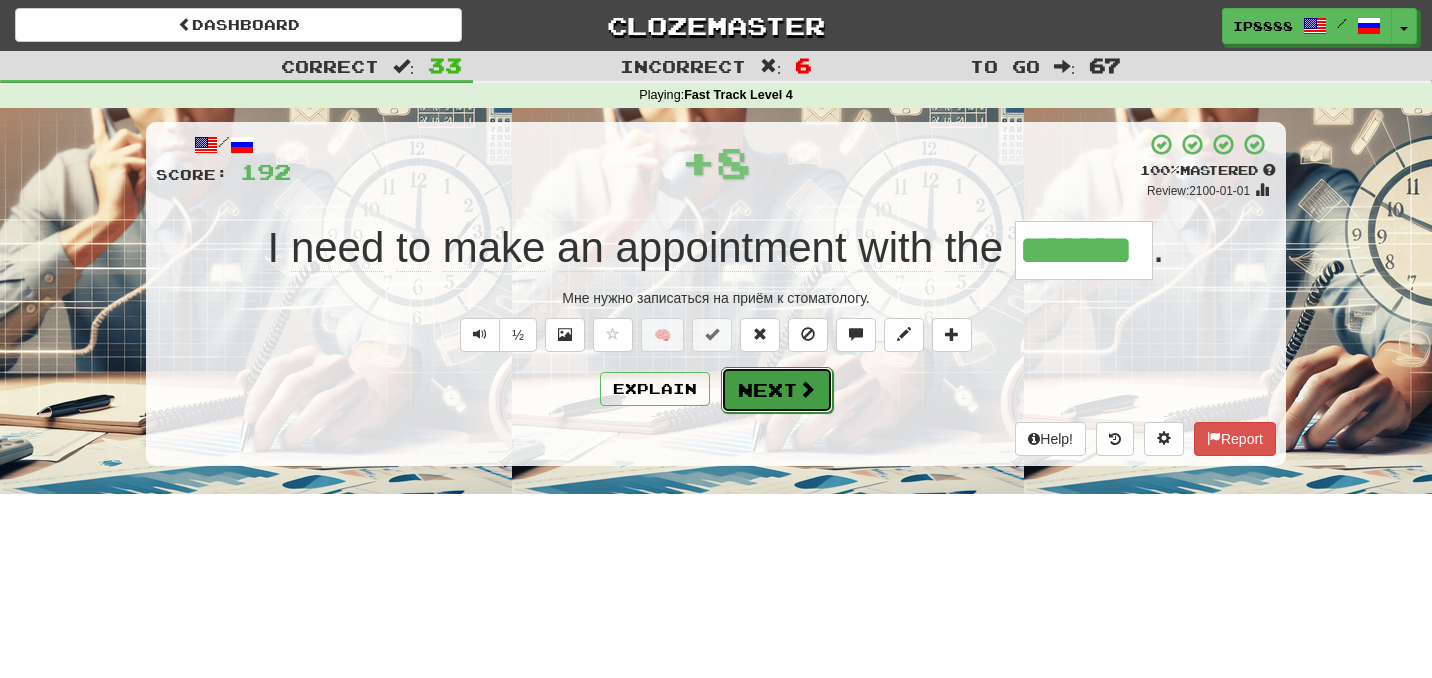 click on "Next" at bounding box center (777, 390) 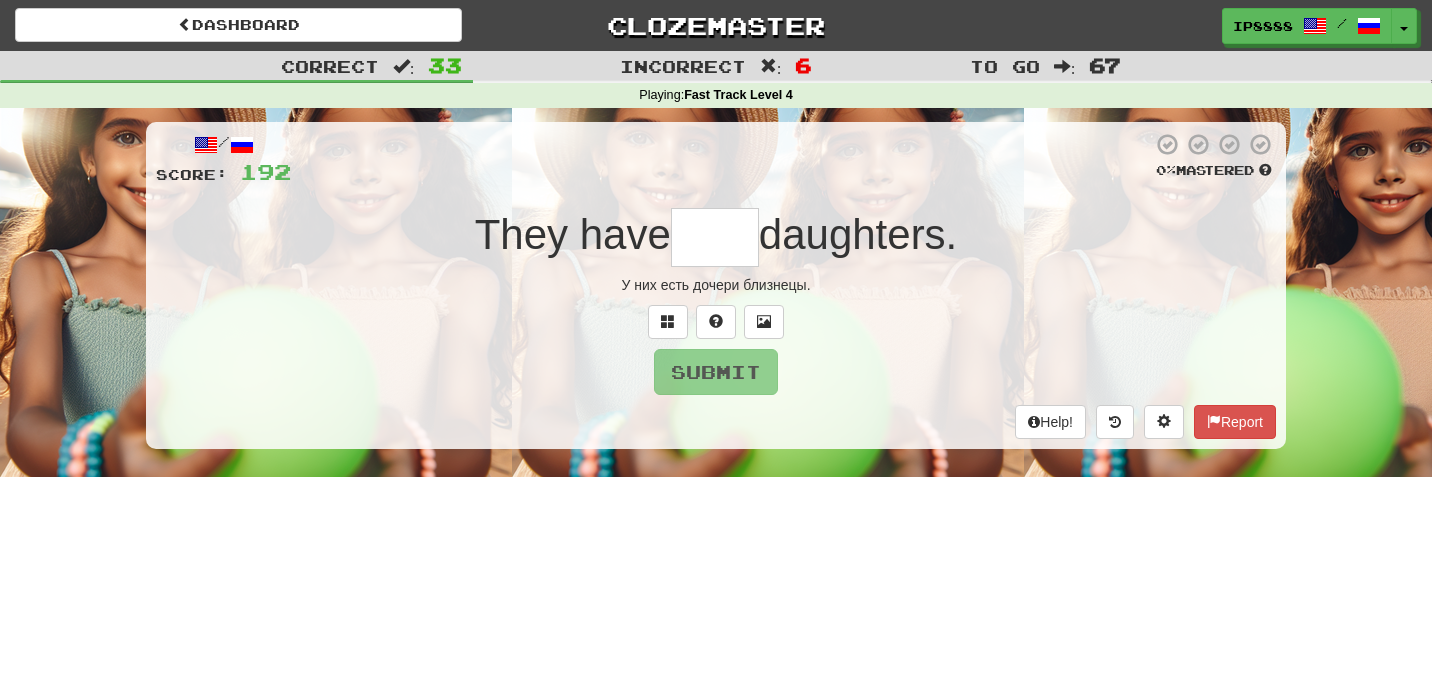 click at bounding box center [715, 237] 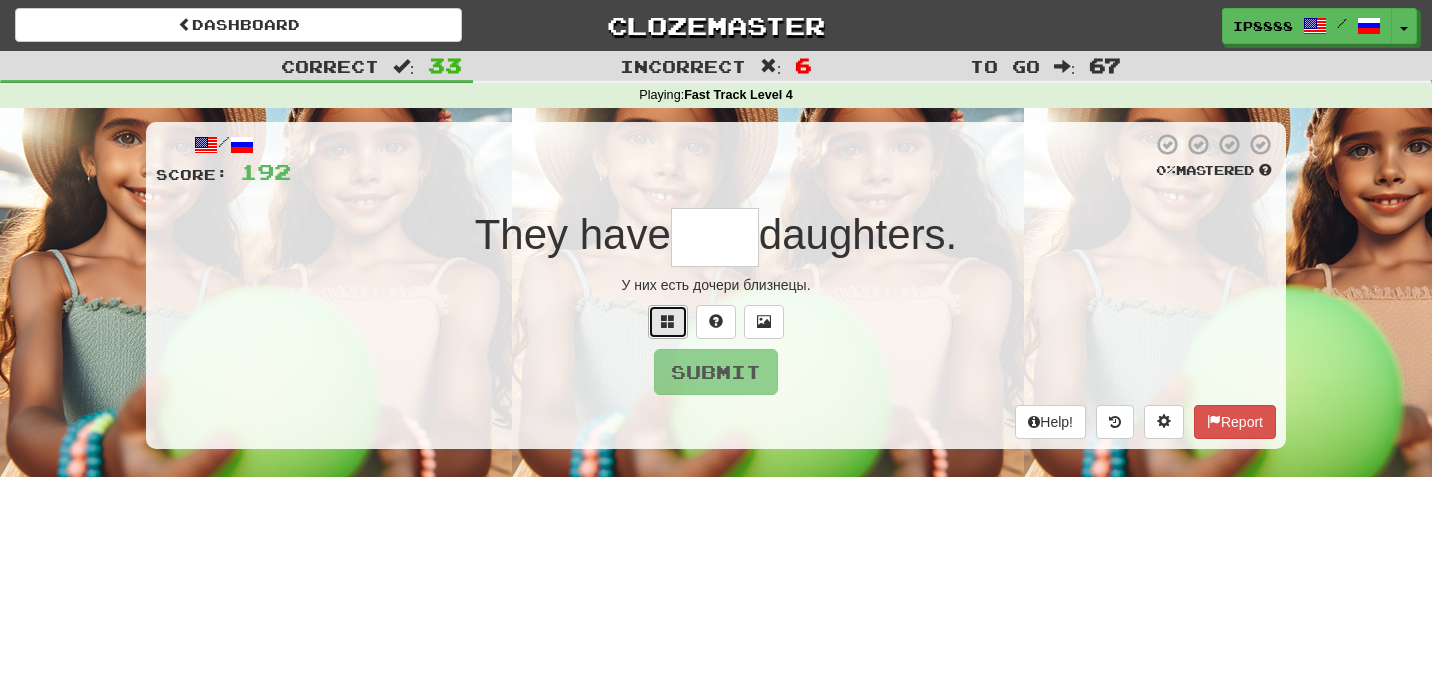 click at bounding box center (668, 322) 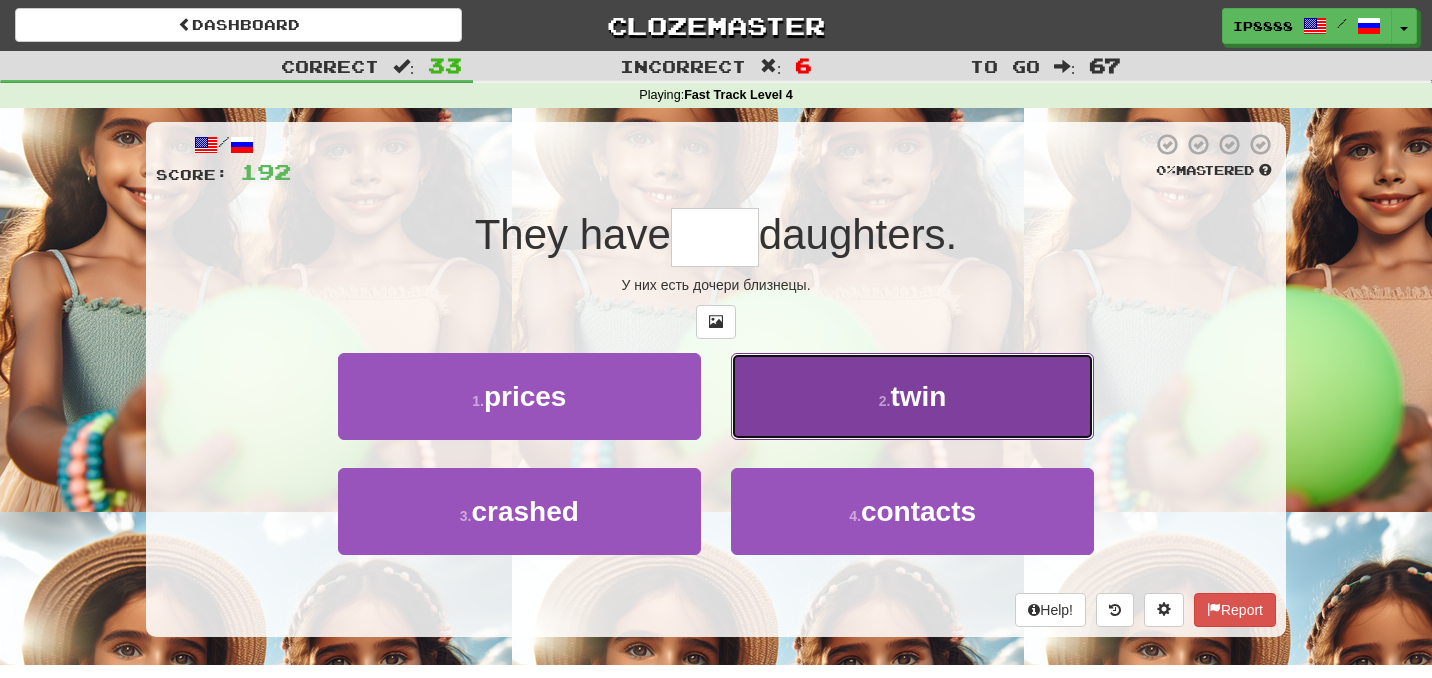 click on "2 .  twin" at bounding box center (912, 396) 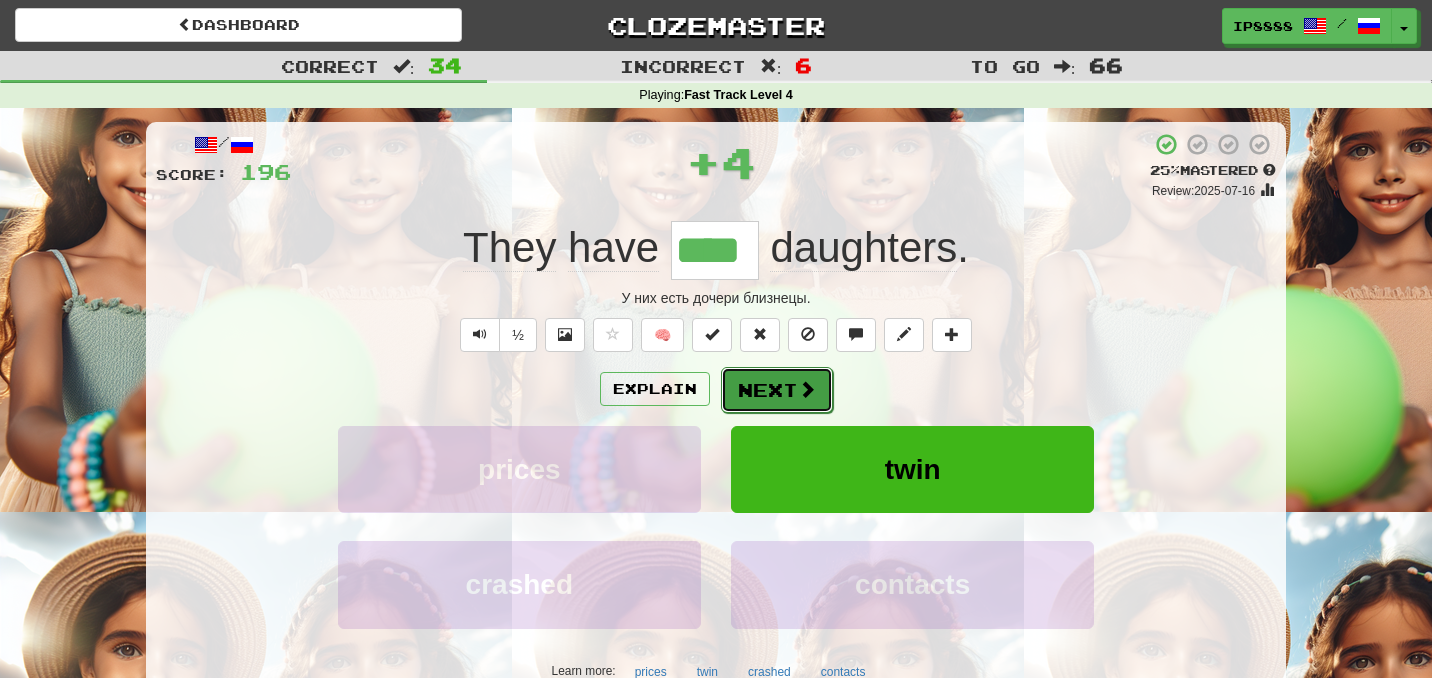 click on "Next" at bounding box center (777, 390) 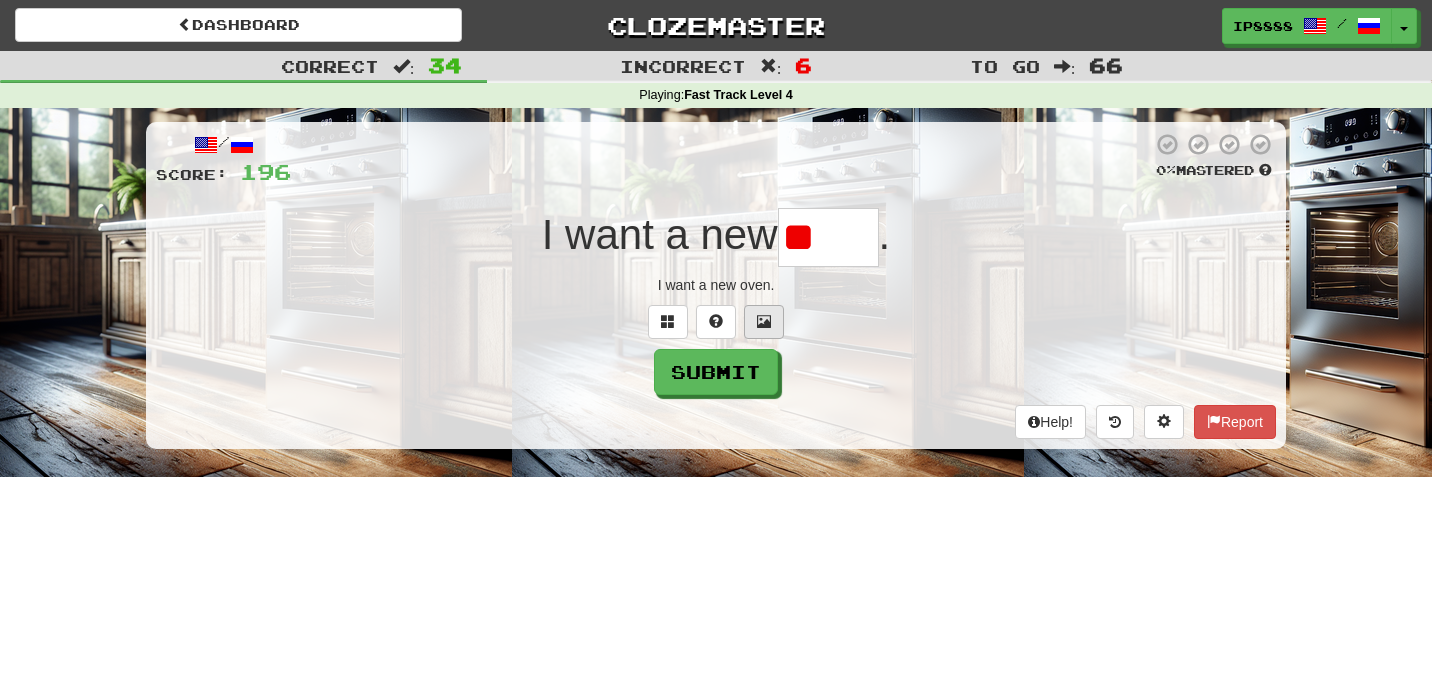 type on "*" 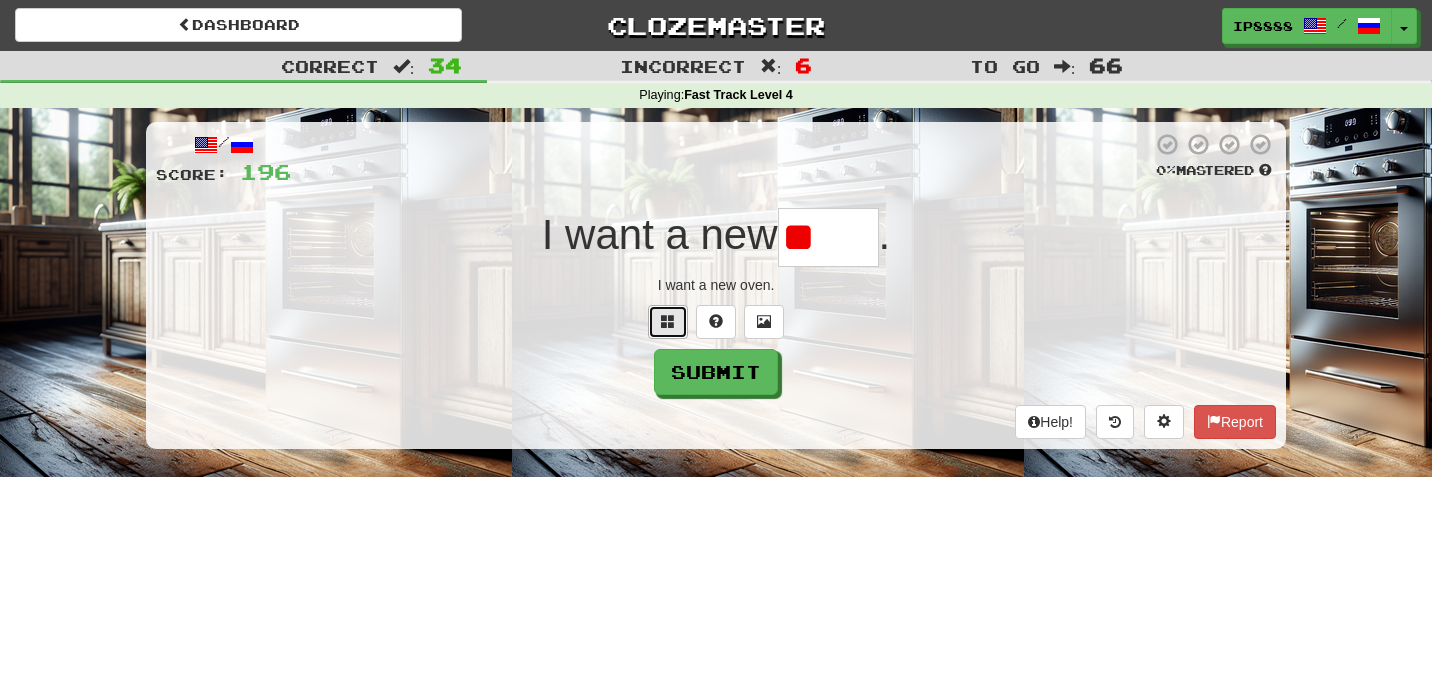 click at bounding box center (668, 321) 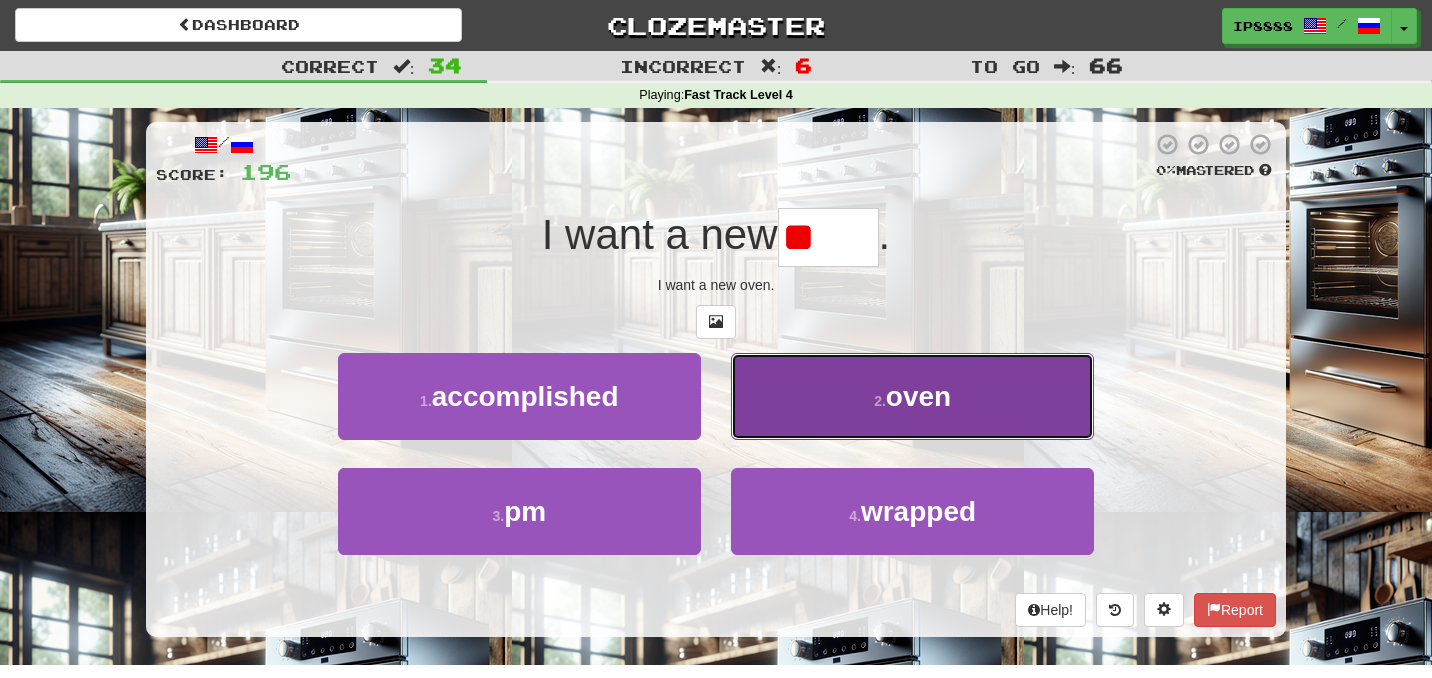 click on "2 . oven" at bounding box center [912, 396] 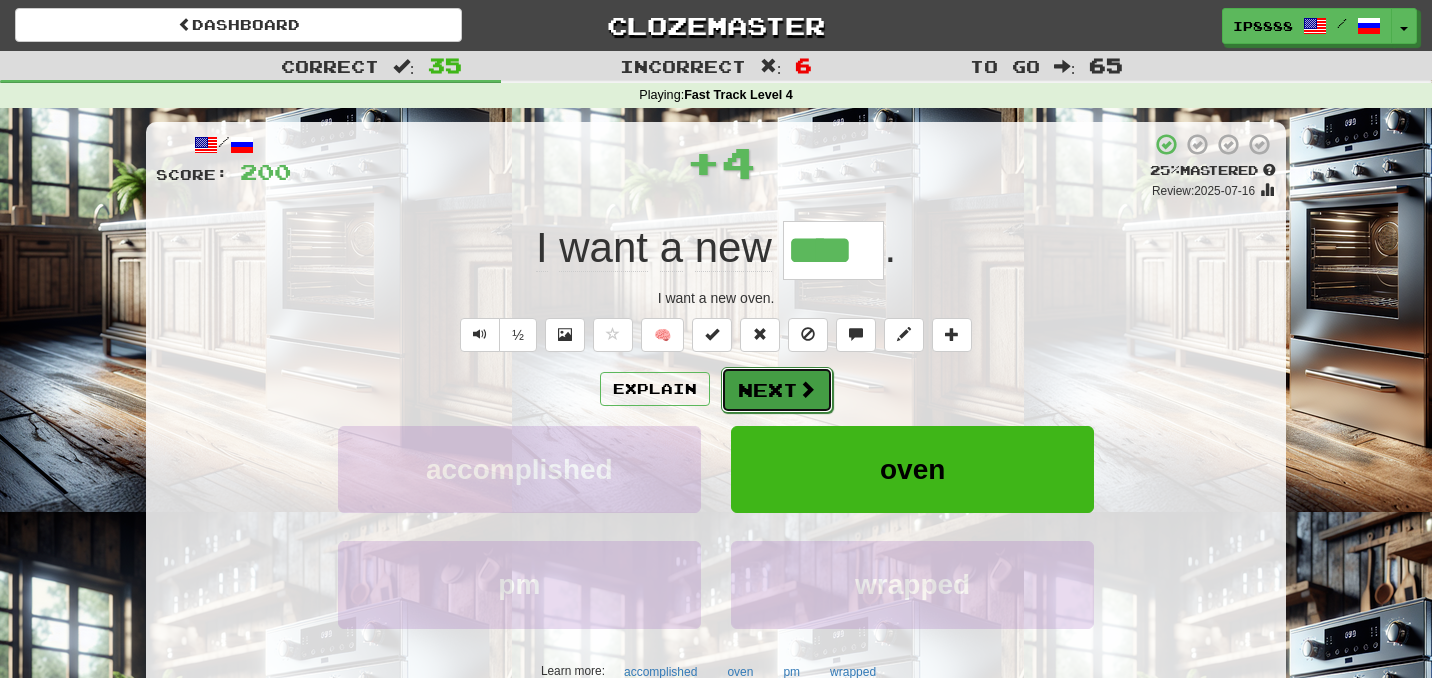 click on "Next" at bounding box center [777, 390] 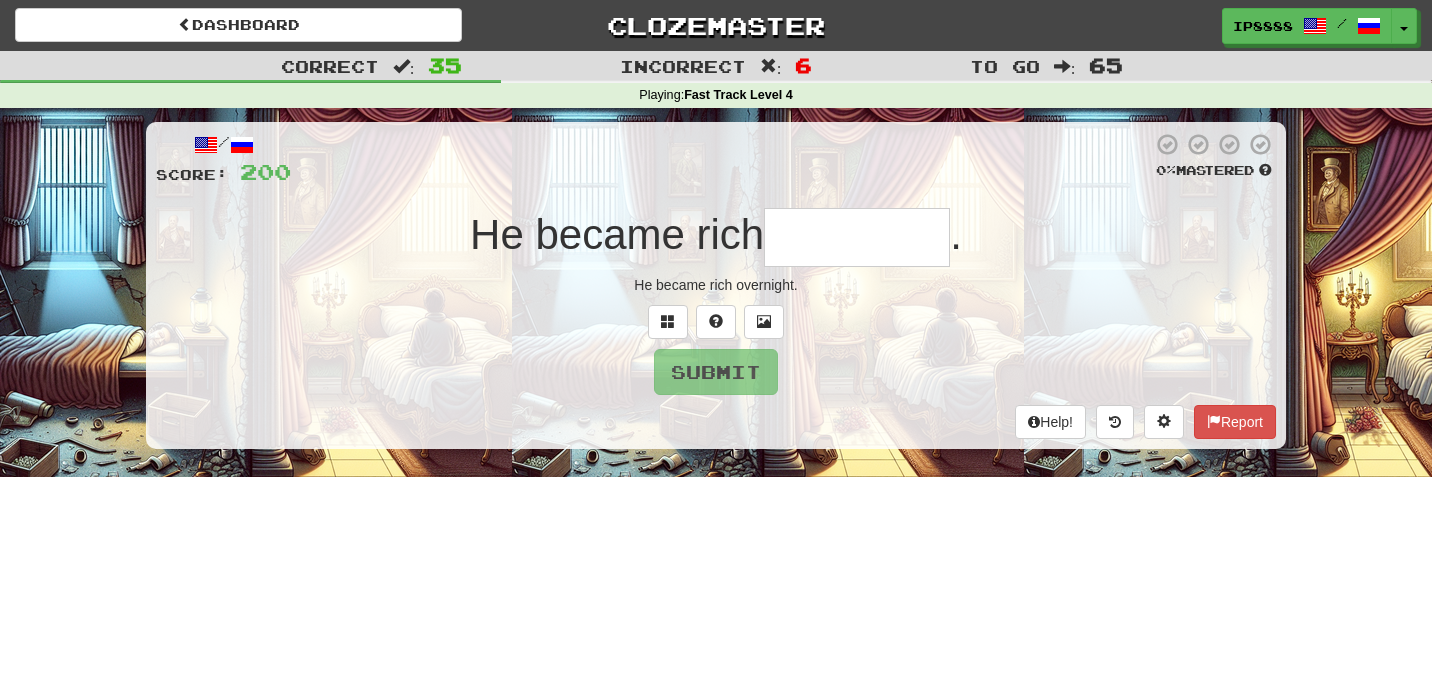 click at bounding box center [857, 237] 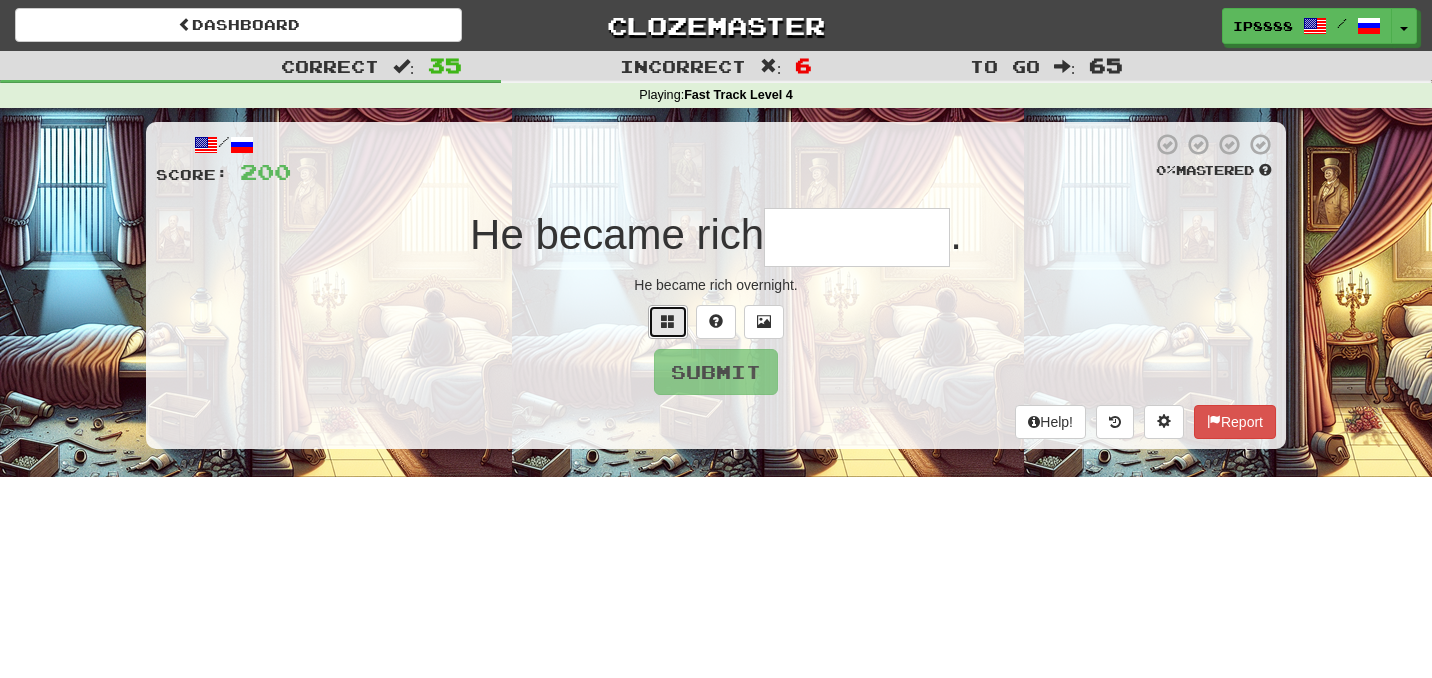 click at bounding box center [668, 321] 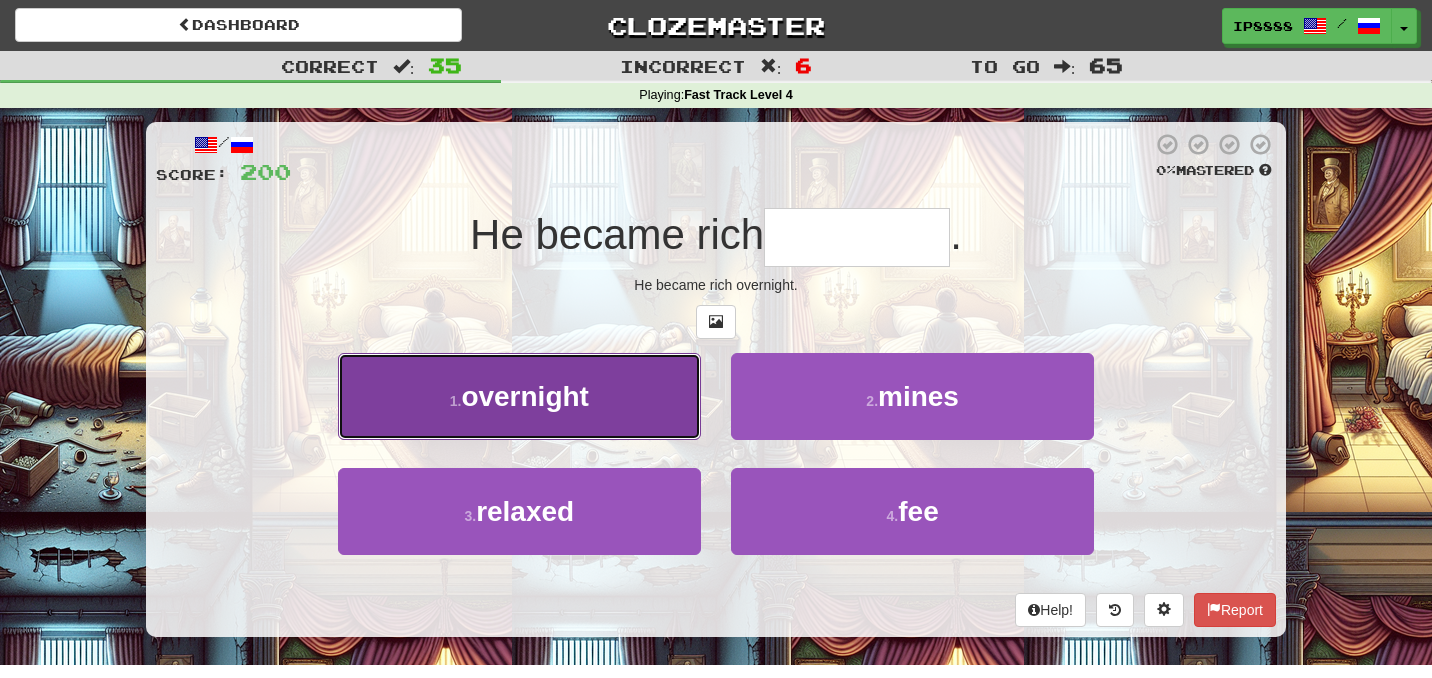 click on "1 . overnight" at bounding box center (519, 396) 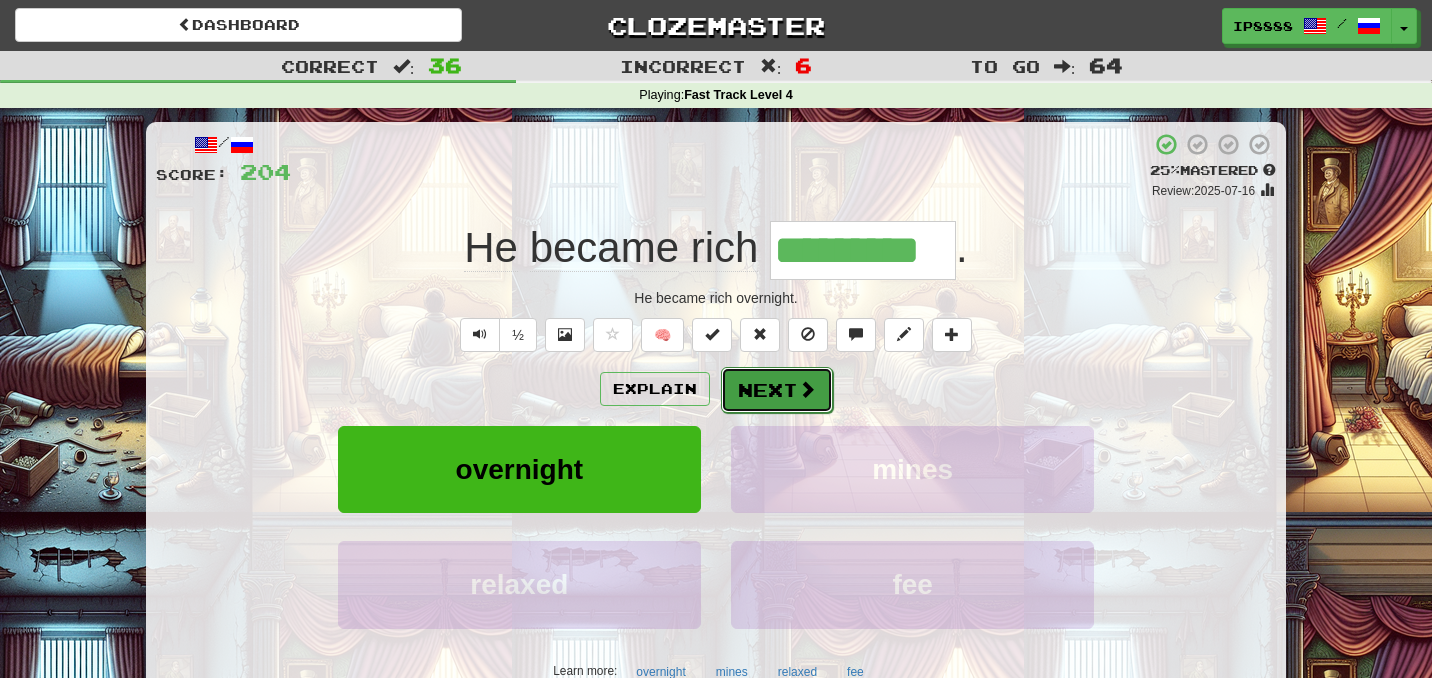 click on "Next" at bounding box center [777, 390] 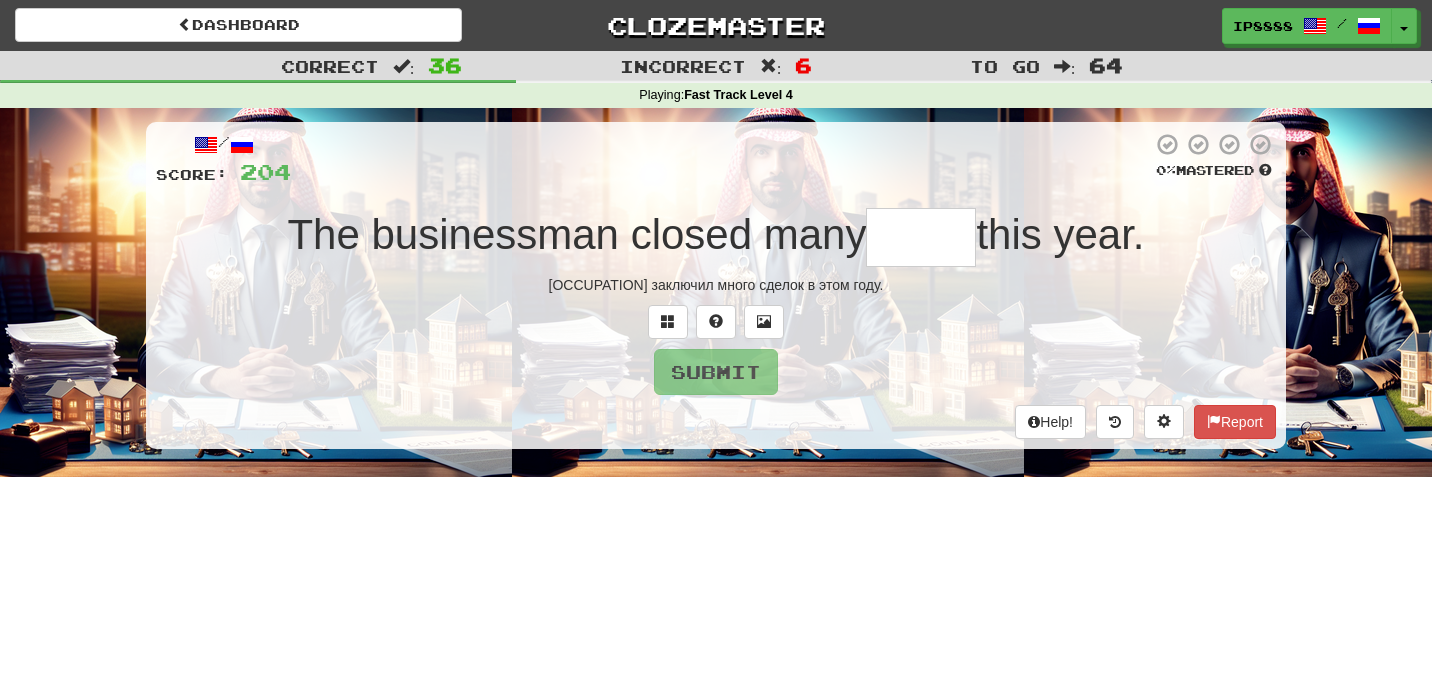 click at bounding box center (921, 237) 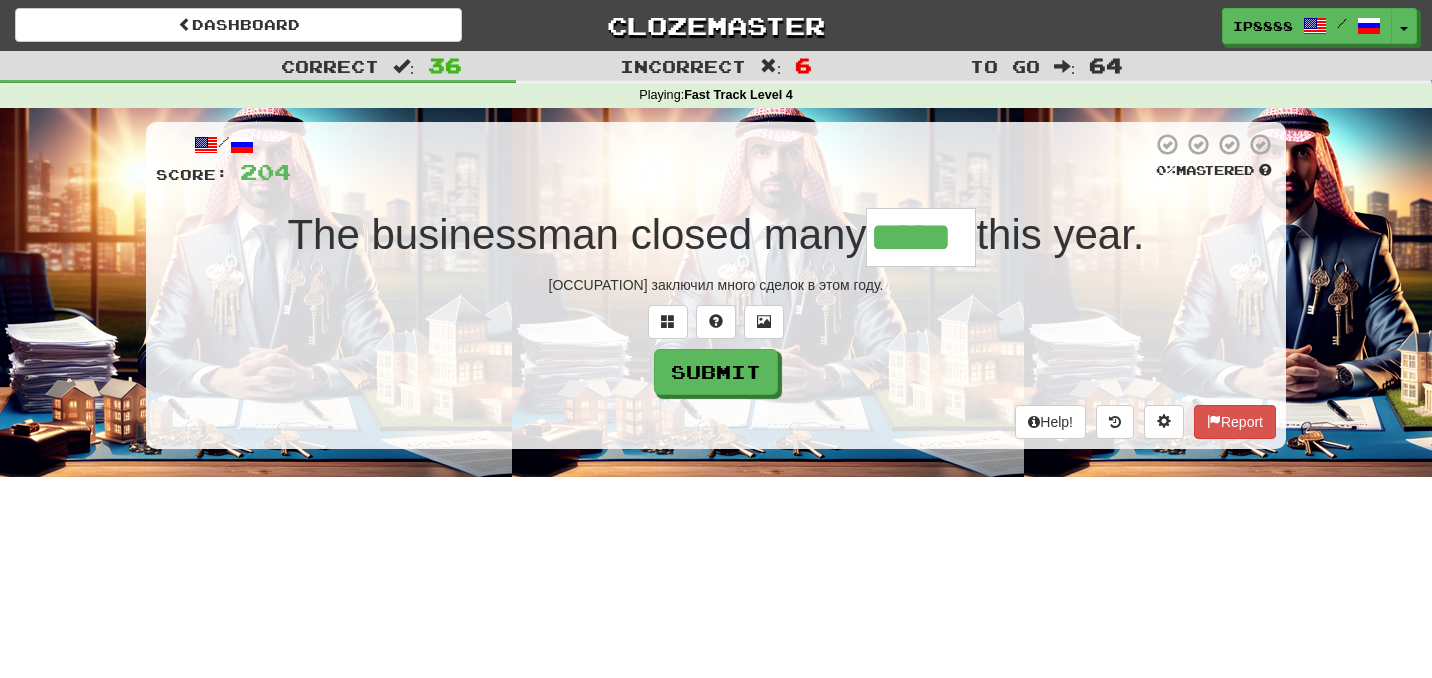 type on "*****" 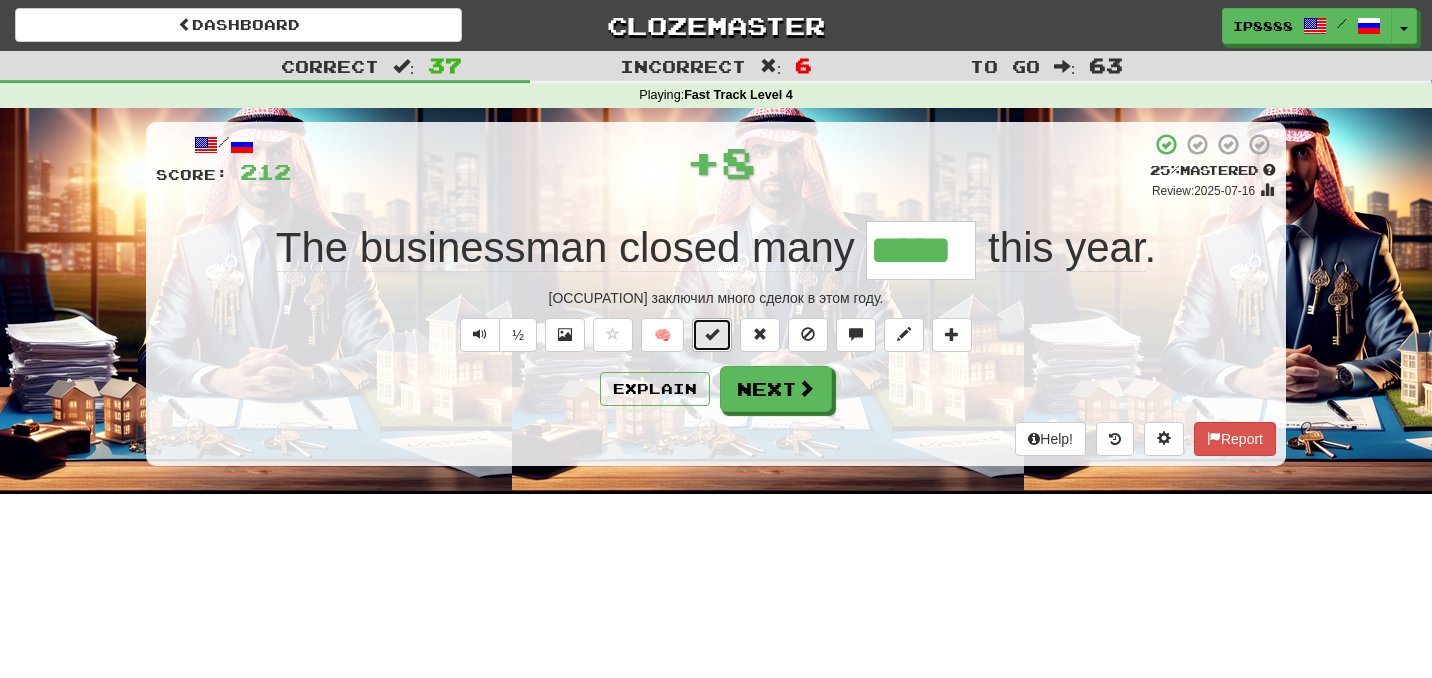 click at bounding box center [712, 334] 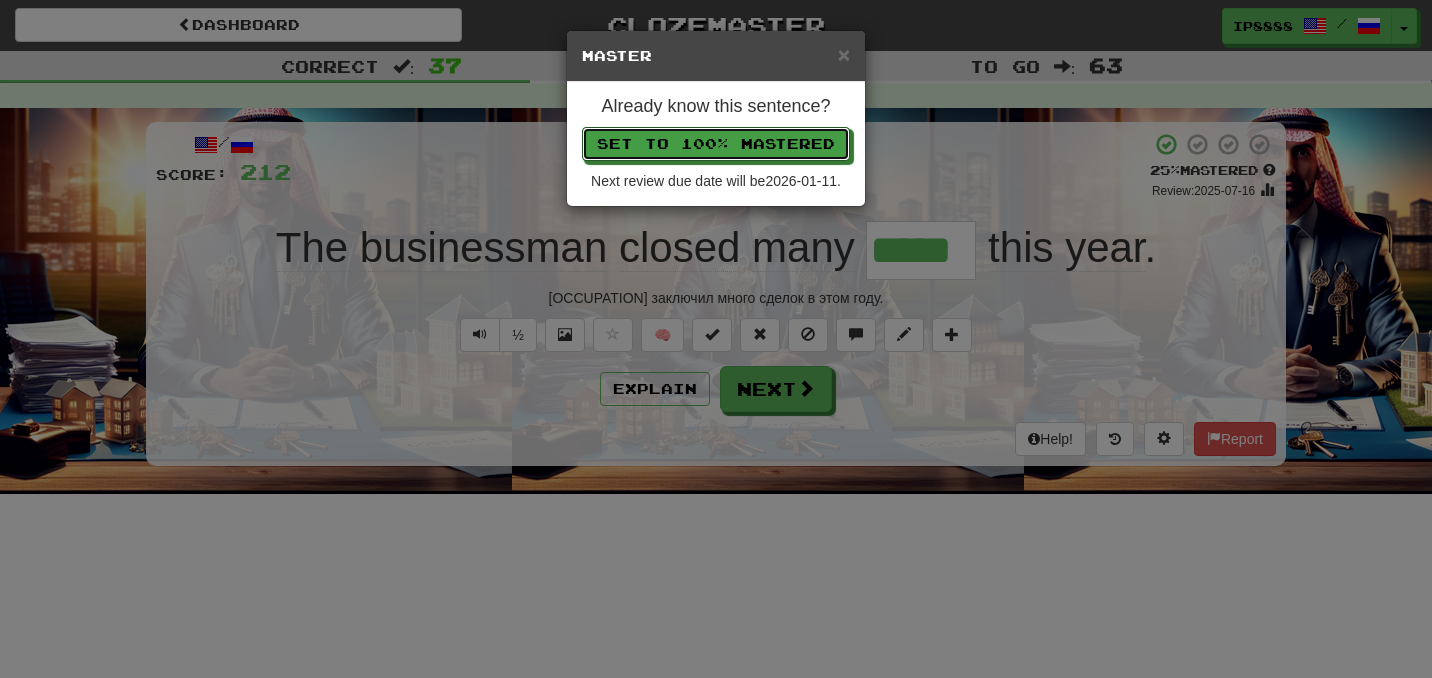 type 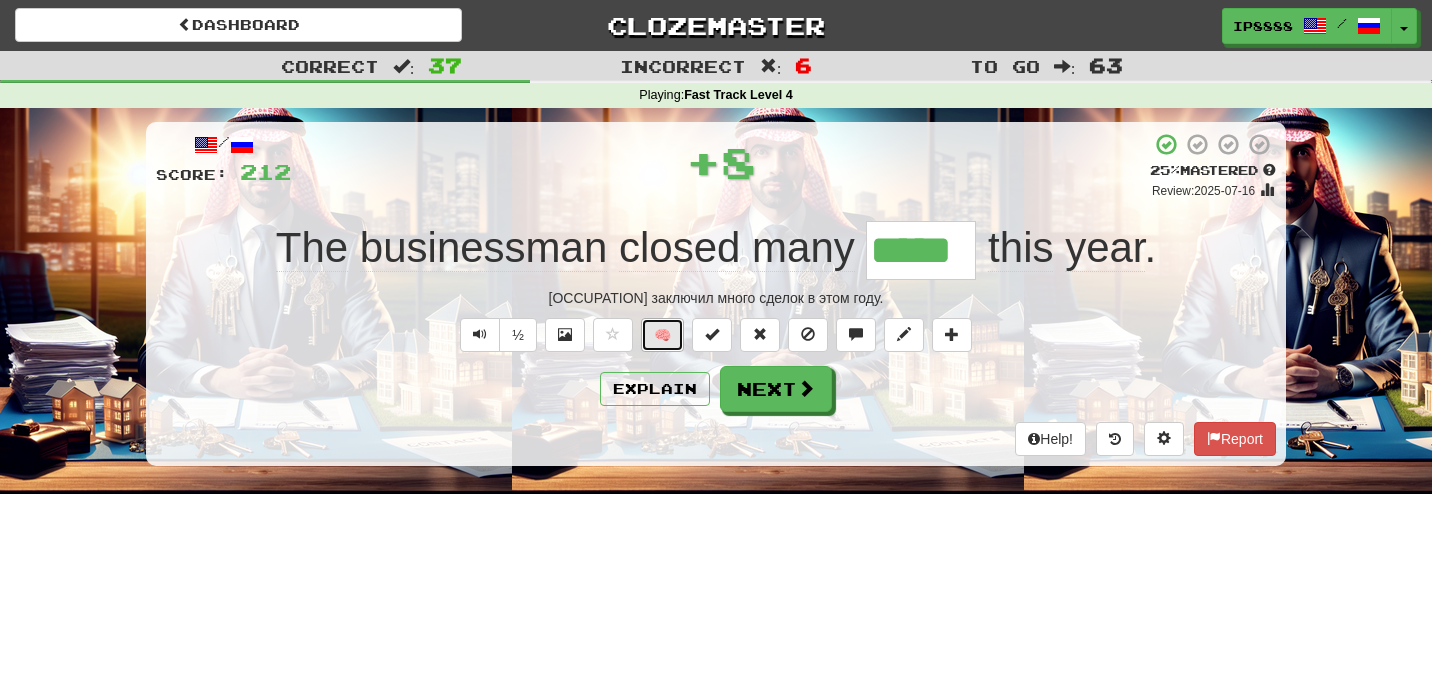 click on "🧠" at bounding box center [662, 335] 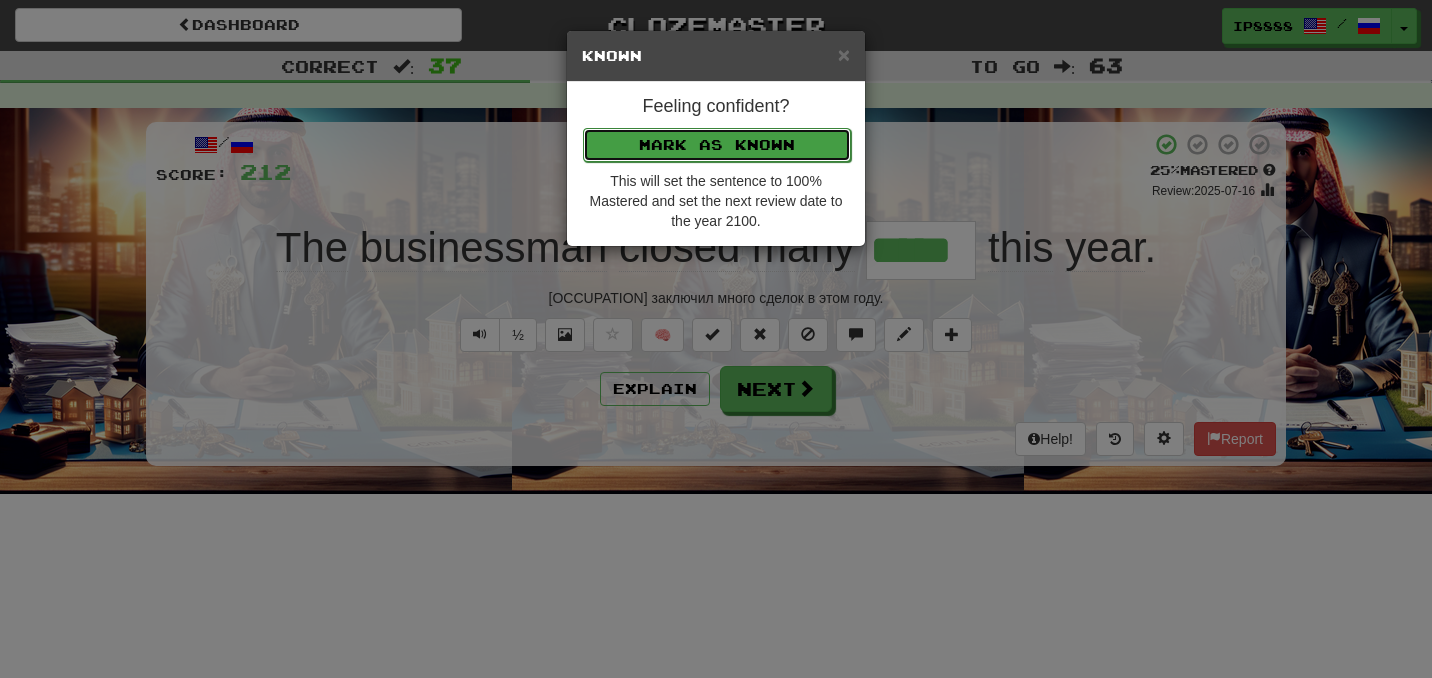 click on "Mark as Known" at bounding box center (717, 145) 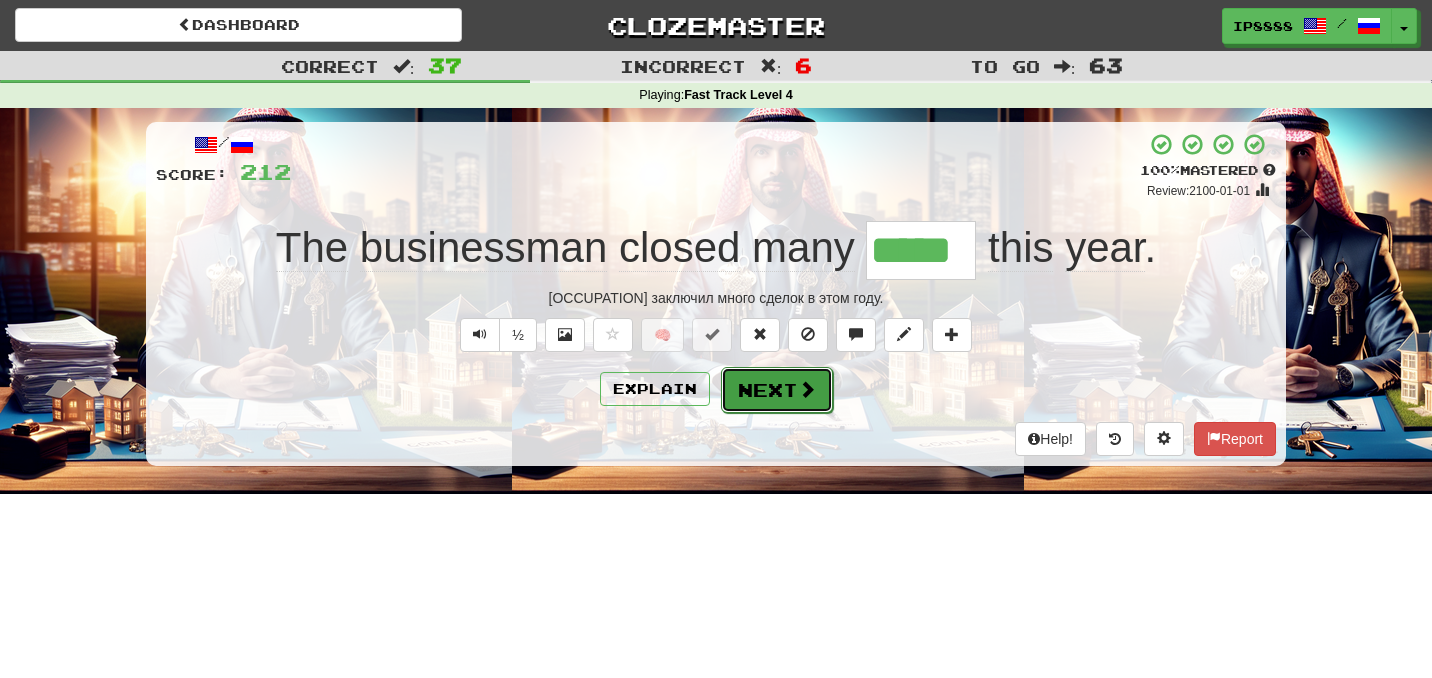 click on "Next" at bounding box center [777, 390] 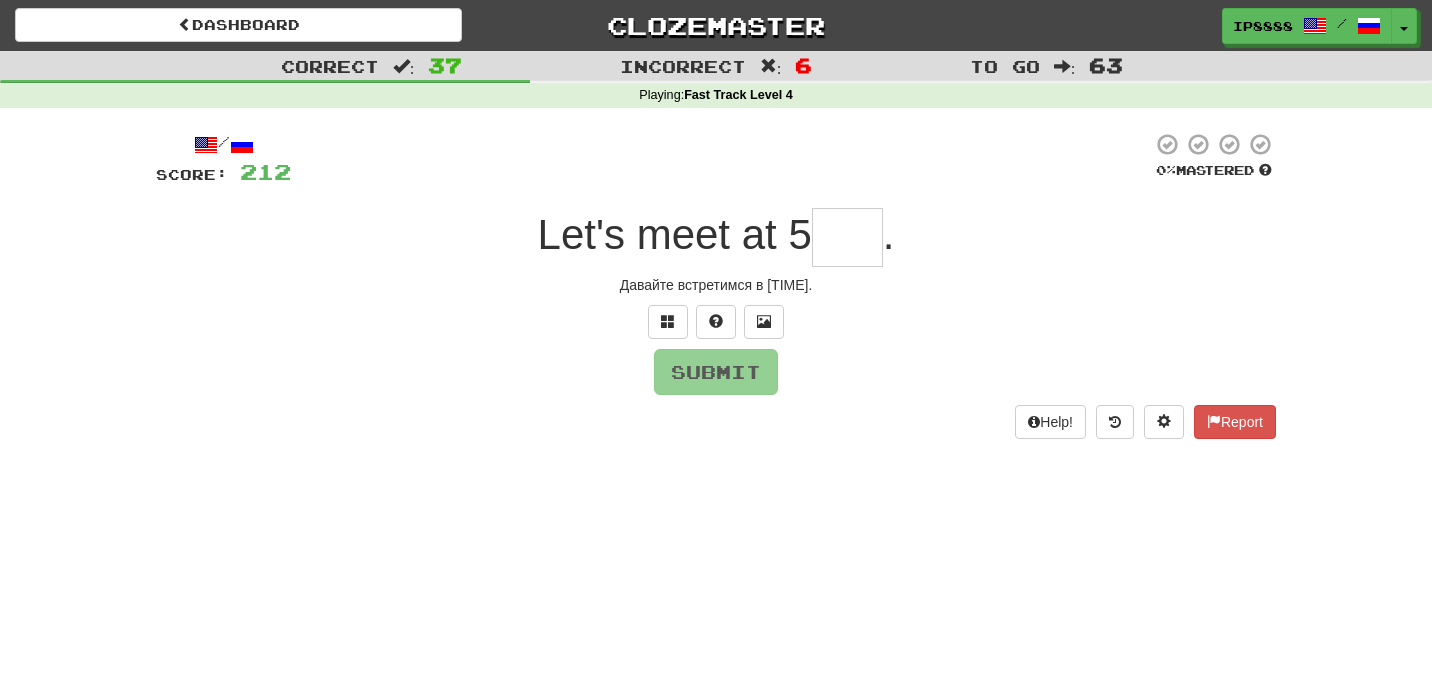 click at bounding box center (847, 237) 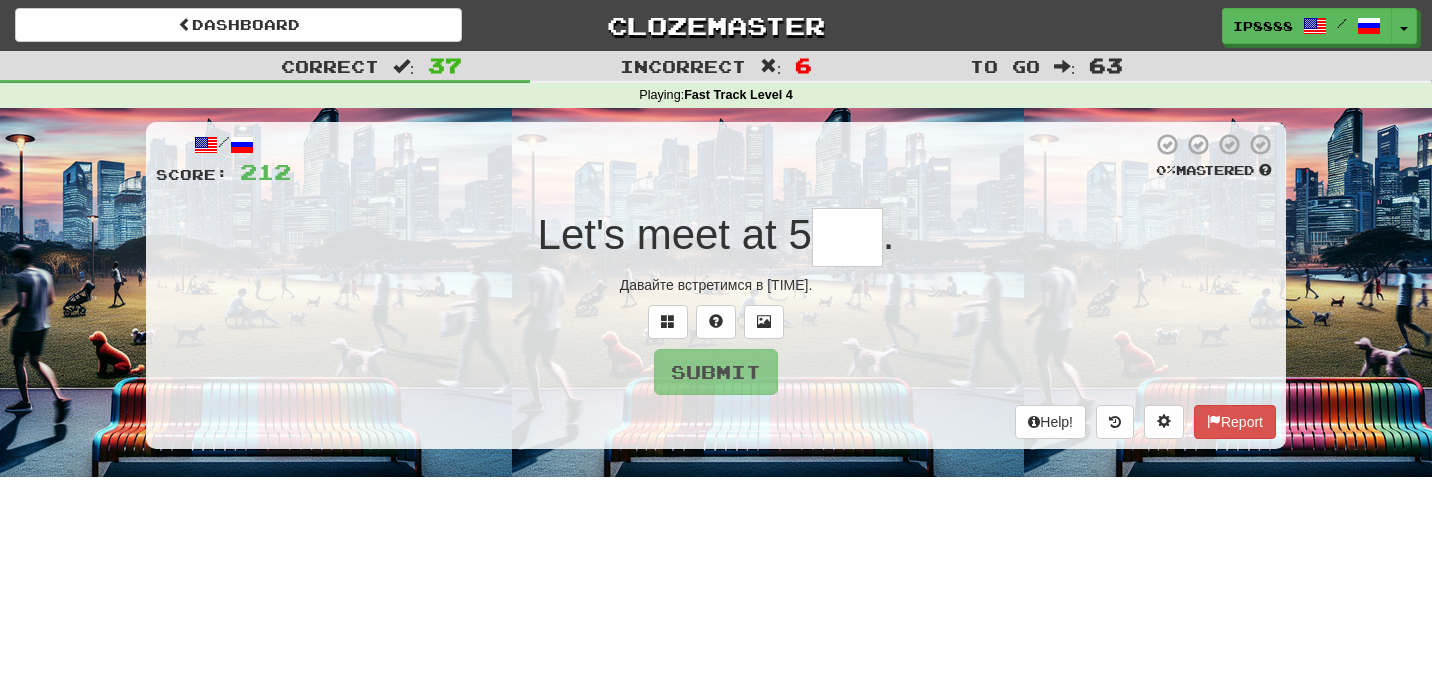 type on "*" 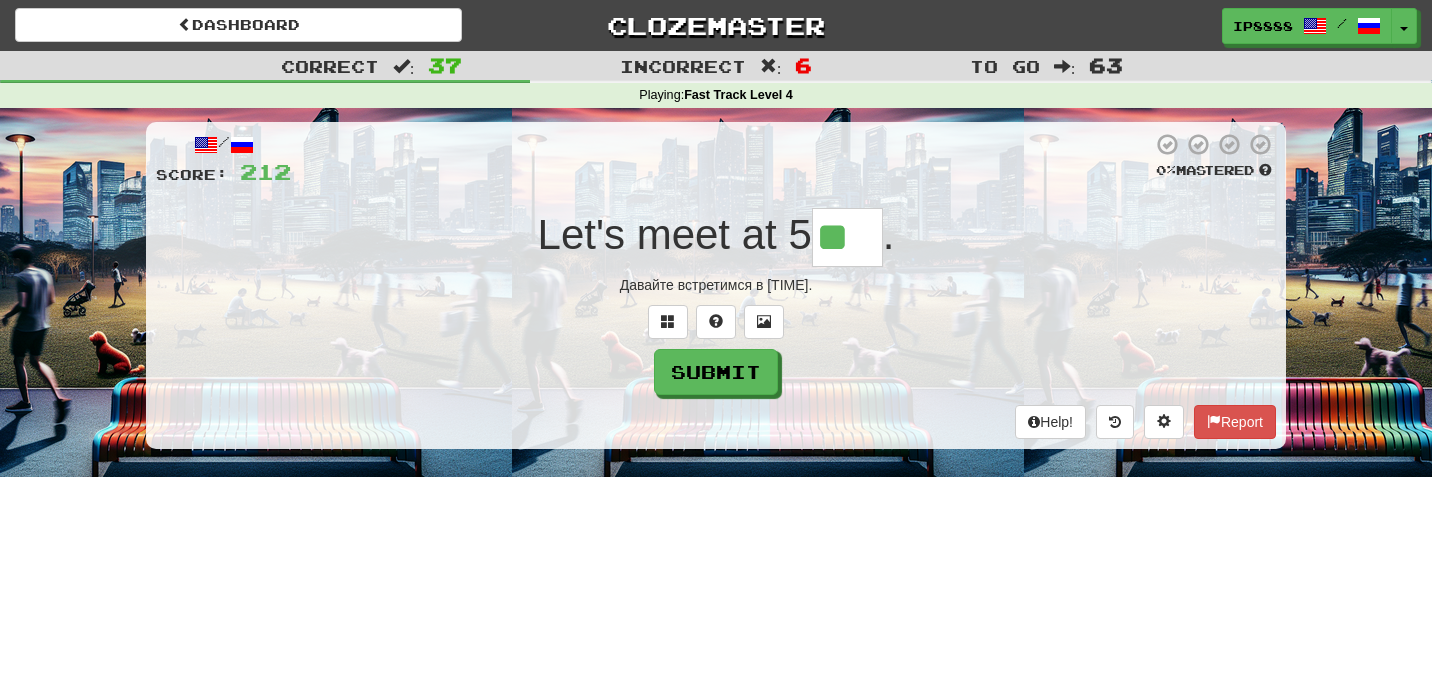 type on "**" 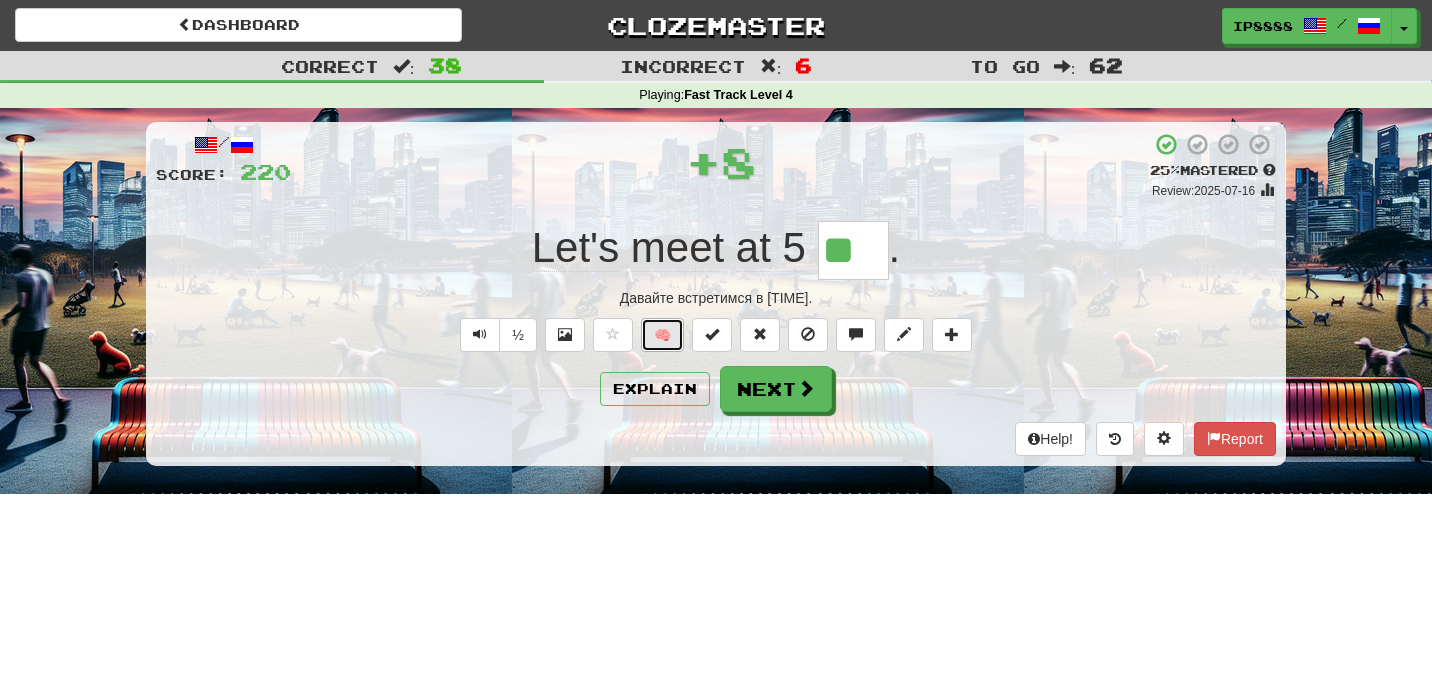 click on "🧠" at bounding box center [662, 335] 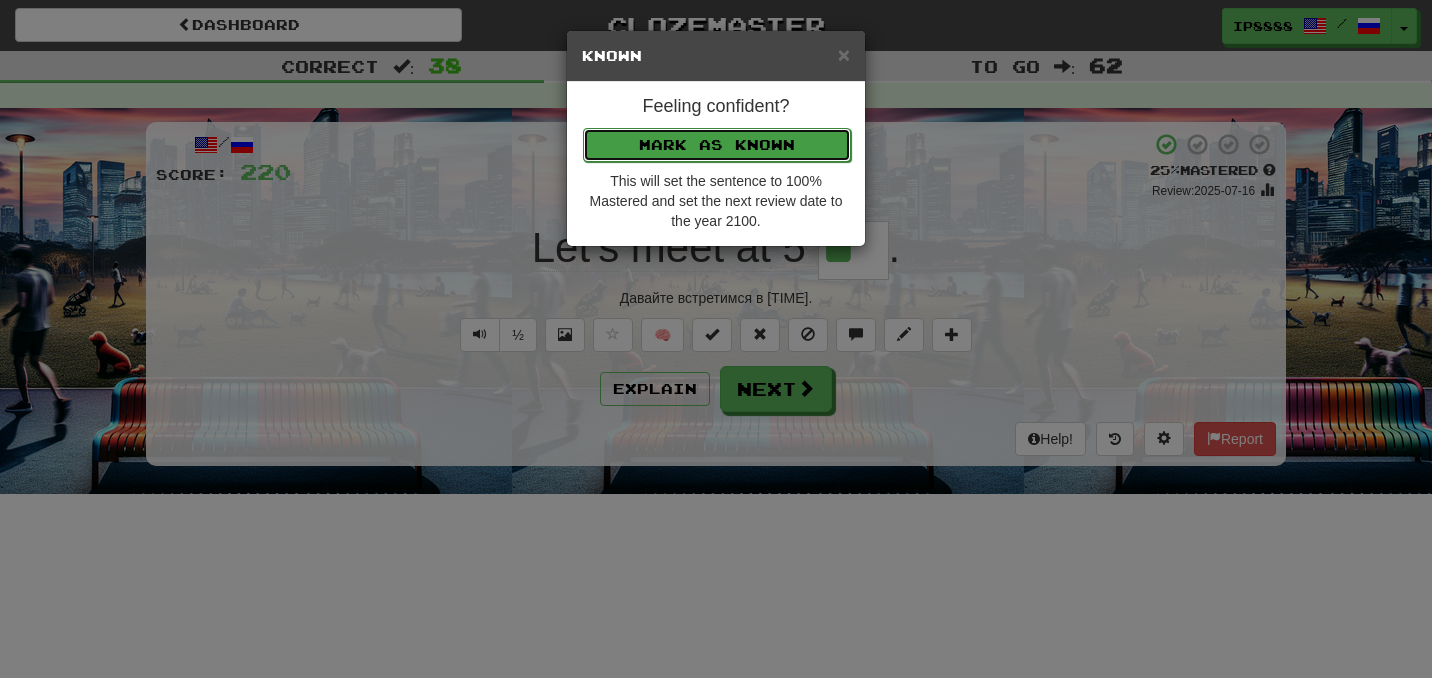 click on "Mark as Known" at bounding box center (717, 145) 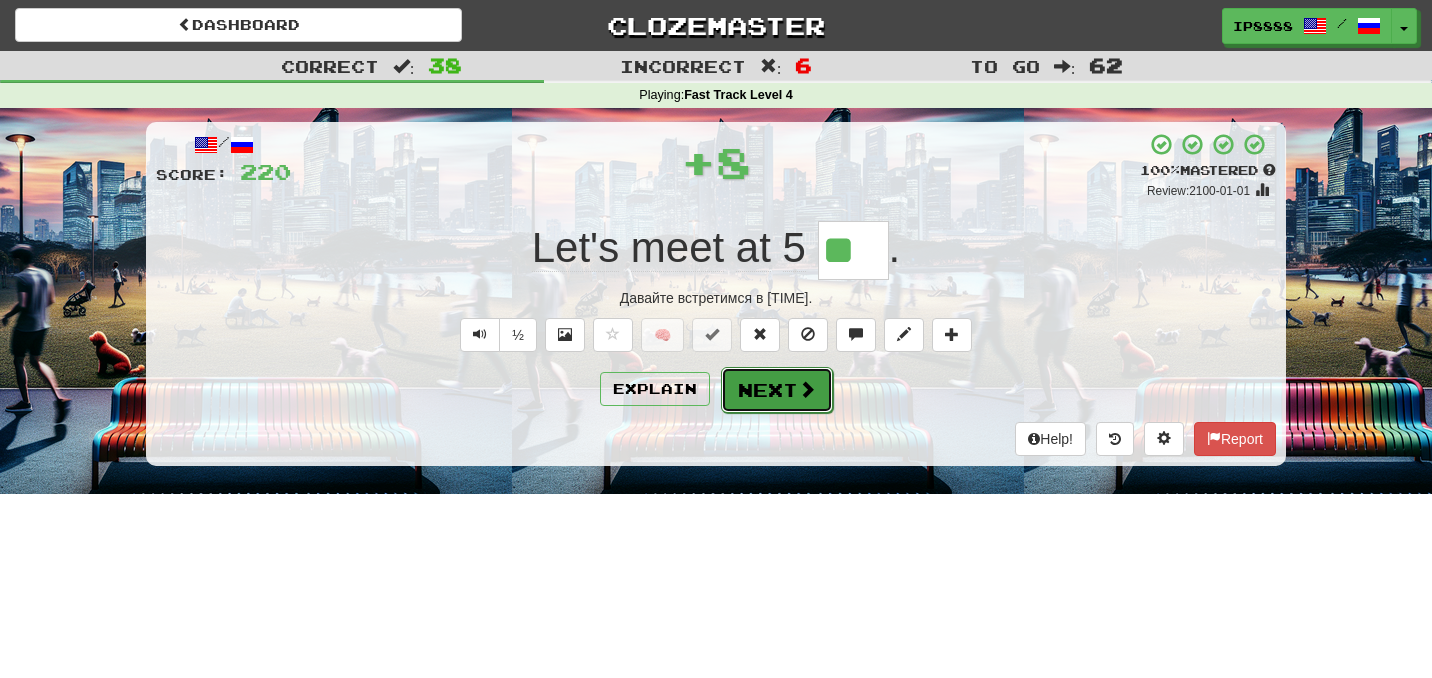 click on "Next" at bounding box center (777, 390) 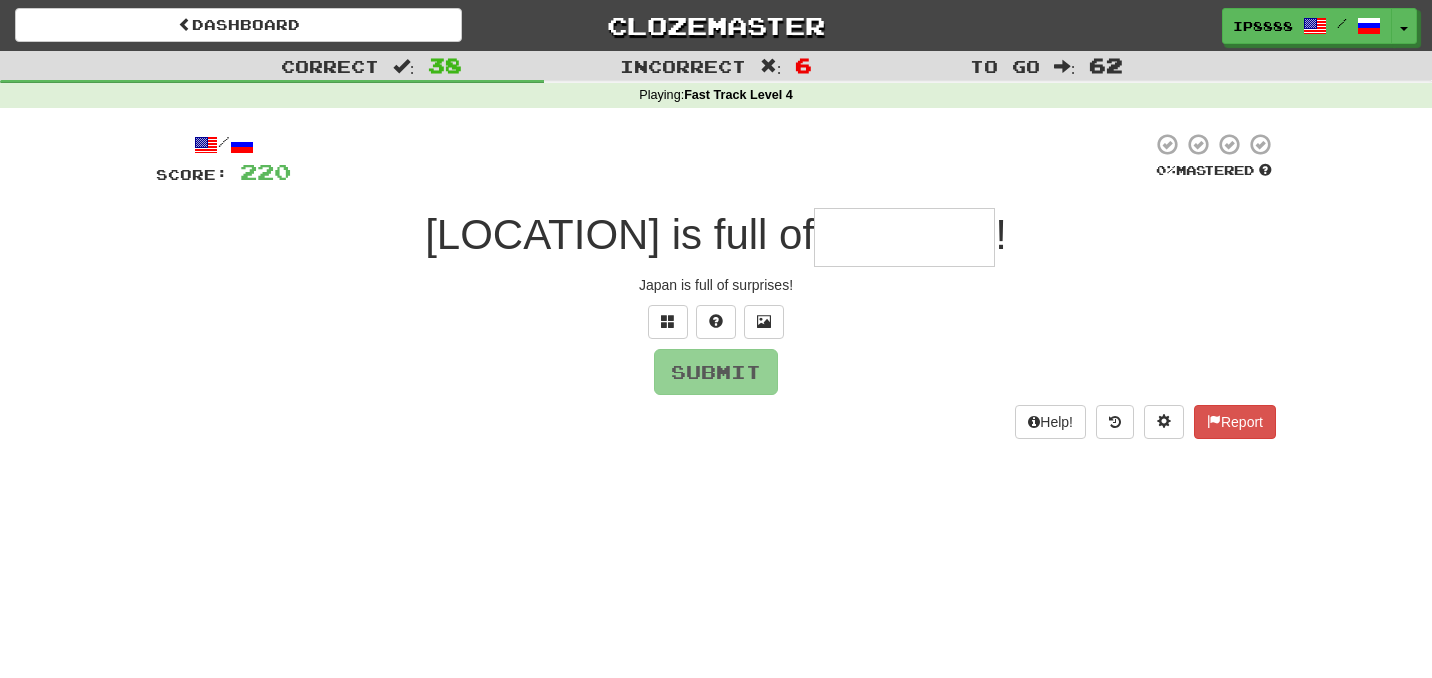 click at bounding box center (904, 237) 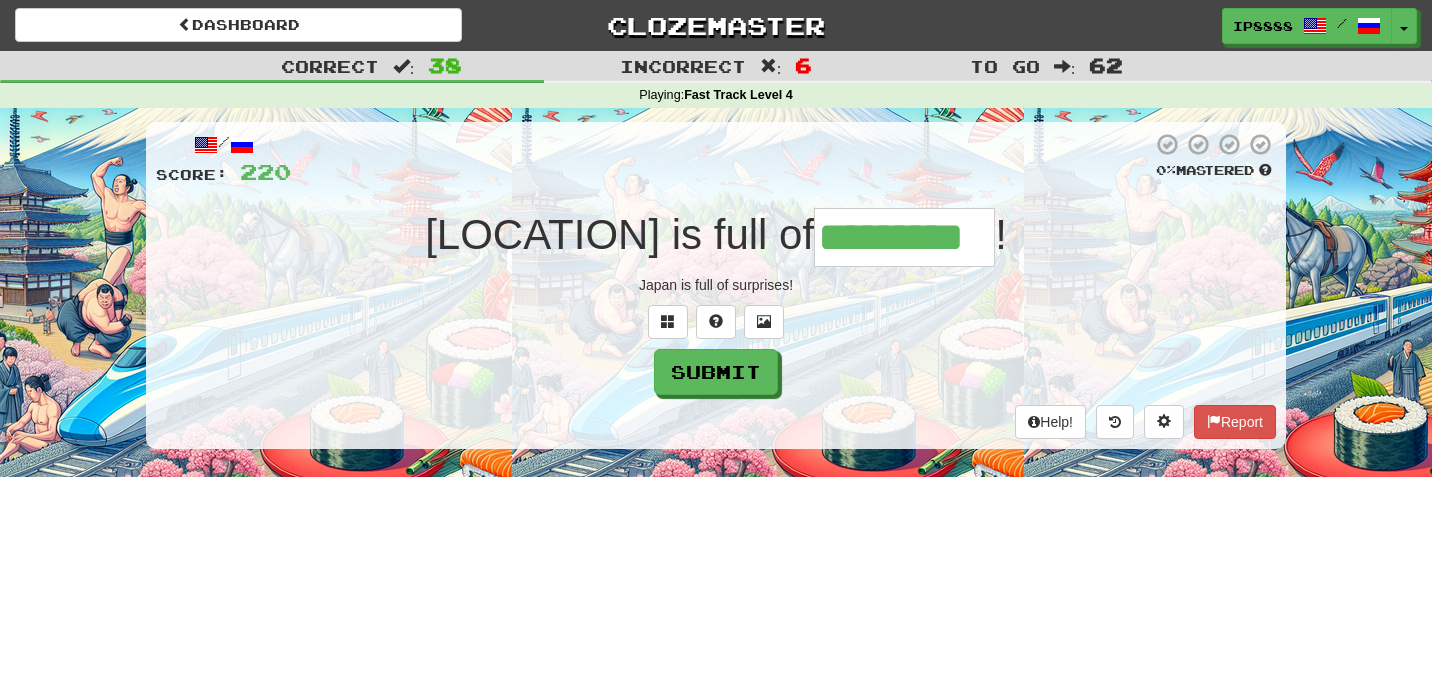 type on "*********" 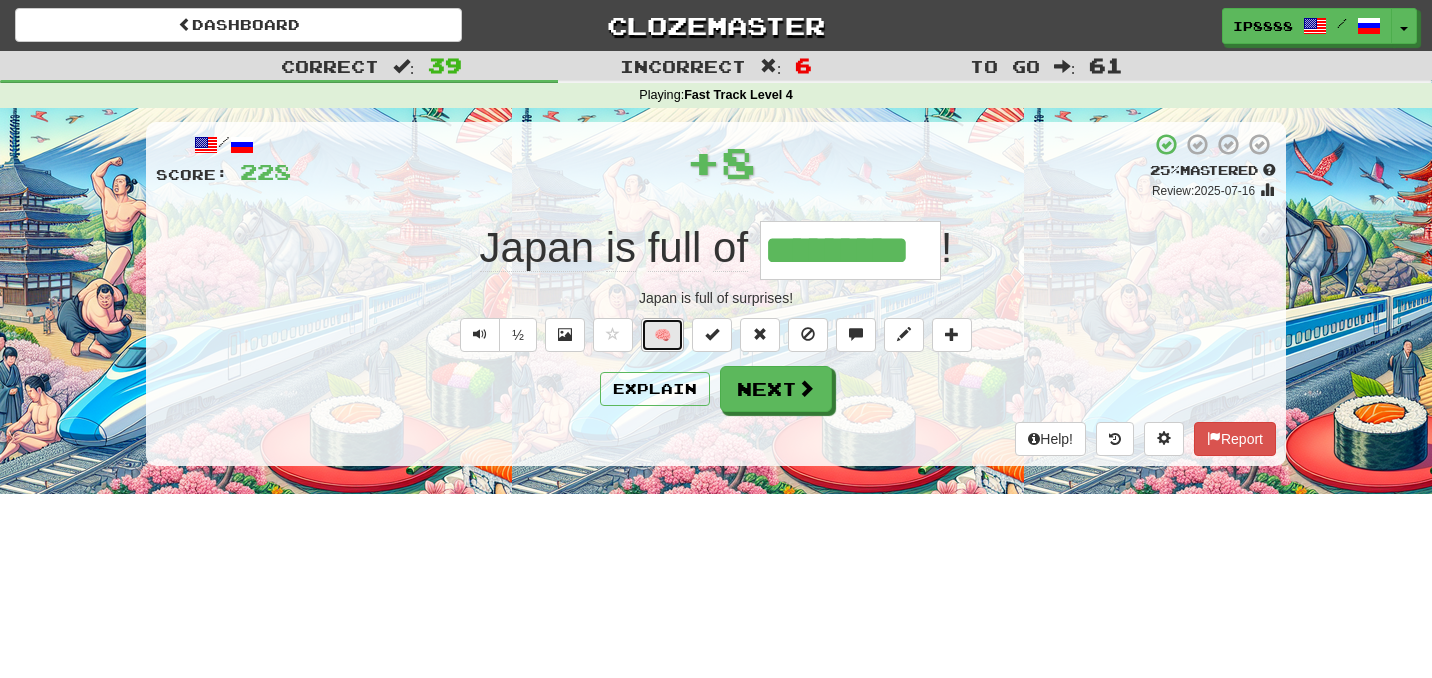 click on "🧠" at bounding box center (662, 335) 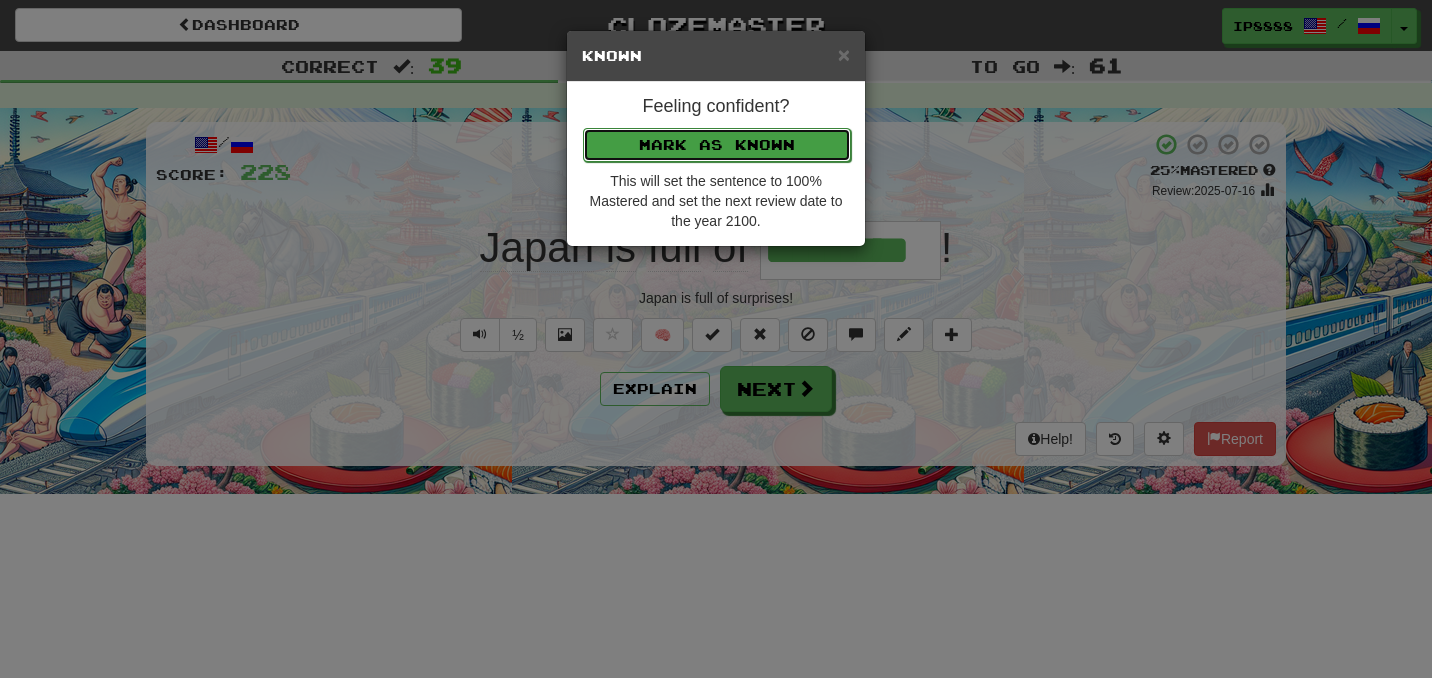 click on "Mark as Known" at bounding box center [717, 145] 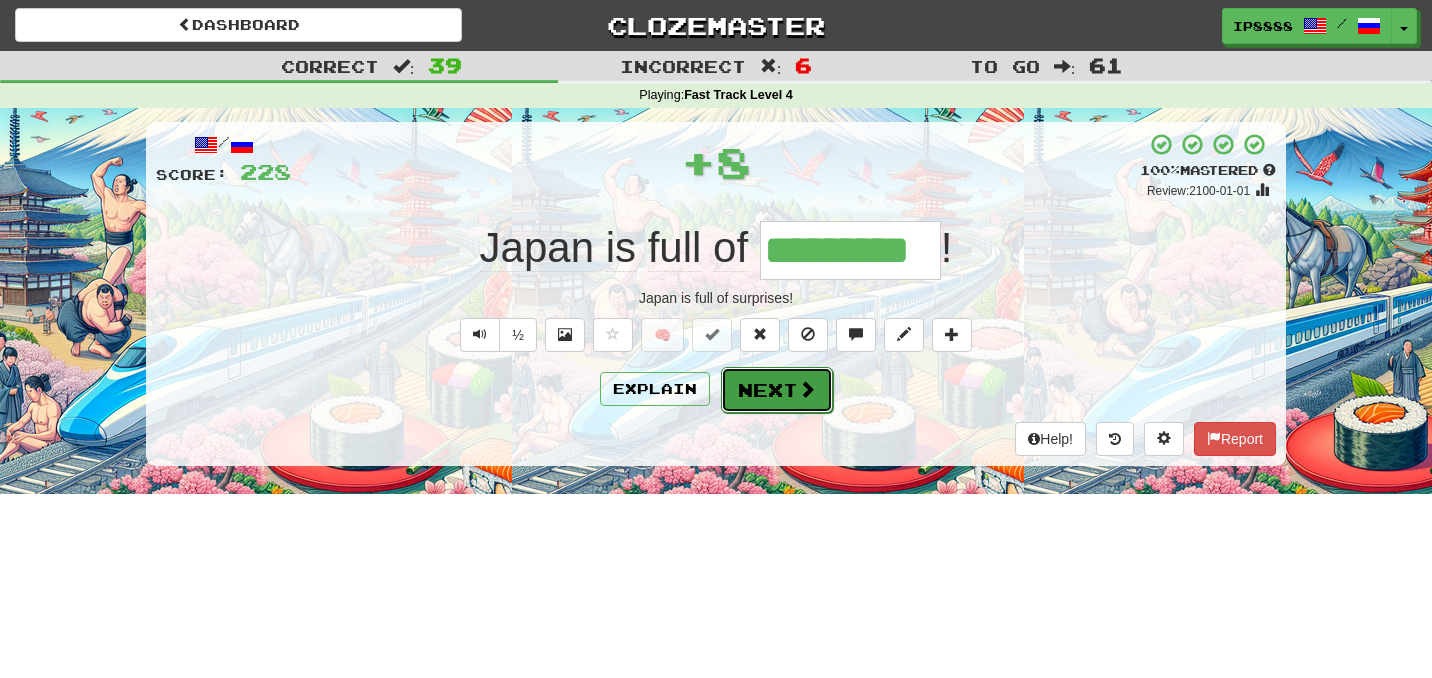 click on "Next" at bounding box center [777, 390] 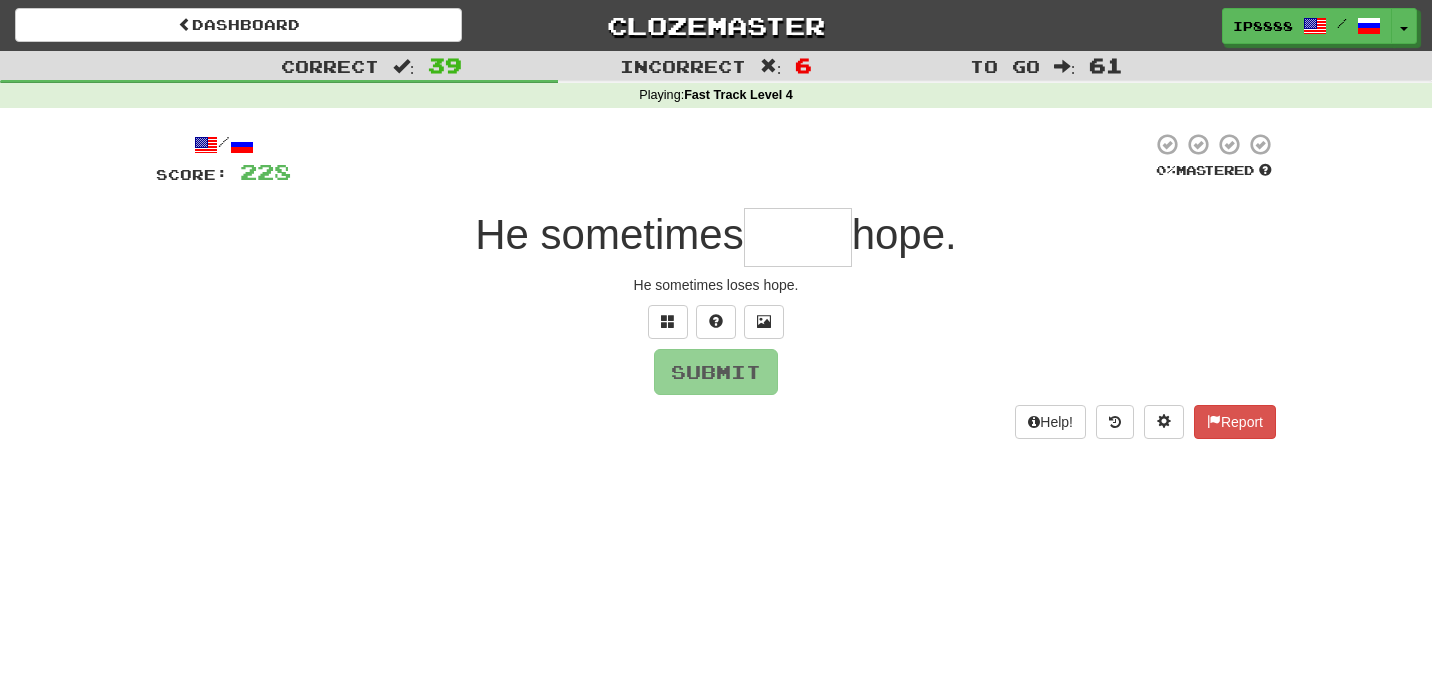 click at bounding box center (798, 237) 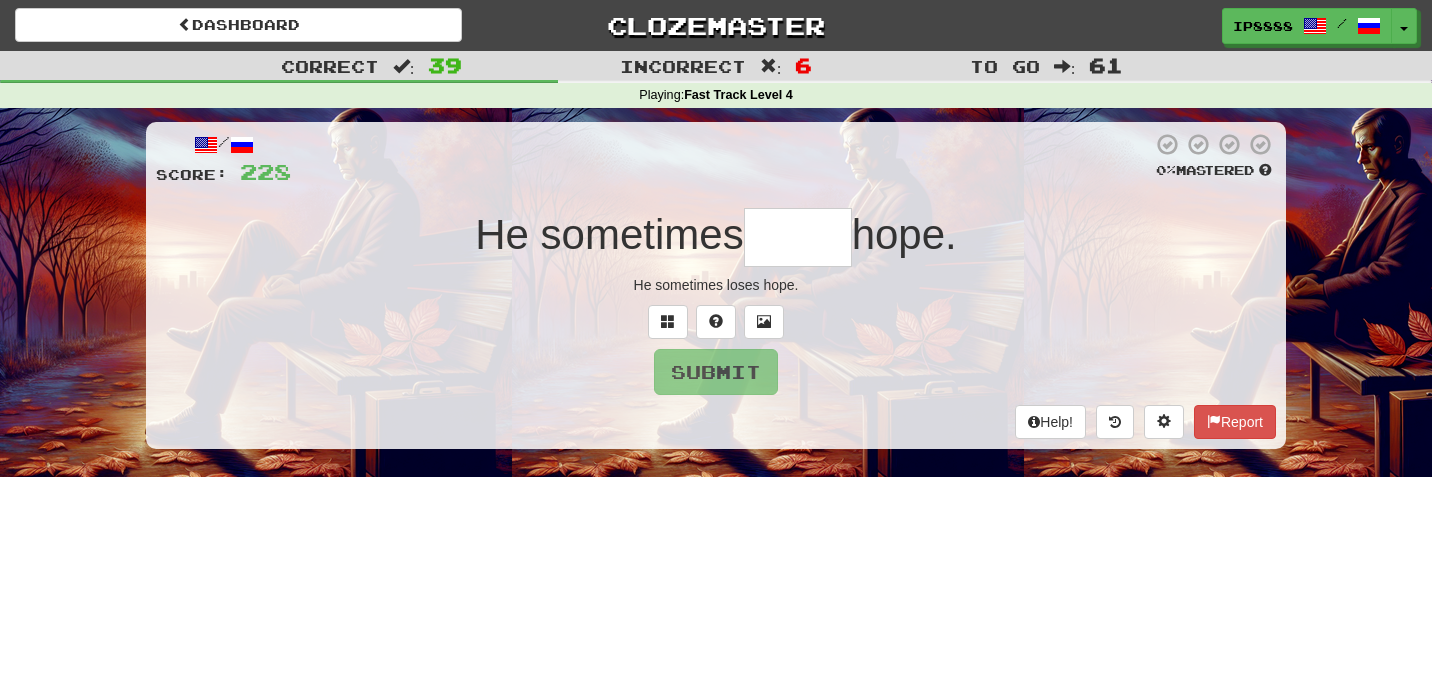 click at bounding box center [798, 237] 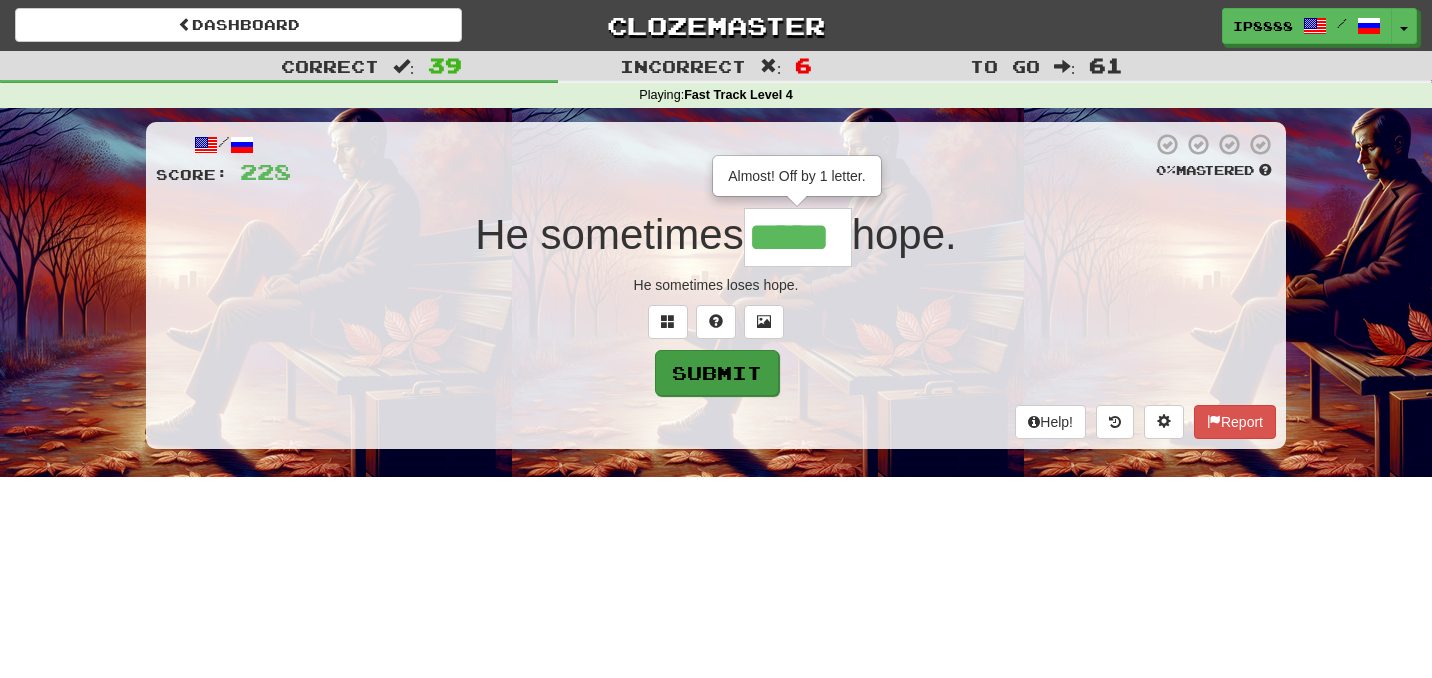 type on "*****" 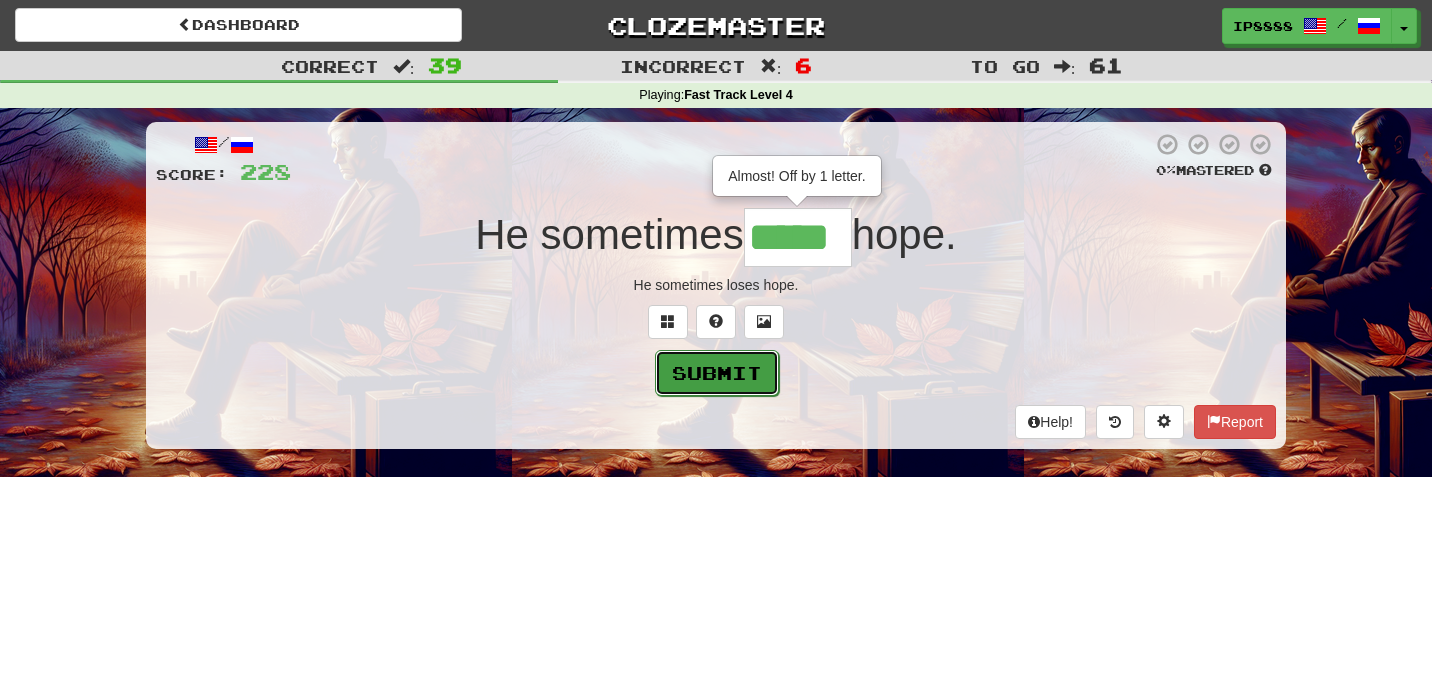 click on "Submit" at bounding box center [717, 373] 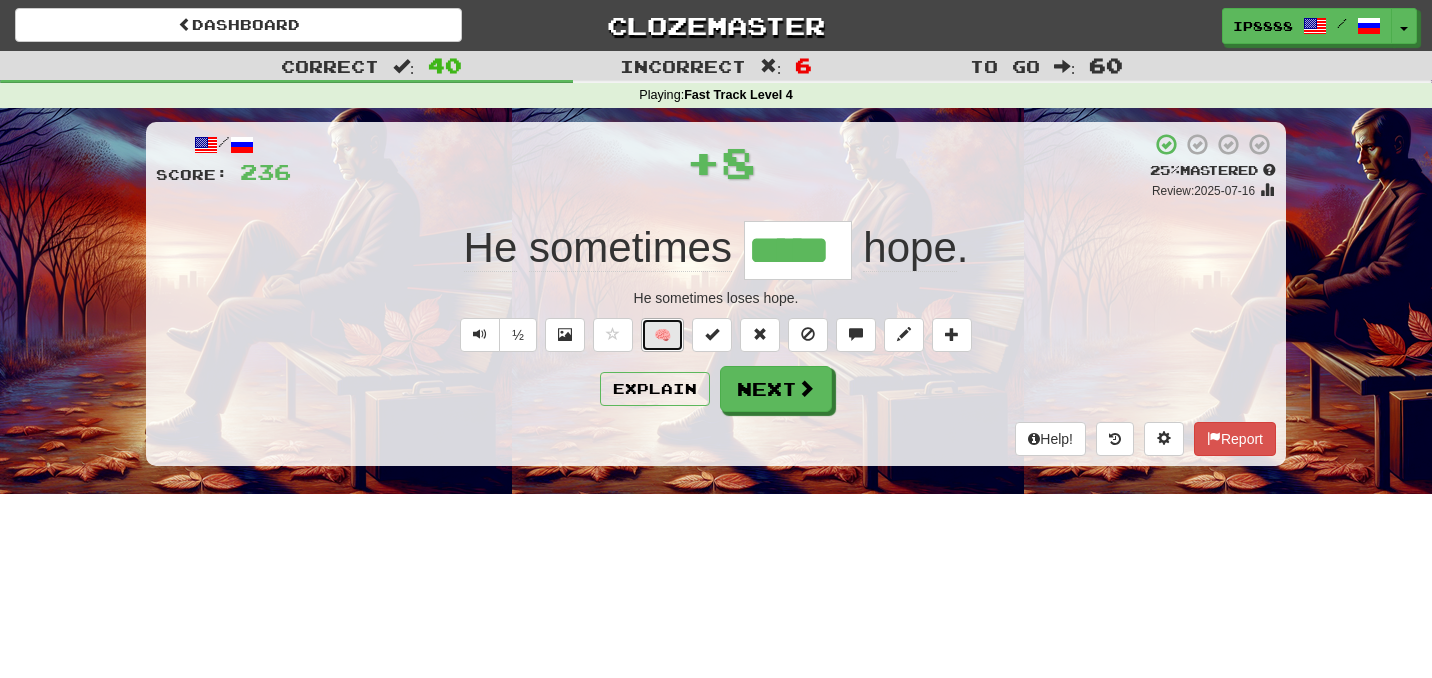 click on "🧠" at bounding box center (662, 335) 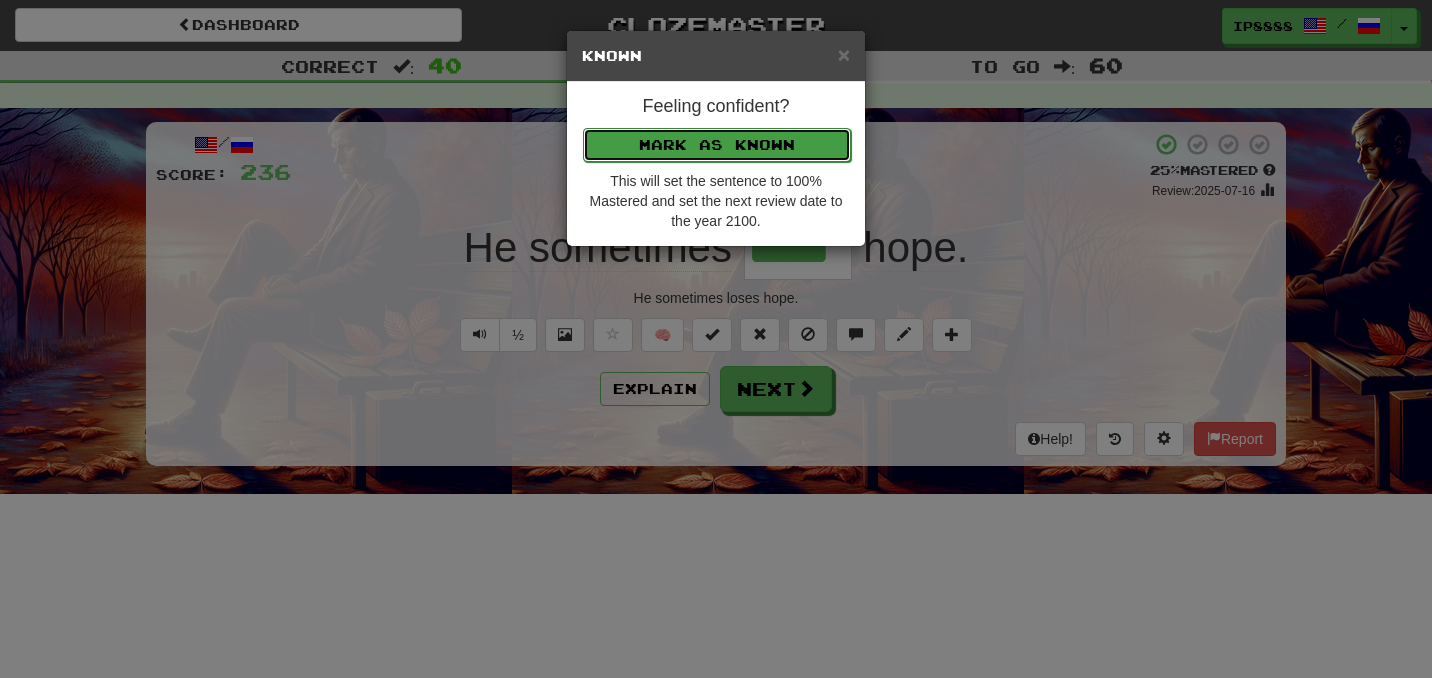 click on "Mark as Known" at bounding box center (717, 145) 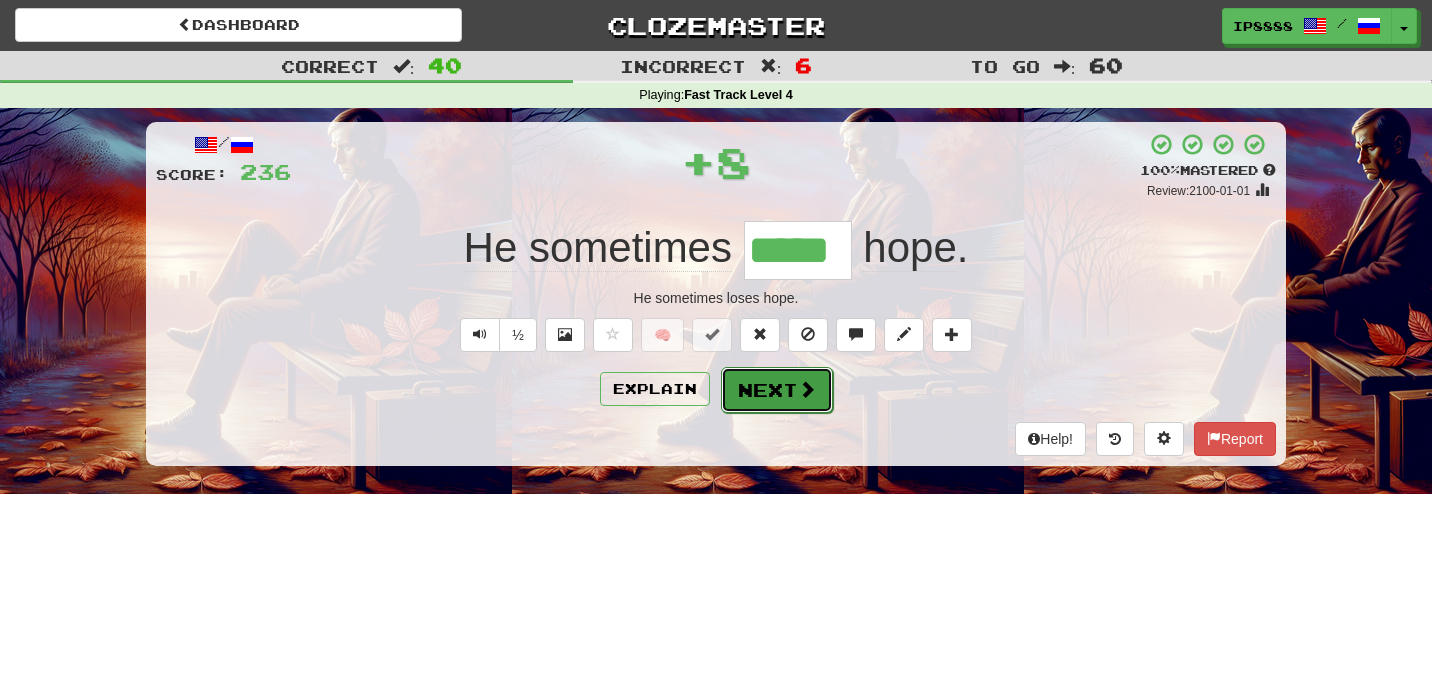 click on "Next" at bounding box center (777, 390) 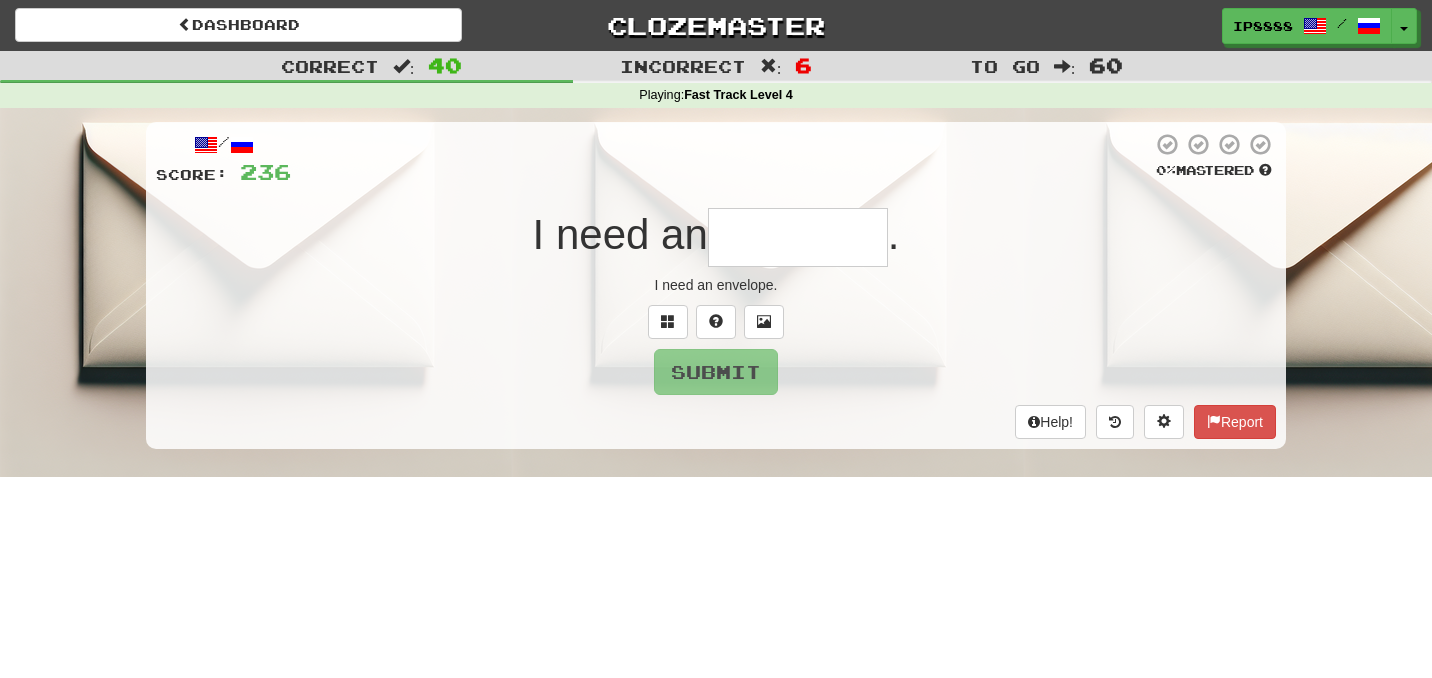 click at bounding box center (798, 237) 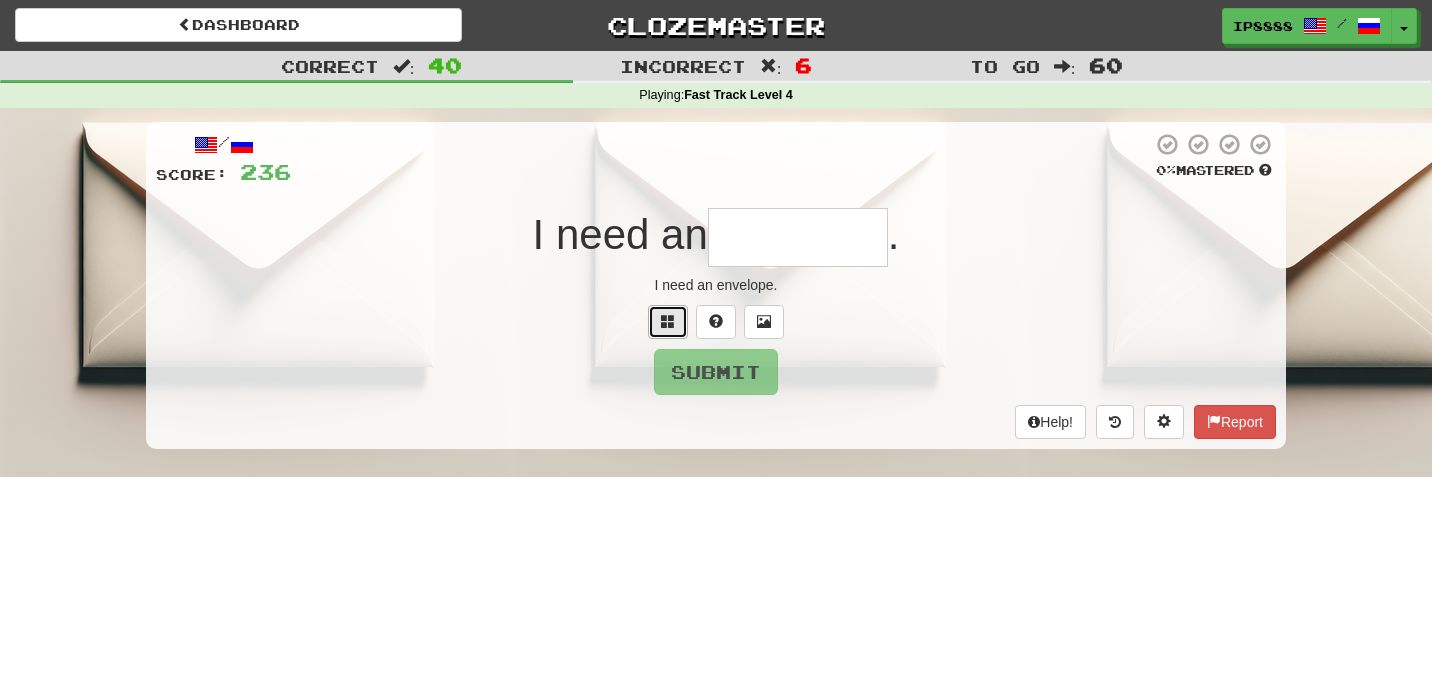 click at bounding box center (668, 322) 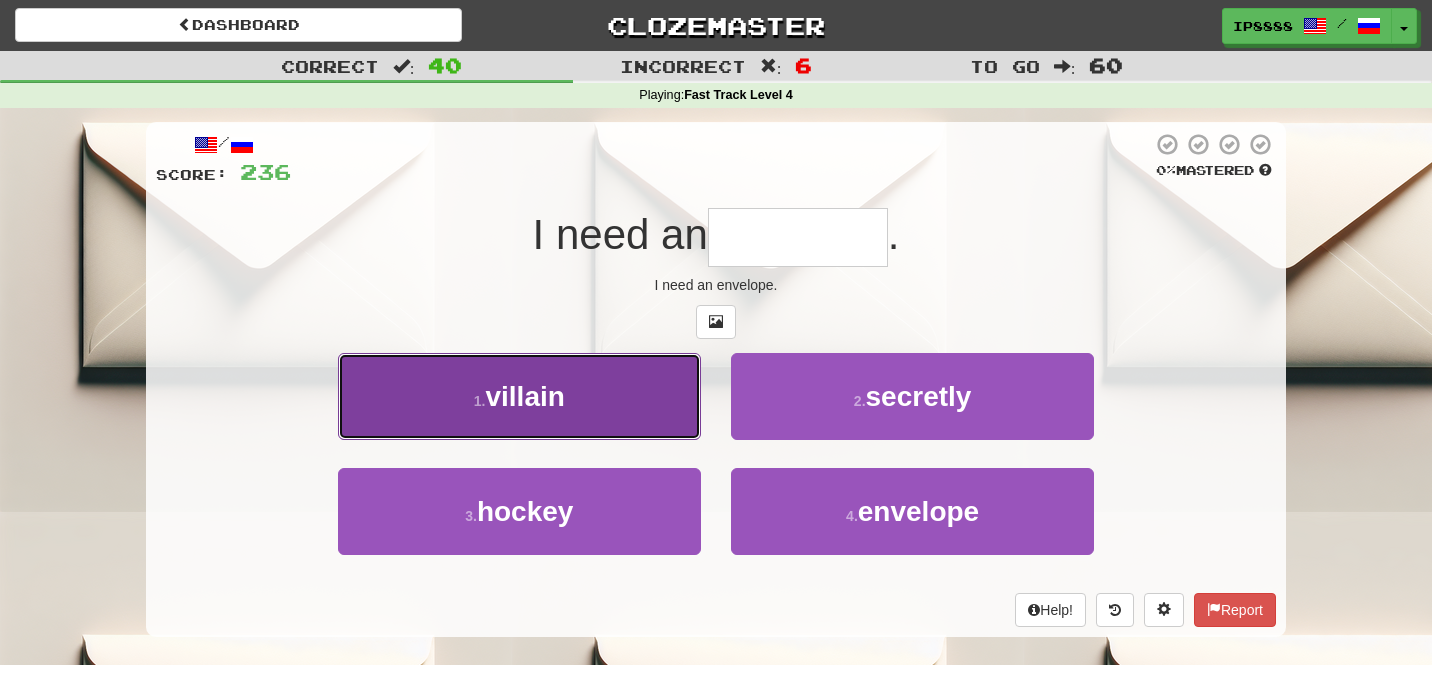 click on "1 . villain" at bounding box center [519, 396] 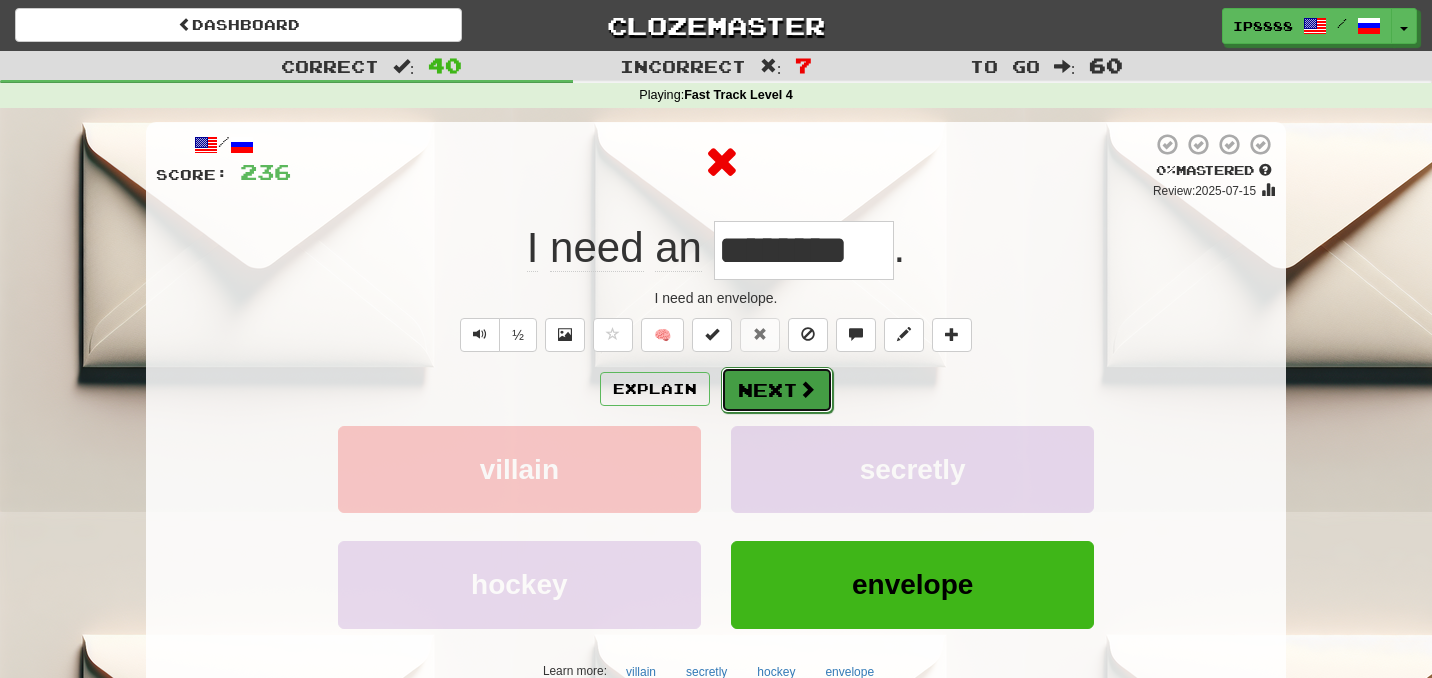 click on "Next" at bounding box center [777, 390] 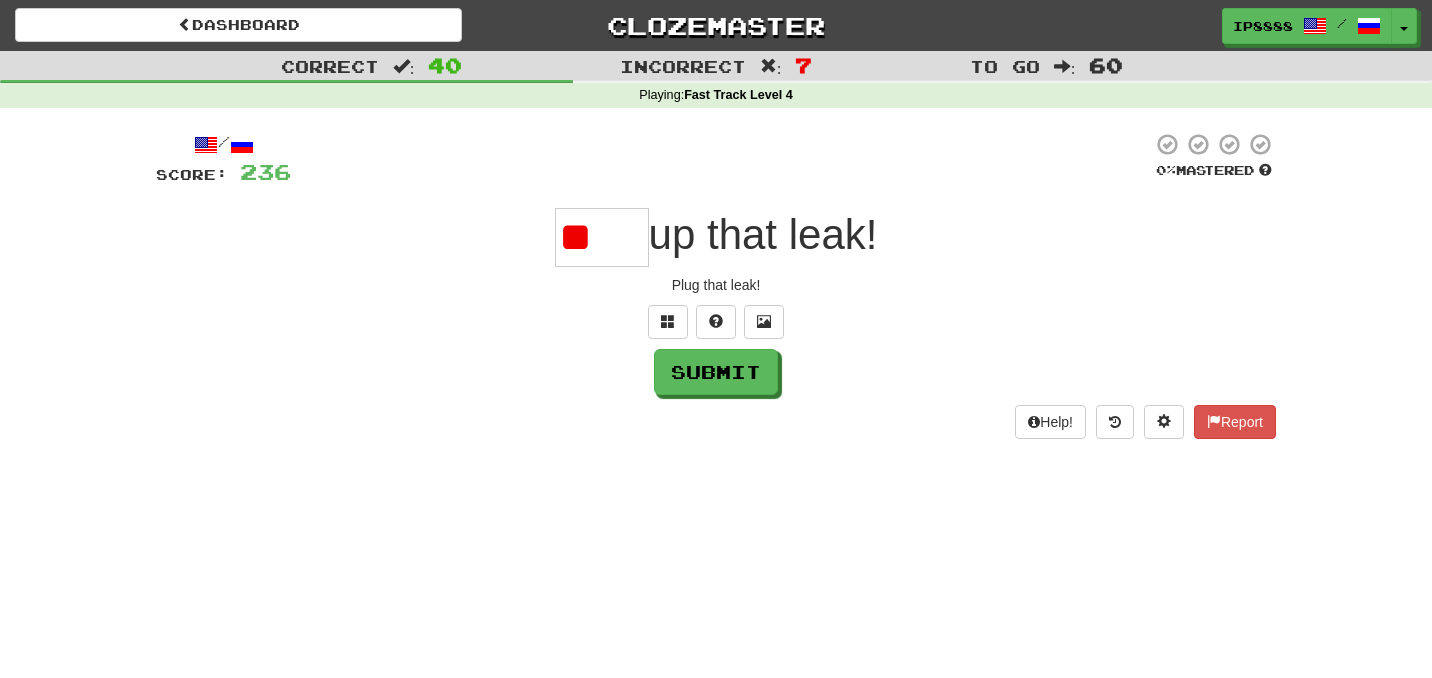 type on "*" 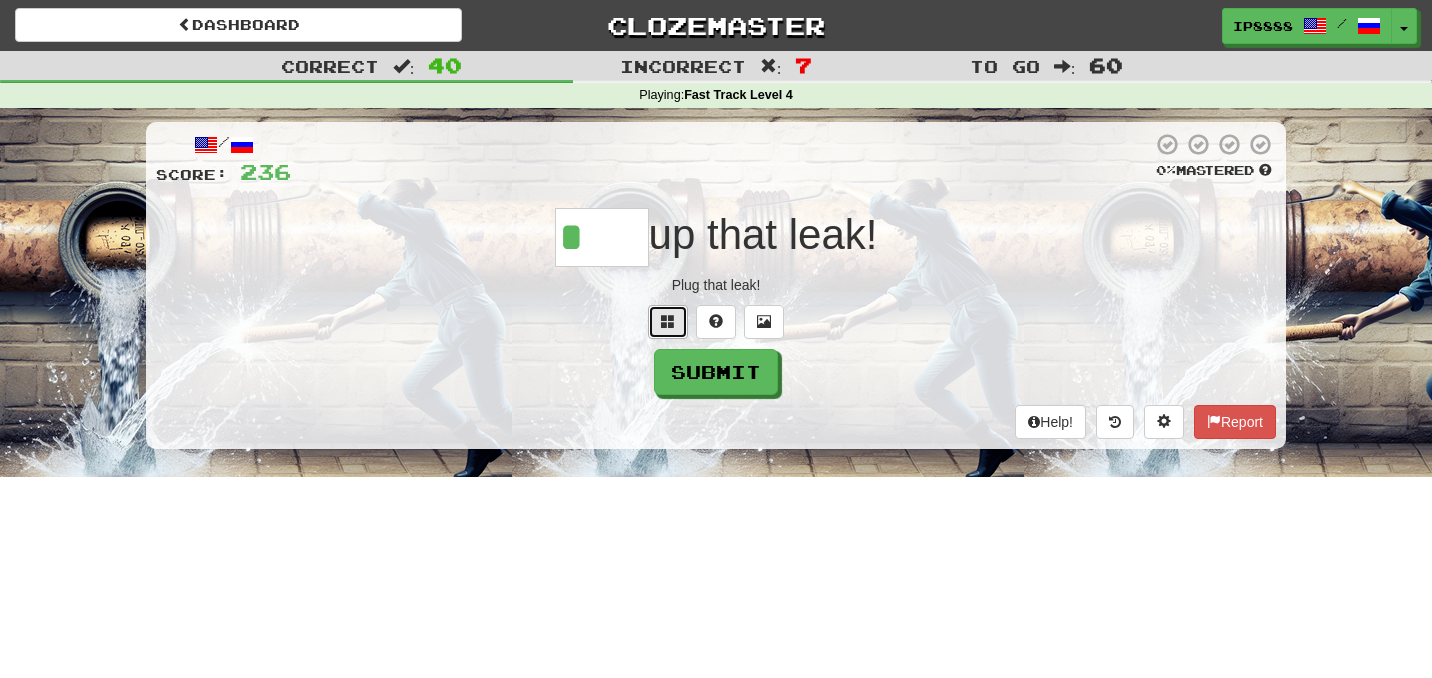 click at bounding box center [668, 321] 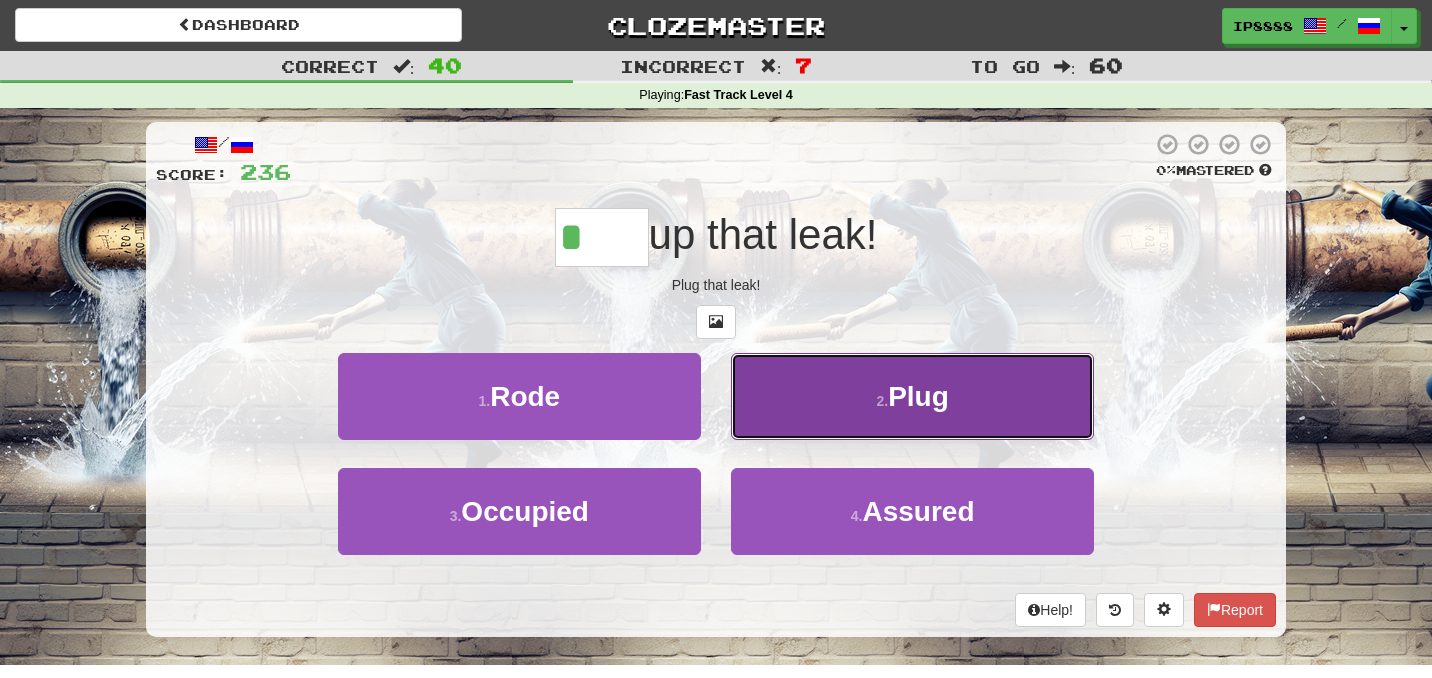 click on "2 . Plug" at bounding box center [912, 396] 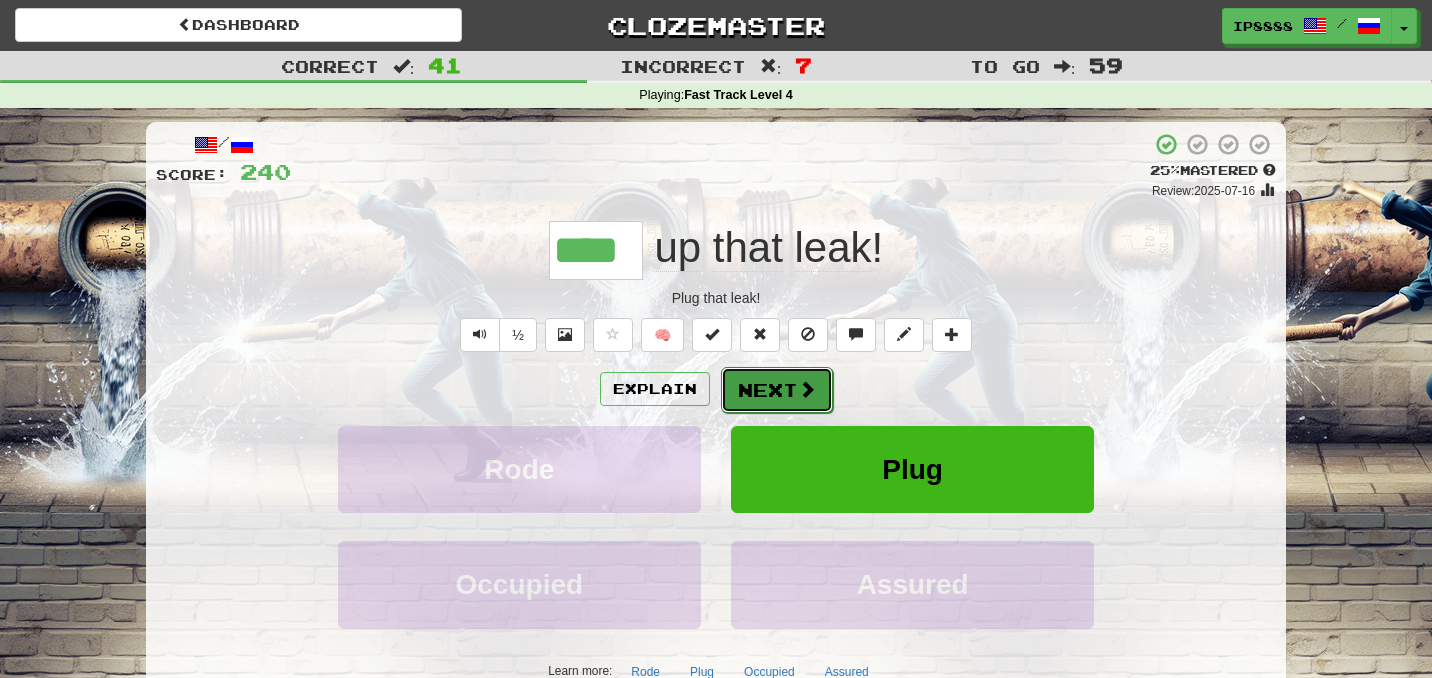 click on "Next" at bounding box center (777, 390) 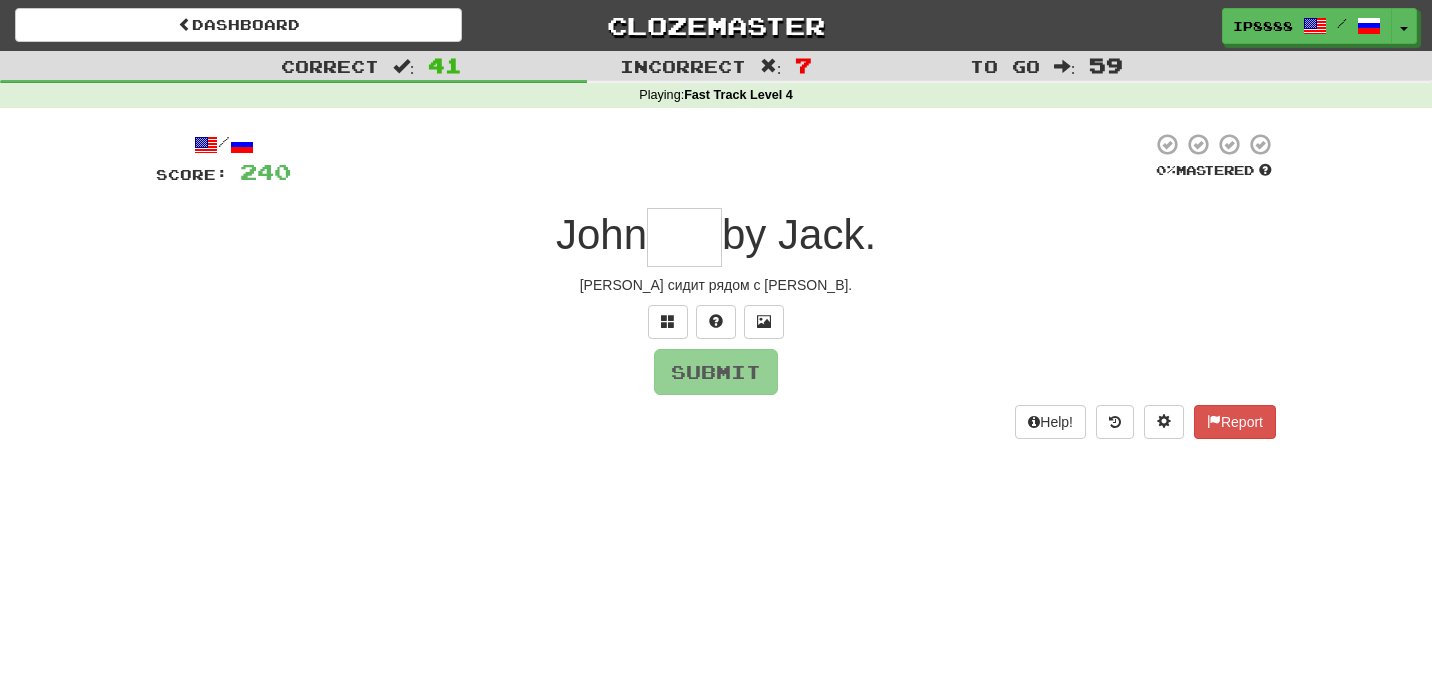 click at bounding box center (684, 237) 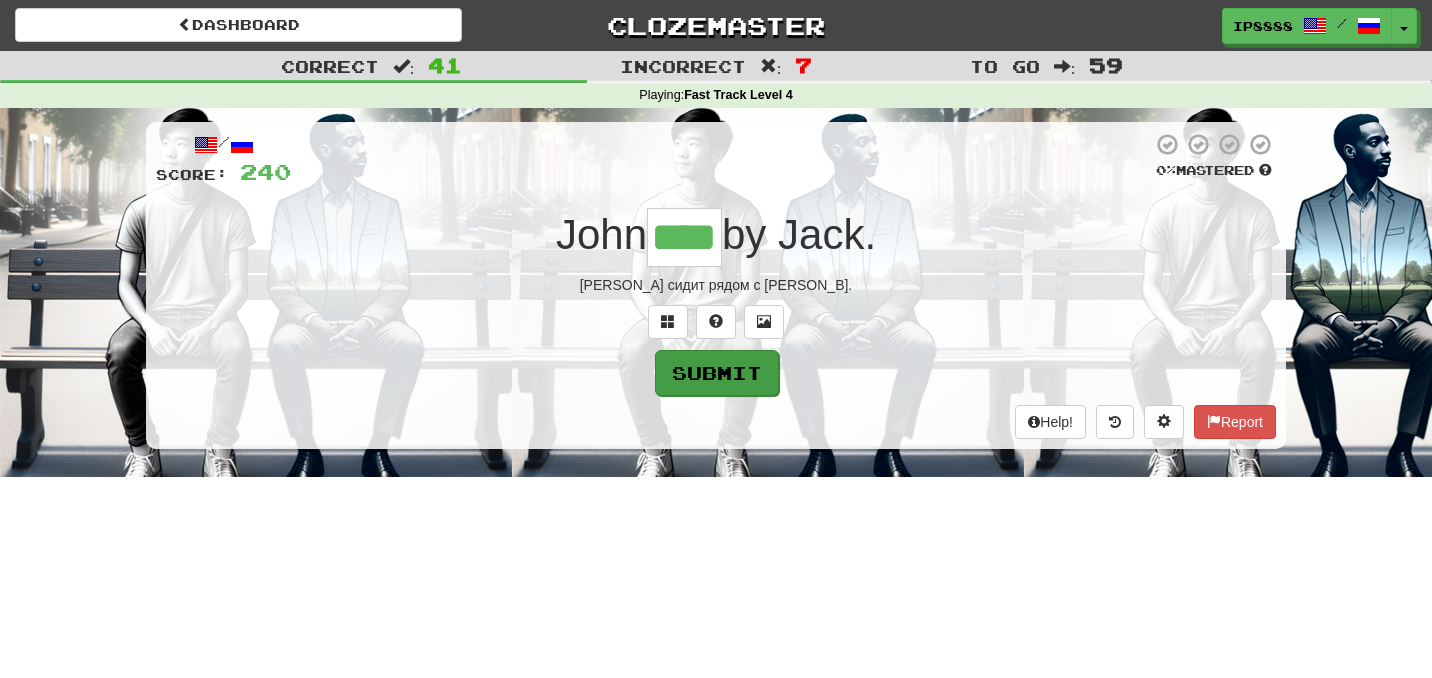 type on "****" 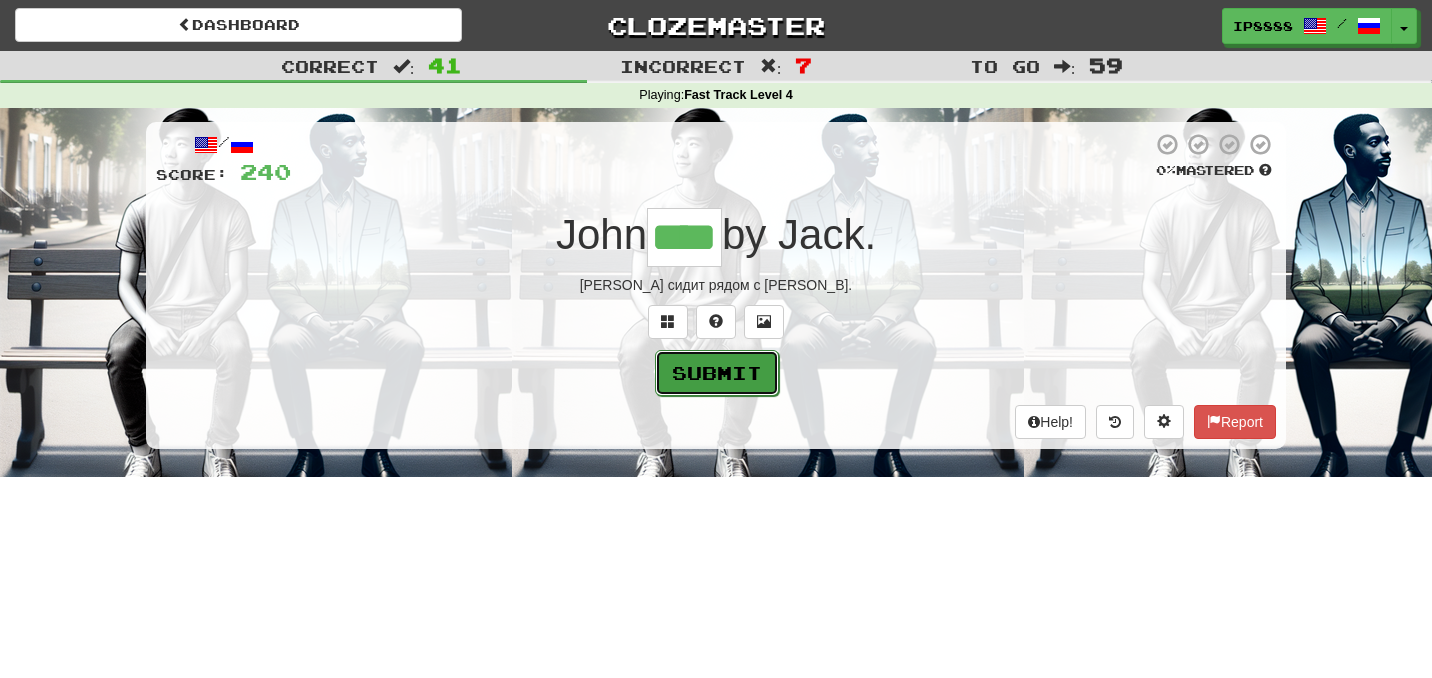 click on "Submit" at bounding box center [717, 373] 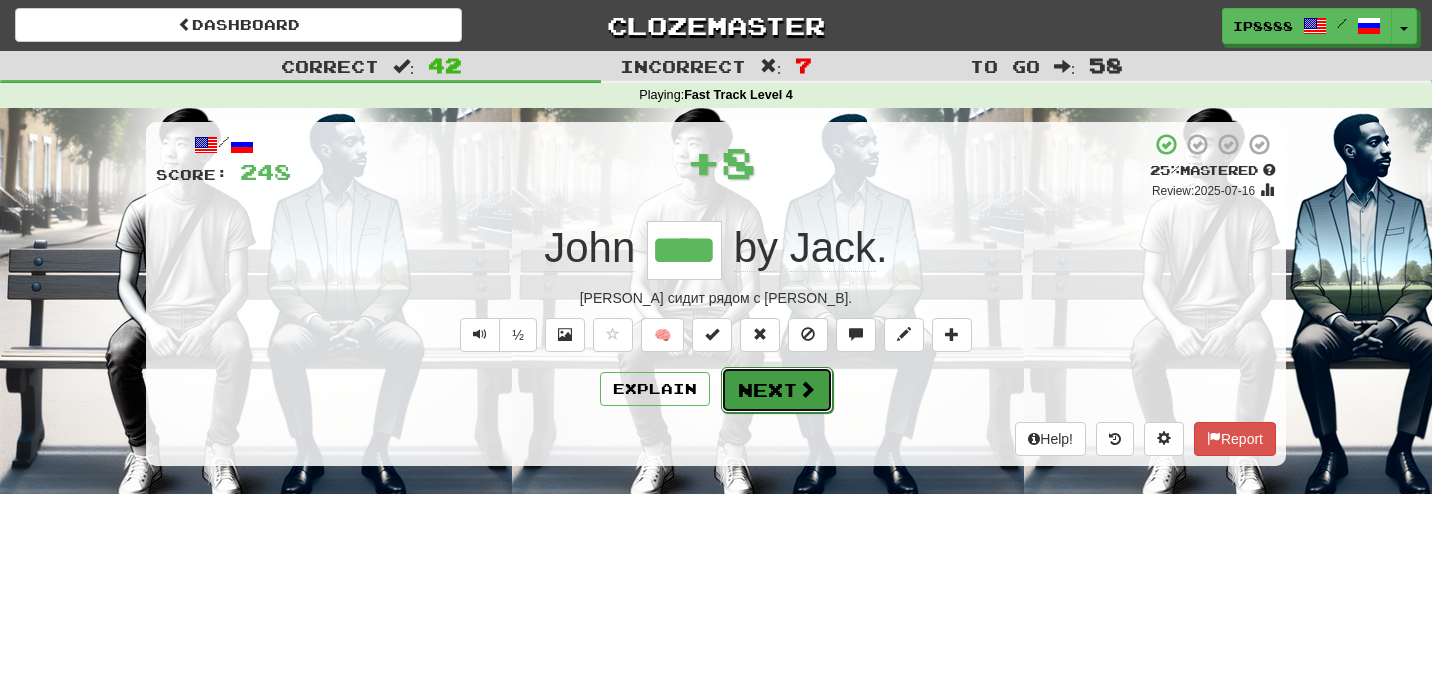 click on "Next" at bounding box center (777, 390) 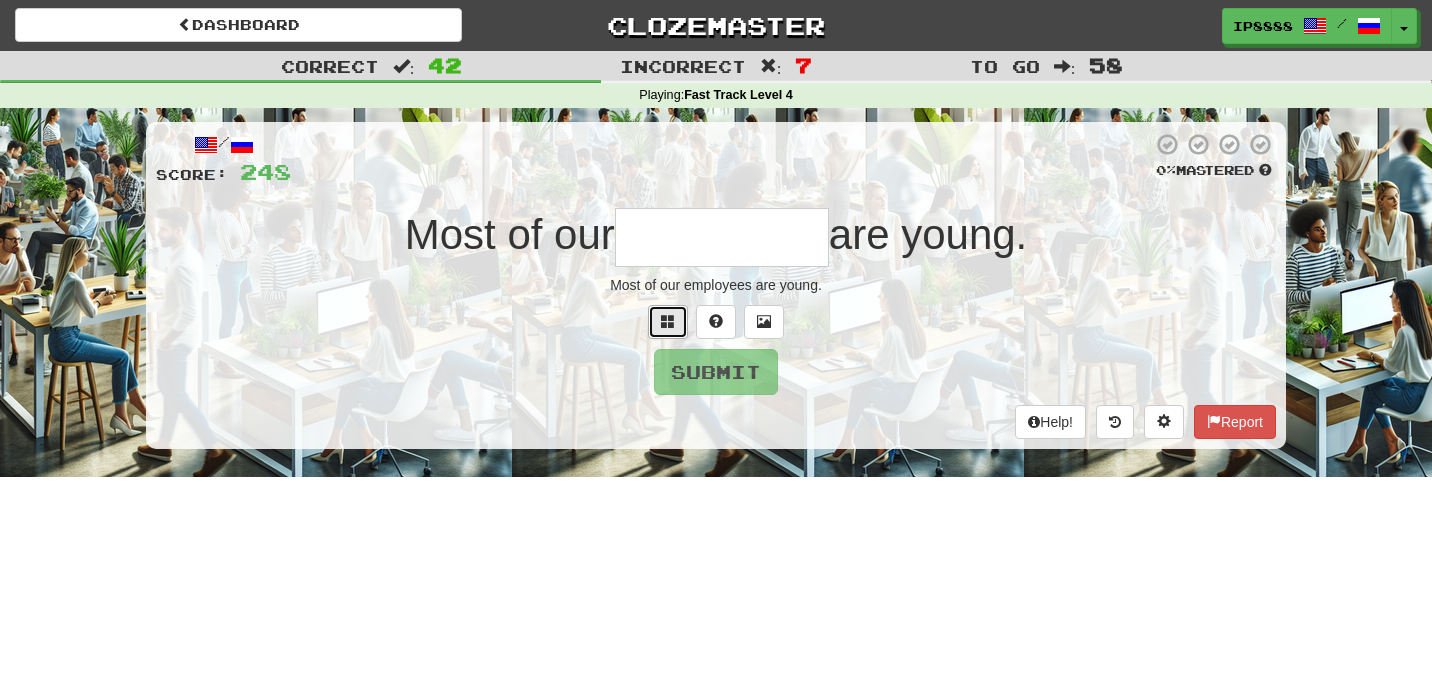 click at bounding box center (668, 321) 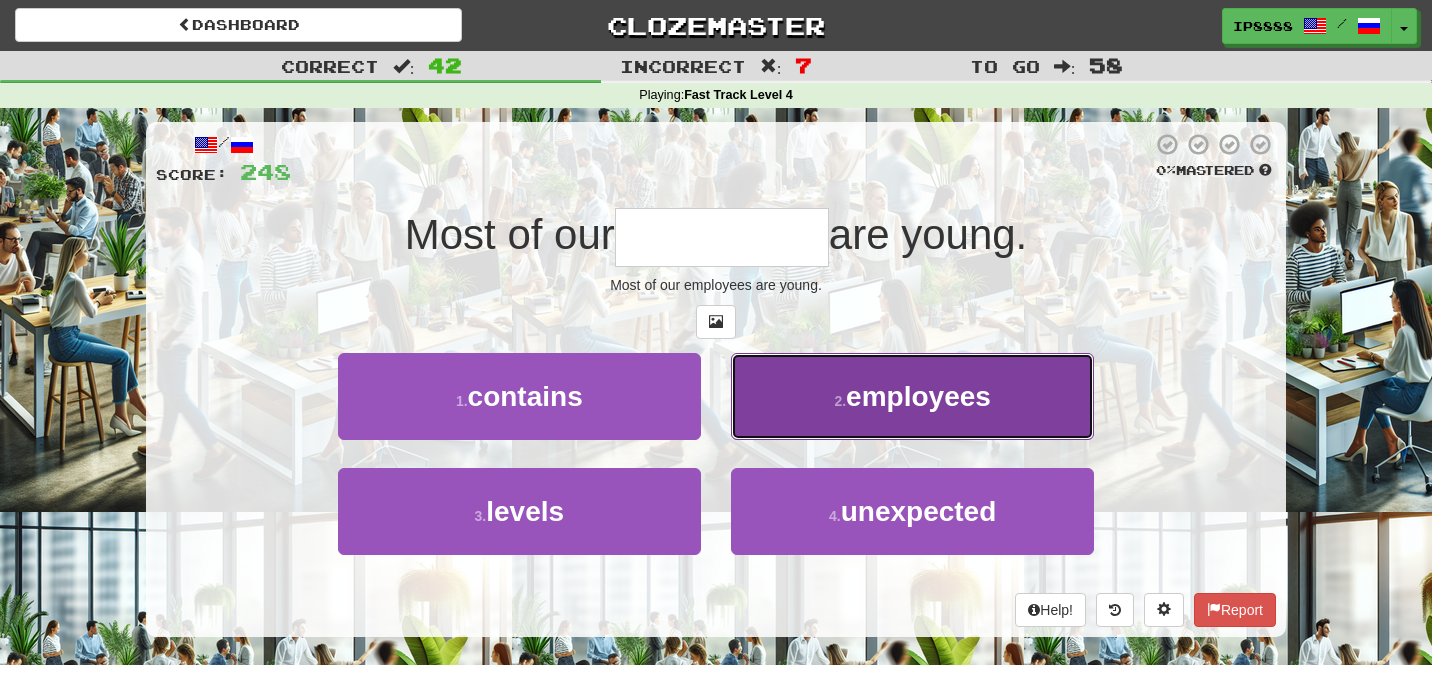 click on "2 .  employees" at bounding box center (912, 396) 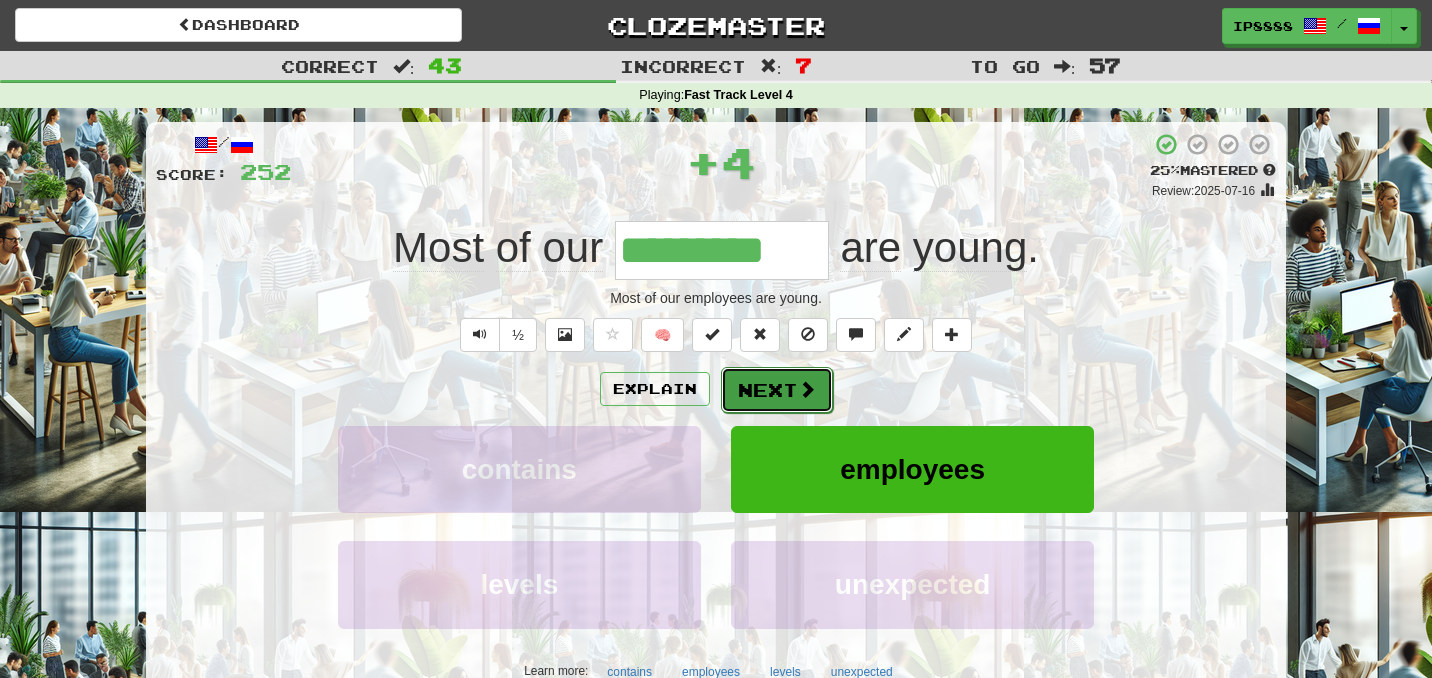 click at bounding box center (807, 389) 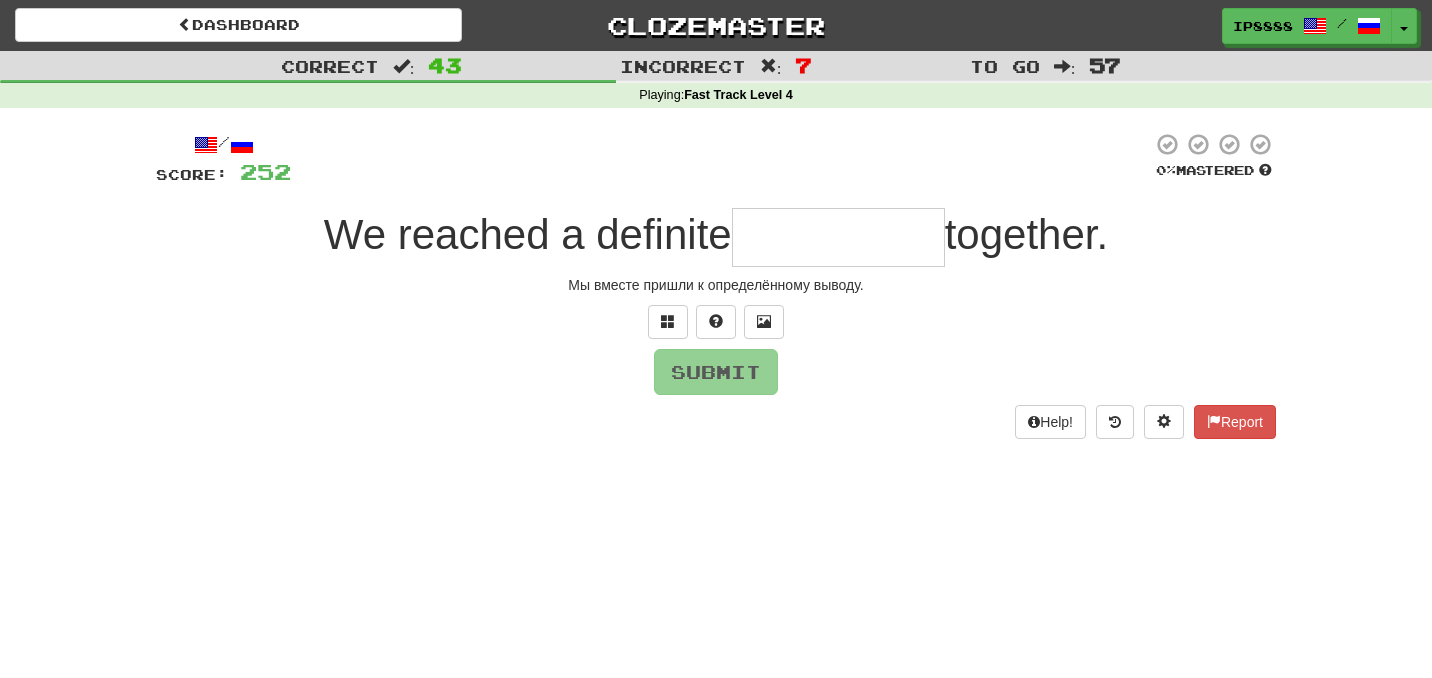 click on "/ Score: 252 0 % Mastered We reached a definite together. We reached a definite conclusion together. Submit Help! Report" at bounding box center (716, 285) 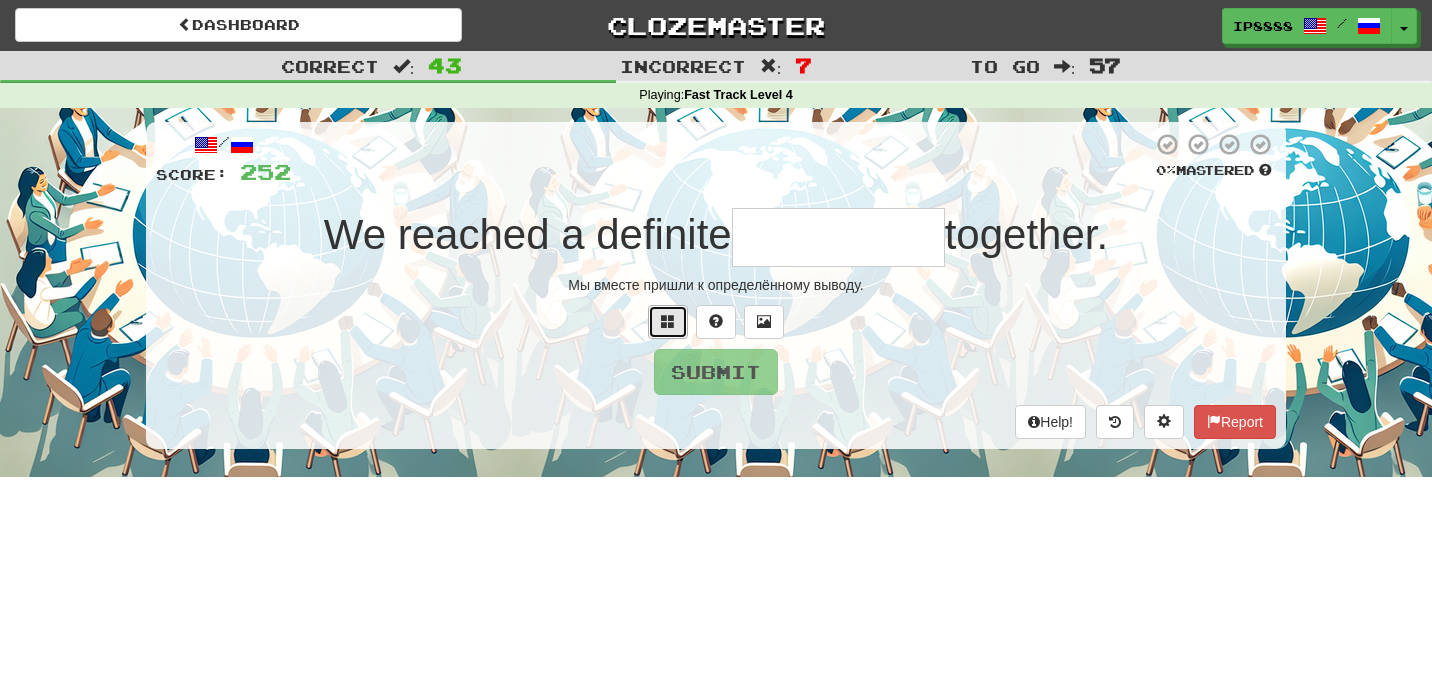 click at bounding box center (668, 322) 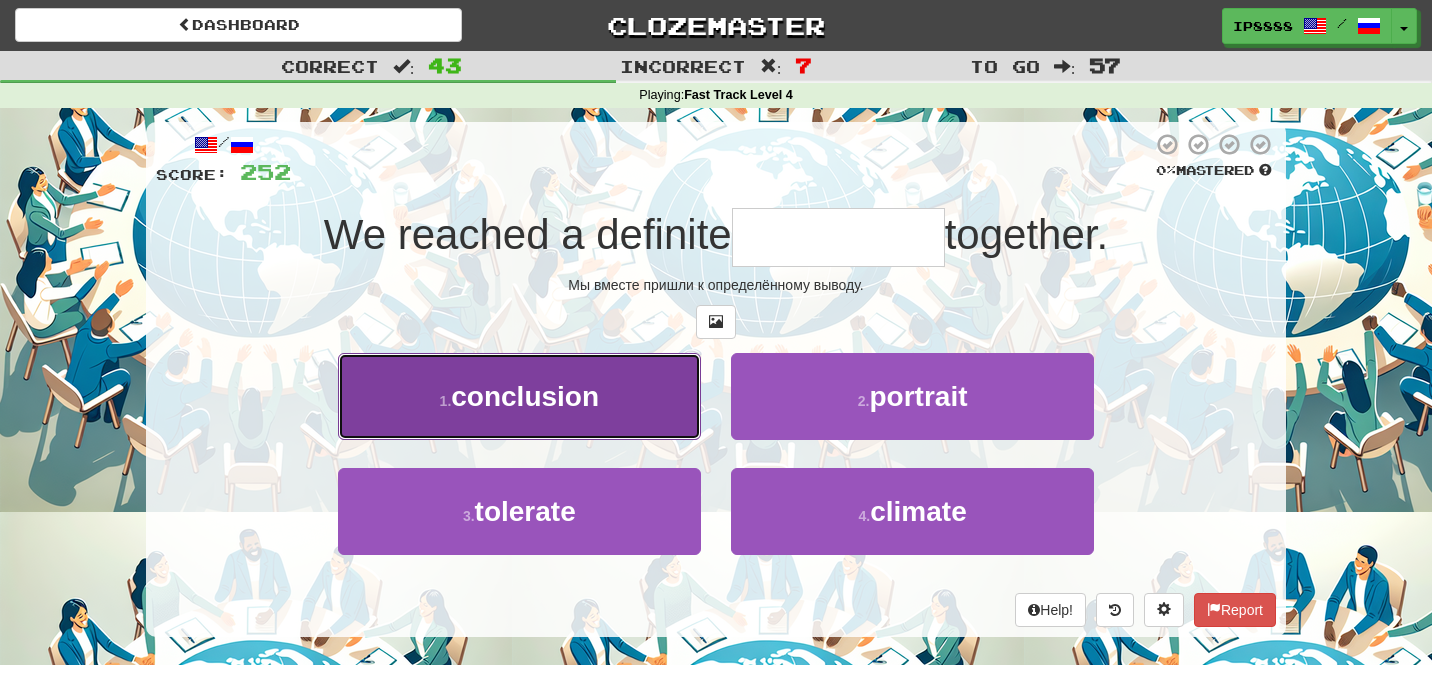click on "1 . conclusion" at bounding box center [519, 396] 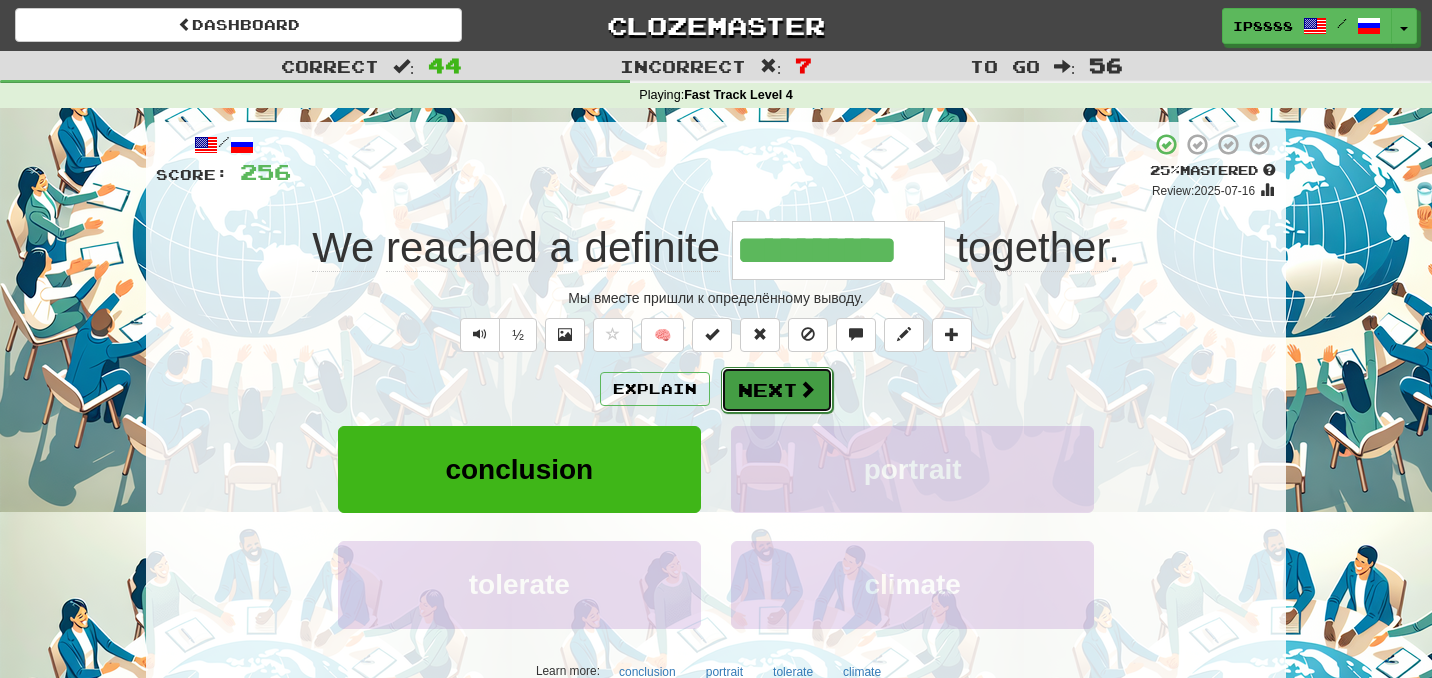 click on "Next" at bounding box center [777, 390] 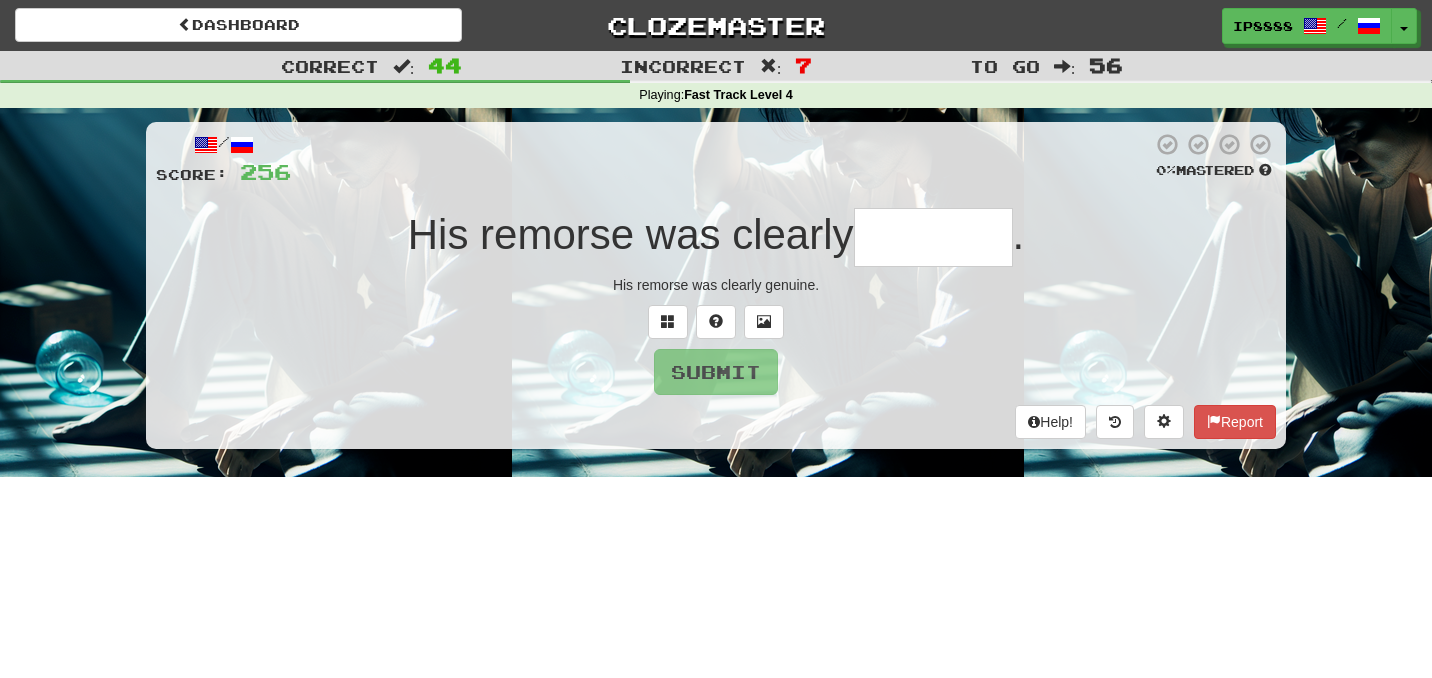 click at bounding box center (933, 237) 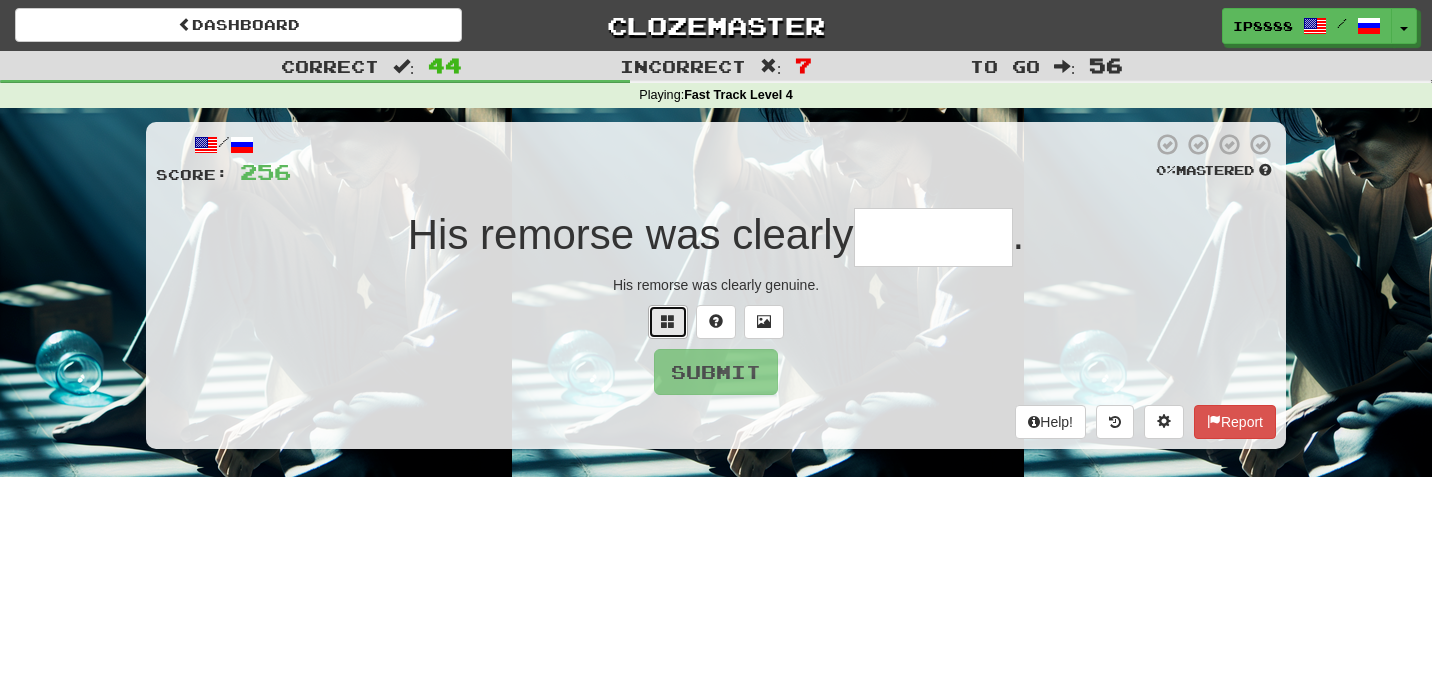 click at bounding box center [668, 322] 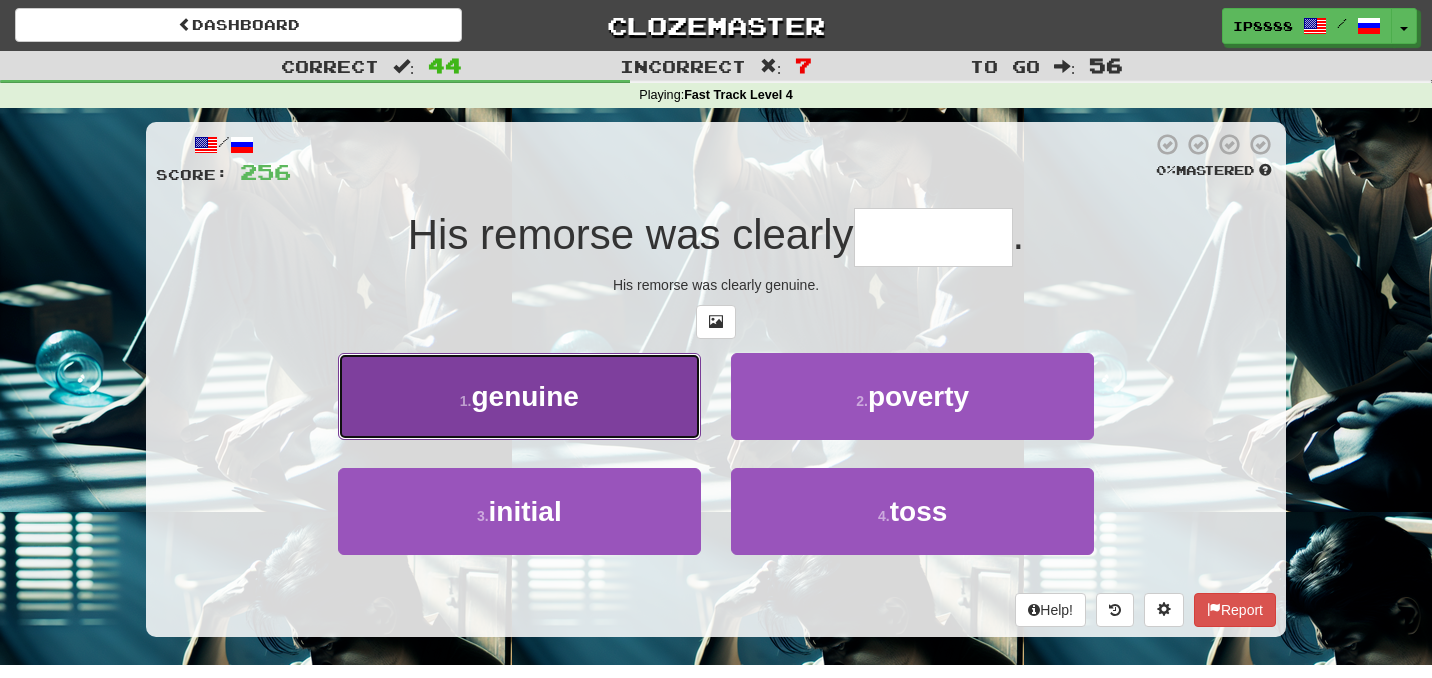 click on "1 .  genuine" at bounding box center (519, 396) 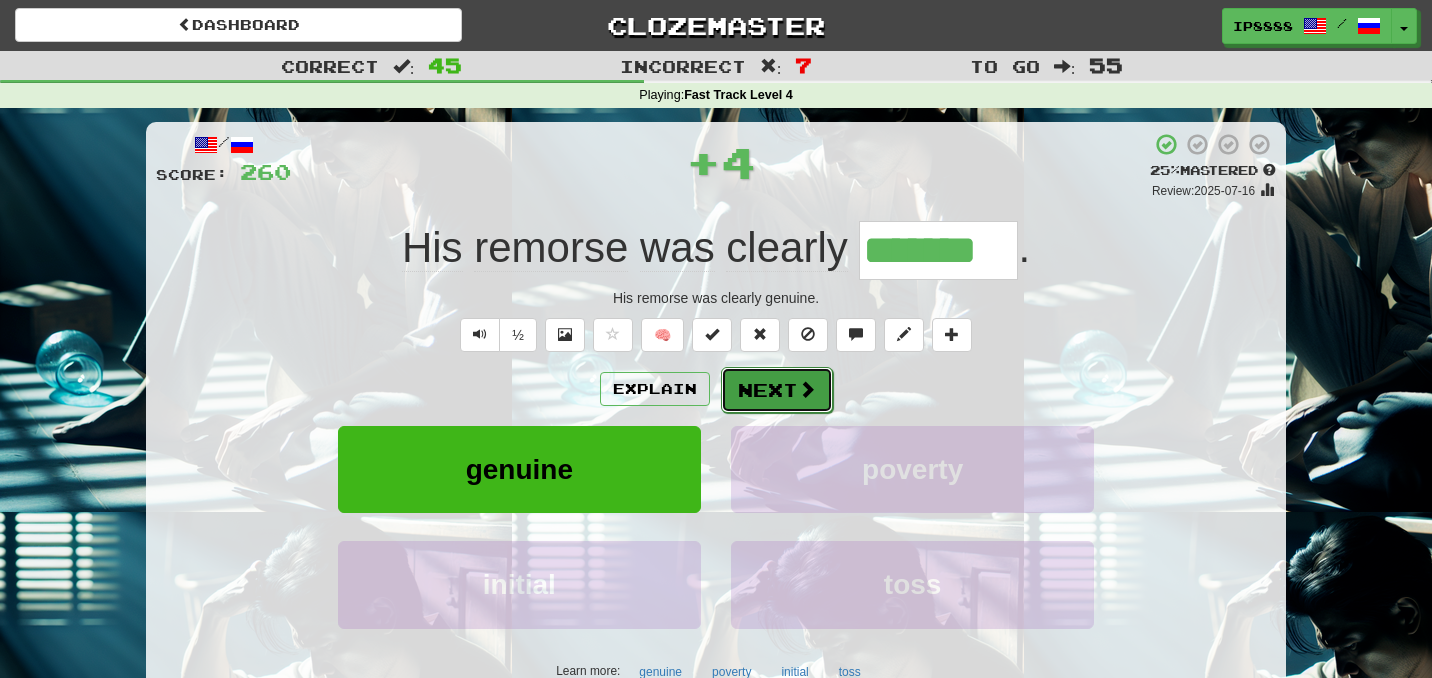 click at bounding box center [807, 389] 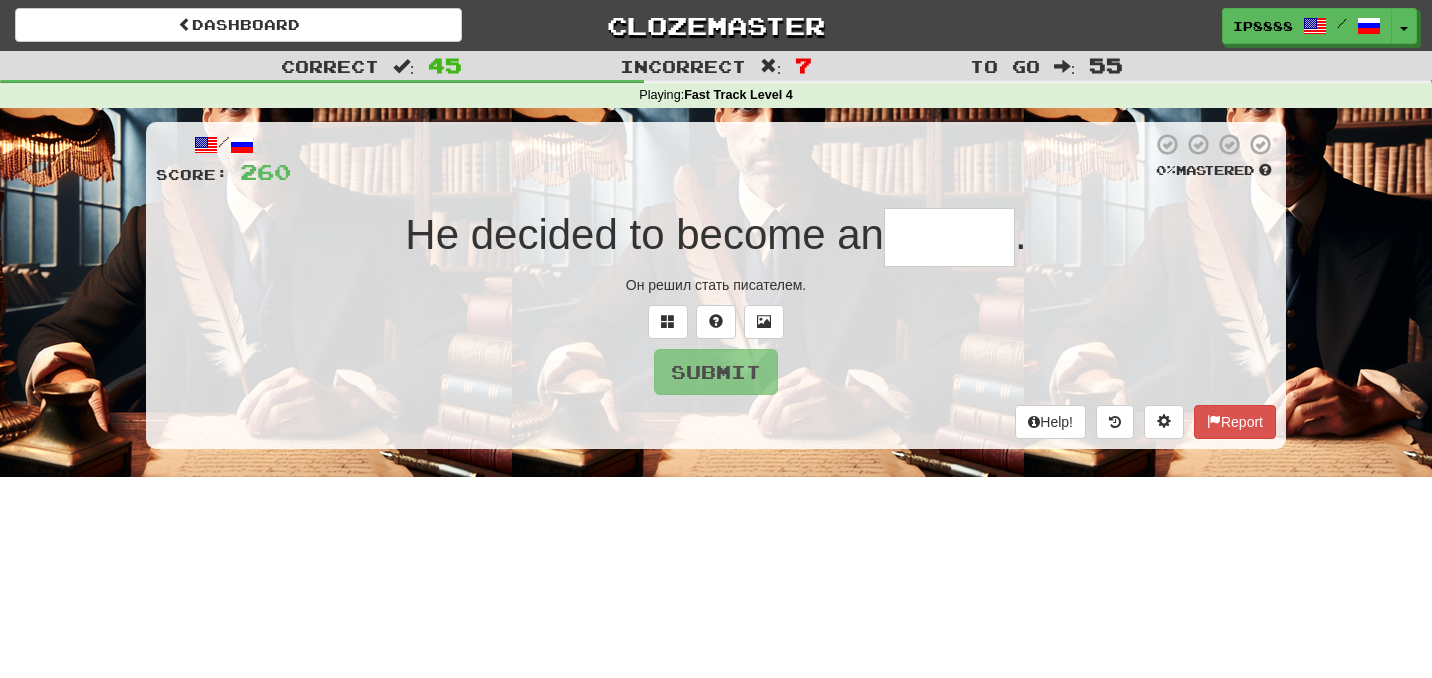 click at bounding box center (949, 237) 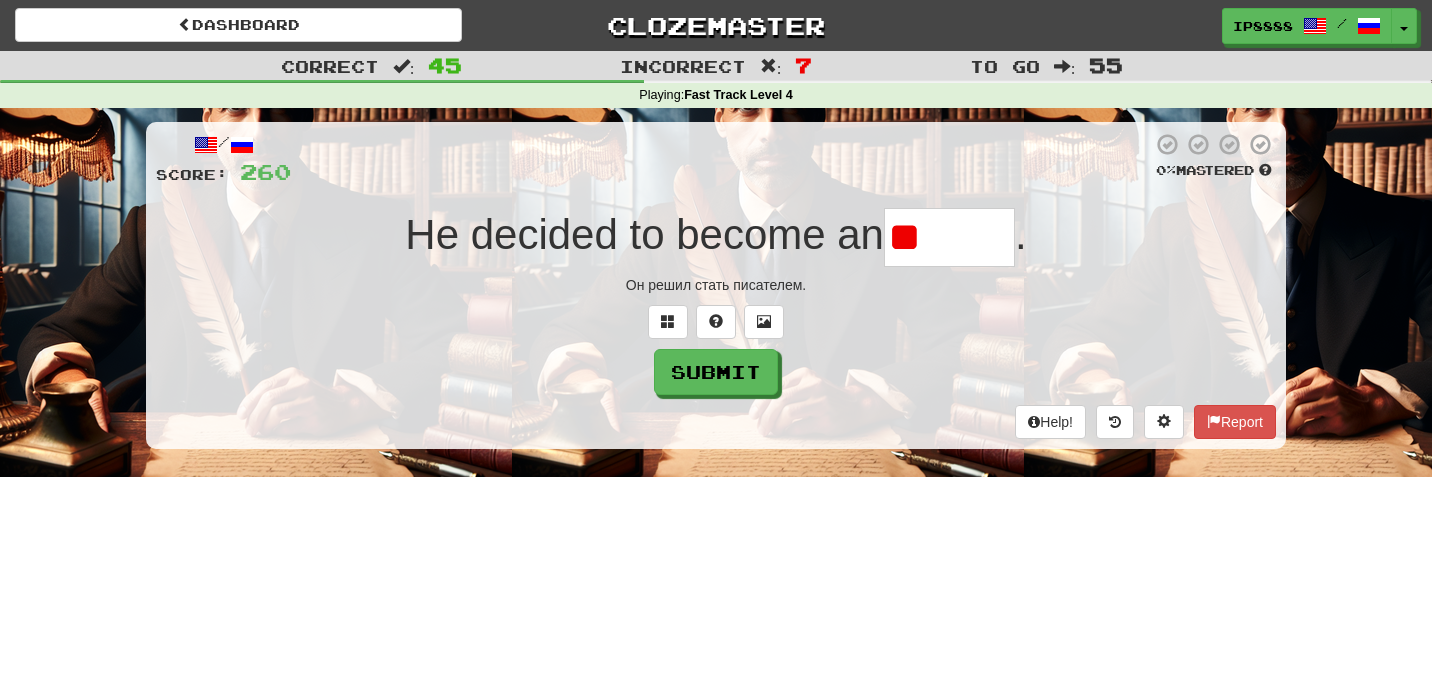 type on "*" 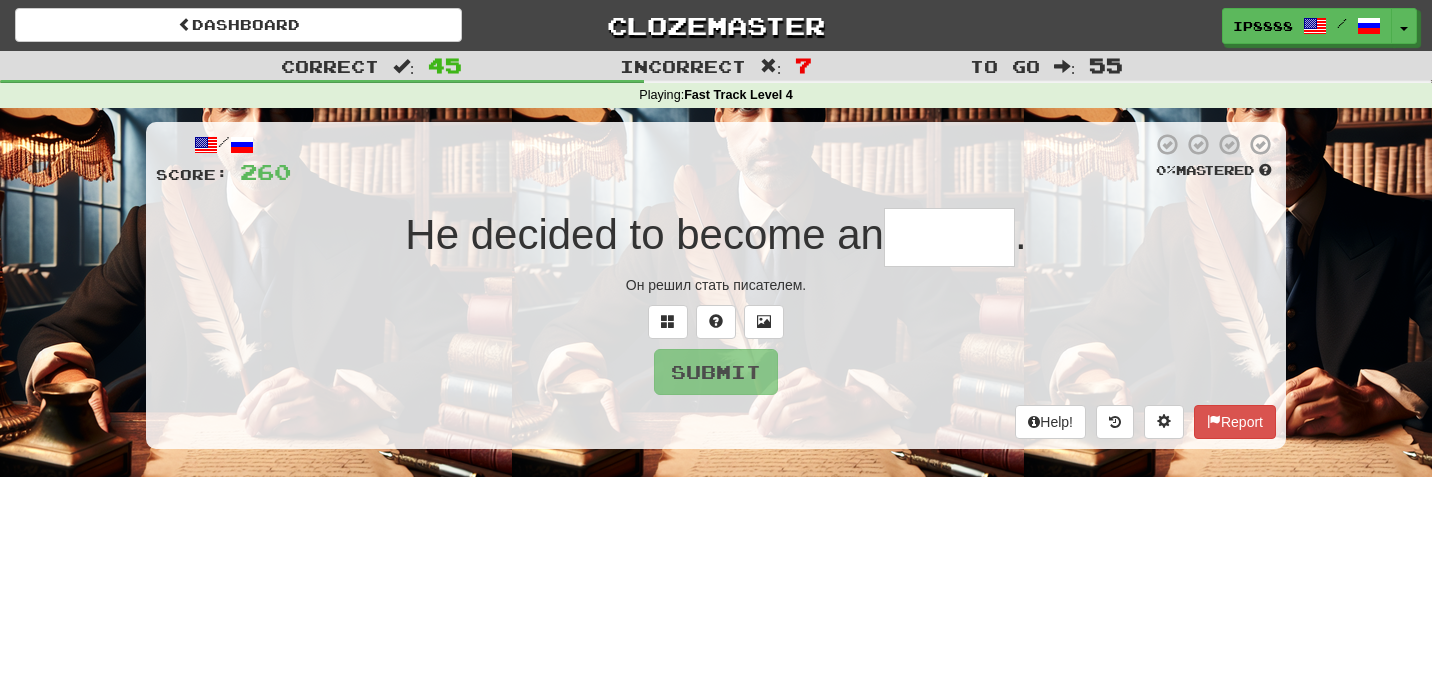 type on "*" 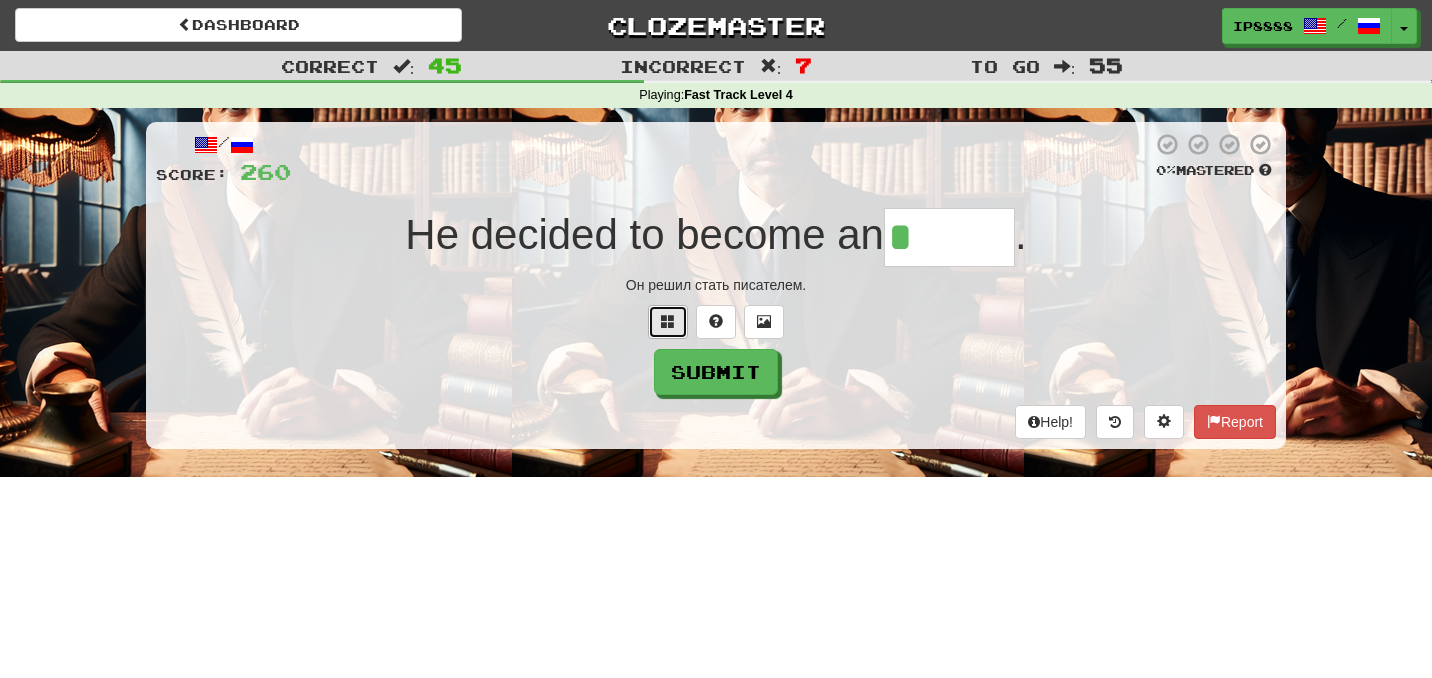click at bounding box center [668, 322] 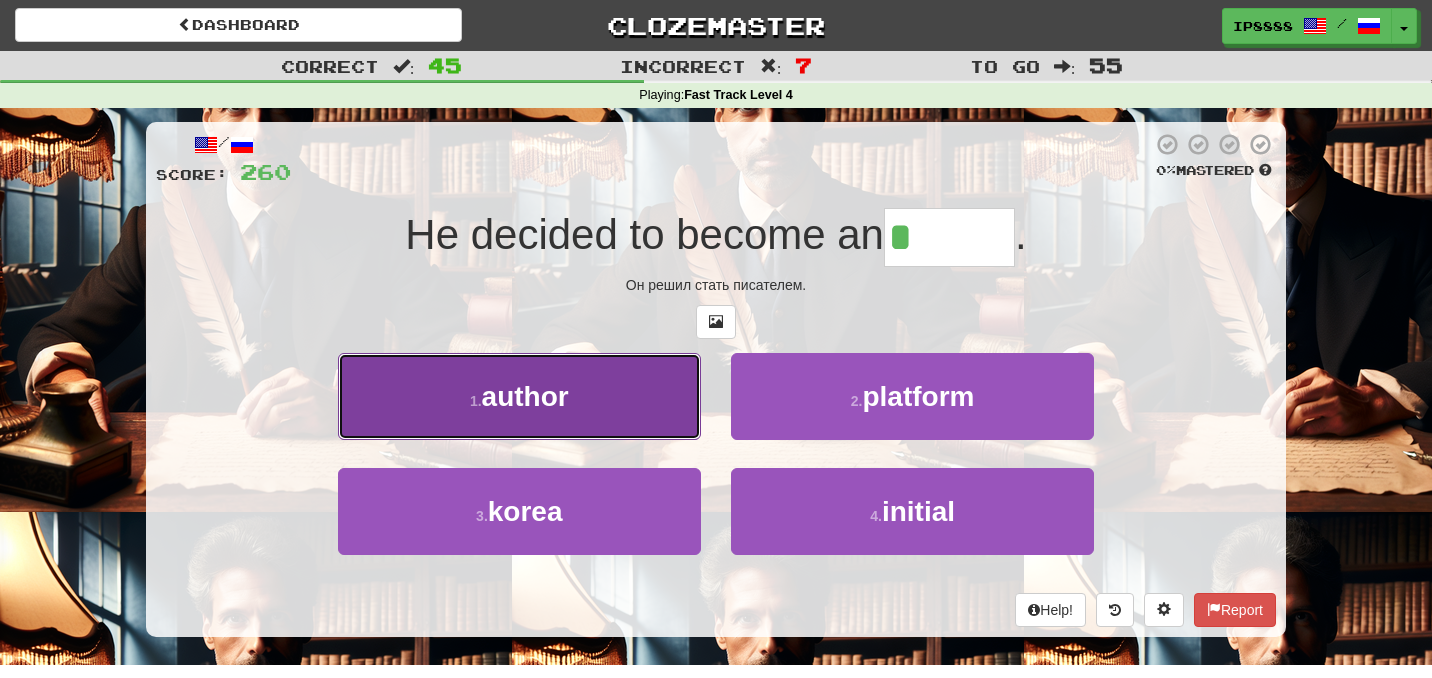 click on "1 . author" at bounding box center [519, 396] 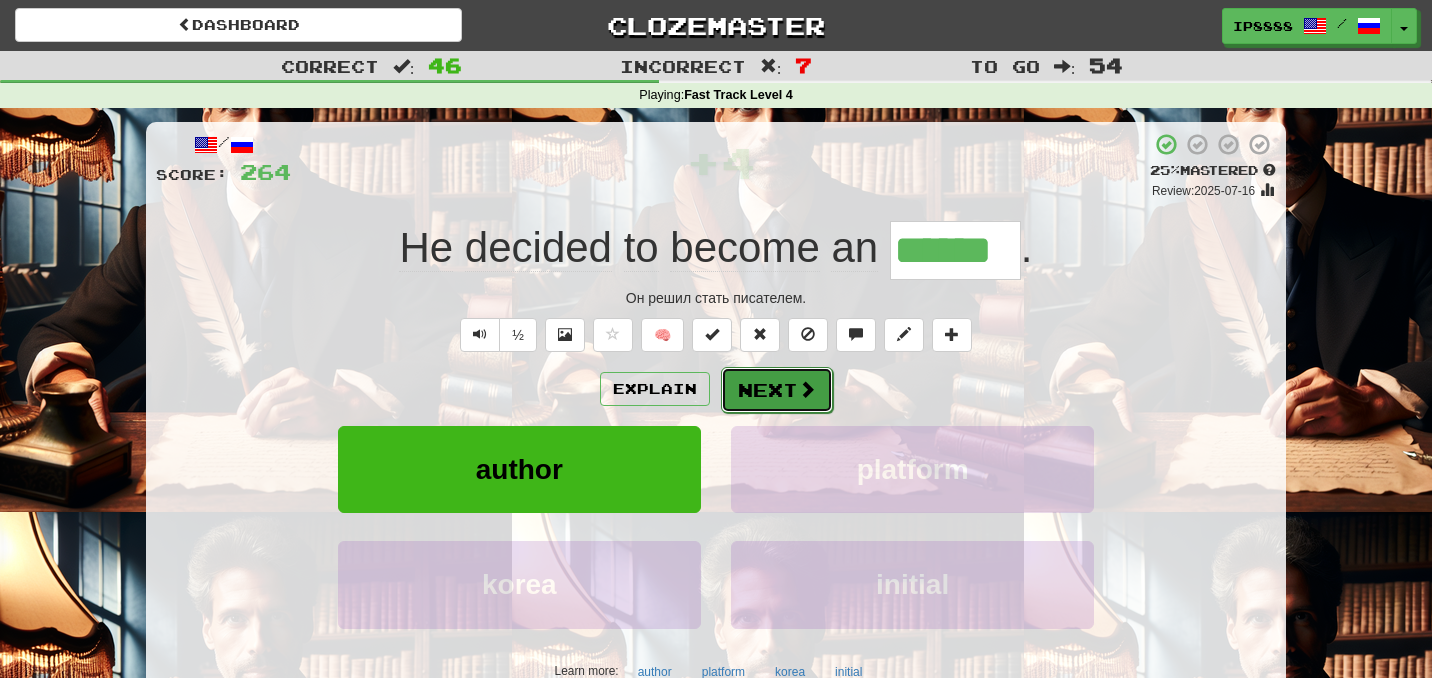 click on "Next" at bounding box center [777, 390] 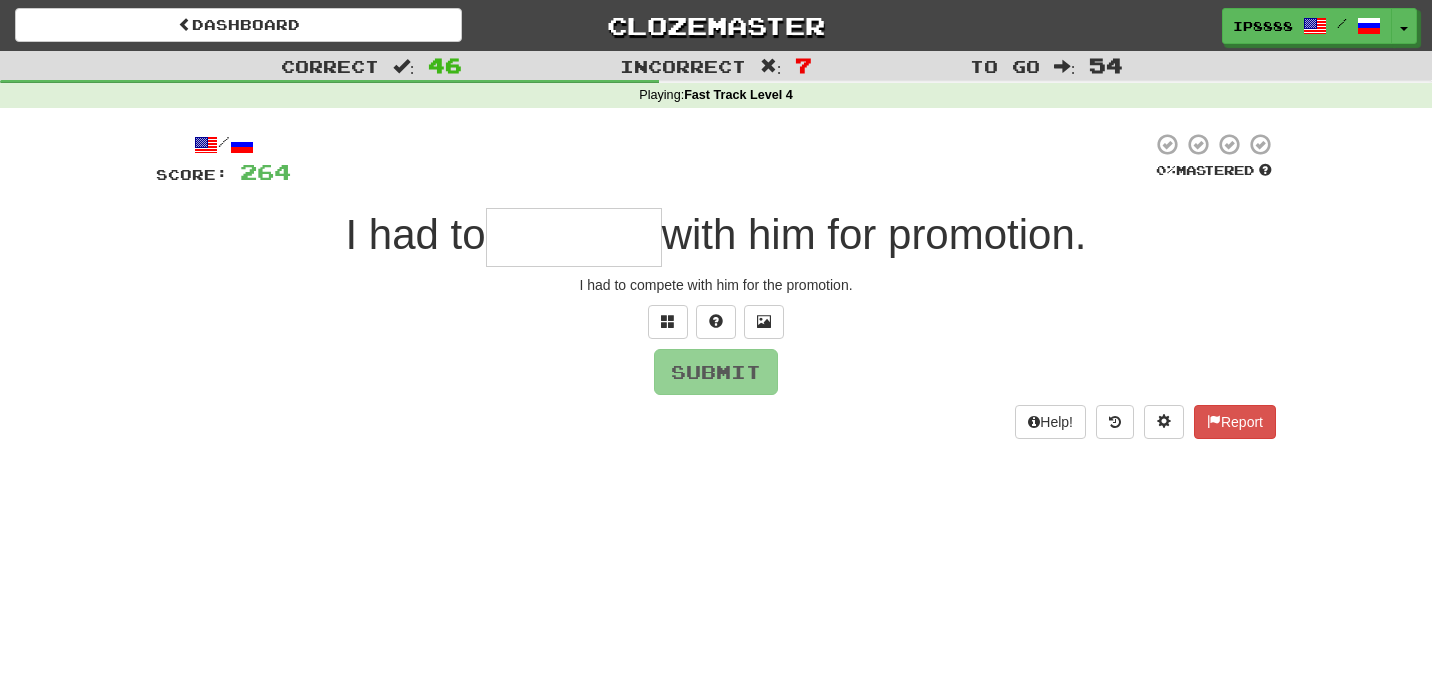 click at bounding box center (574, 237) 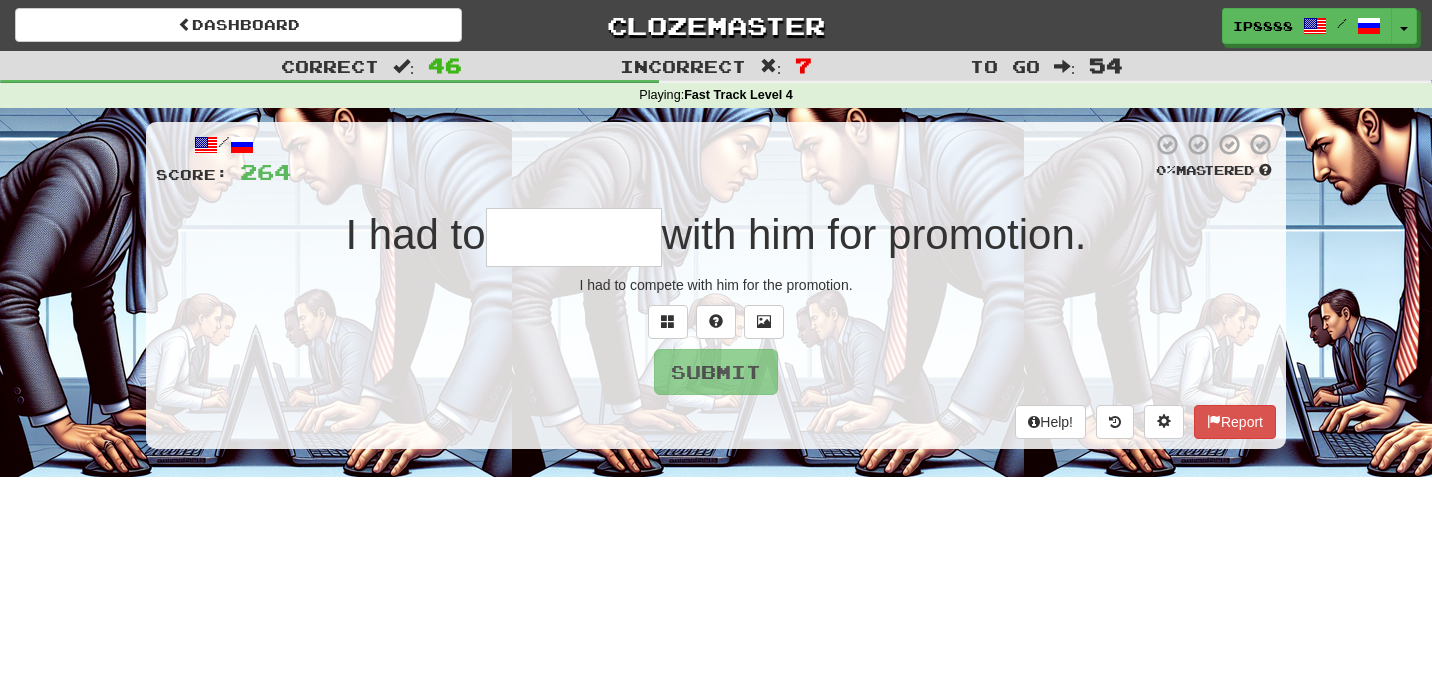 click at bounding box center [574, 237] 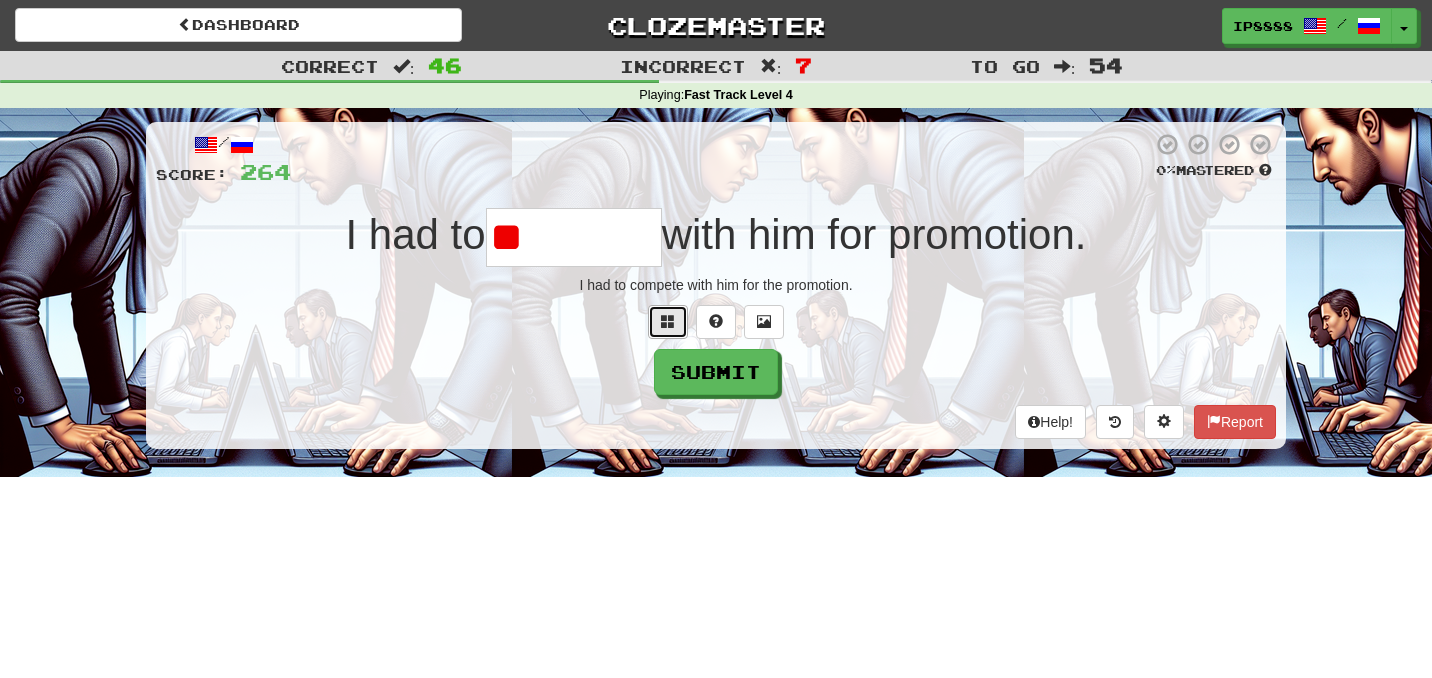 click at bounding box center (668, 322) 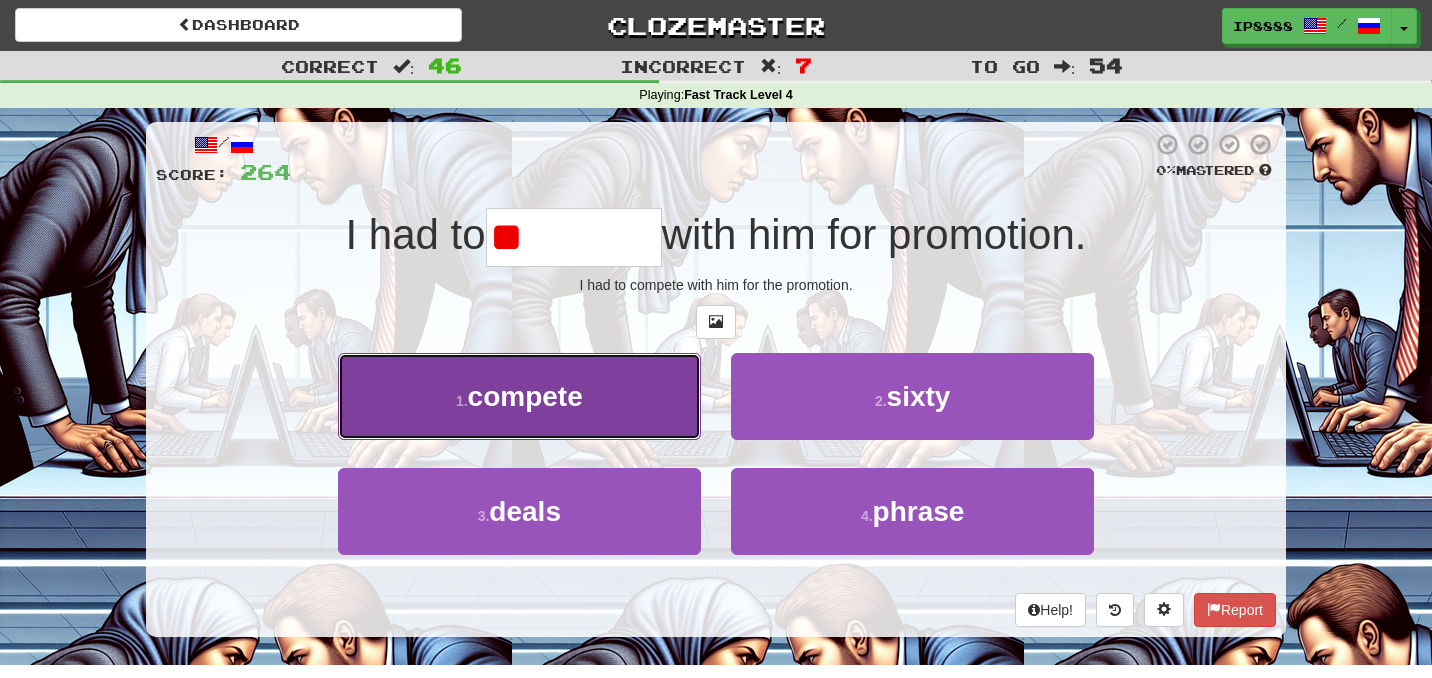 click on "1 .  compete" at bounding box center (519, 396) 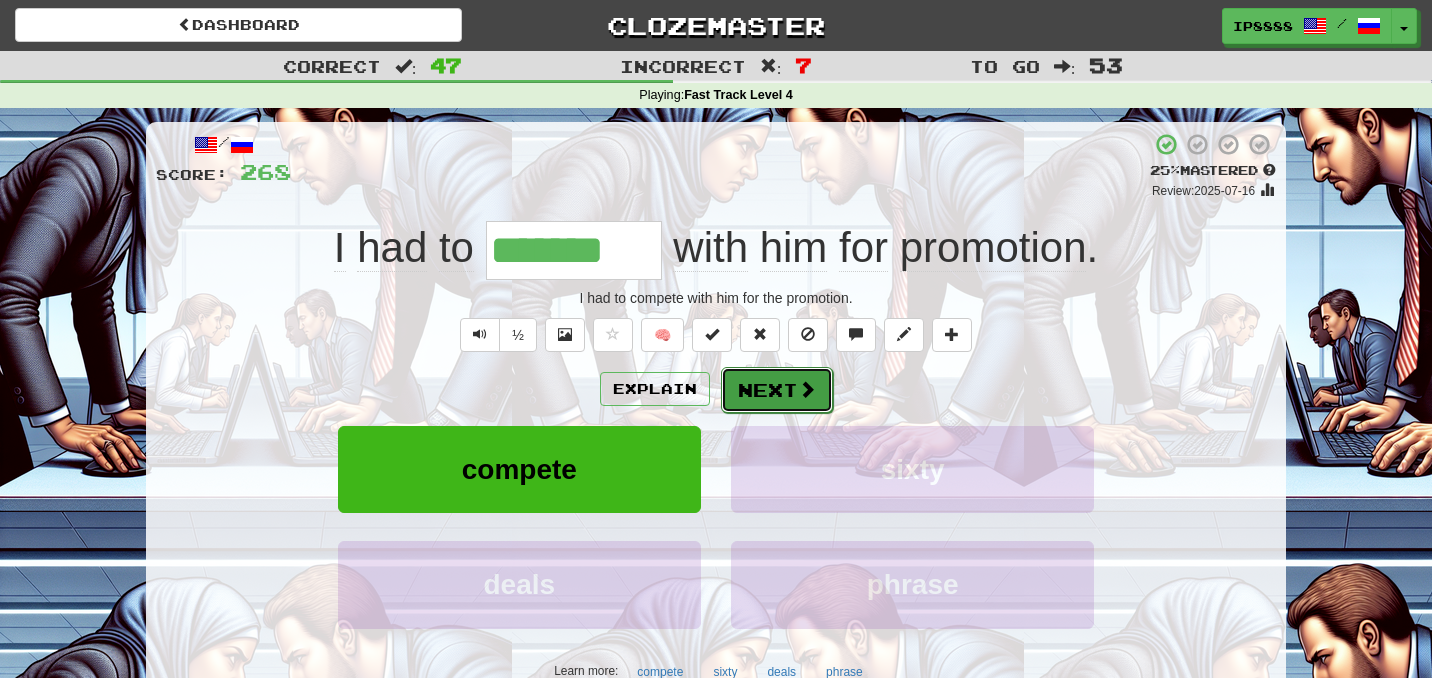 click on "Next" at bounding box center (777, 390) 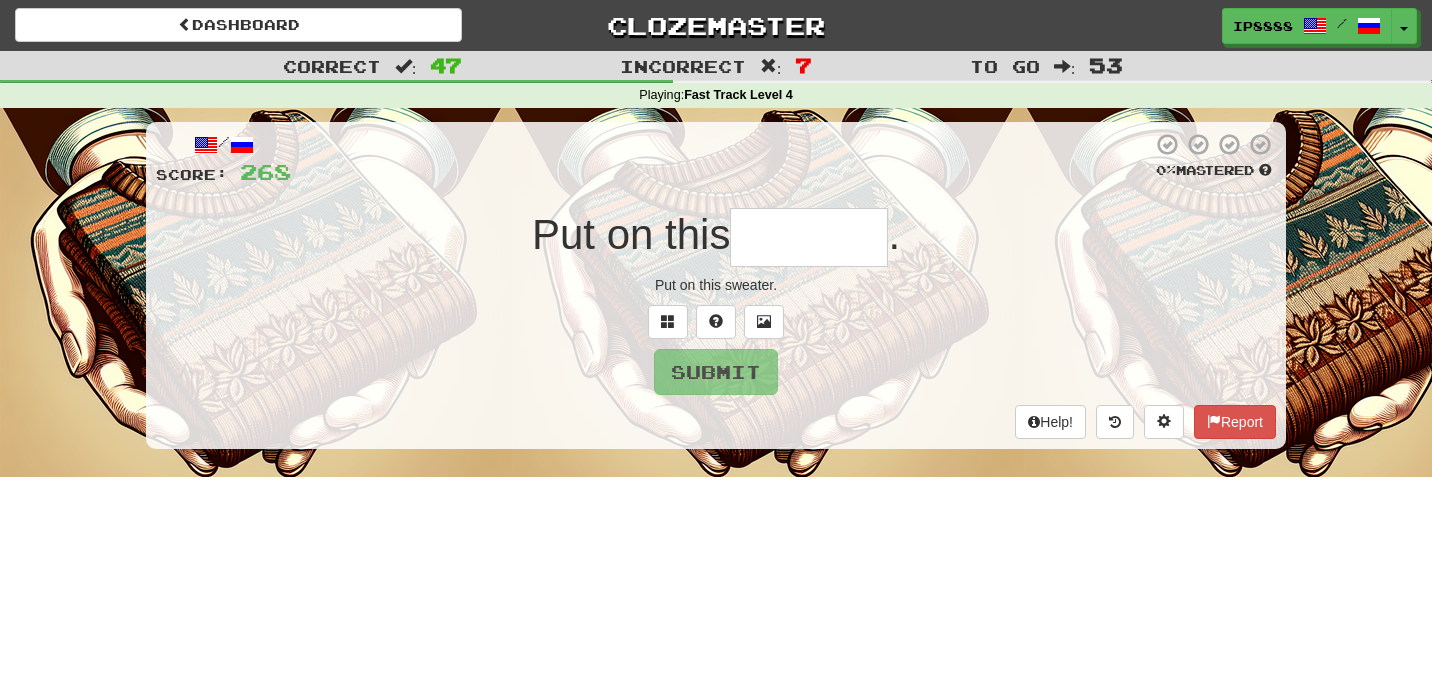 click at bounding box center [809, 237] 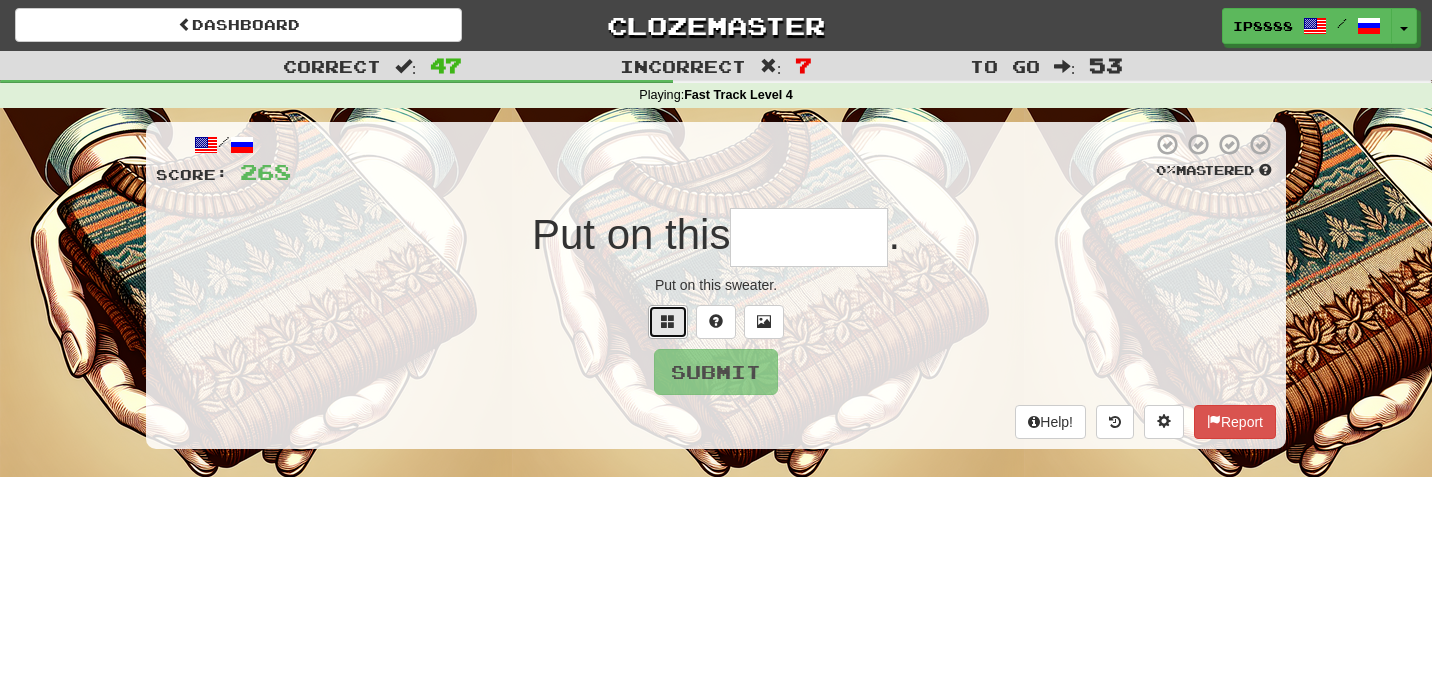 click at bounding box center (668, 321) 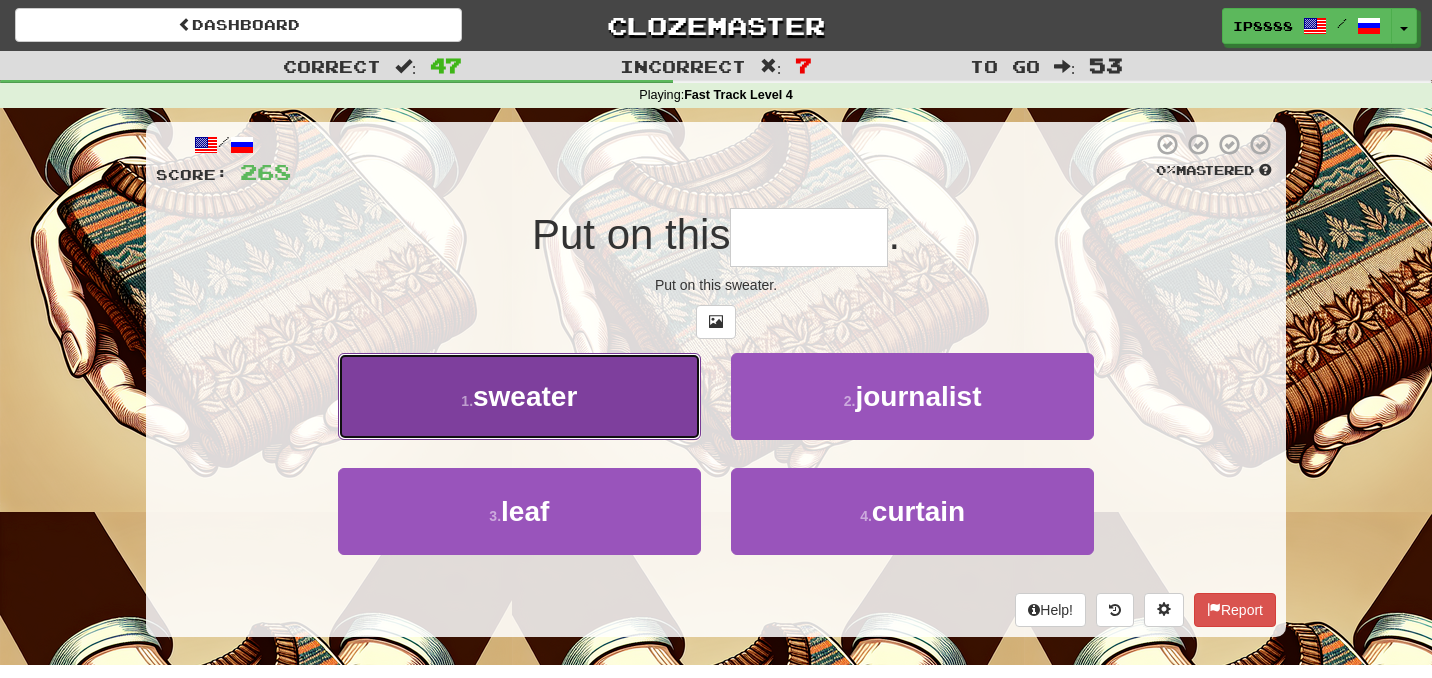 click on "1 .  sweater" at bounding box center [519, 396] 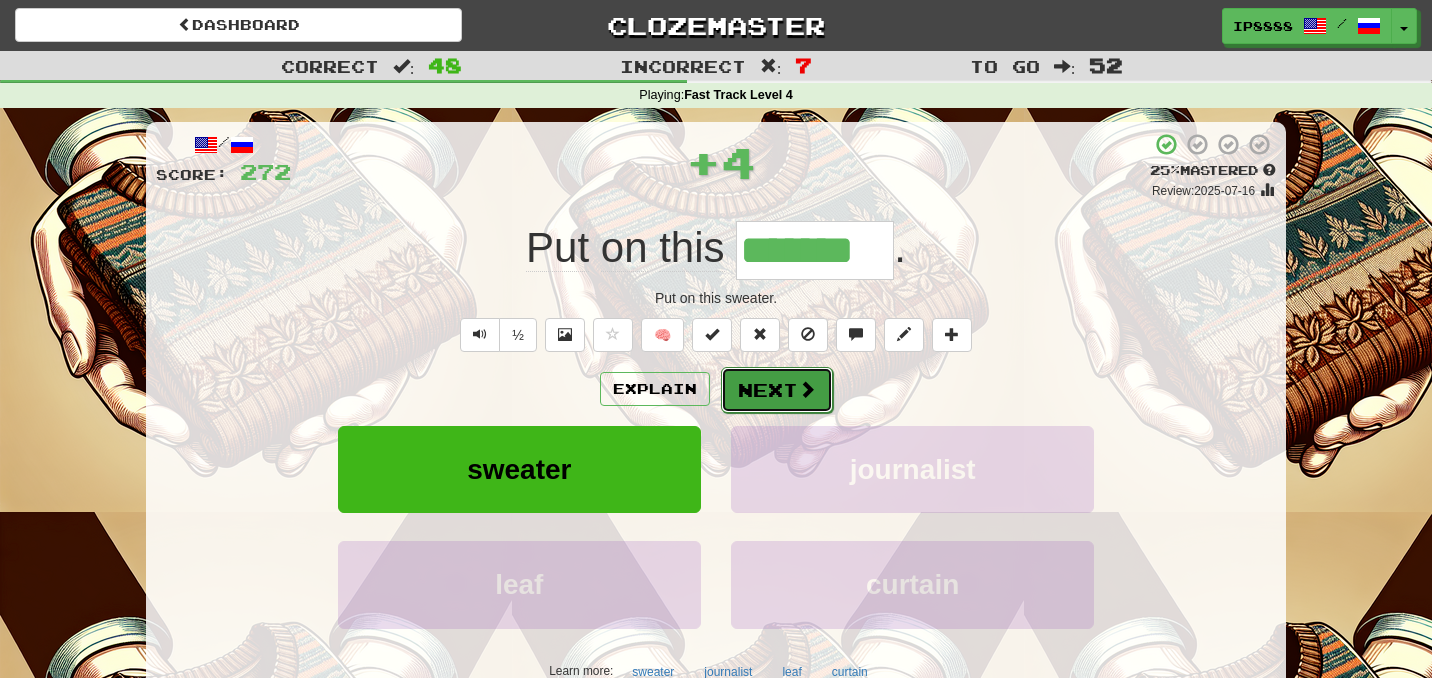 click on "Next" at bounding box center (777, 390) 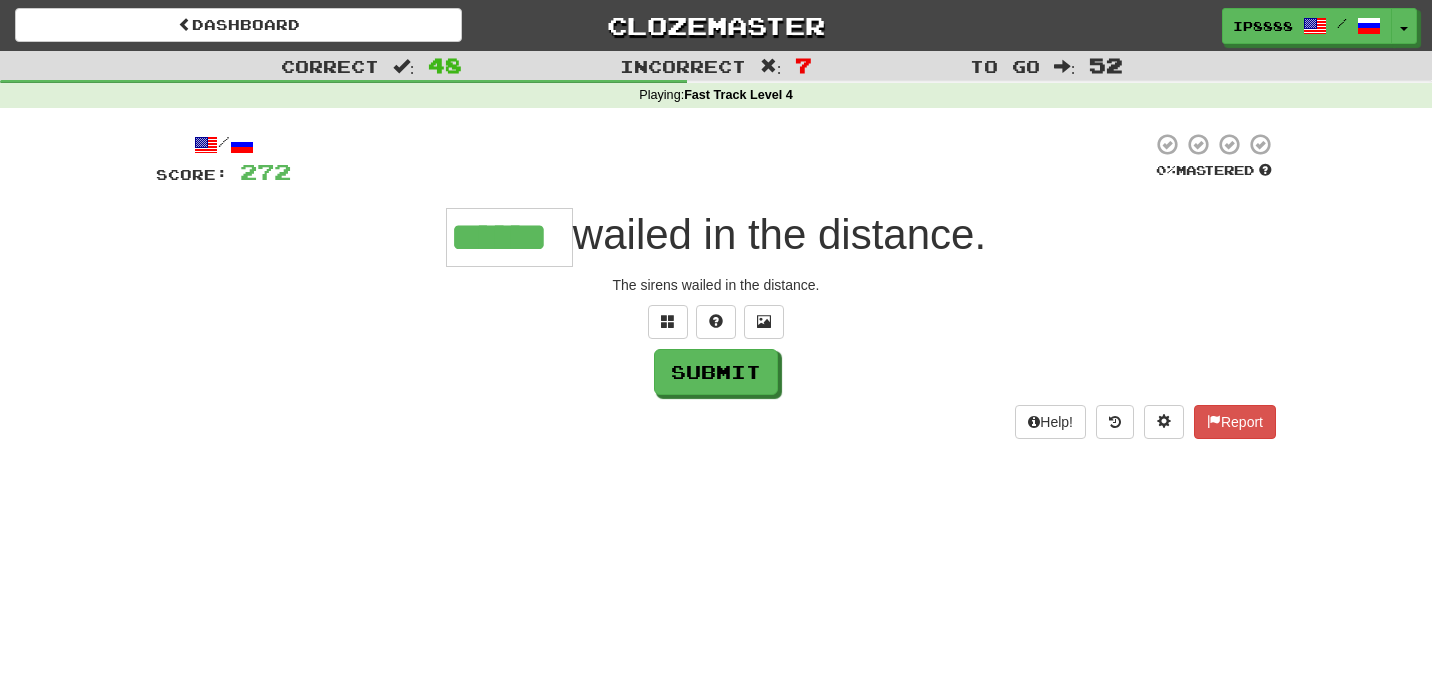 type on "******" 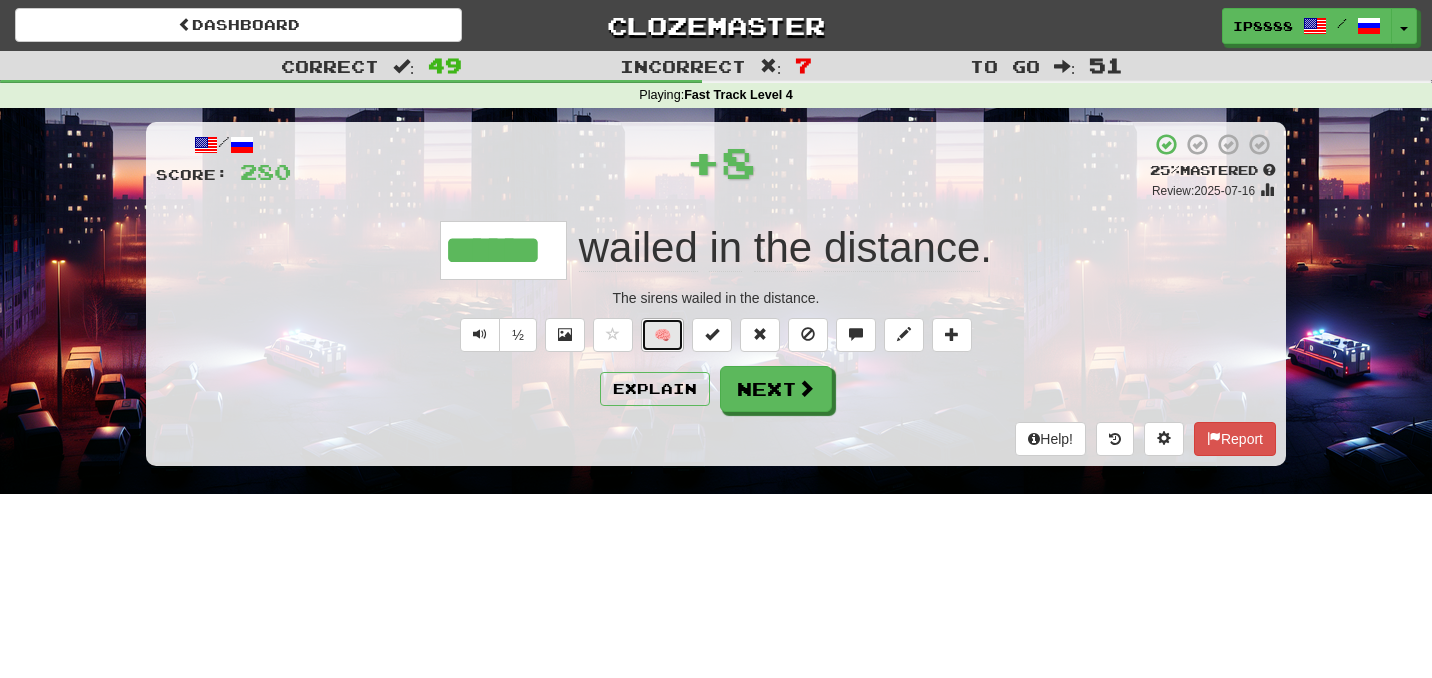click on "🧠" at bounding box center [662, 335] 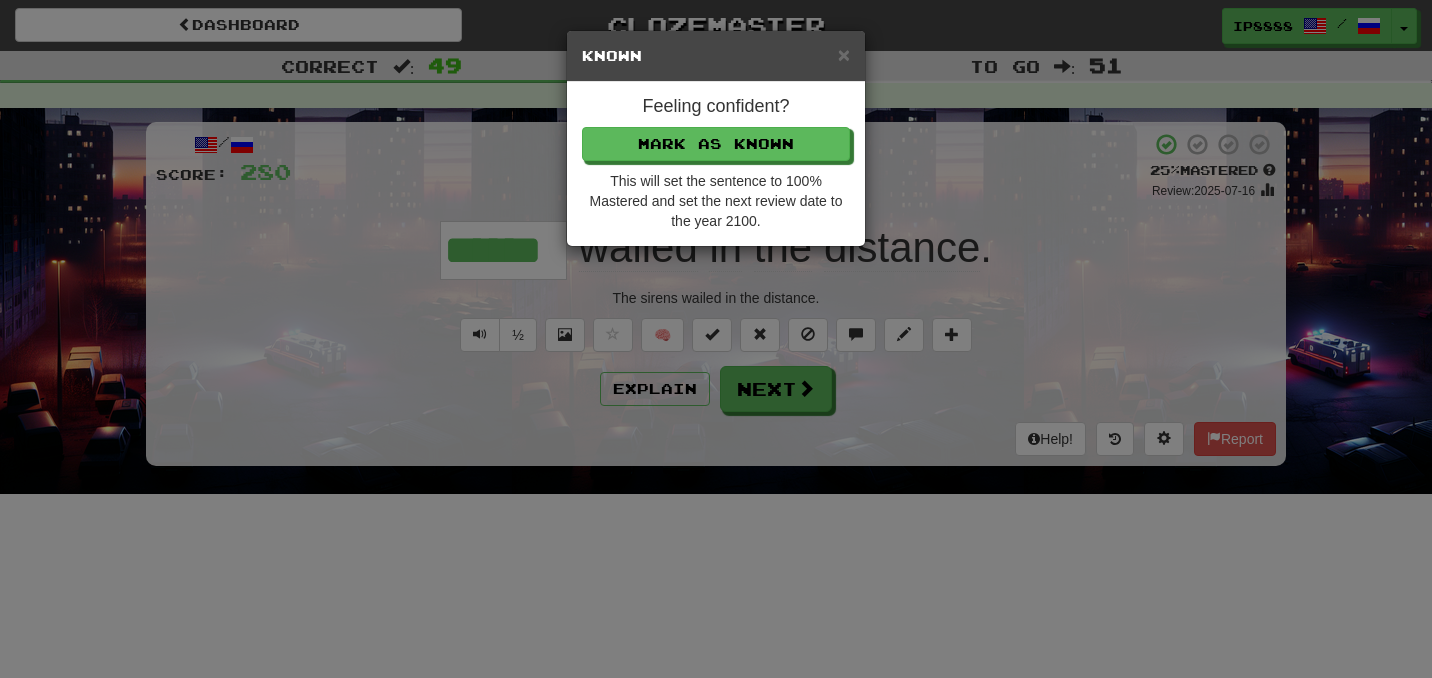 click on "Feeling confident? Mark as Known This will set the sentence to 100% Mastered and set the next review date to the year 2100." at bounding box center [716, 164] 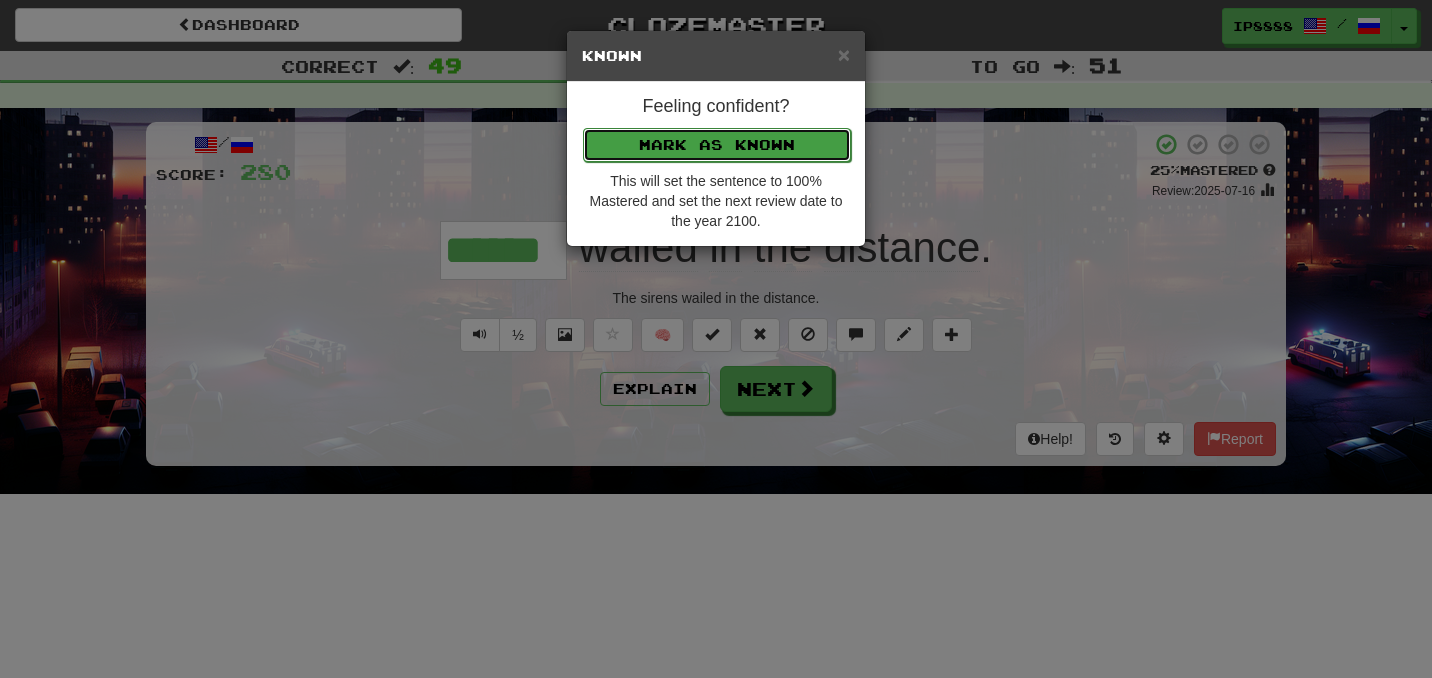 click on "Mark as Known" at bounding box center (717, 145) 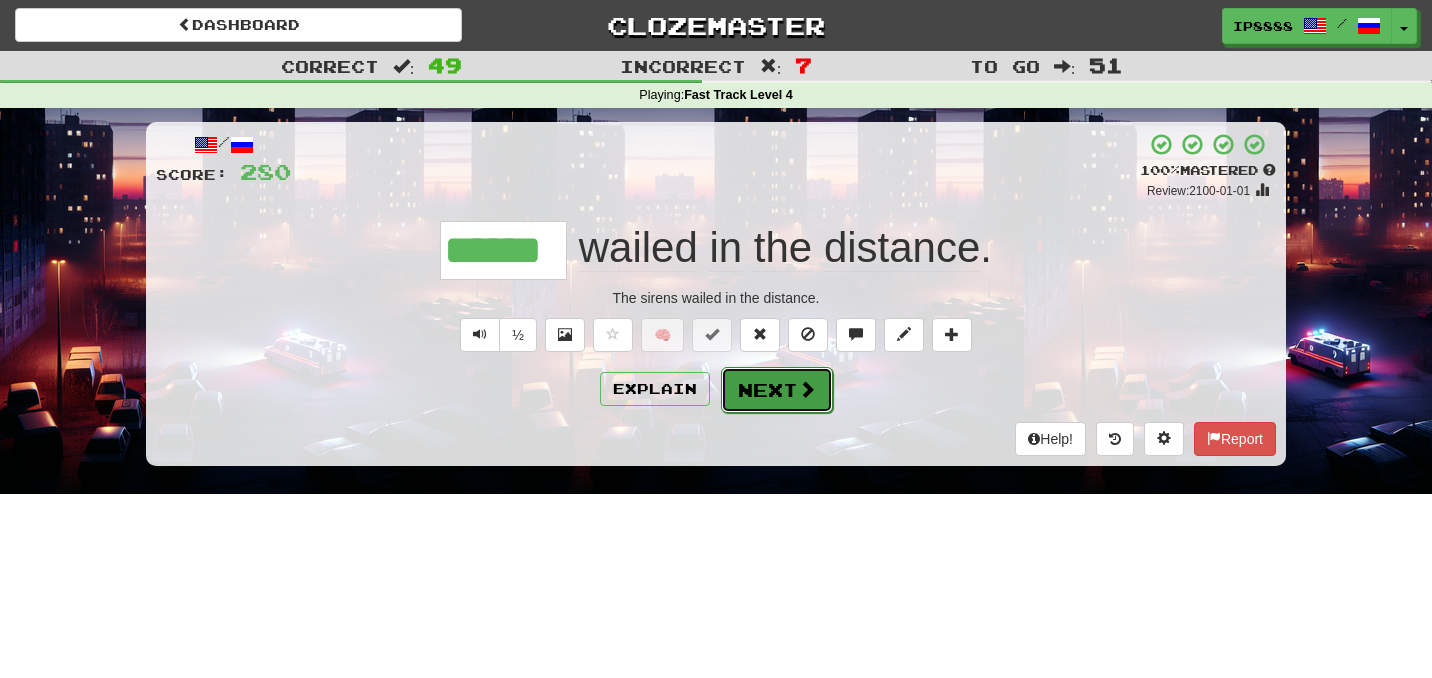 click on "Next" at bounding box center [777, 390] 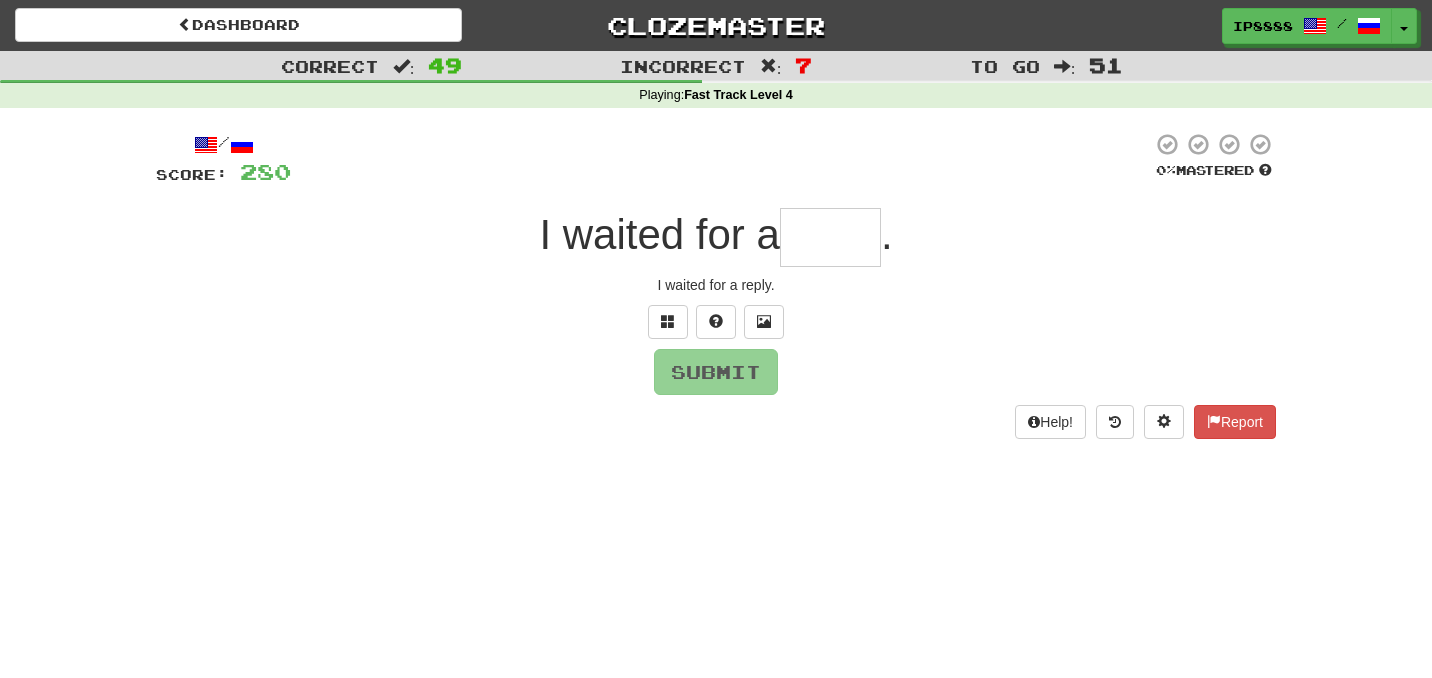 click at bounding box center [830, 237] 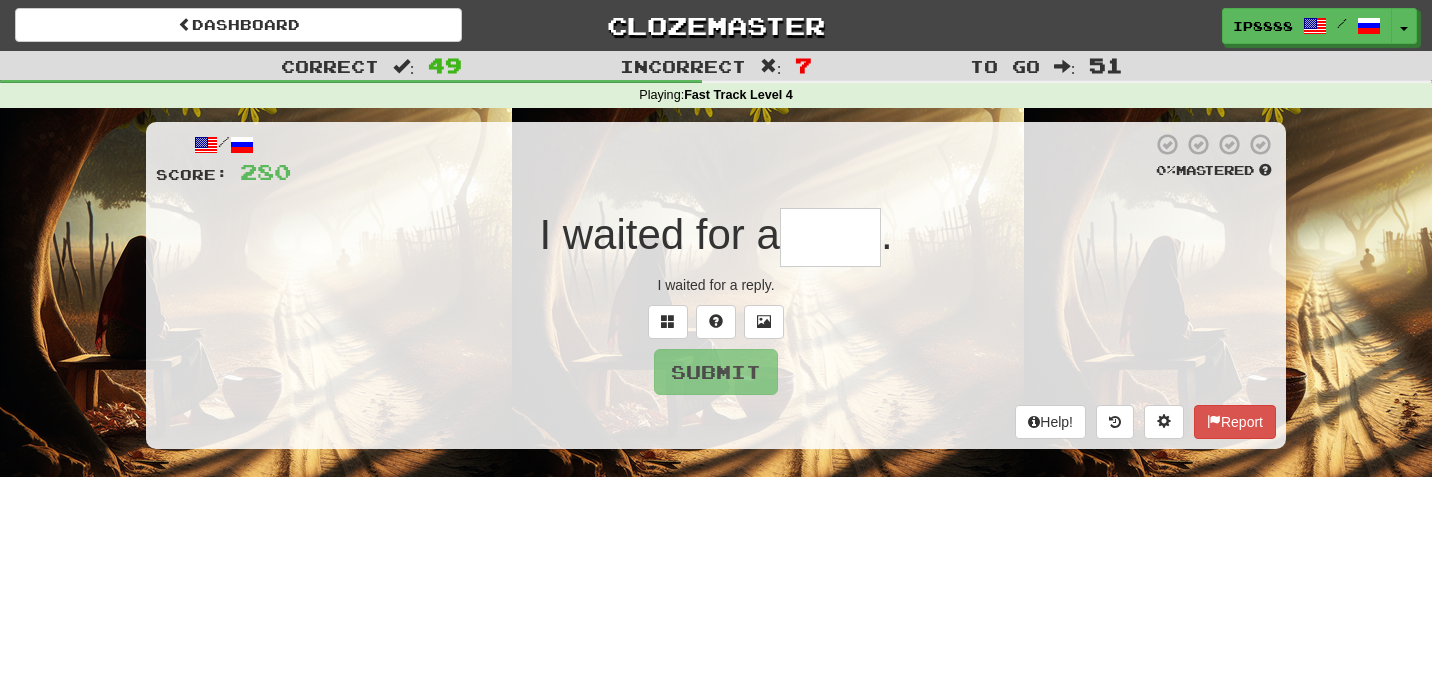 click on "I waited for a" at bounding box center (659, 234) 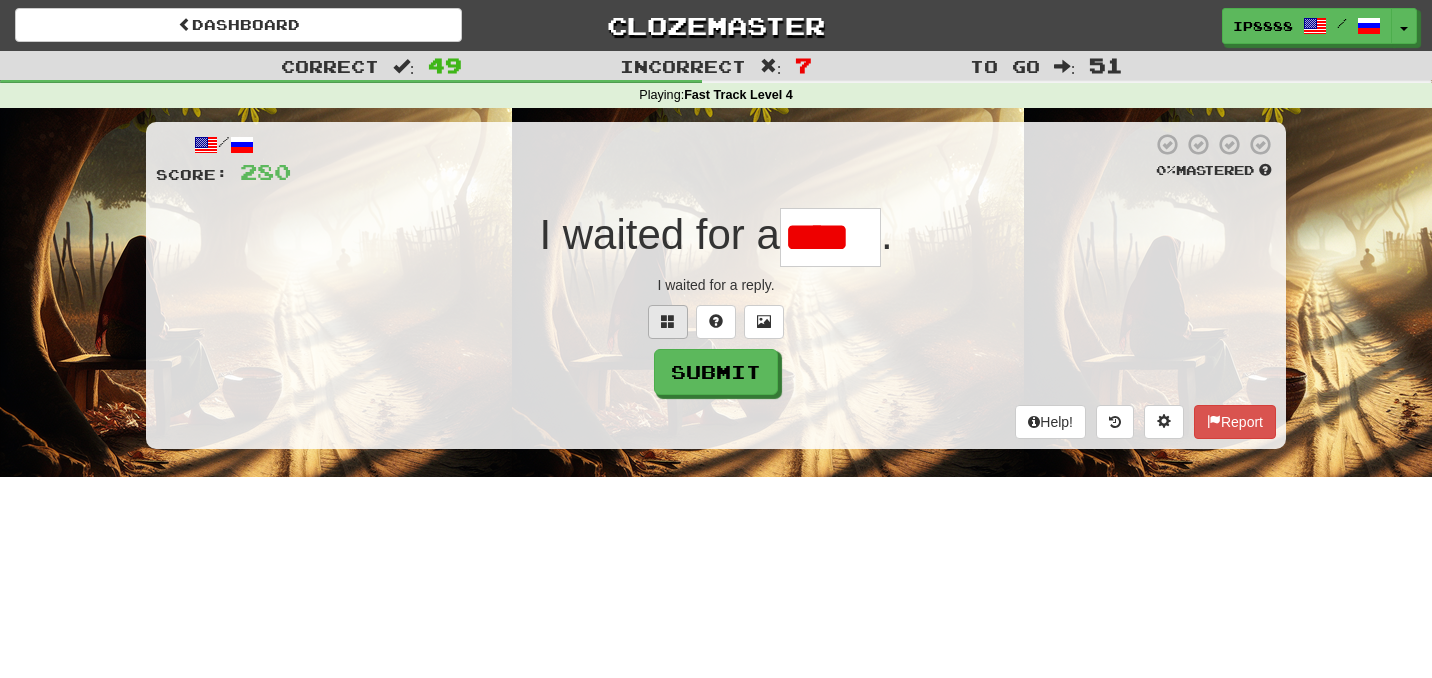 scroll, scrollTop: 0, scrollLeft: 0, axis: both 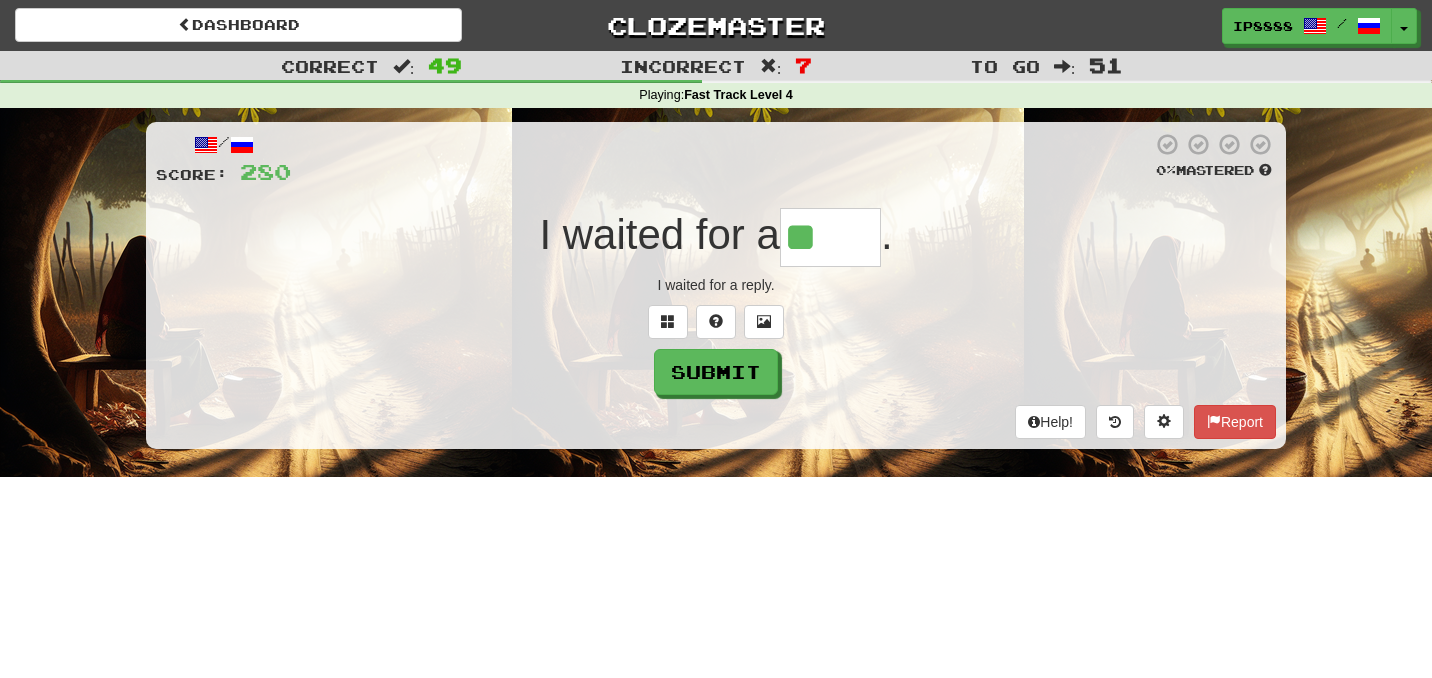 click at bounding box center (716, 322) 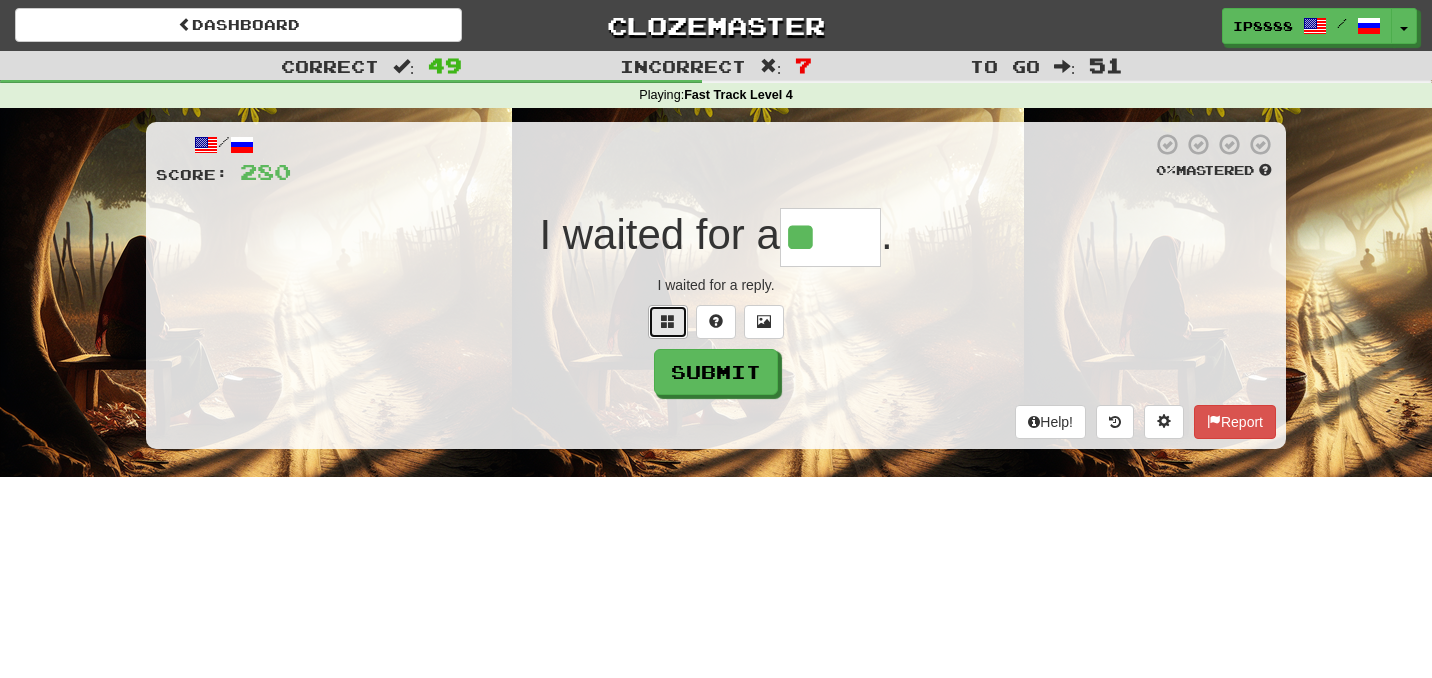 click at bounding box center [668, 321] 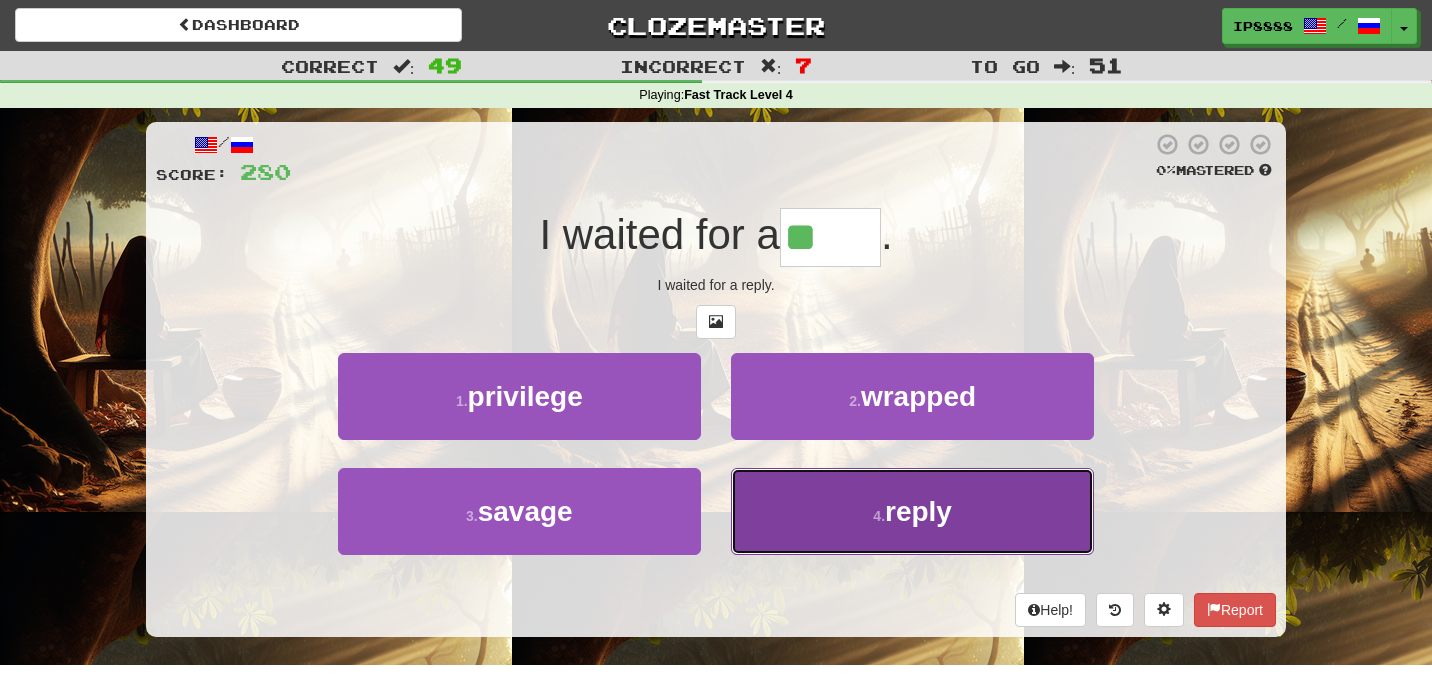 click on "4 . reply" at bounding box center [912, 511] 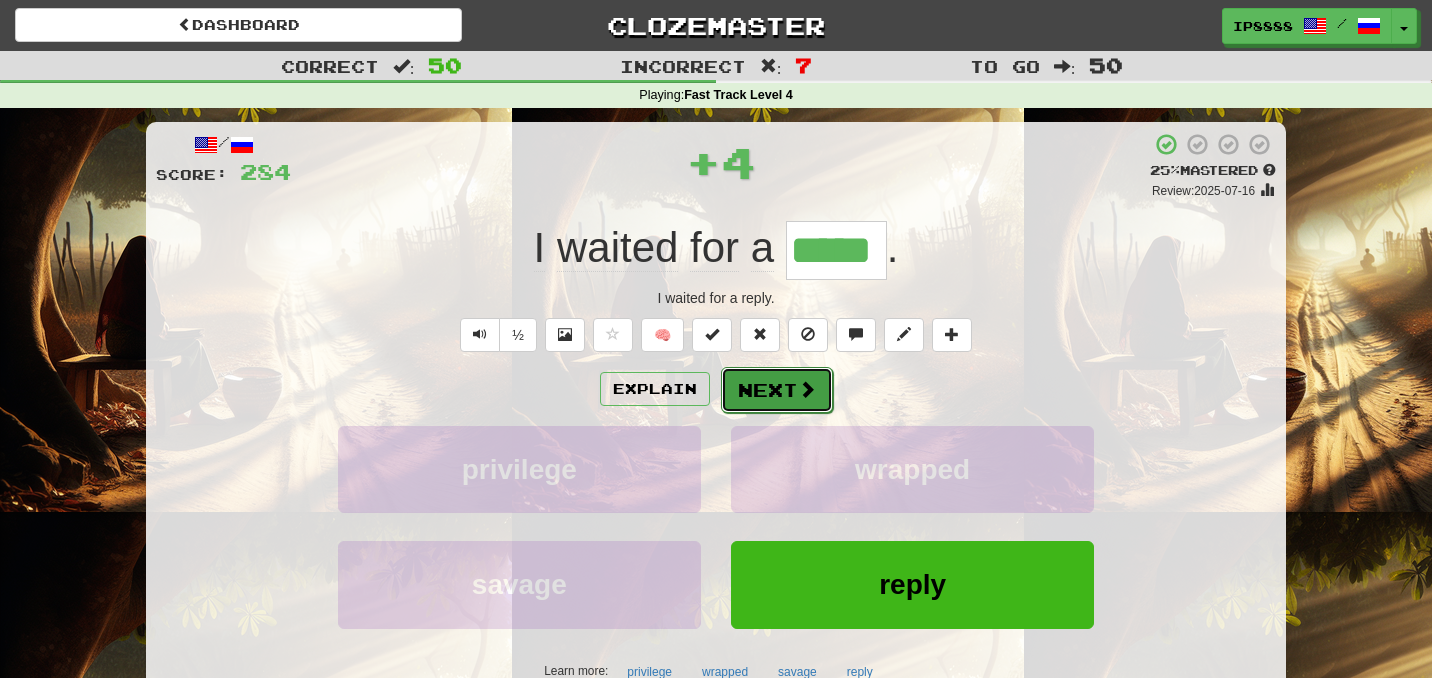 click on "Next" at bounding box center [777, 390] 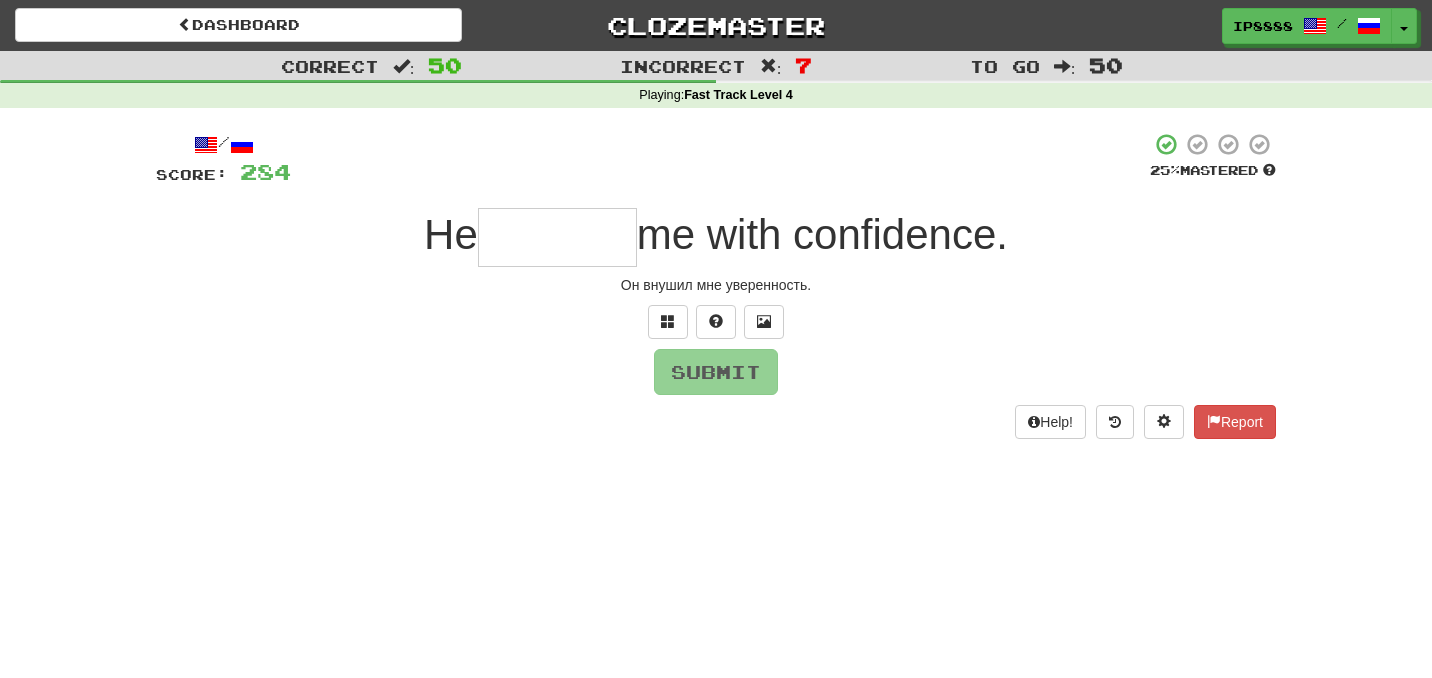 click at bounding box center (557, 237) 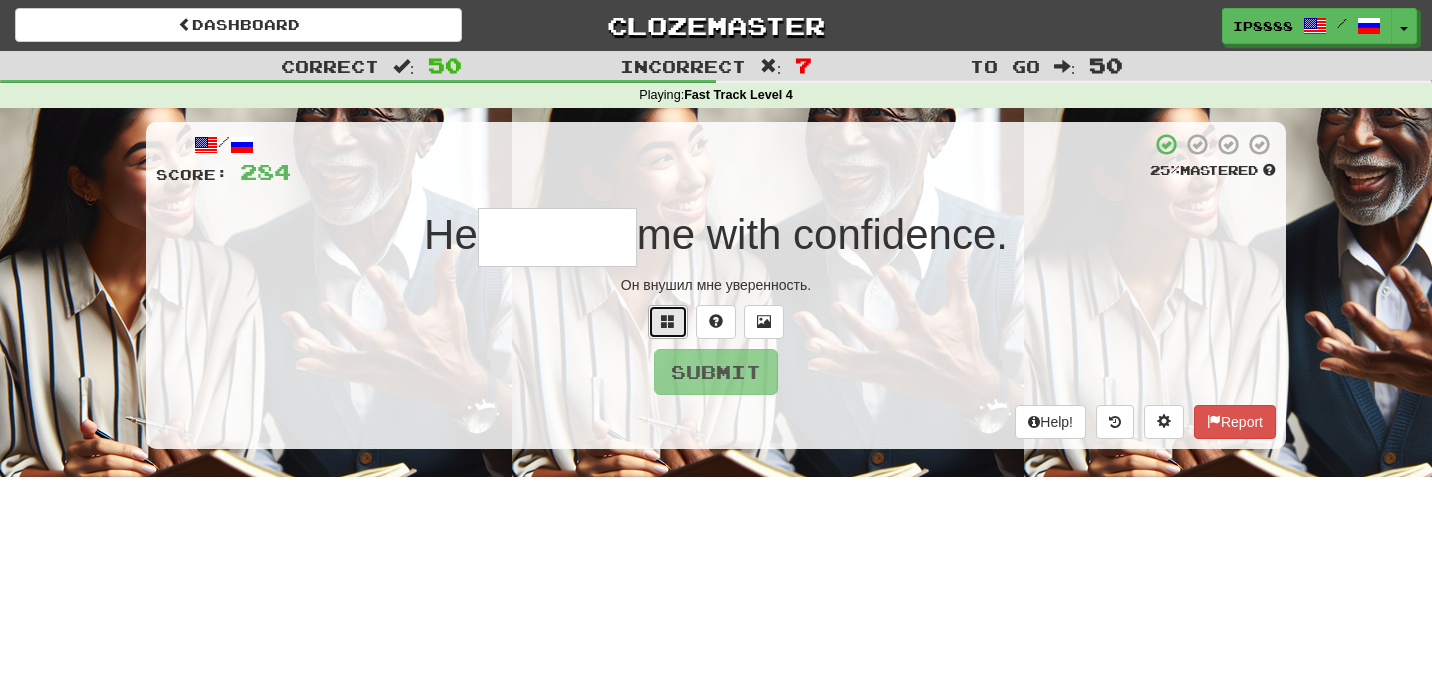 click at bounding box center [668, 322] 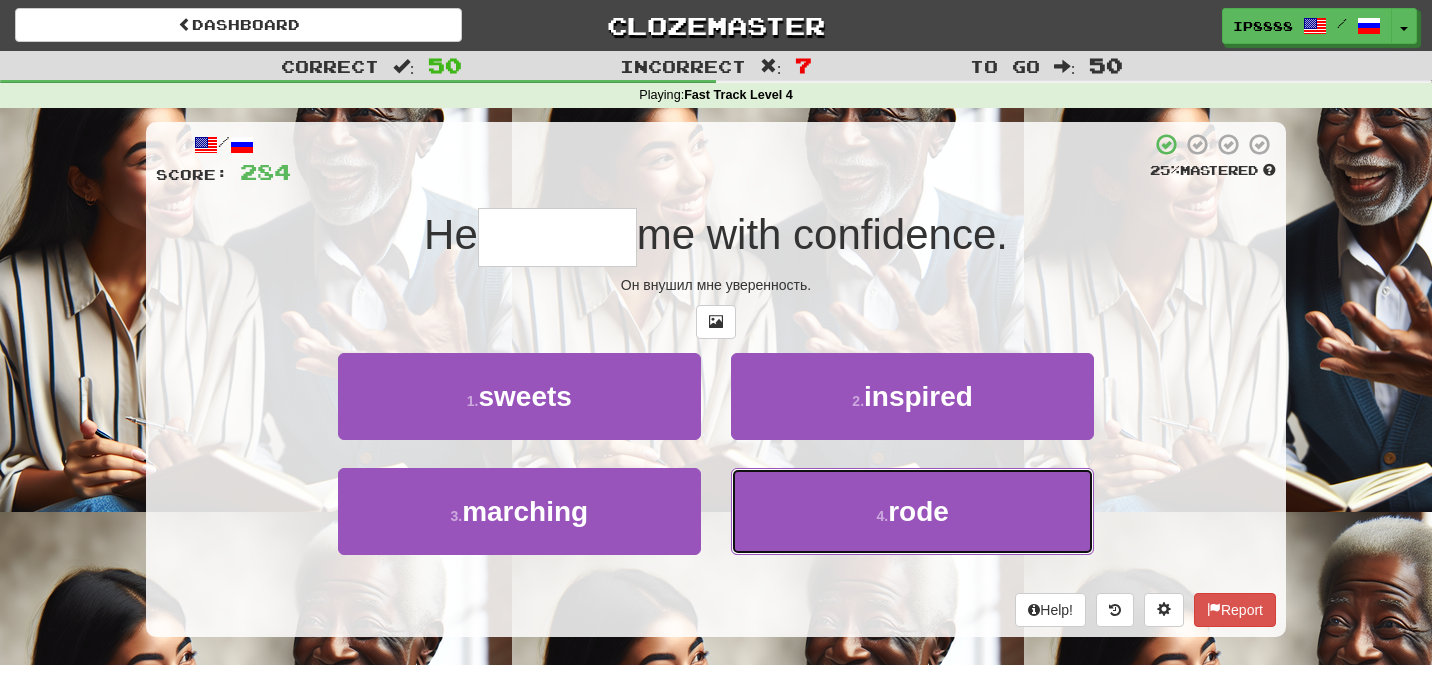 drag, startPoint x: 806, startPoint y: 527, endPoint x: 871, endPoint y: 458, distance: 94.79452 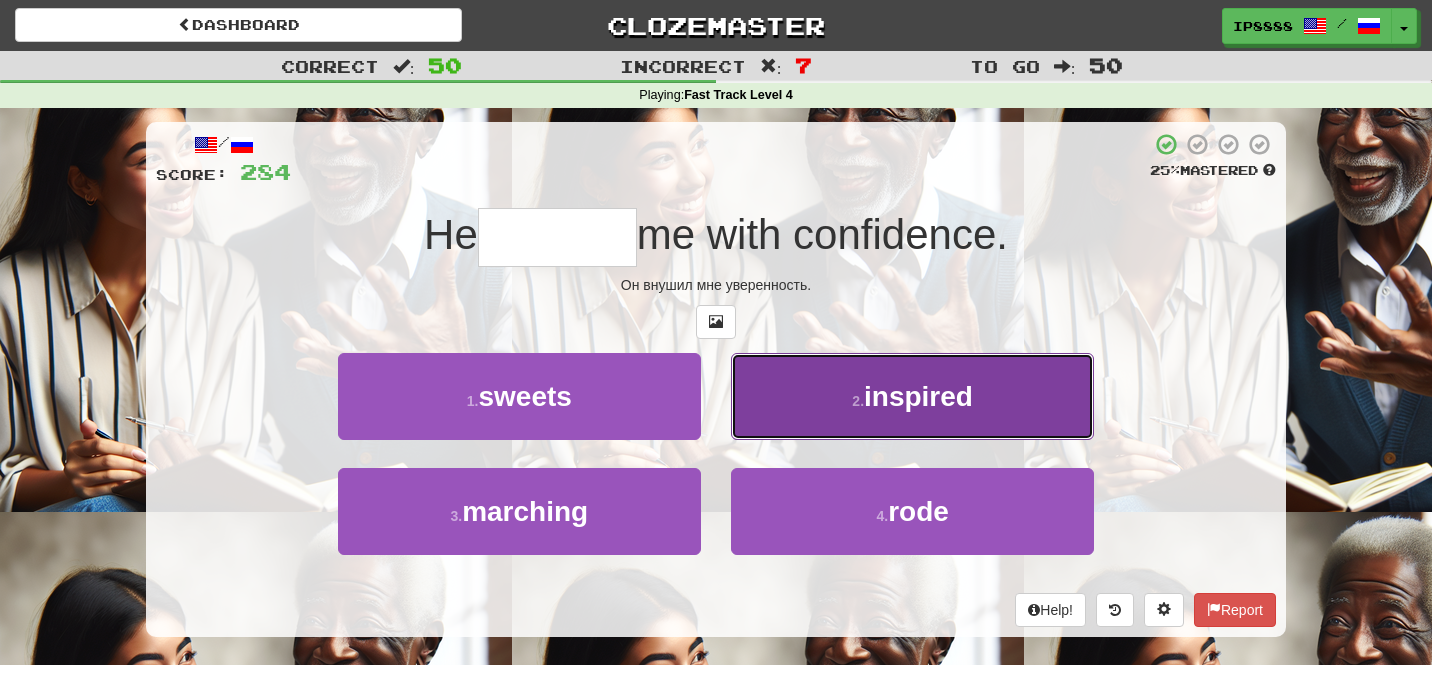 click on "2 . inspired" at bounding box center (912, 396) 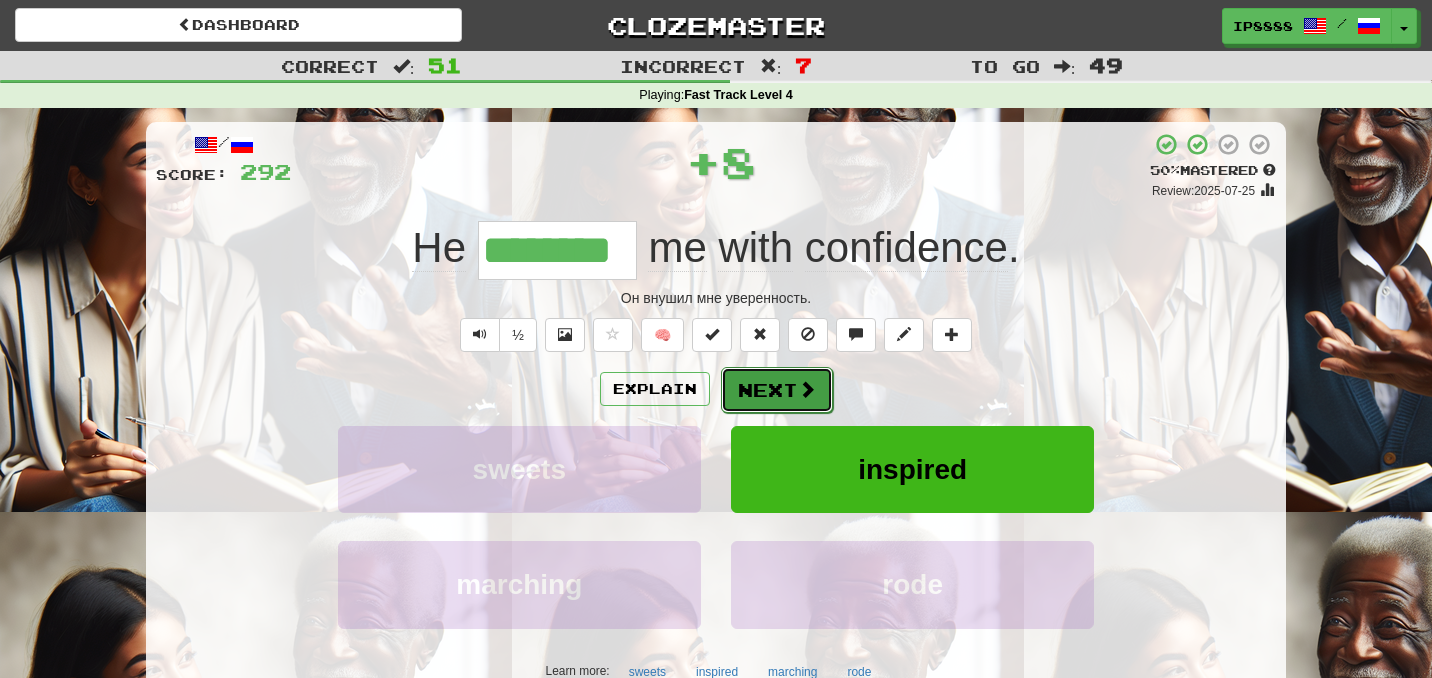 click on "Next" at bounding box center [777, 390] 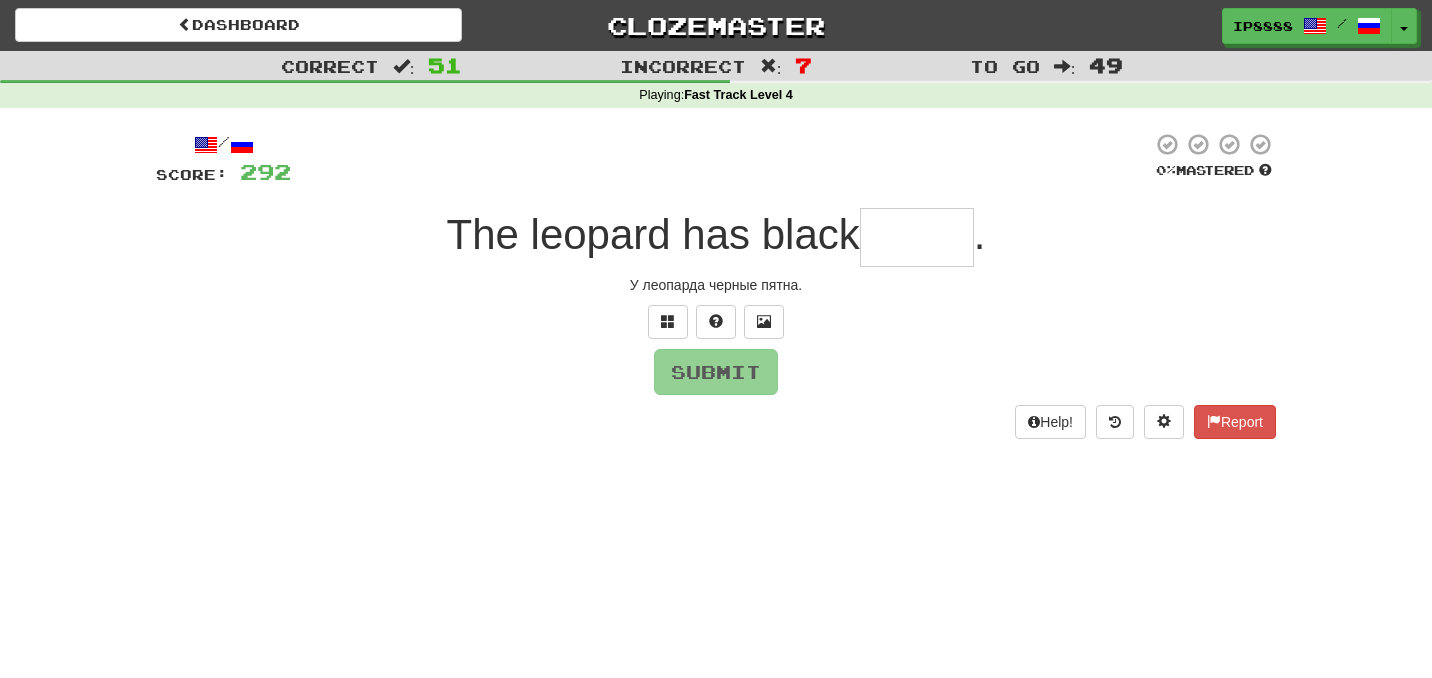 click at bounding box center (917, 237) 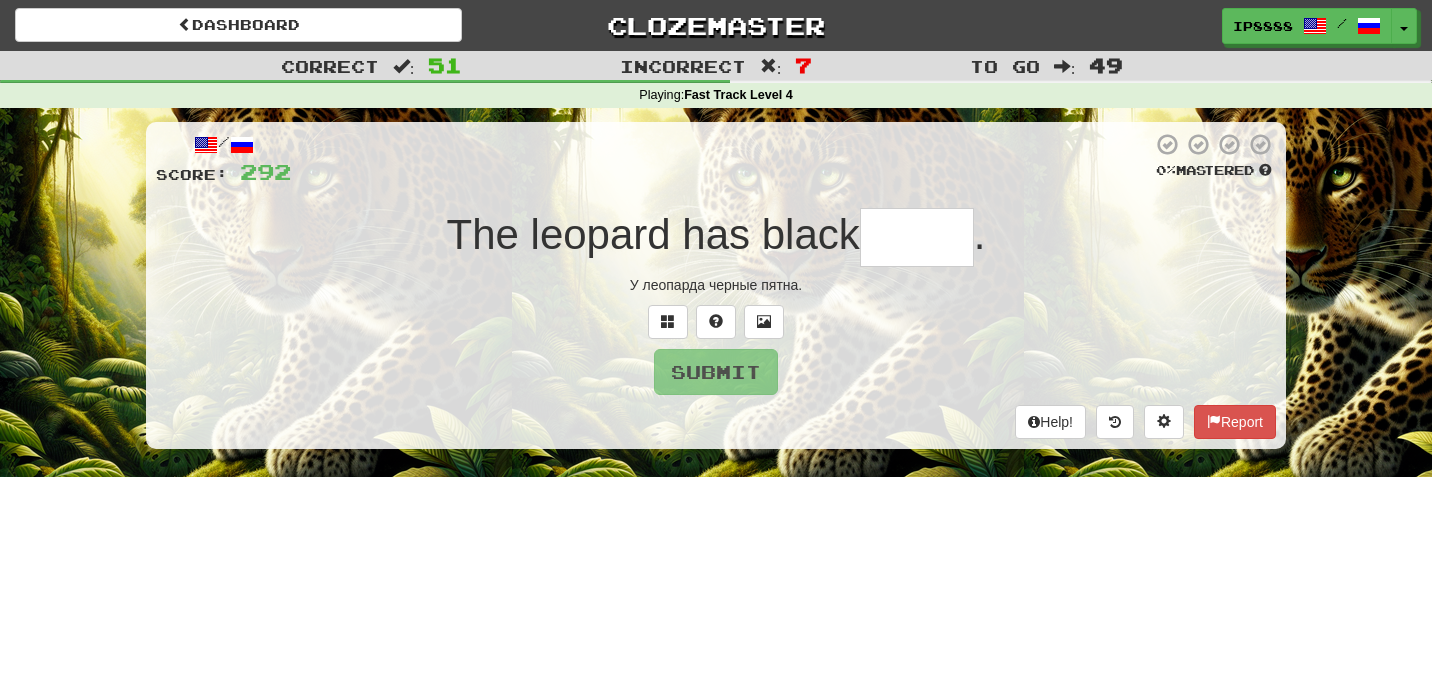 click at bounding box center (917, 237) 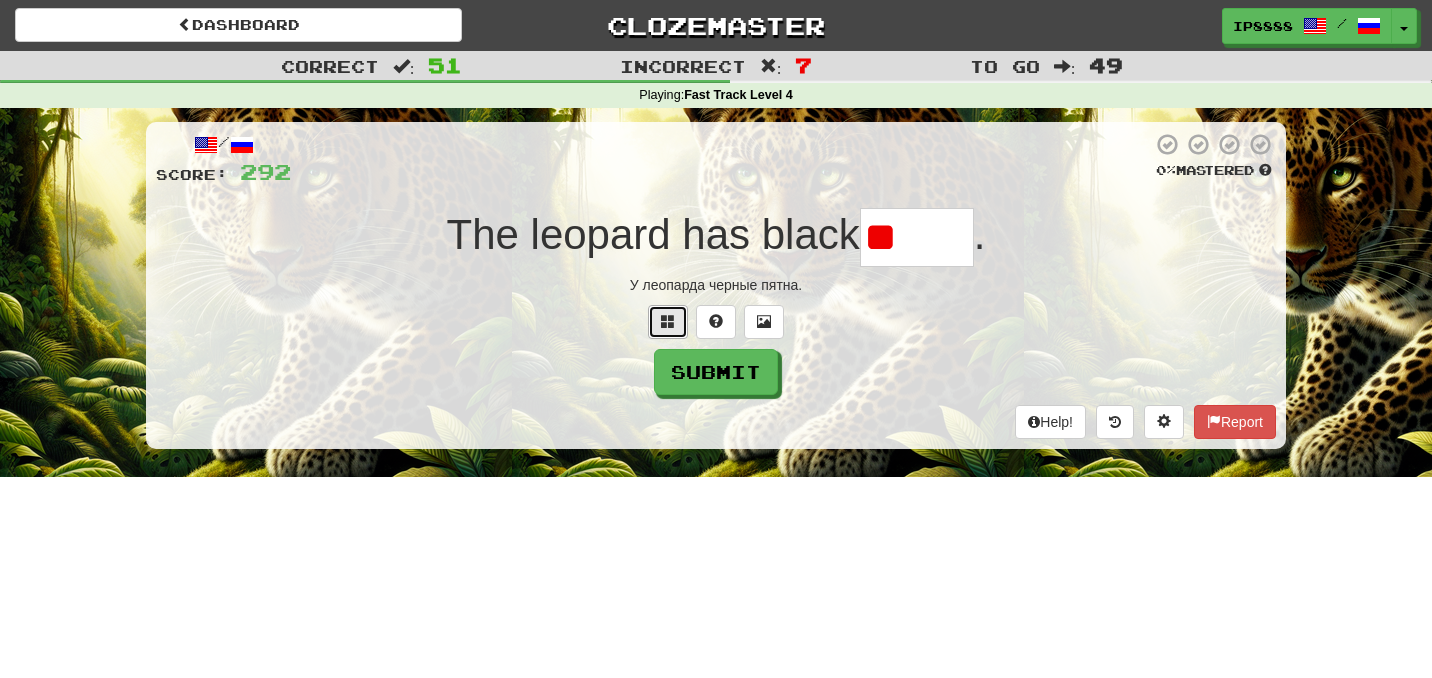 click at bounding box center (668, 321) 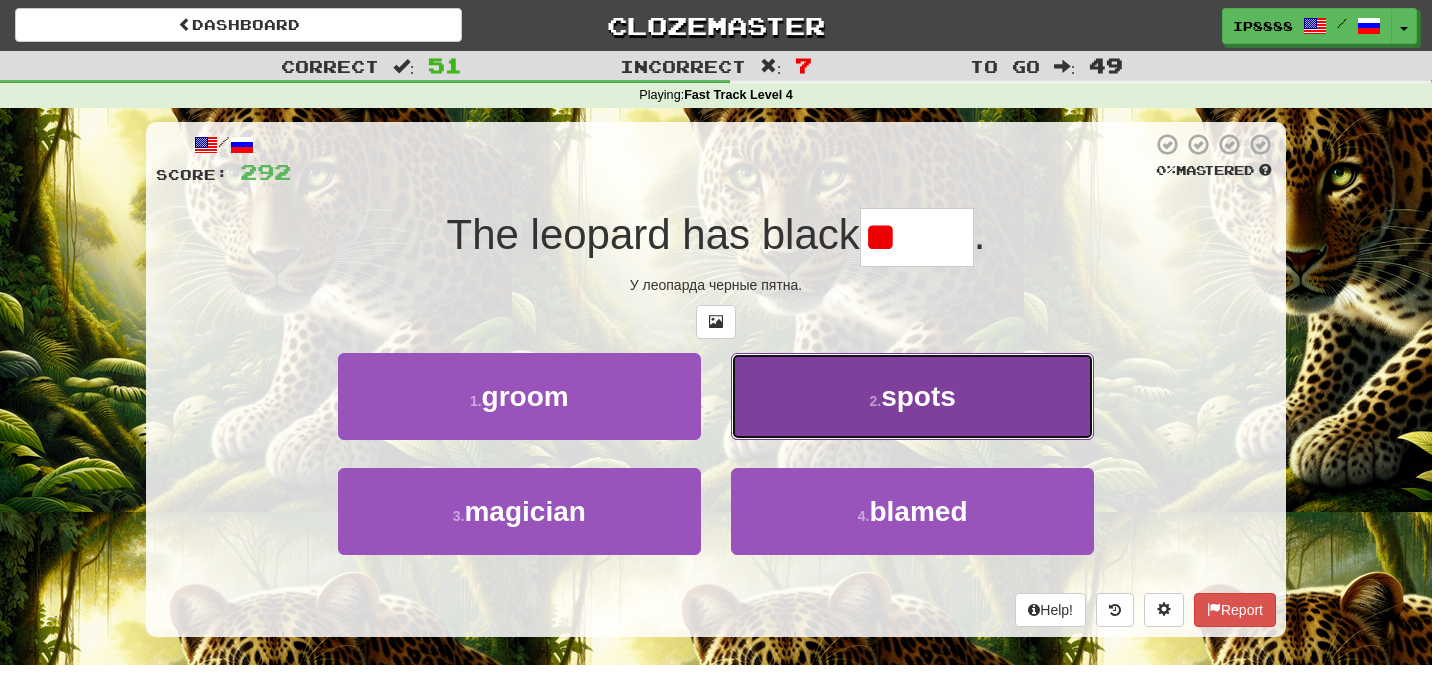 click on "2 .  spots" at bounding box center [912, 396] 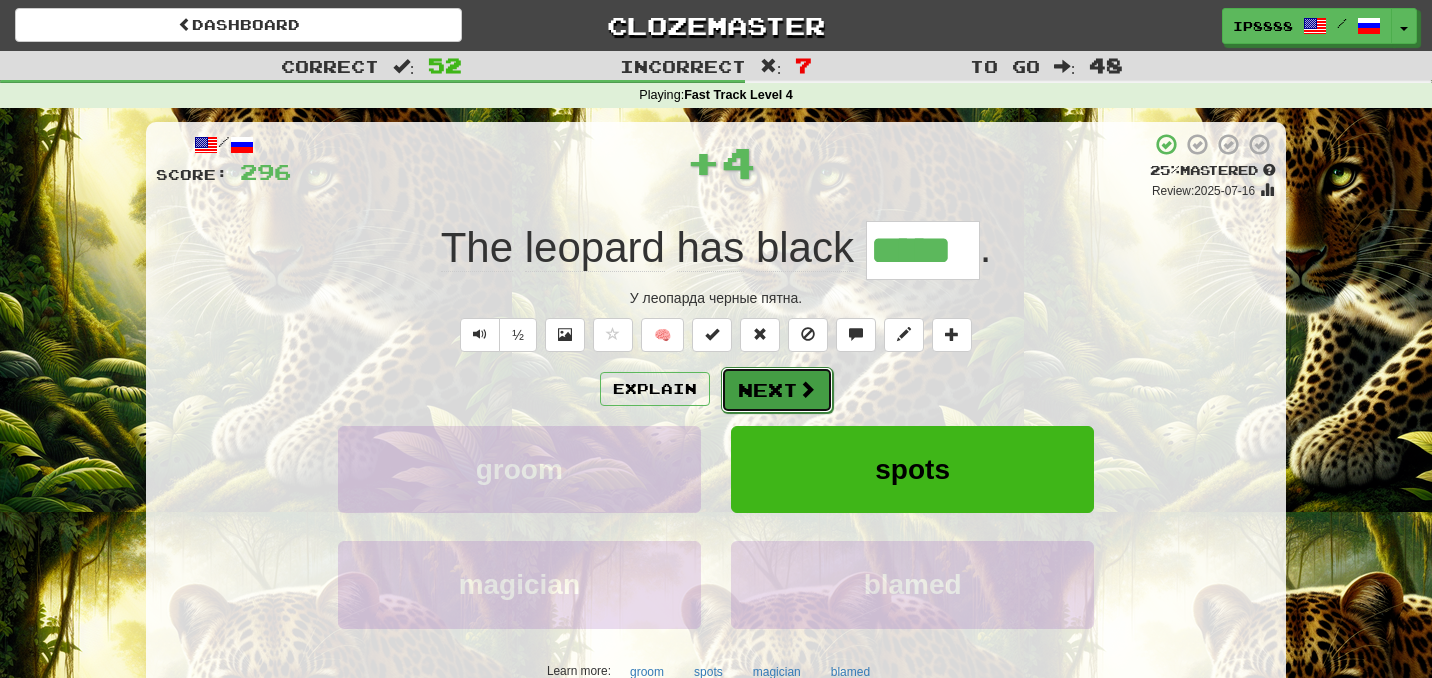 click on "Next" at bounding box center (777, 390) 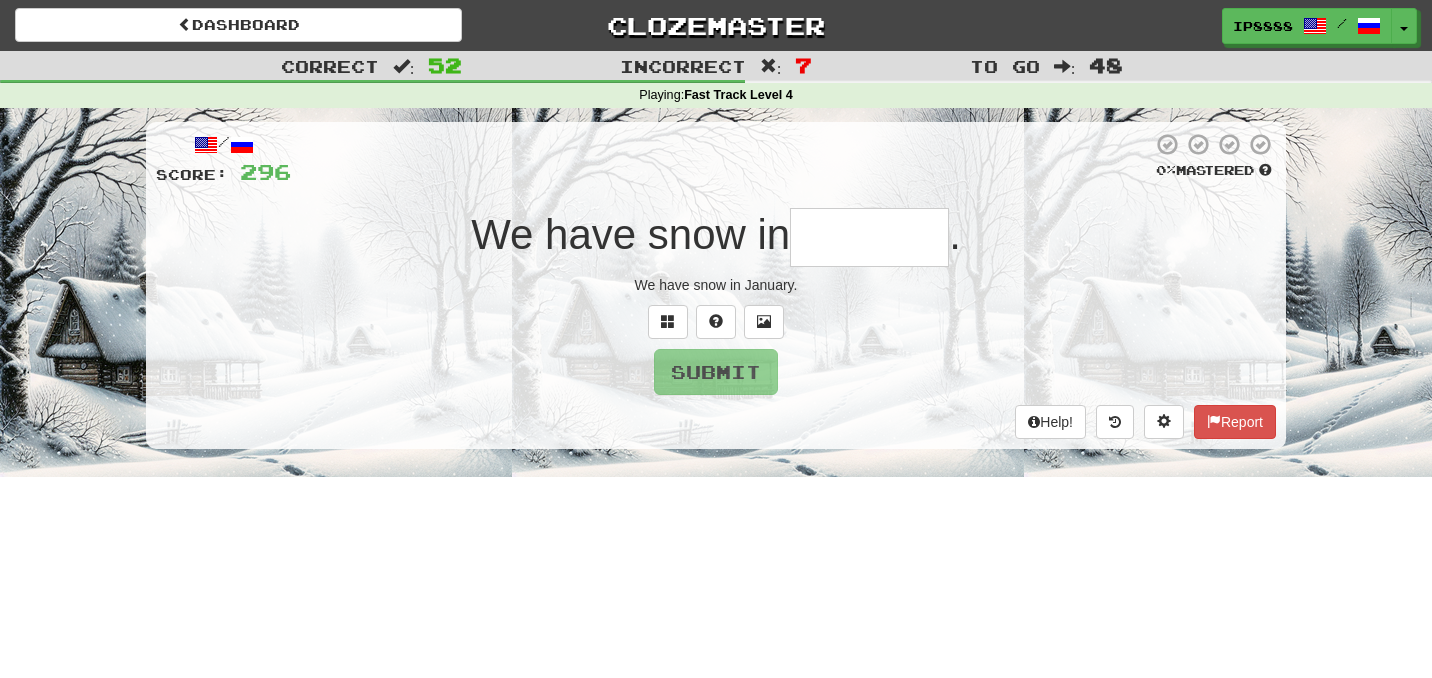 click at bounding box center (869, 237) 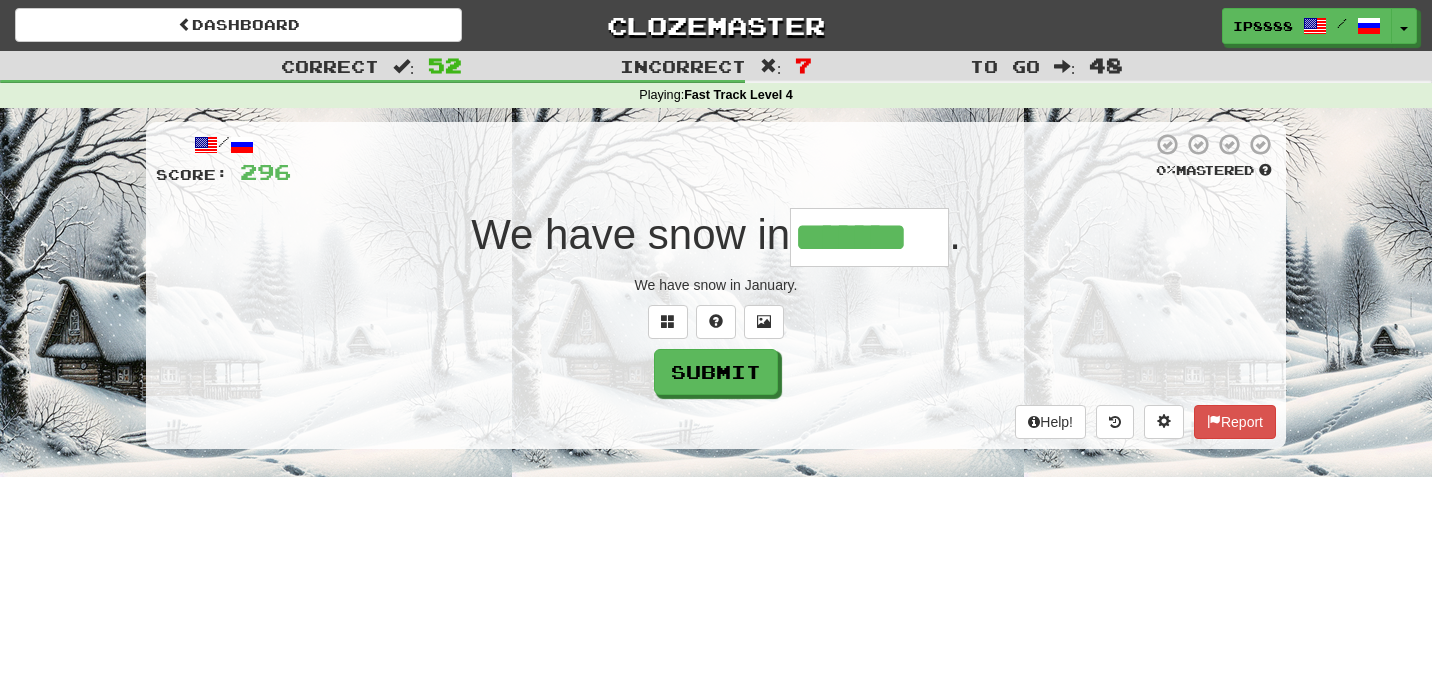 type on "*******" 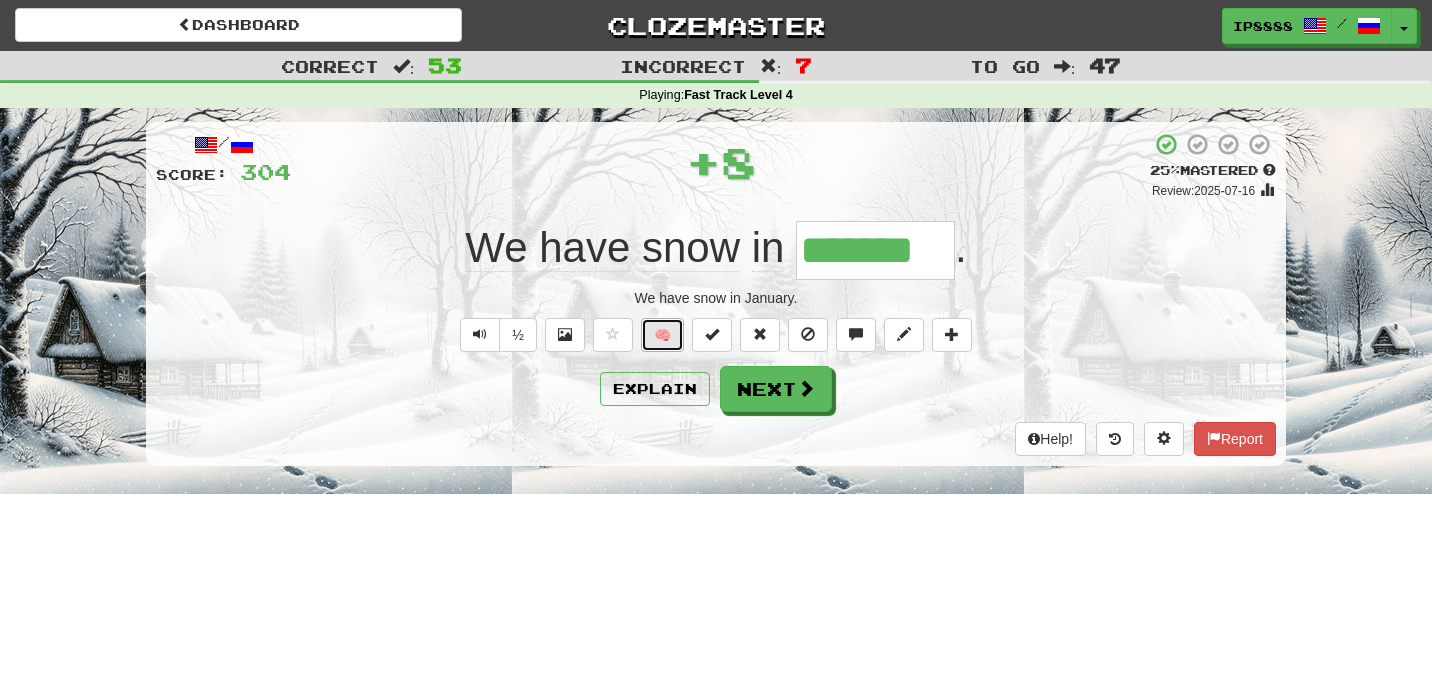 click on "🧠" at bounding box center (662, 335) 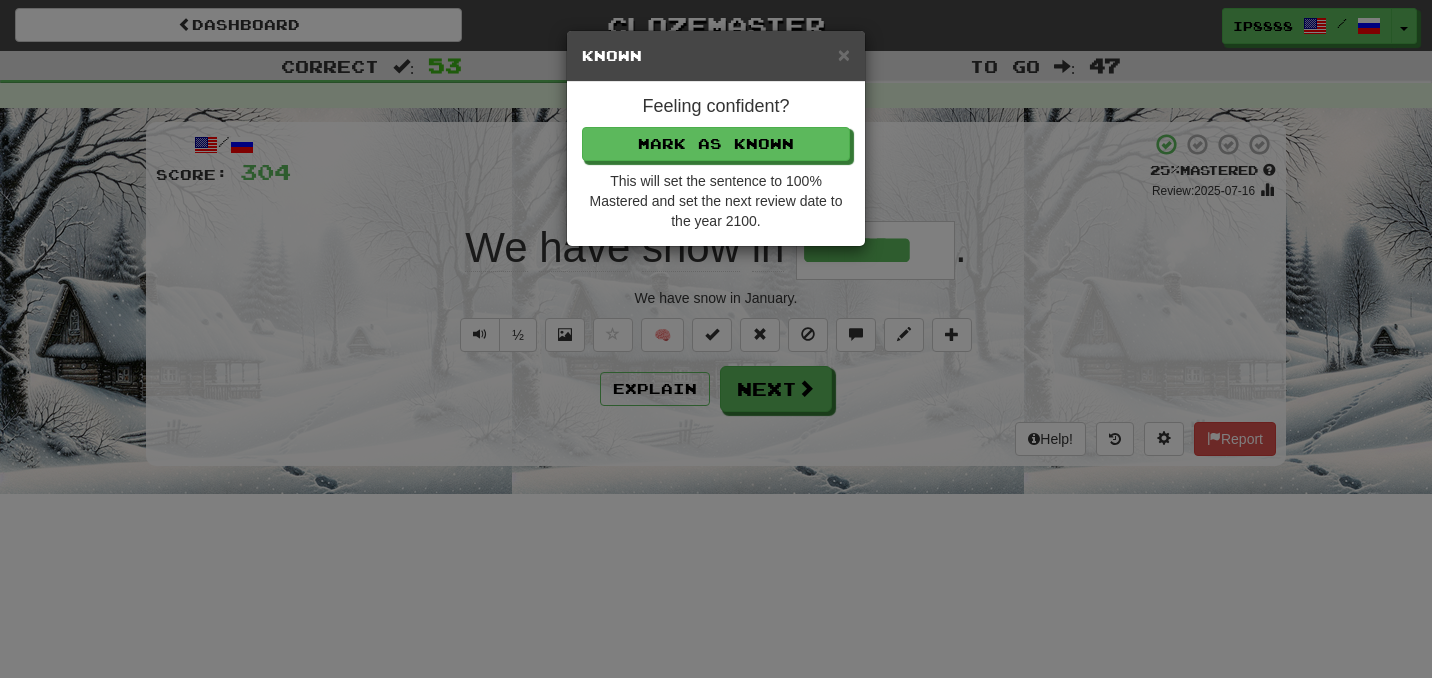 click on "Feeling confident? Mark as Known This will set the sentence to 100% Mastered and set the next review date to the year 2100." at bounding box center (716, 164) 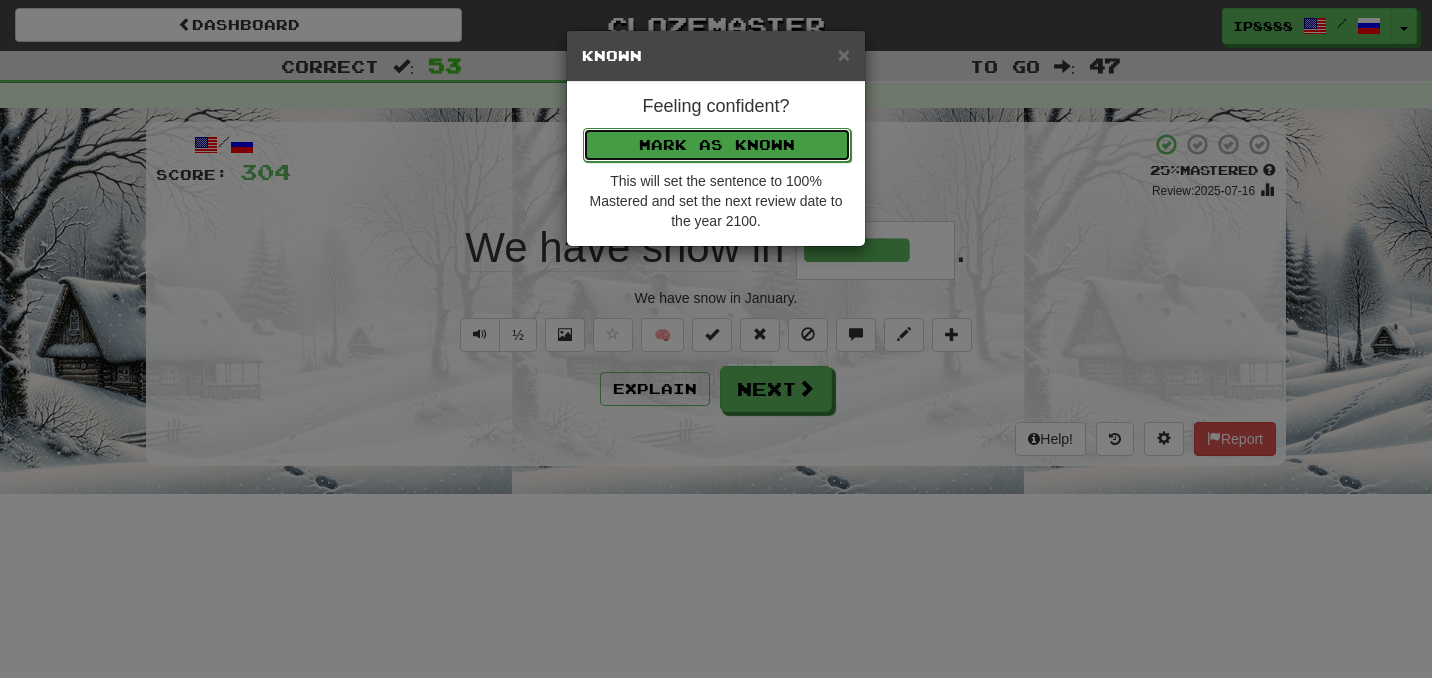 click on "Mark as Known" at bounding box center (717, 145) 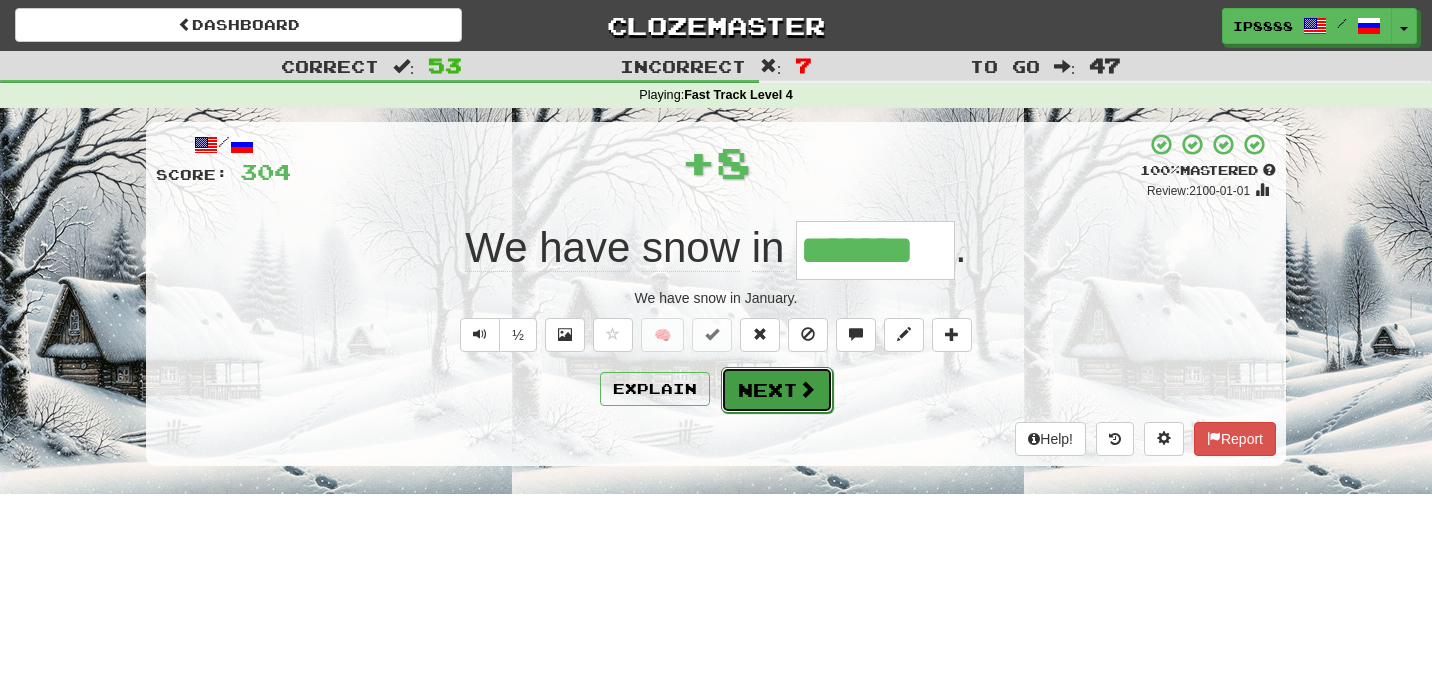 click on "Next" at bounding box center (777, 390) 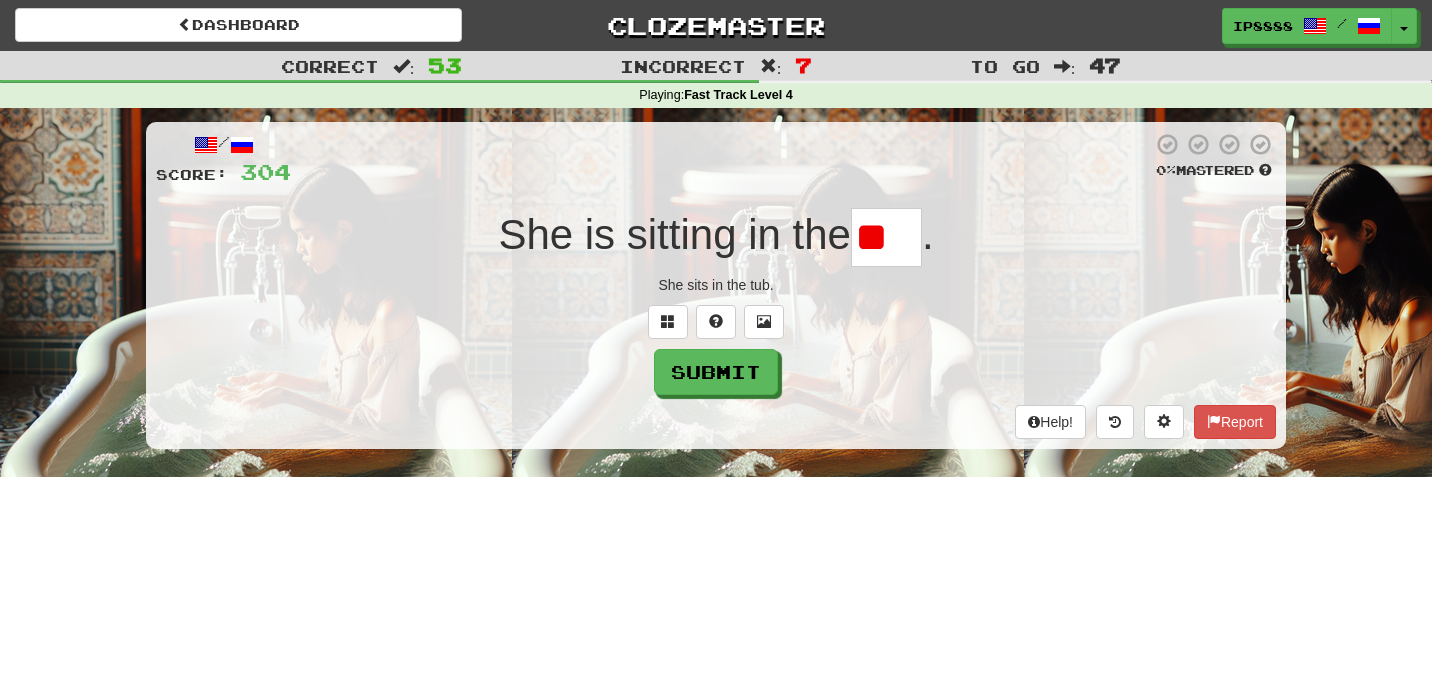 type on "*" 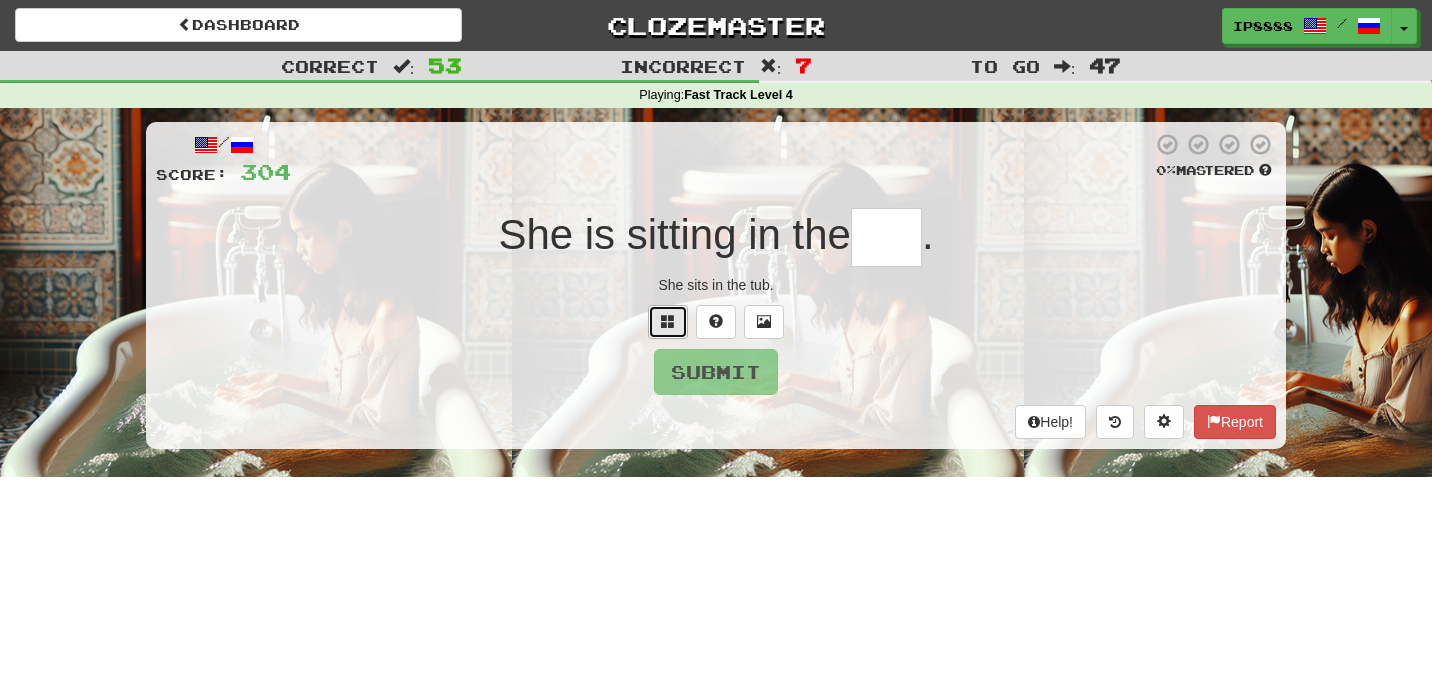 click at bounding box center (668, 321) 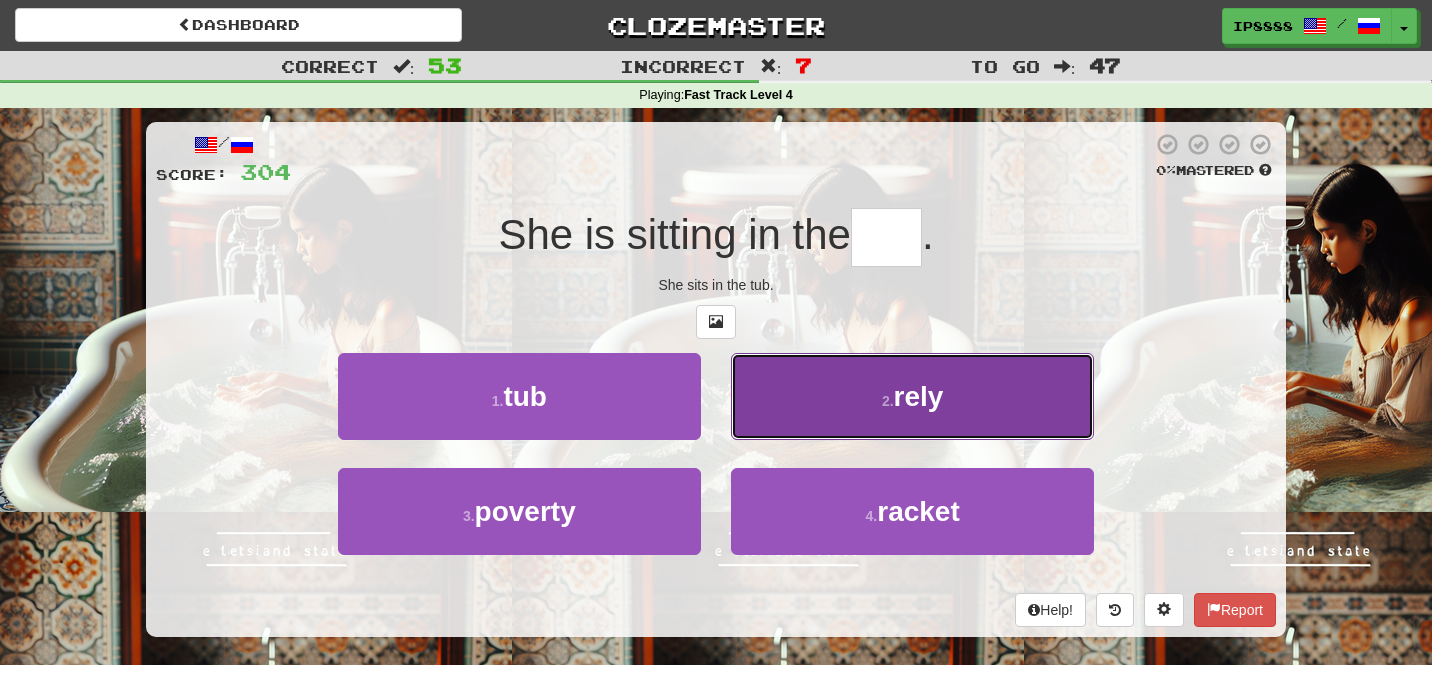 click on "2 .  rely" at bounding box center (912, 396) 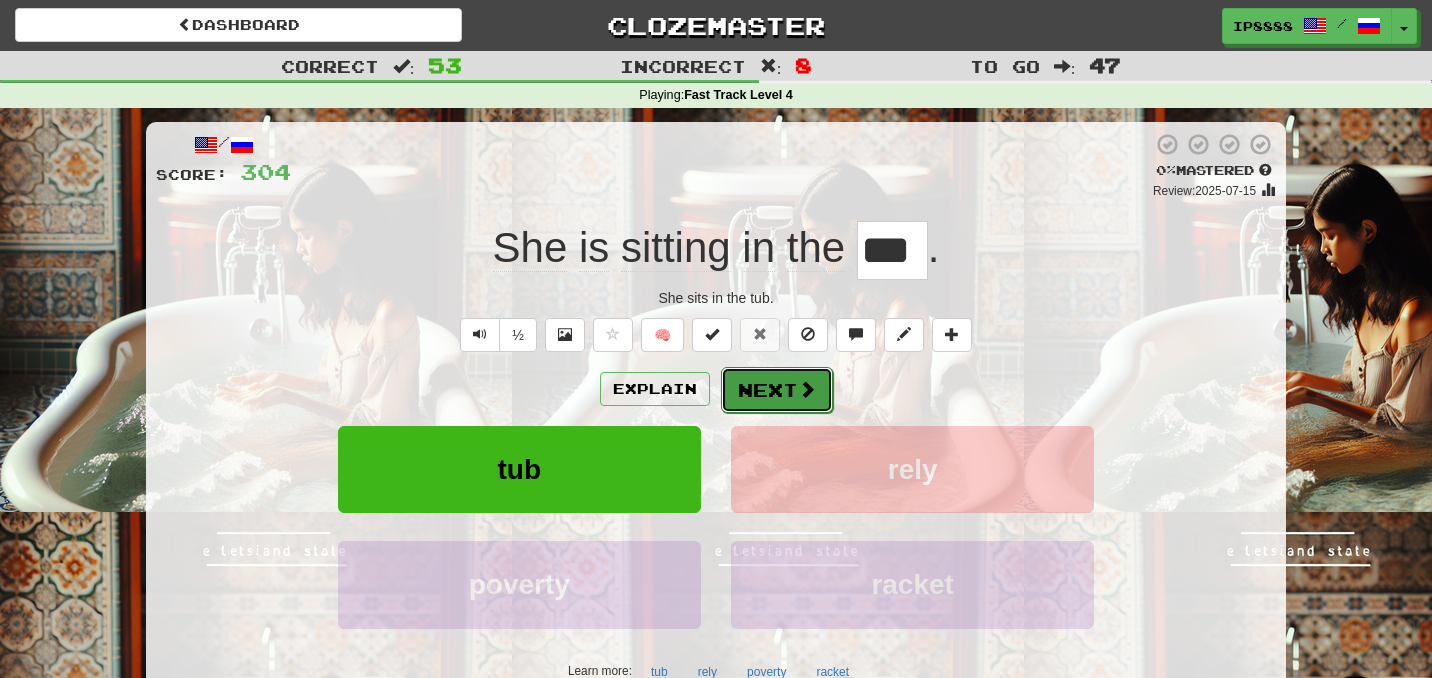 click at bounding box center (807, 389) 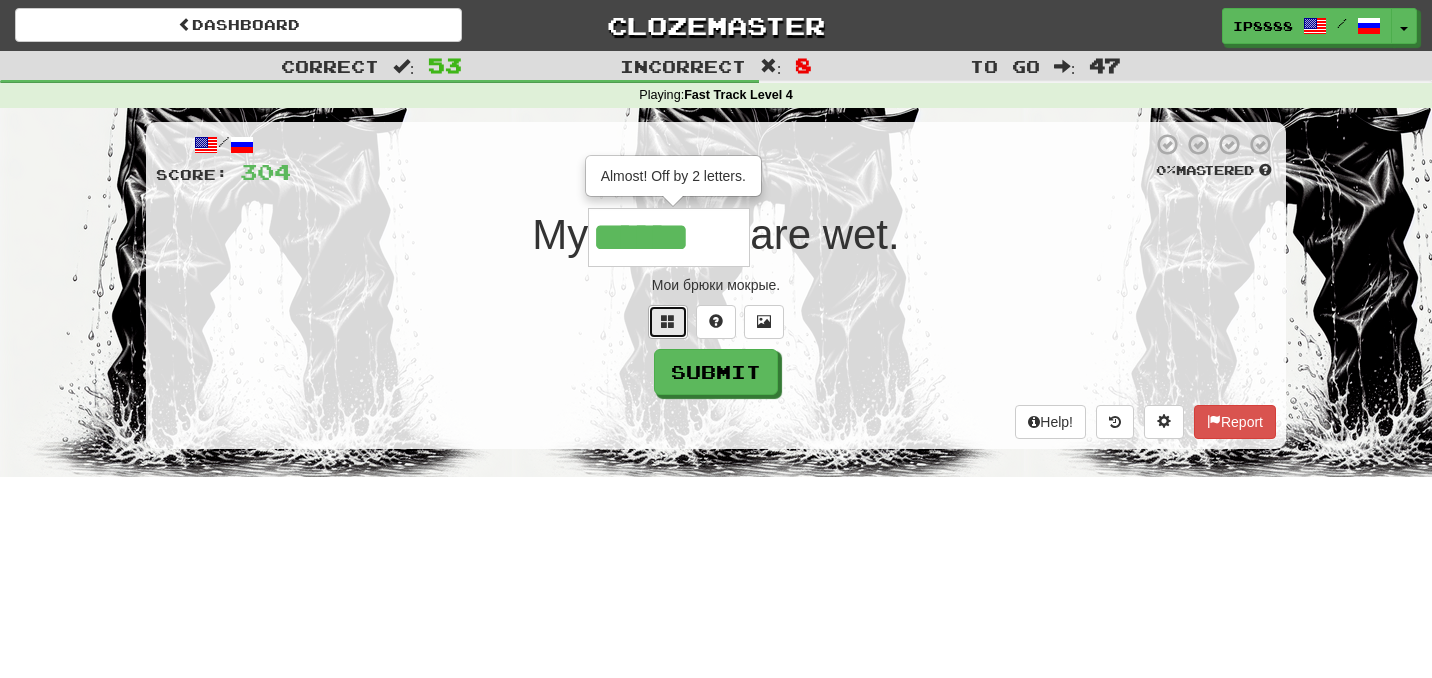 click at bounding box center (668, 321) 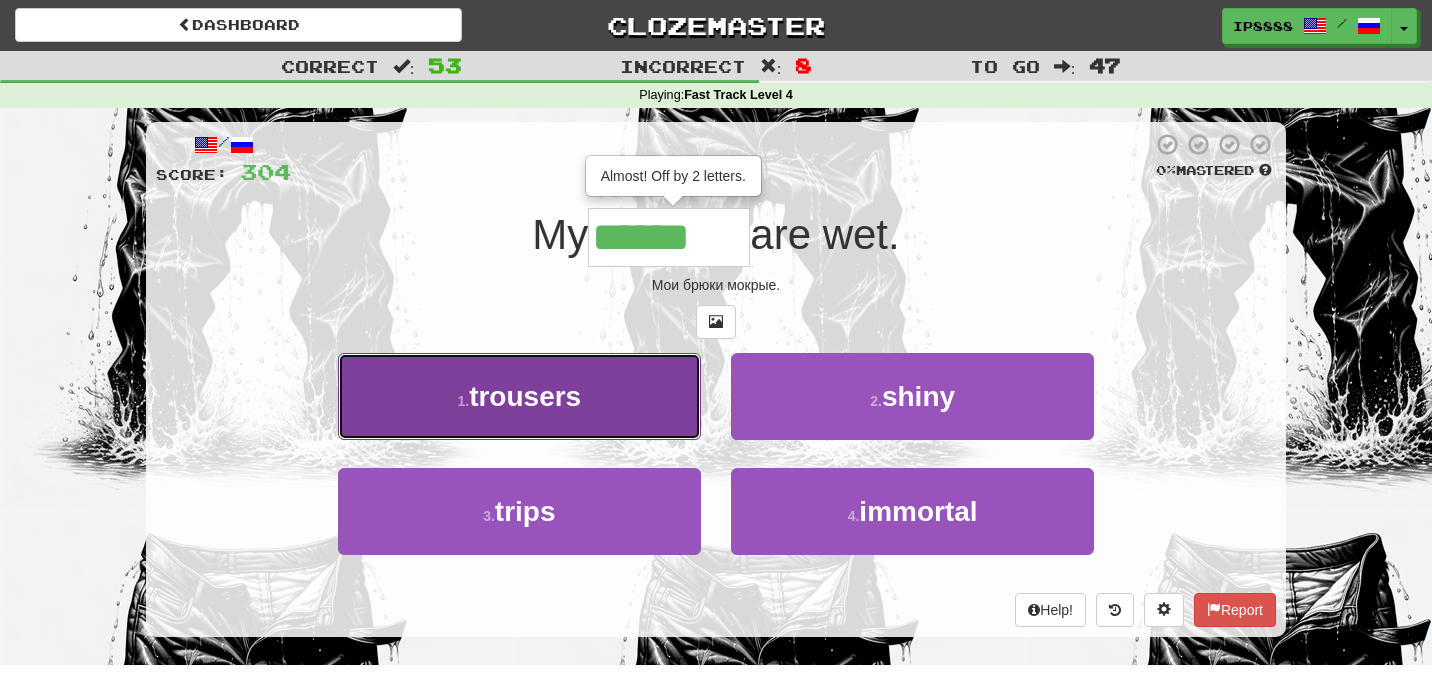click on "1 . trousers" at bounding box center [519, 396] 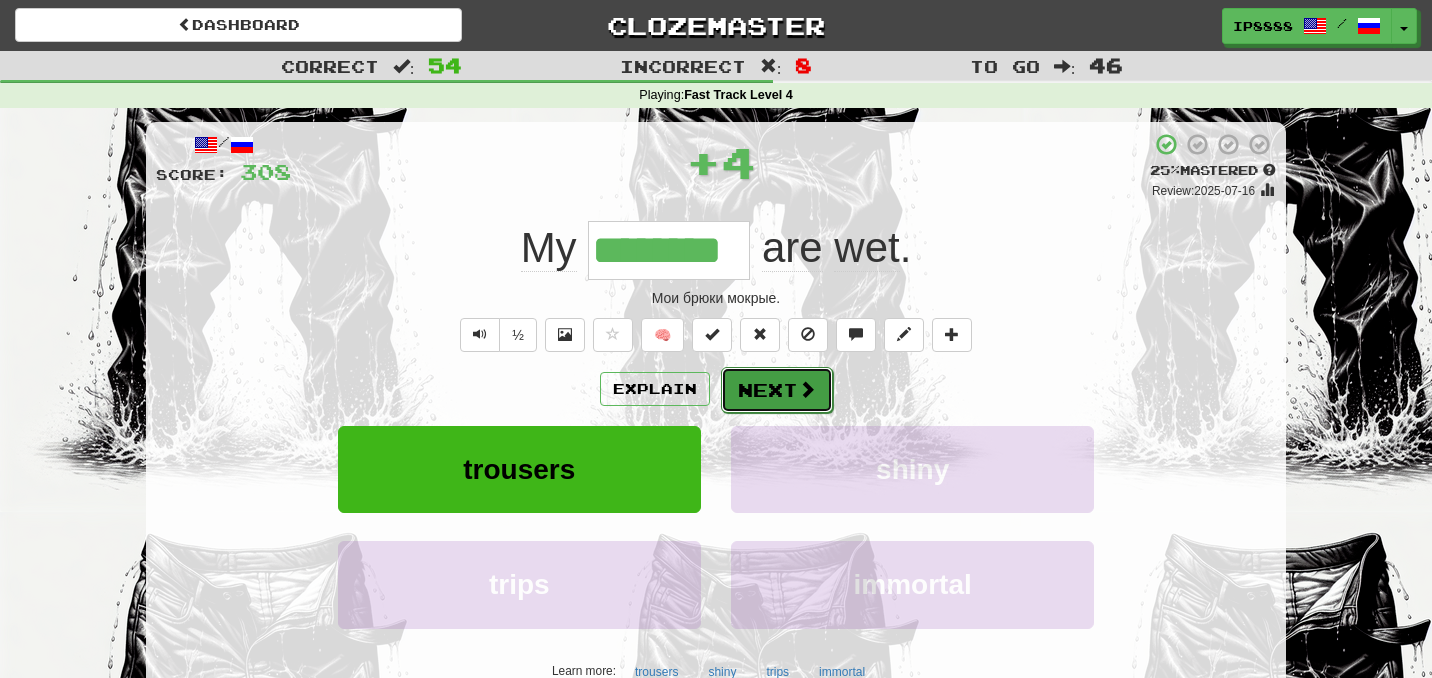 click on "Next" at bounding box center (777, 390) 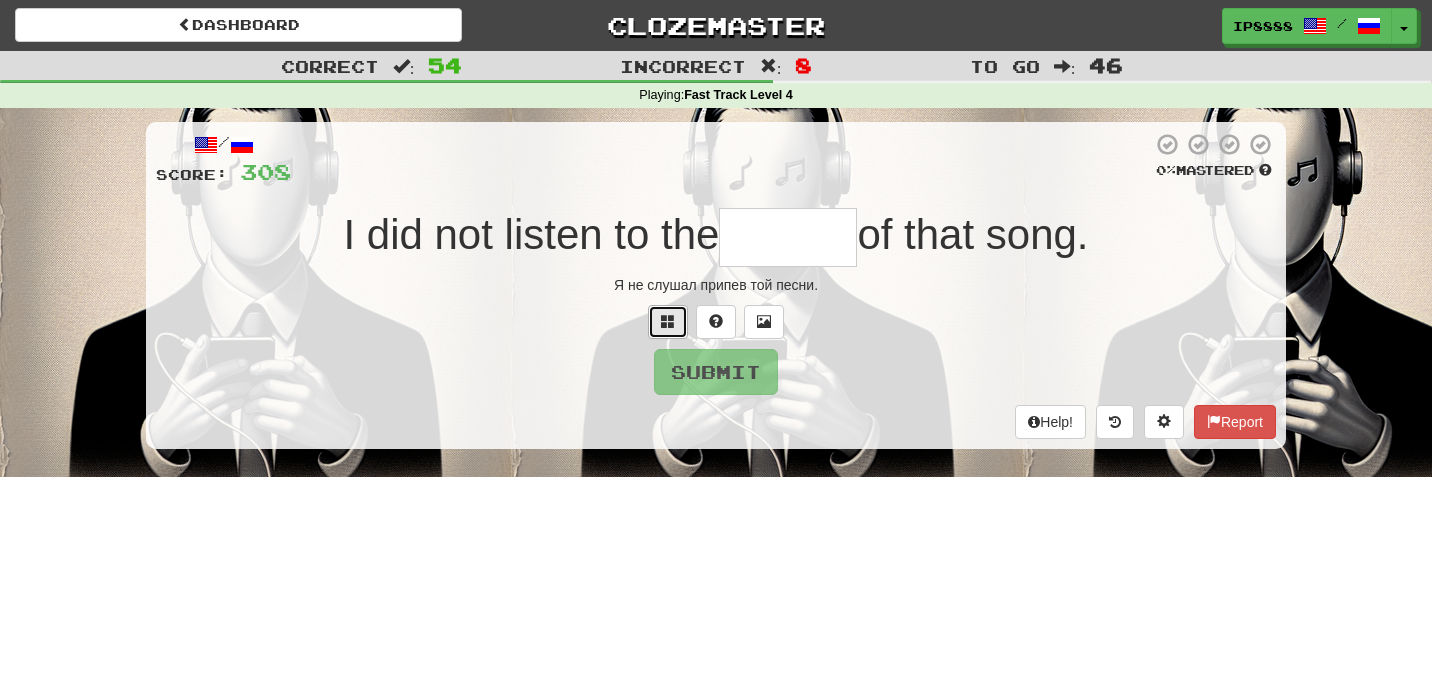 click at bounding box center [668, 321] 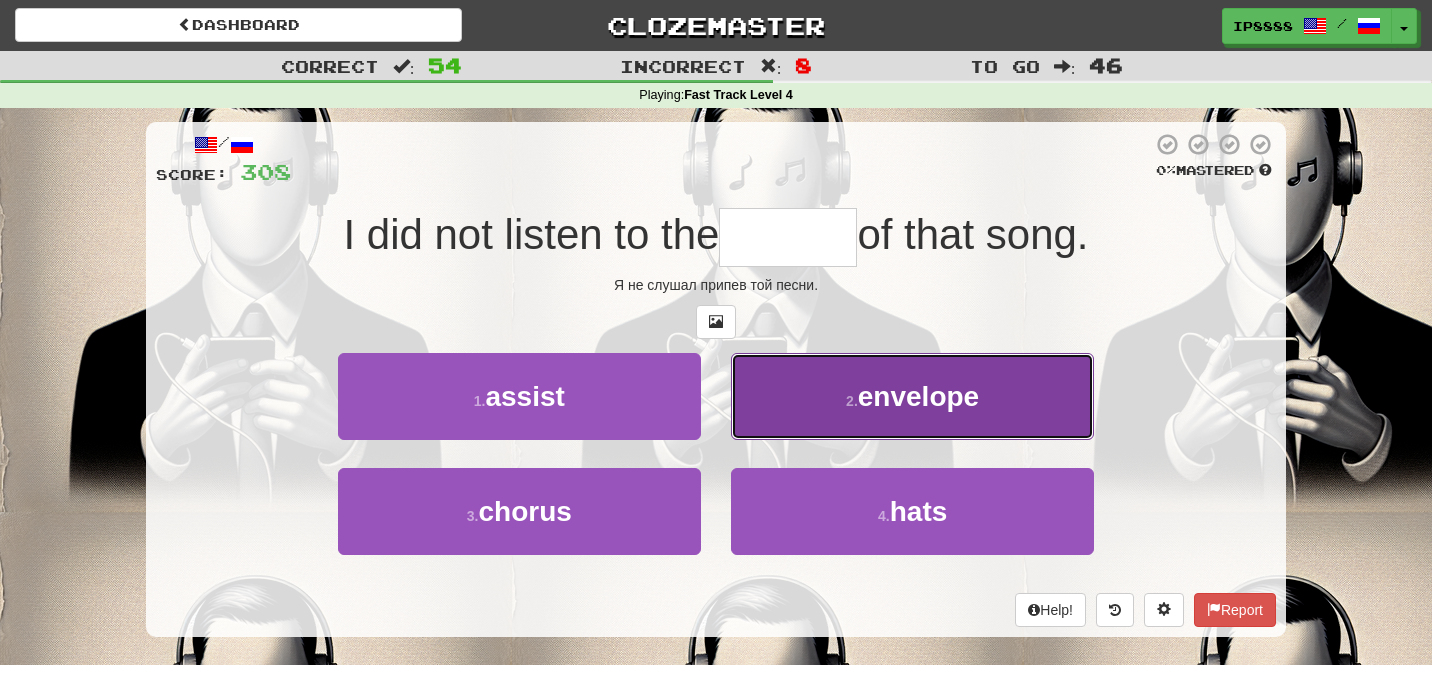 click on "envelope" at bounding box center [918, 396] 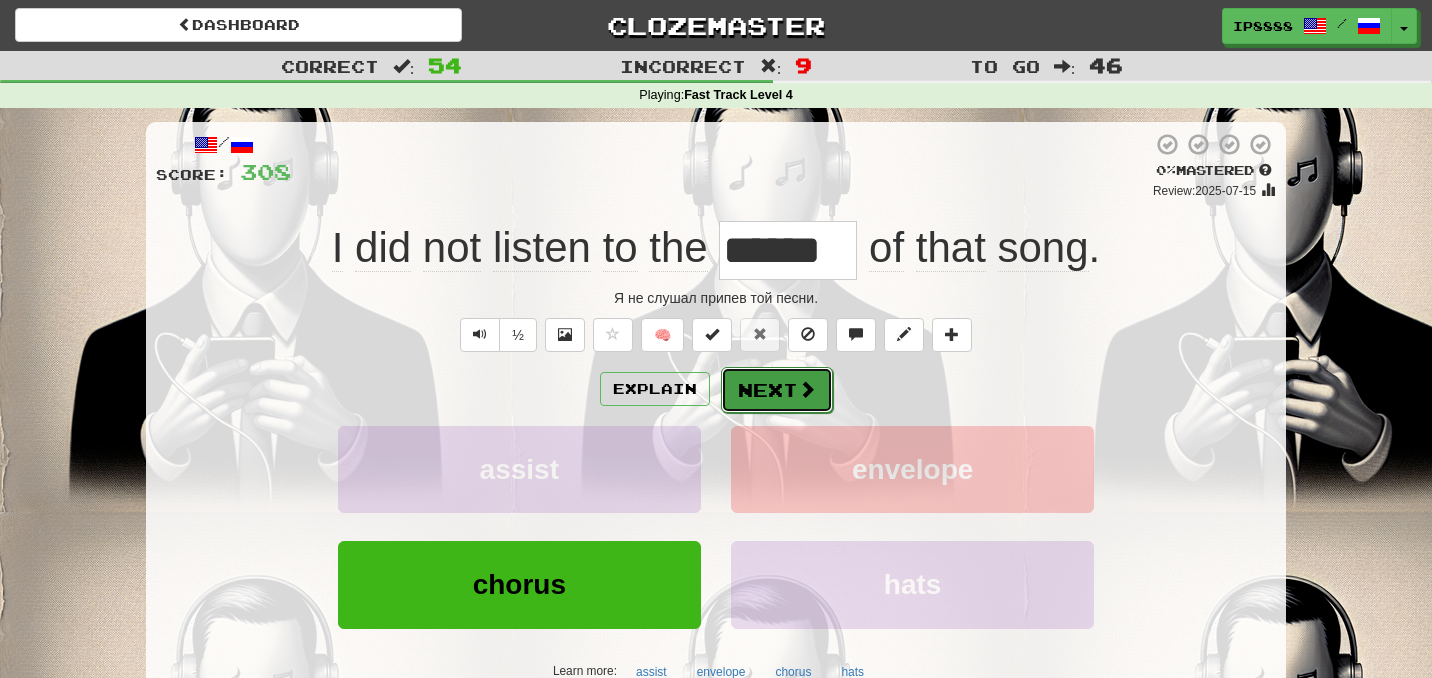 click on "Next" at bounding box center [777, 390] 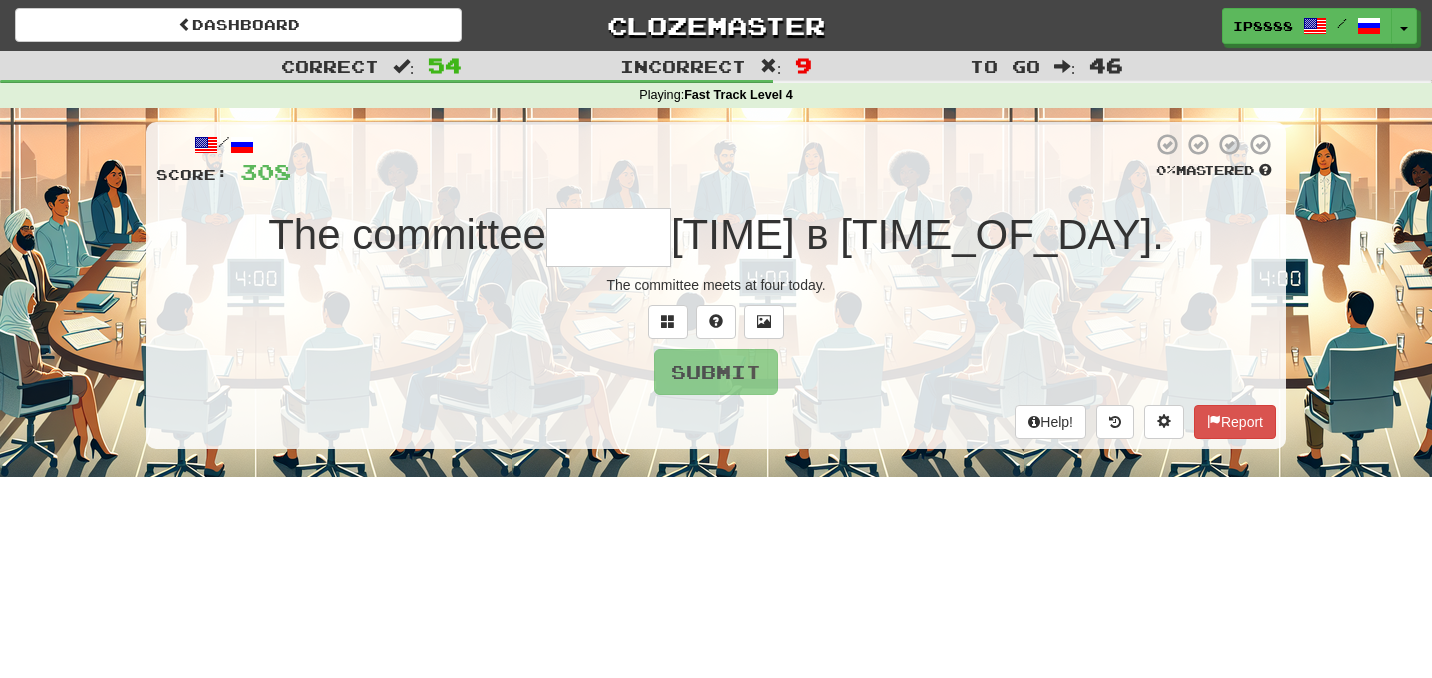 click at bounding box center (608, 237) 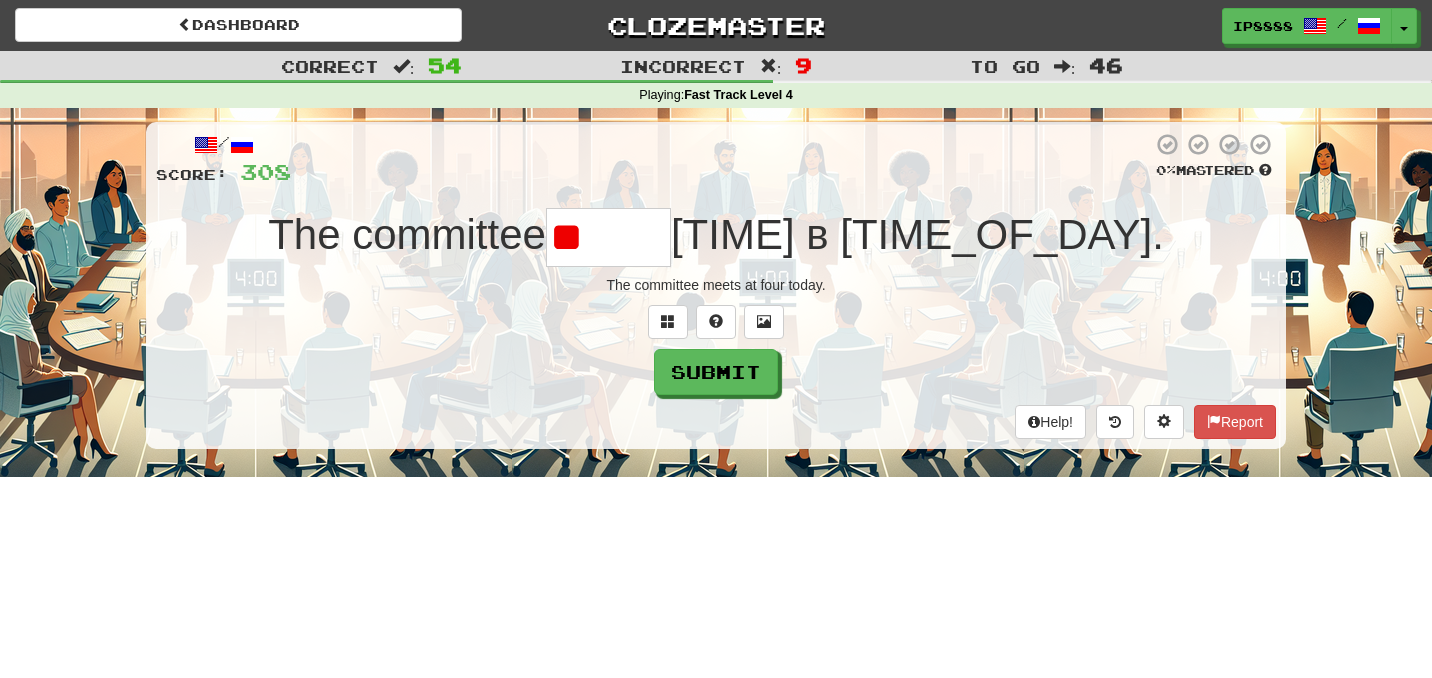 type on "*" 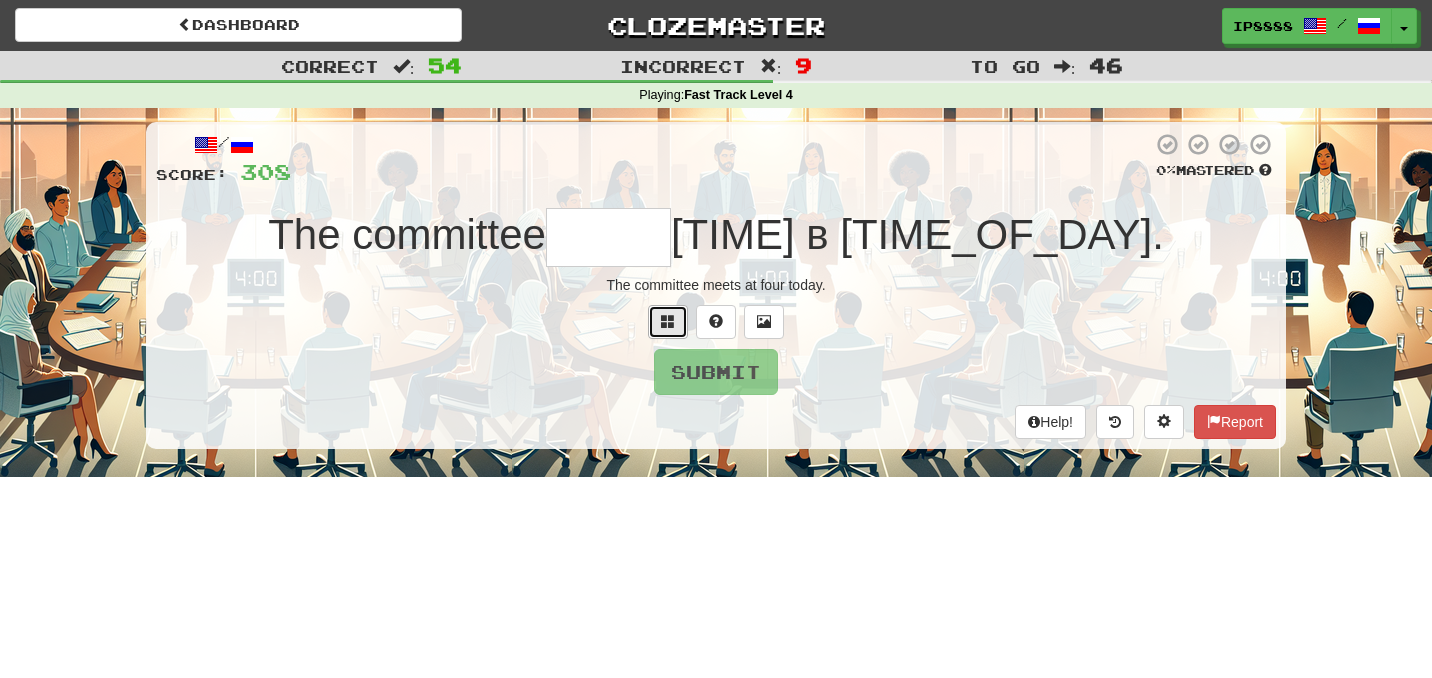 click at bounding box center [668, 322] 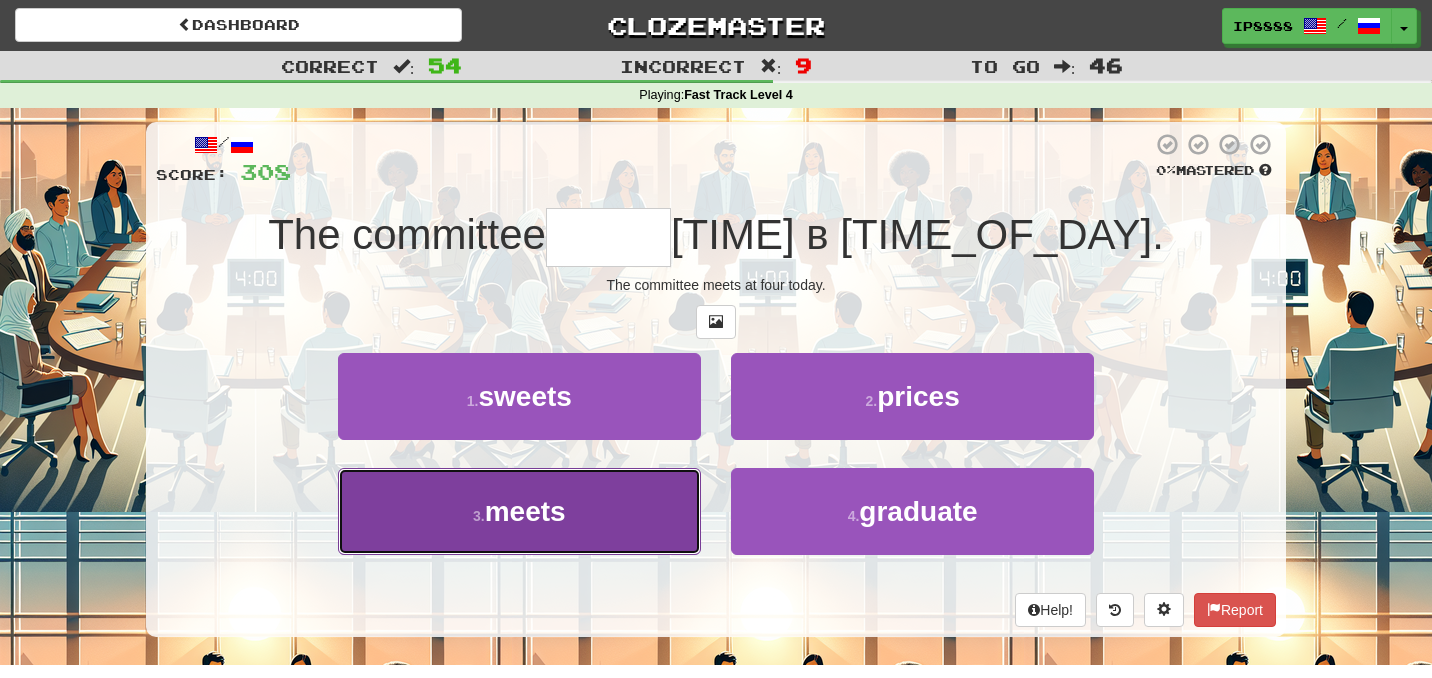click on "3 .  meets" at bounding box center [519, 511] 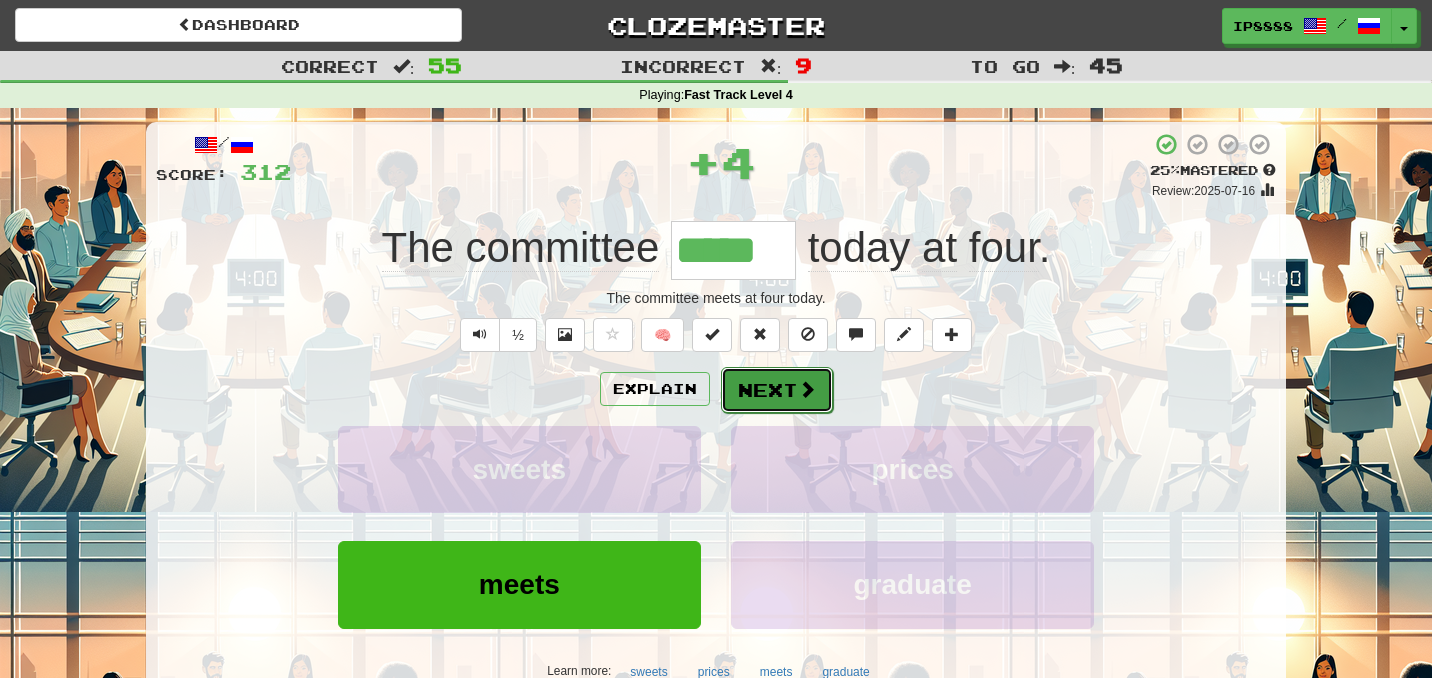 click on "Next" at bounding box center [777, 390] 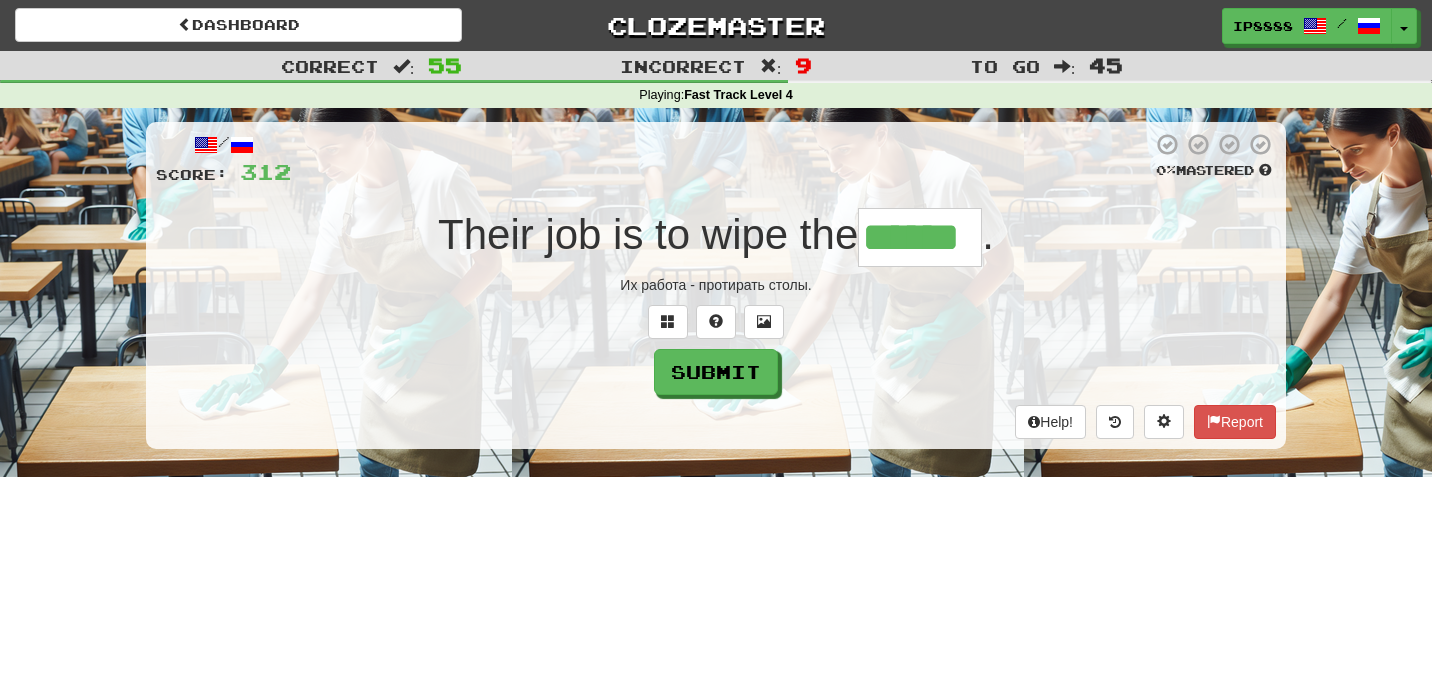 type on "******" 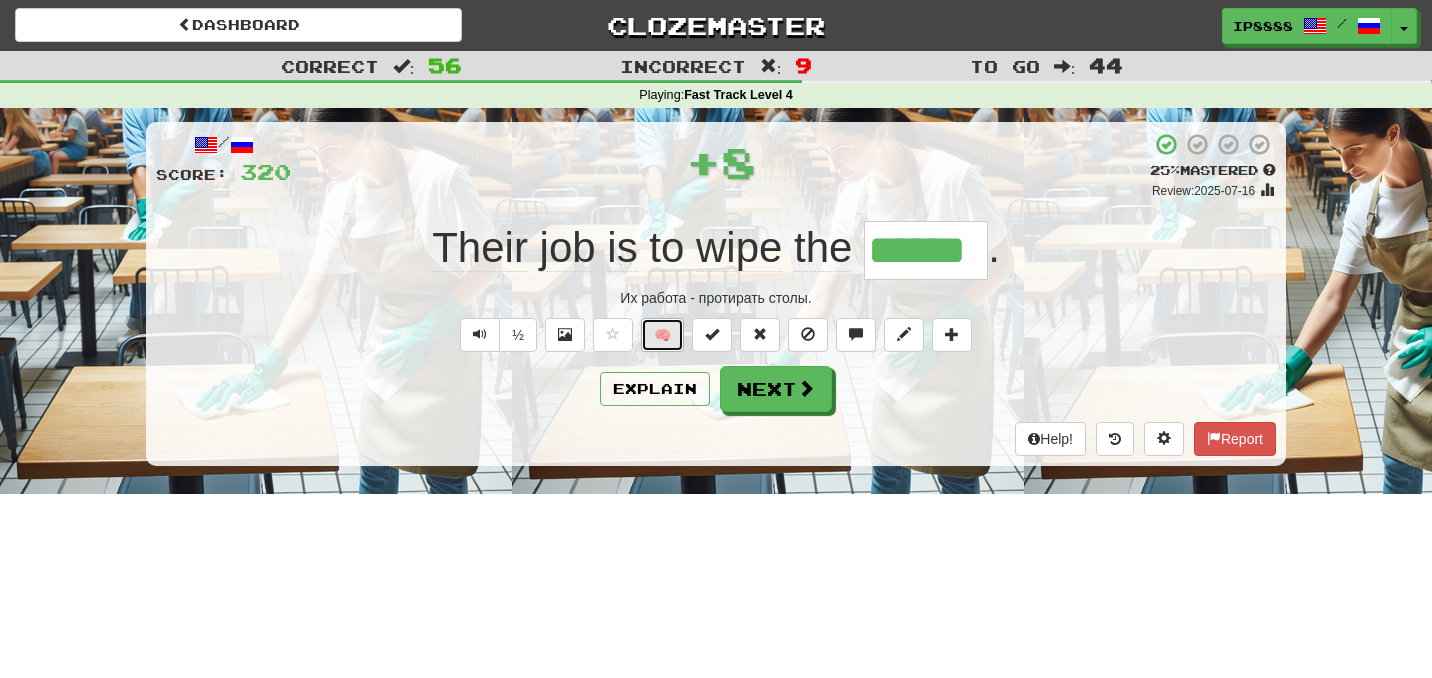 click on "🧠" at bounding box center [662, 335] 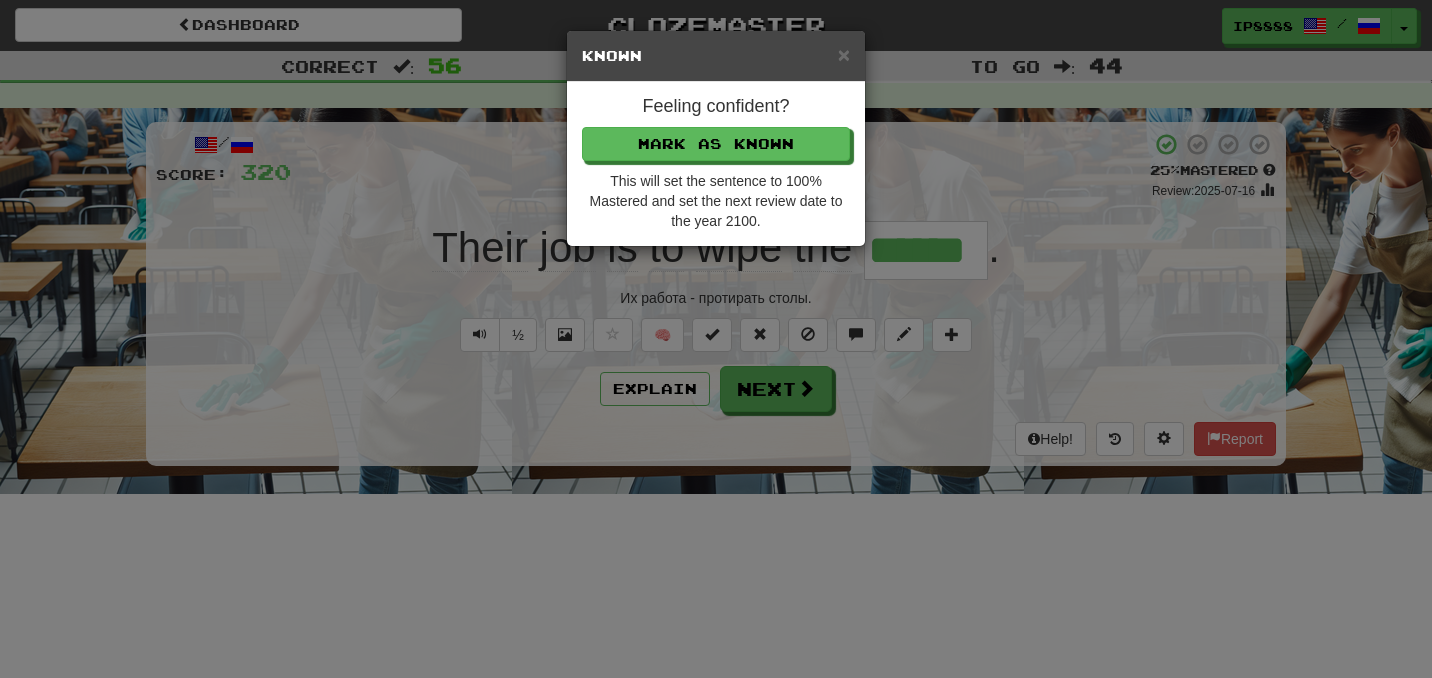 click on "Feeling confident? Mark as Known This will set the sentence to 100% Mastered and set the next review date to the year 2100." at bounding box center (716, 164) 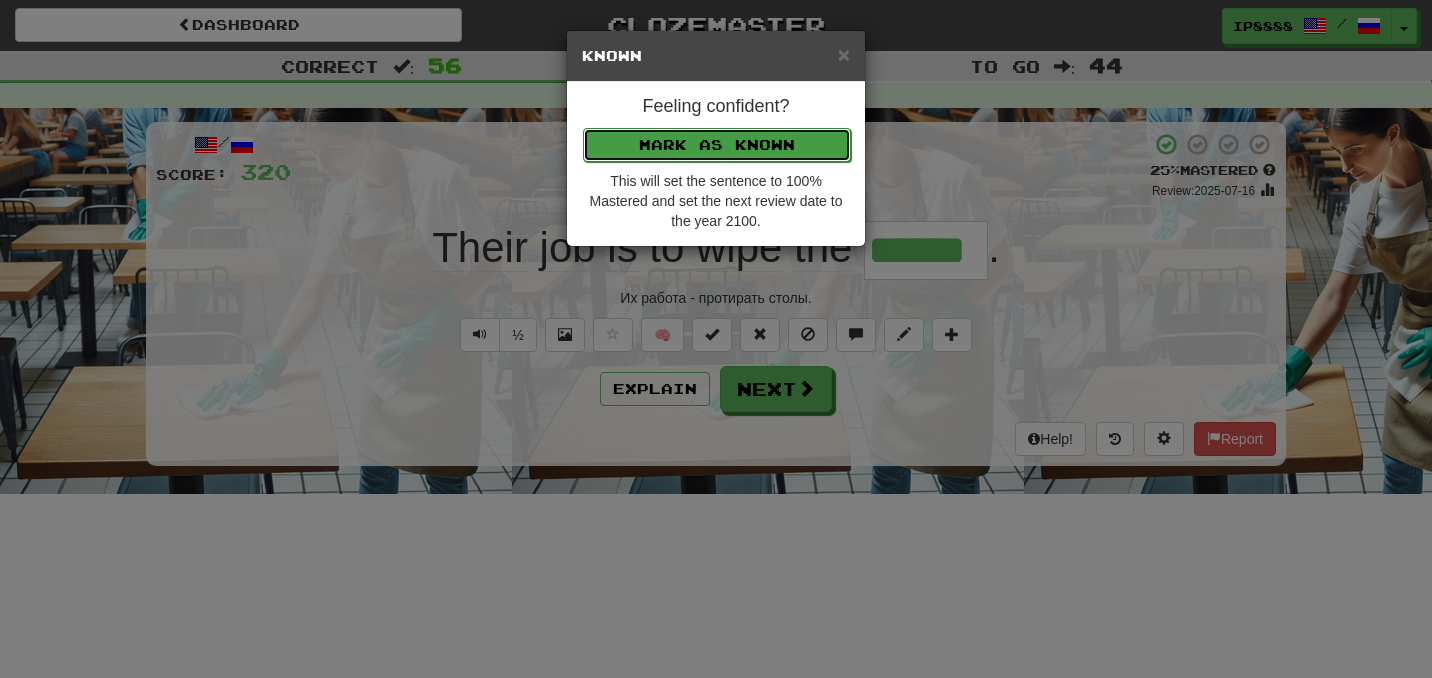 click on "Mark as Known" at bounding box center (717, 145) 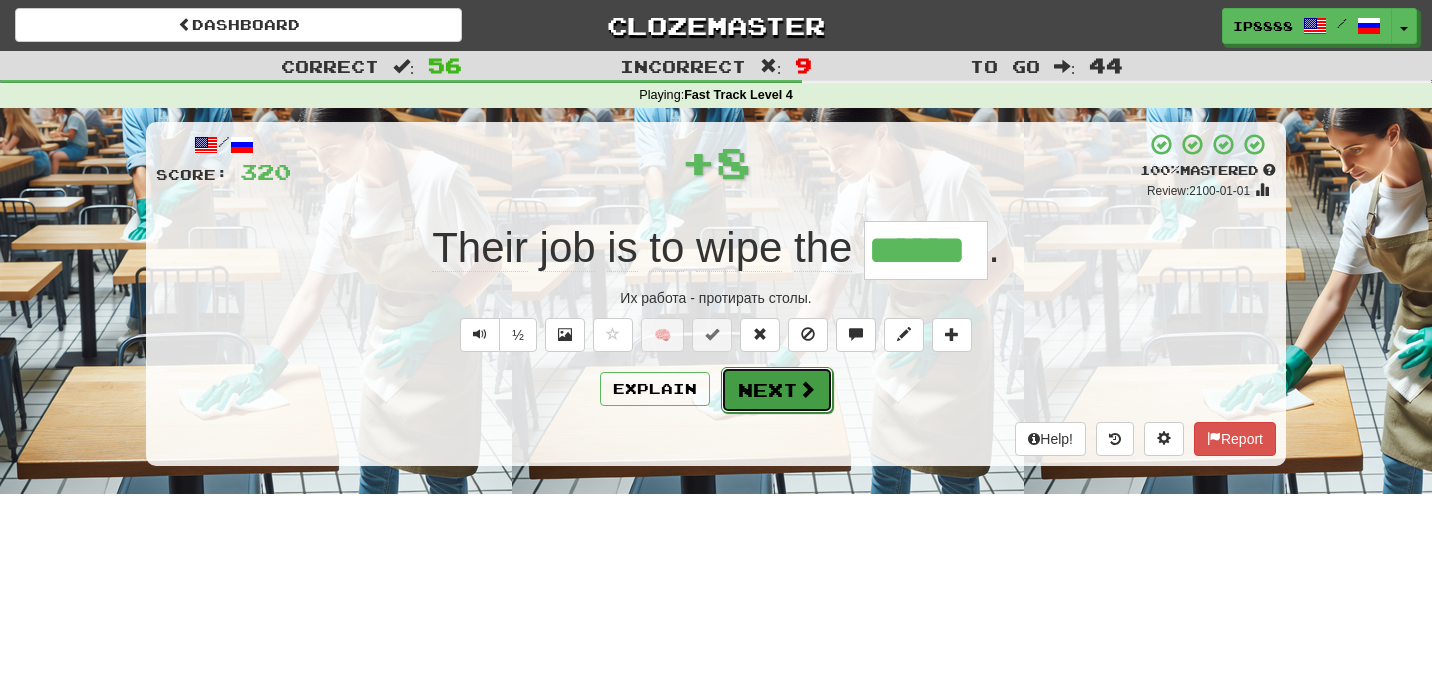 click on "Next" at bounding box center (777, 390) 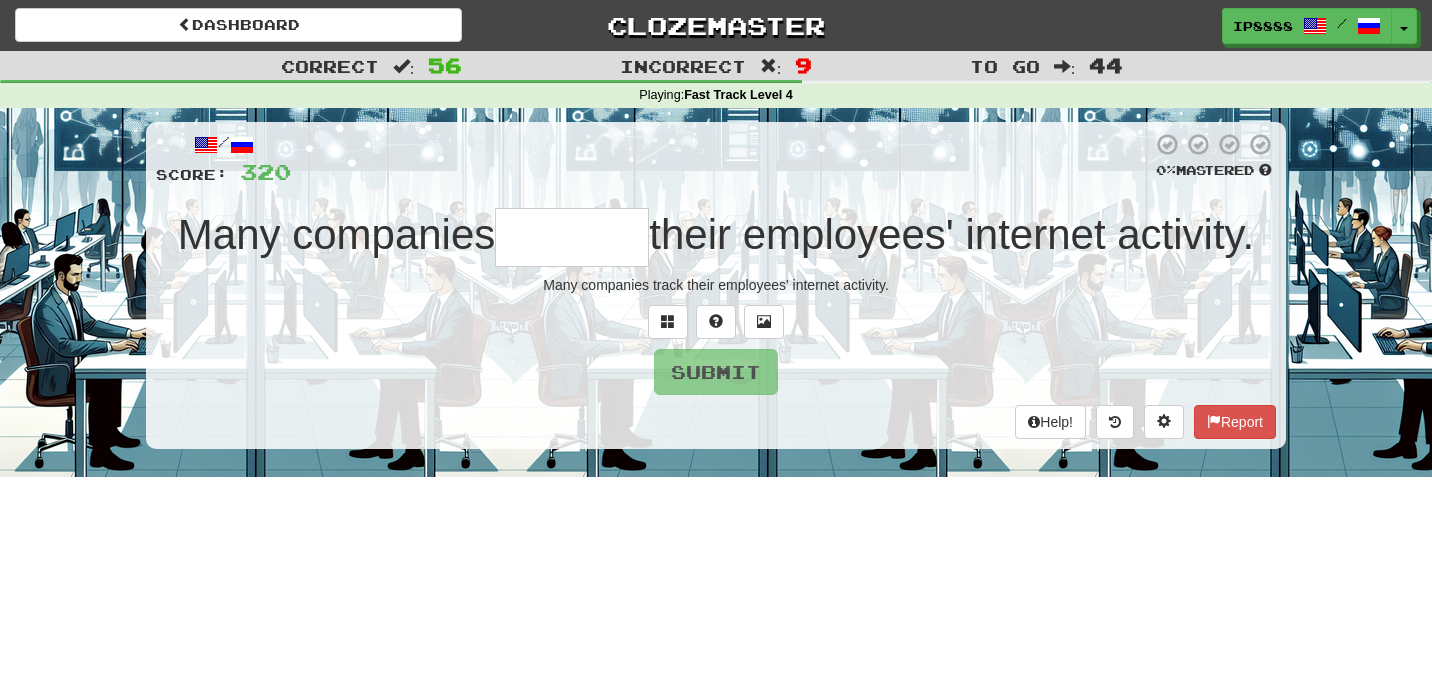 click at bounding box center [572, 237] 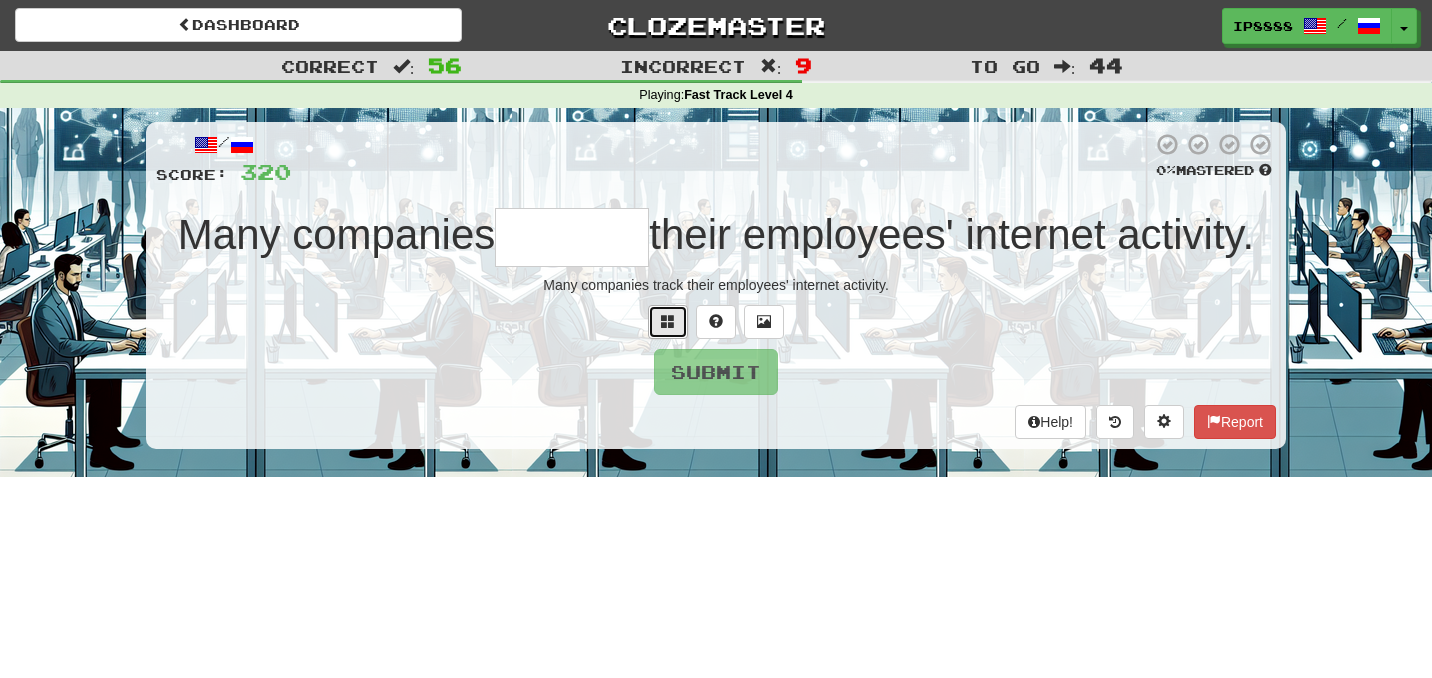click at bounding box center (668, 322) 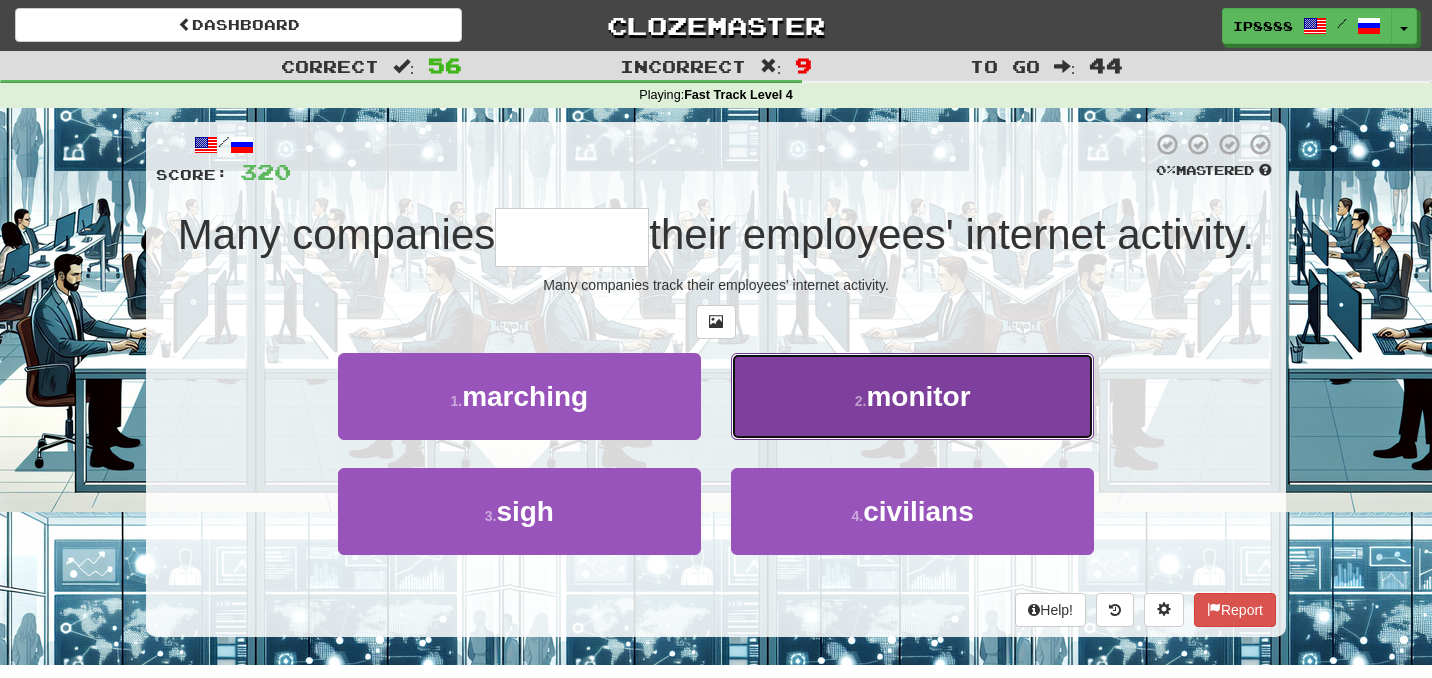 click on "2 ." at bounding box center [861, 401] 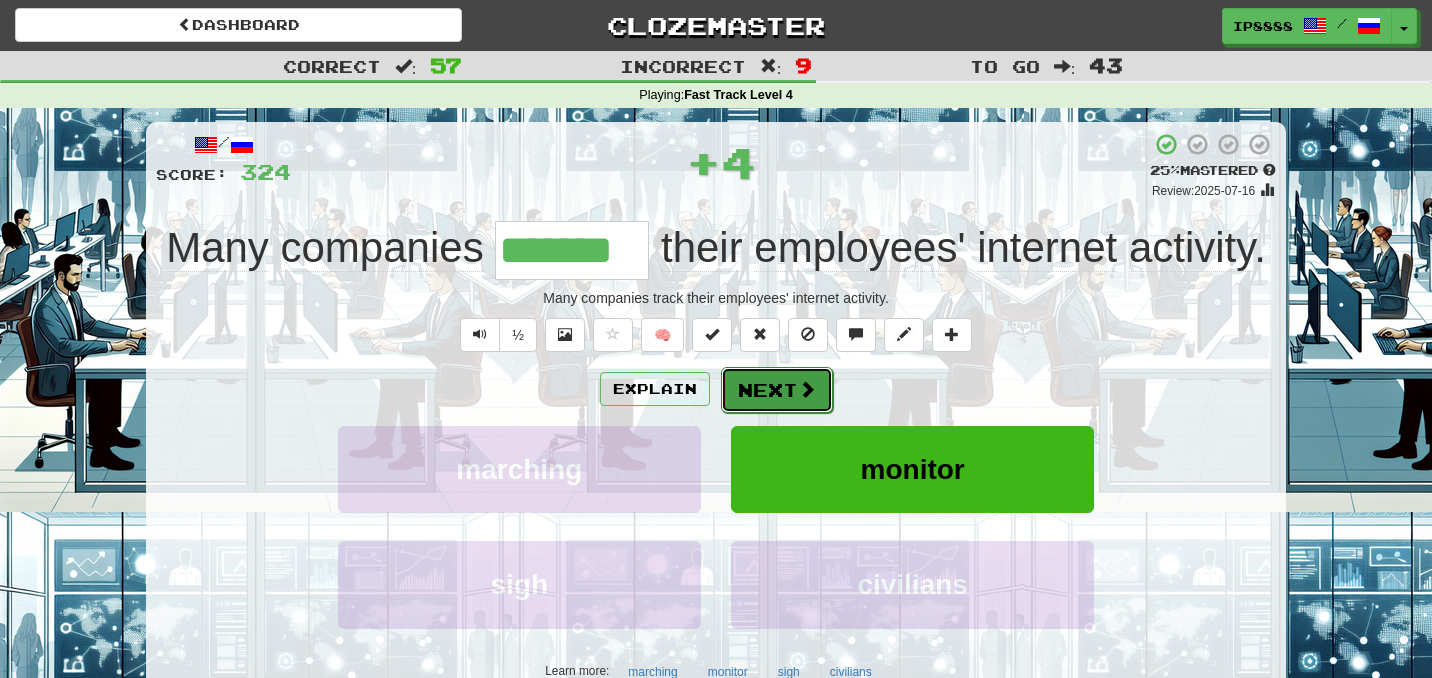 click at bounding box center (807, 389) 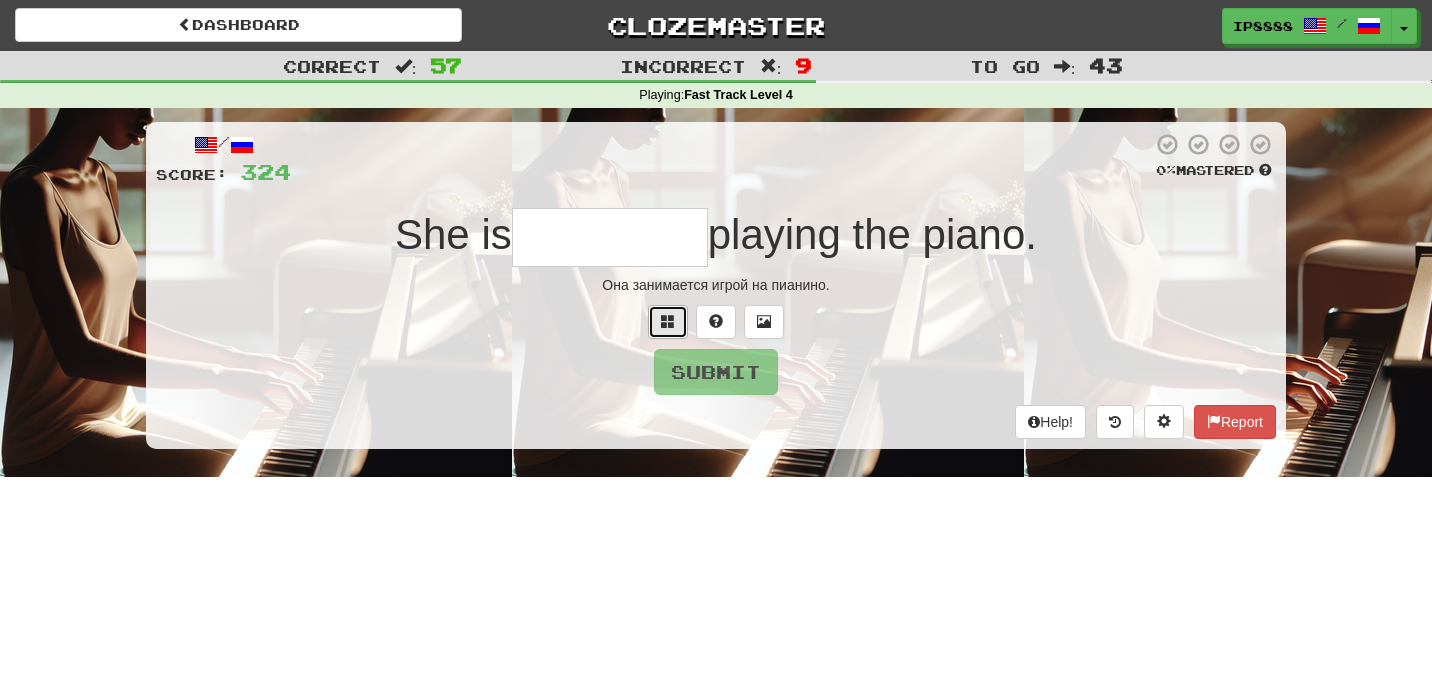 click at bounding box center (668, 321) 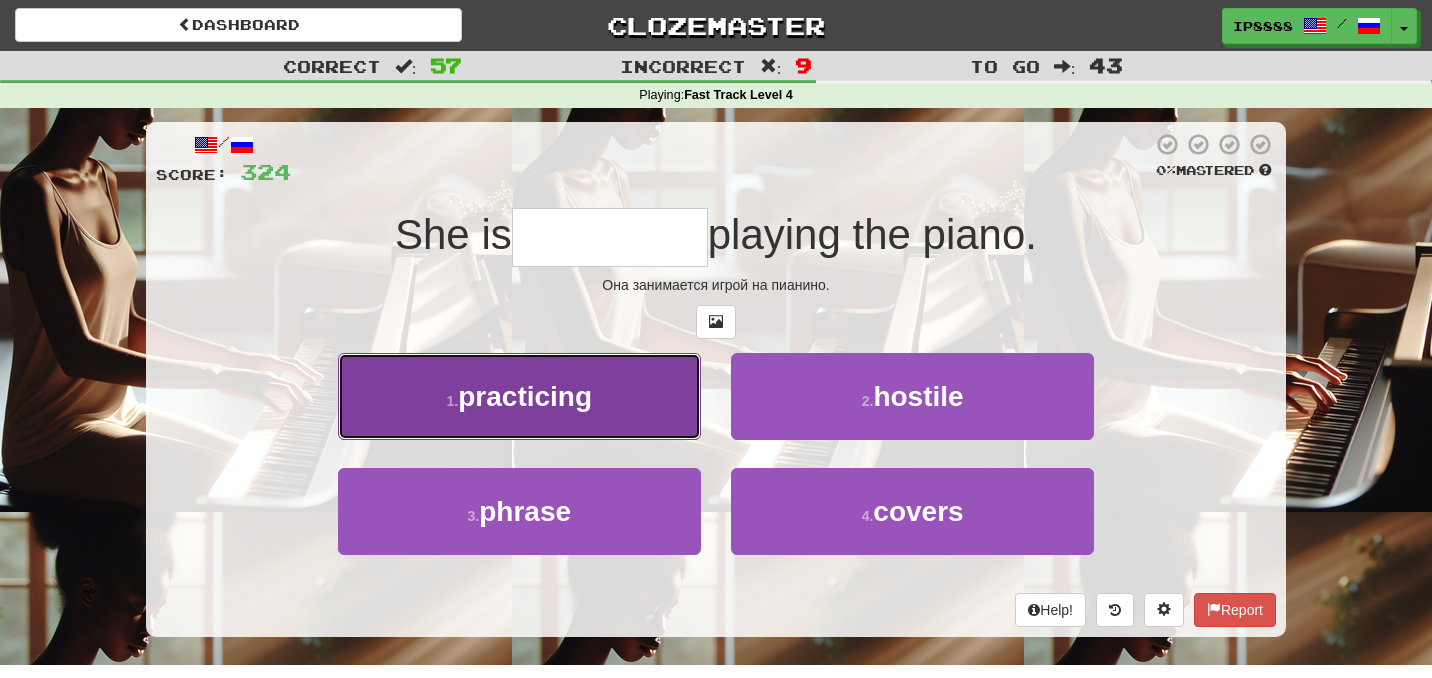 click on "practicing" at bounding box center (525, 396) 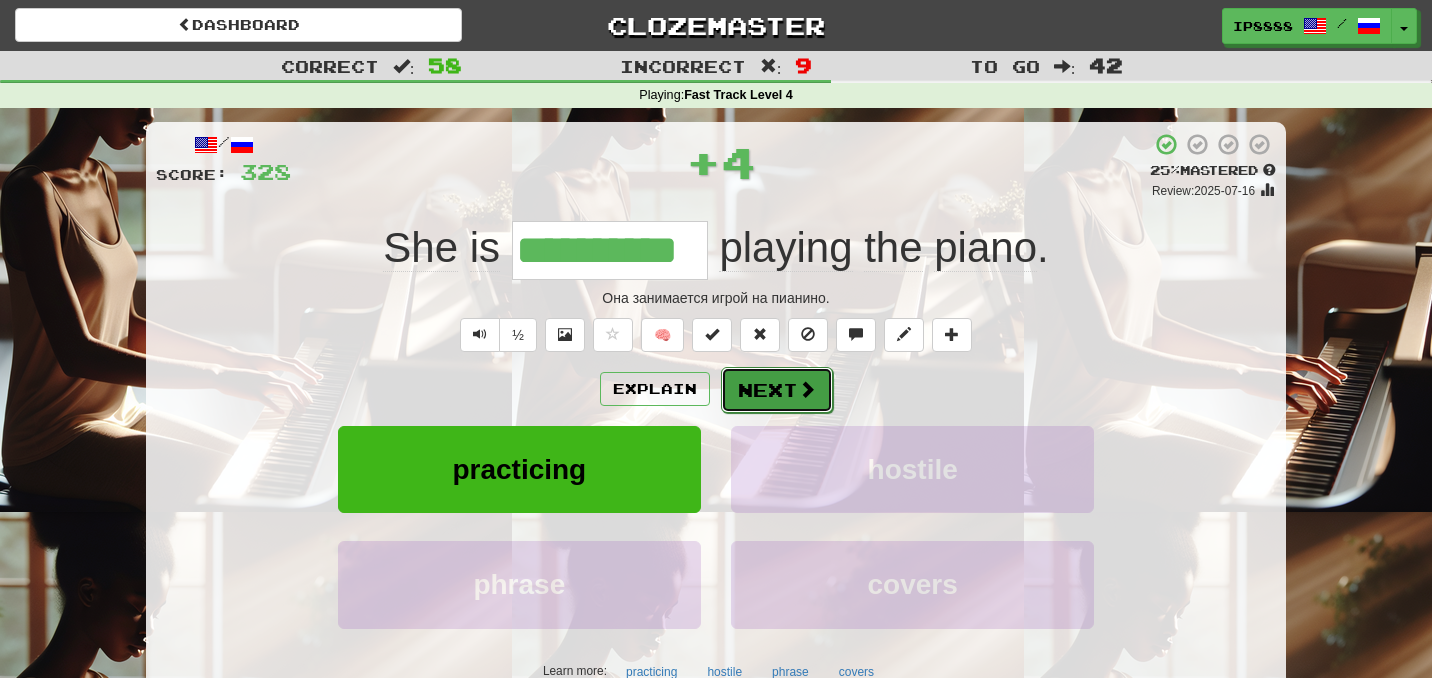 click on "Next" at bounding box center [777, 390] 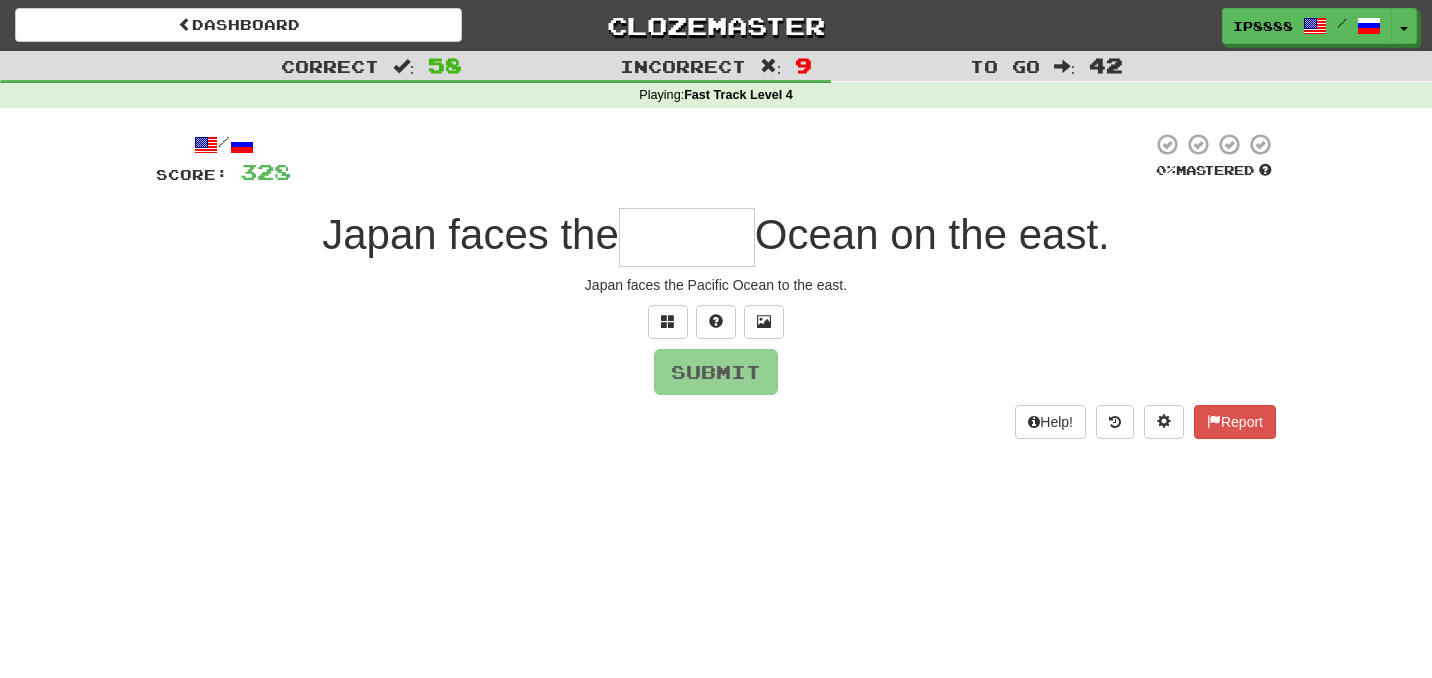 click at bounding box center [687, 237] 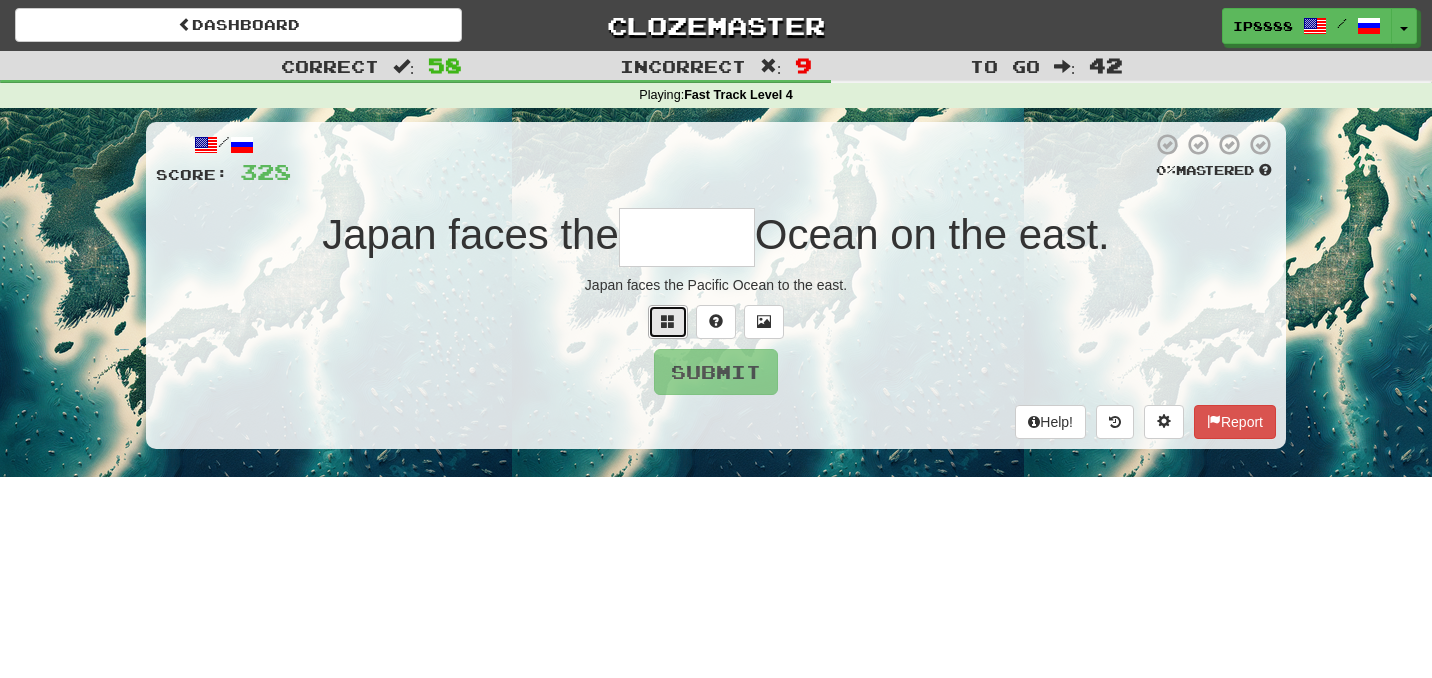 click at bounding box center (668, 322) 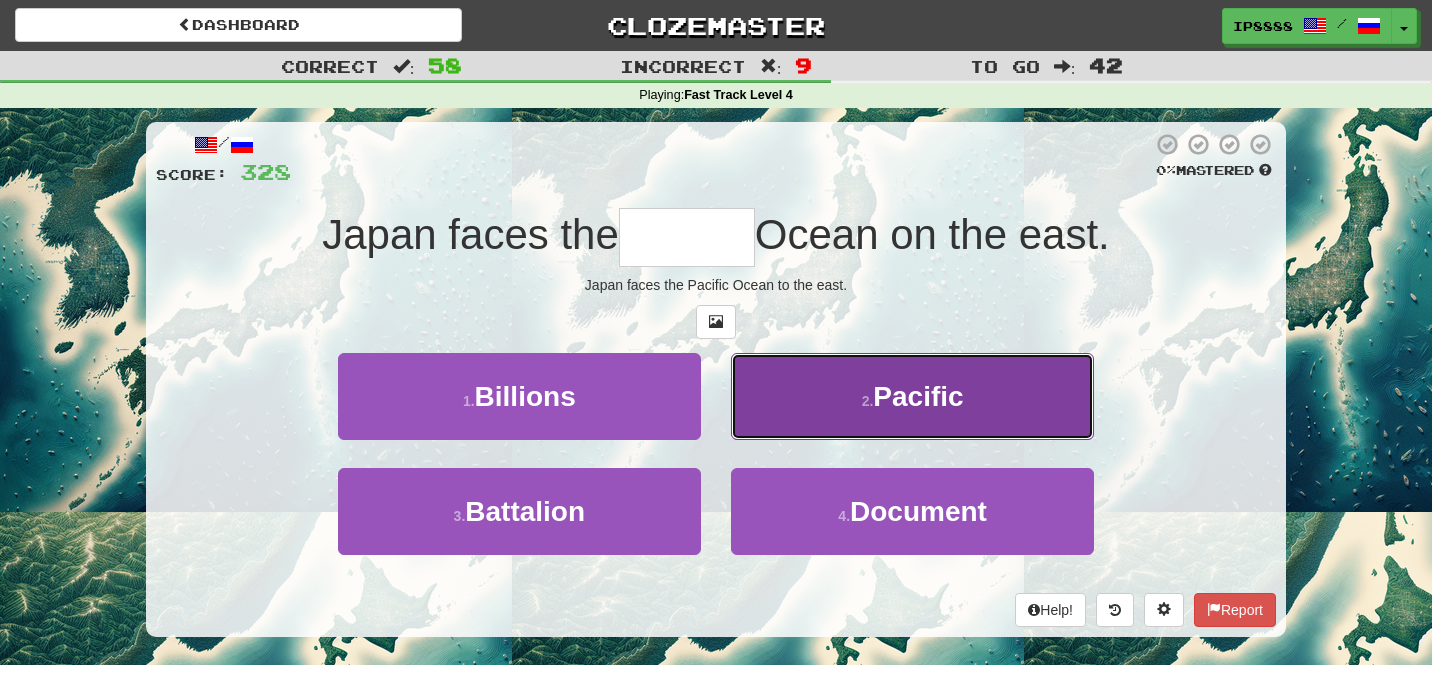 click on "2 . Pacific" at bounding box center [912, 396] 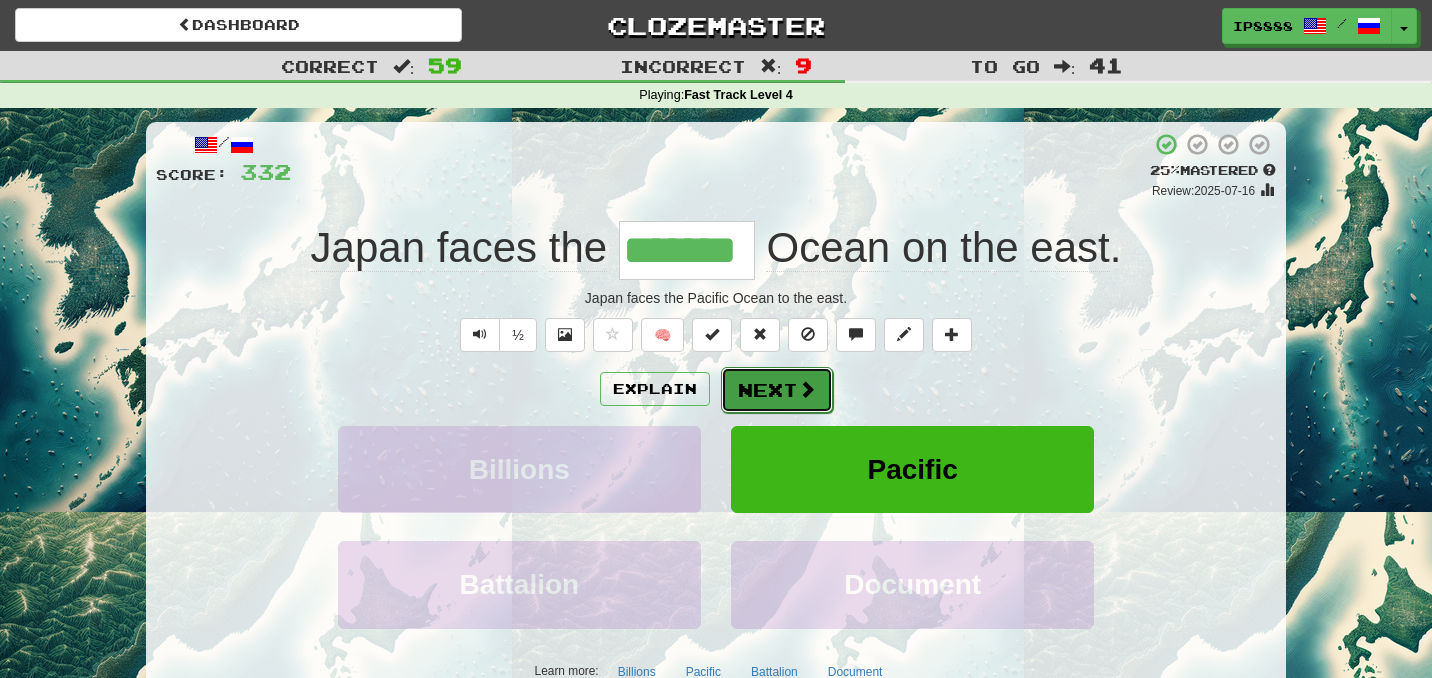 click on "Next" at bounding box center [777, 390] 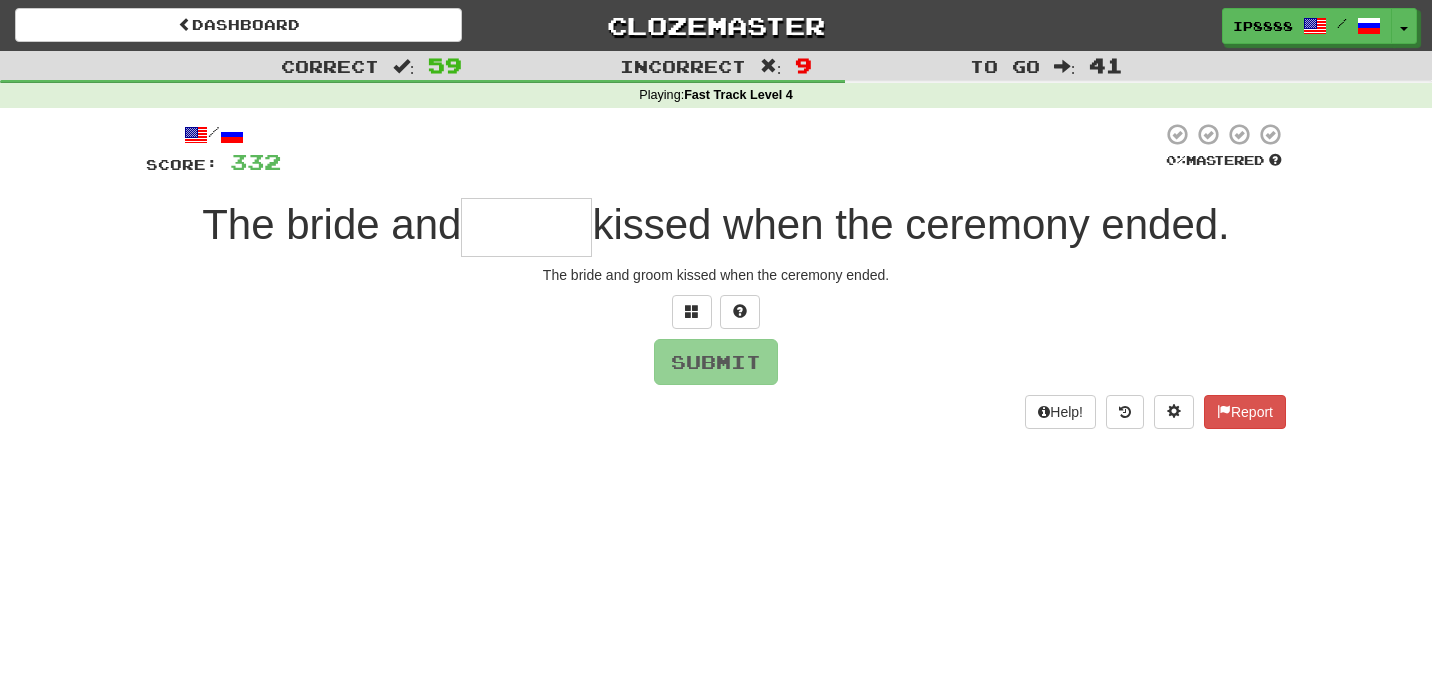 click at bounding box center [526, 227] 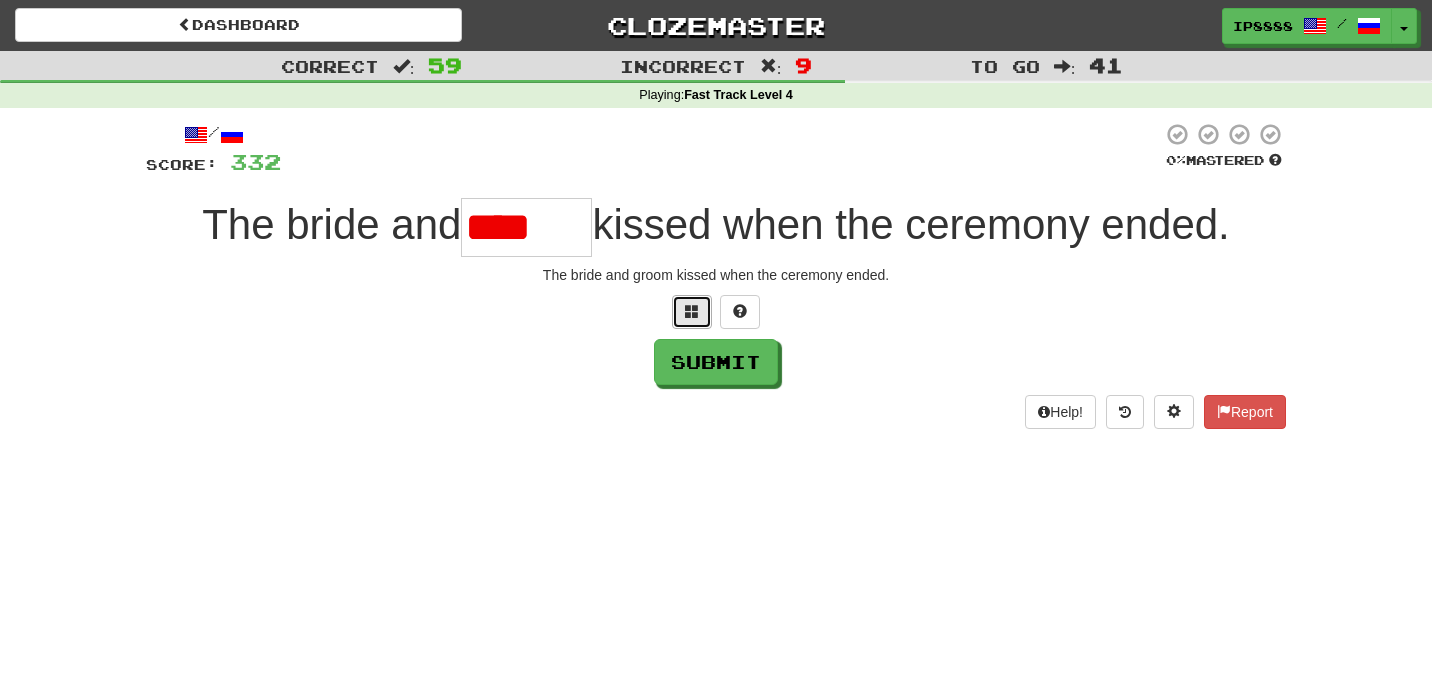 click at bounding box center (692, 311) 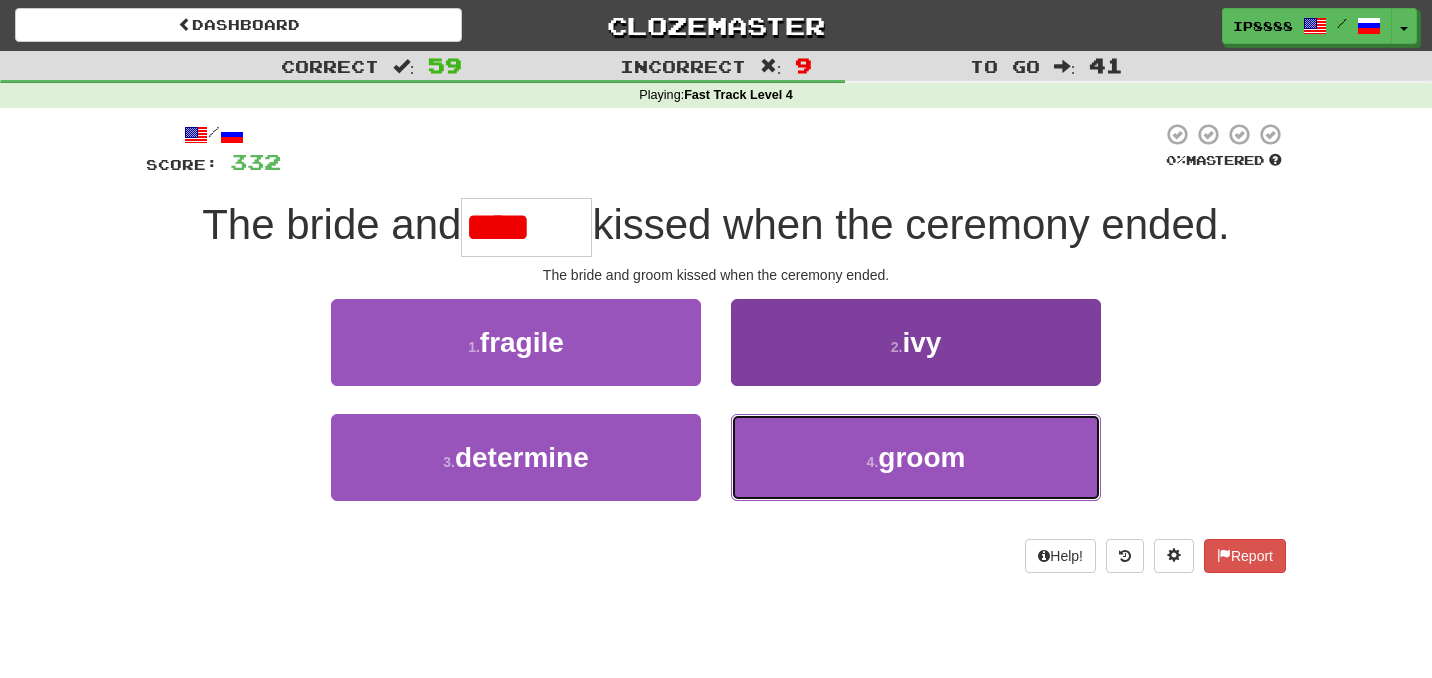 click on "4 .  groom" at bounding box center (916, 457) 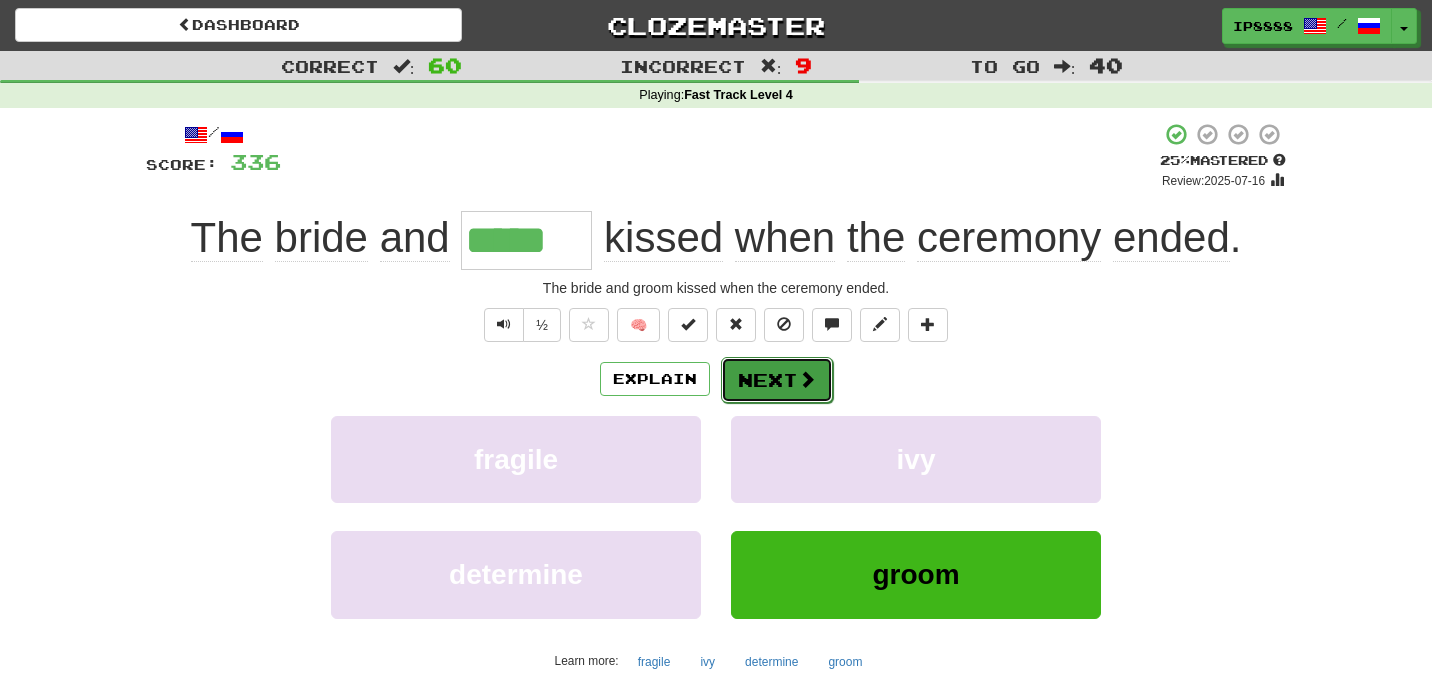 click on "Next" at bounding box center [777, 380] 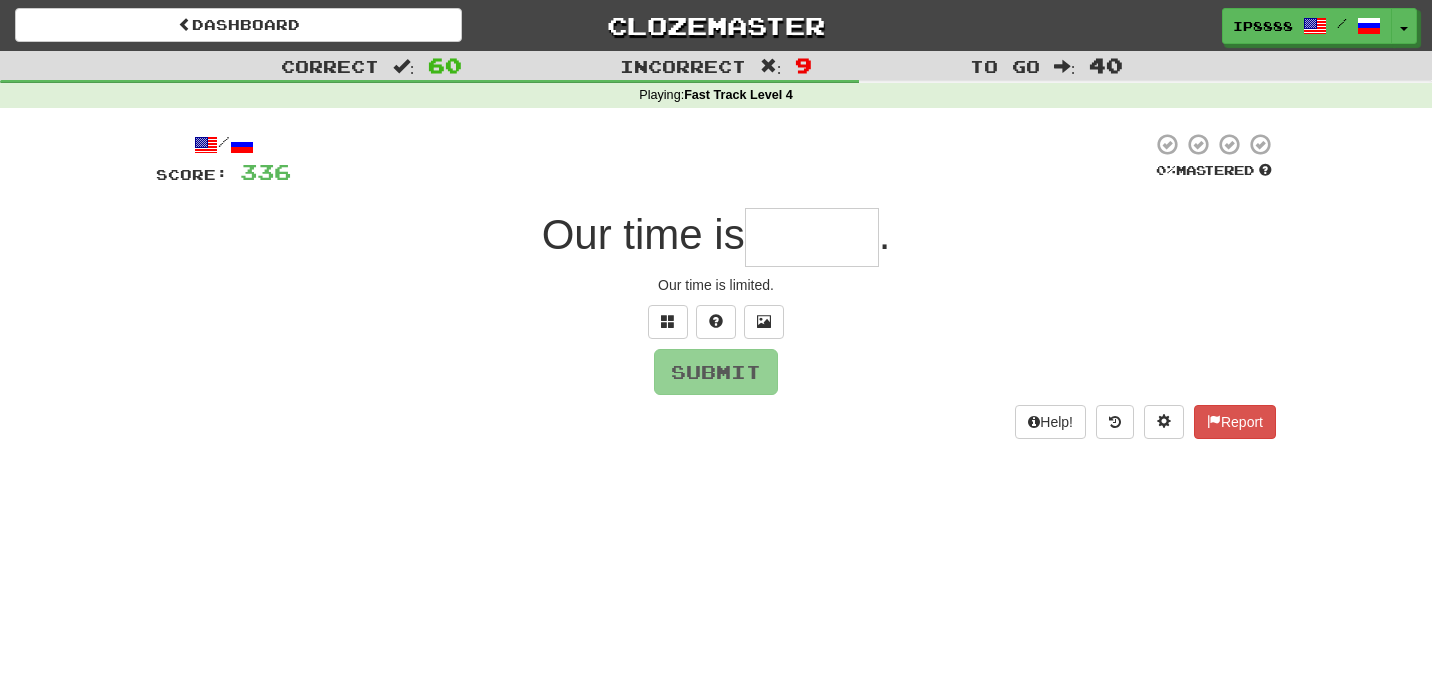 click at bounding box center (812, 237) 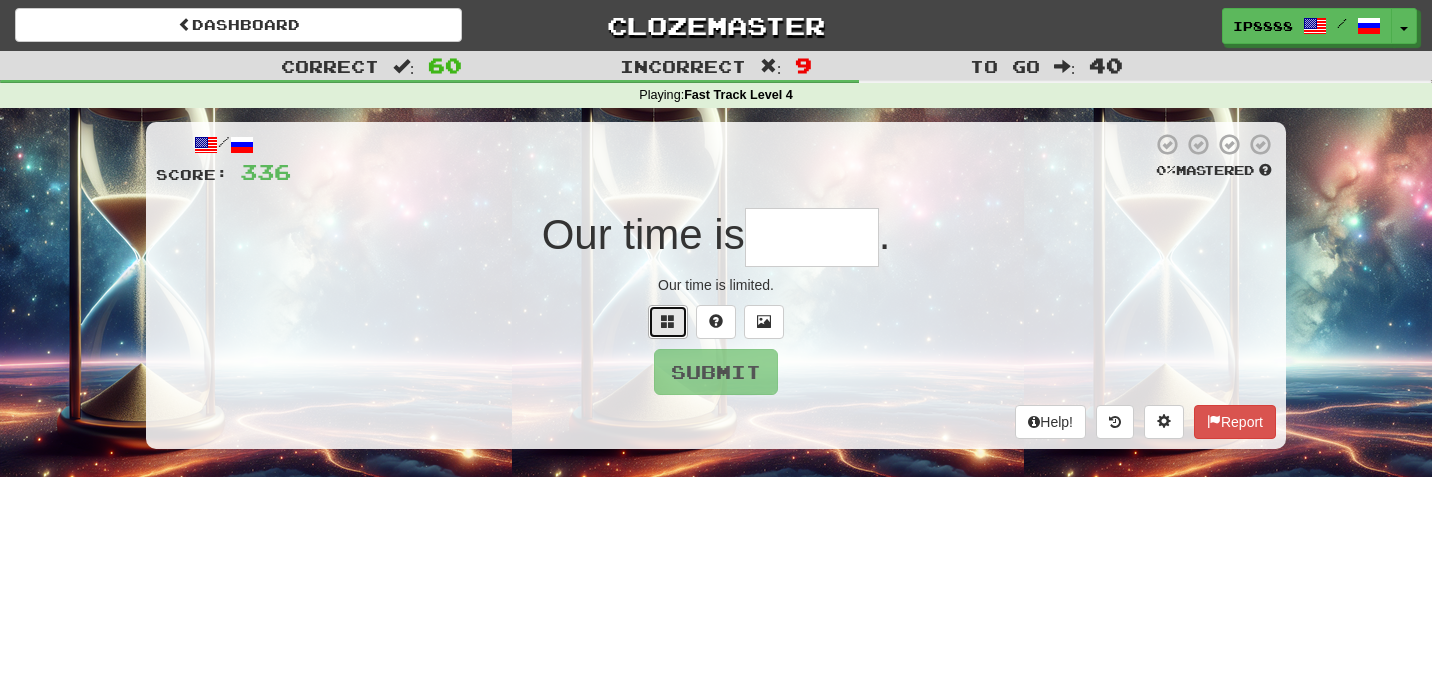 click at bounding box center (668, 321) 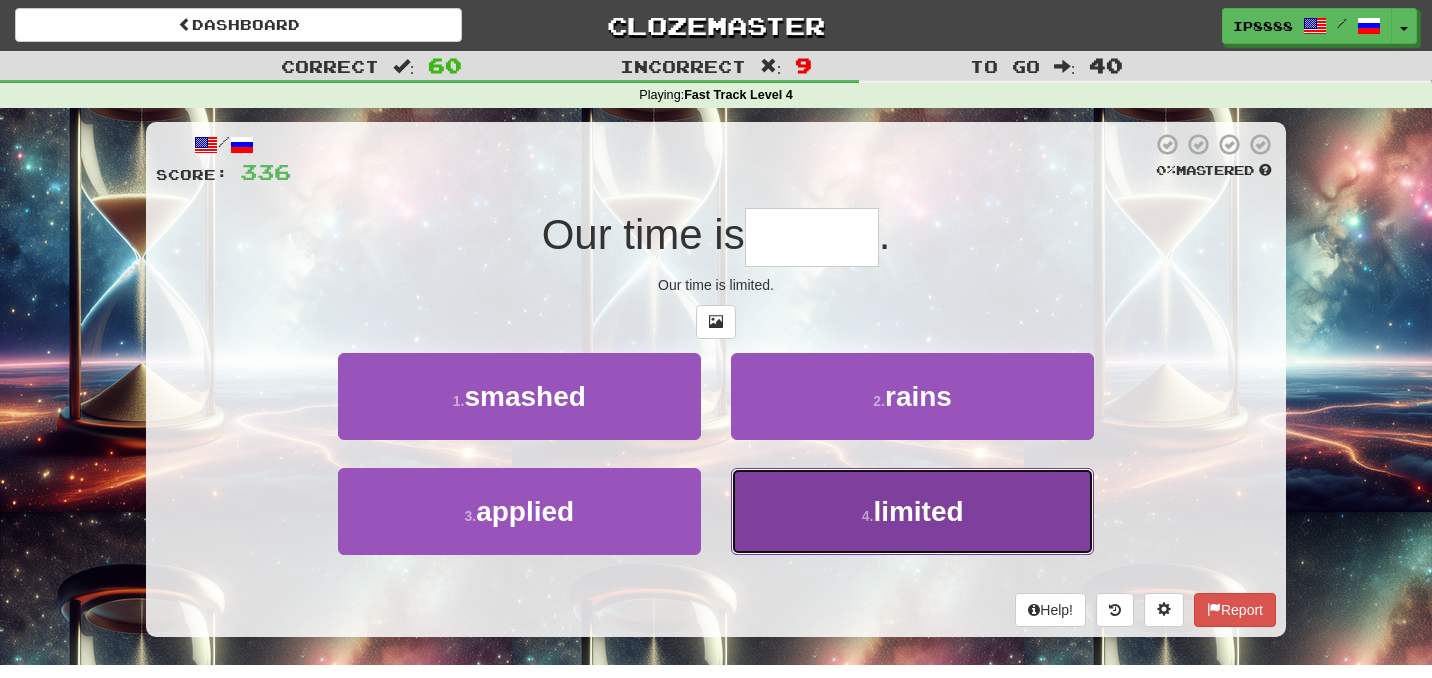 click on "4 . limited" at bounding box center (912, 511) 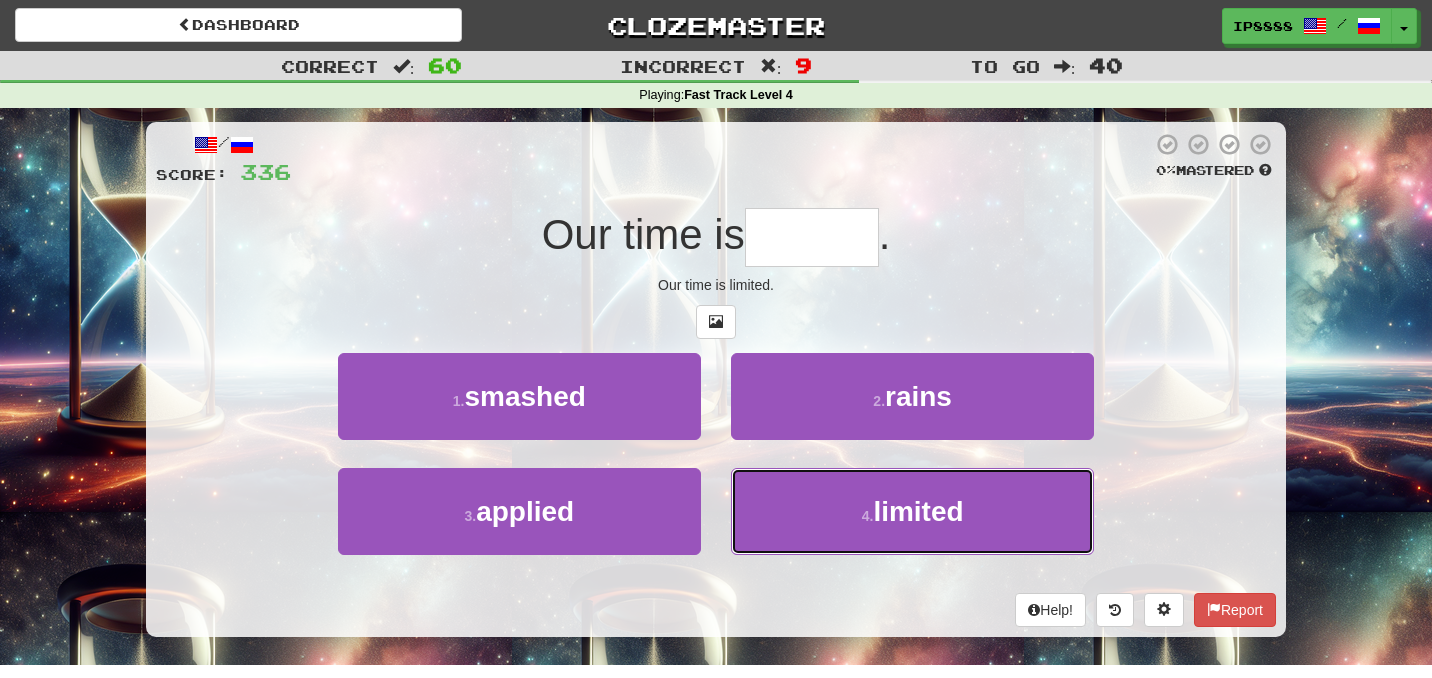 type on "*******" 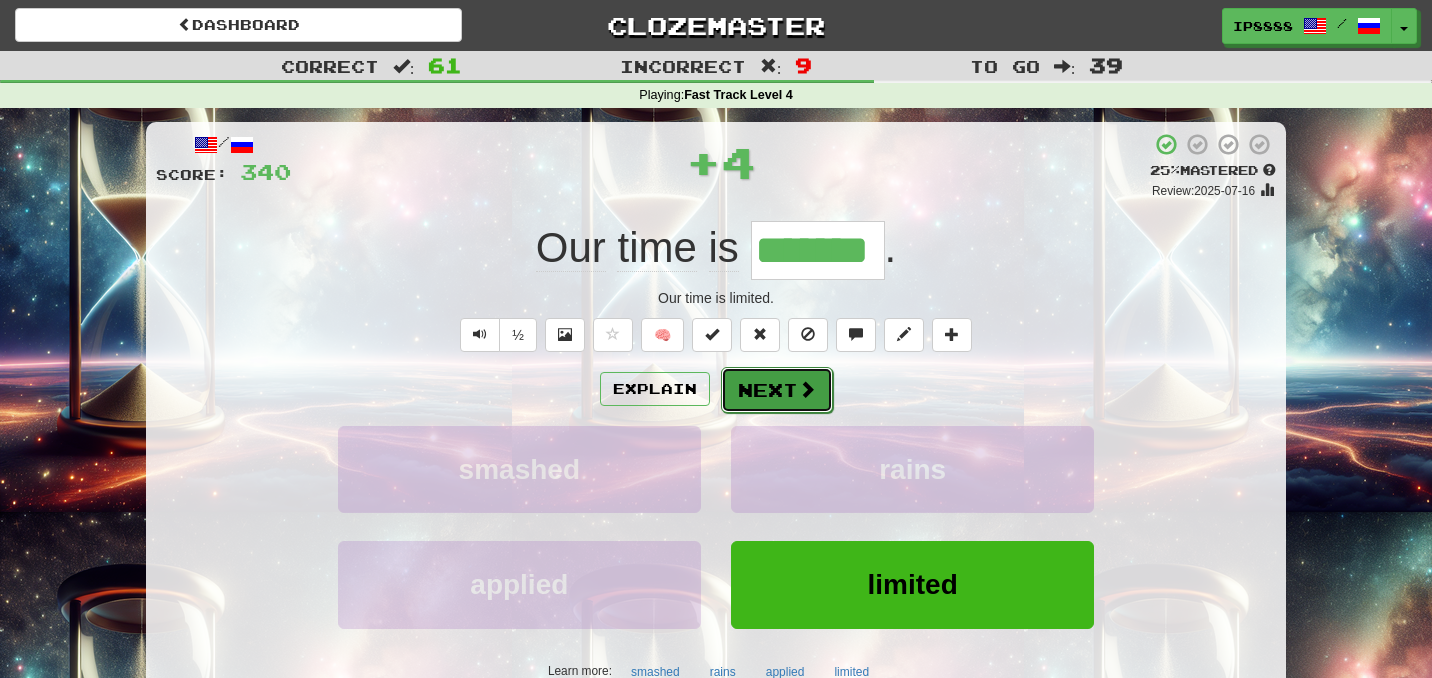 click at bounding box center [807, 389] 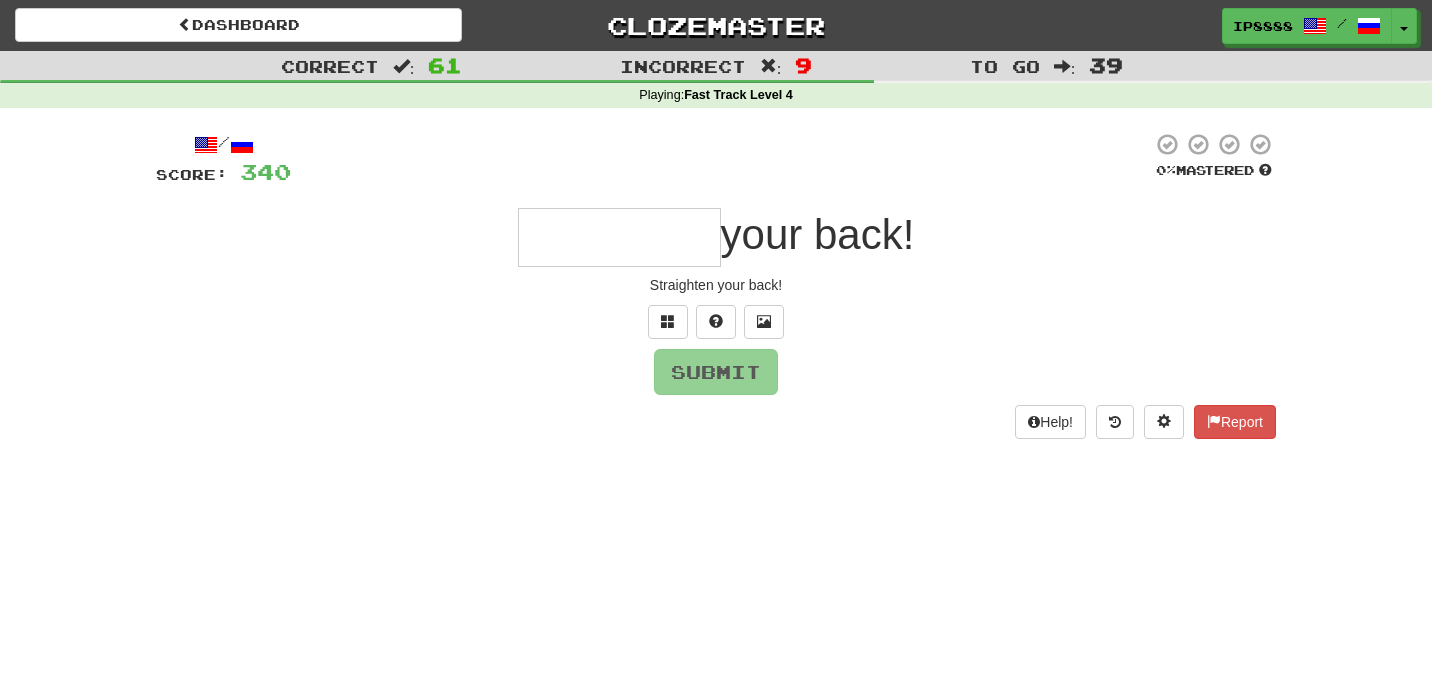 click at bounding box center [619, 237] 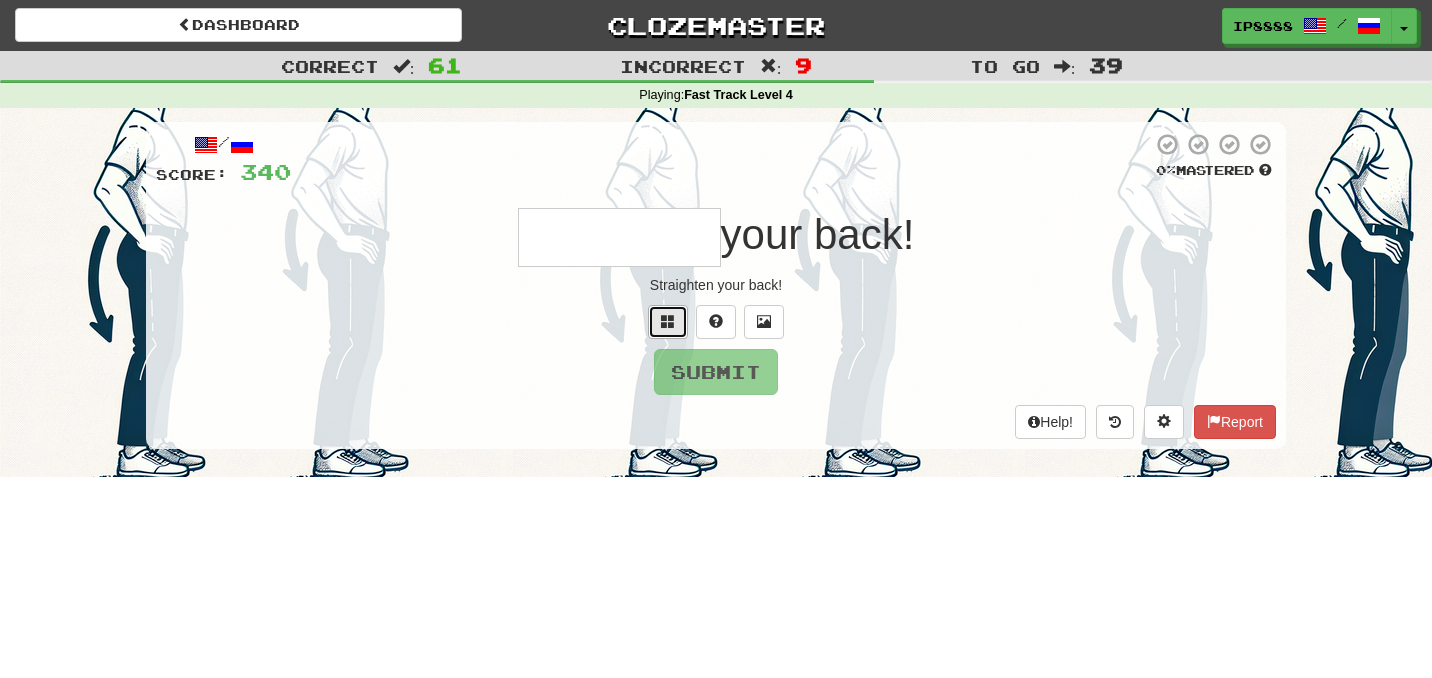 click at bounding box center (668, 322) 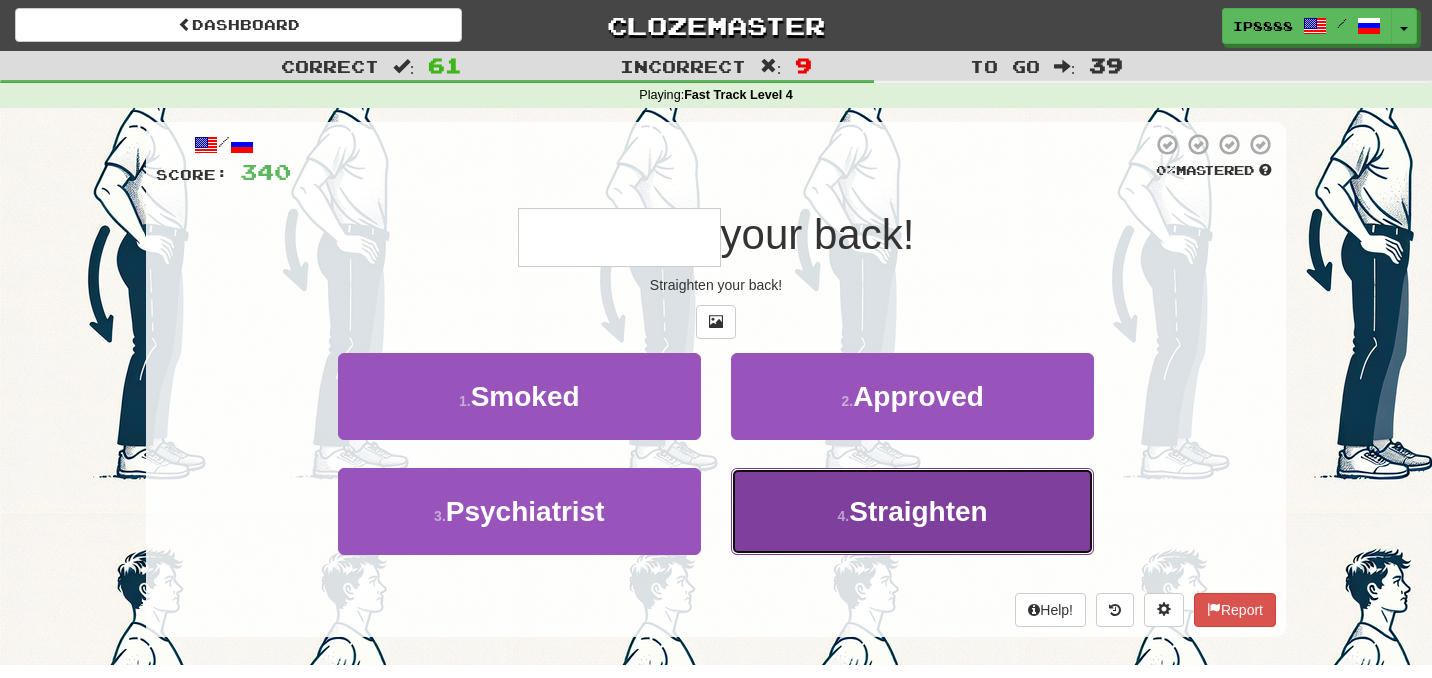 click on "4 .  Straighten" at bounding box center (912, 511) 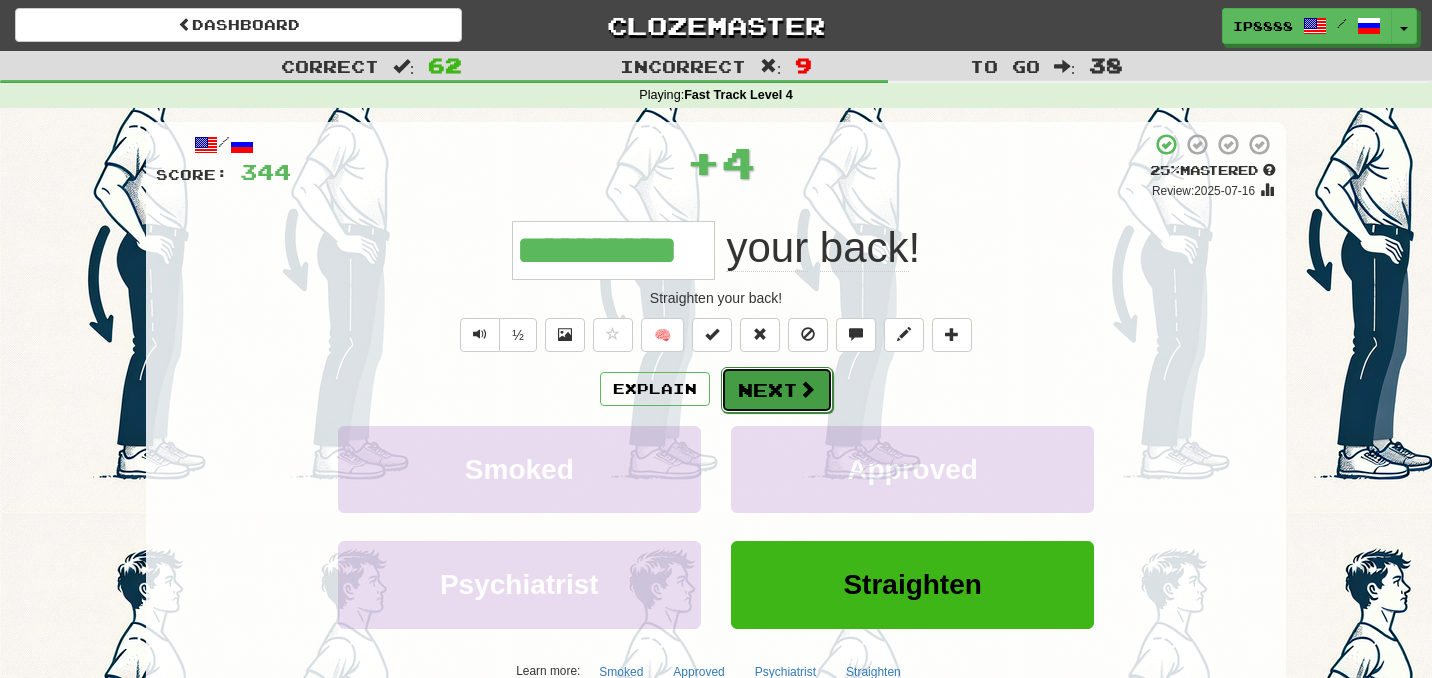 click on "Next" at bounding box center (777, 390) 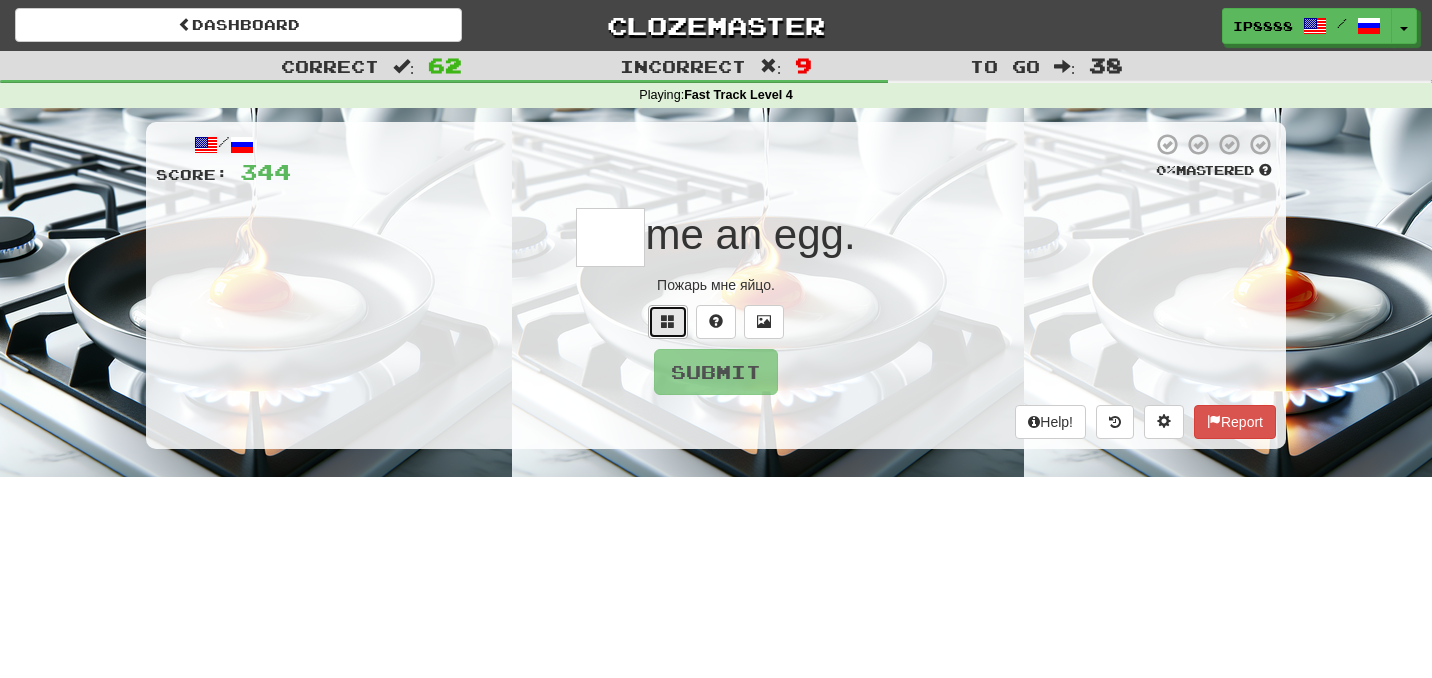 click at bounding box center [668, 322] 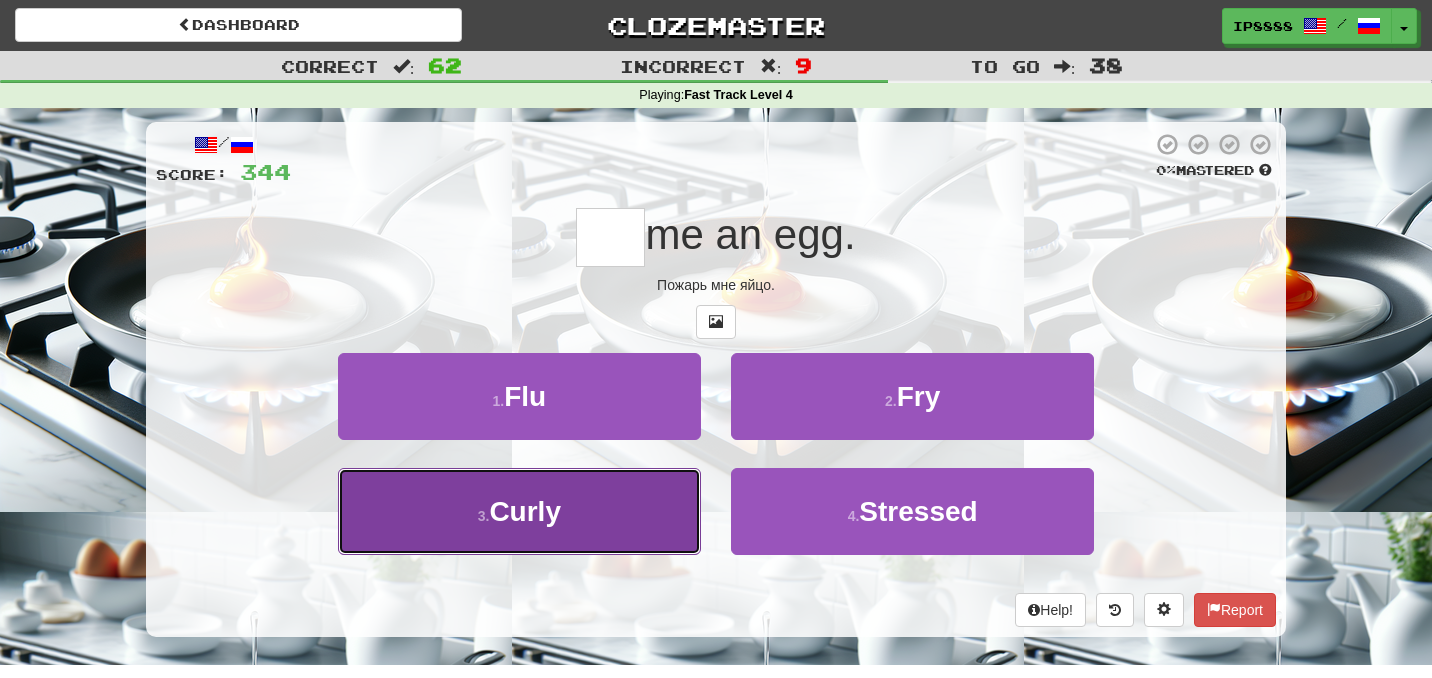 click on "3 . Curly" at bounding box center [519, 511] 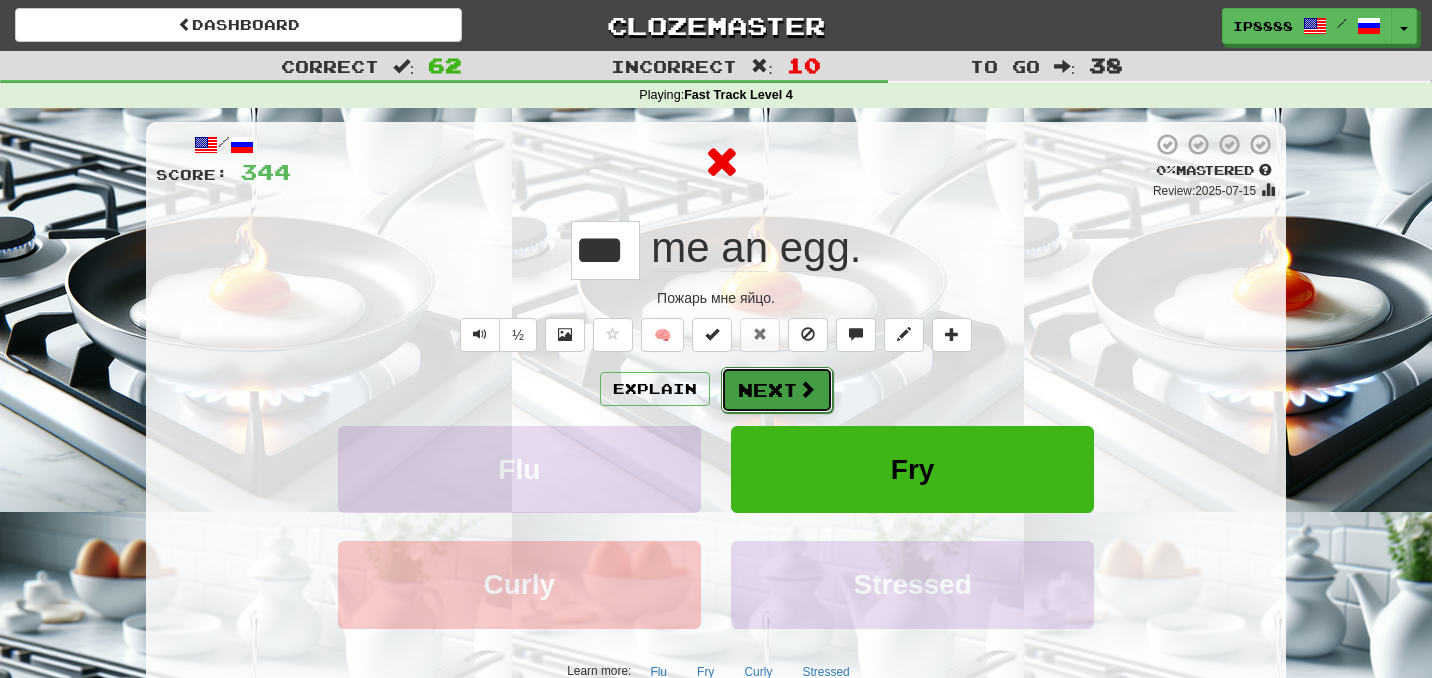click on "Next" at bounding box center (777, 390) 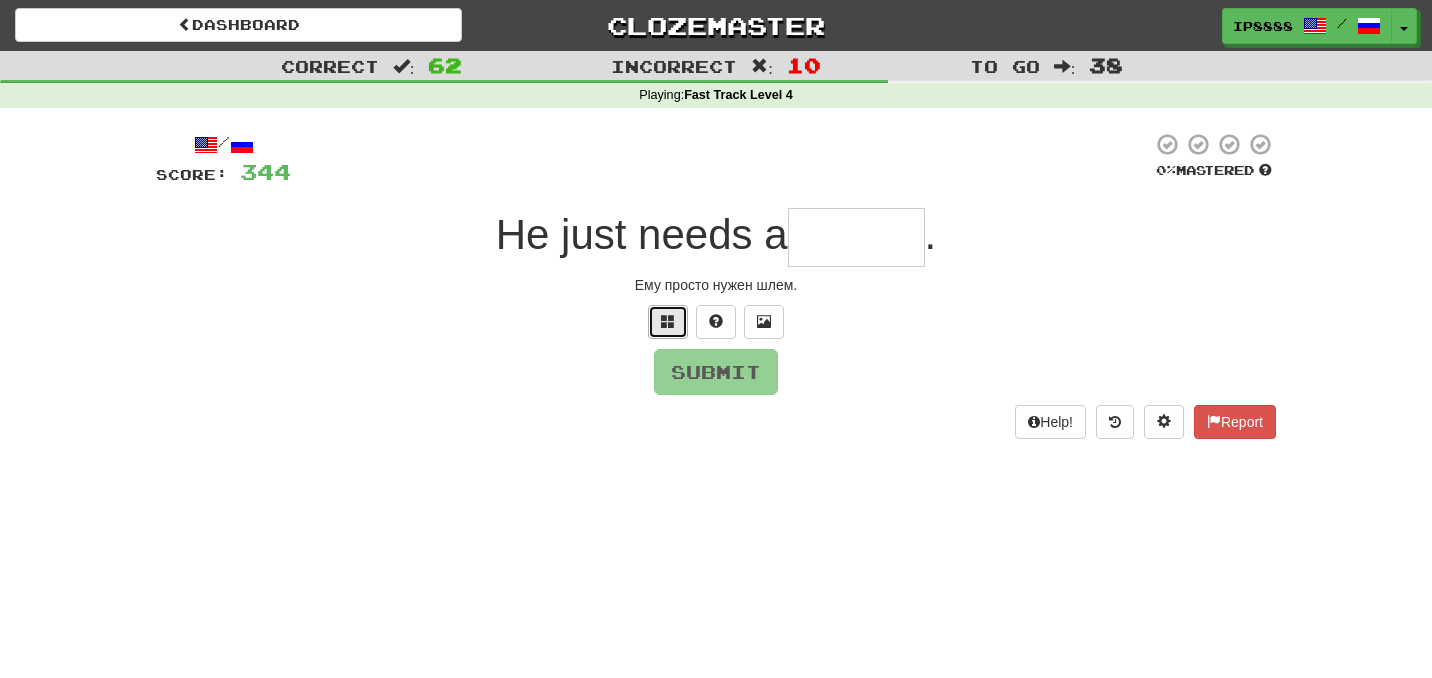click at bounding box center [668, 321] 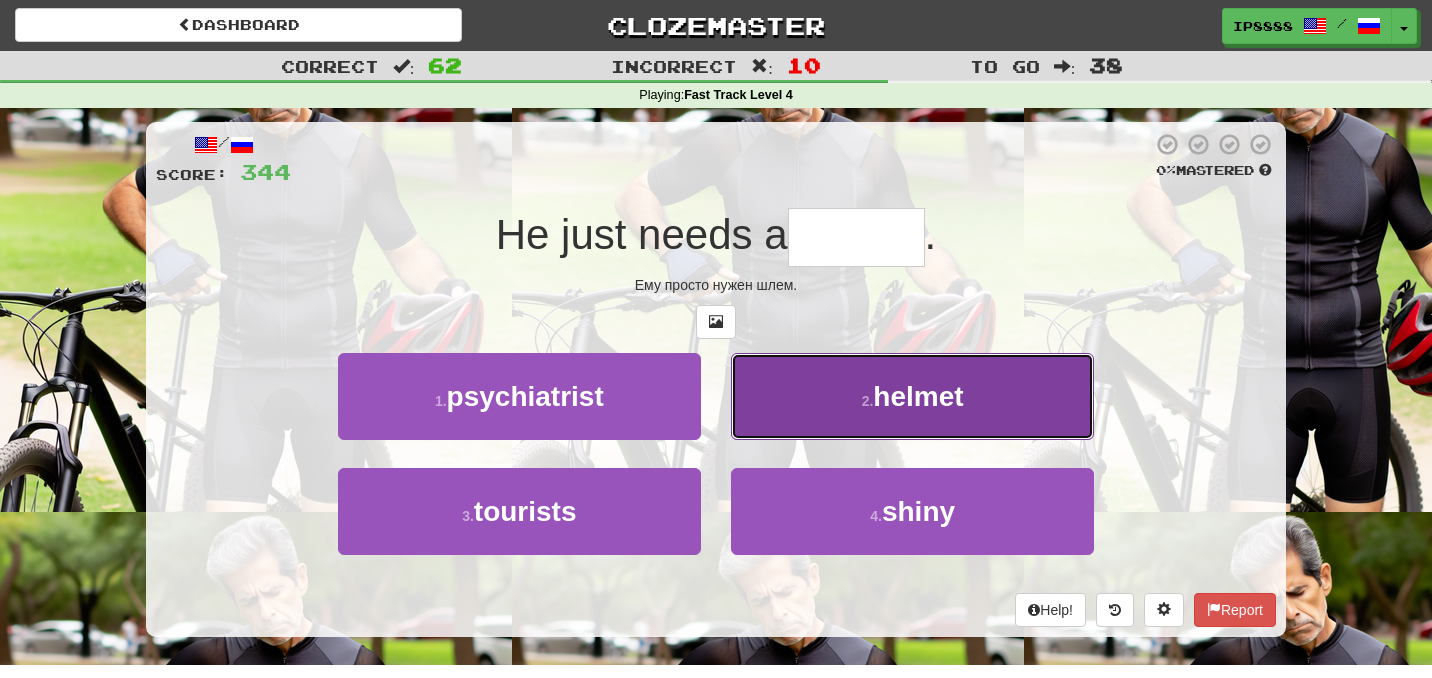 click on "2 . helmet" at bounding box center [912, 396] 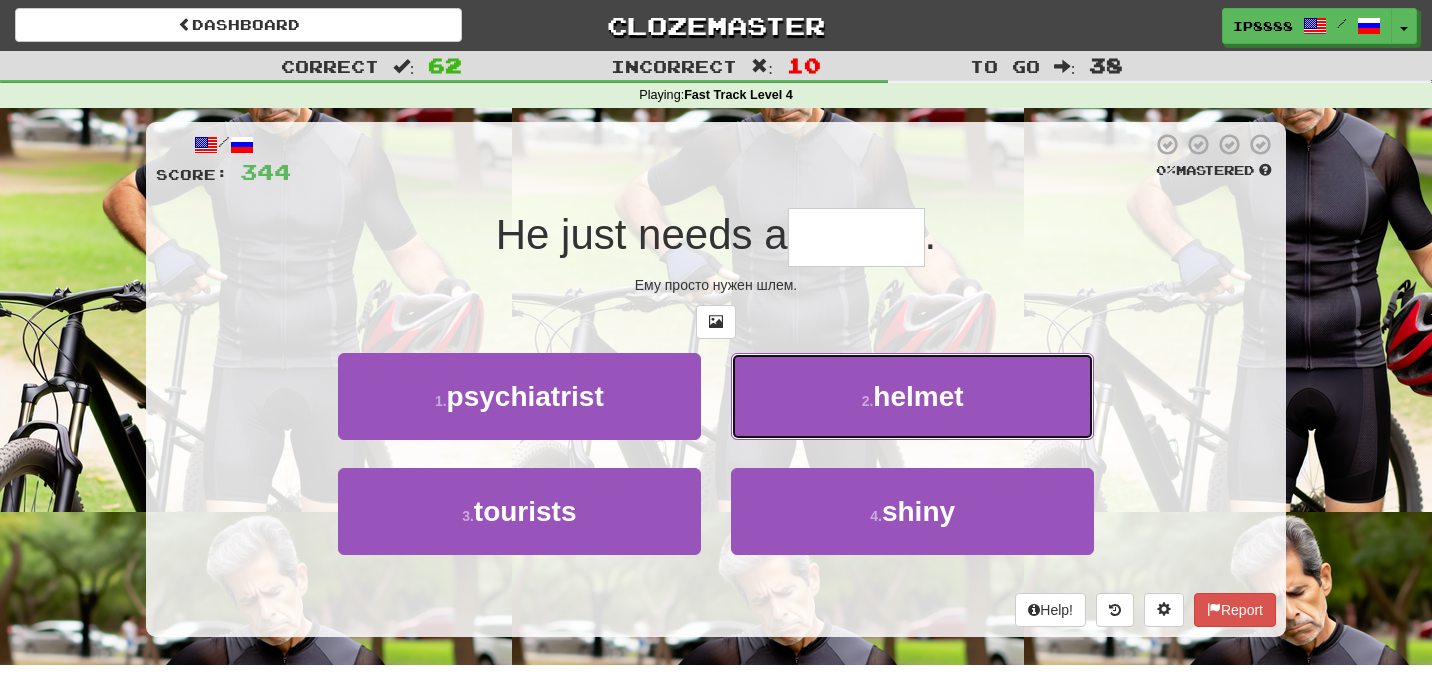 type on "******" 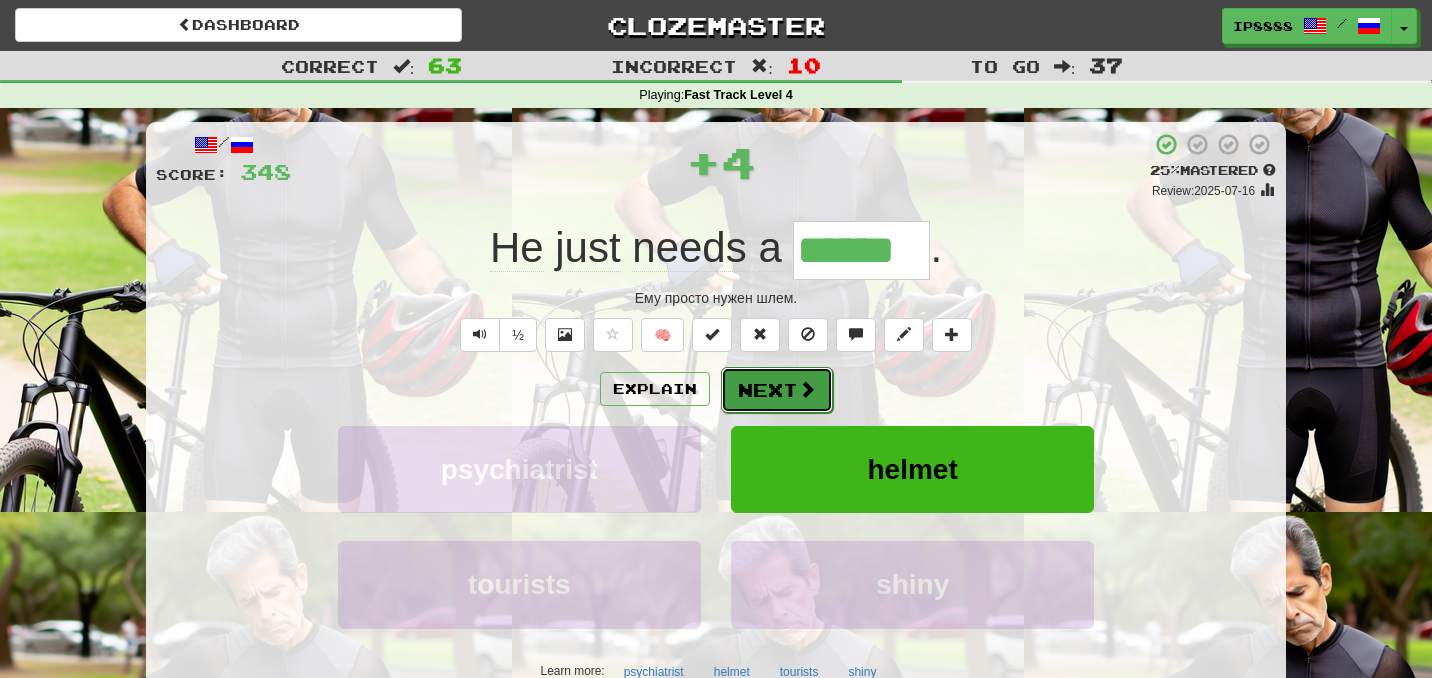 click on "Next" at bounding box center [777, 390] 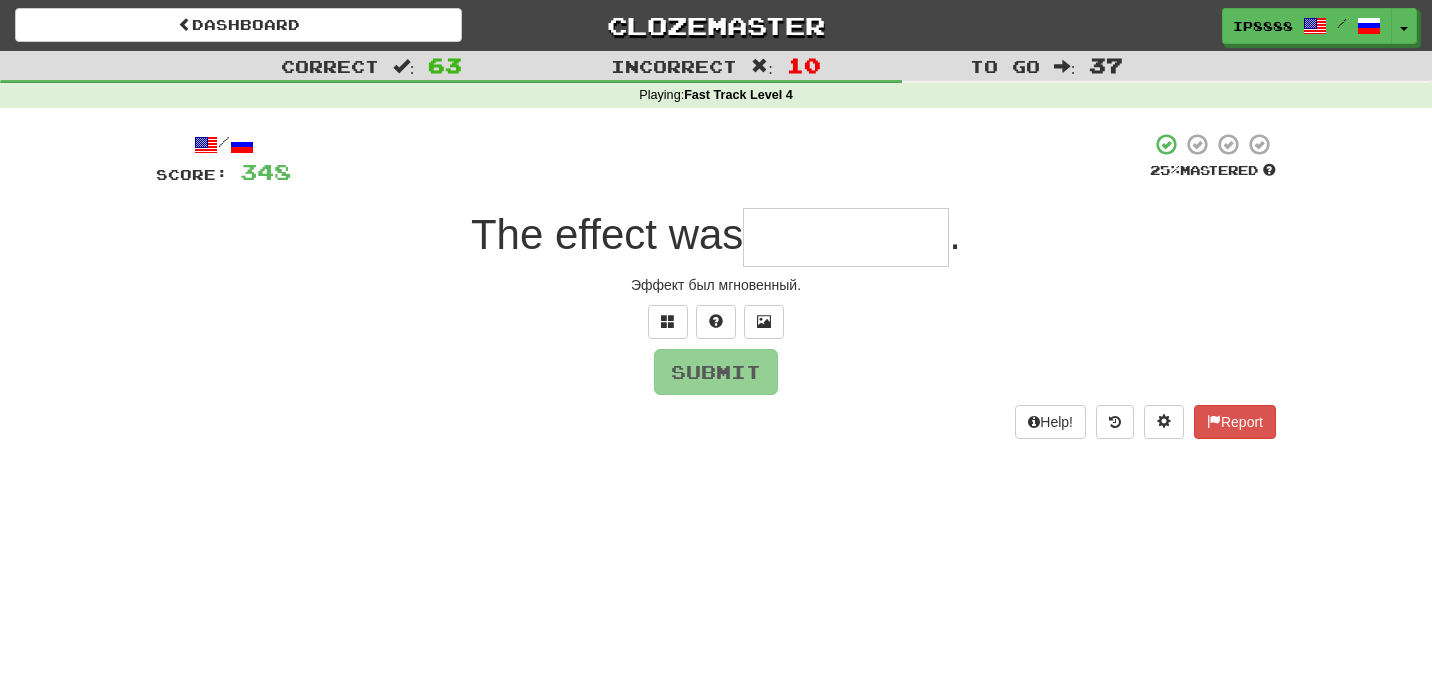 click at bounding box center (846, 237) 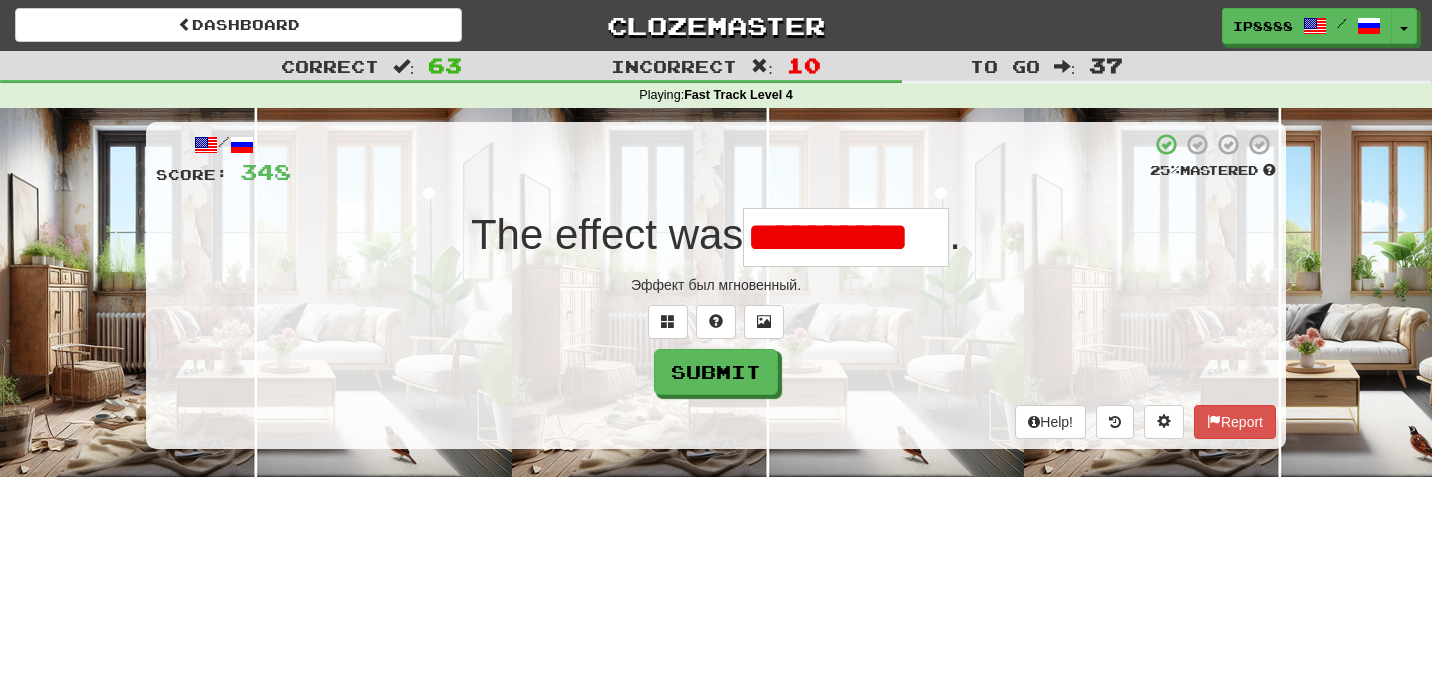scroll, scrollTop: 0, scrollLeft: 0, axis: both 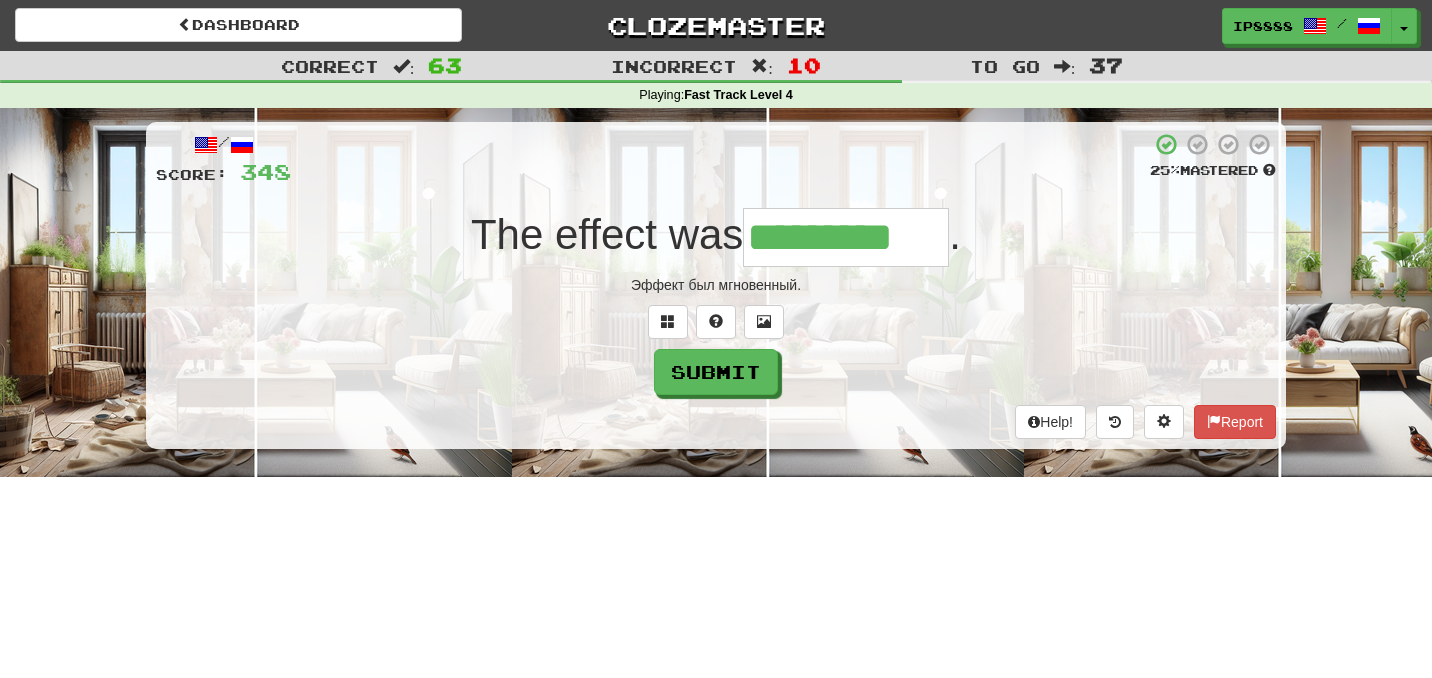 type on "*********" 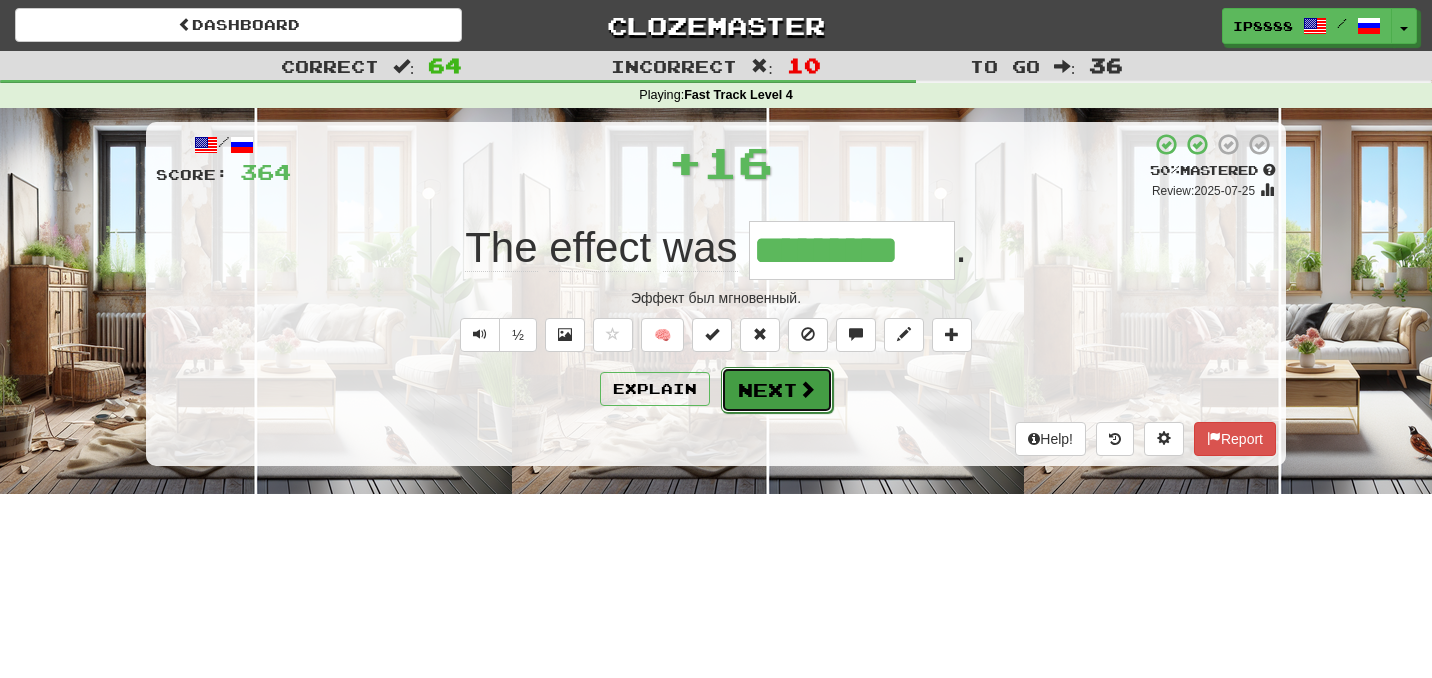 click on "Next" at bounding box center (777, 390) 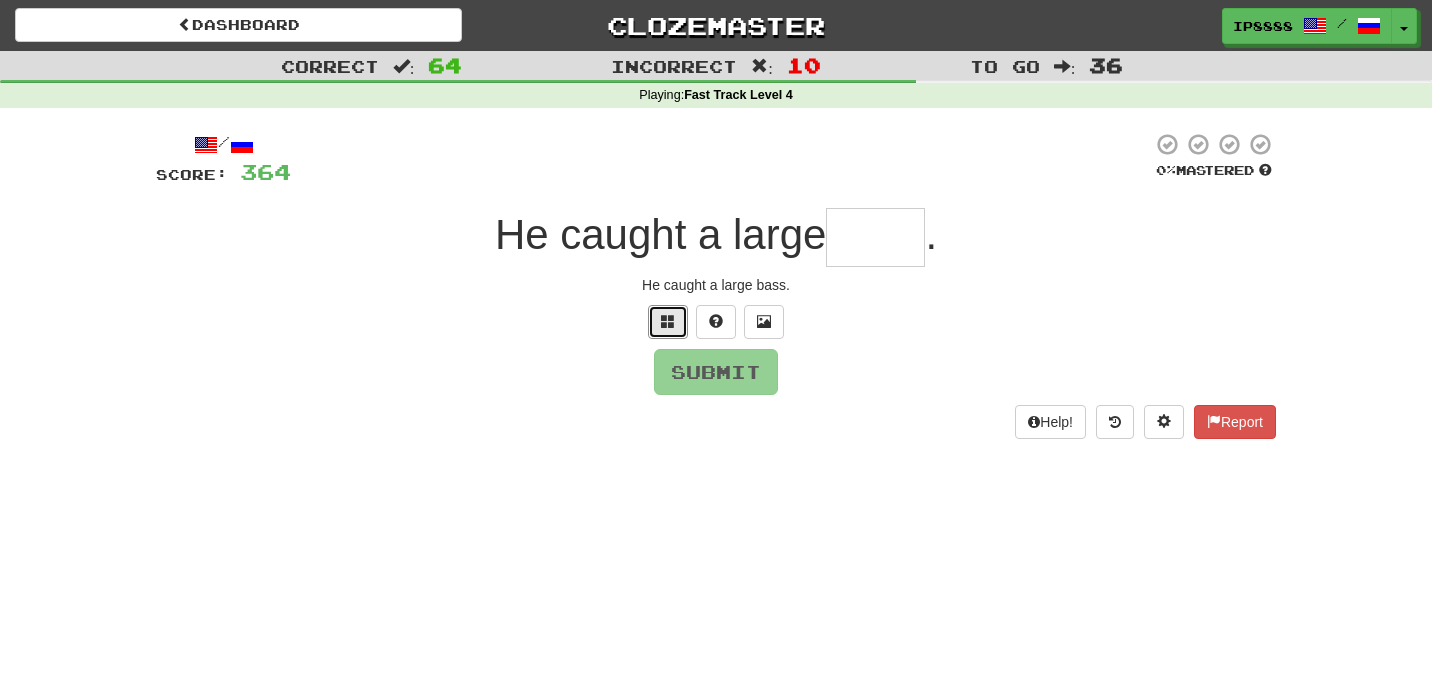 click at bounding box center (668, 321) 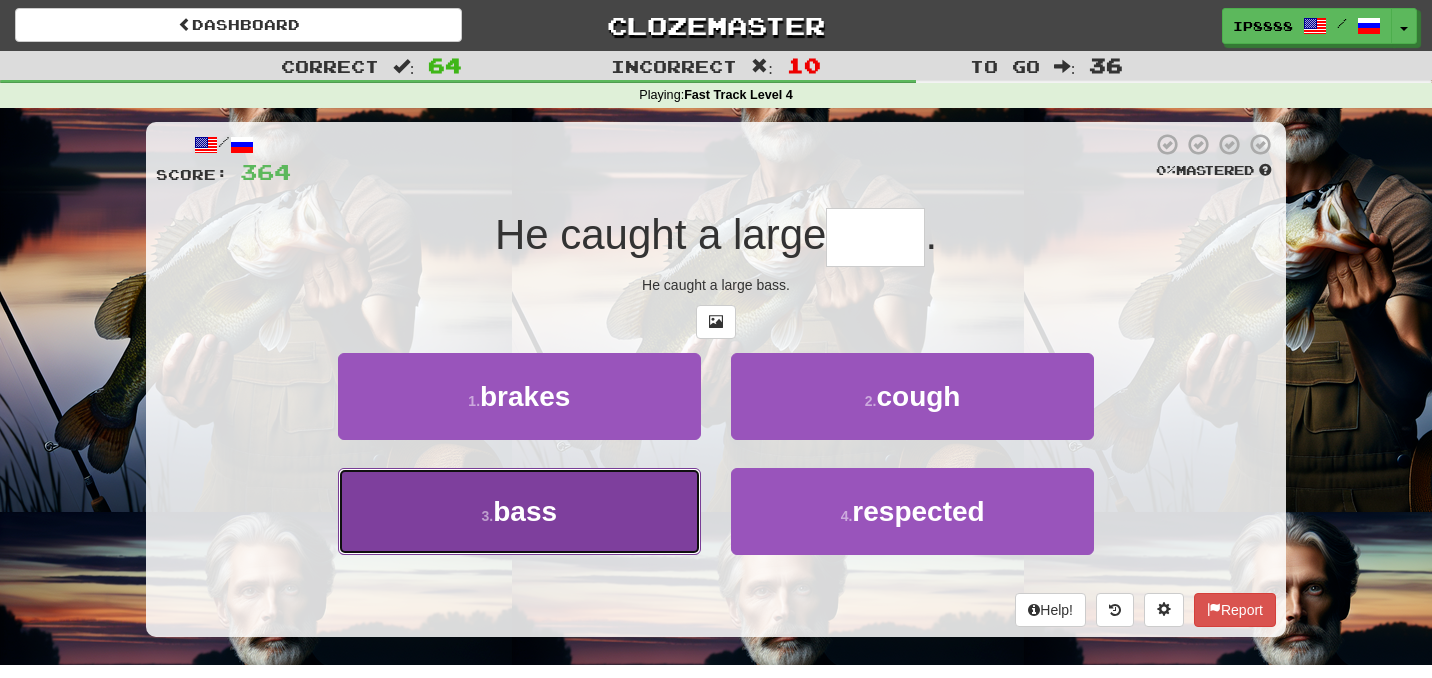 click on "3 . bass" at bounding box center (519, 511) 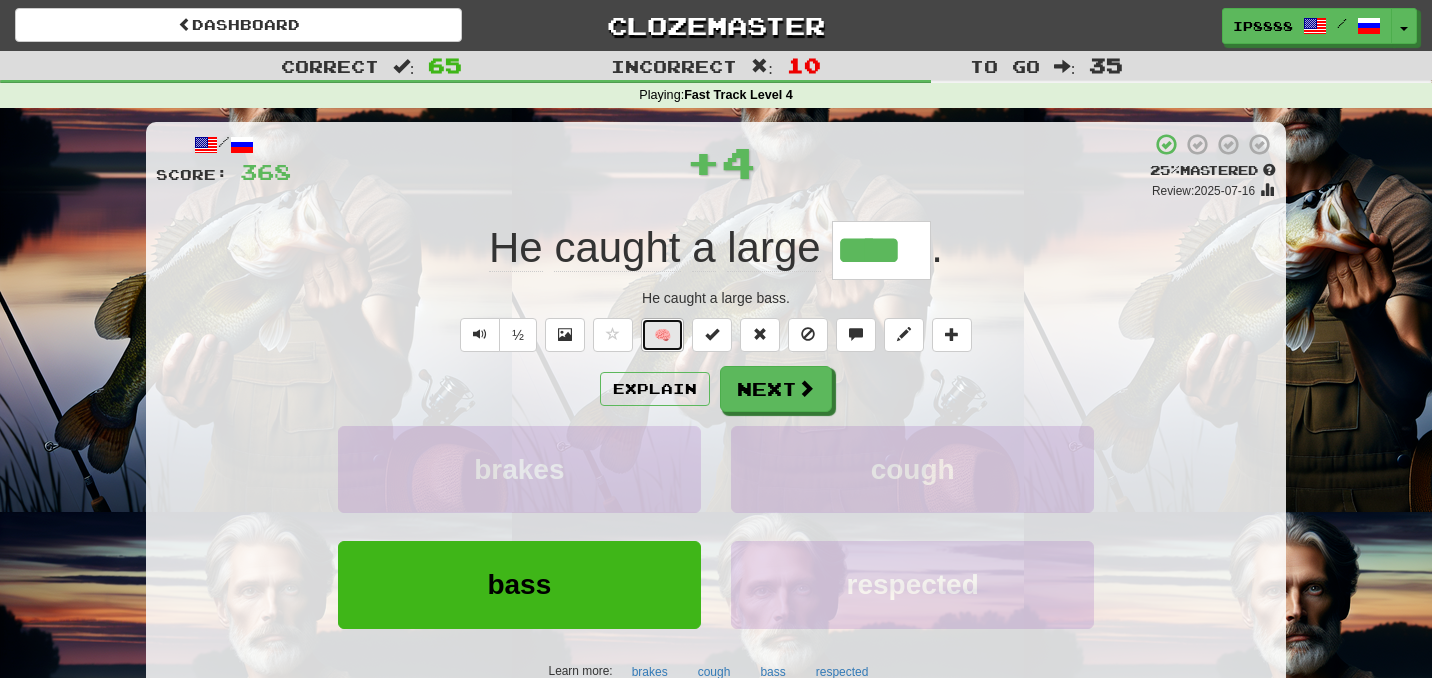 click on "🧠" at bounding box center (662, 335) 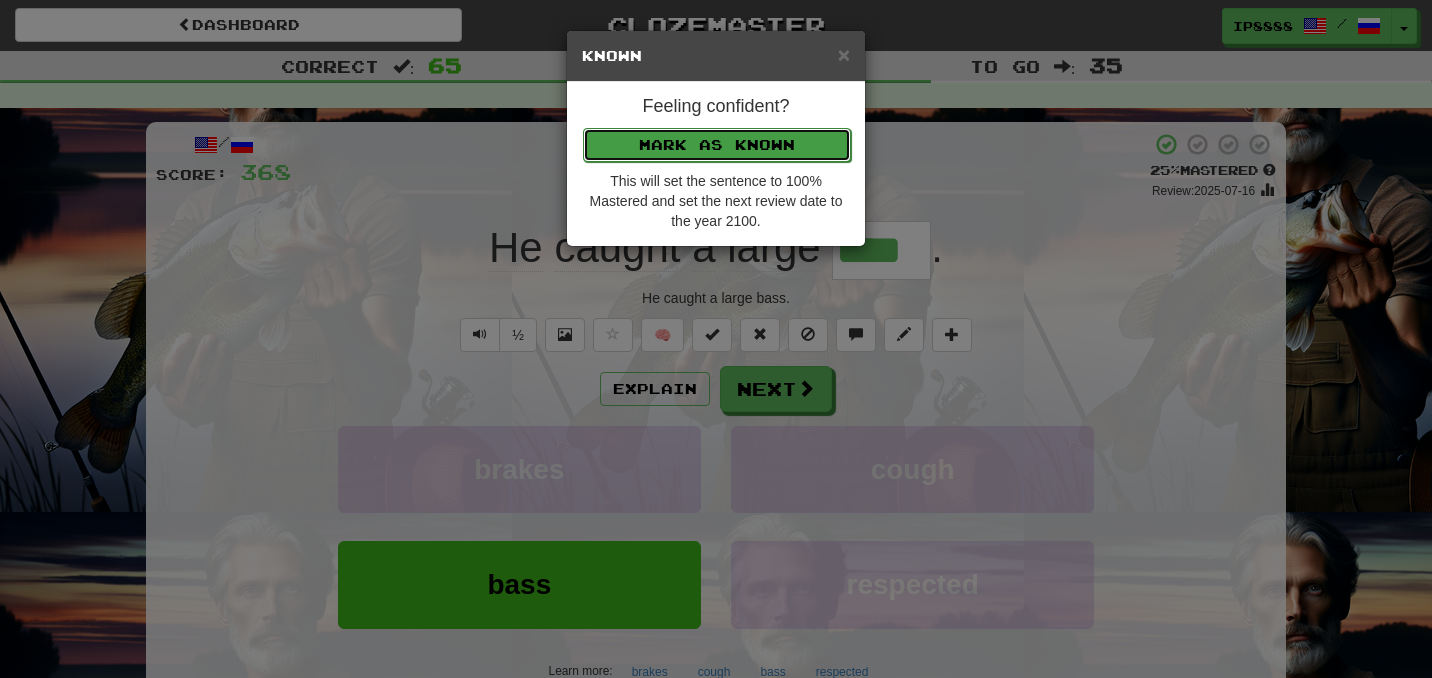 click on "Mark as Known" at bounding box center (717, 145) 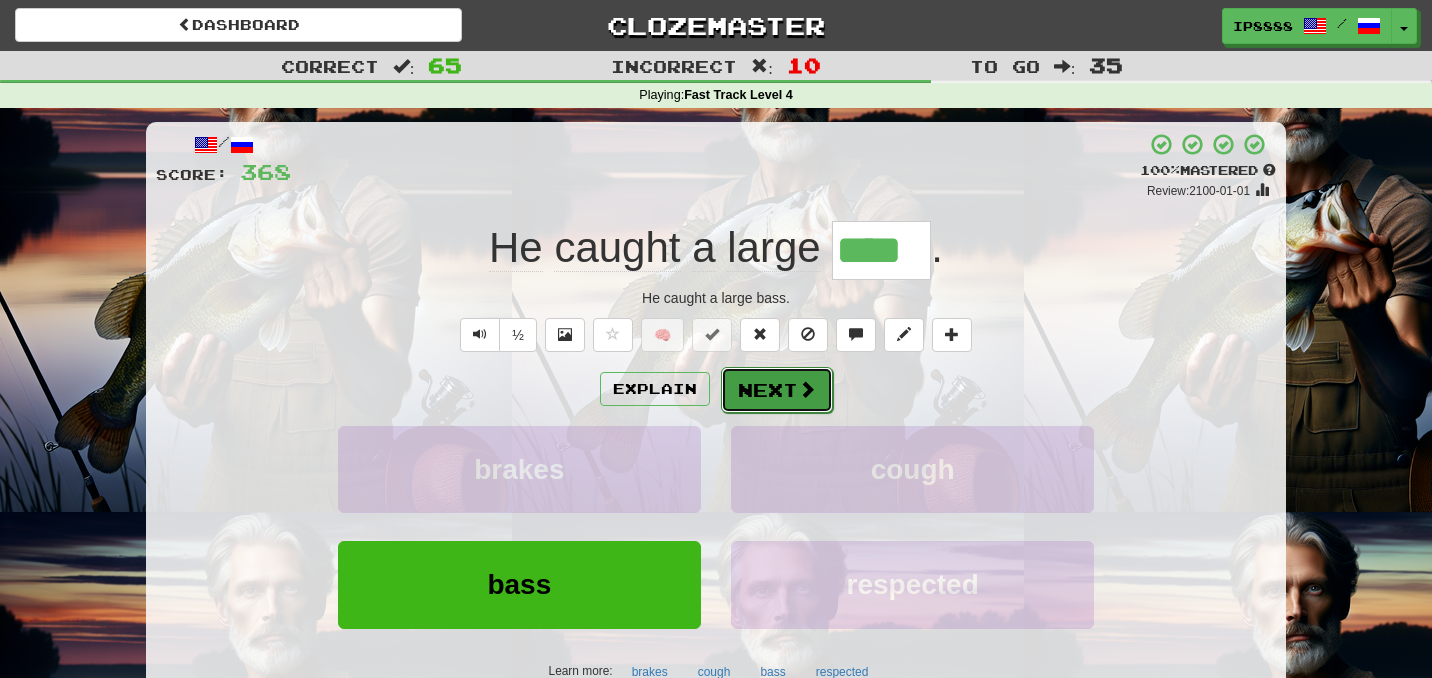 click on "Next" at bounding box center (777, 390) 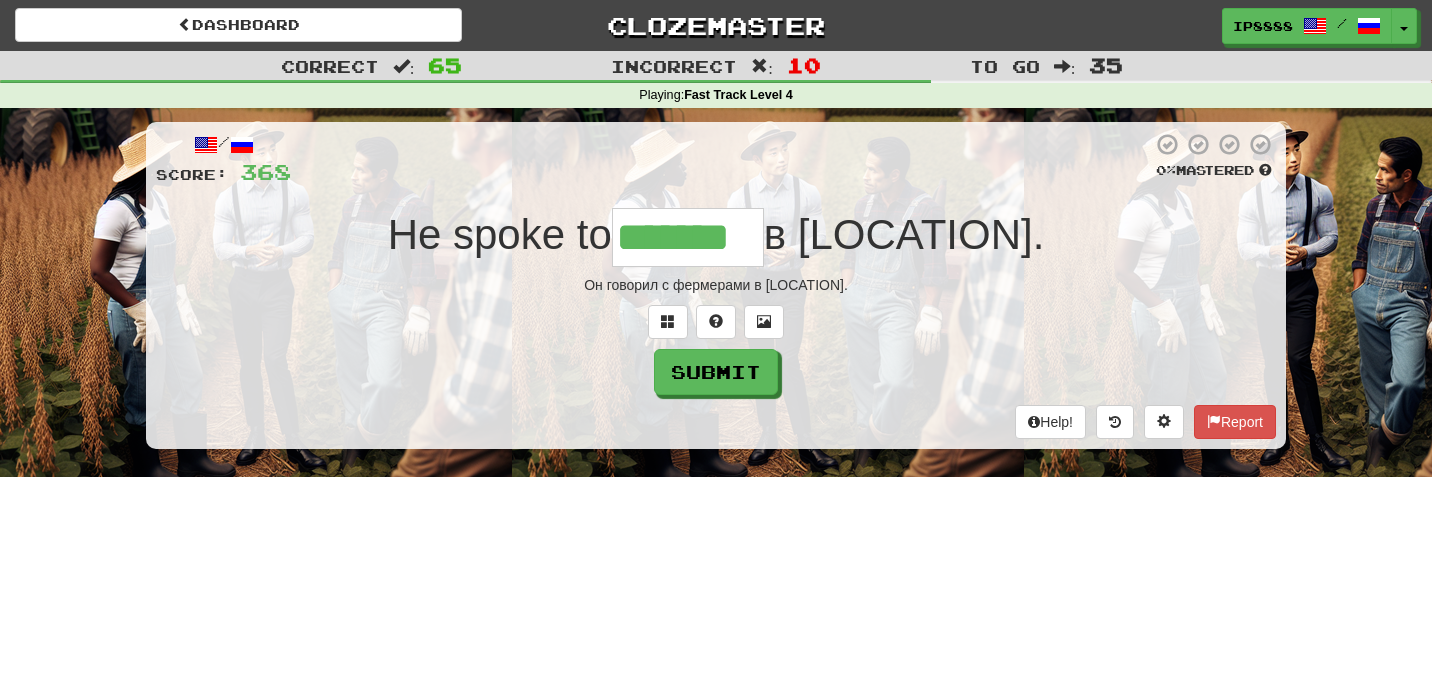 type on "*******" 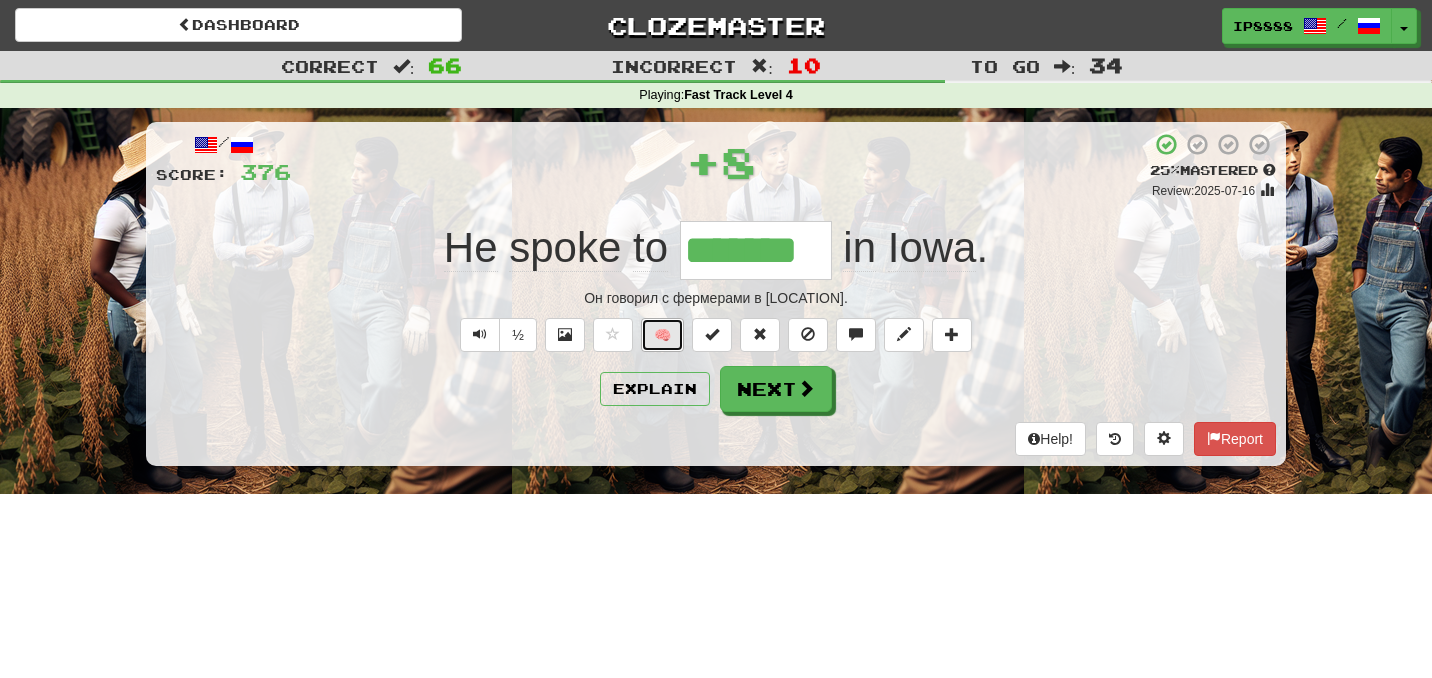 click on "🧠" at bounding box center (662, 335) 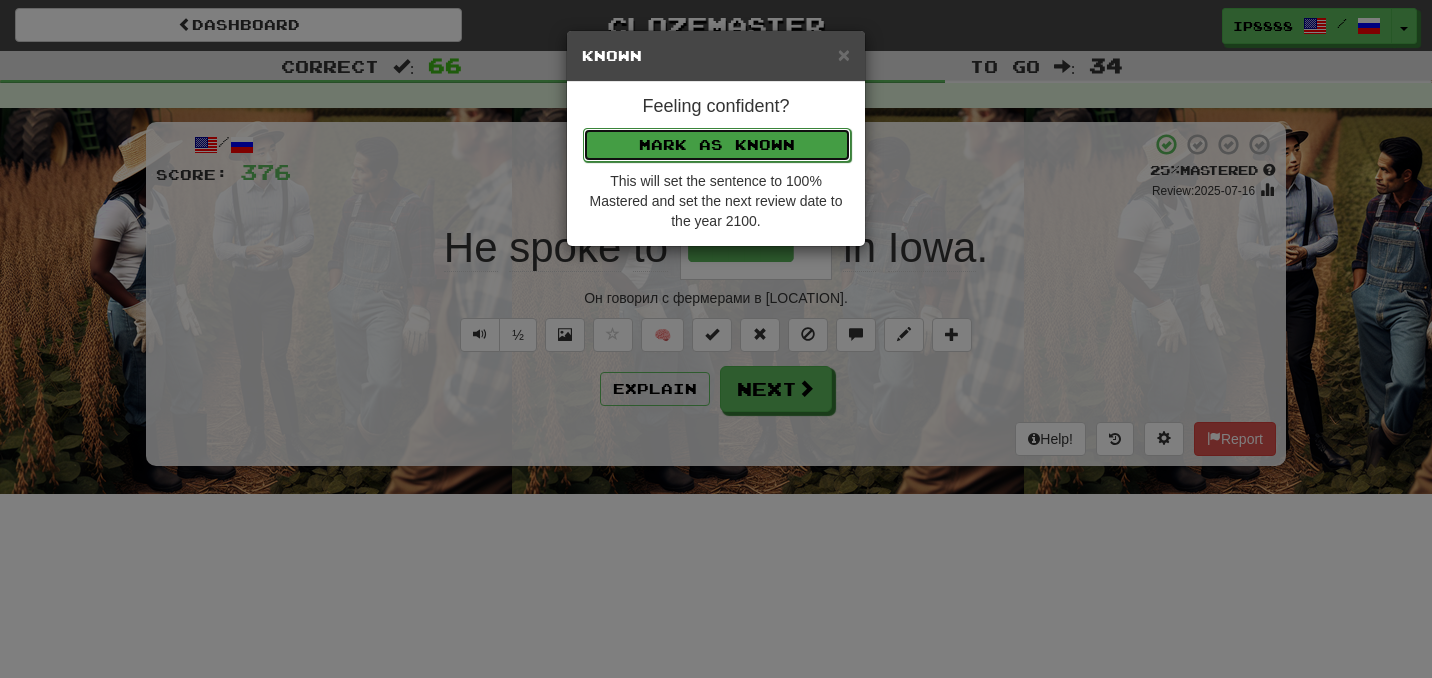 click on "Mark as Known" at bounding box center [717, 145] 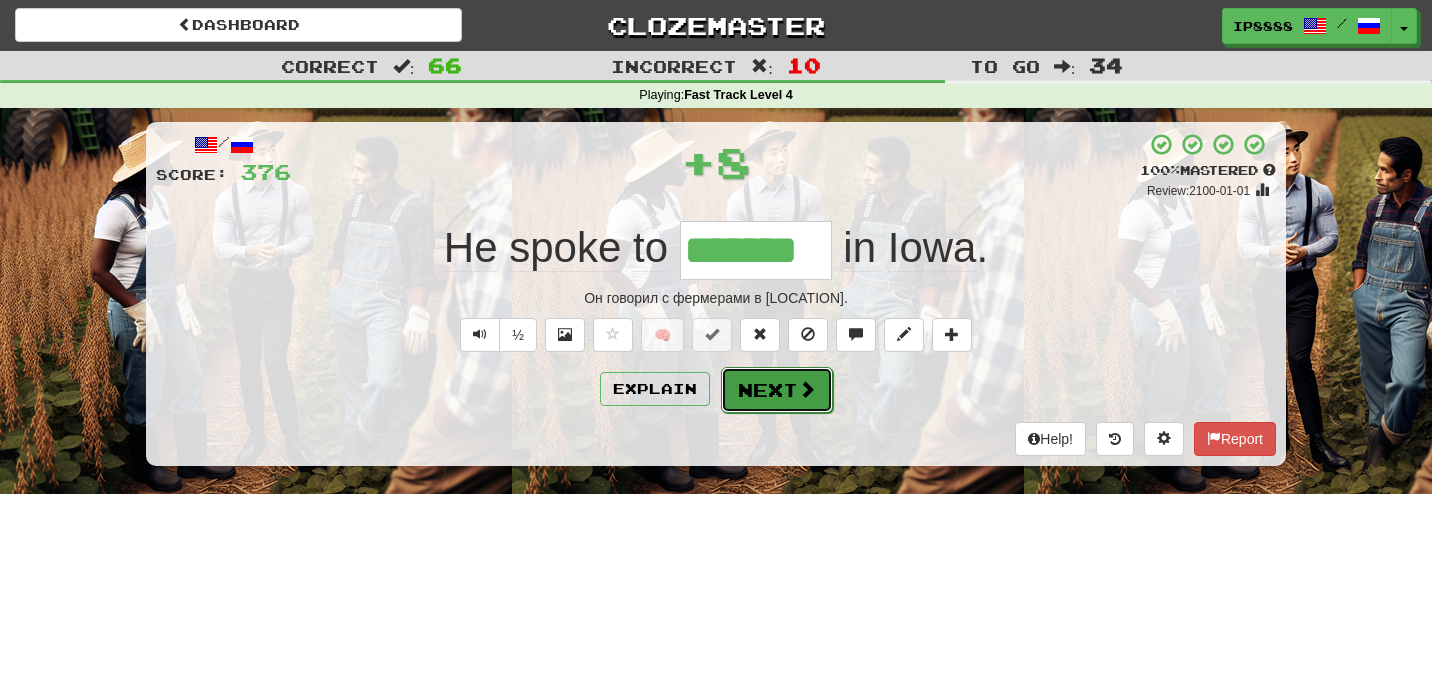 click on "Next" at bounding box center (777, 390) 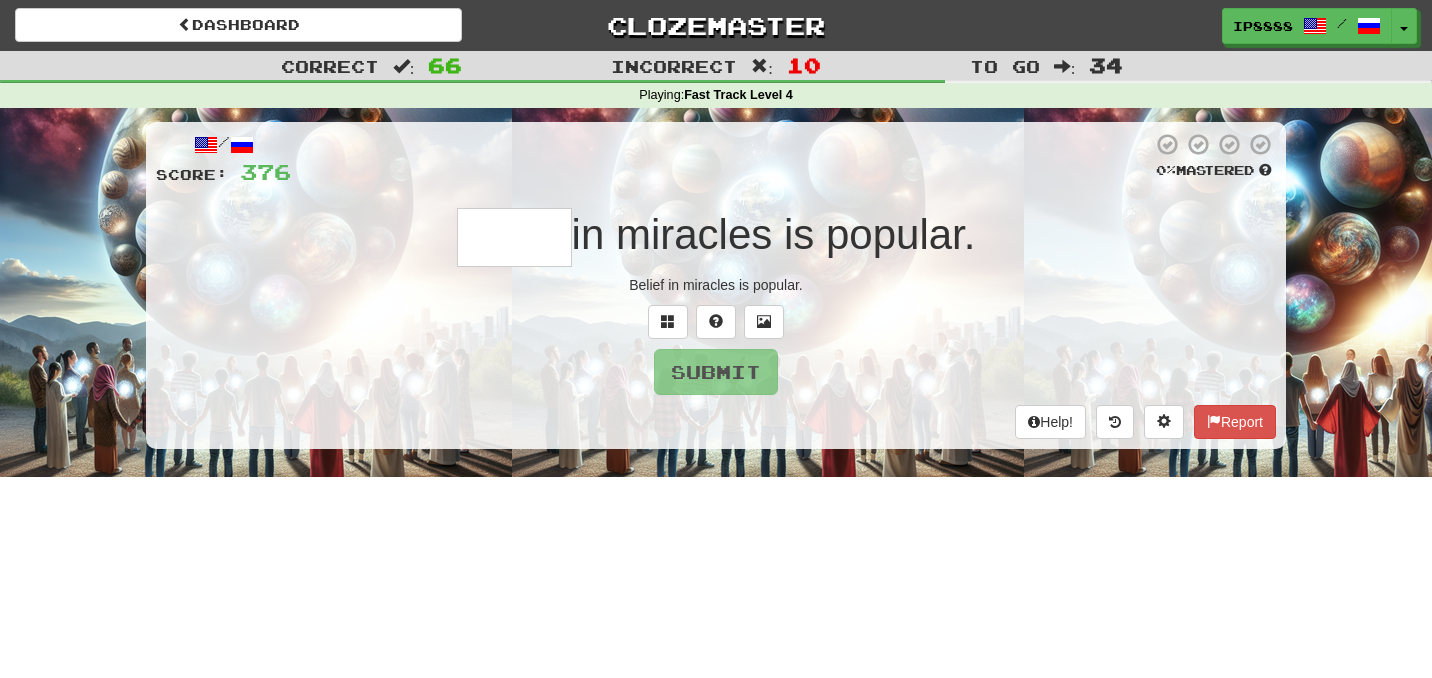 click at bounding box center [514, 237] 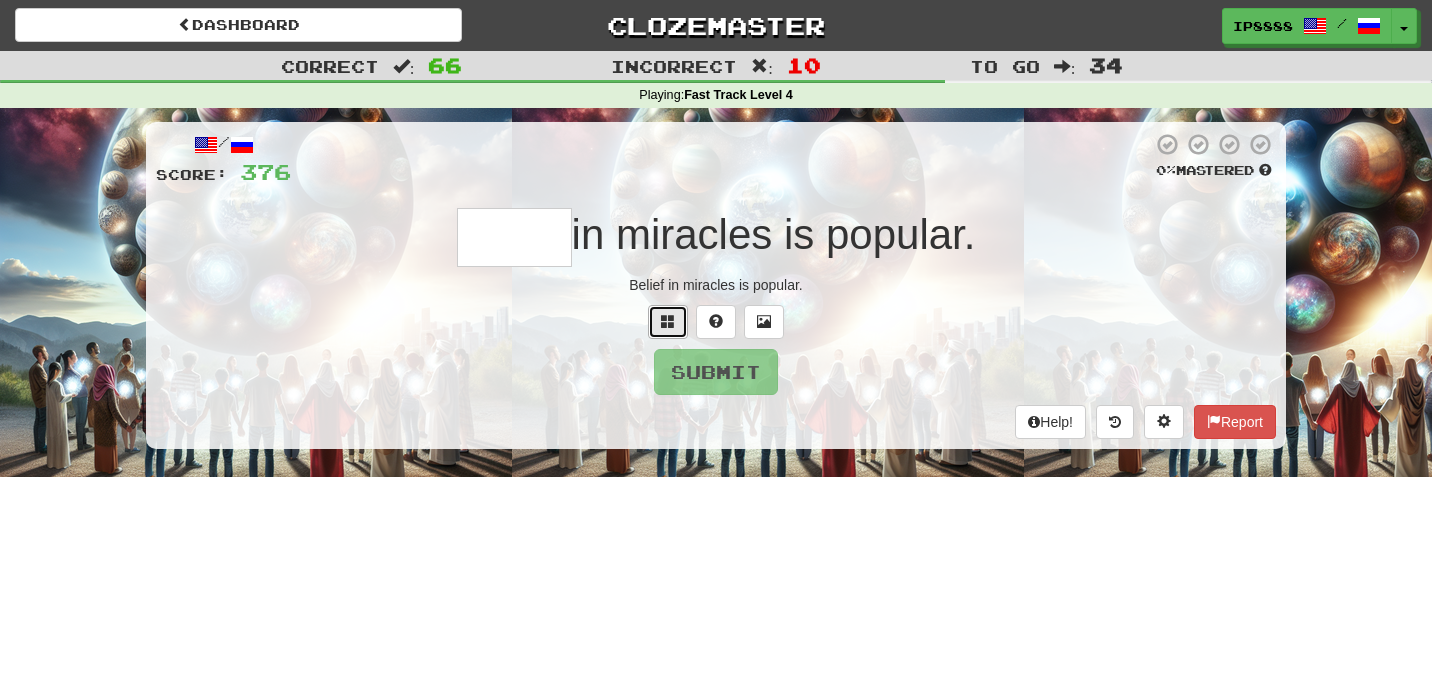 click at bounding box center [668, 322] 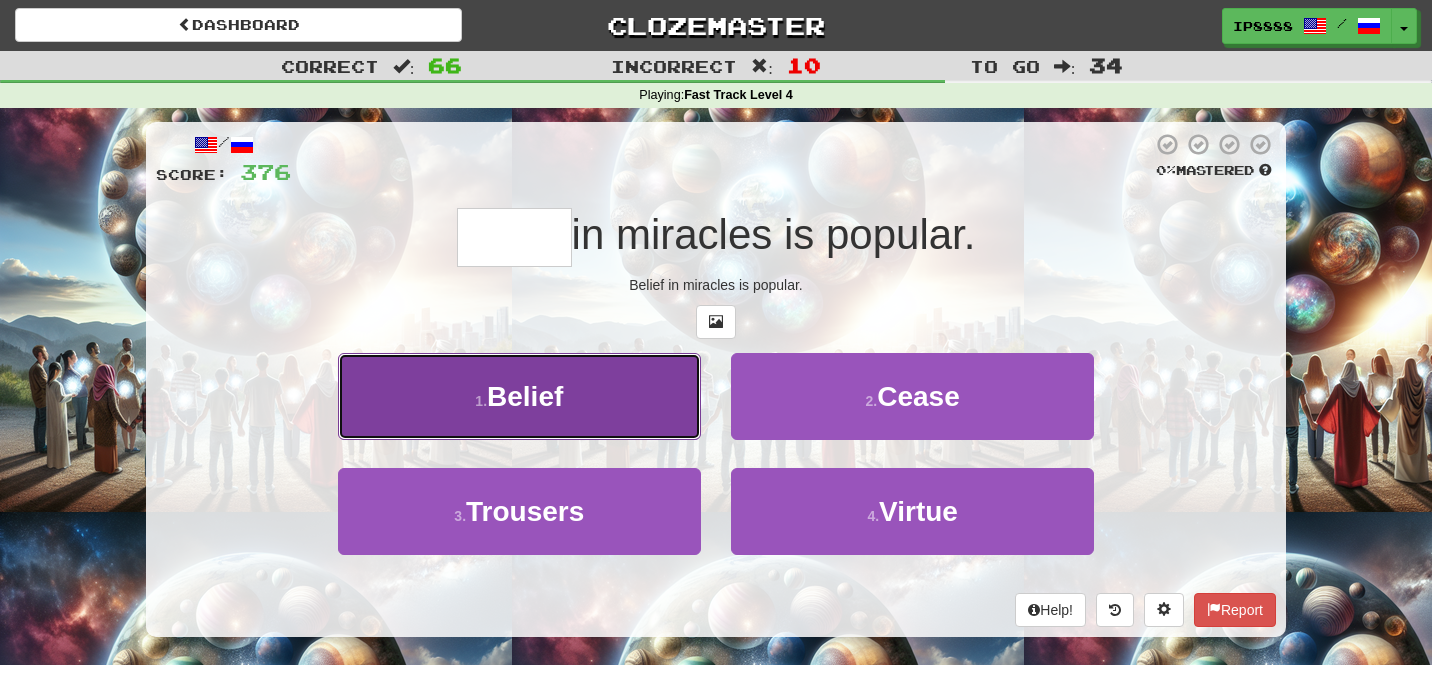 click on "1 . Belief" at bounding box center [519, 396] 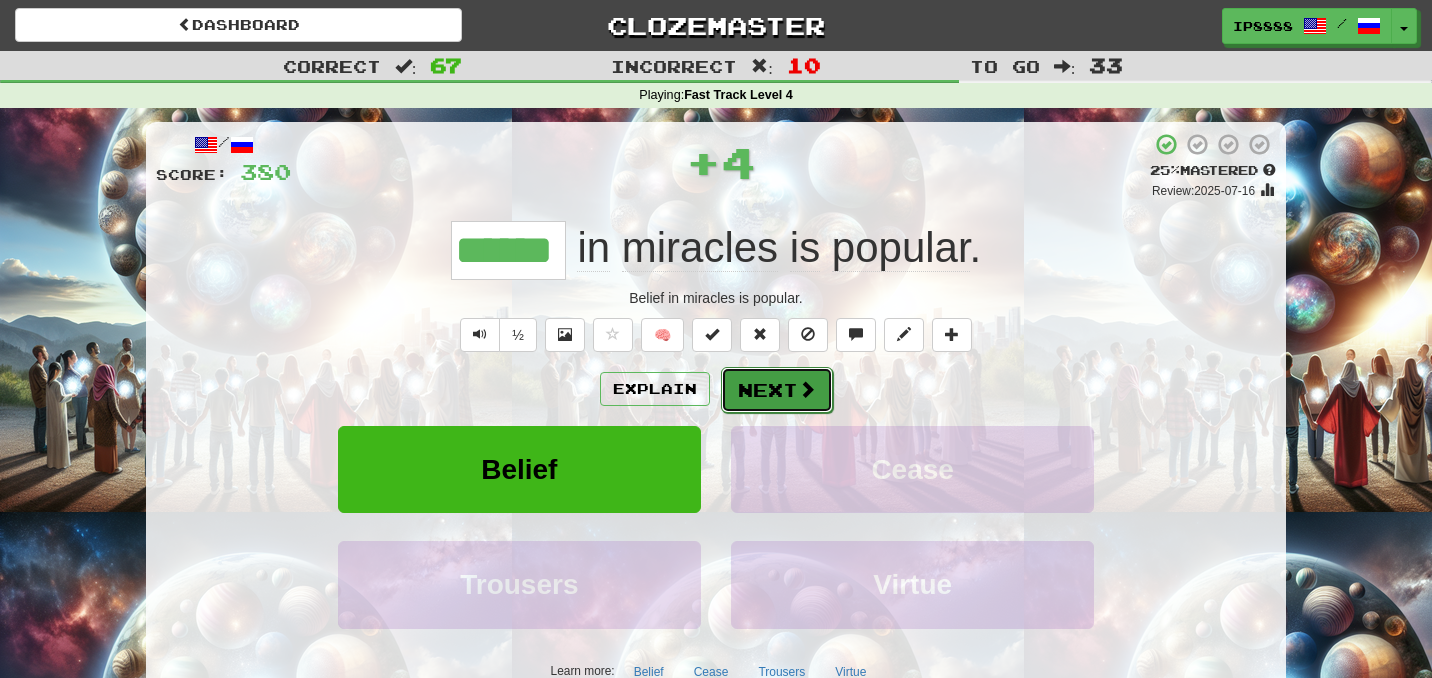 click on "Next" at bounding box center [777, 390] 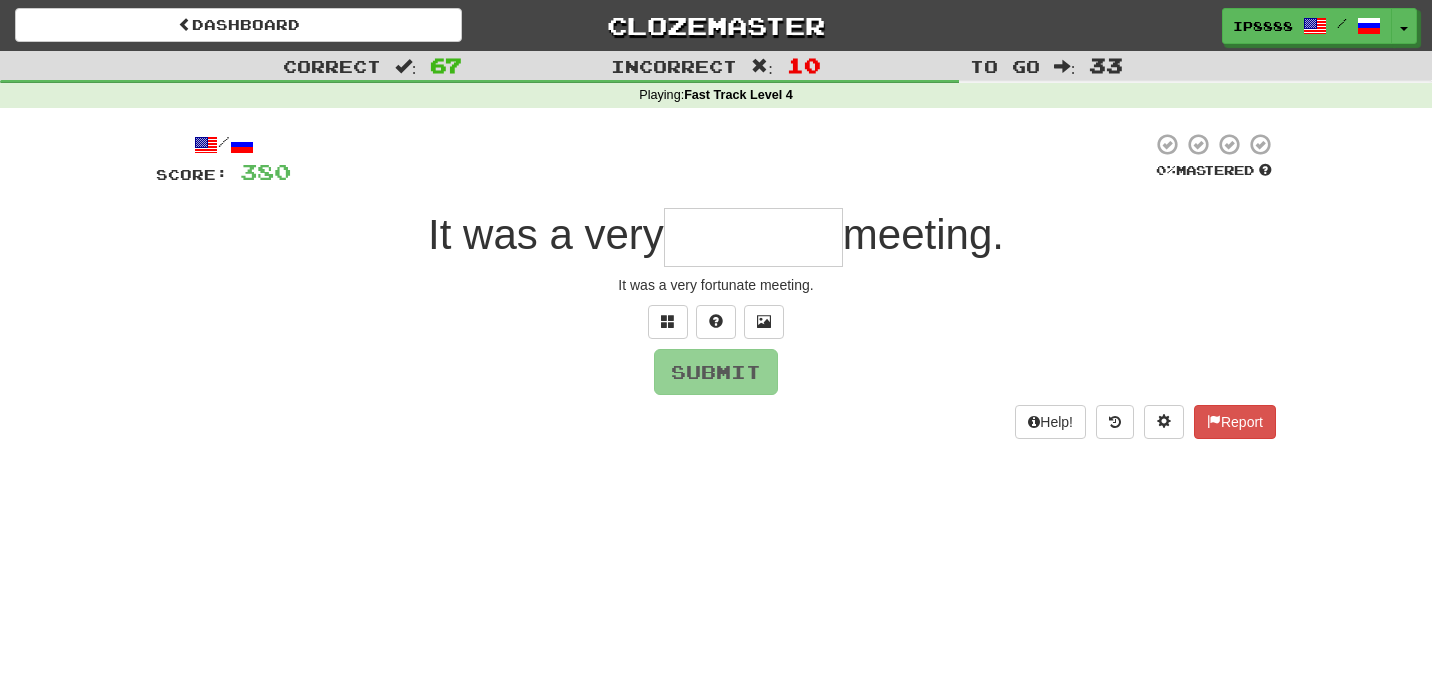 click at bounding box center (753, 237) 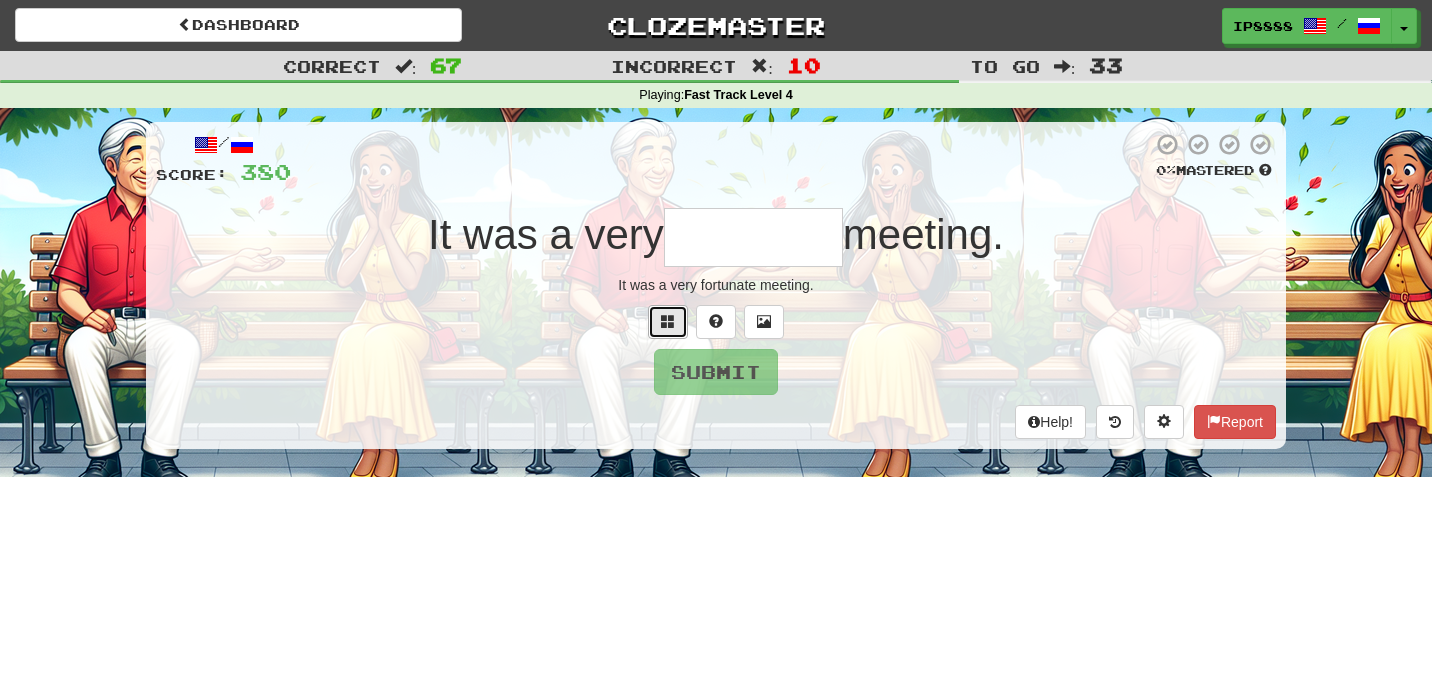 click at bounding box center [668, 322] 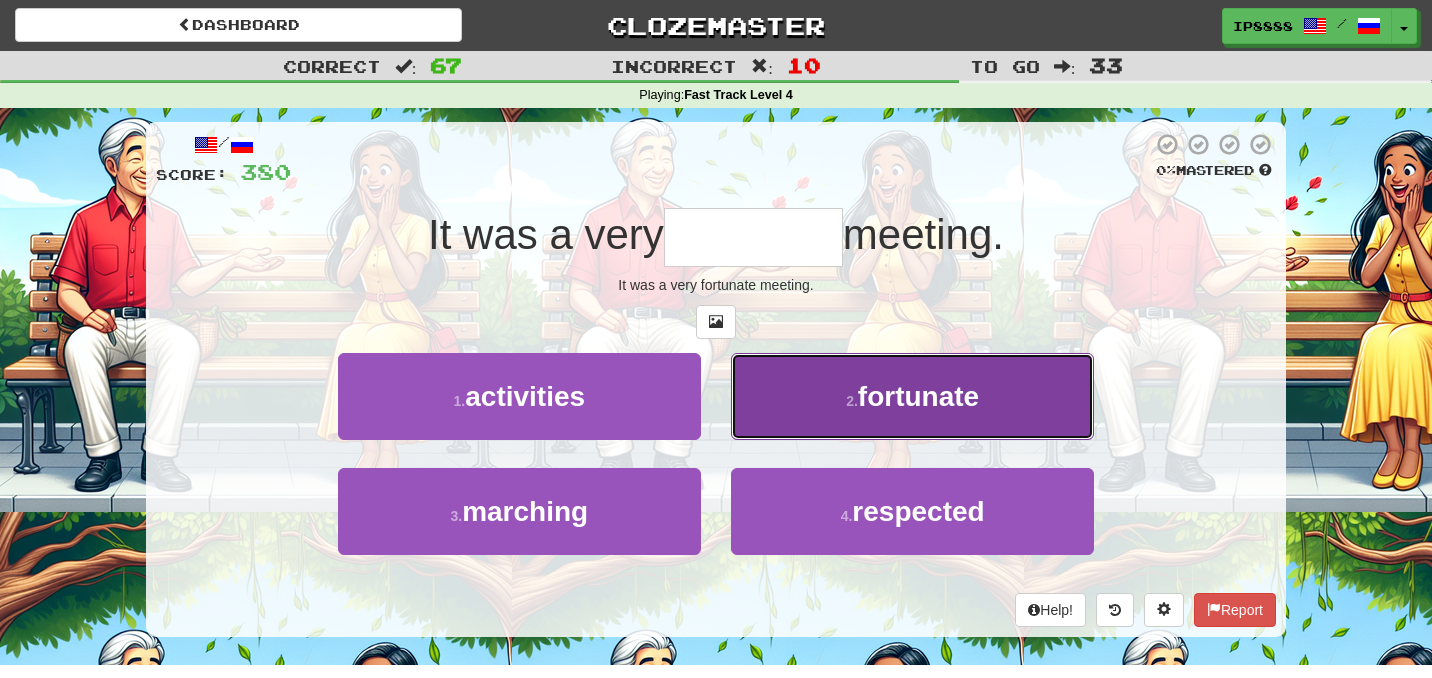 click on "2 . fortunate" at bounding box center (912, 396) 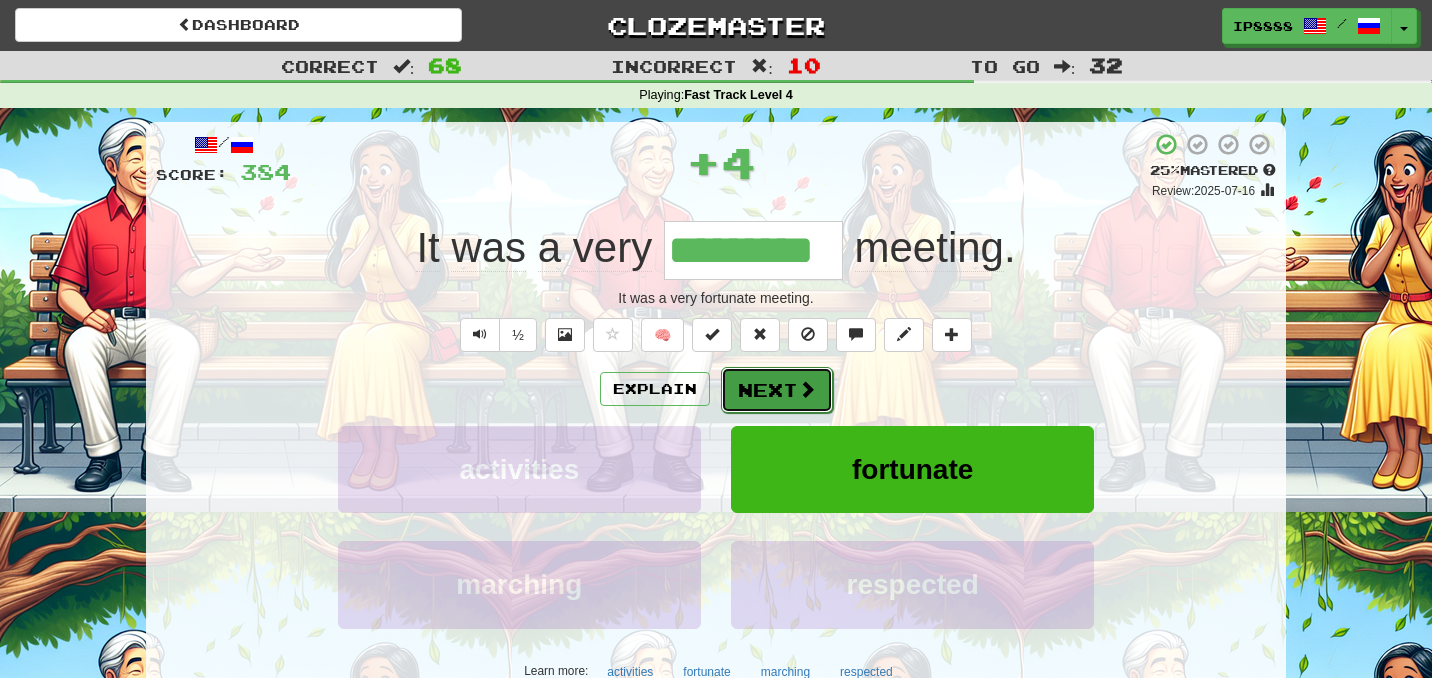 click on "Next" at bounding box center [777, 390] 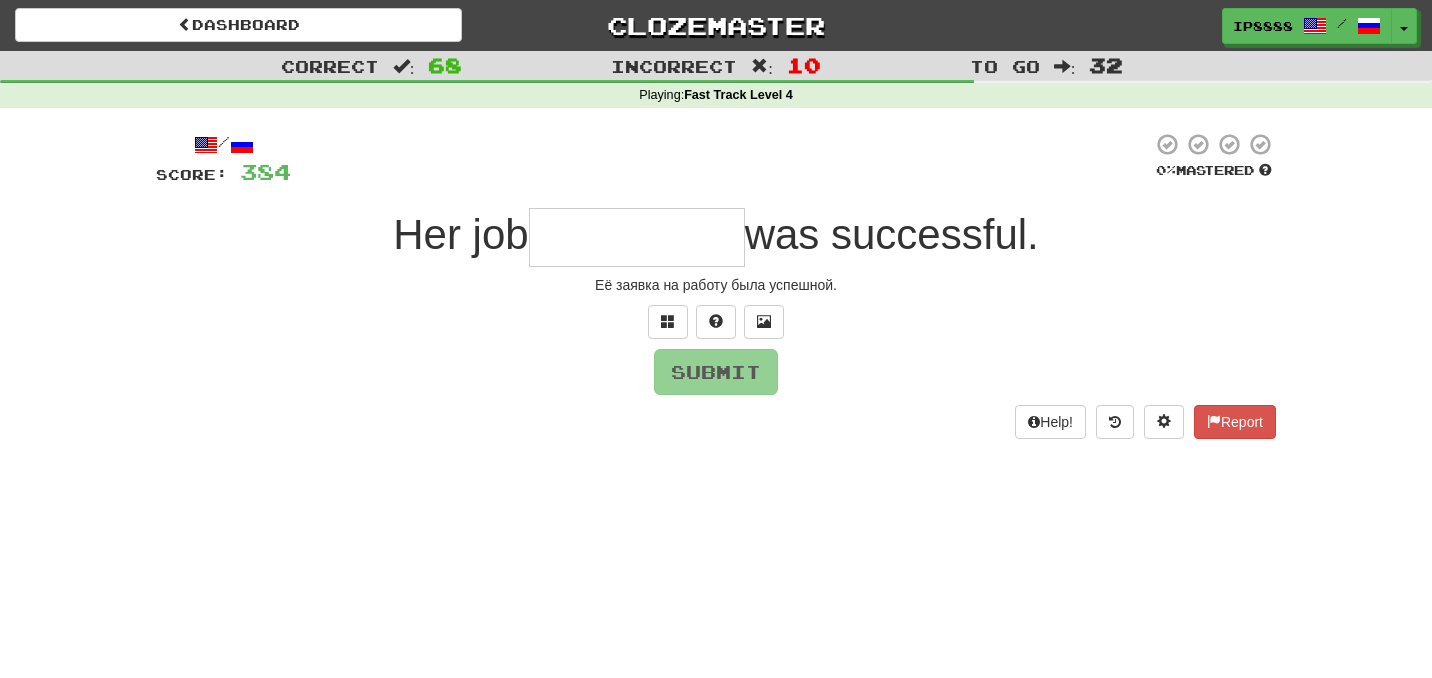 click at bounding box center (637, 237) 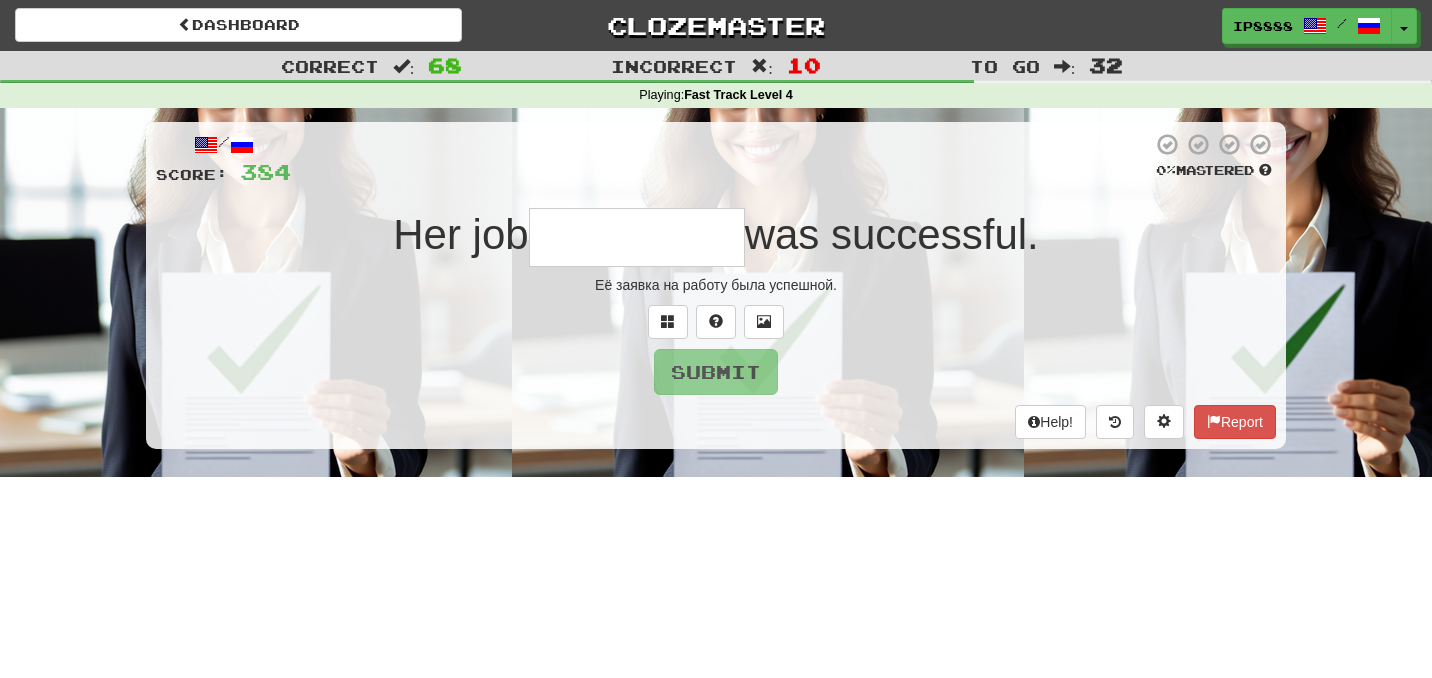 click at bounding box center (637, 237) 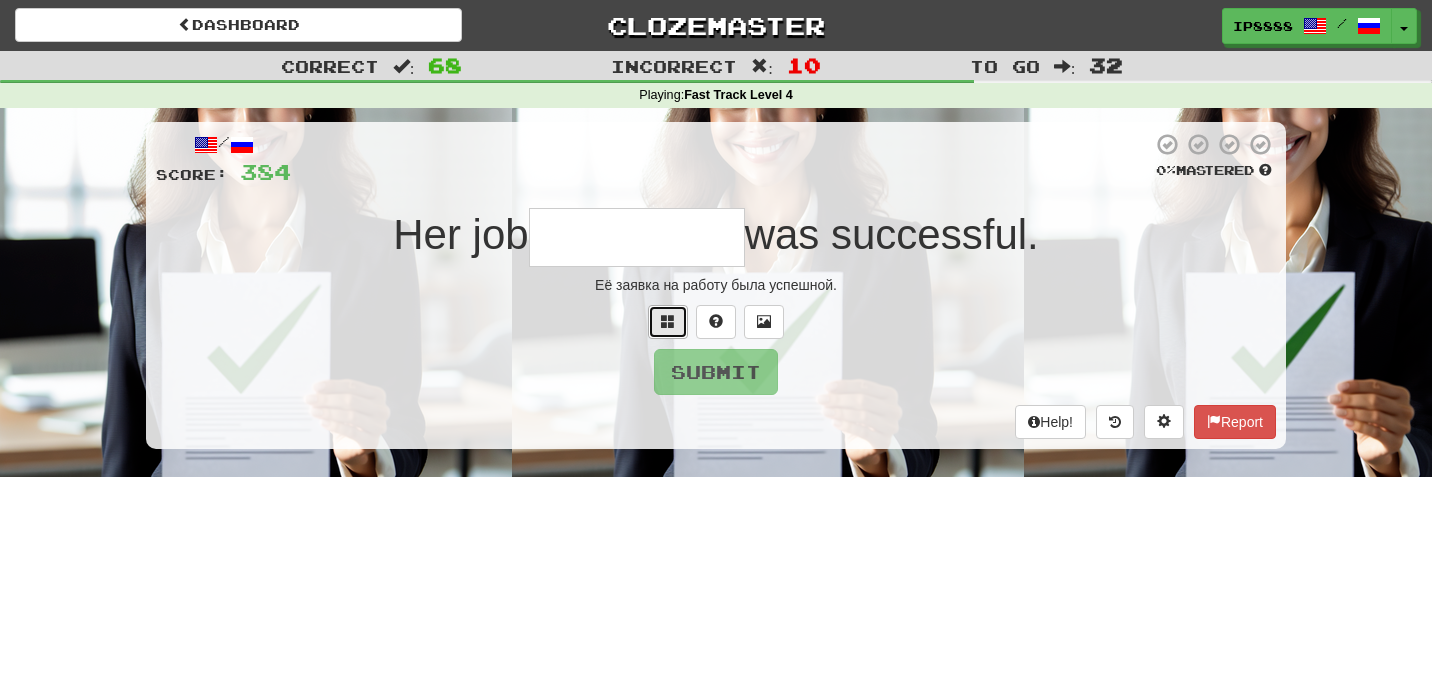 click at bounding box center (668, 322) 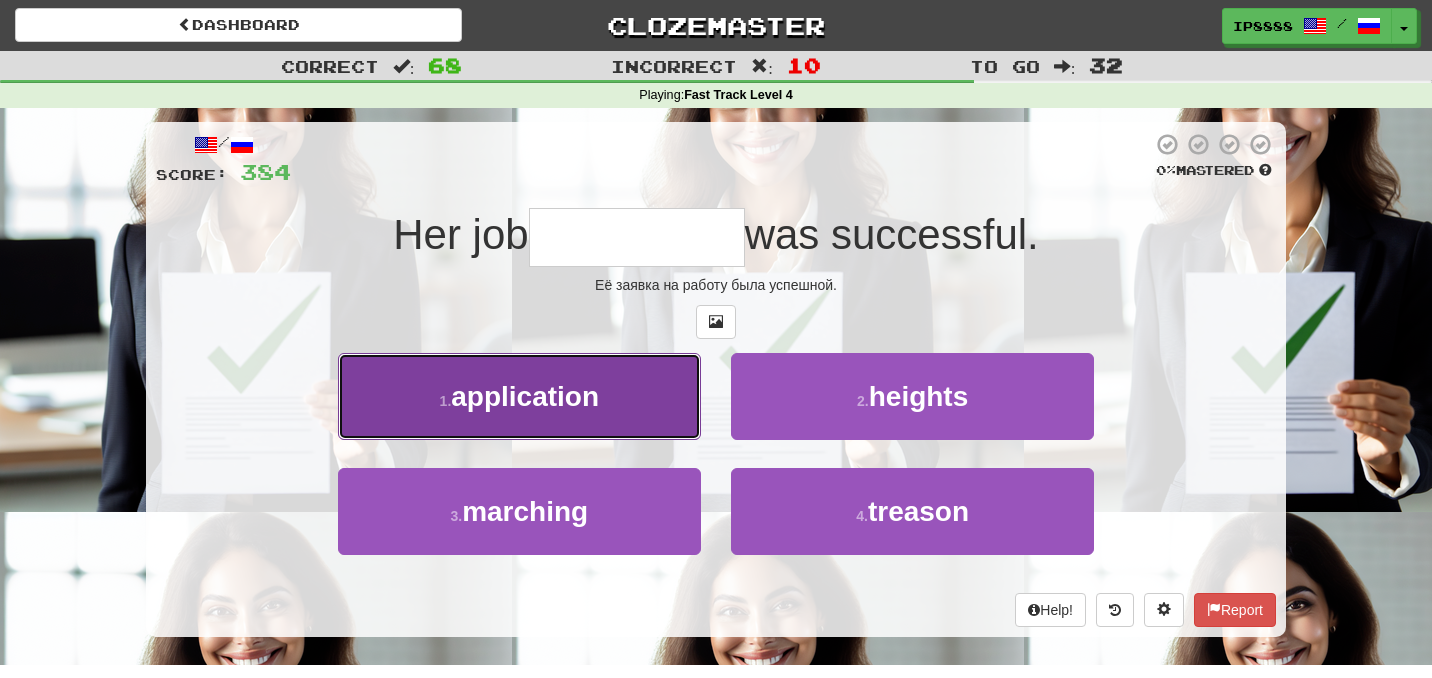 click on "1 . application" at bounding box center [519, 396] 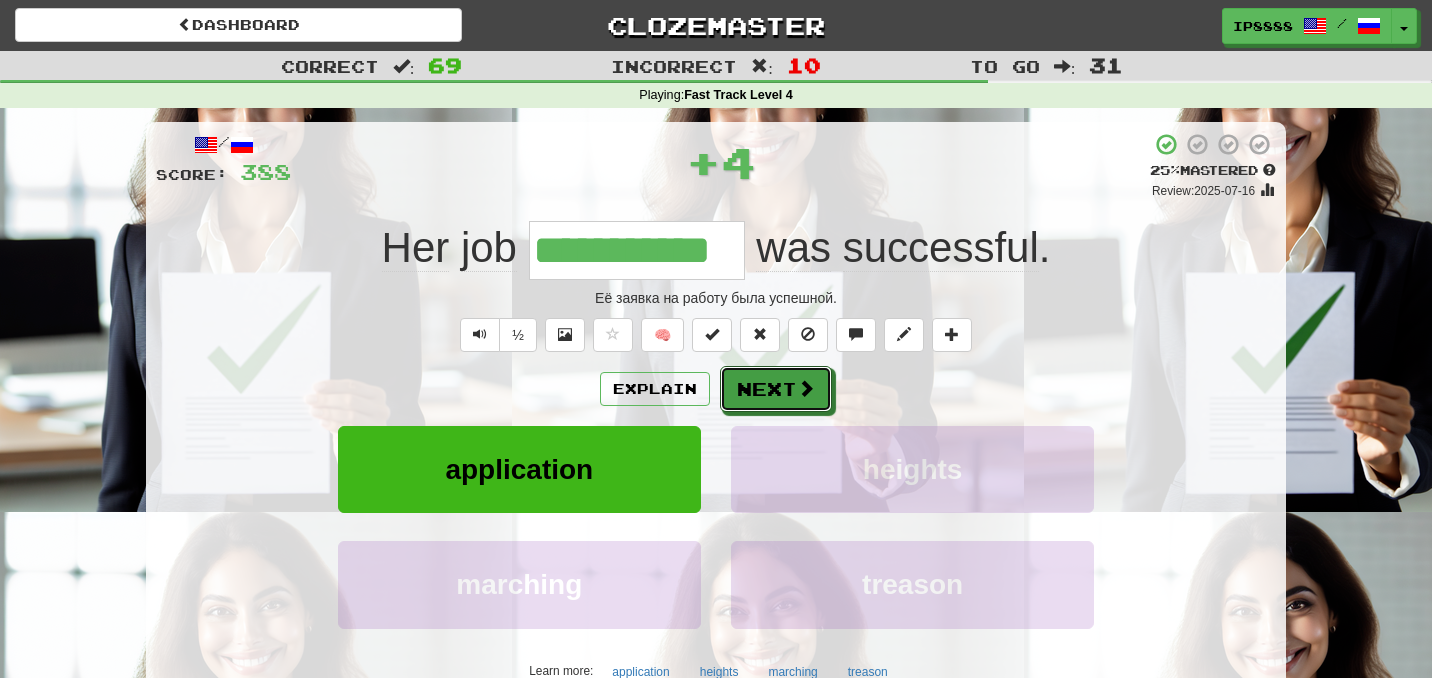 click on "Next" at bounding box center [776, 389] 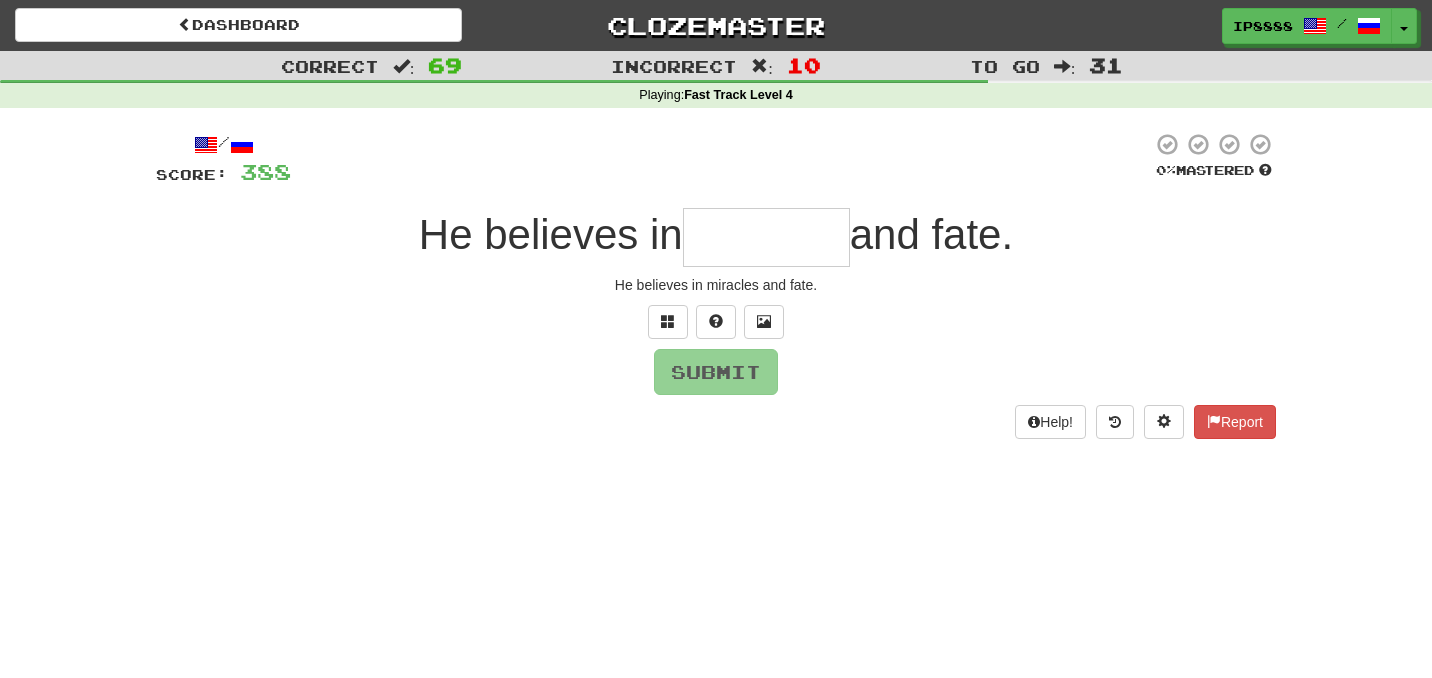 click at bounding box center (766, 237) 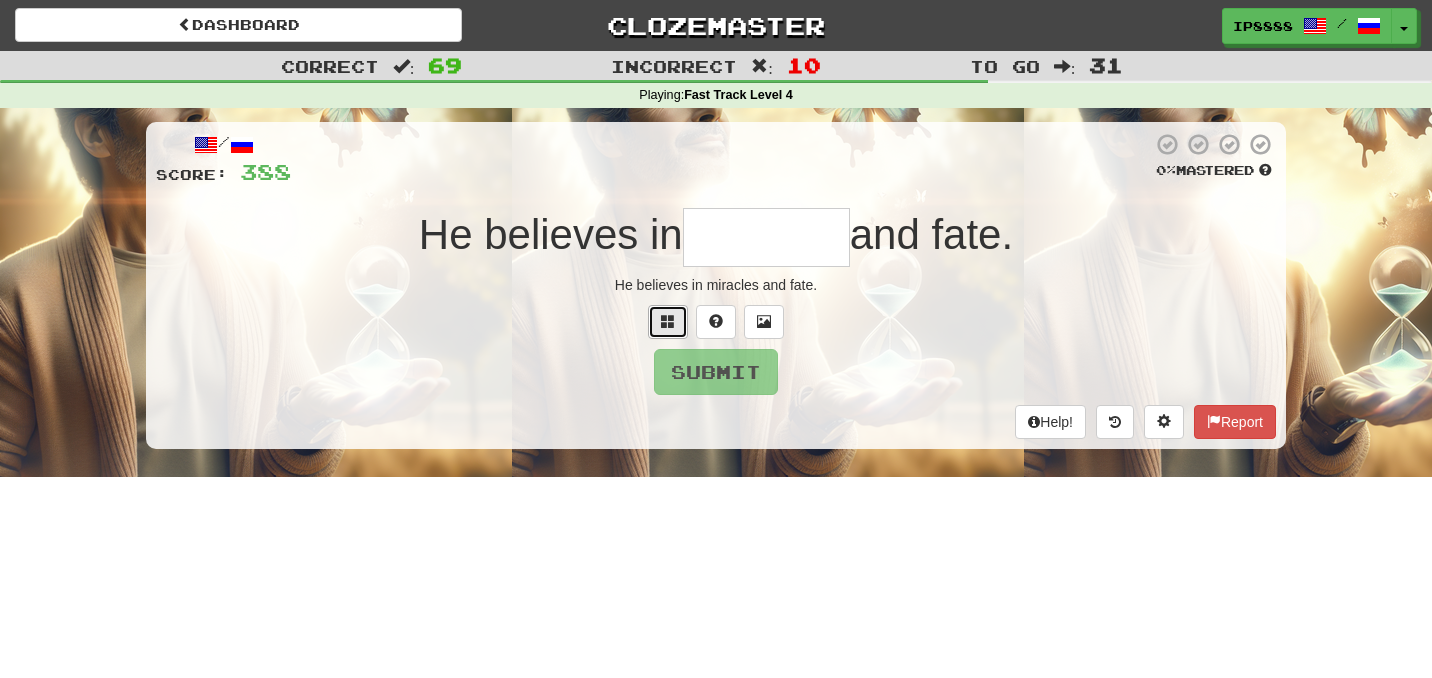 click at bounding box center (668, 322) 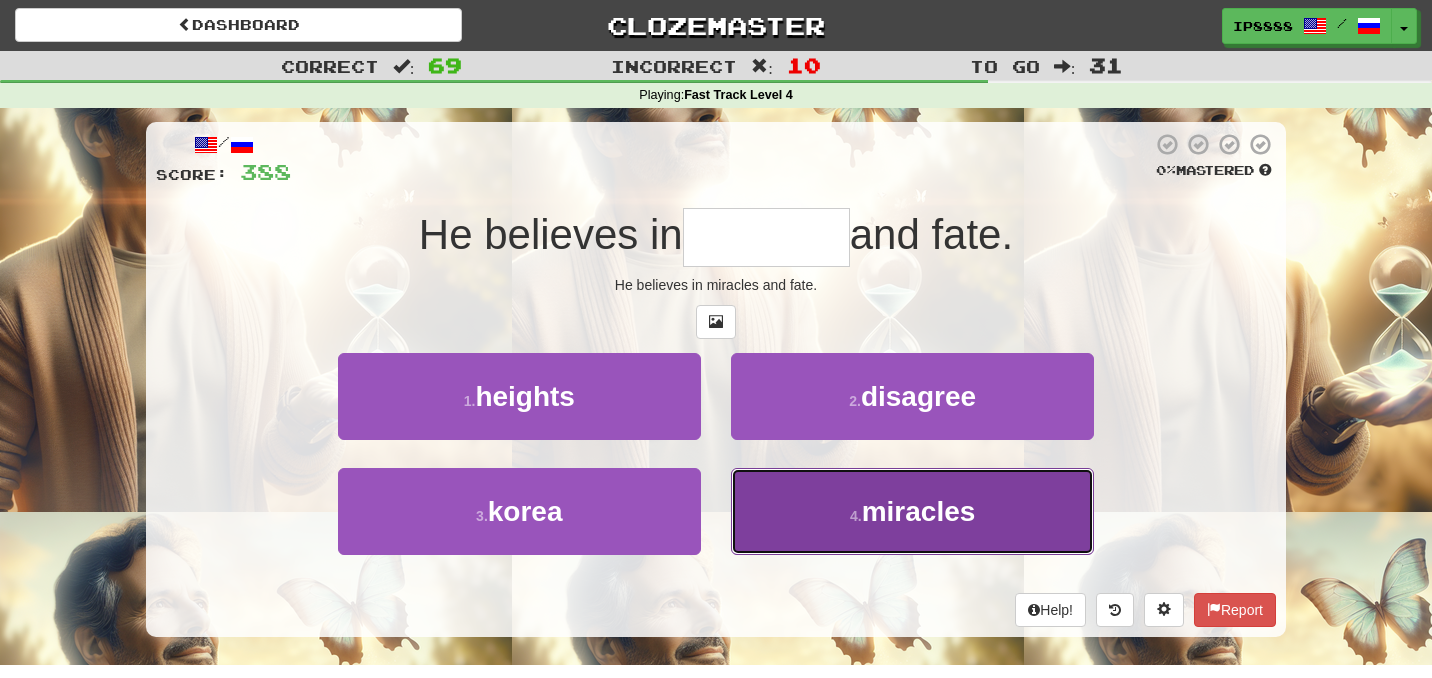 click on "4 .  miracles" at bounding box center [912, 511] 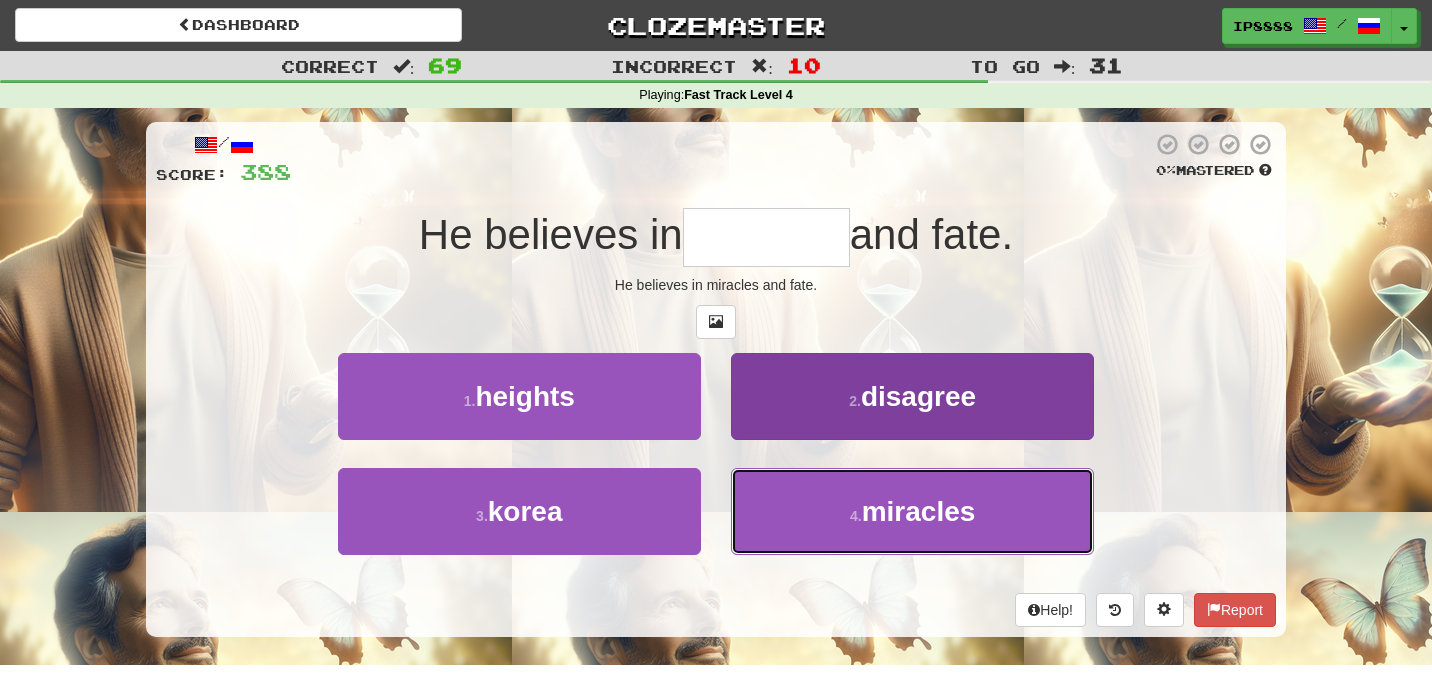 type on "********" 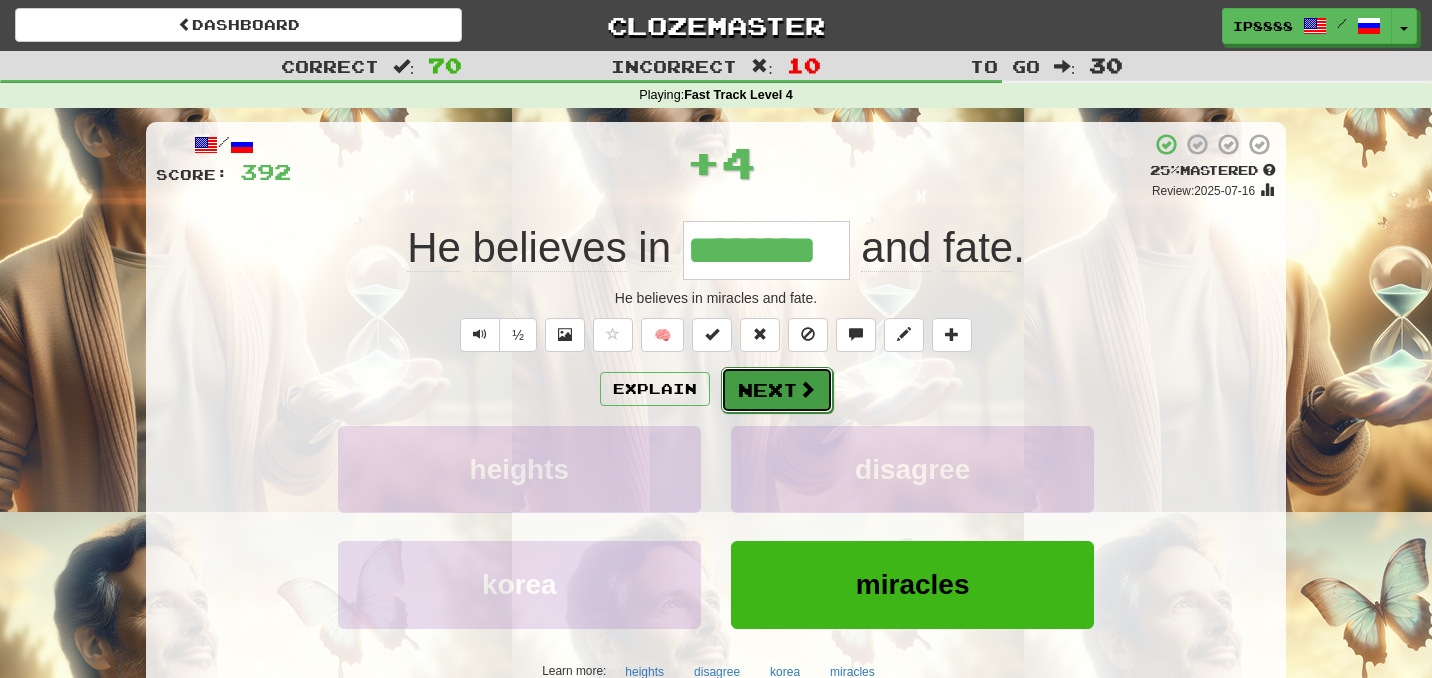 click on "Next" at bounding box center [777, 390] 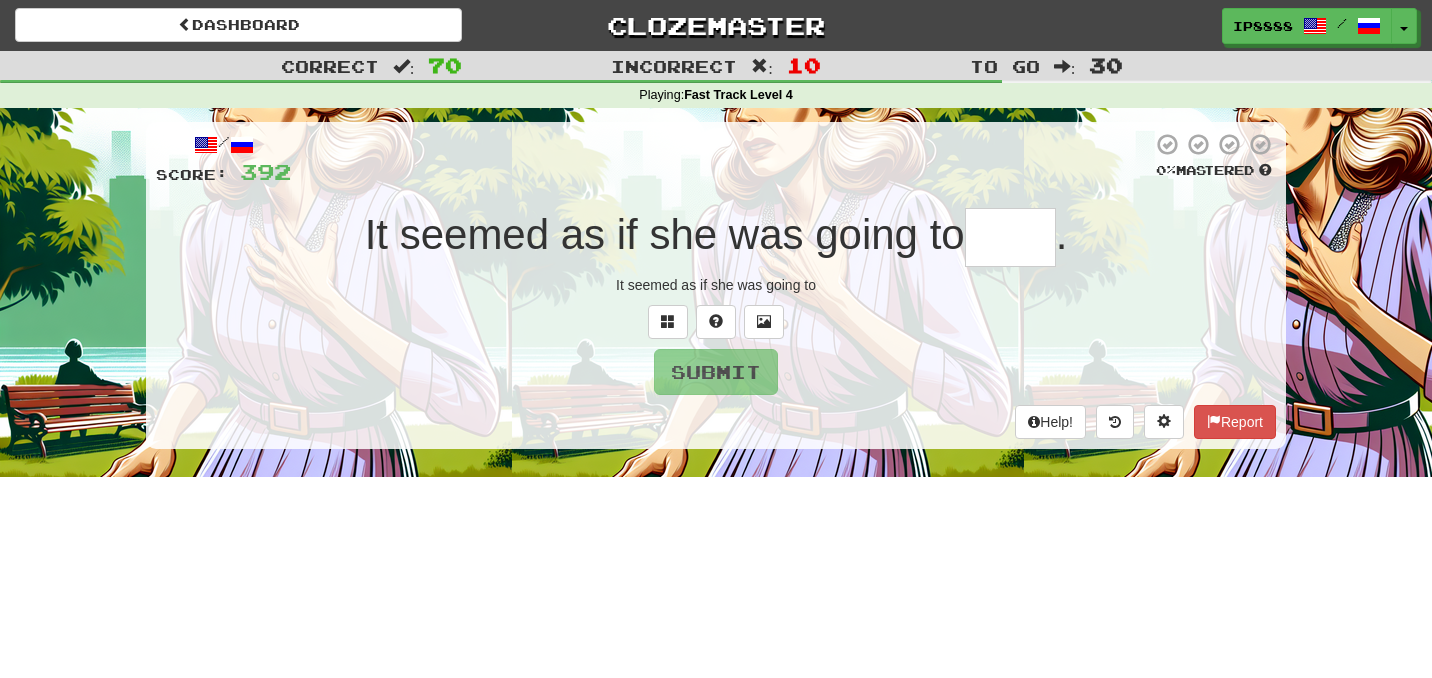 click at bounding box center (1010, 237) 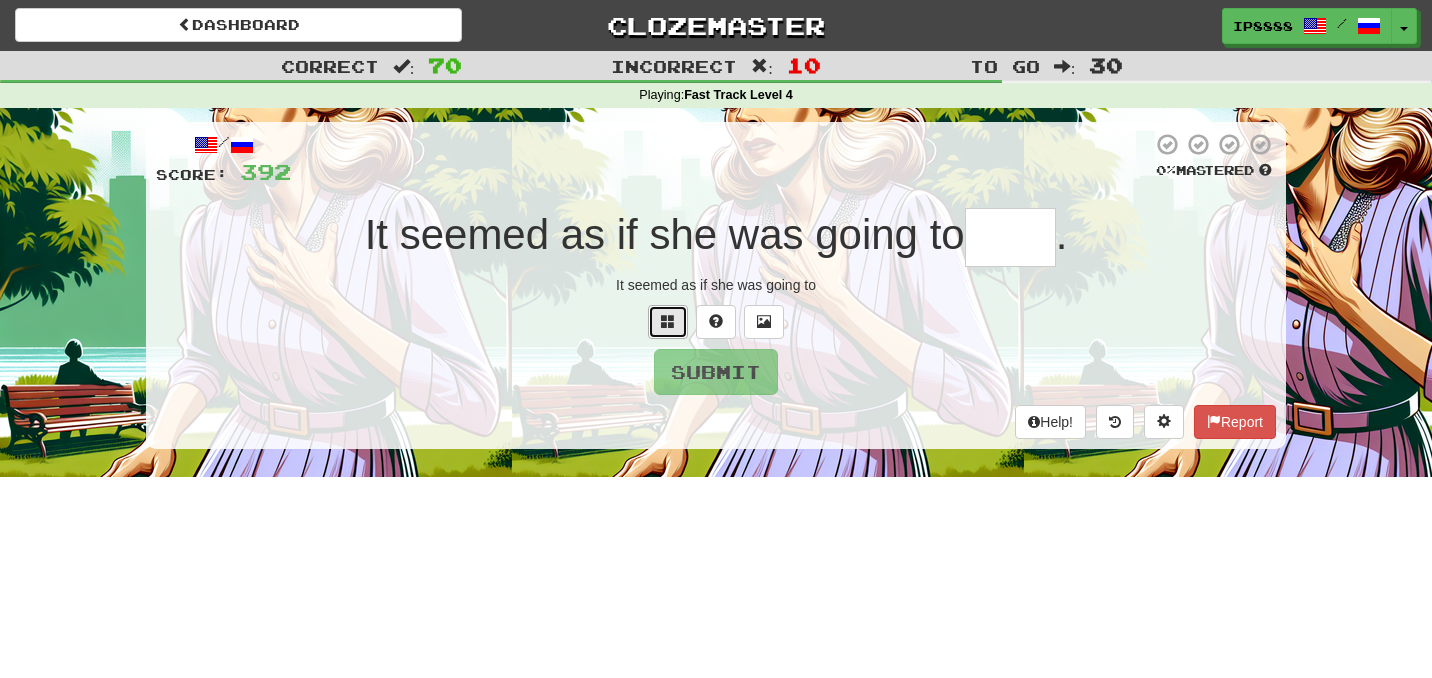 click at bounding box center (668, 321) 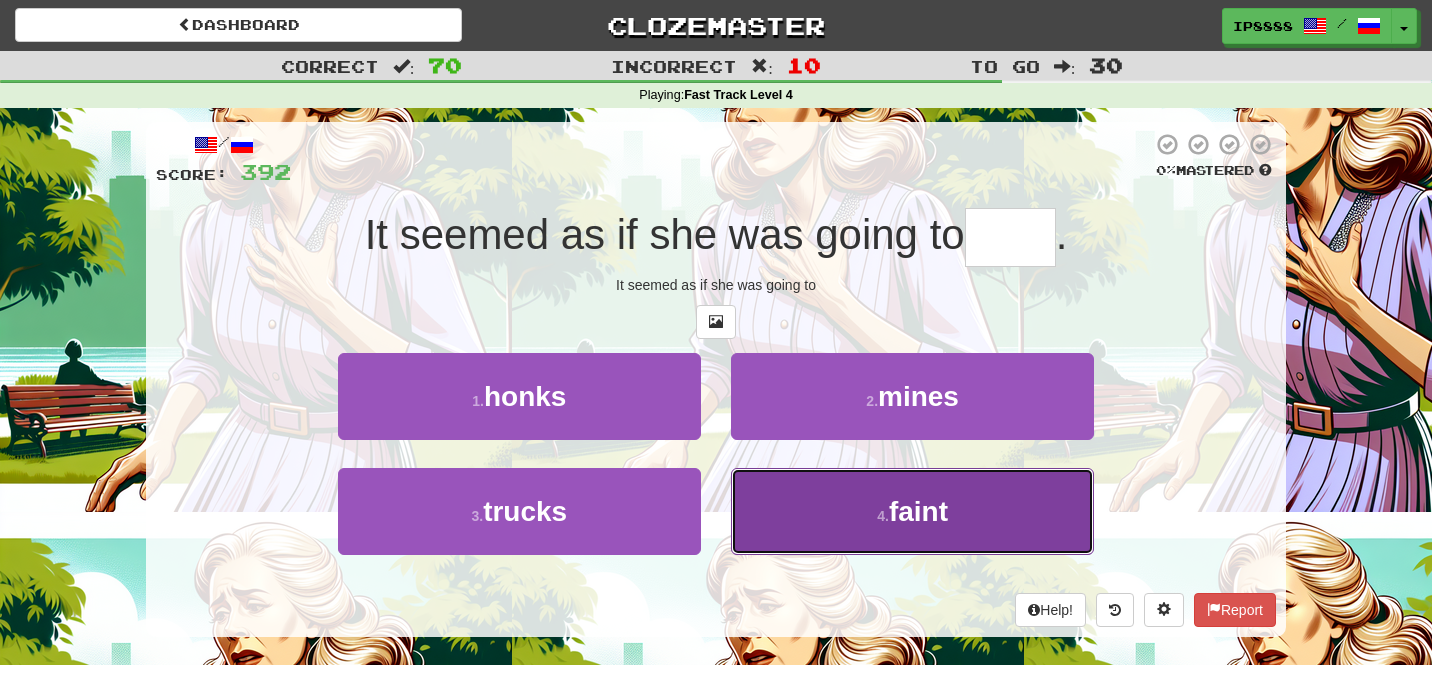 click on "4 .  faint" at bounding box center (912, 511) 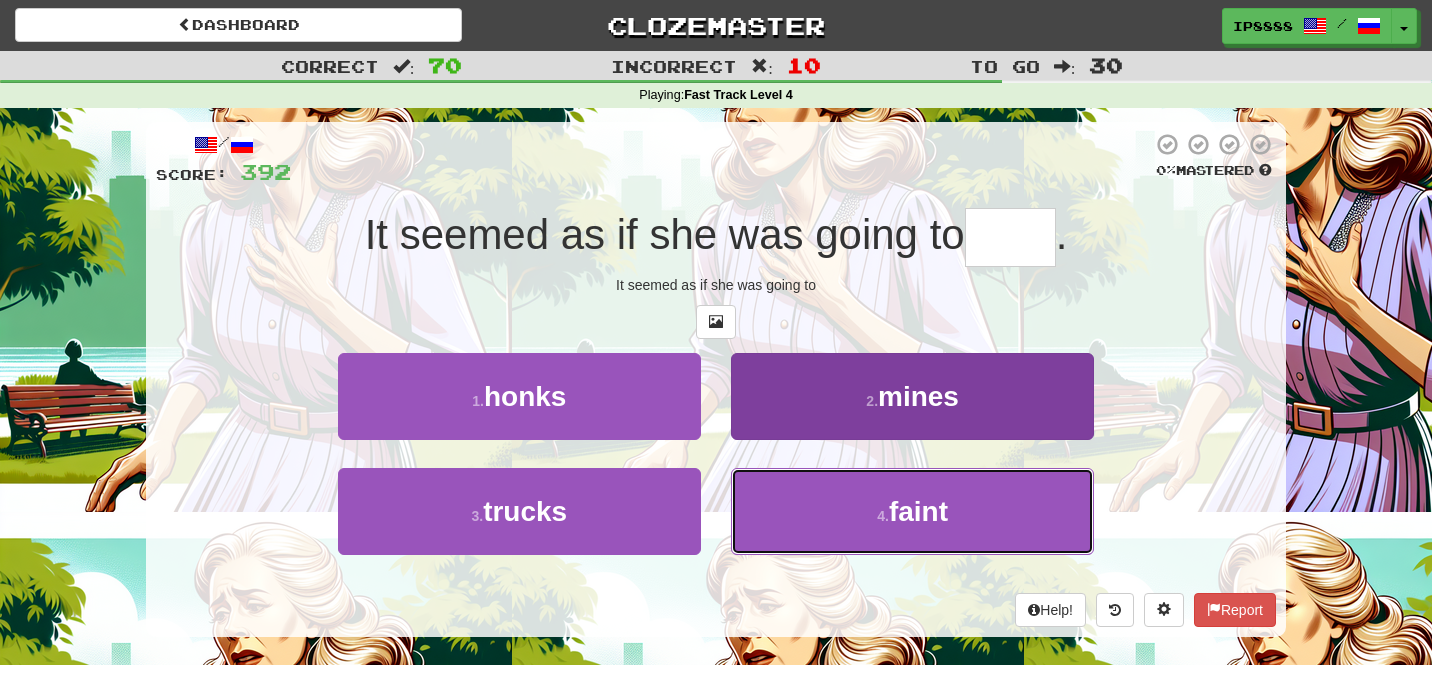 type on "*****" 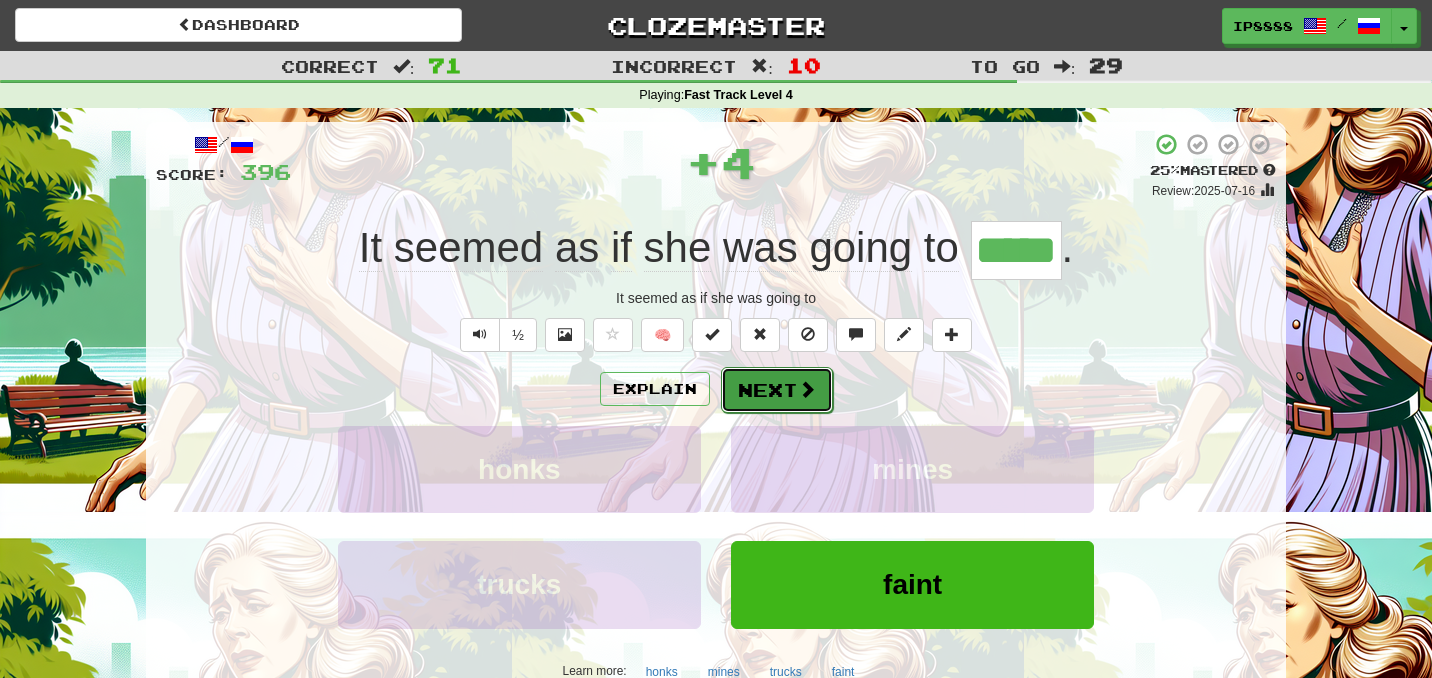 click on "Next" at bounding box center (777, 390) 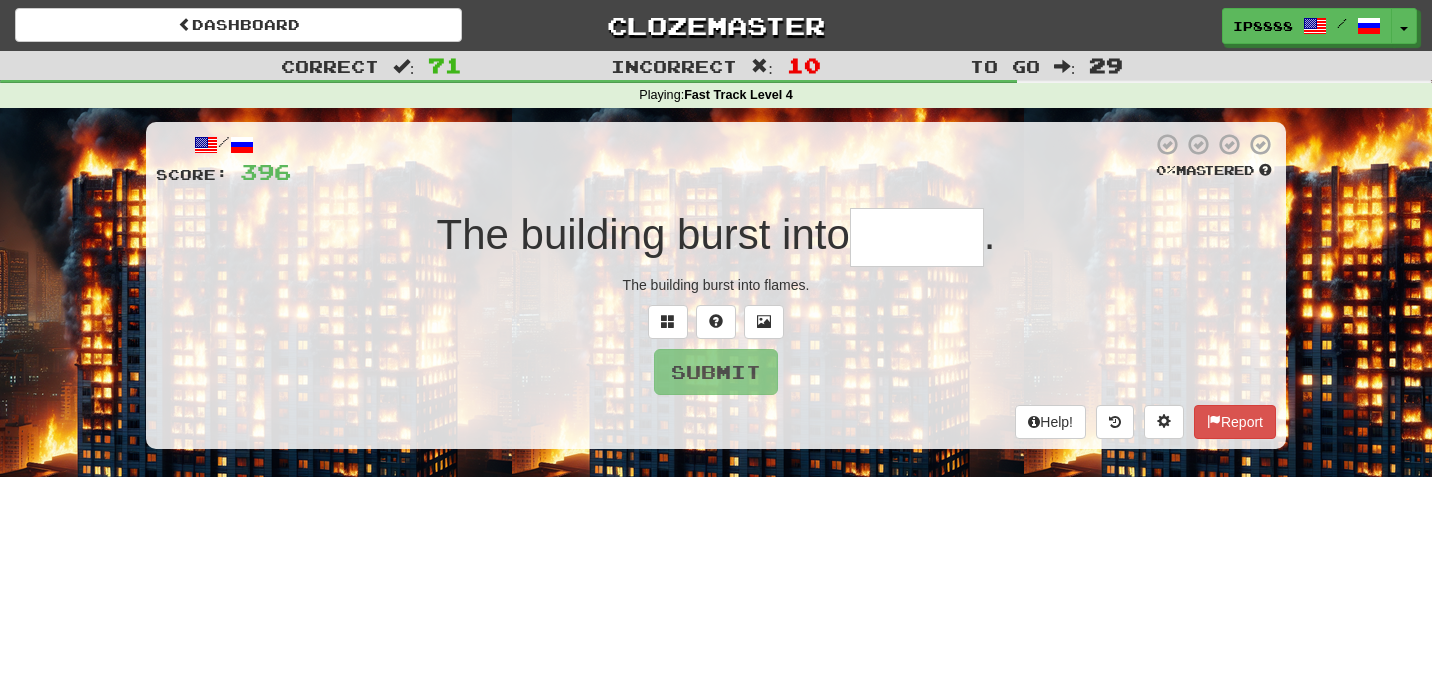 click on "The building burst into flames." at bounding box center (716, 285) 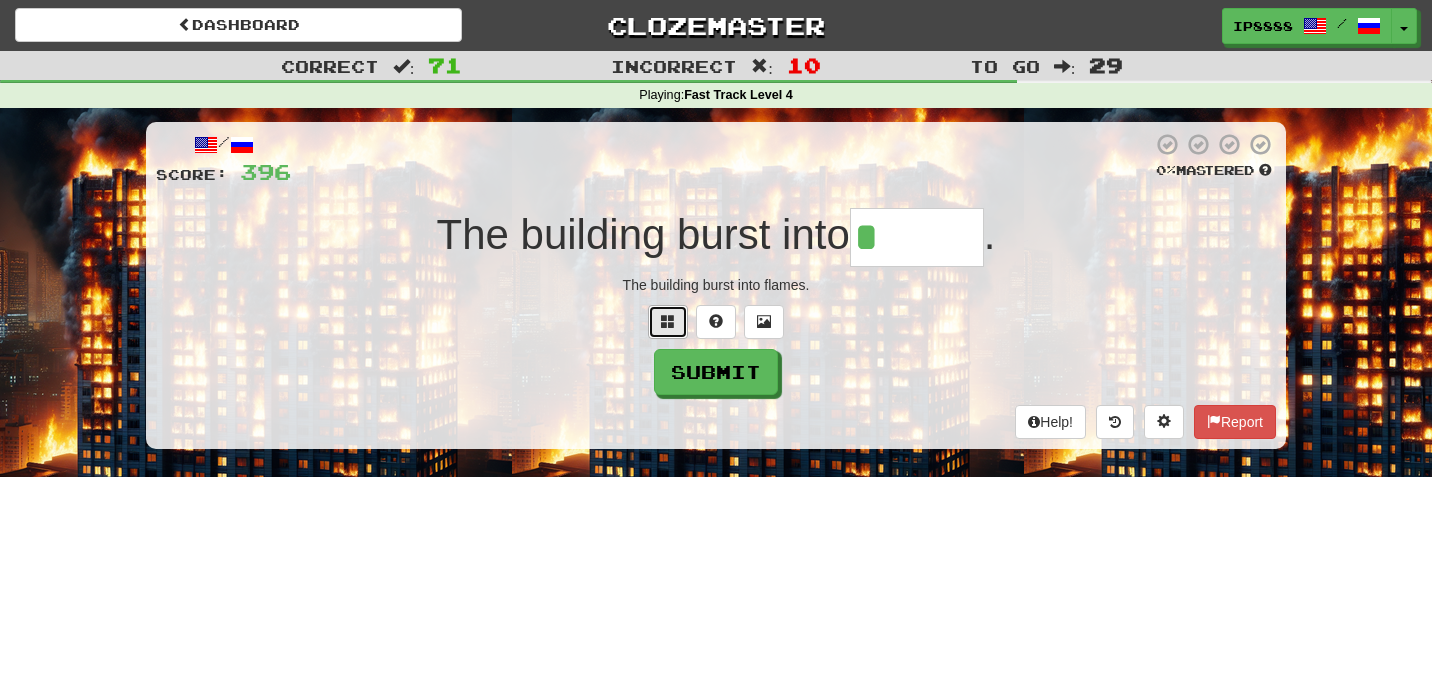 click at bounding box center [668, 322] 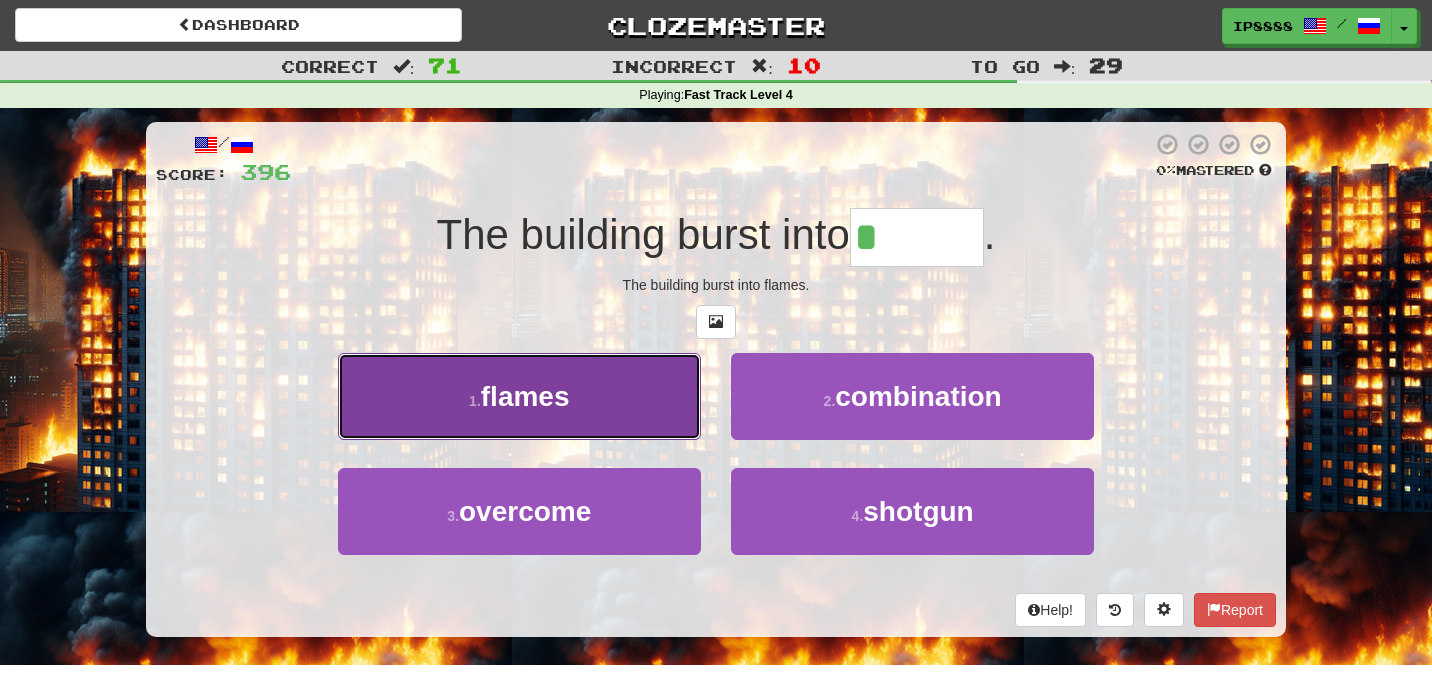 click on "1 .  flames" at bounding box center (519, 396) 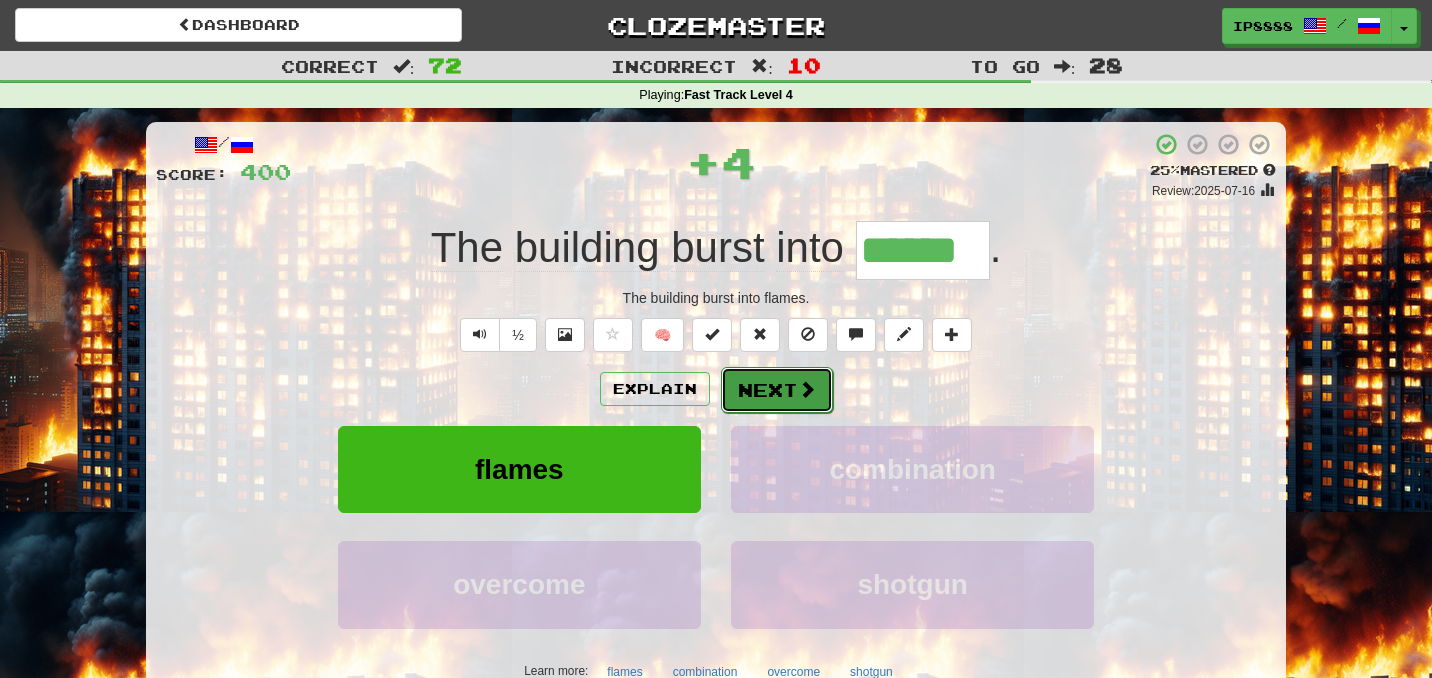 click on "Next" at bounding box center (777, 390) 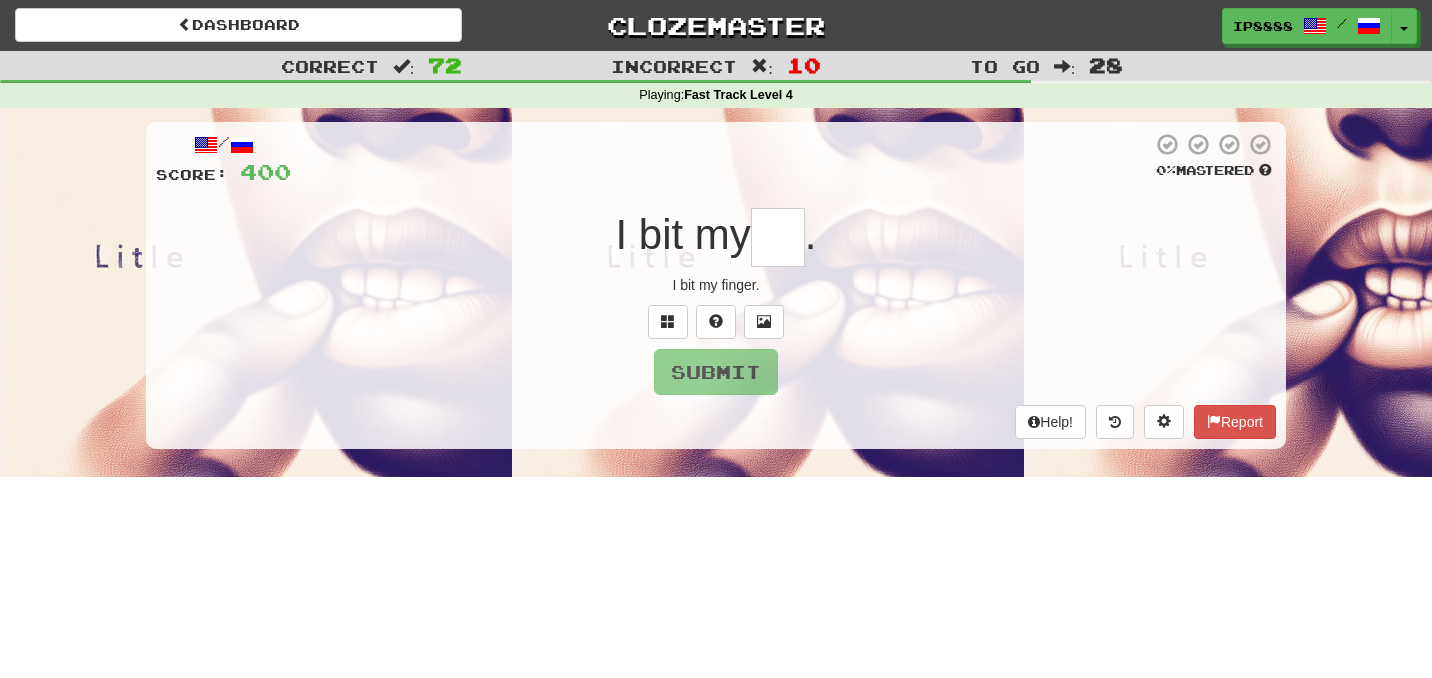 click at bounding box center [778, 237] 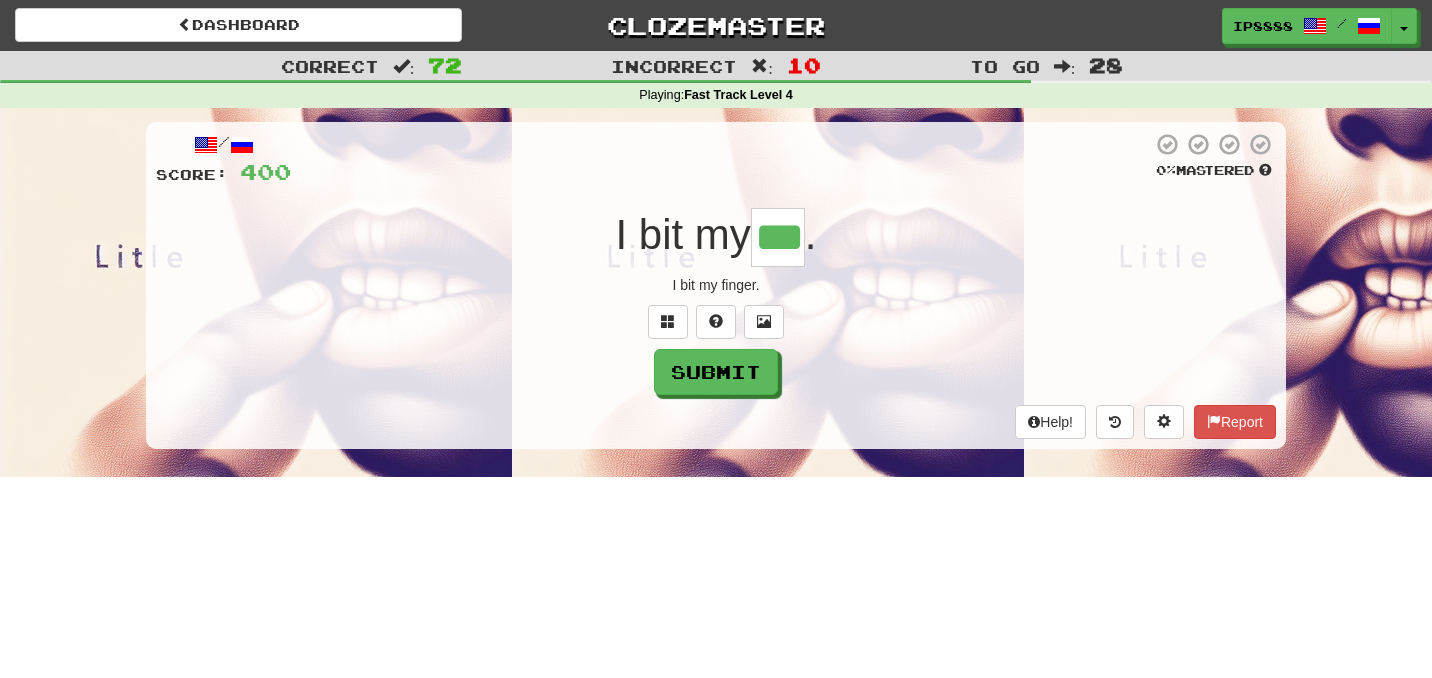 type on "***" 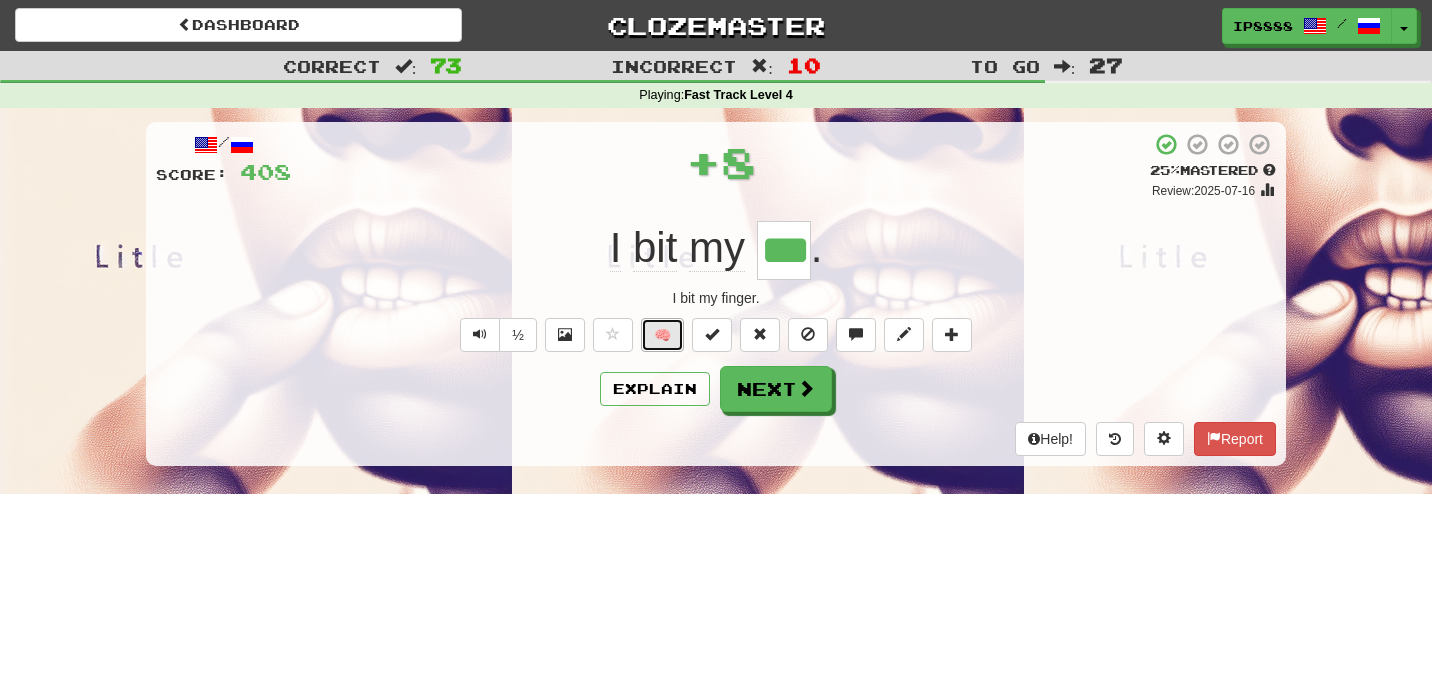 click on "🧠" at bounding box center (662, 335) 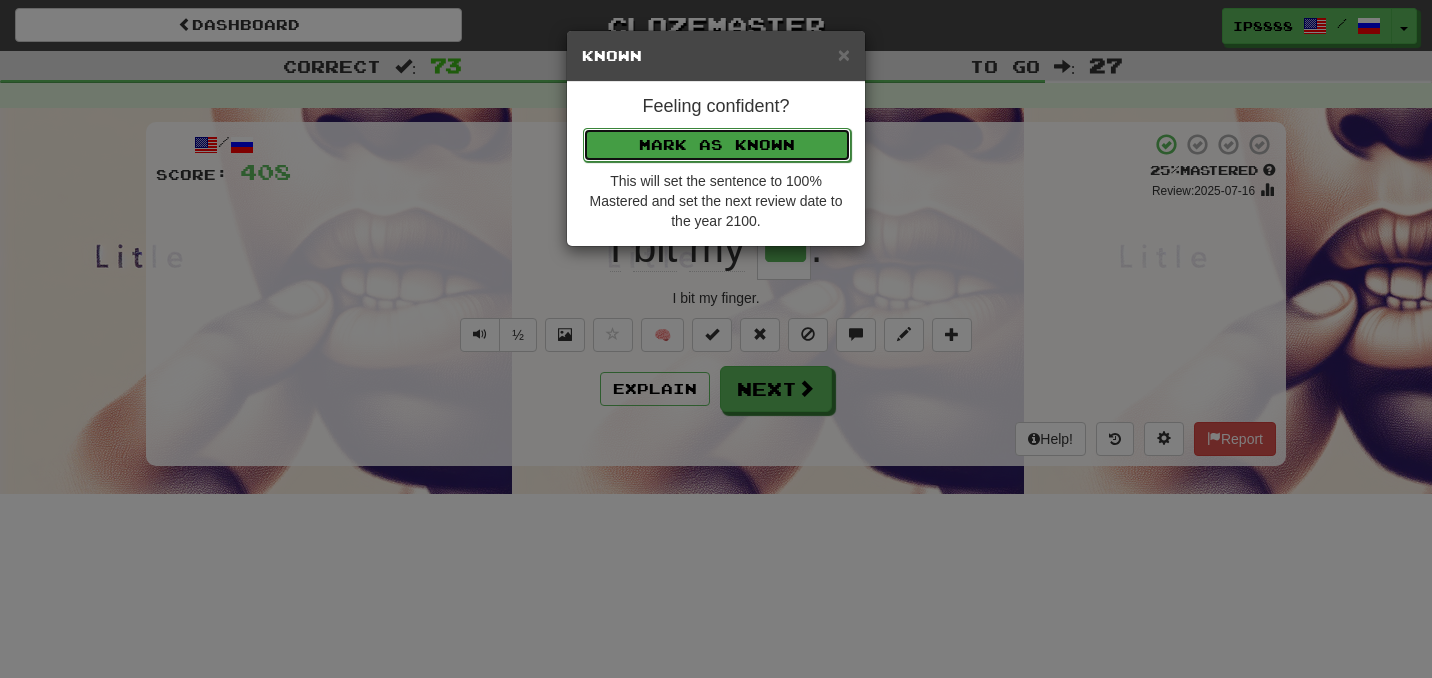 click on "Mark as Known" at bounding box center (717, 145) 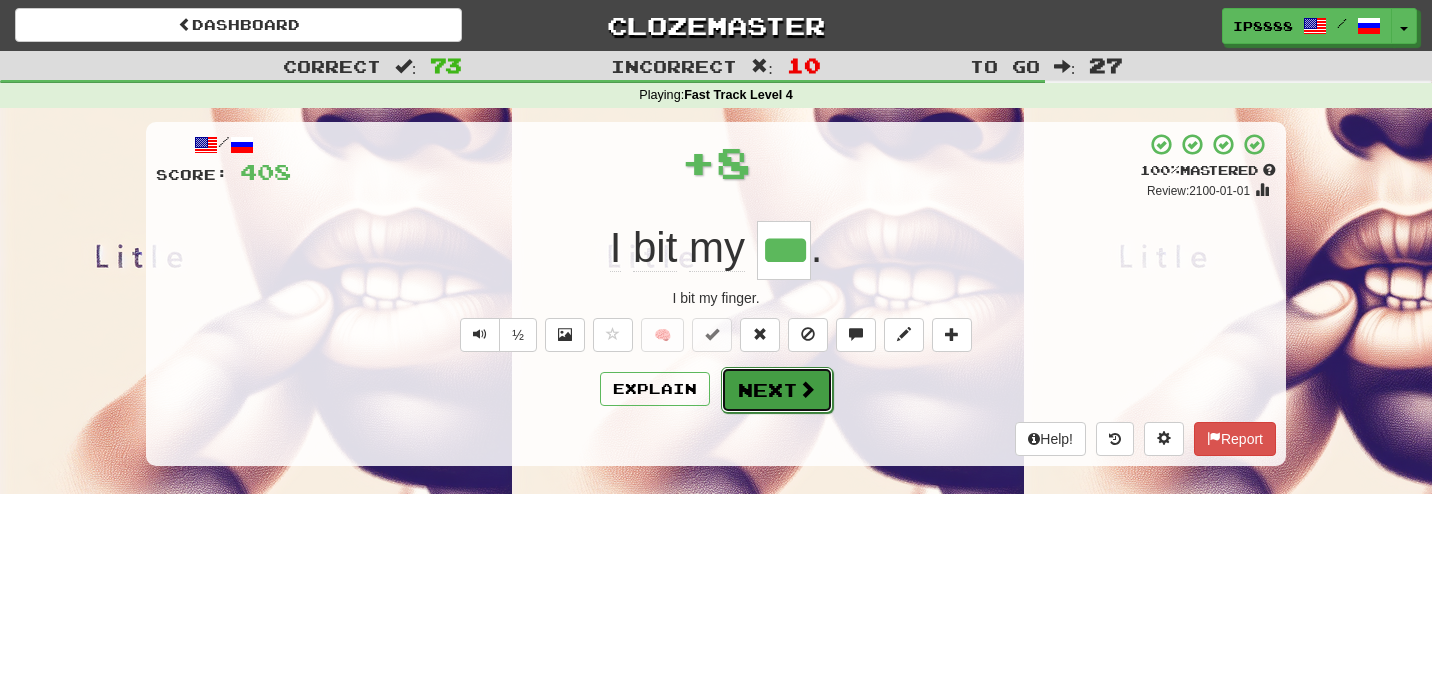 click on "Next" at bounding box center (777, 390) 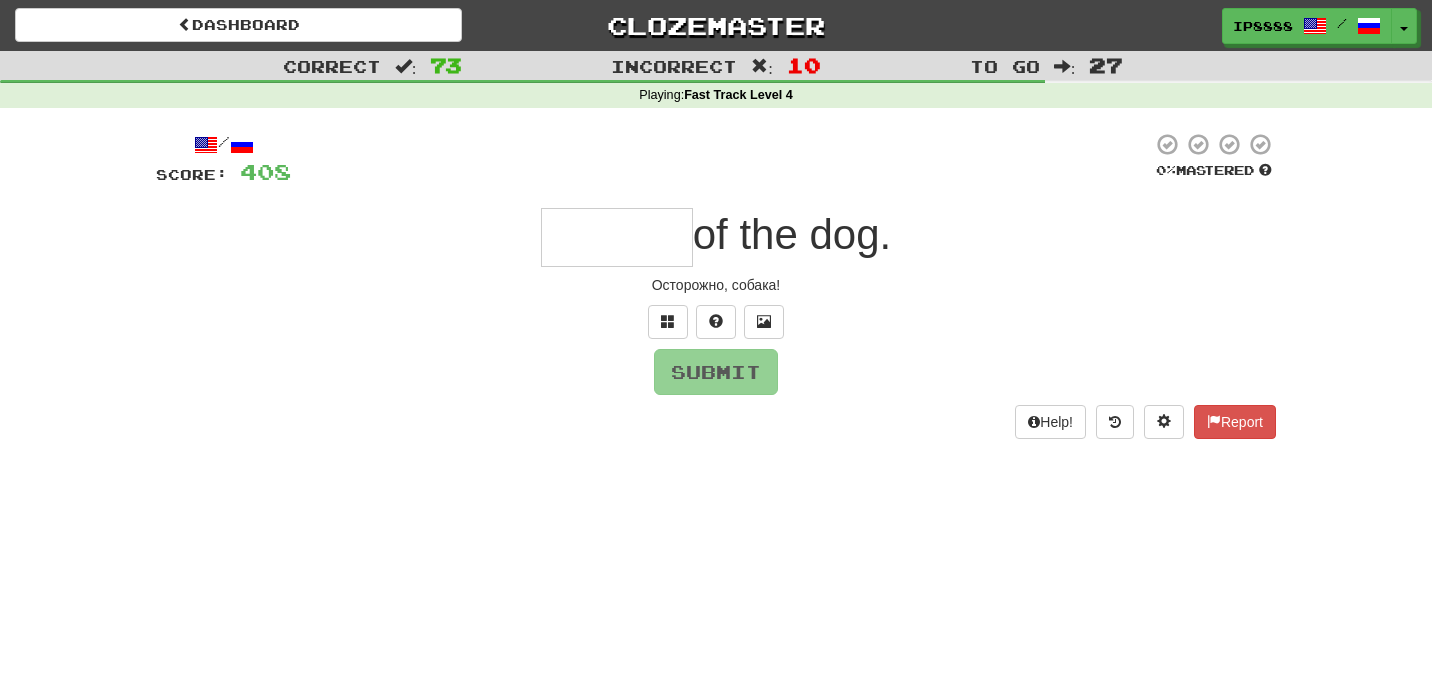 click at bounding box center (617, 237) 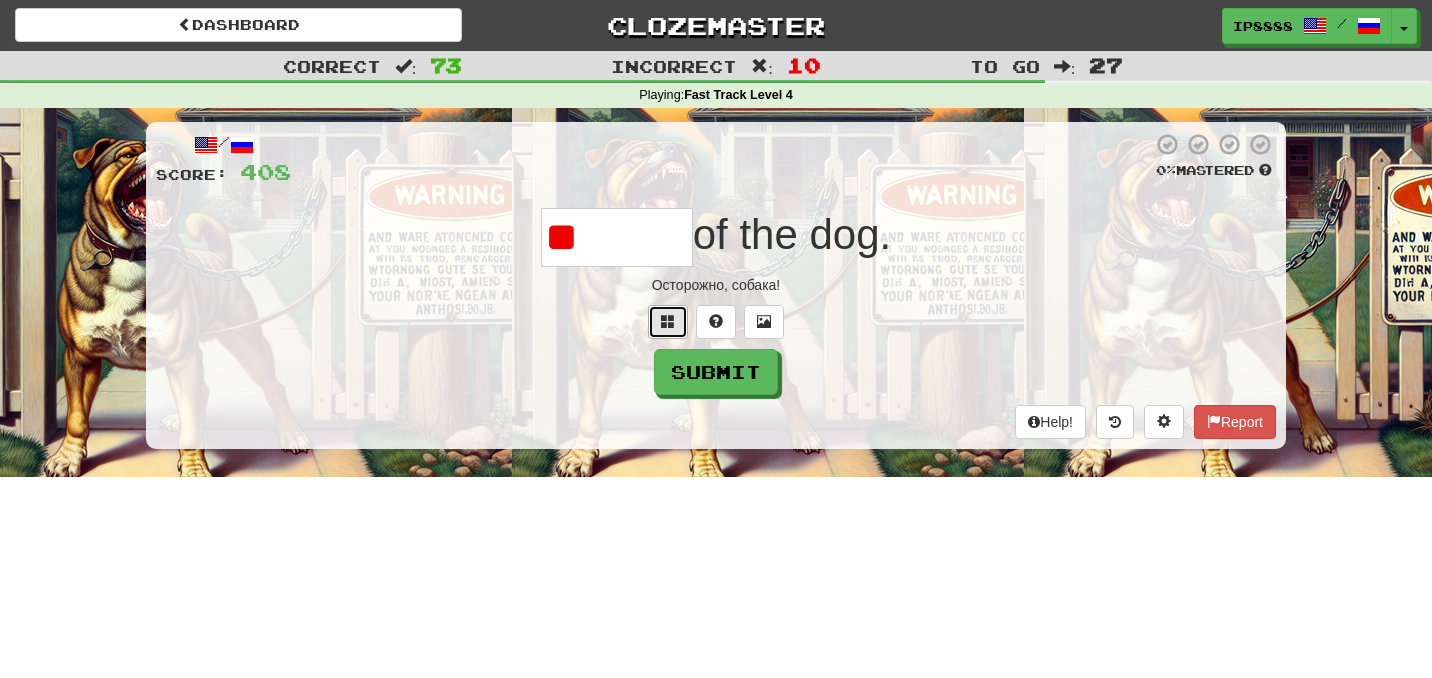 click at bounding box center (668, 322) 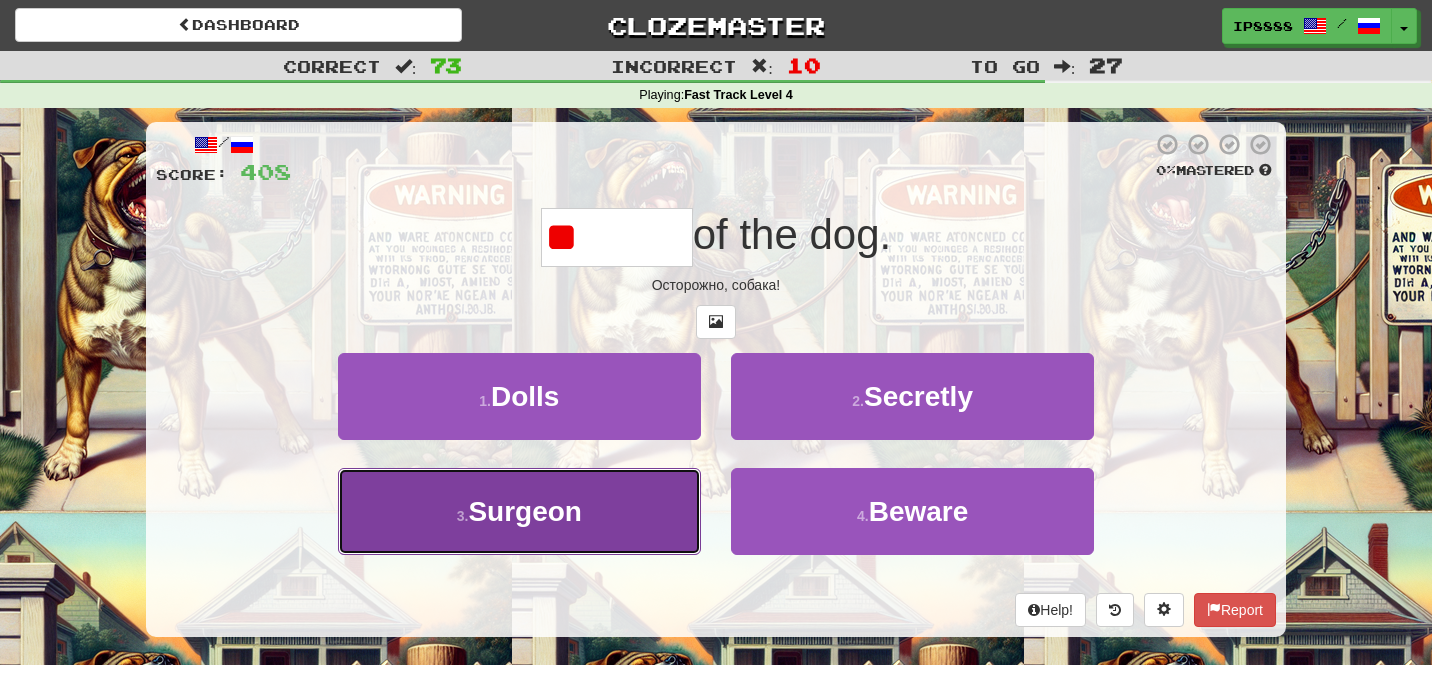 click on "3 .  Surgeon" at bounding box center (519, 511) 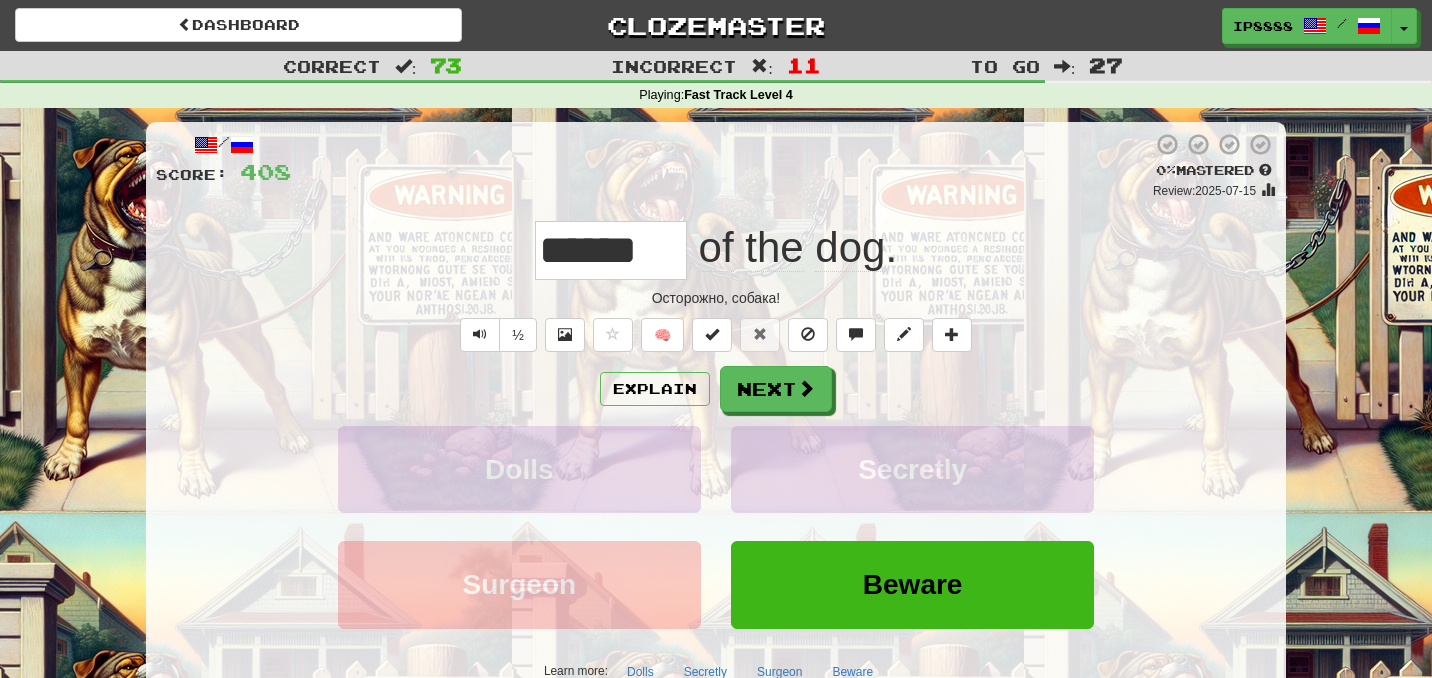 click on "Explain Next Dolls Secretly Surgeon Beware Learn more: Dolls Secretly Surgeon Beware" at bounding box center [716, 526] 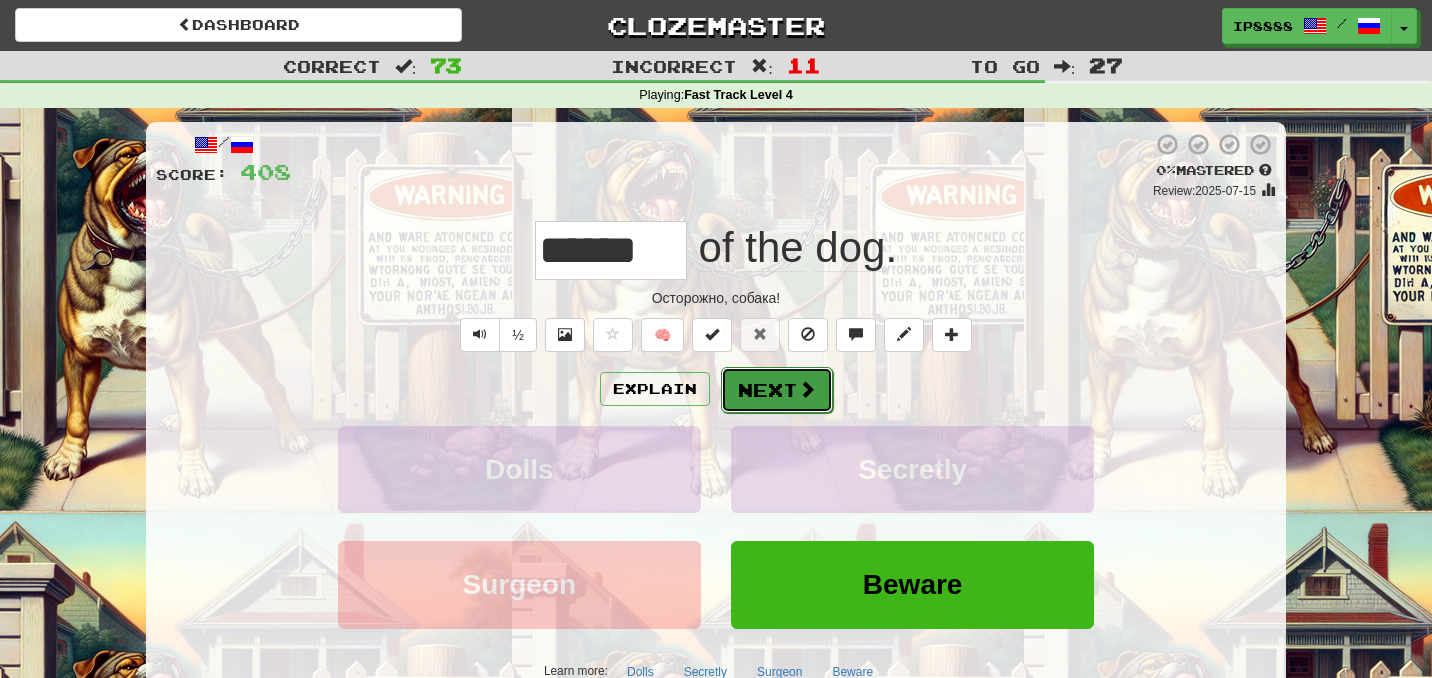 click on "Next" at bounding box center [777, 390] 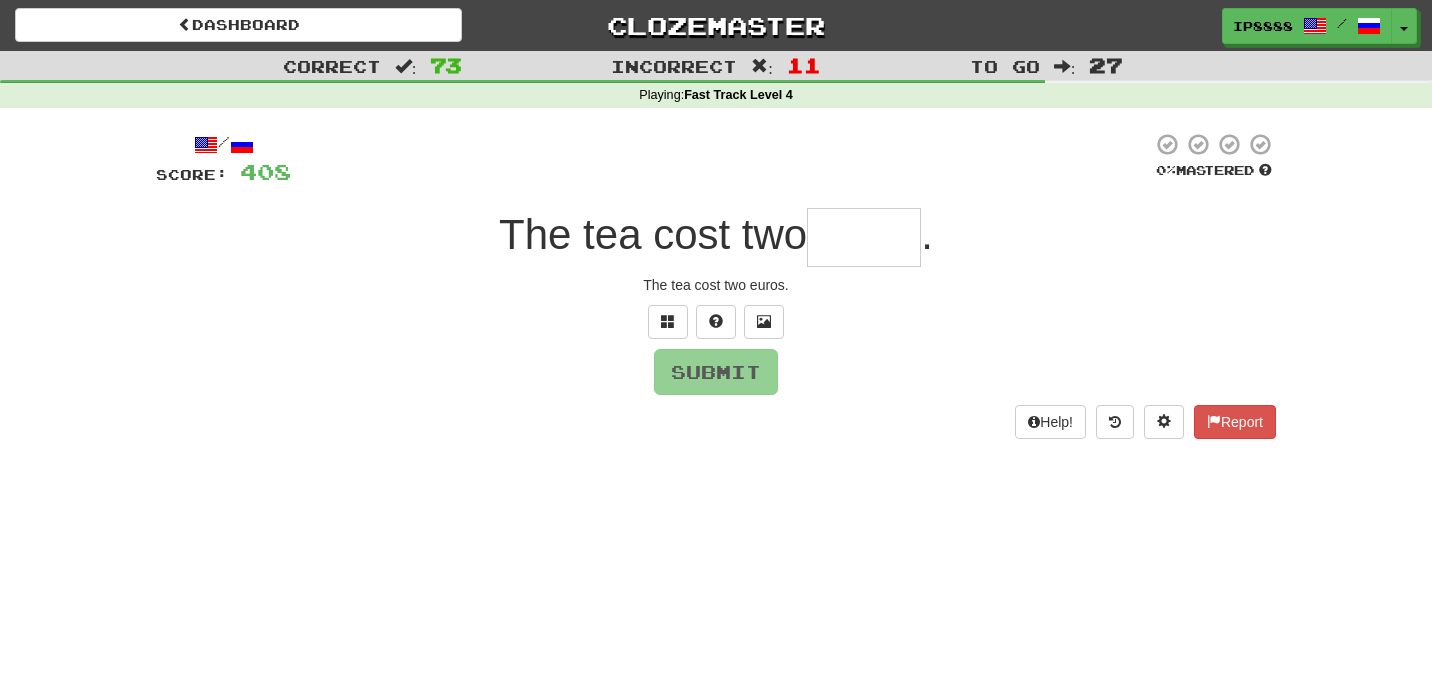 click at bounding box center [864, 237] 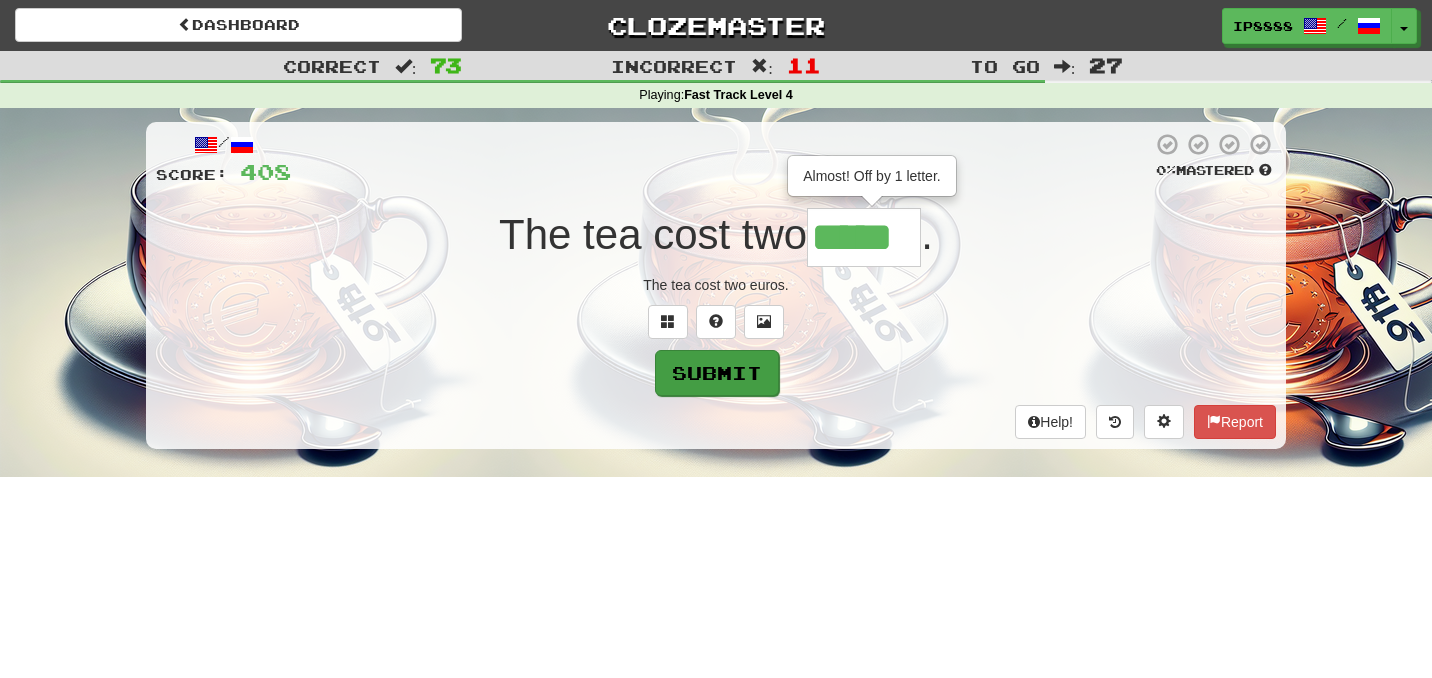 type on "*****" 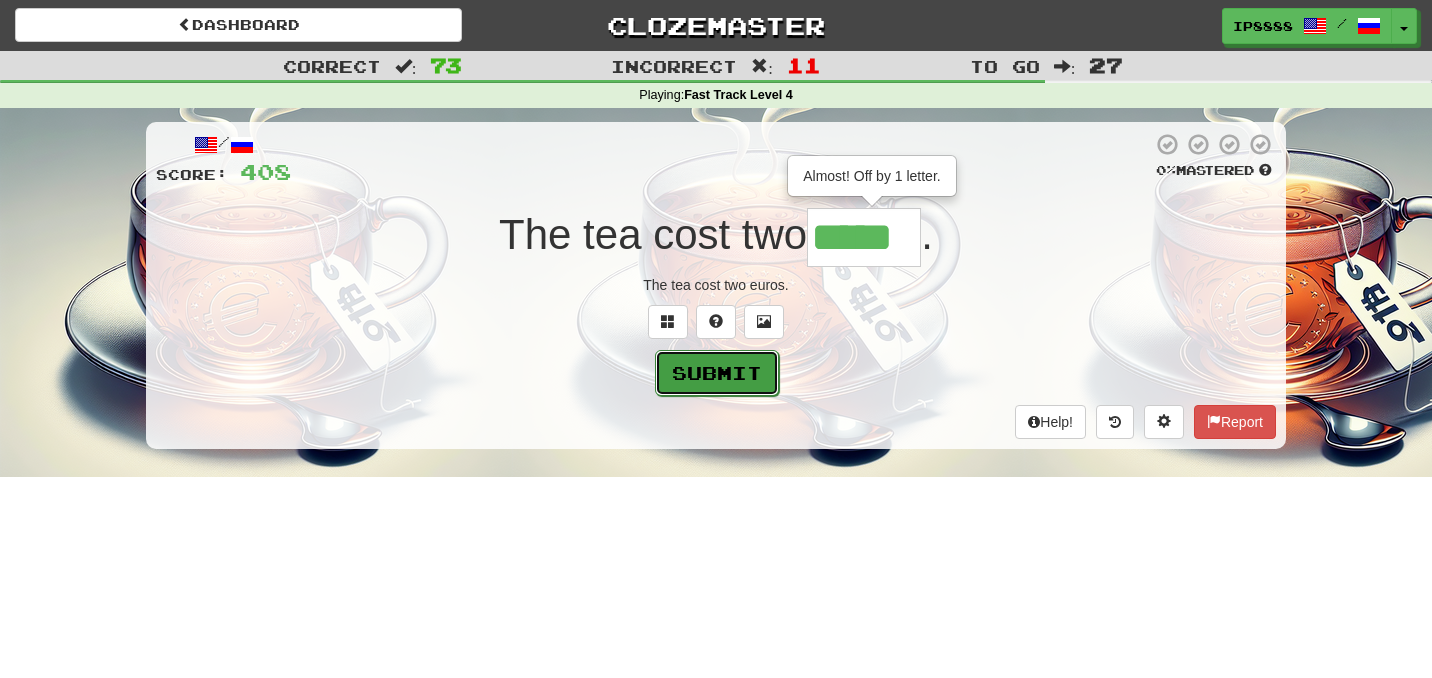click on "Submit" at bounding box center (717, 373) 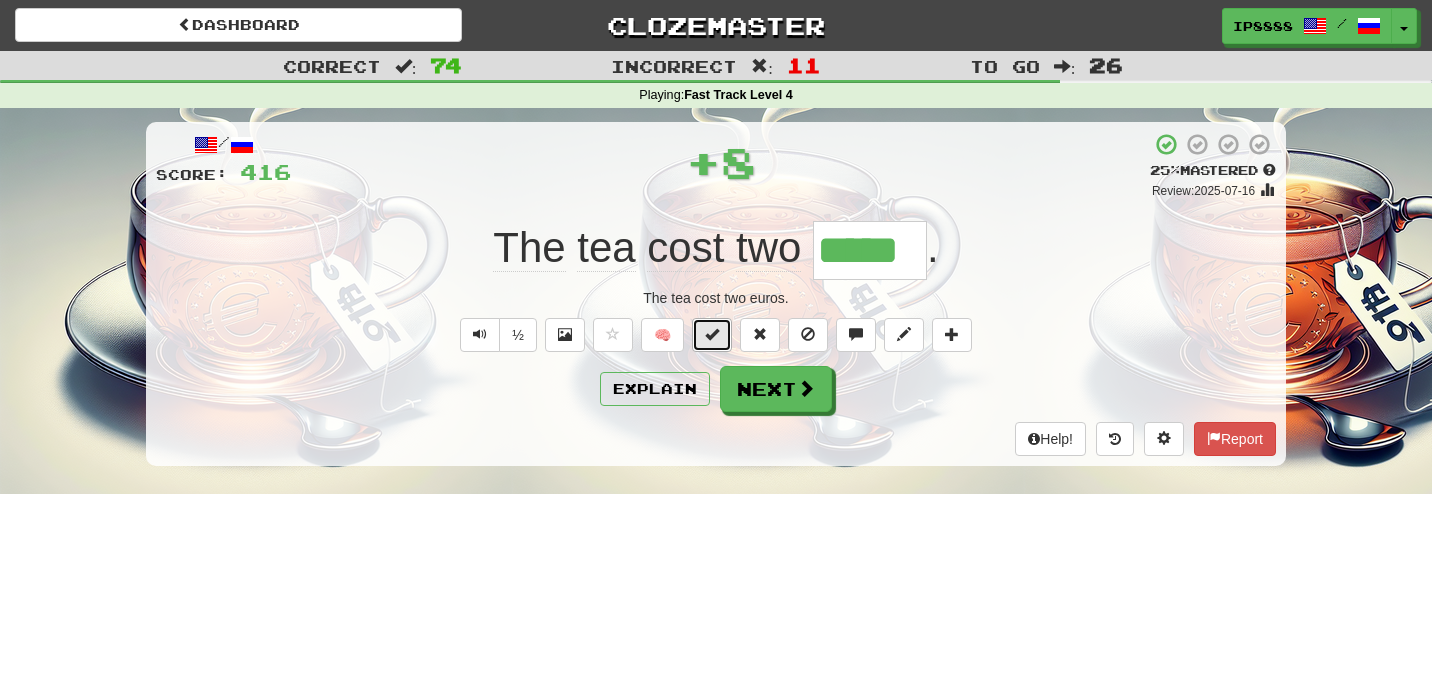 click at bounding box center (712, 335) 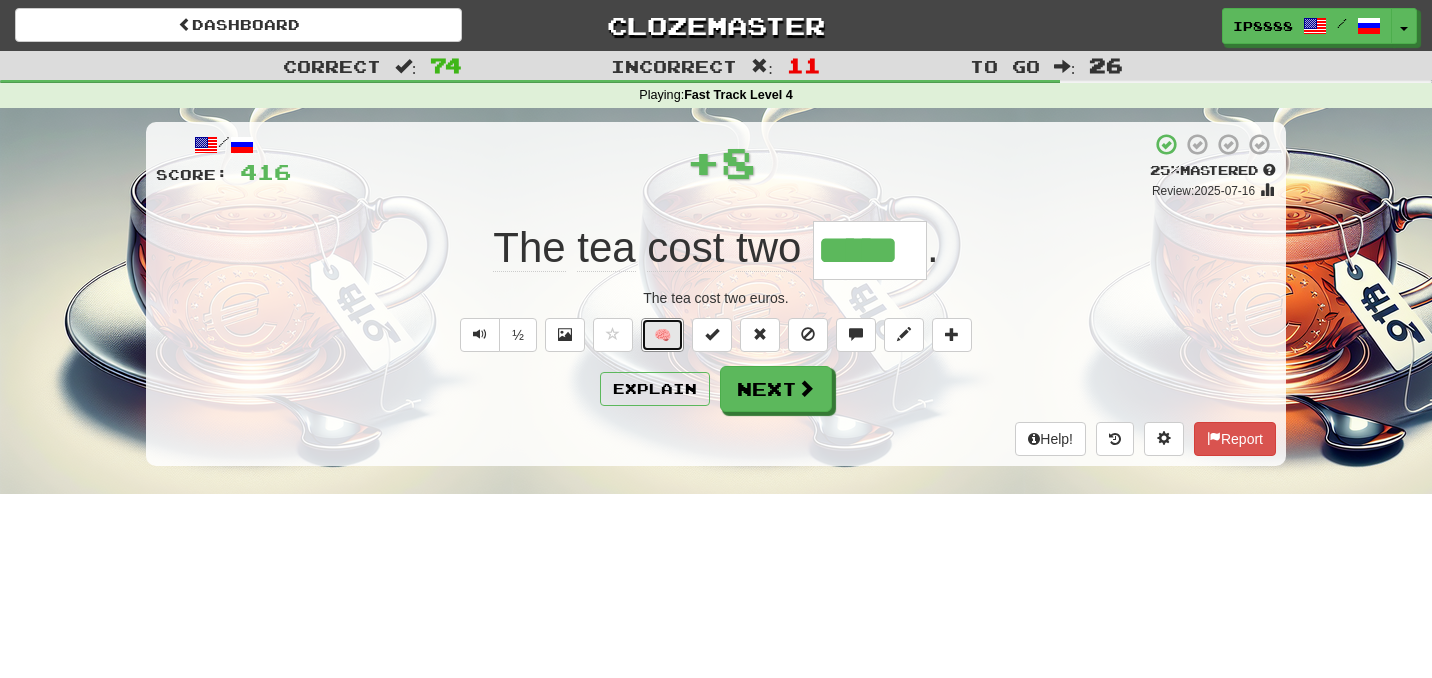 click on "🧠" at bounding box center [662, 335] 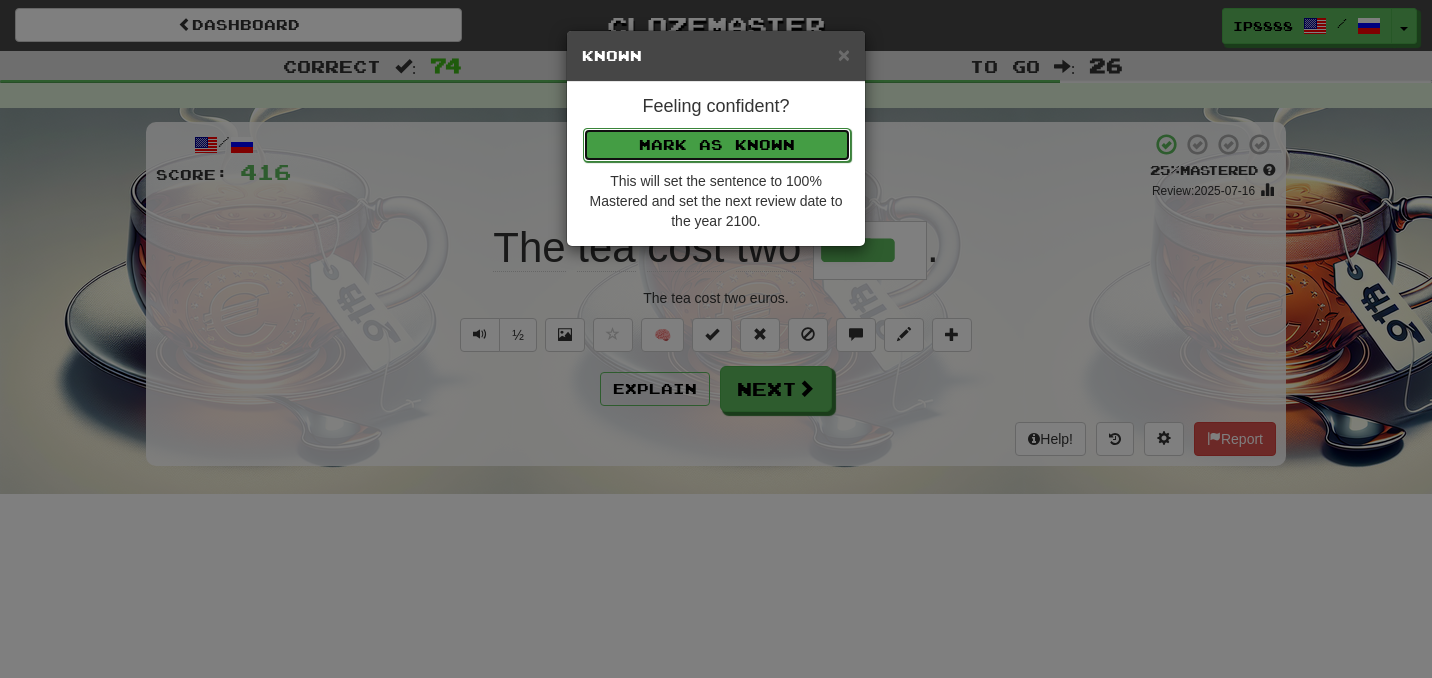 click on "Mark as Known" at bounding box center [717, 145] 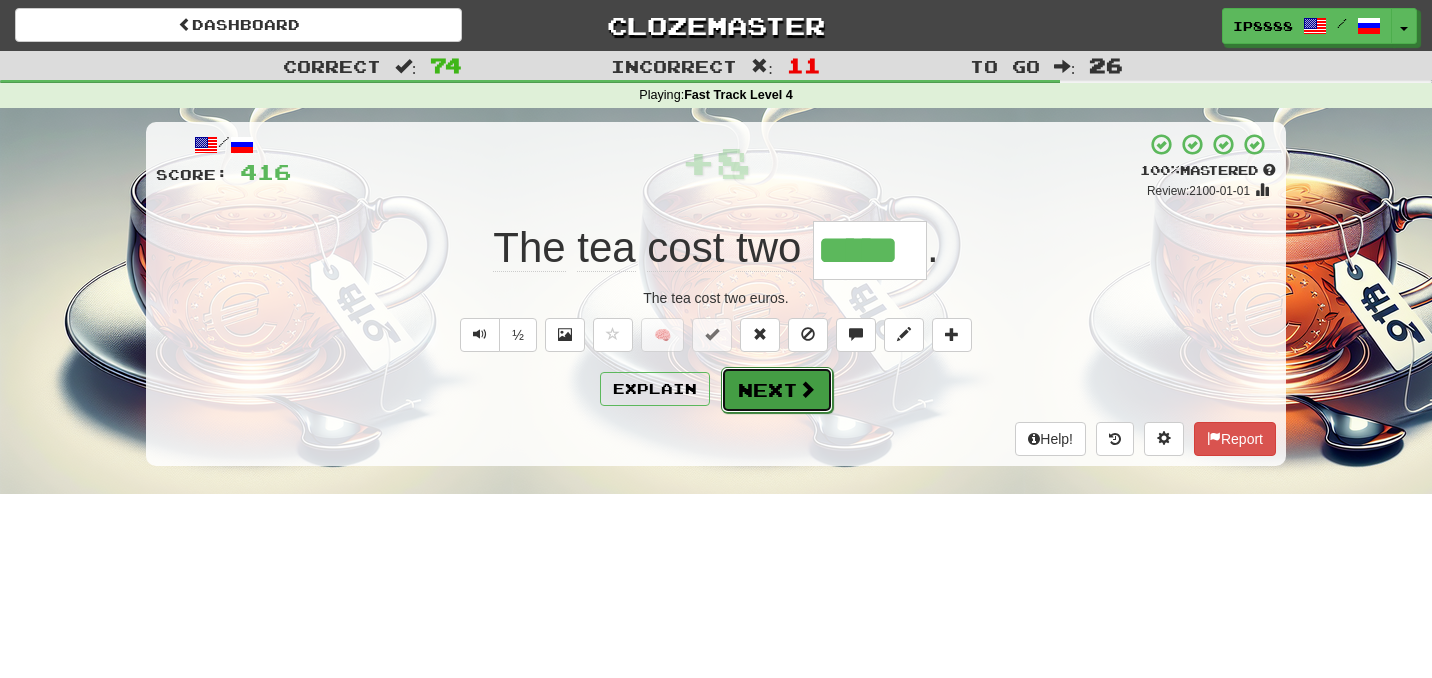 click on "Next" at bounding box center [777, 390] 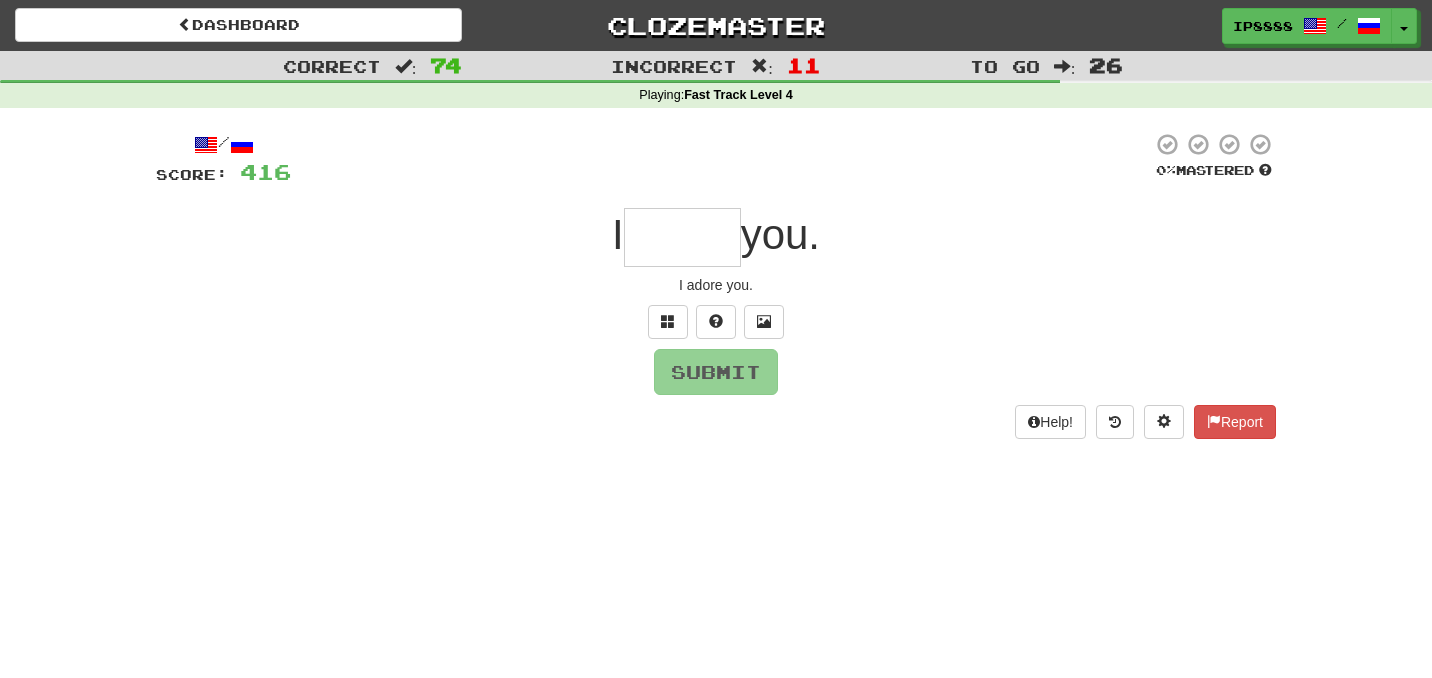 click at bounding box center [682, 237] 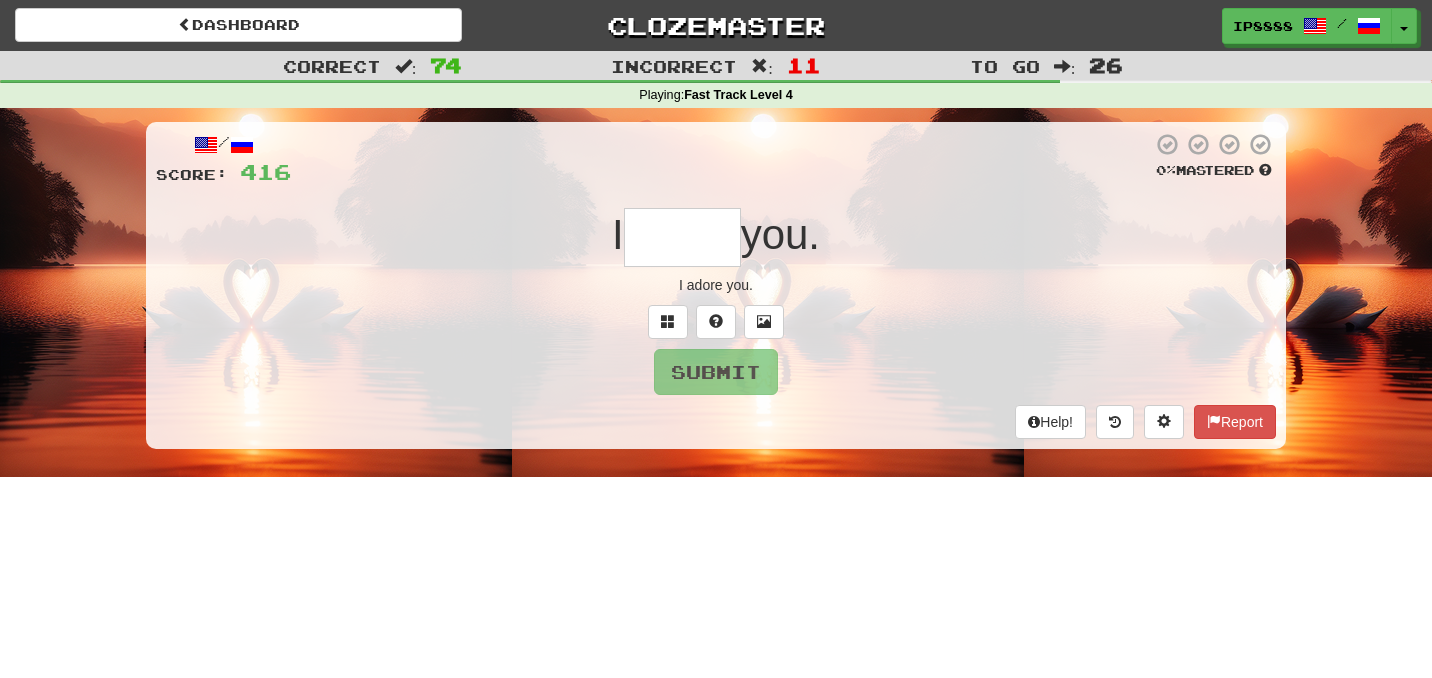 click on "/ Score: 416 0 % Mastered I you. I adore you. Submit Help! Report" at bounding box center [716, 285] 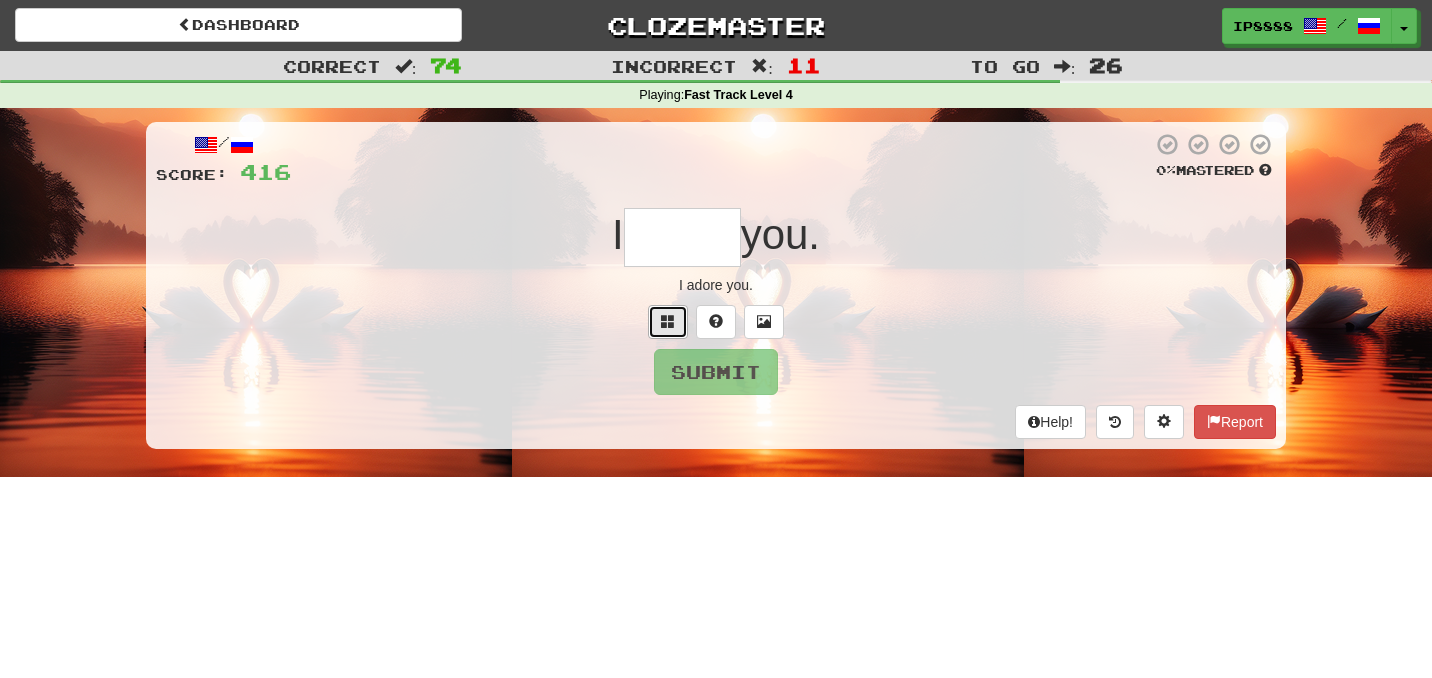 click at bounding box center [668, 322] 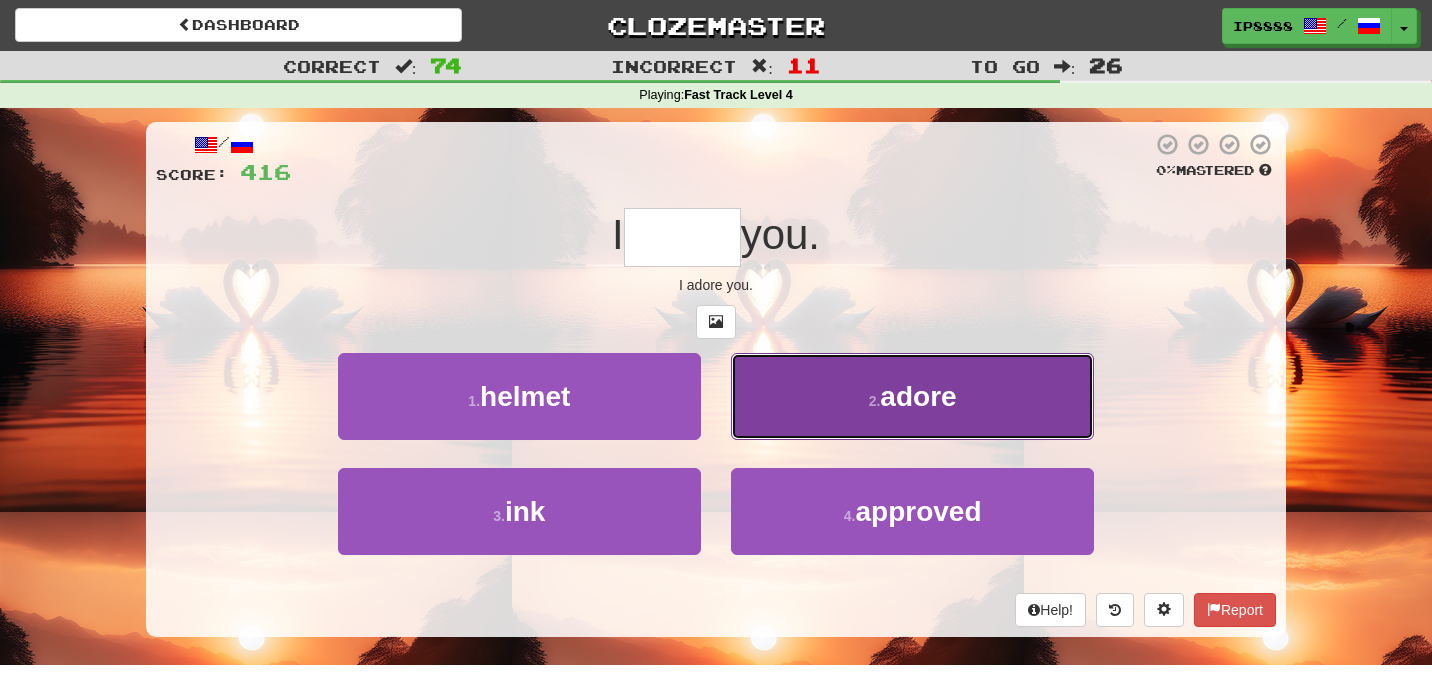 click on "2 . adore" at bounding box center [912, 396] 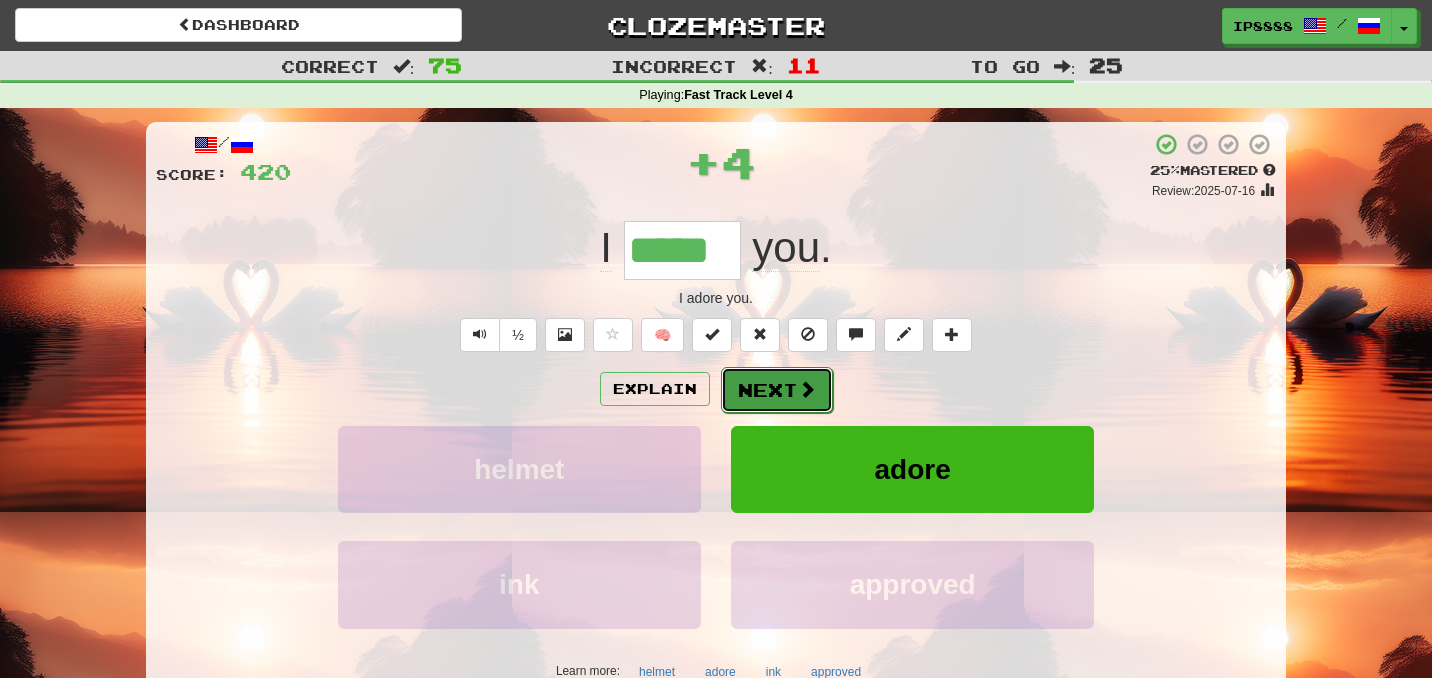 click on "Next" at bounding box center [777, 390] 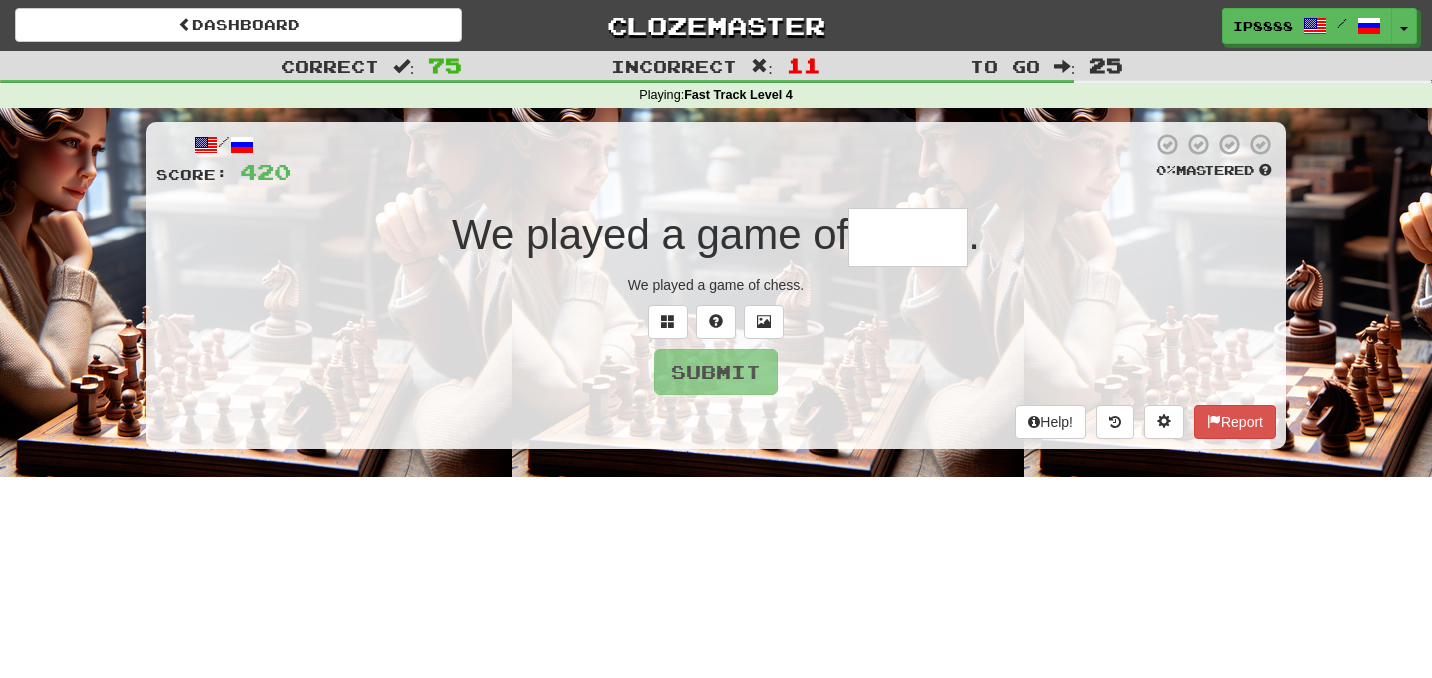 click at bounding box center [908, 237] 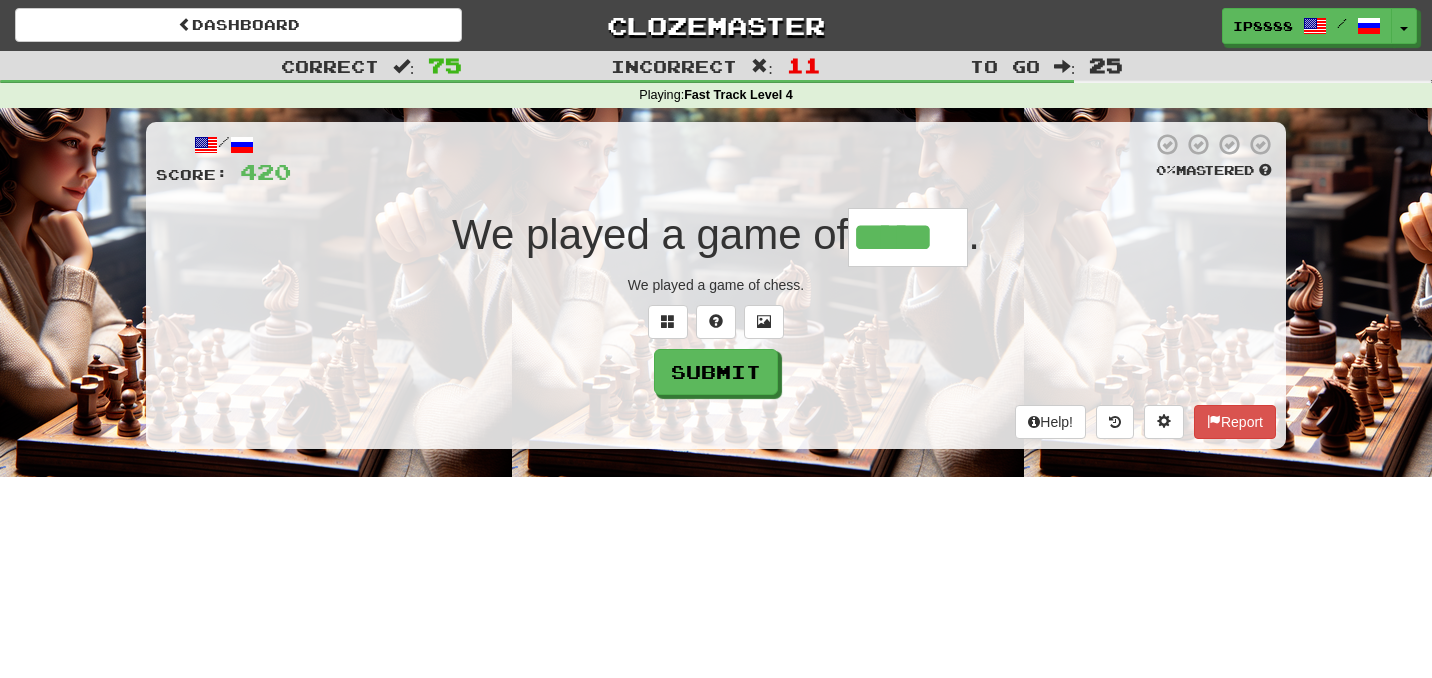 type on "*****" 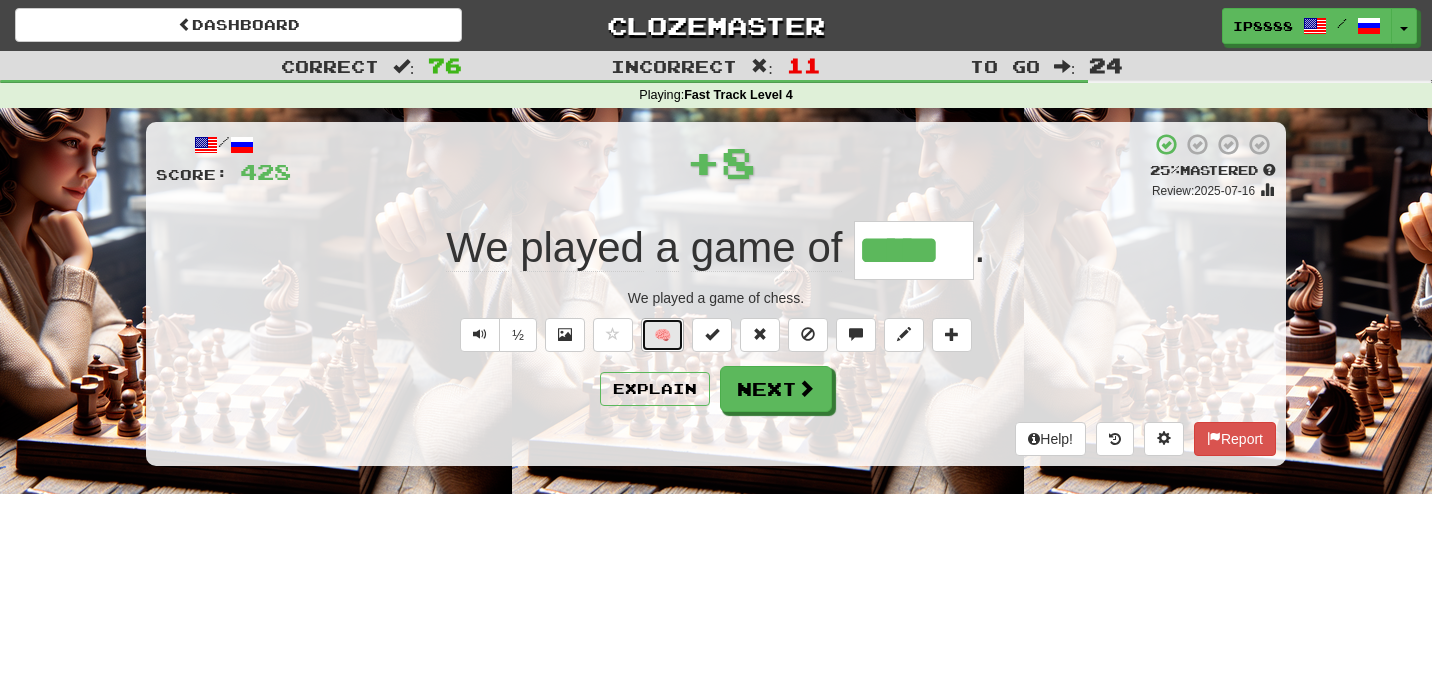 click on "🧠" at bounding box center [662, 335] 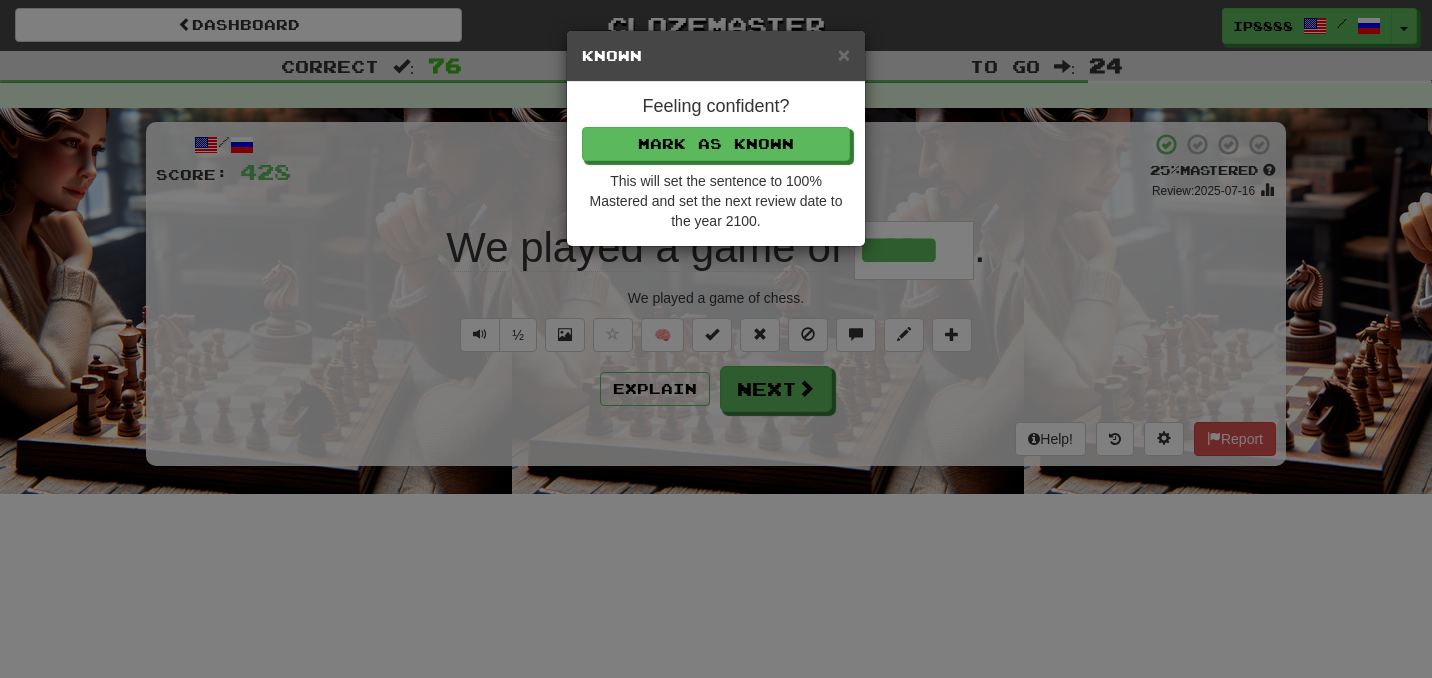 click on "Feeling confident? Mark as Known This will set the sentence to 100% Mastered and set the next review date to the year 2100." at bounding box center [716, 164] 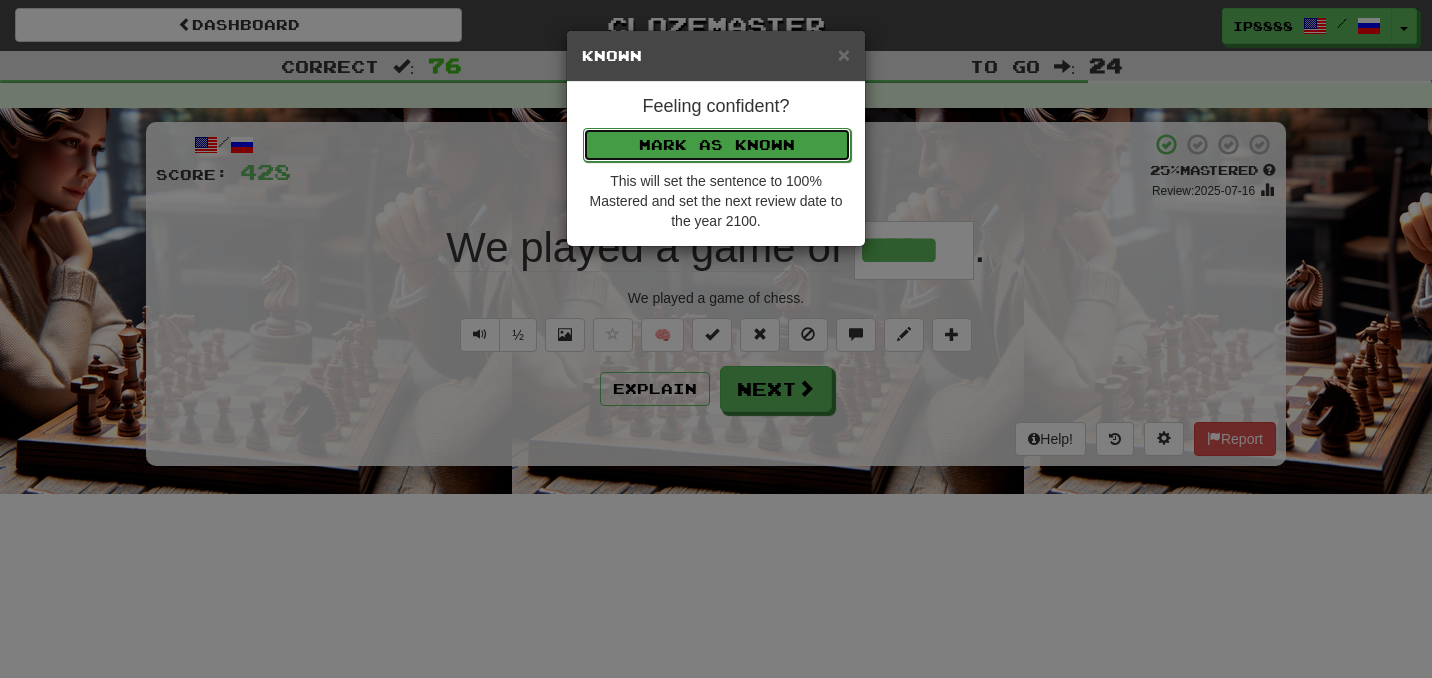 click on "Mark as Known" at bounding box center [717, 145] 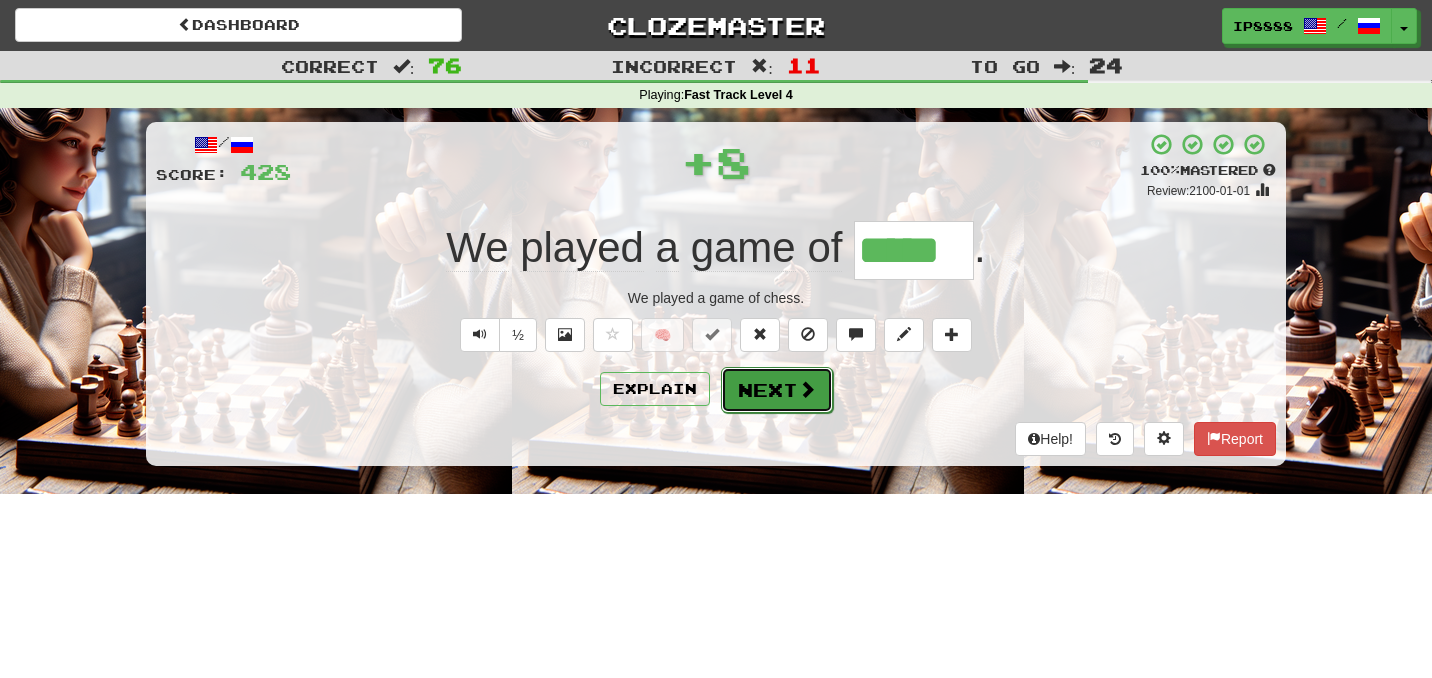click on "Next" at bounding box center [777, 390] 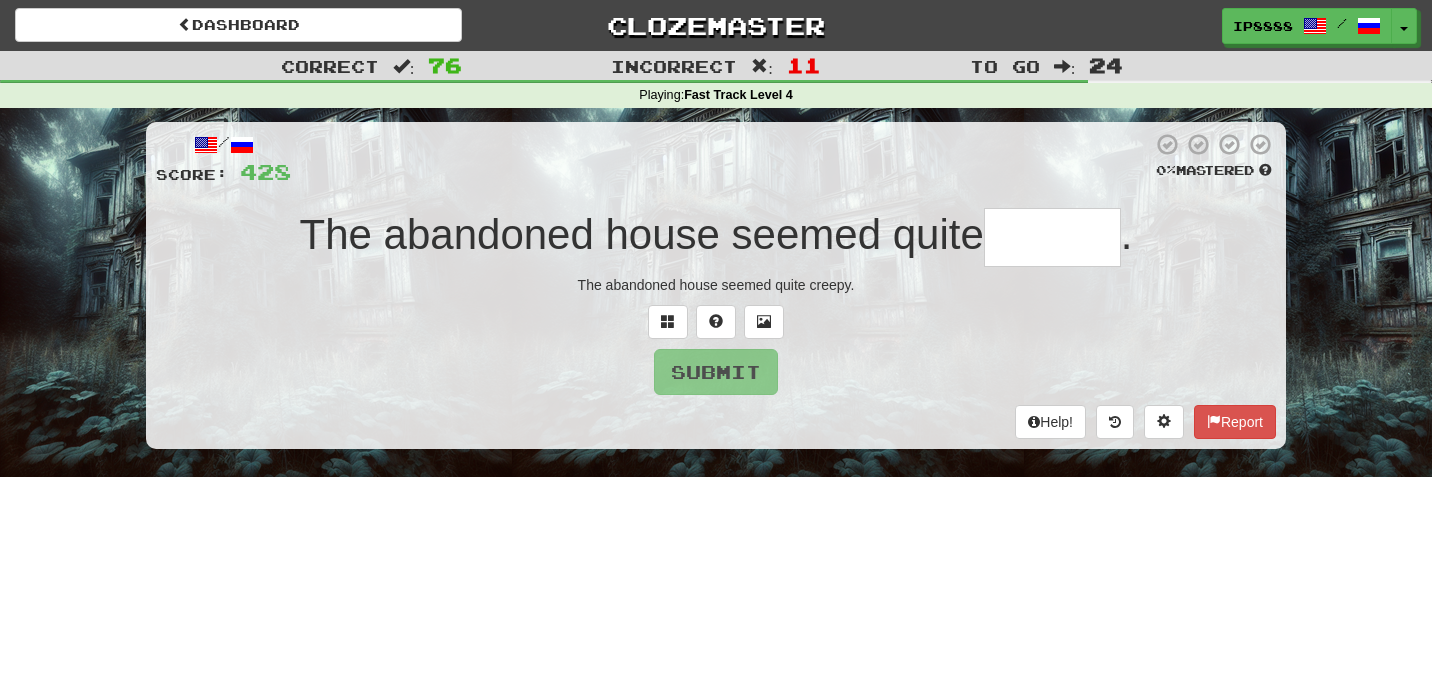 click at bounding box center [1052, 237] 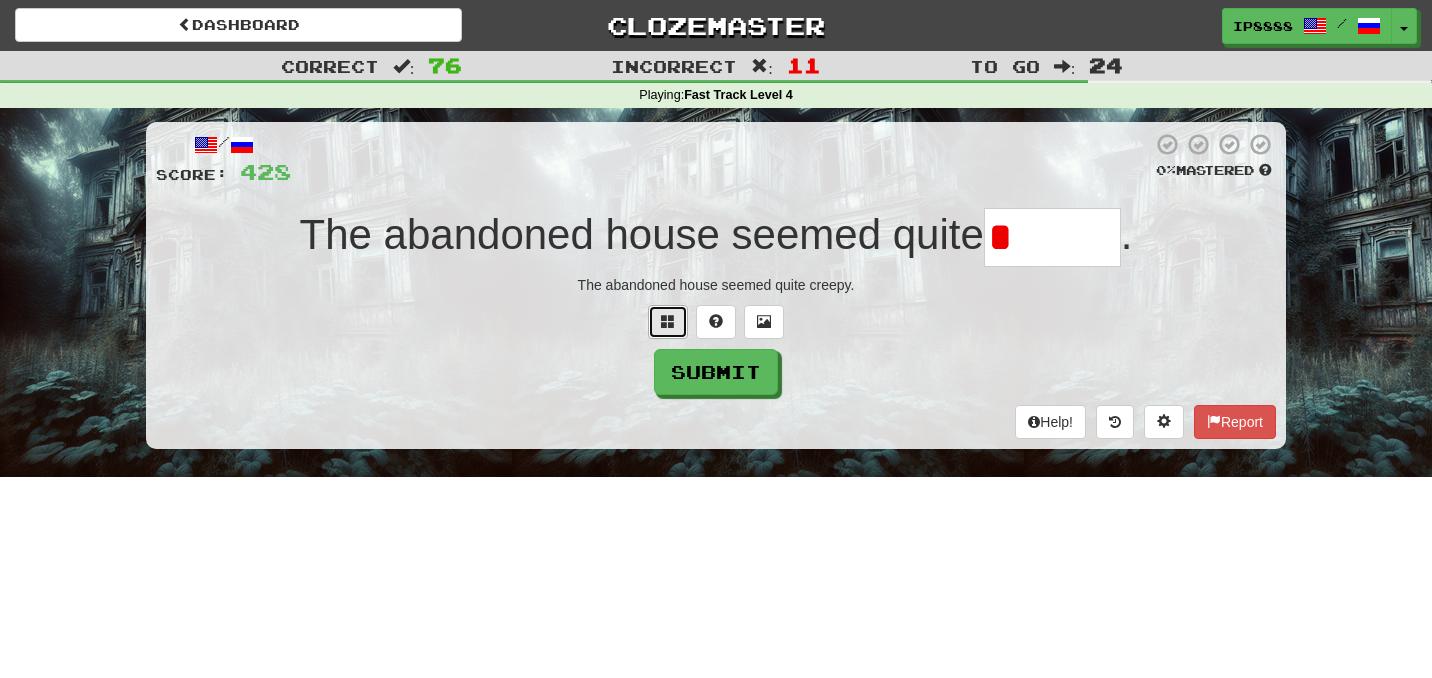 click at bounding box center (668, 322) 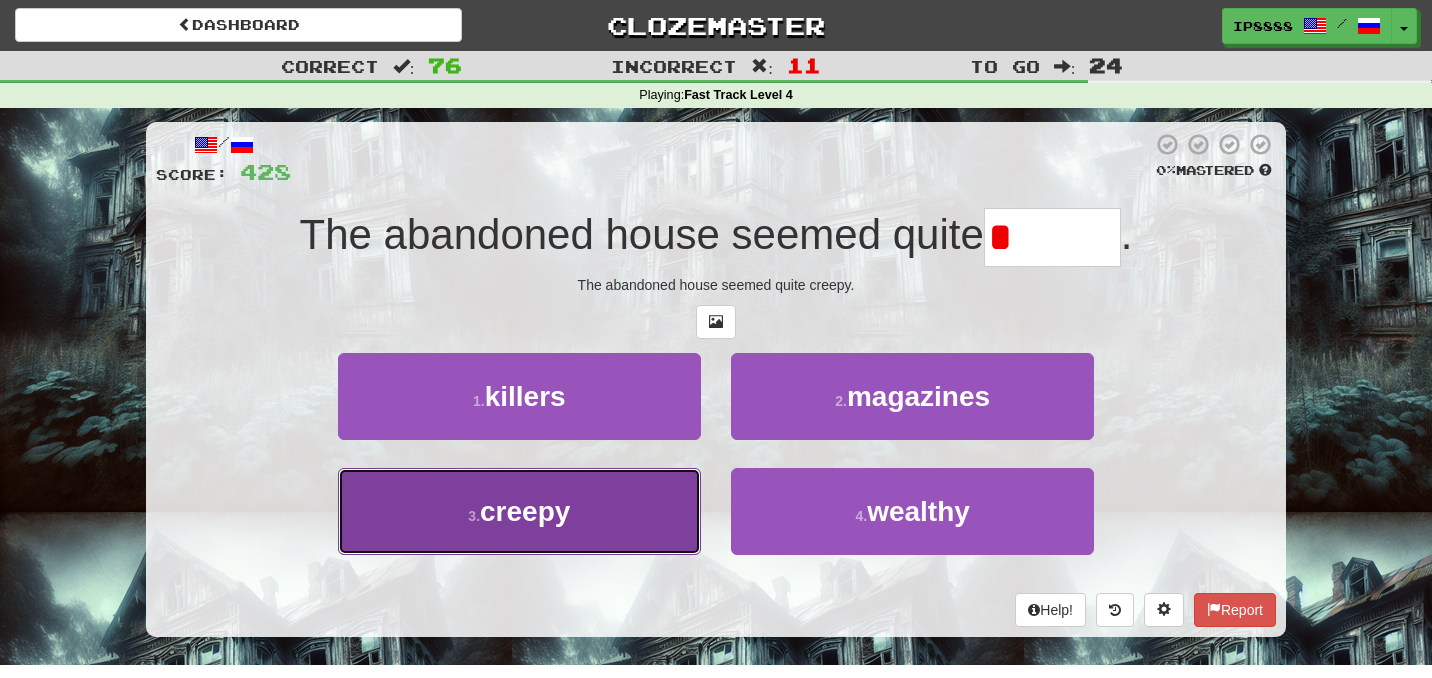 click on "3 .  creepy" at bounding box center [519, 511] 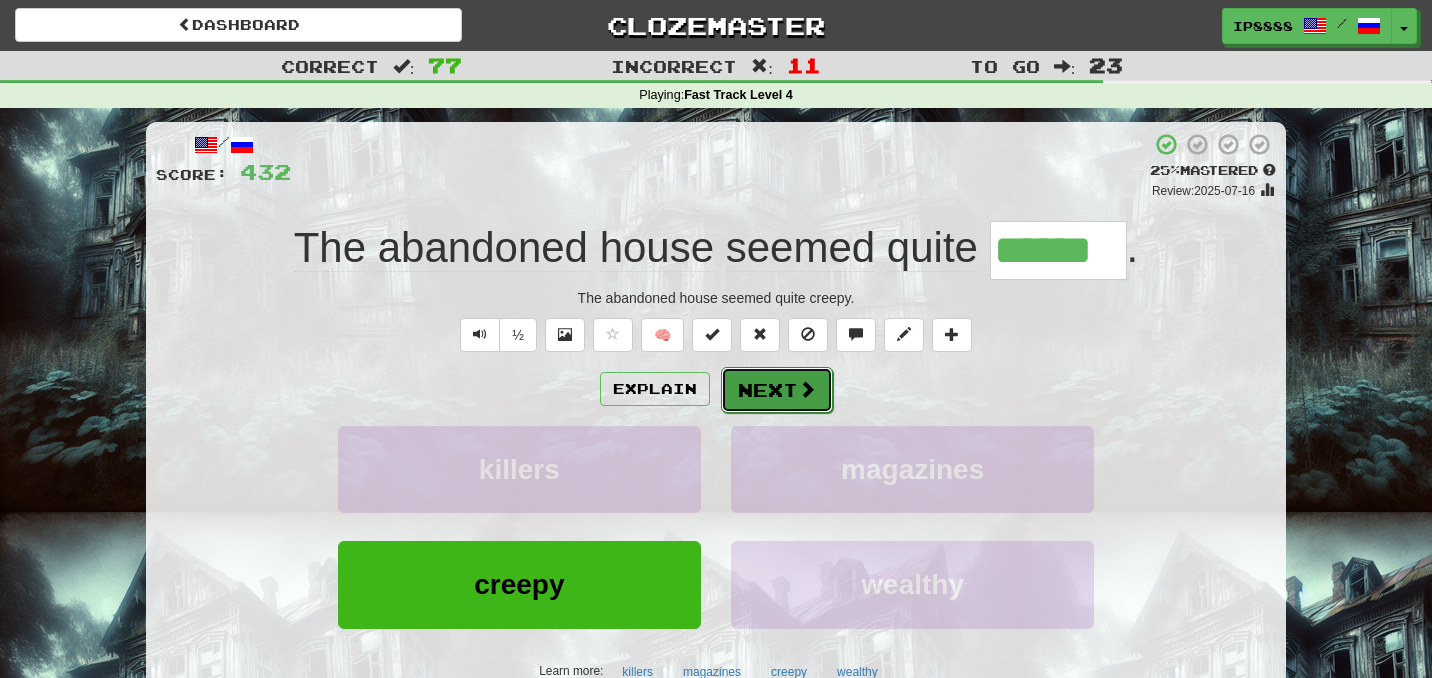 click on "Next" at bounding box center (777, 390) 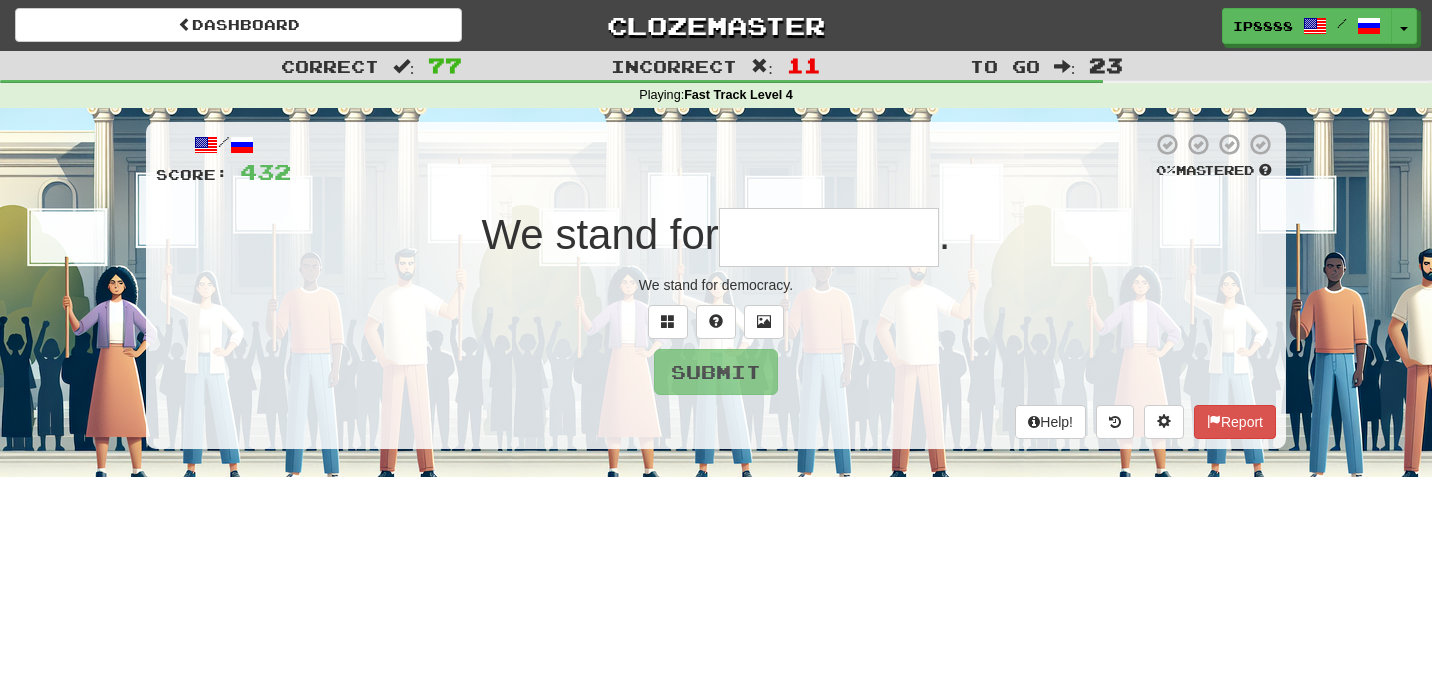 click at bounding box center [829, 237] 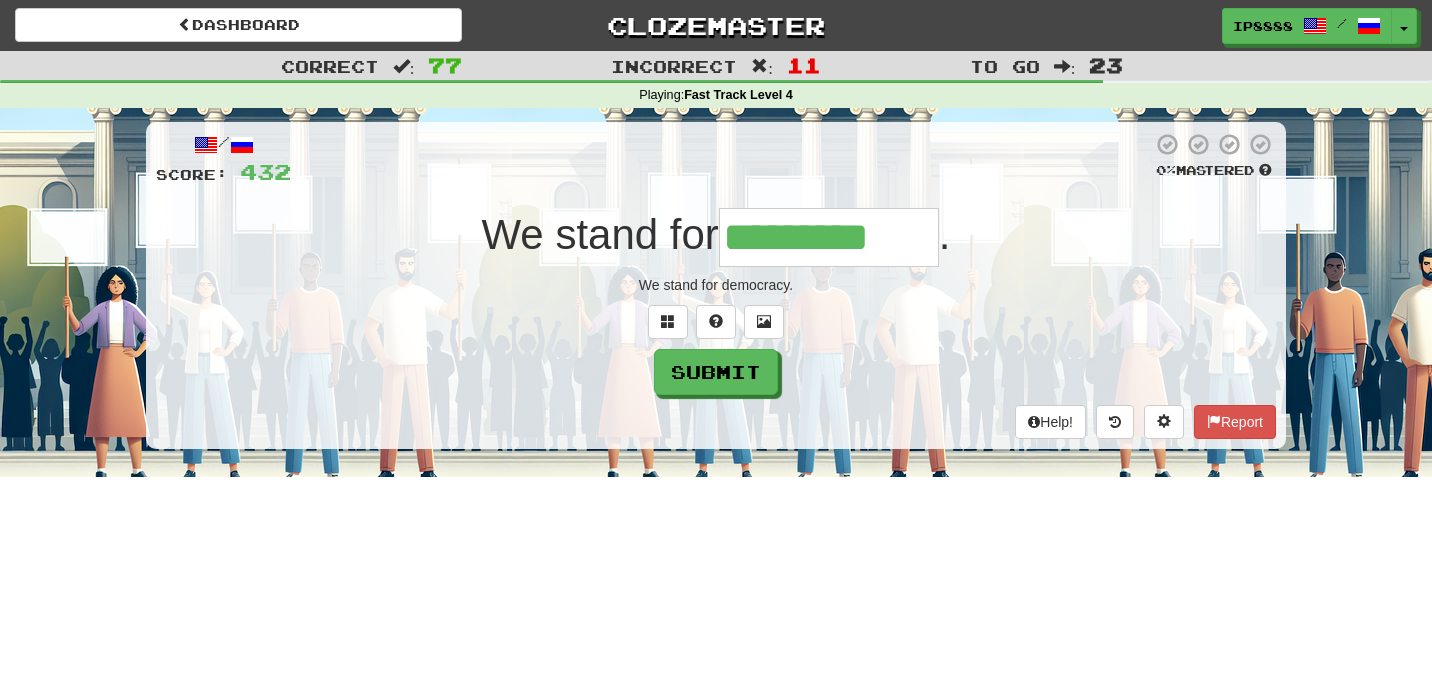 type on "*********" 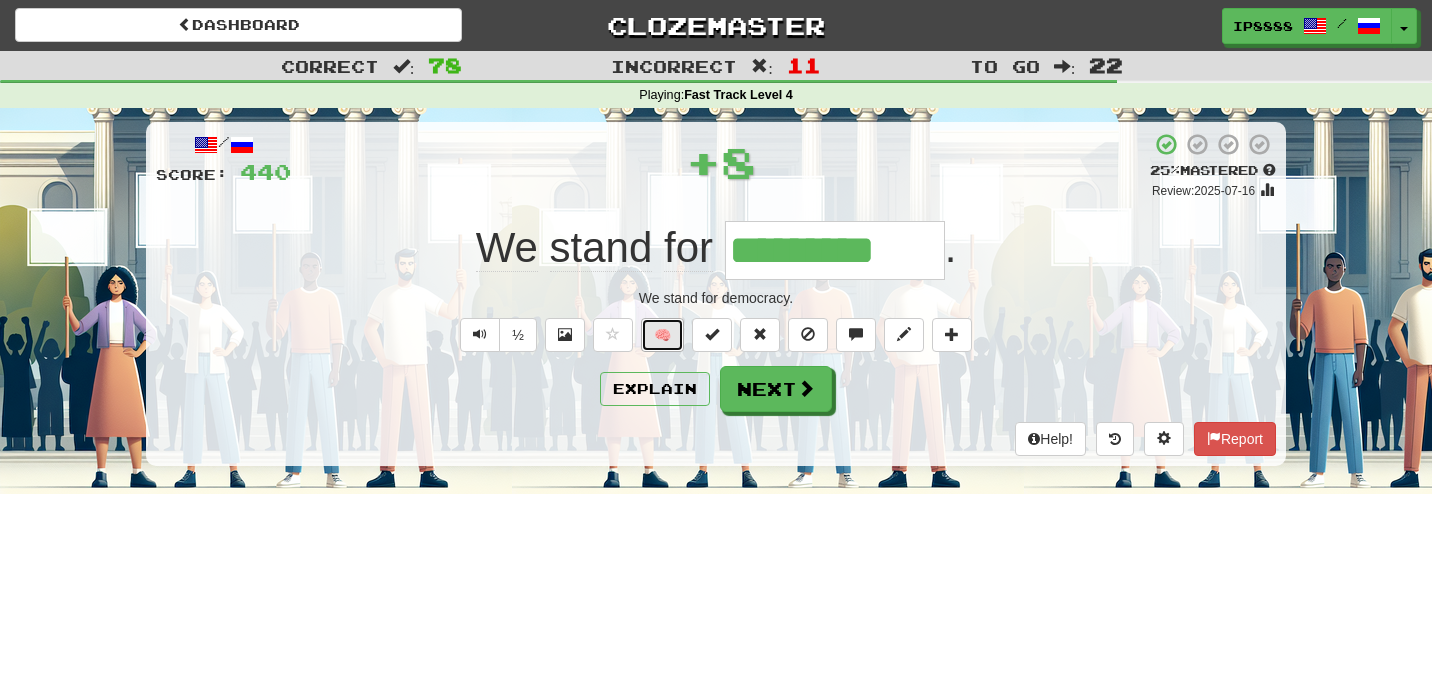 click on "🧠" at bounding box center [662, 335] 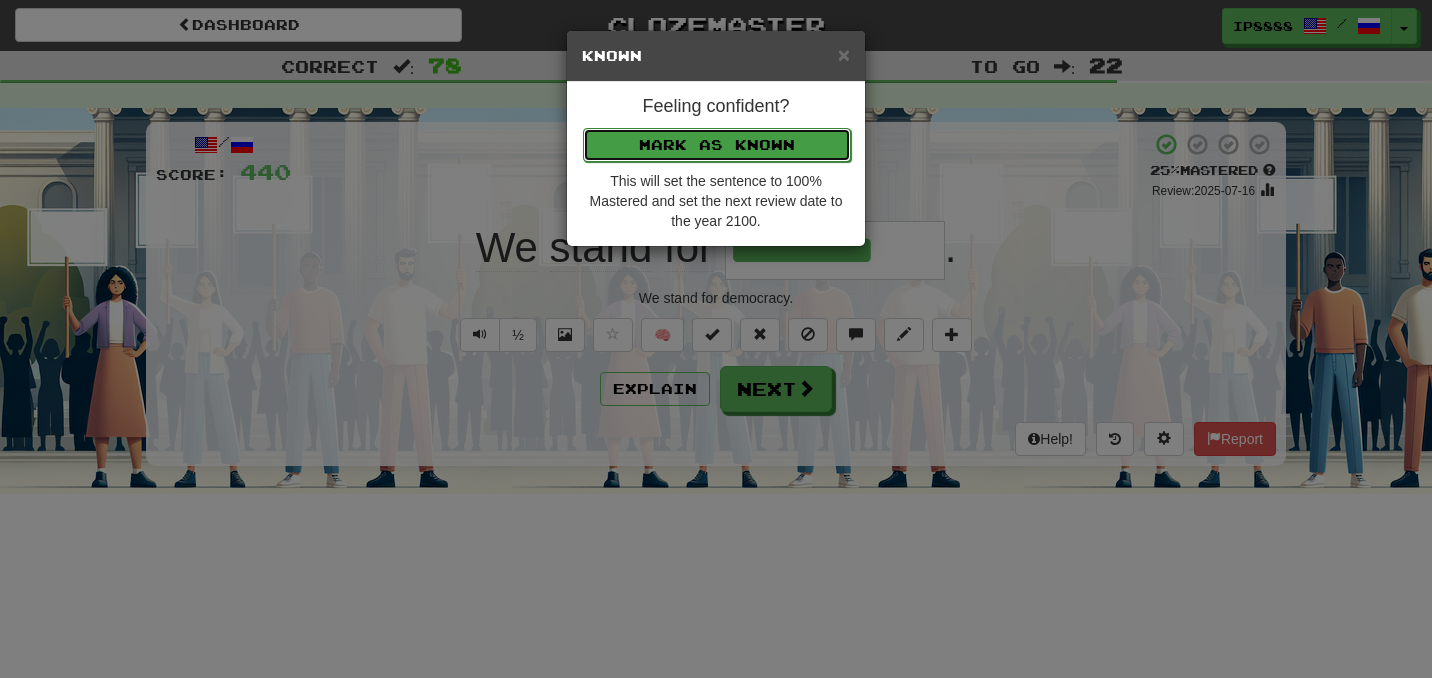 click on "Mark as Known" at bounding box center (717, 145) 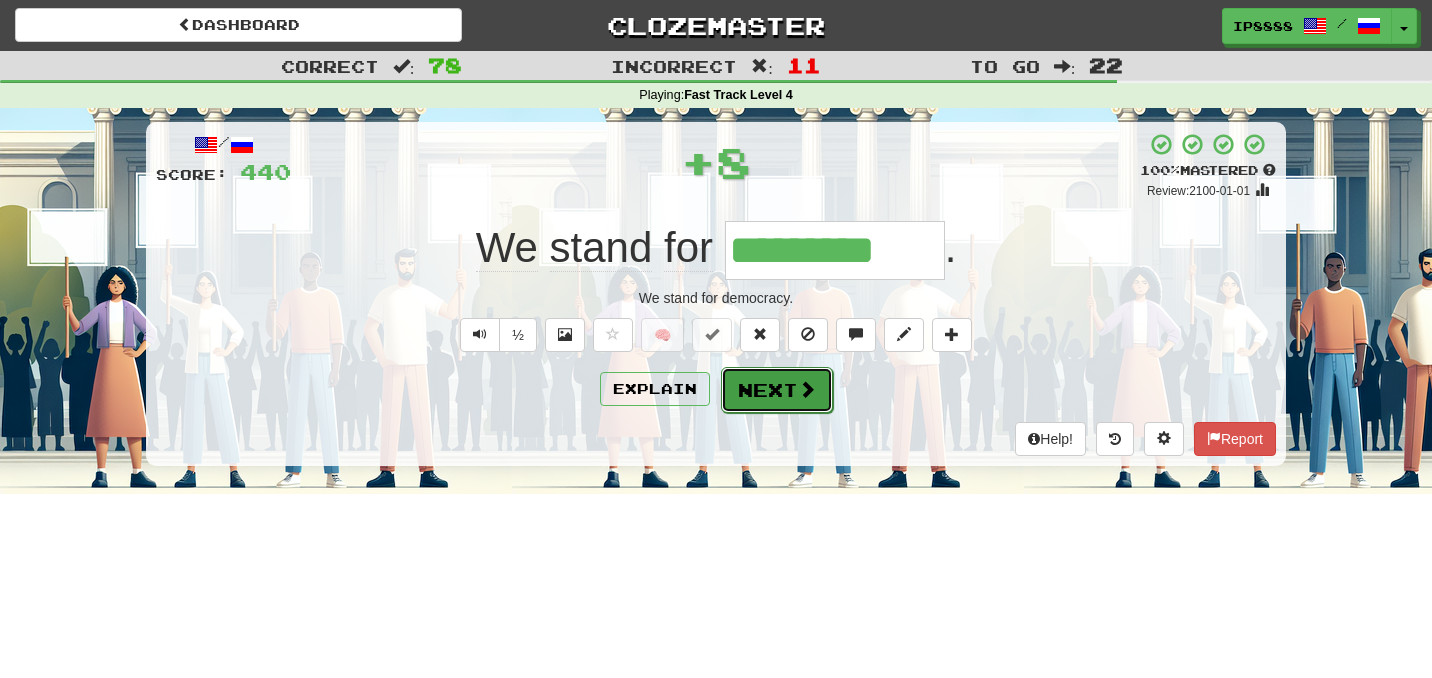 click on "Next" at bounding box center (777, 390) 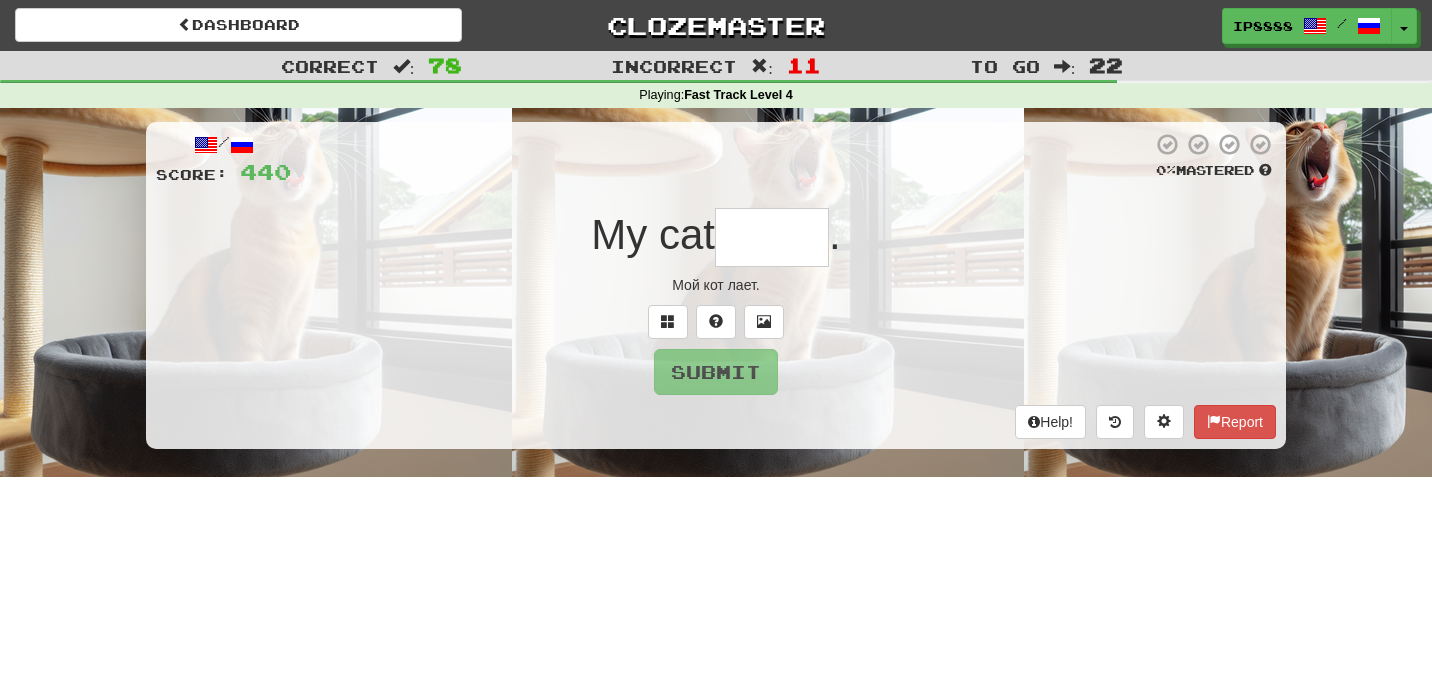 click at bounding box center [772, 237] 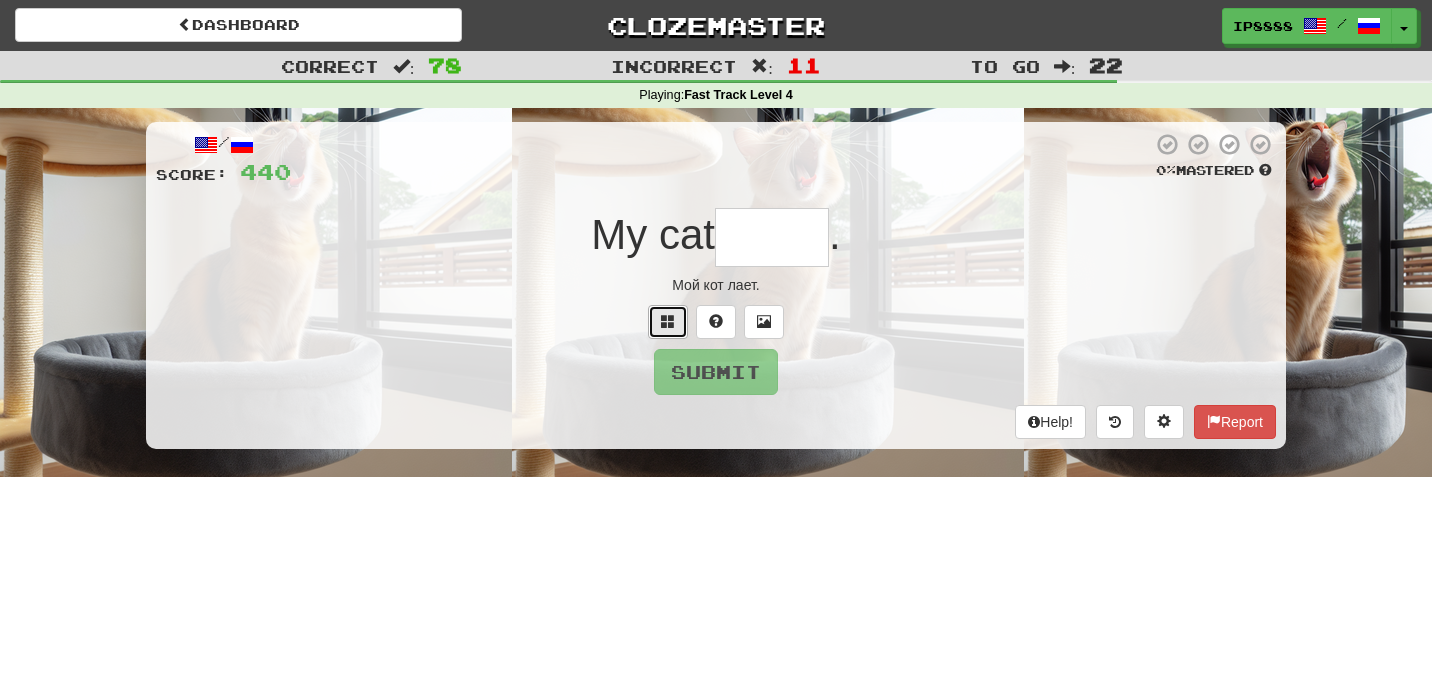 click at bounding box center [668, 321] 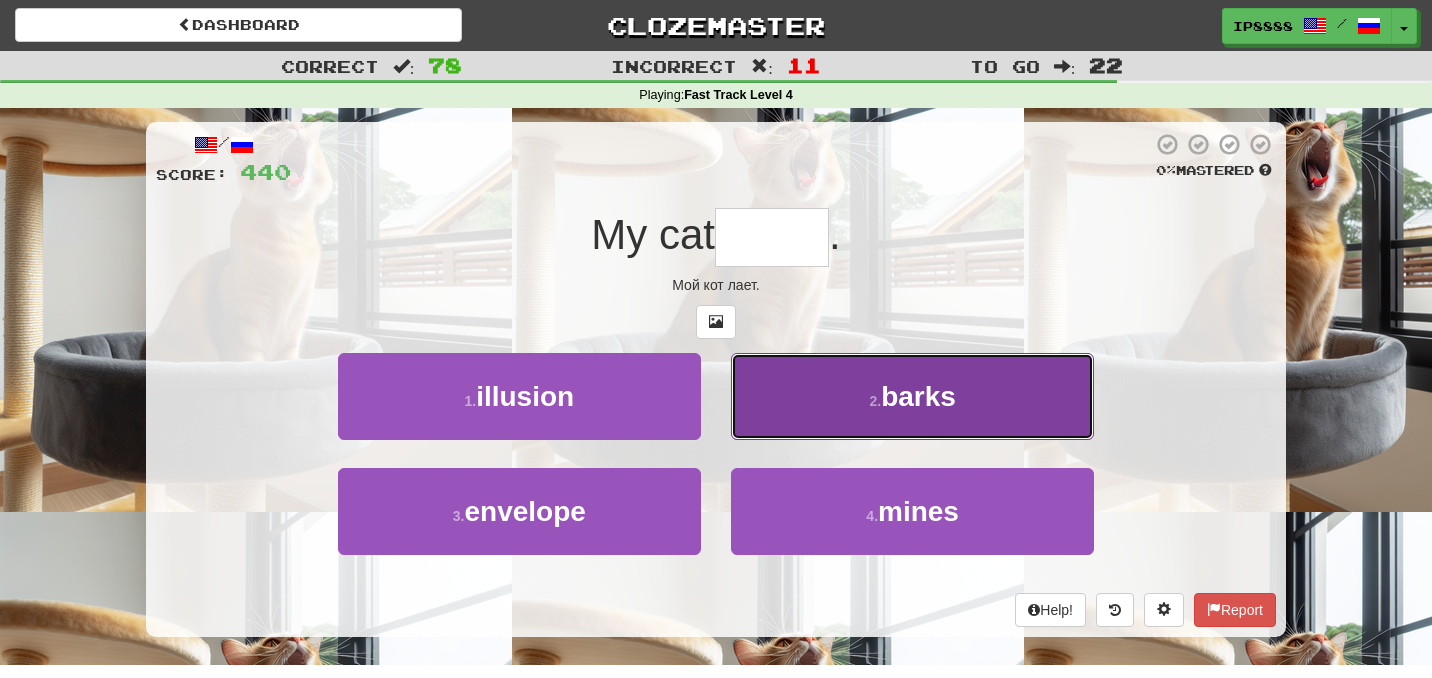 click on "2 .  barks" at bounding box center (912, 396) 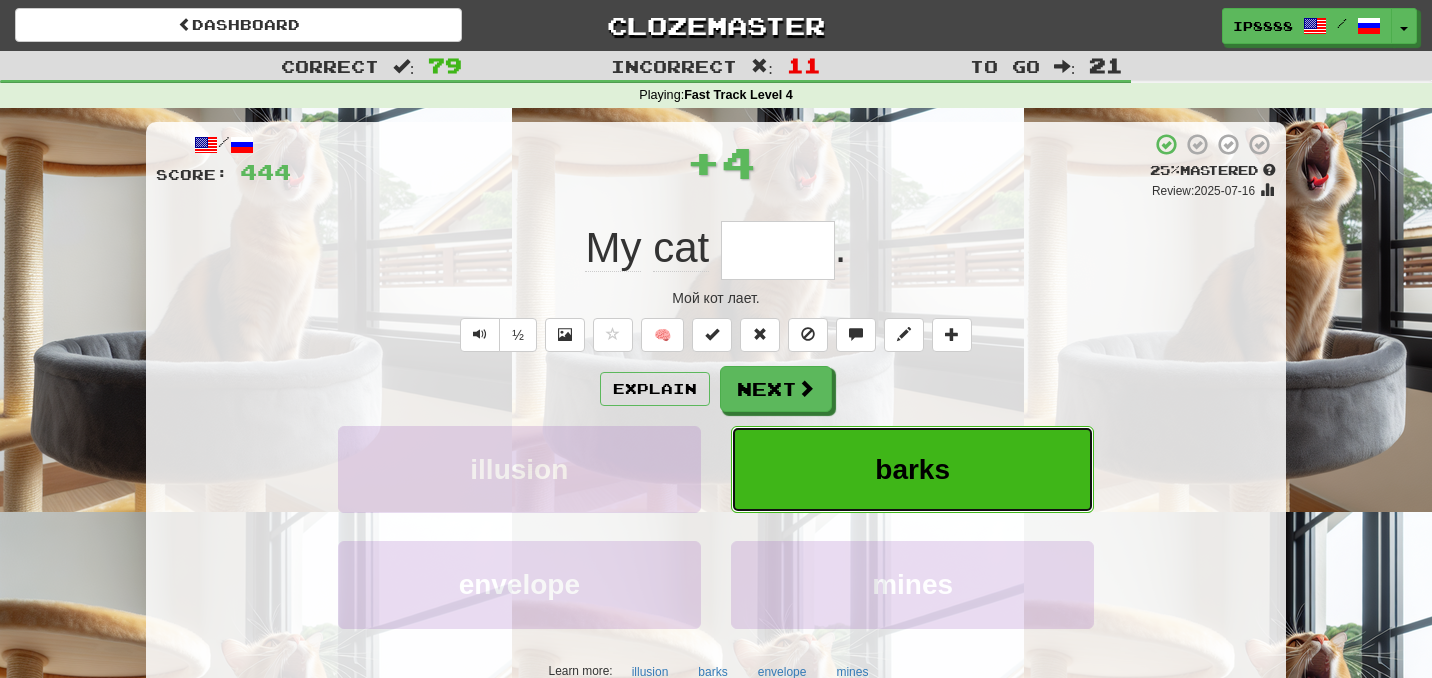 type on "*****" 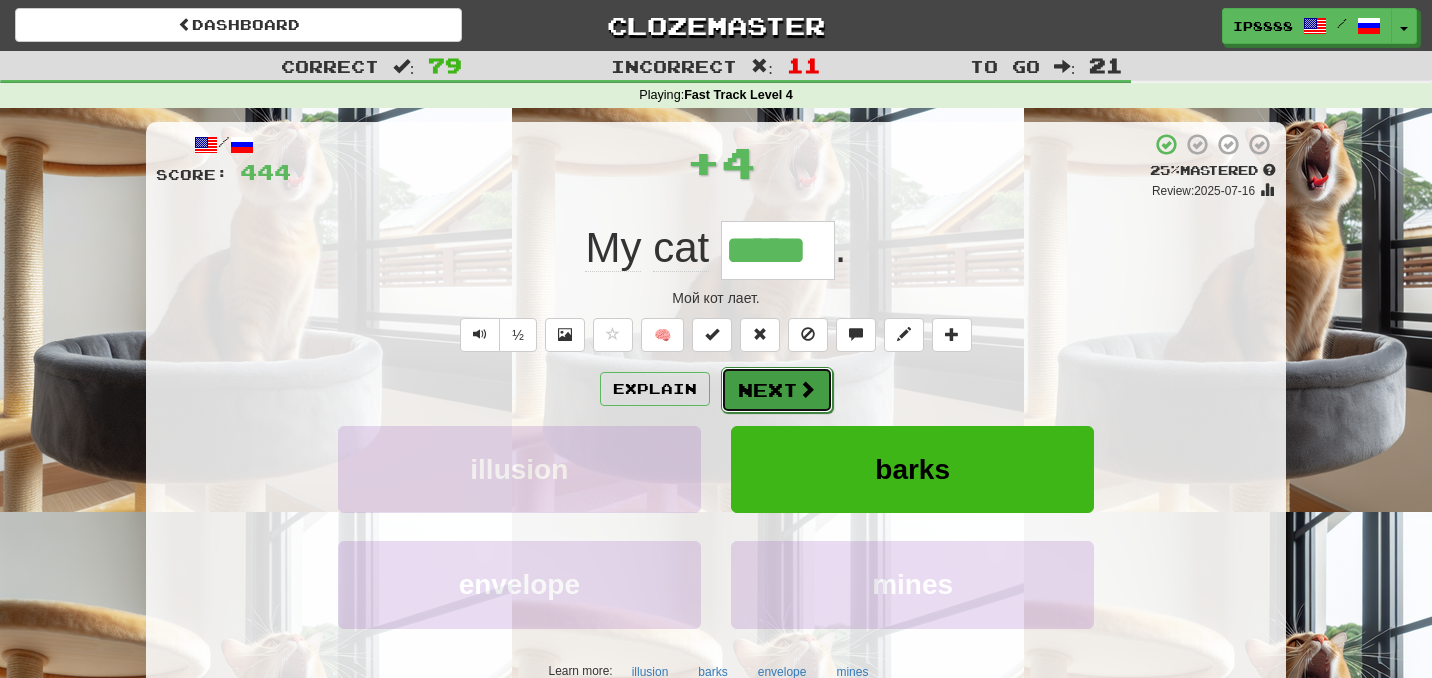 click on "Next" at bounding box center [777, 390] 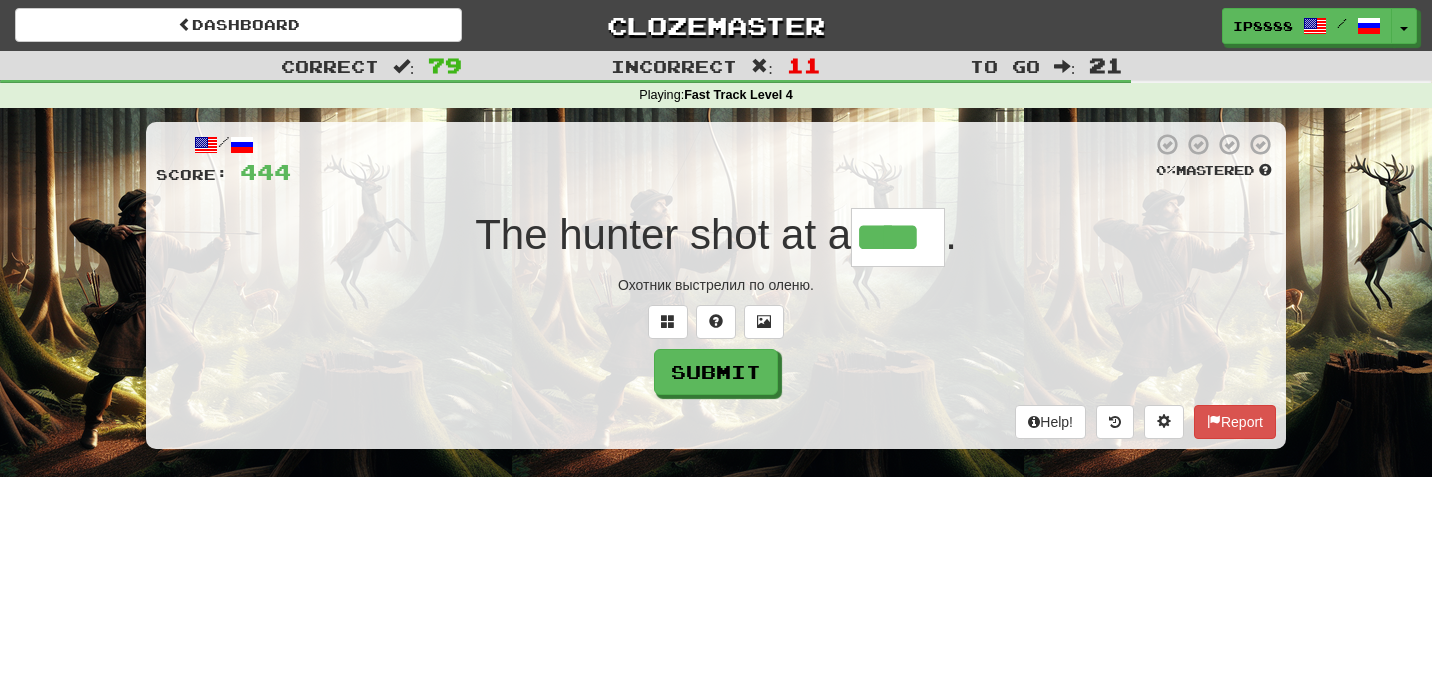type on "****" 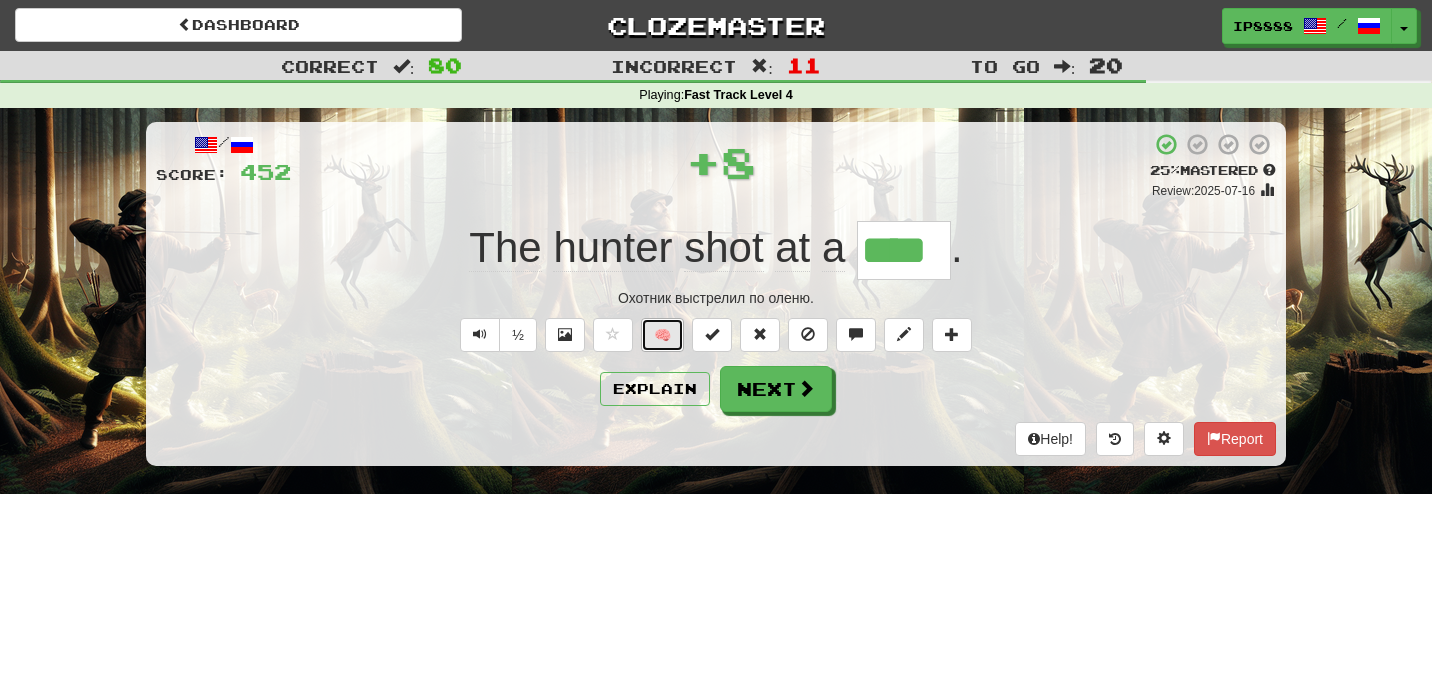 click on "🧠" at bounding box center [662, 335] 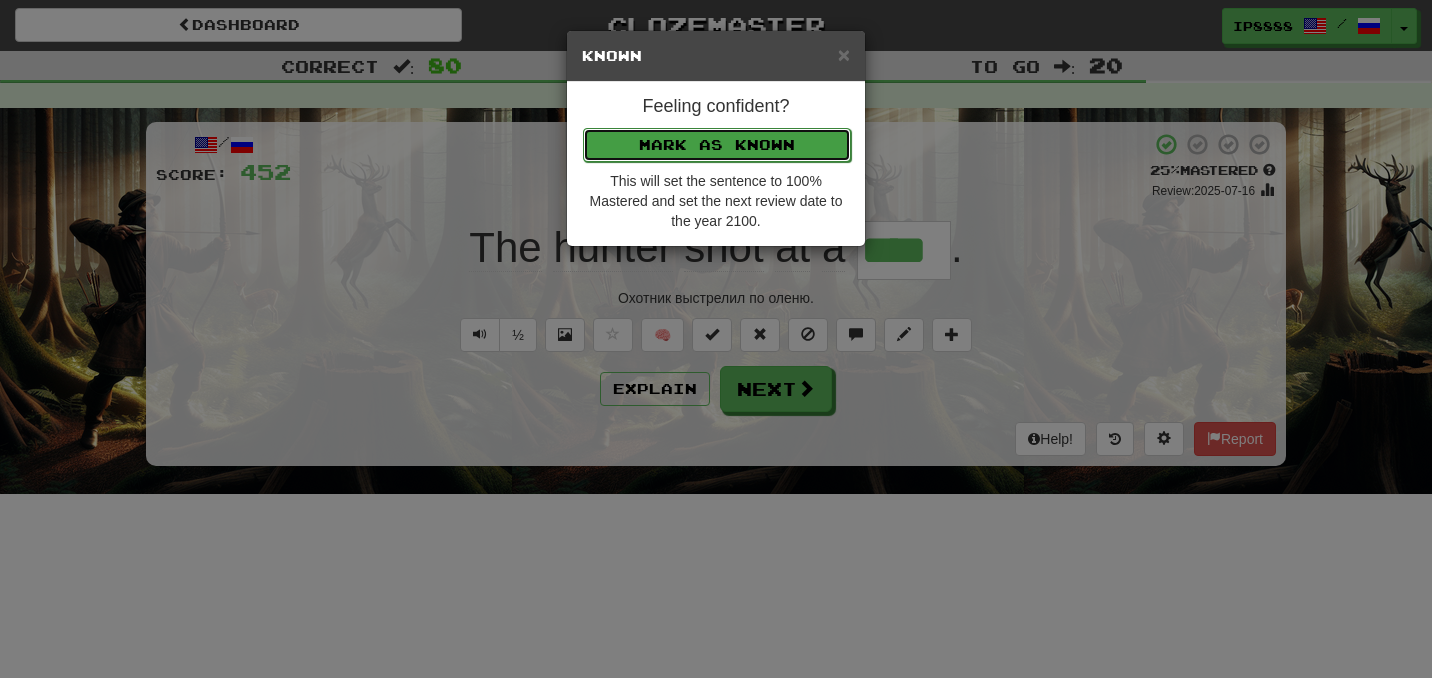 click on "Mark as Known" at bounding box center (717, 145) 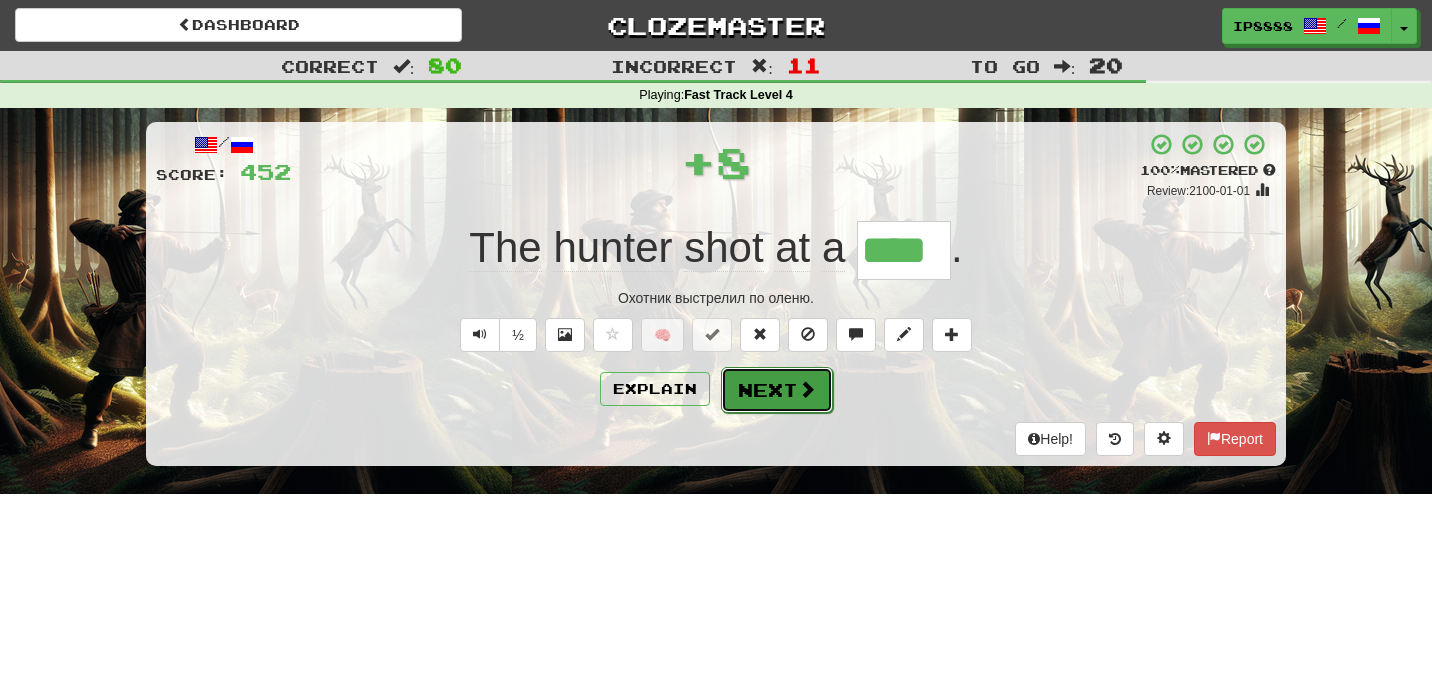 click on "Next" at bounding box center (777, 390) 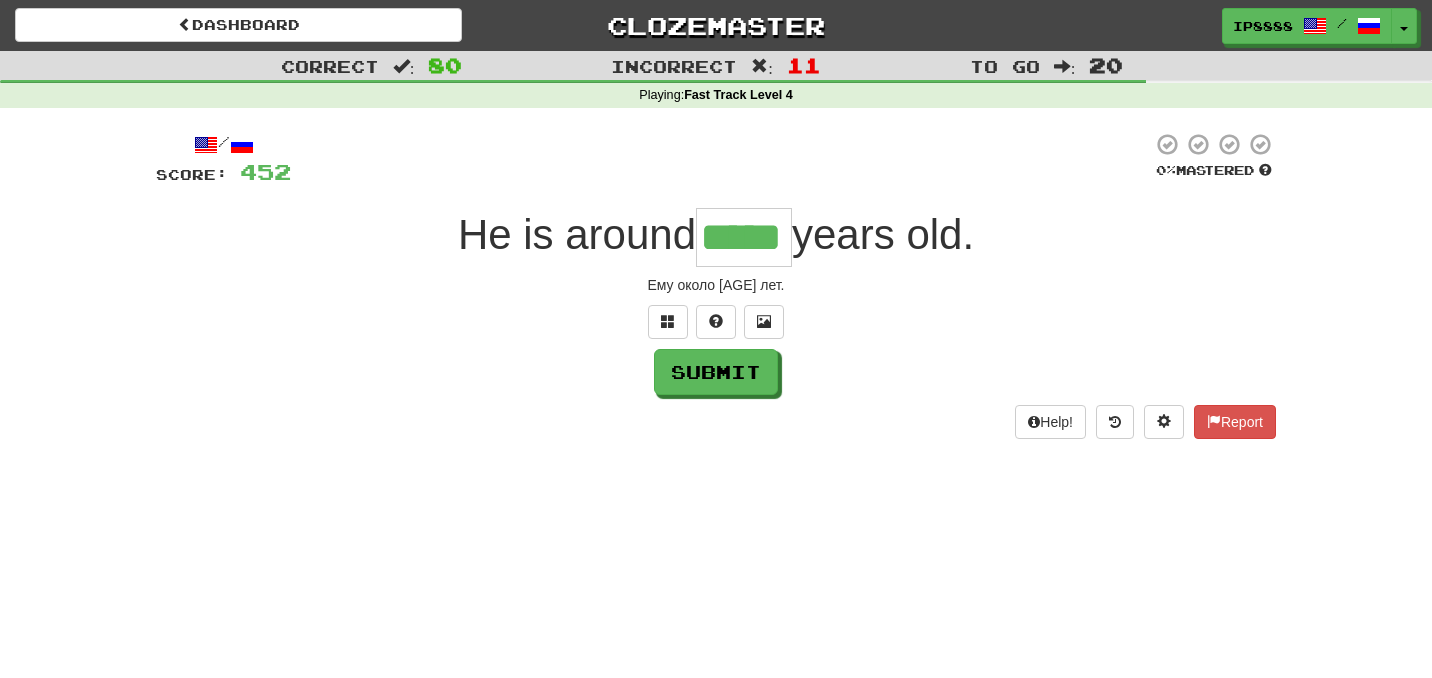 type on "*****" 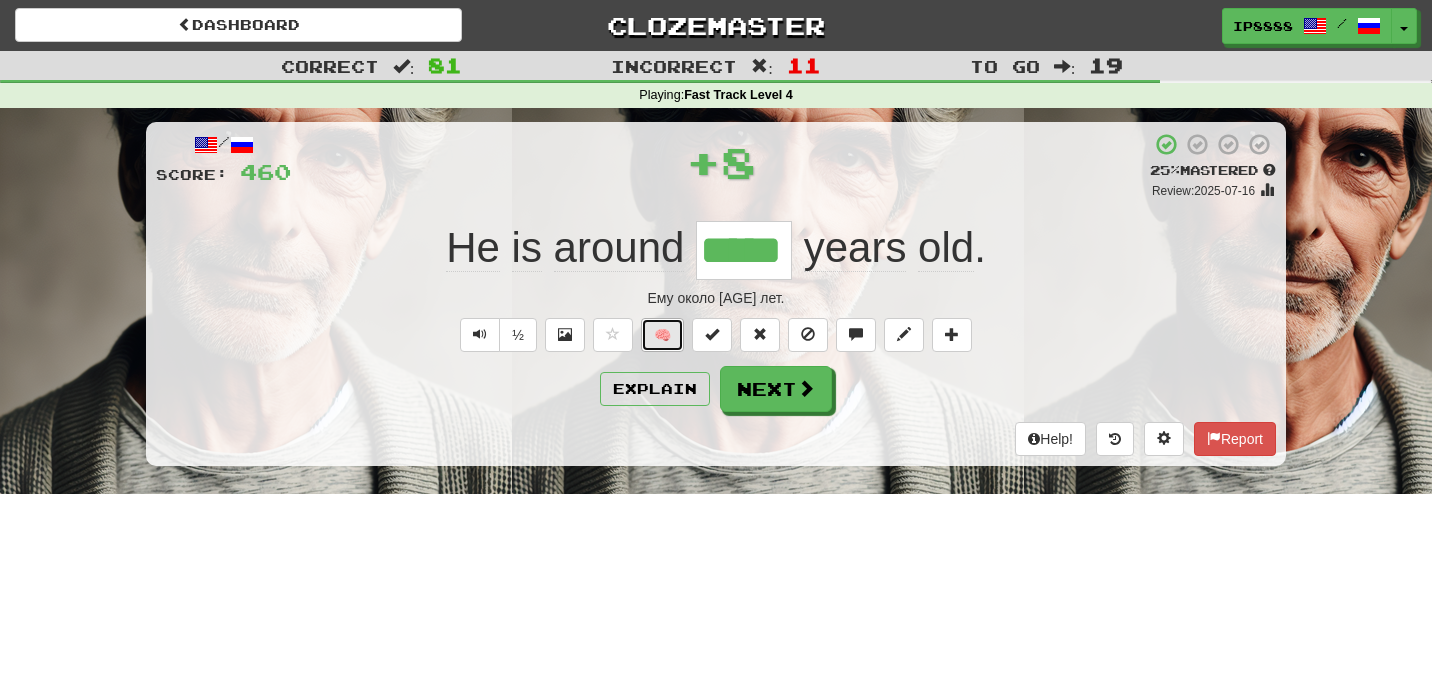 click on "🧠" at bounding box center (662, 335) 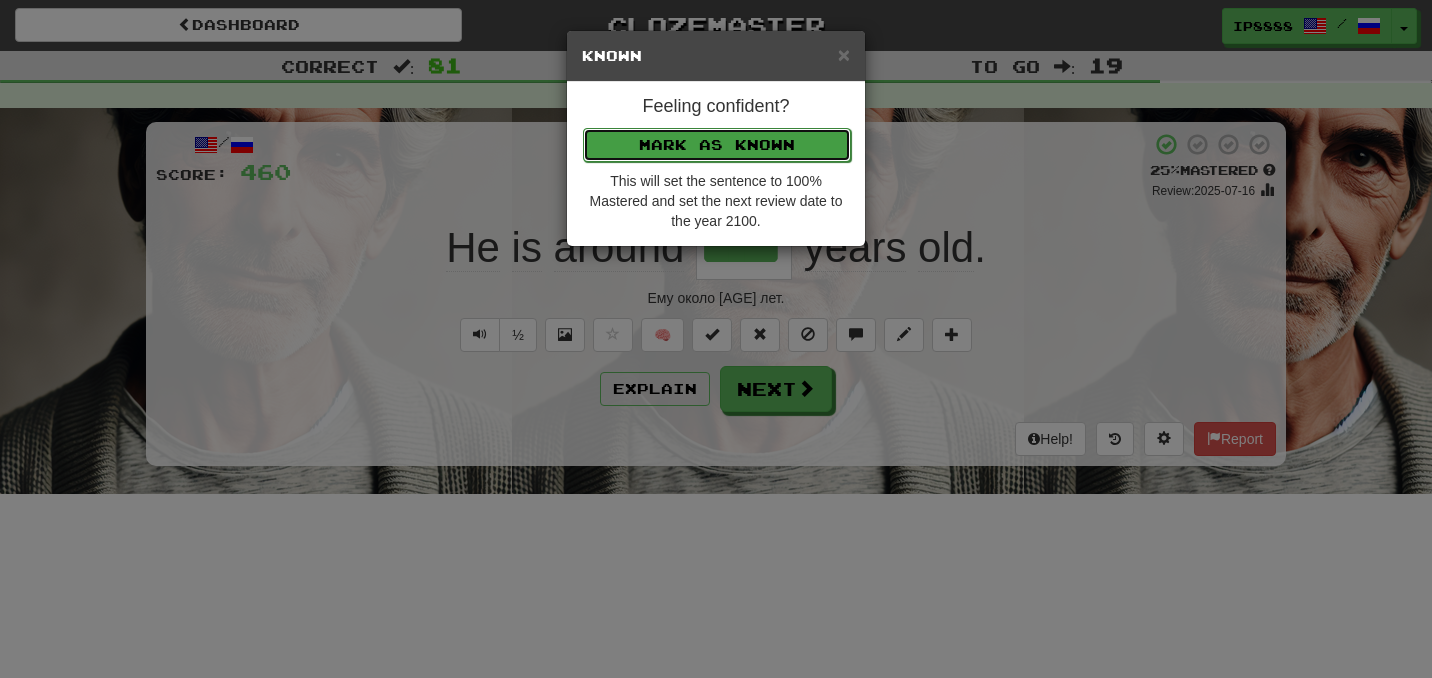click on "Mark as Known" at bounding box center [717, 145] 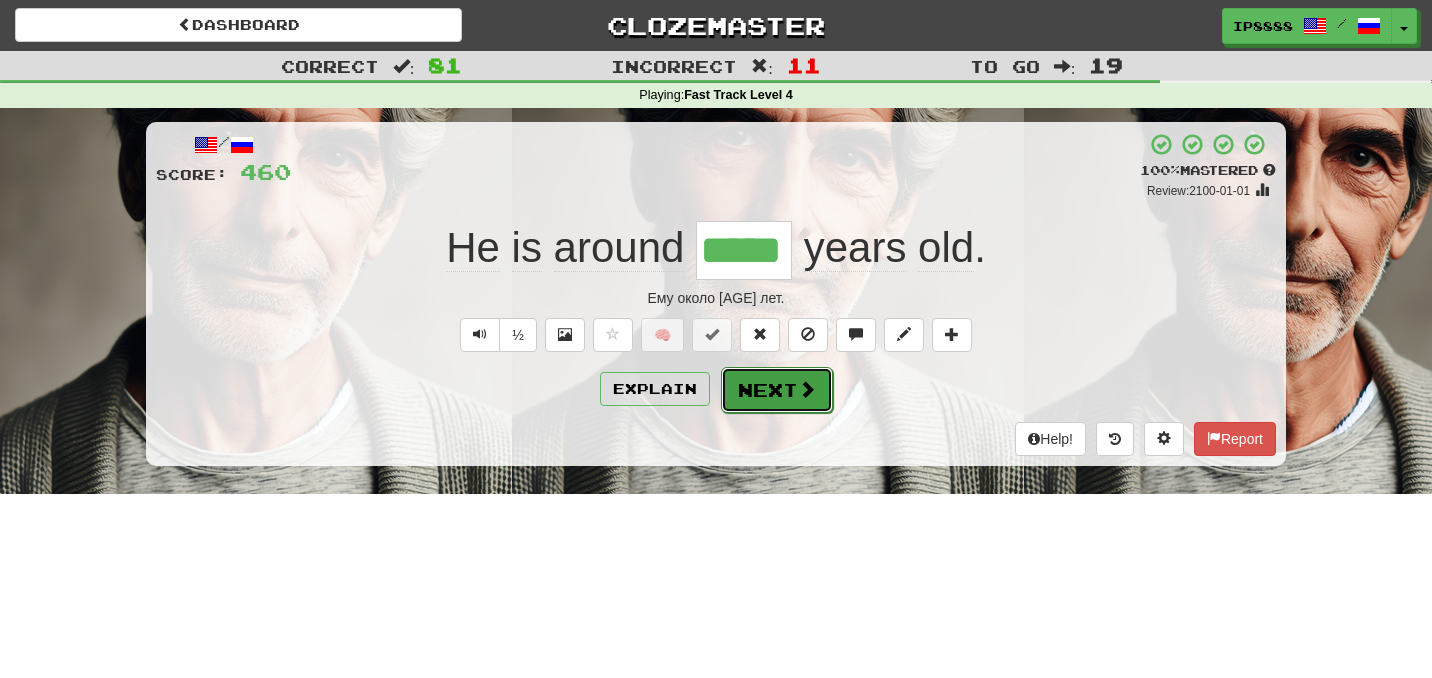 click on "Next" at bounding box center (777, 390) 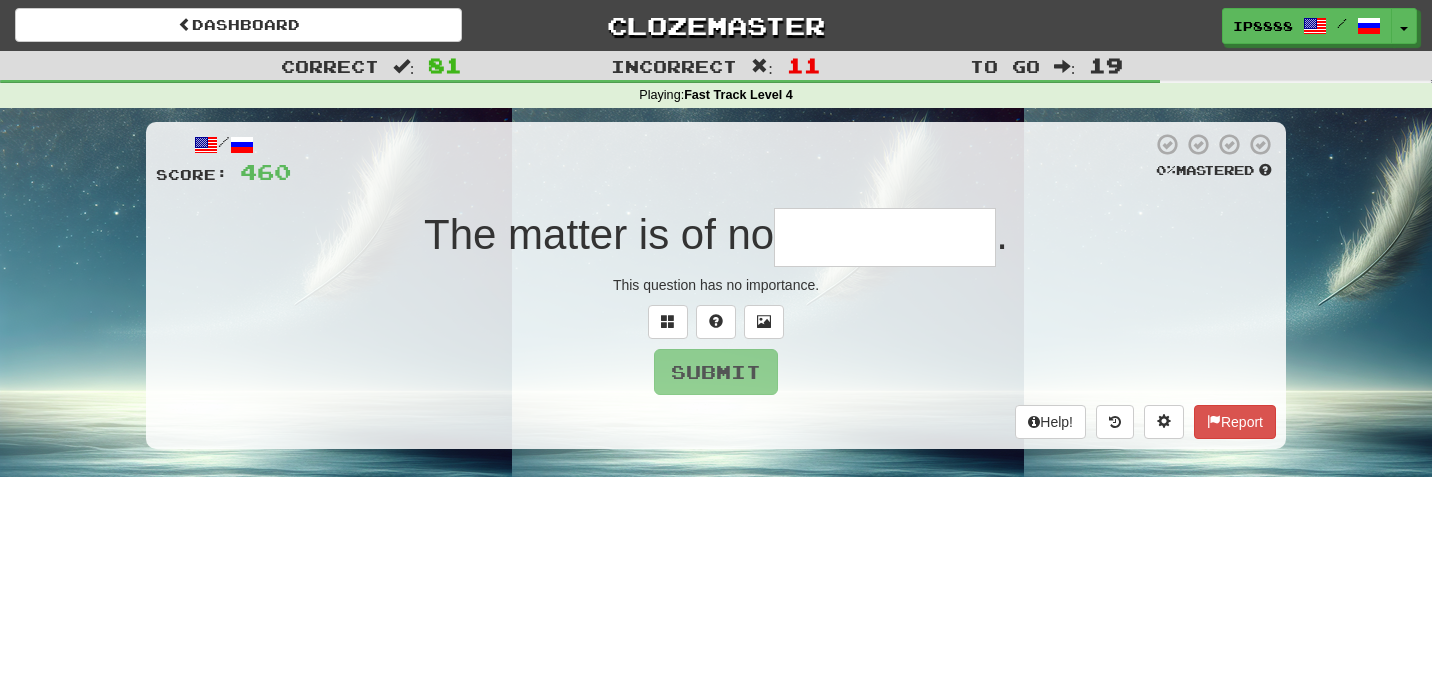 click at bounding box center [885, 237] 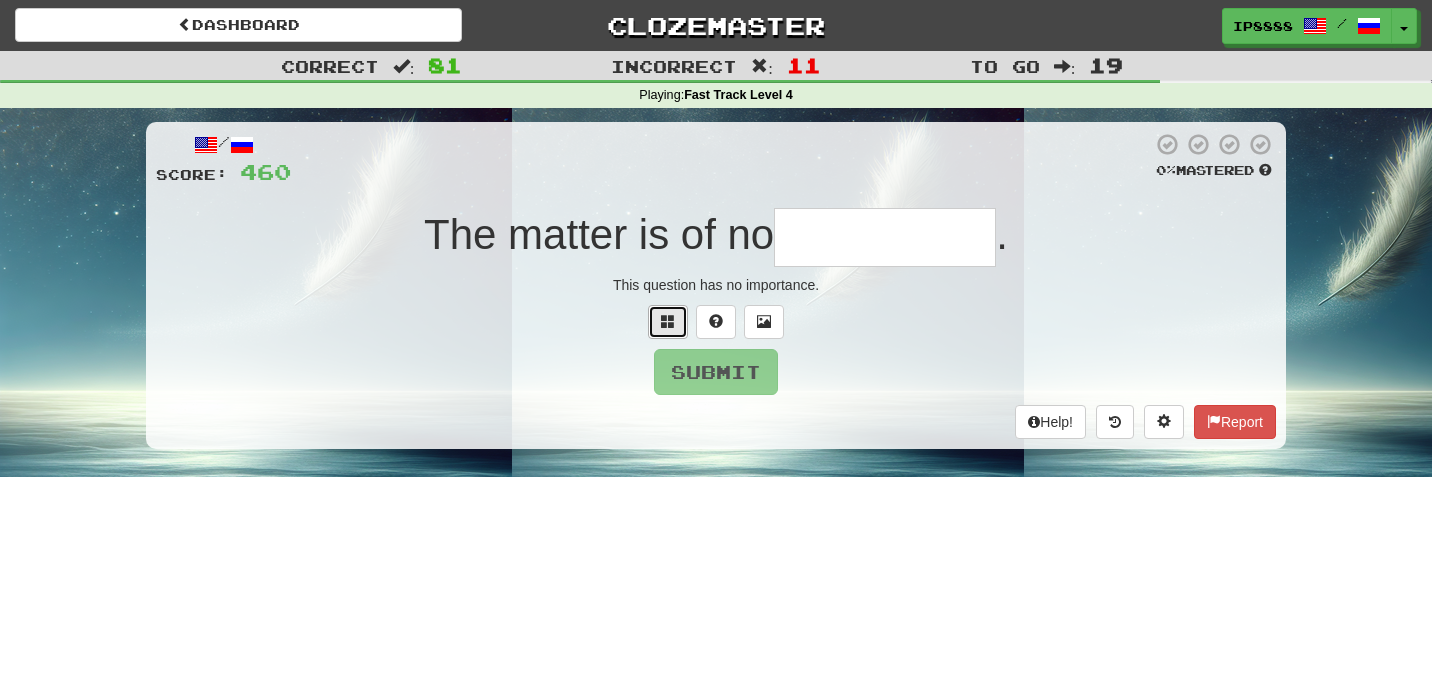 click at bounding box center (668, 321) 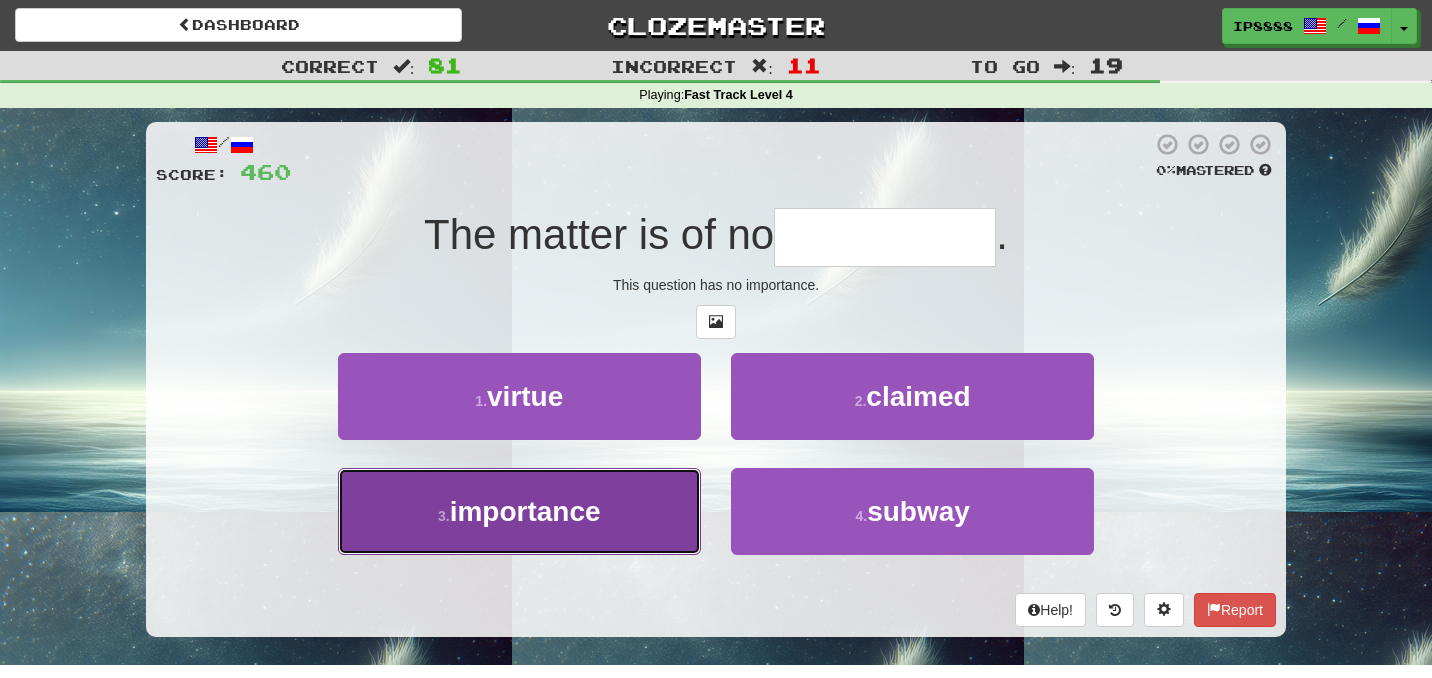 click on "3 . importance" at bounding box center [519, 511] 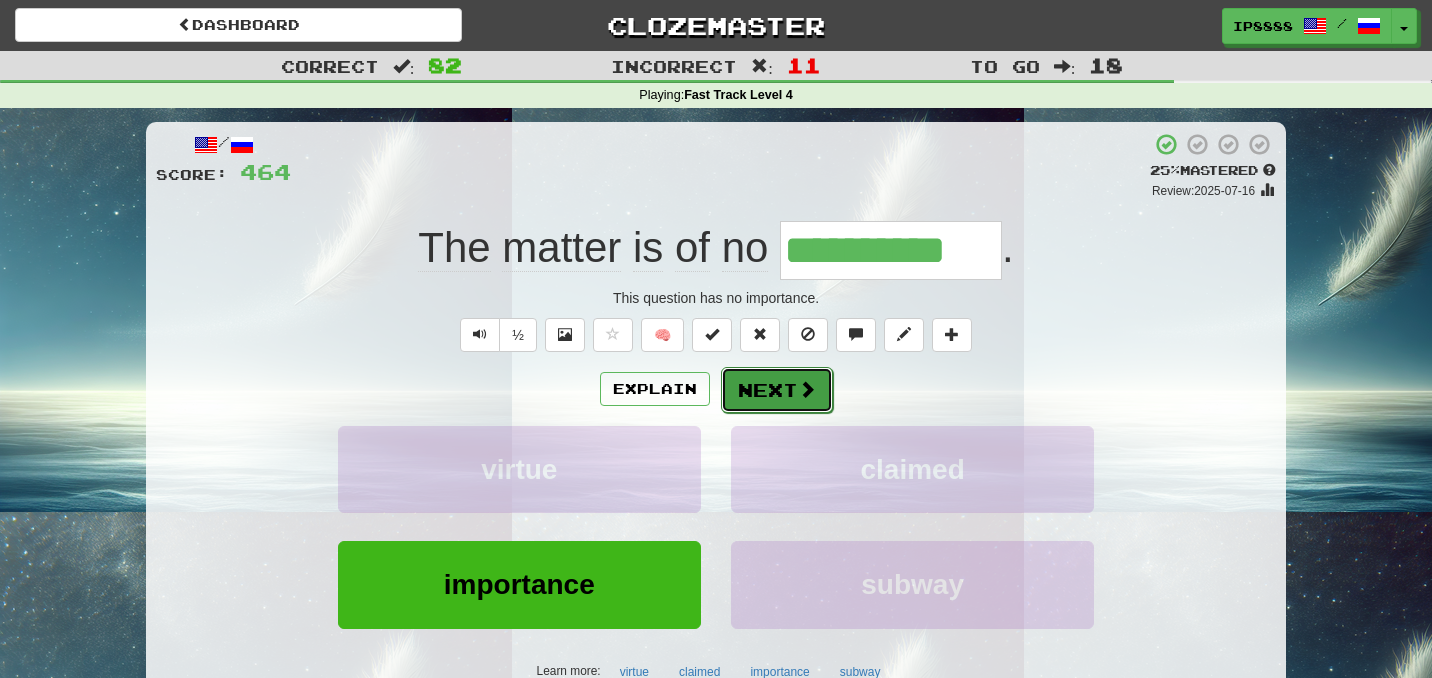 click on "Next" at bounding box center [777, 390] 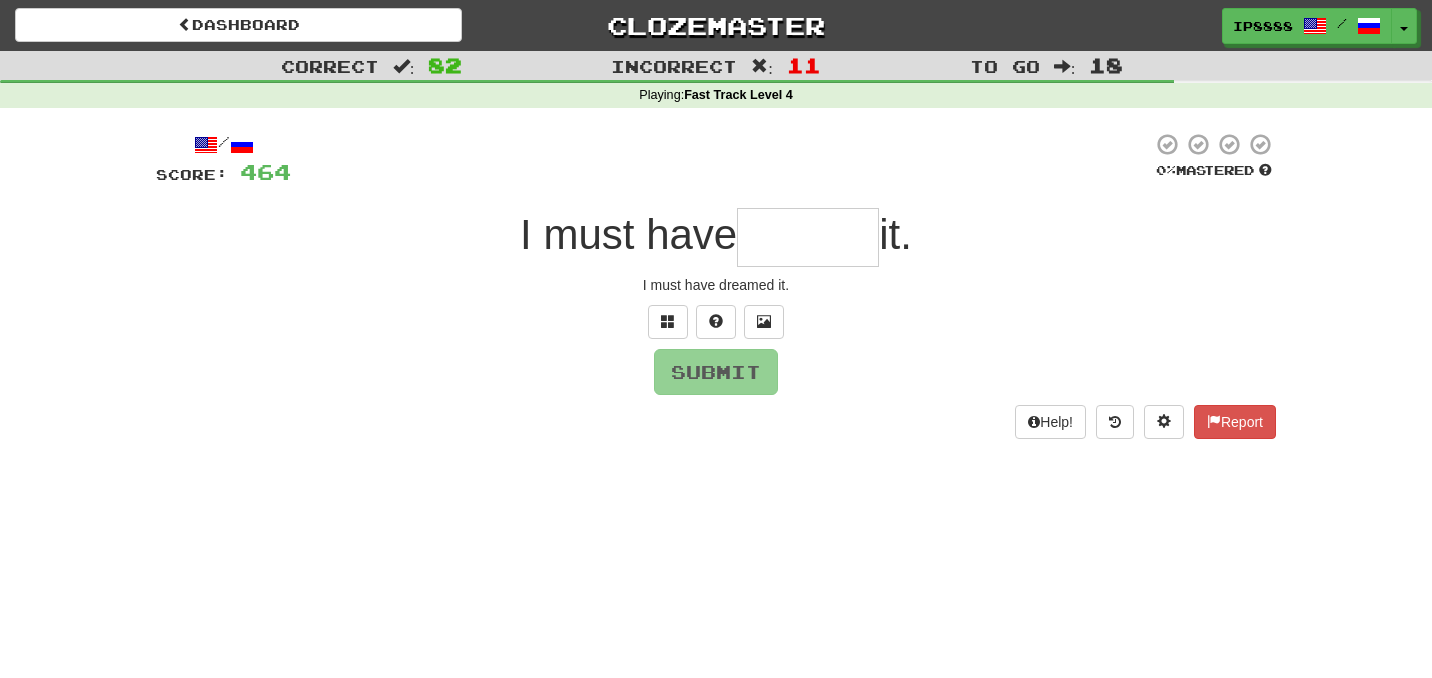 click on "/  Score:   464 0 %  Mastered I must have   it. Должно быть, мне это приснилось. Submit  Help!  Report" at bounding box center [716, 285] 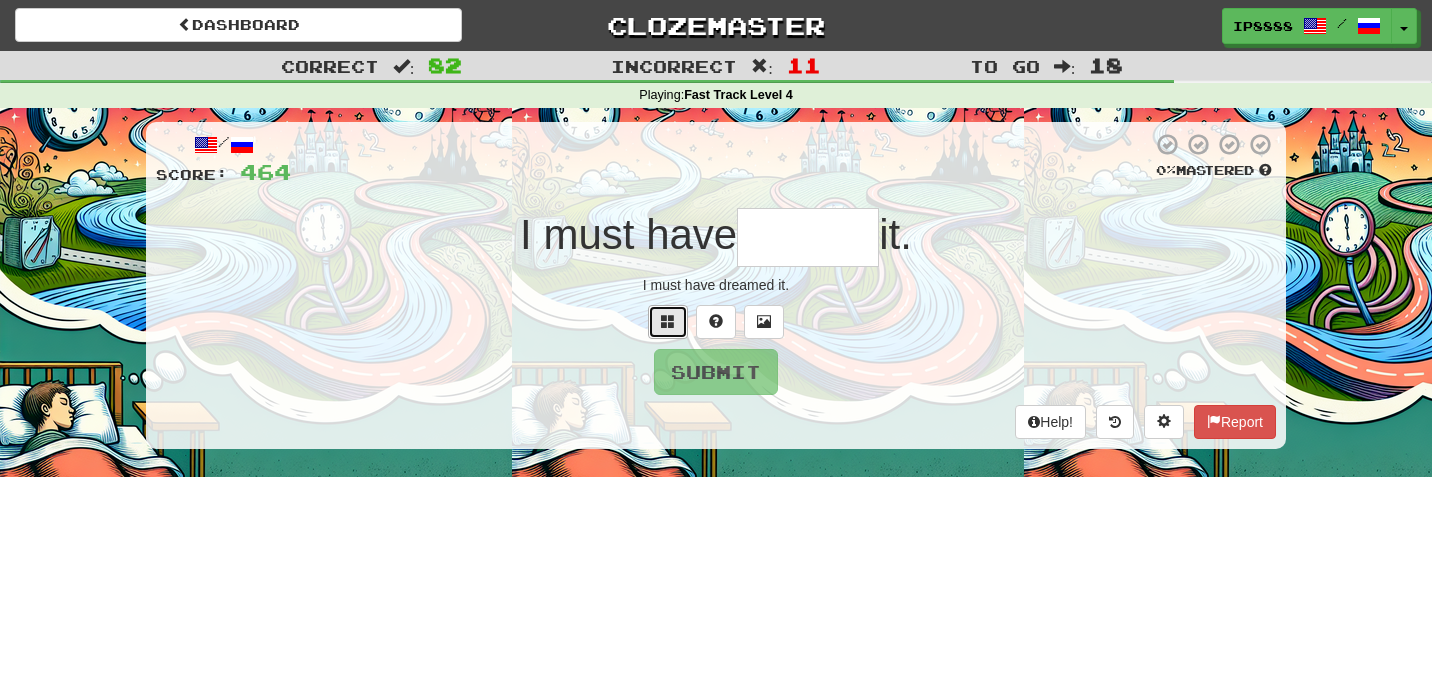 click at bounding box center [668, 321] 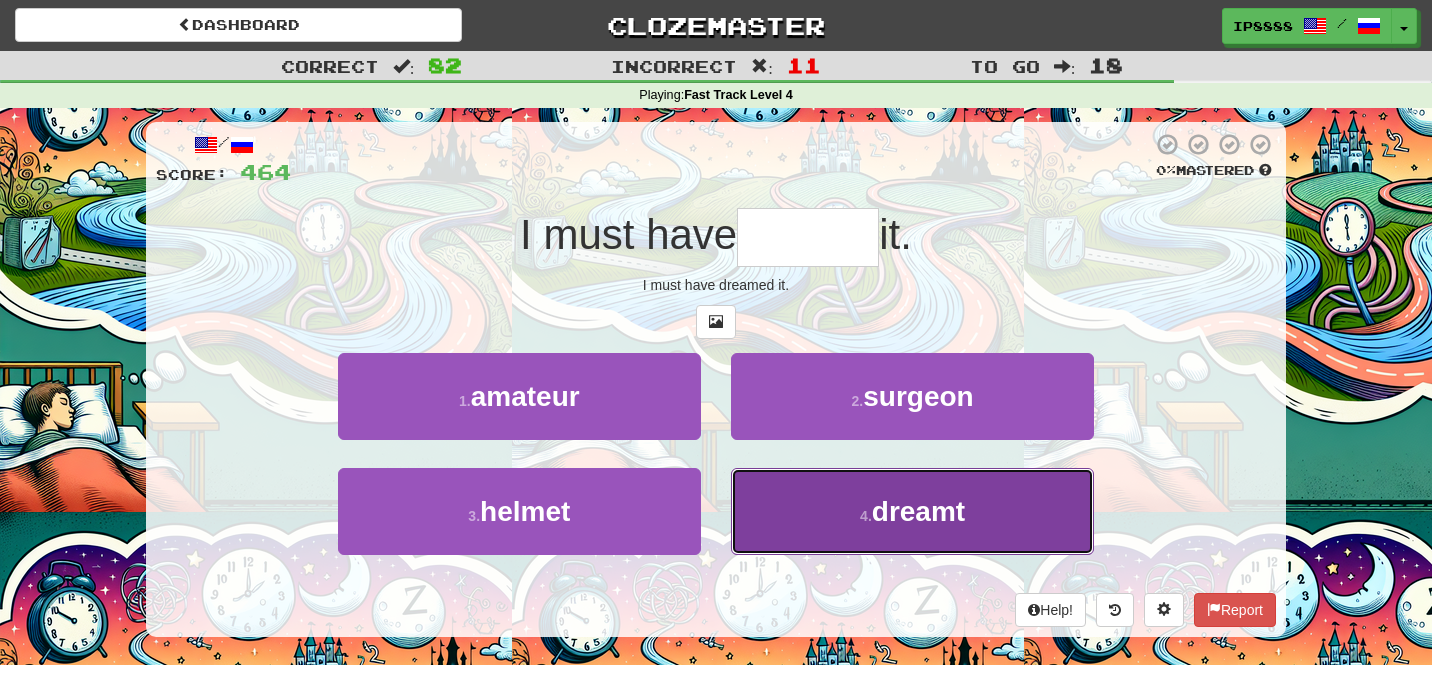 click on "4 .  dreamt" at bounding box center [912, 511] 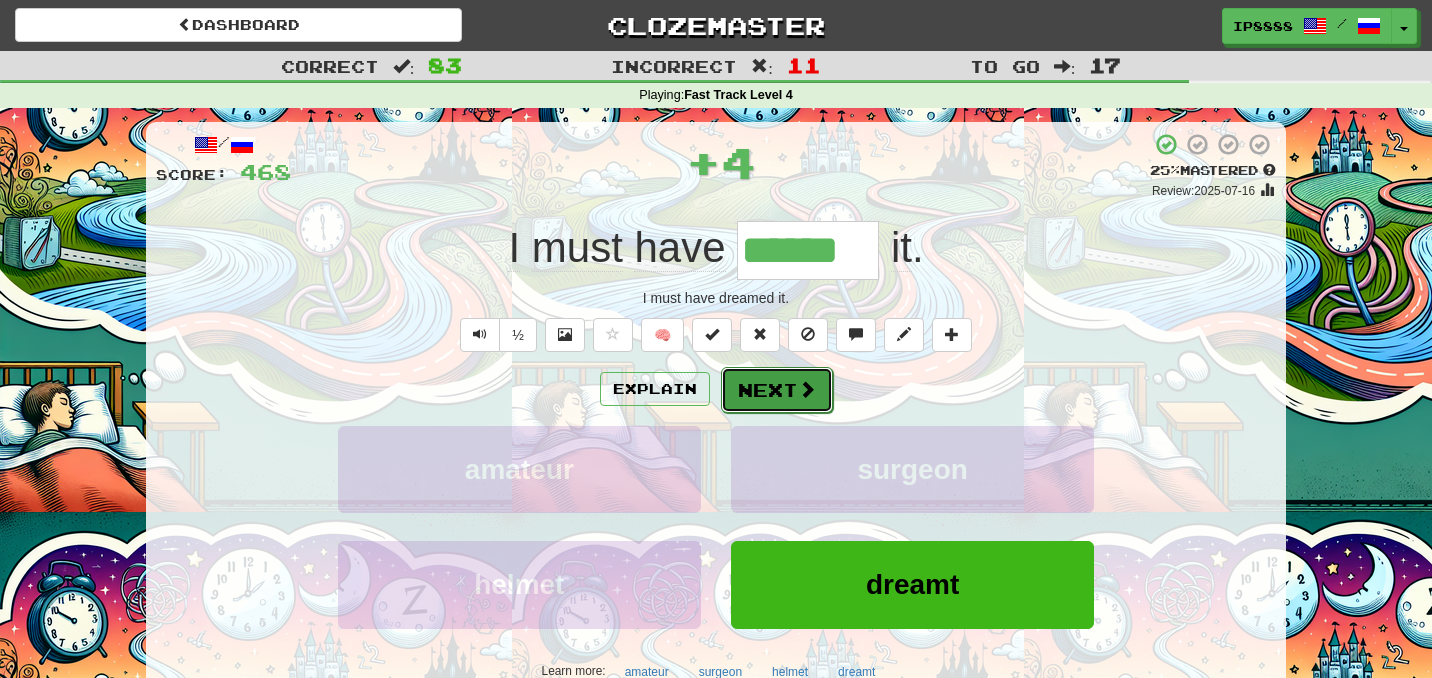 click on "Next" at bounding box center [777, 390] 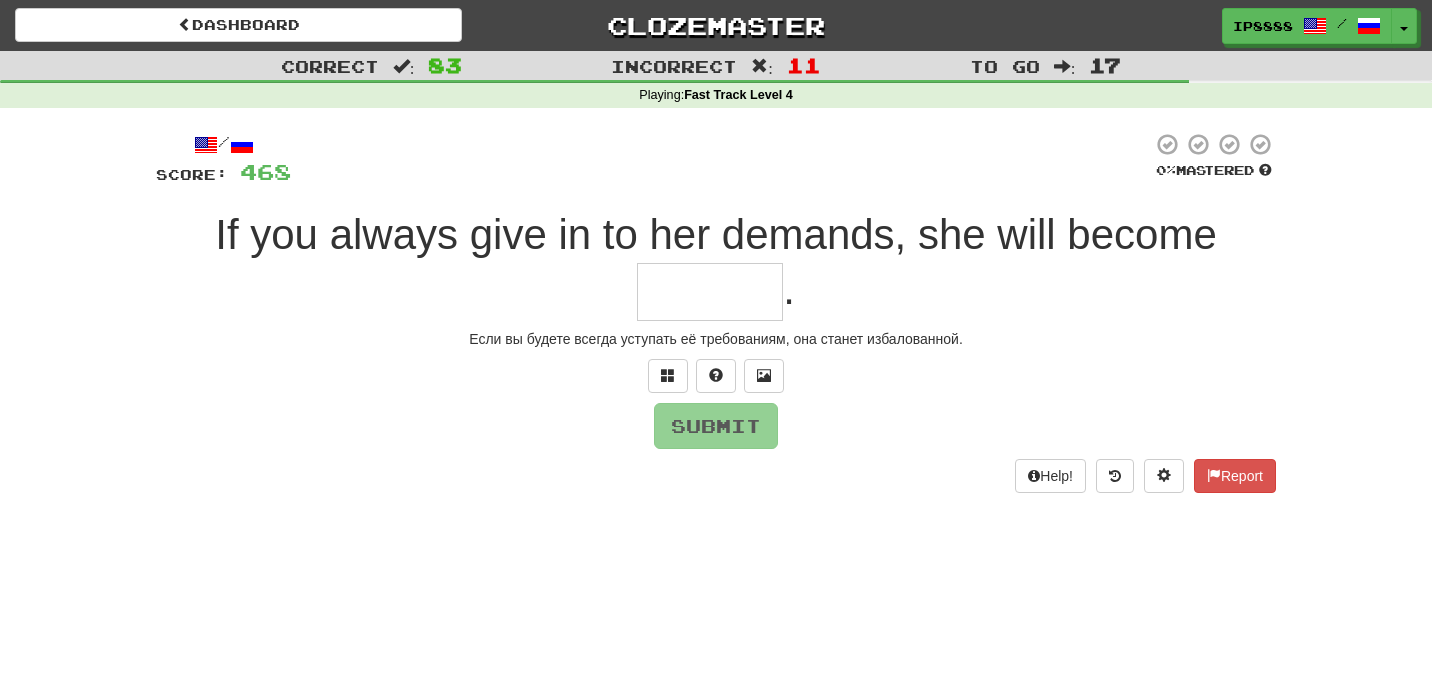 click at bounding box center [710, 292] 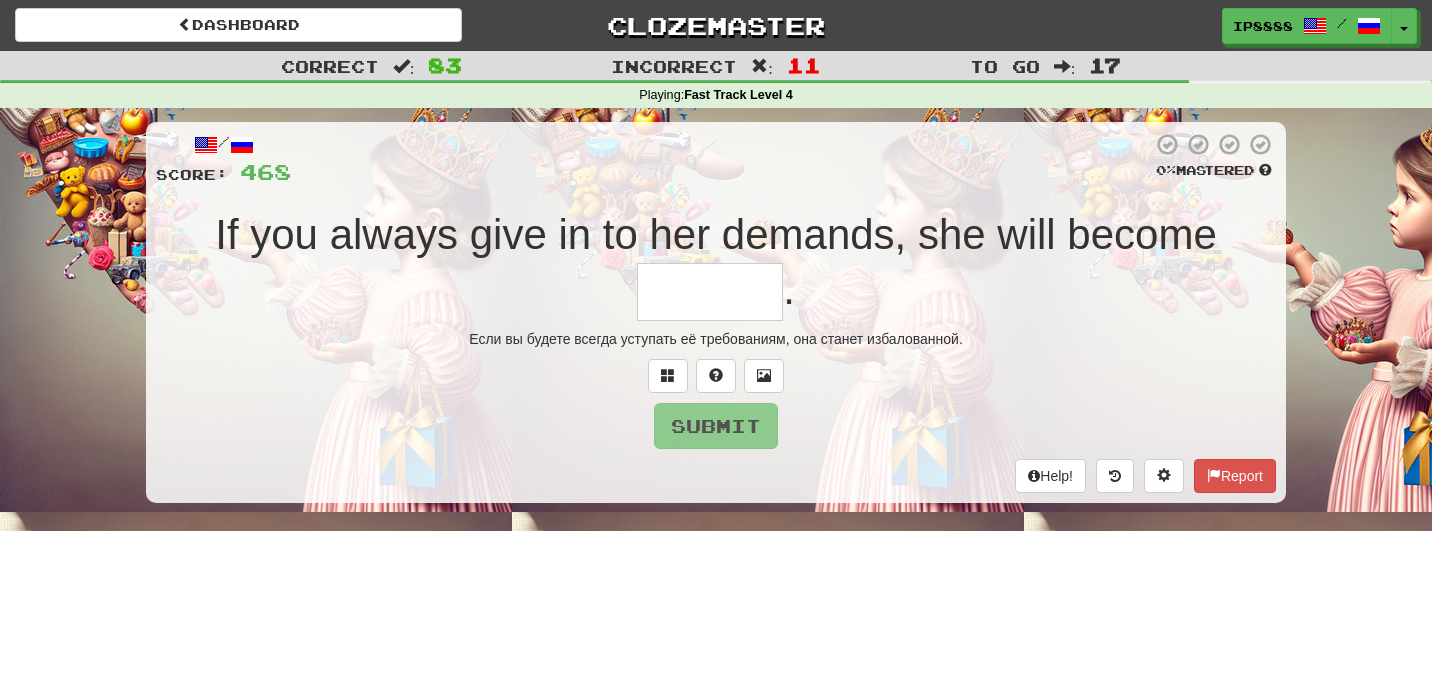 click at bounding box center [710, 292] 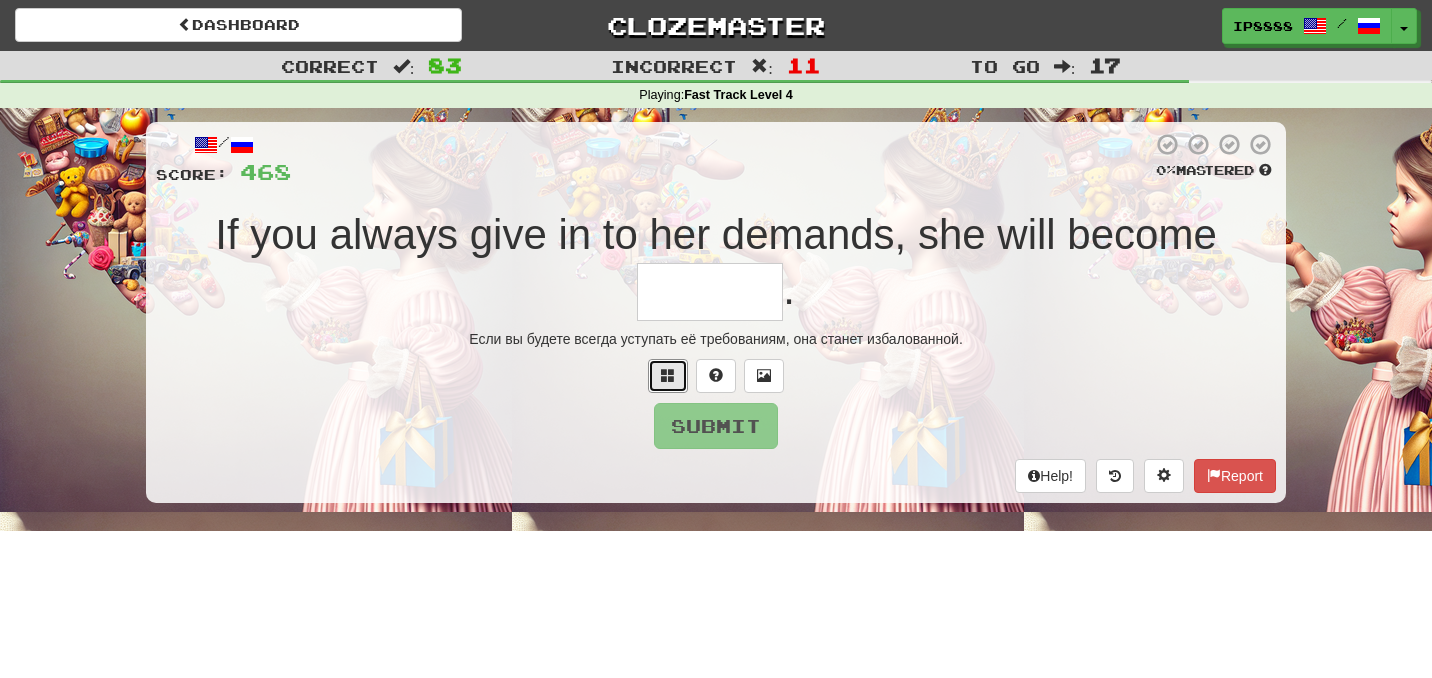 click at bounding box center (668, 376) 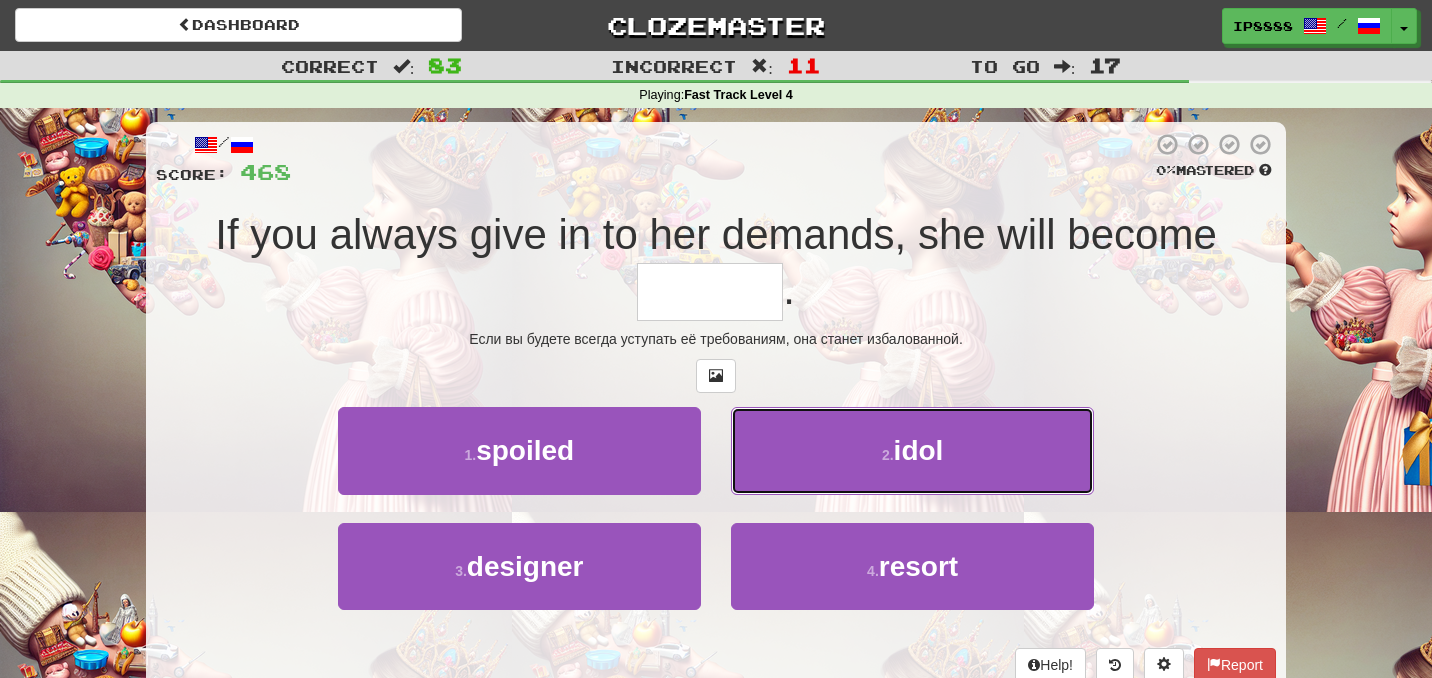 drag, startPoint x: 824, startPoint y: 455, endPoint x: 707, endPoint y: 524, distance: 135.83078 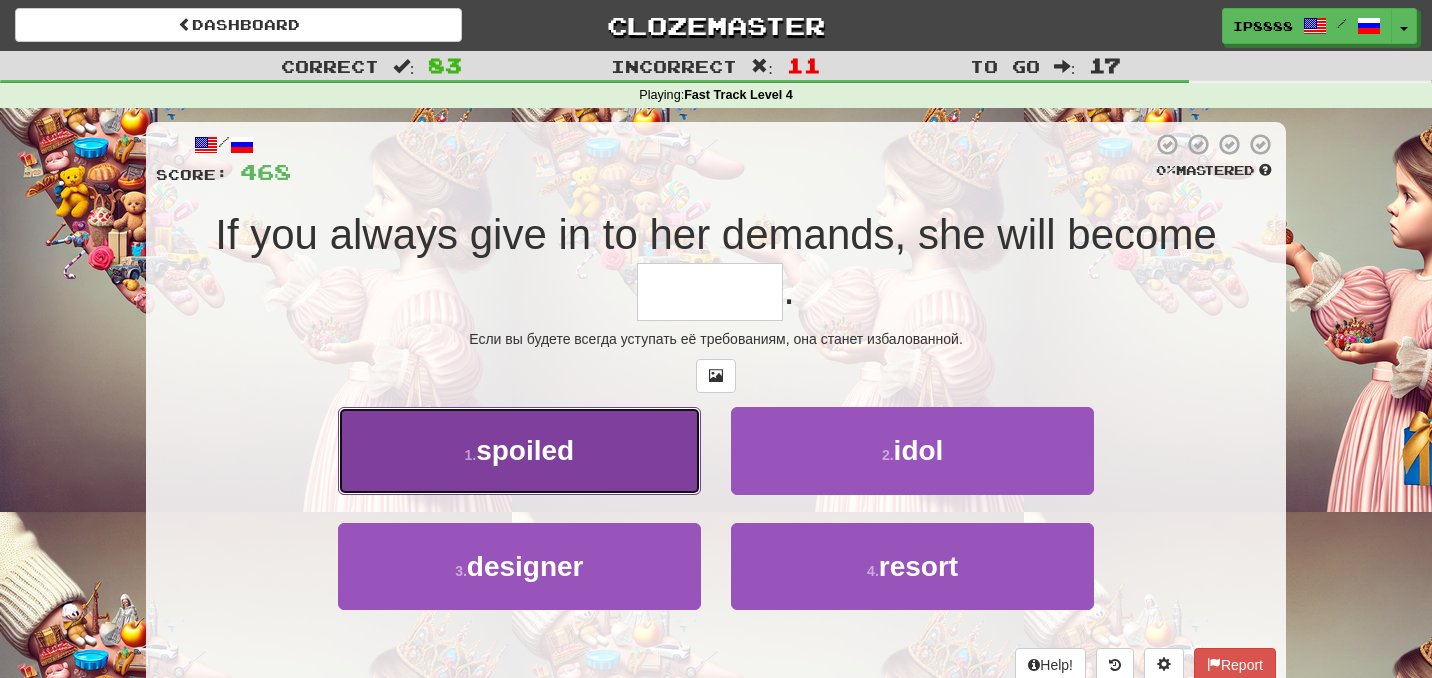 click on "1 . spoiled" at bounding box center [519, 450] 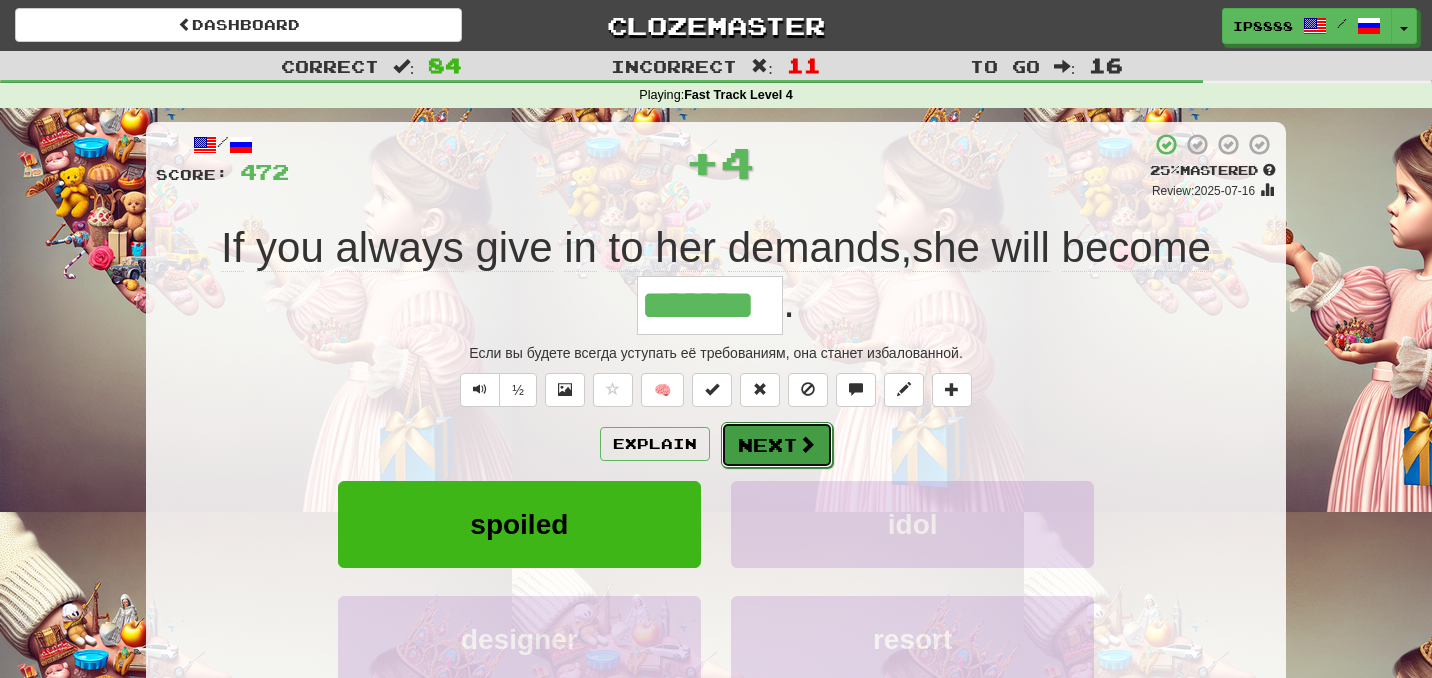 click at bounding box center [807, 444] 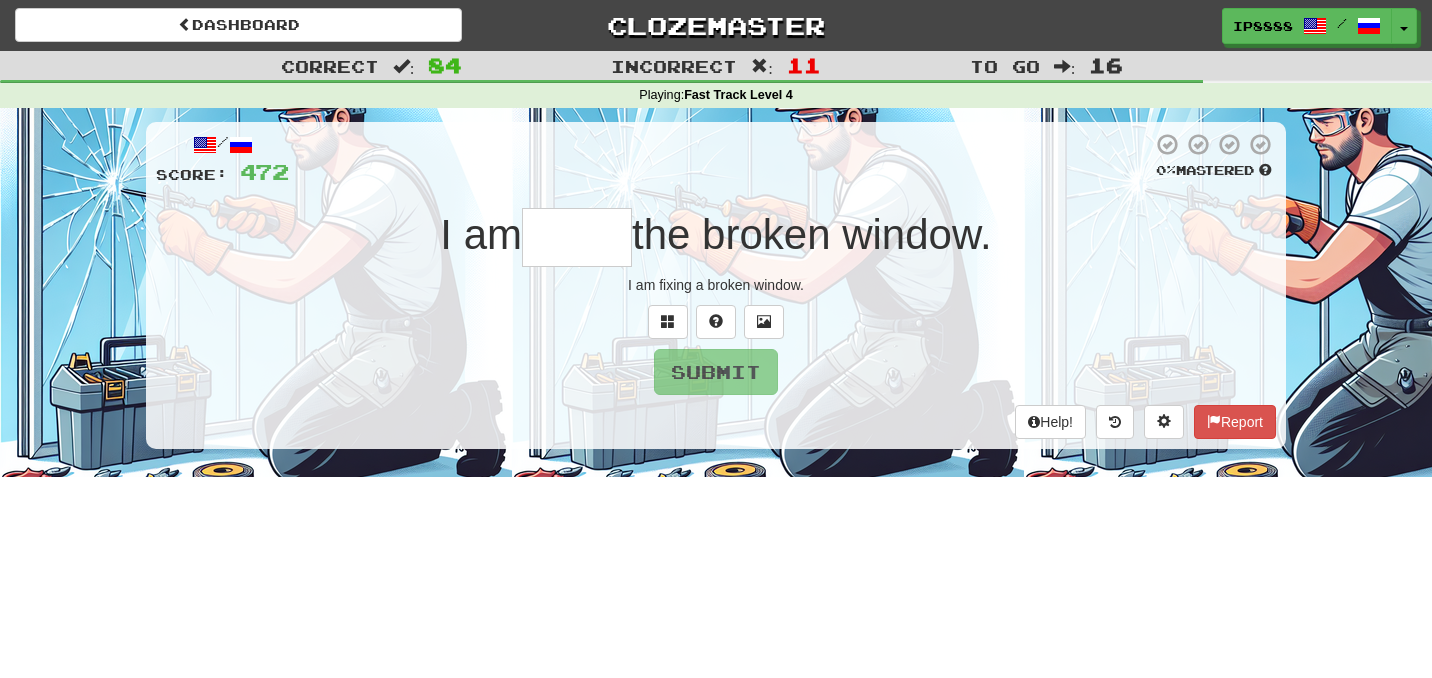 click at bounding box center [577, 237] 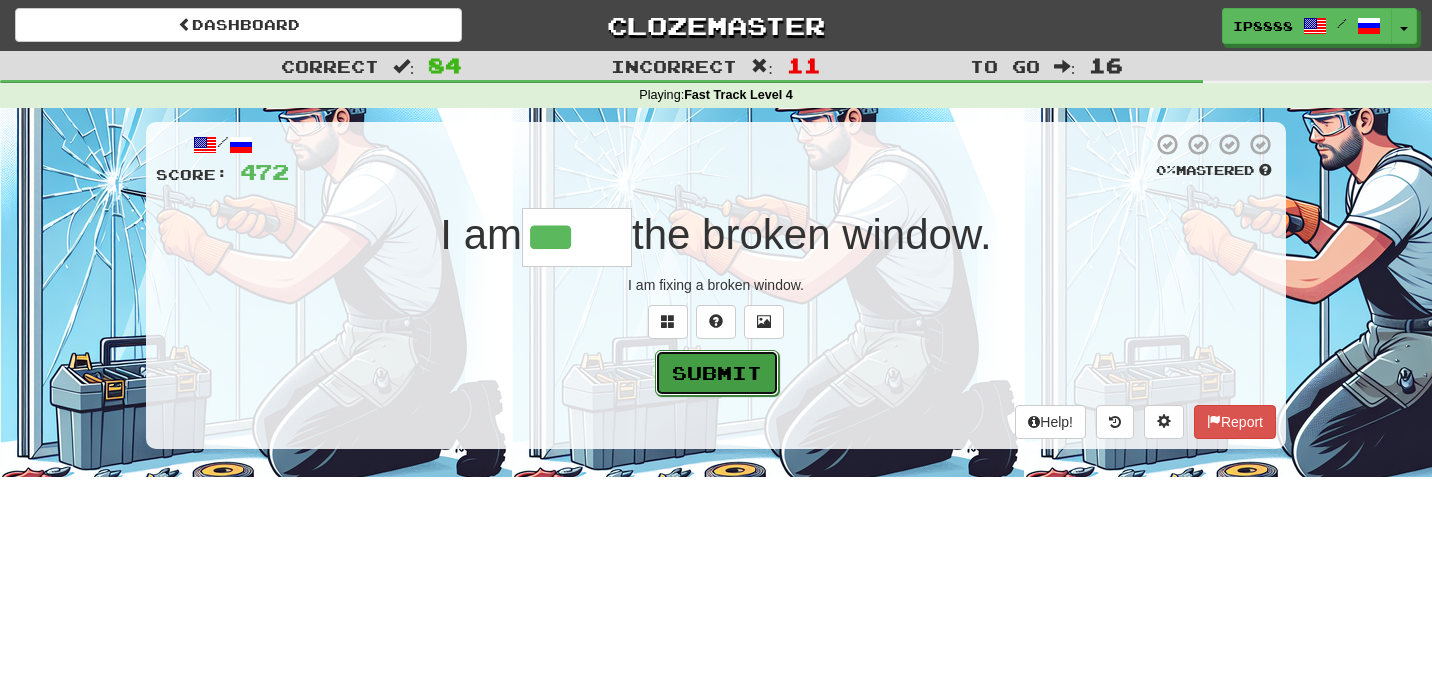 click on "Submit" at bounding box center [717, 373] 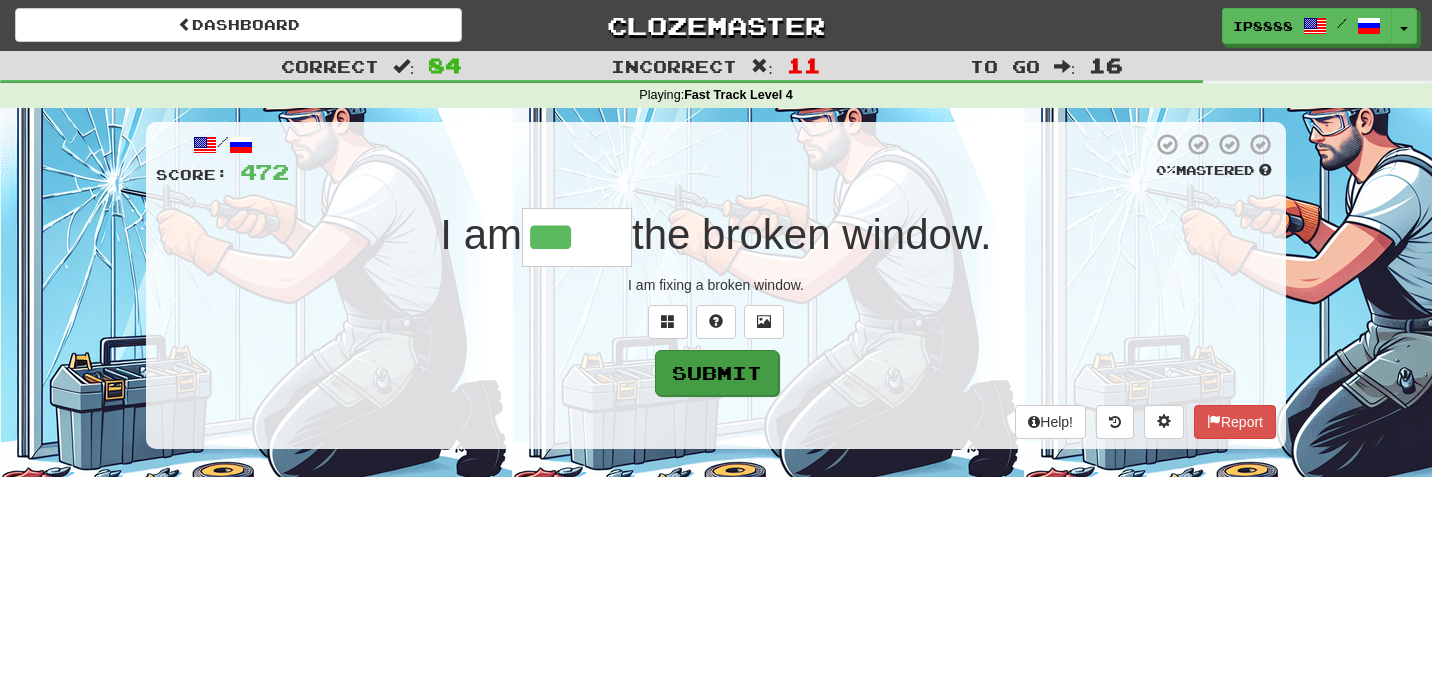 type on "******" 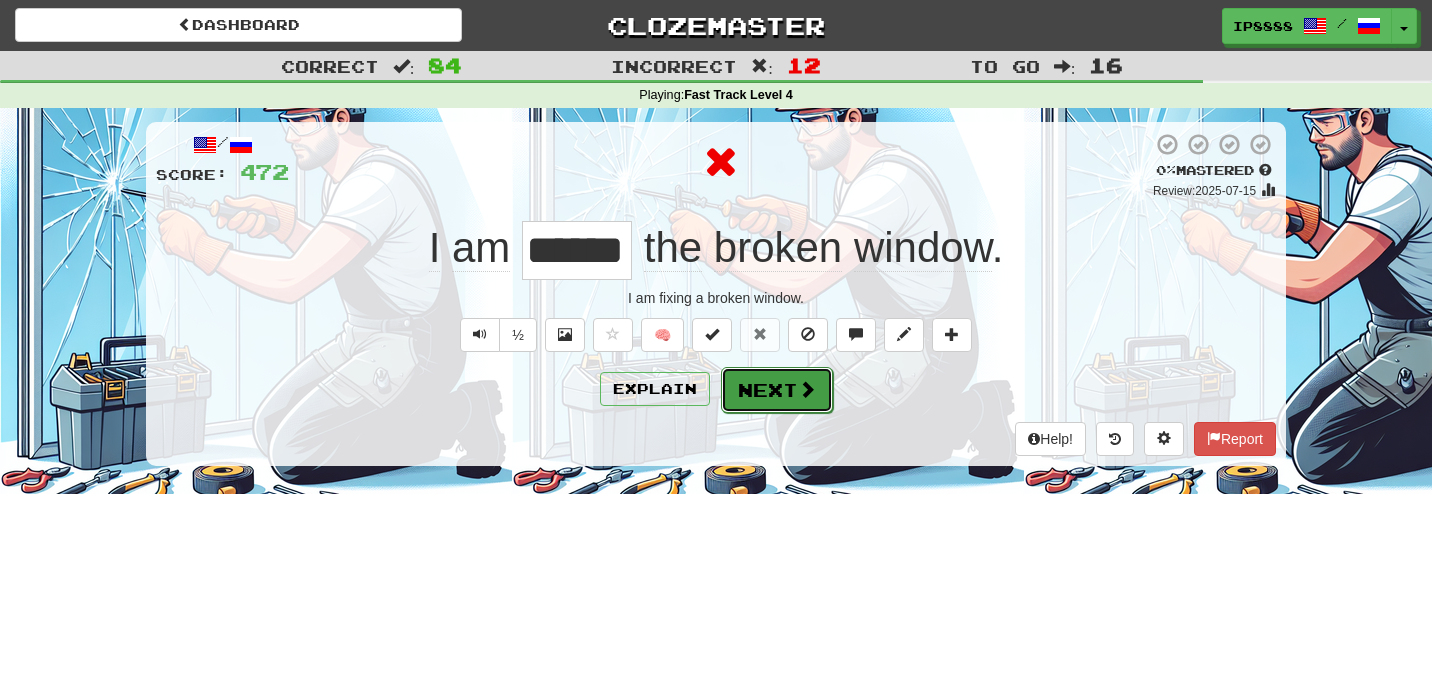 click on "Next" at bounding box center (777, 390) 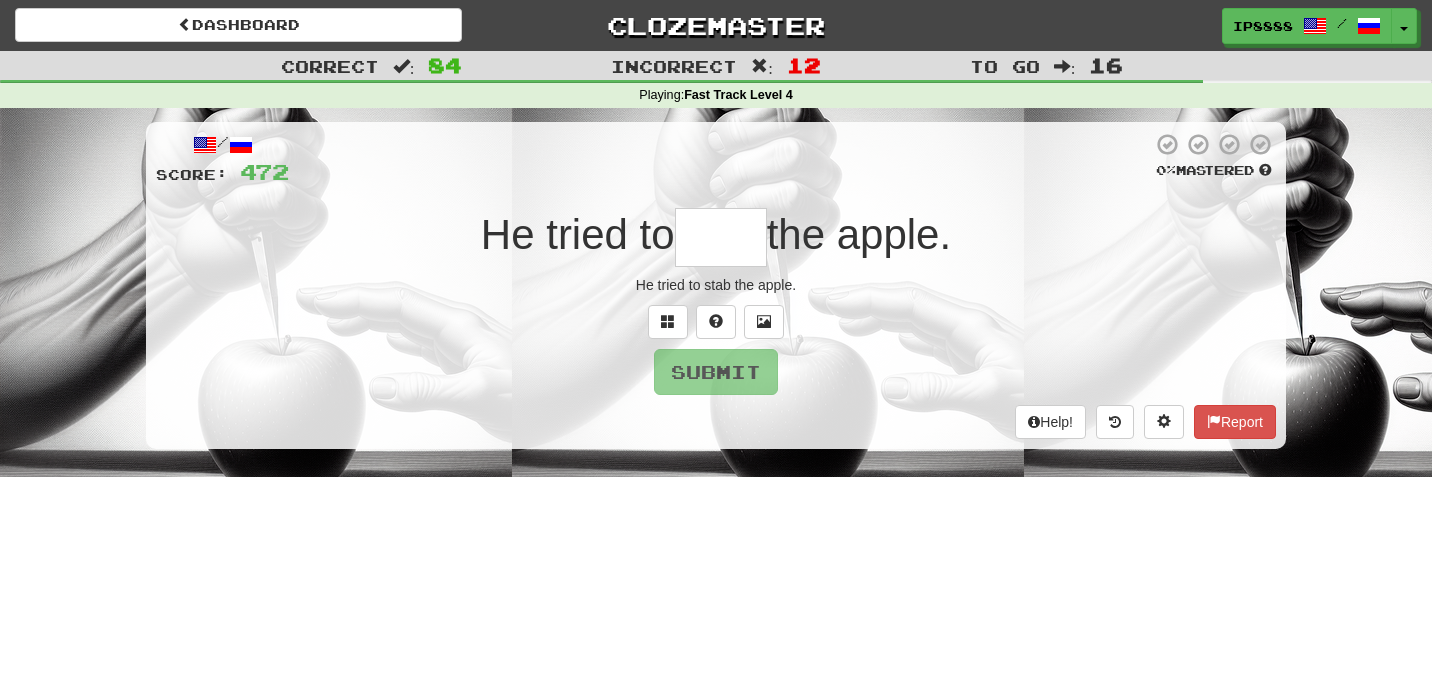 click at bounding box center (721, 237) 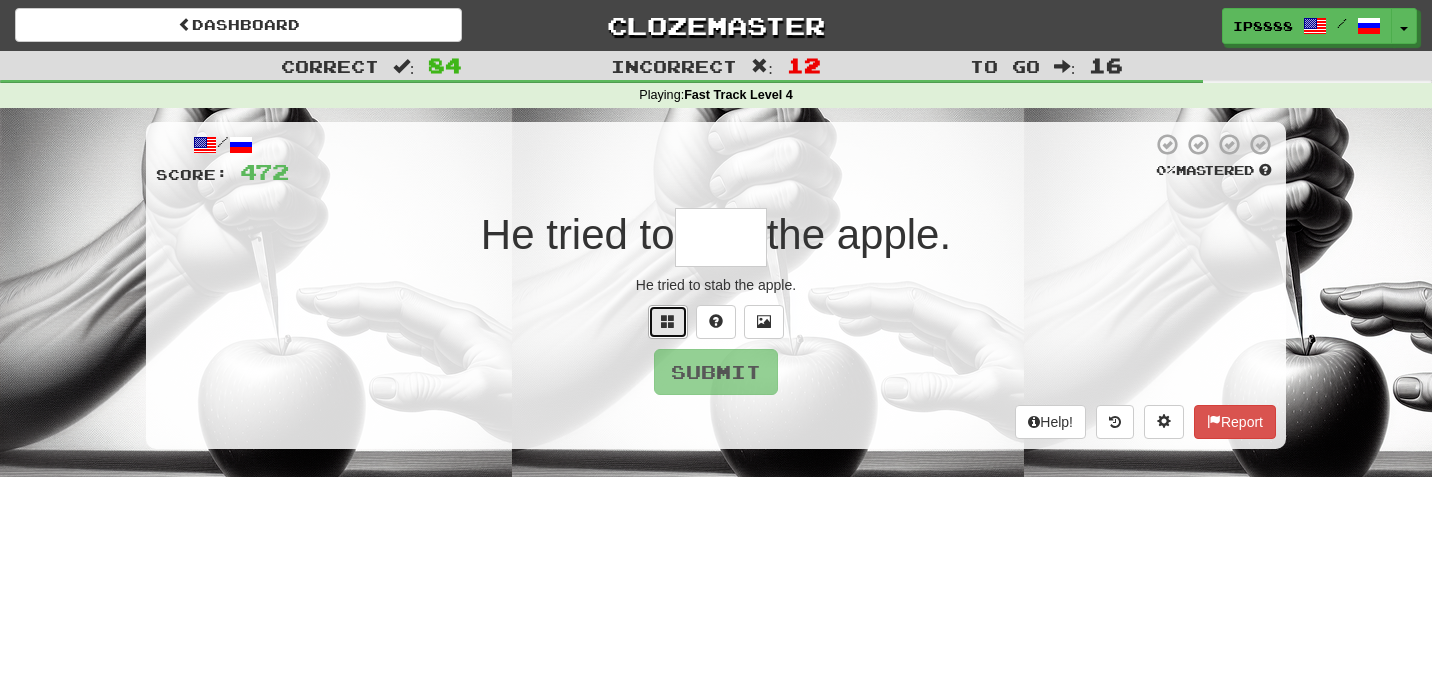 click at bounding box center [668, 321] 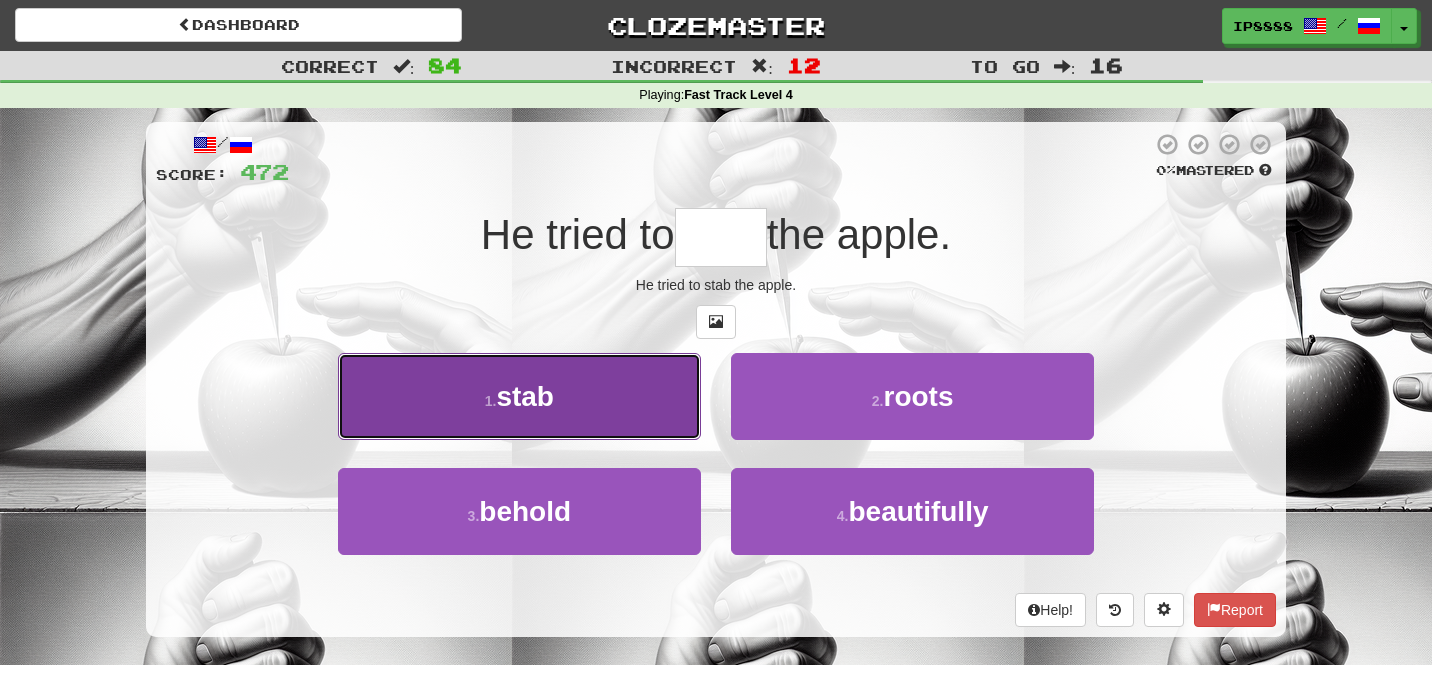 click on "1 .  stab" at bounding box center [519, 396] 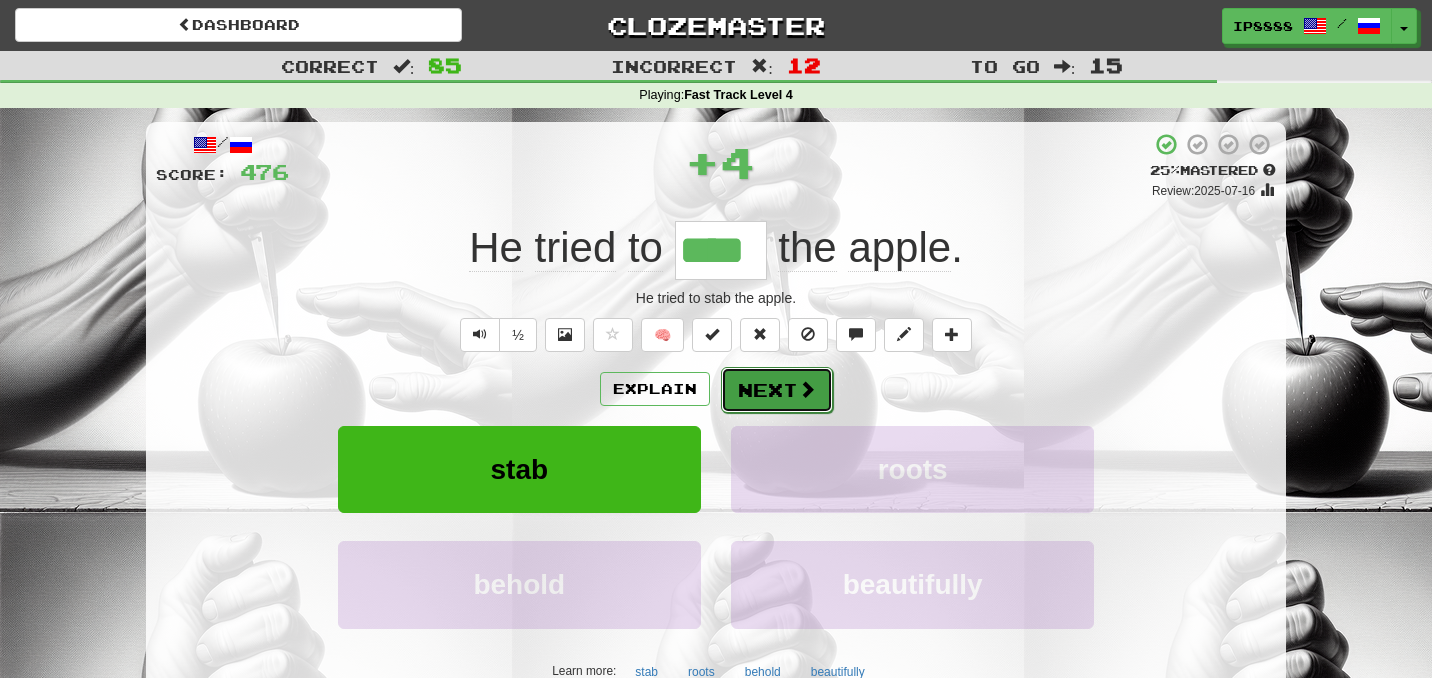 click on "Next" at bounding box center [777, 390] 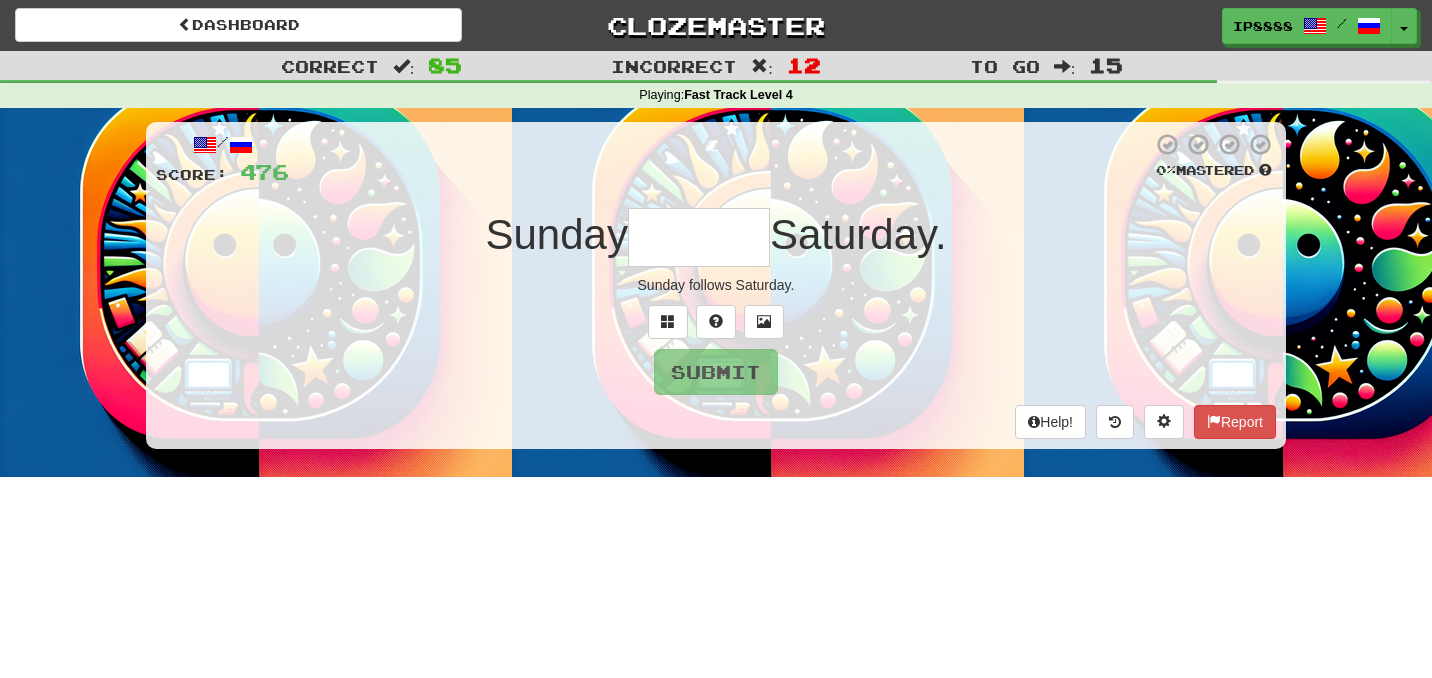 click on "/  Score:   476 0 %  Mastered Sunday   Saturday. Воскресенье следует за субботой. Submit  Help!  Report" at bounding box center [716, 285] 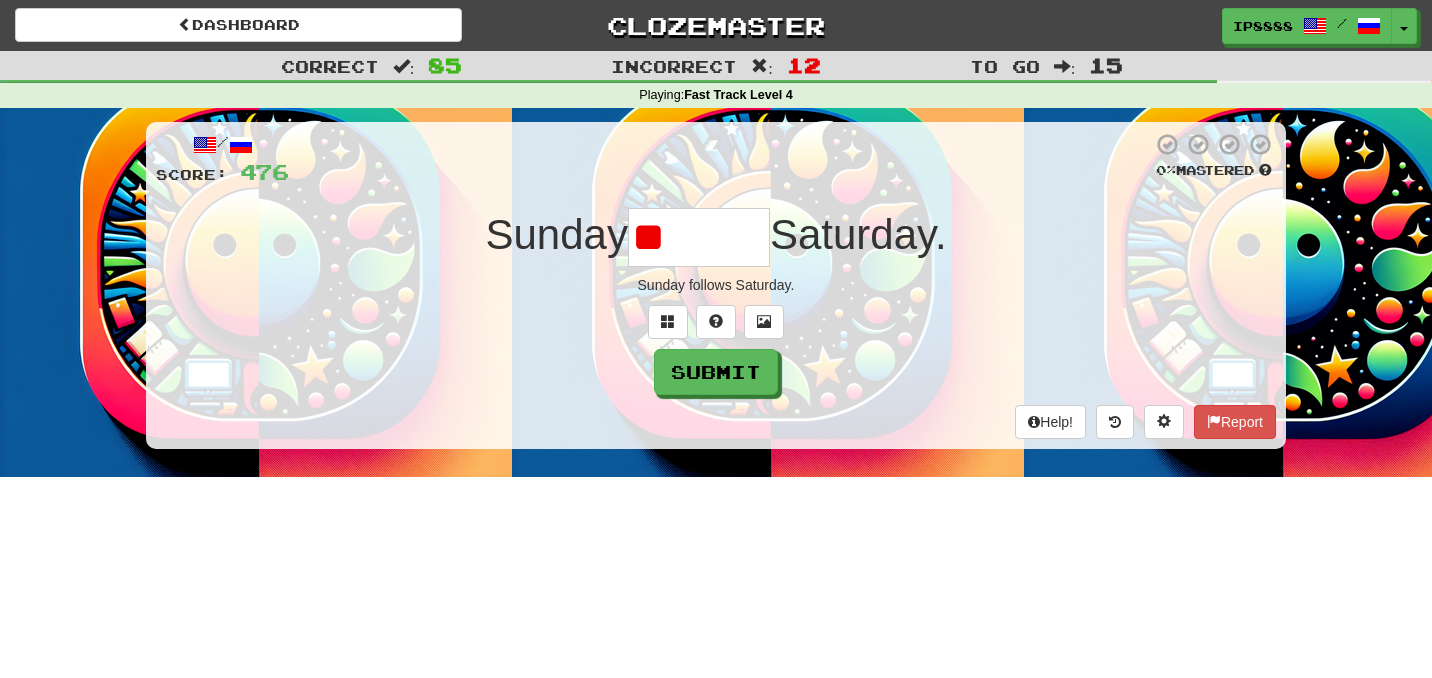 type on "*" 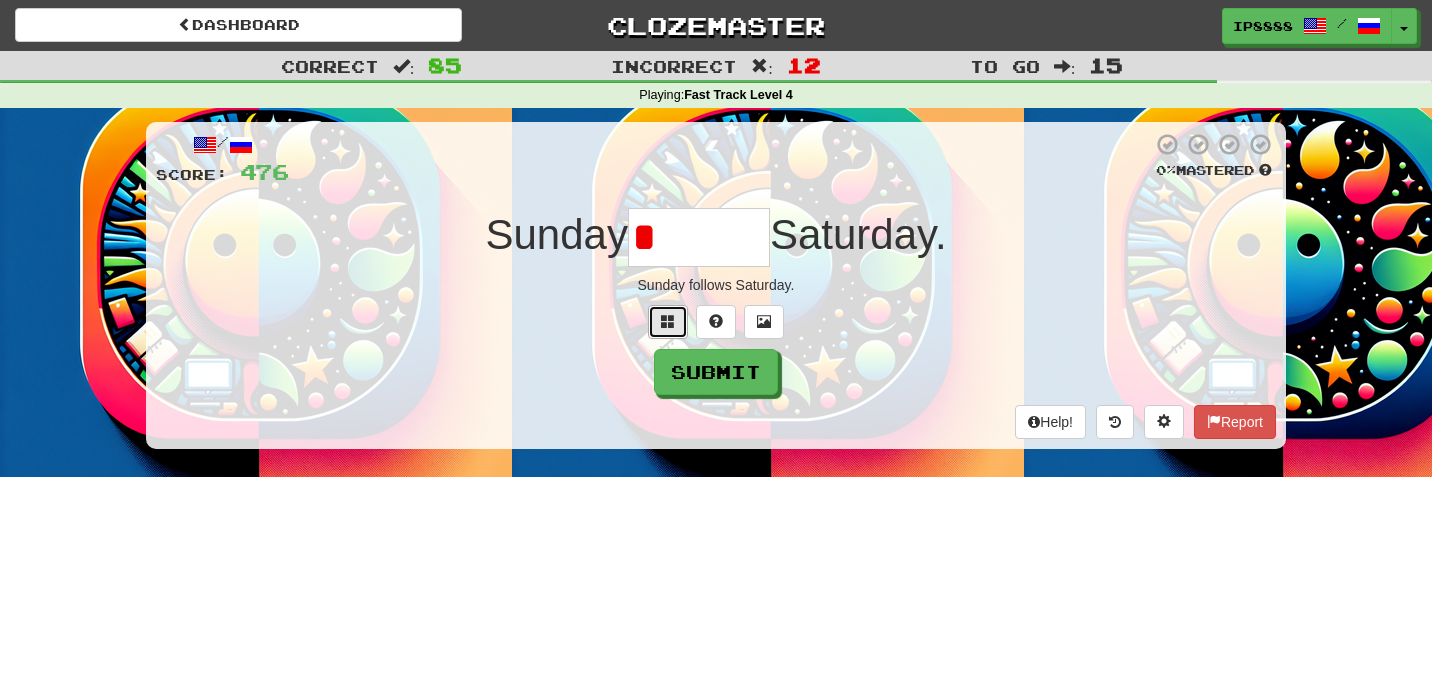 click at bounding box center (668, 321) 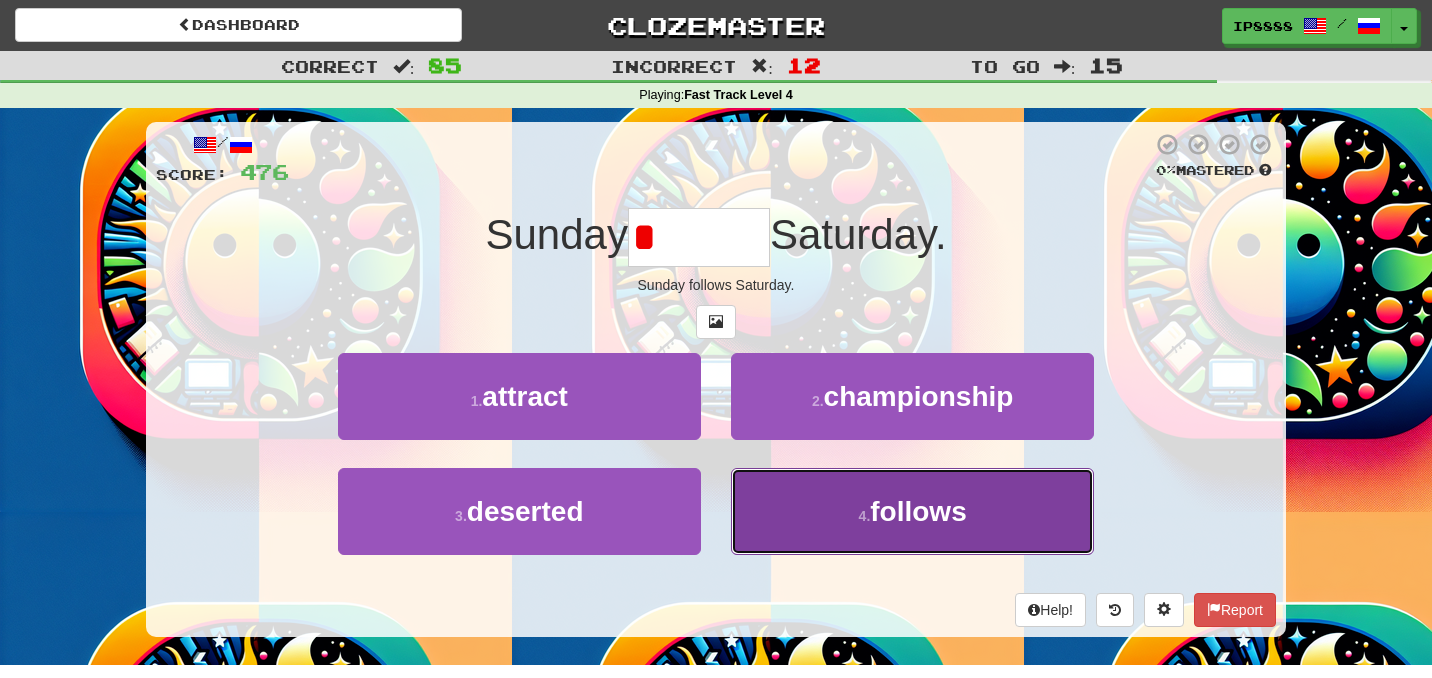 click on "4 . follows" at bounding box center [912, 511] 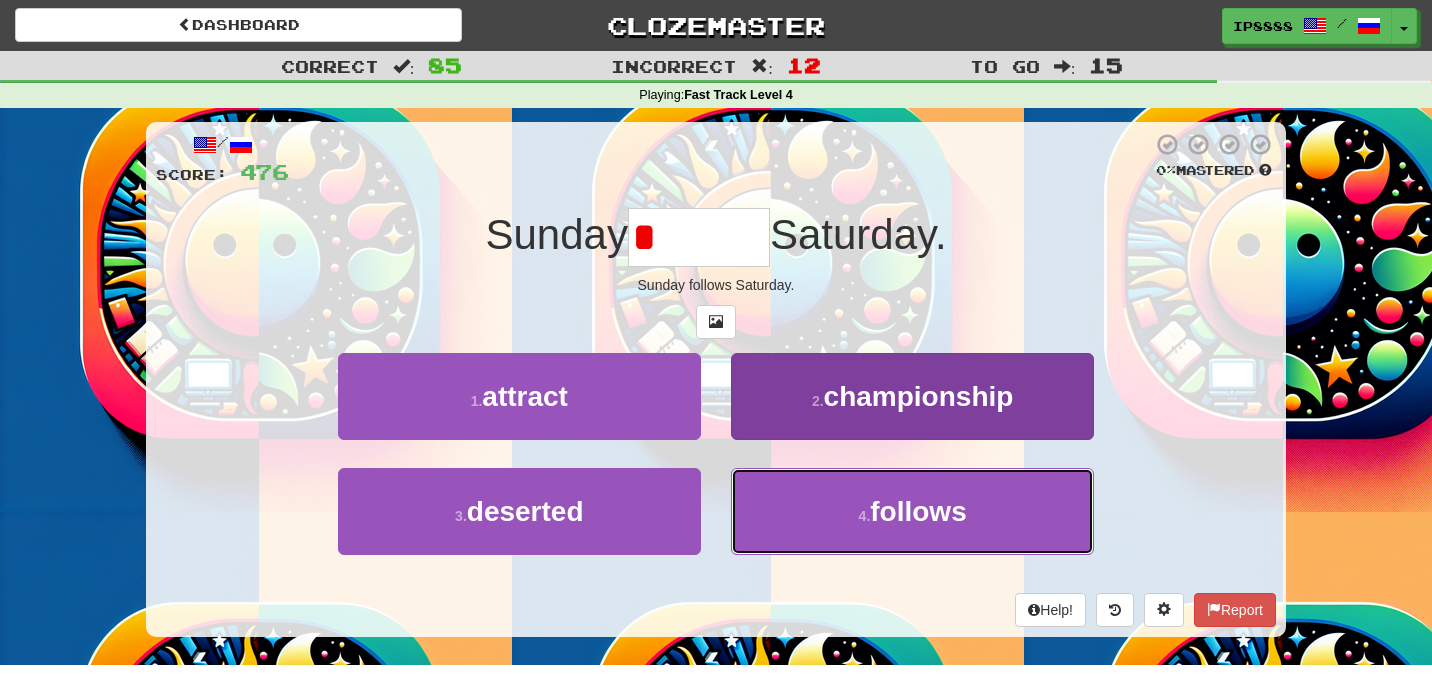 type on "*******" 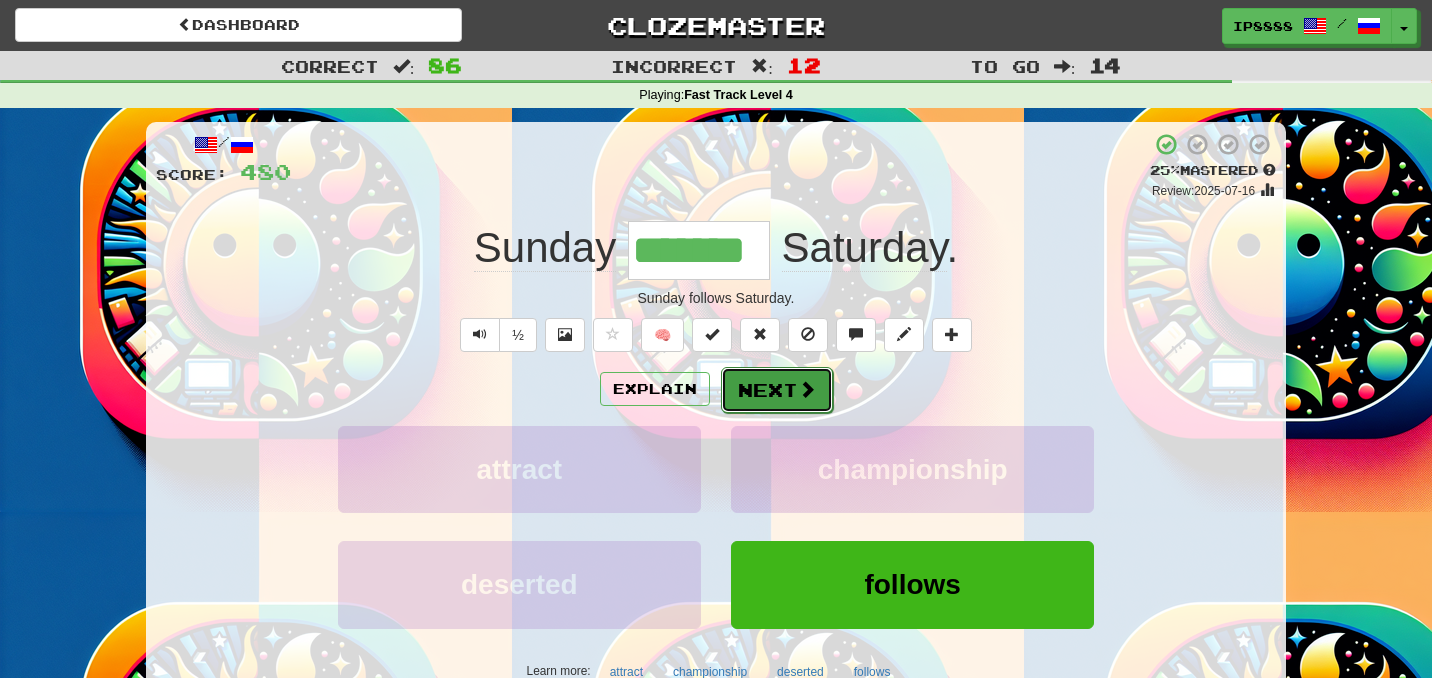 click on "Next" at bounding box center [777, 390] 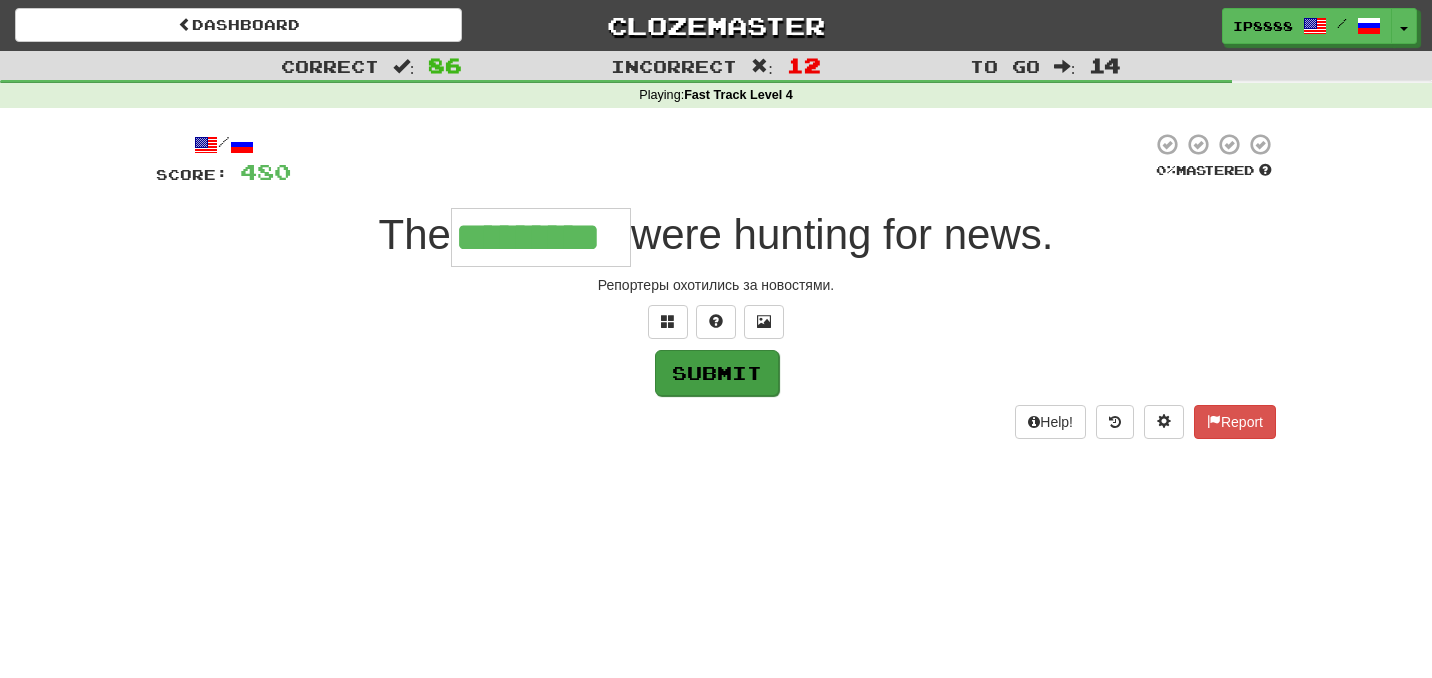 type on "*********" 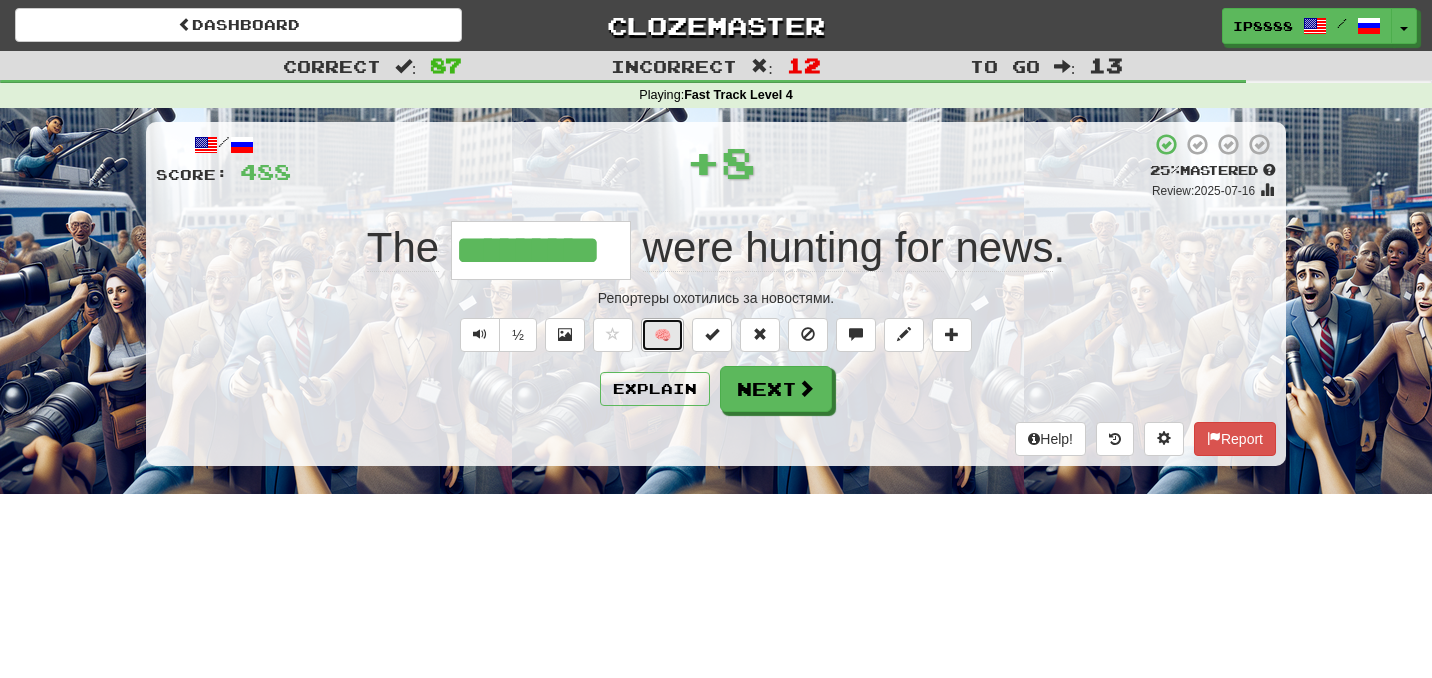 click on "🧠" at bounding box center [662, 335] 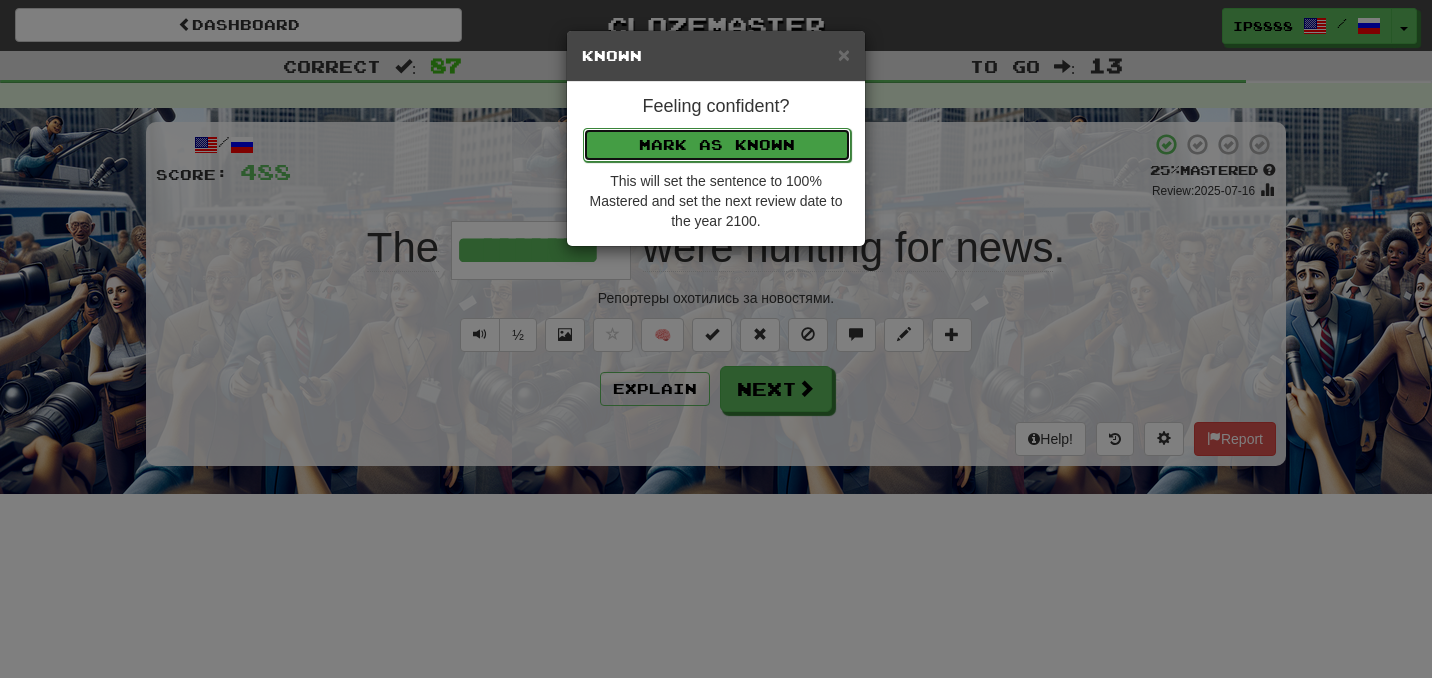 click on "Mark as Known" at bounding box center (717, 145) 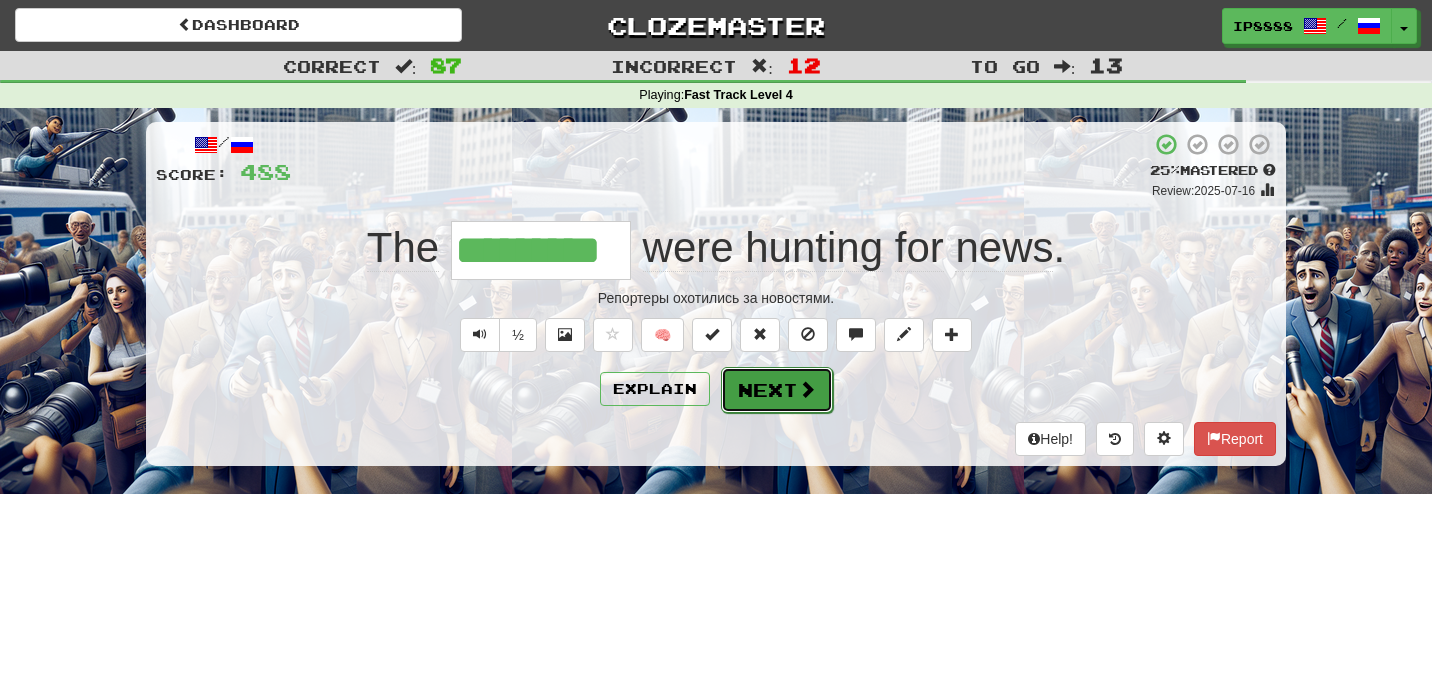 click on "Next" at bounding box center (777, 390) 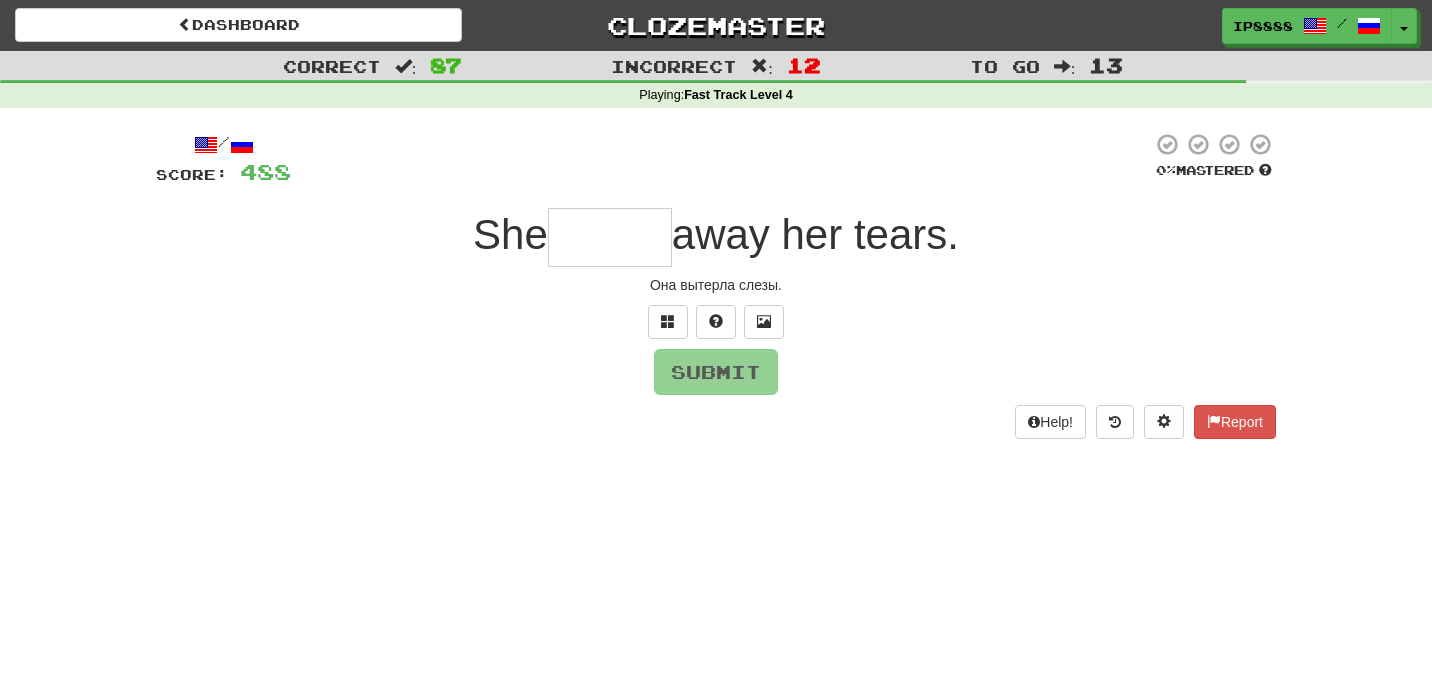 click at bounding box center [610, 237] 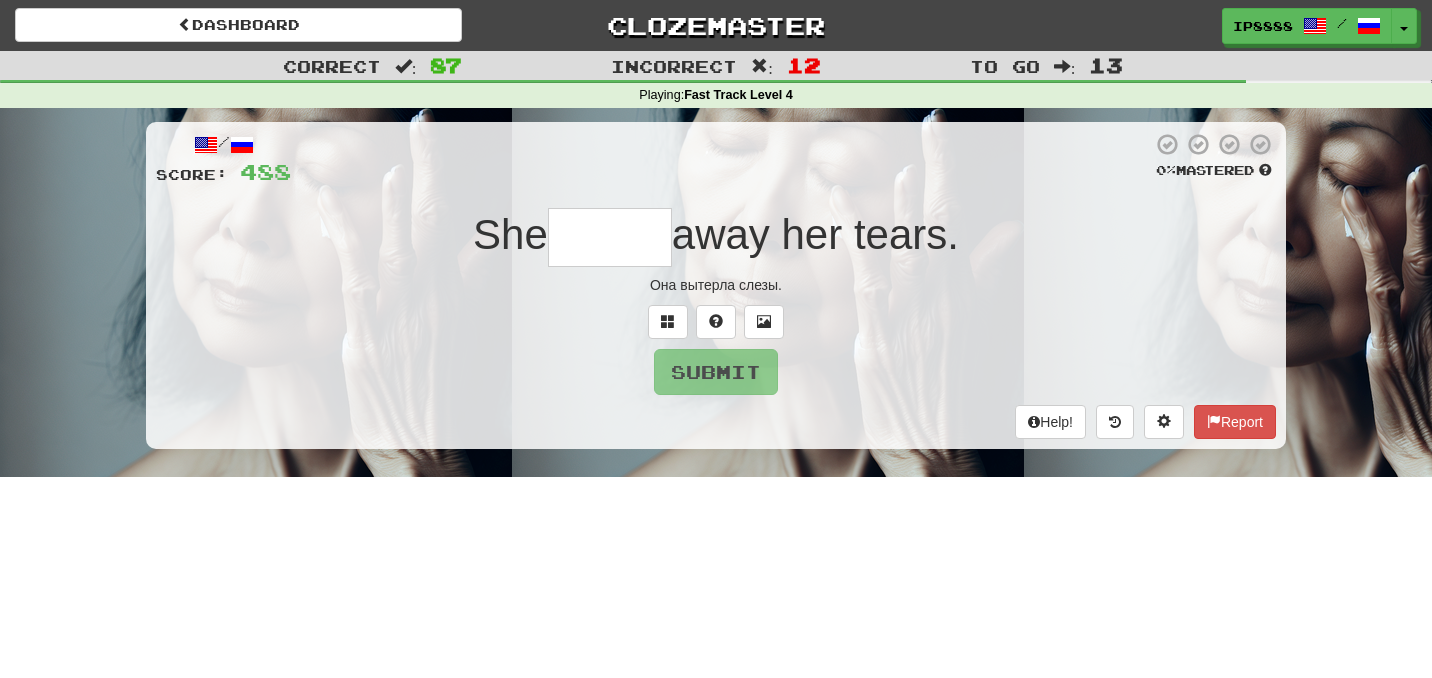 click at bounding box center [610, 237] 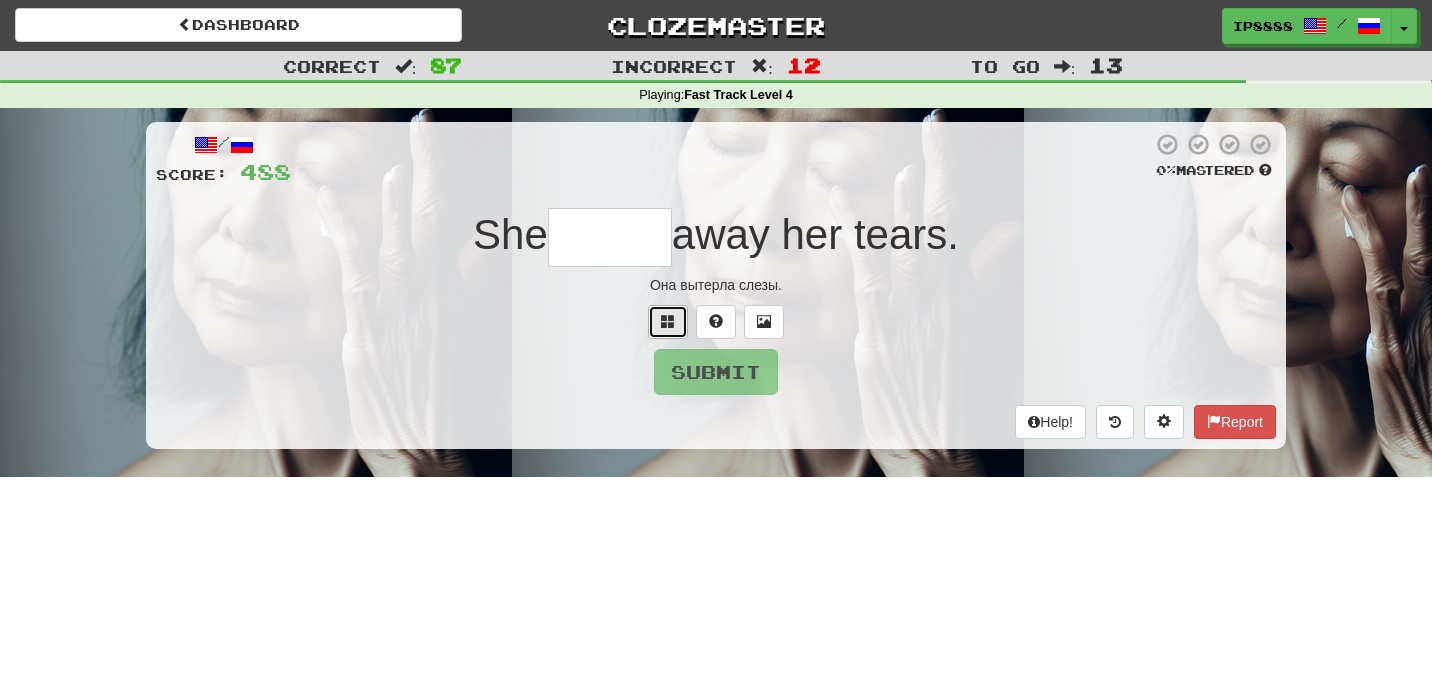 click at bounding box center [668, 322] 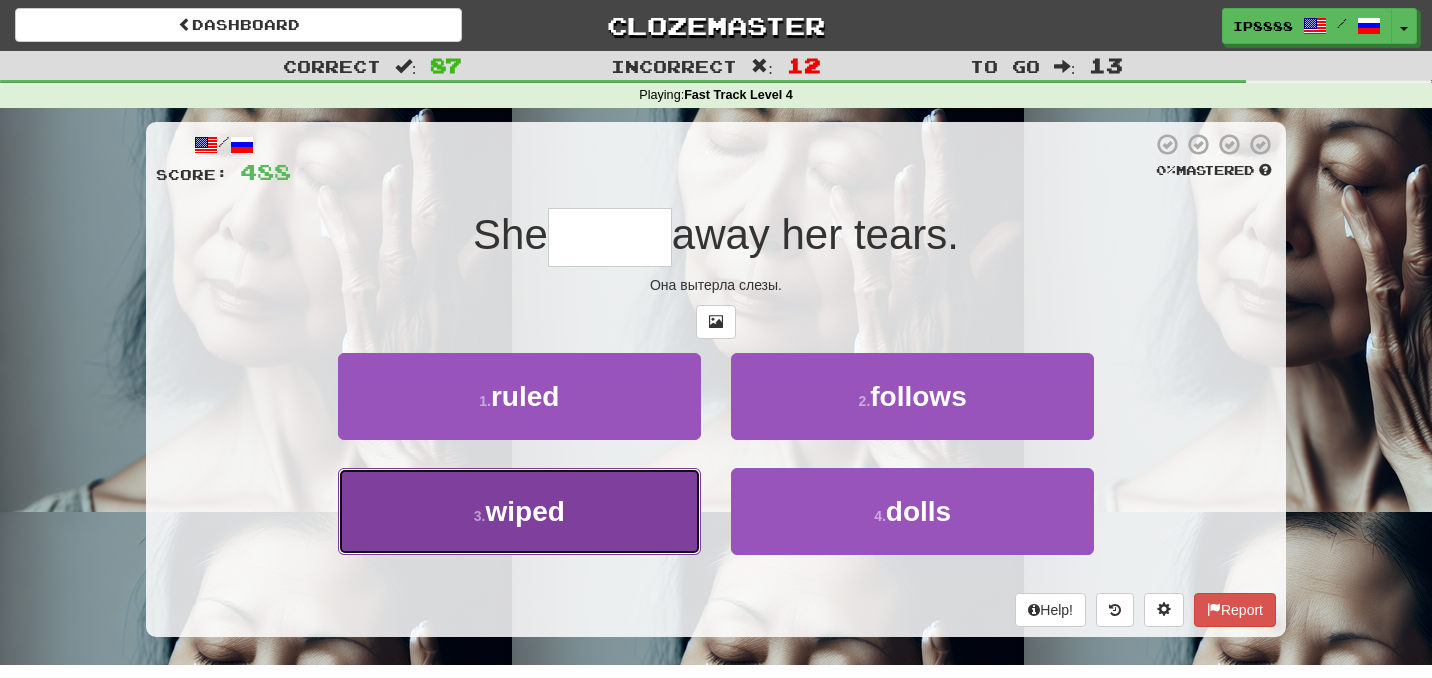 click on "3 . wiped" at bounding box center [519, 511] 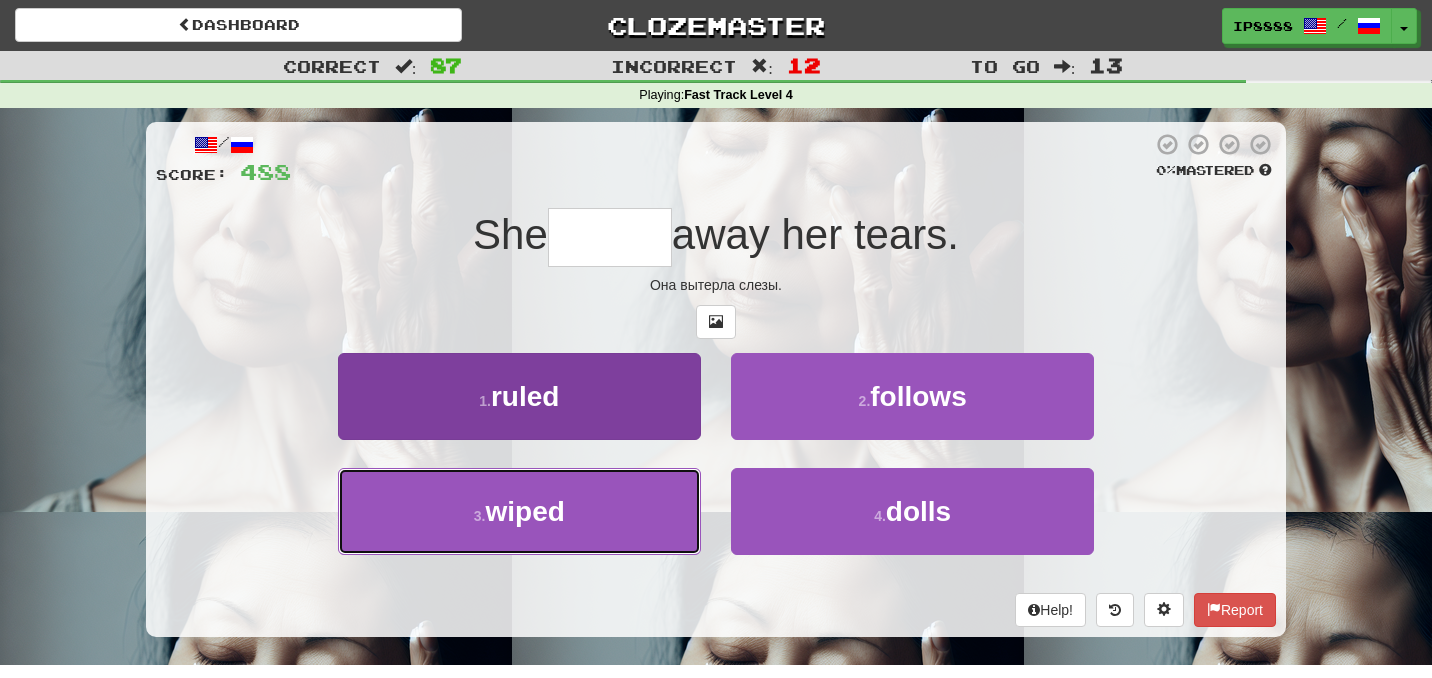 type on "*****" 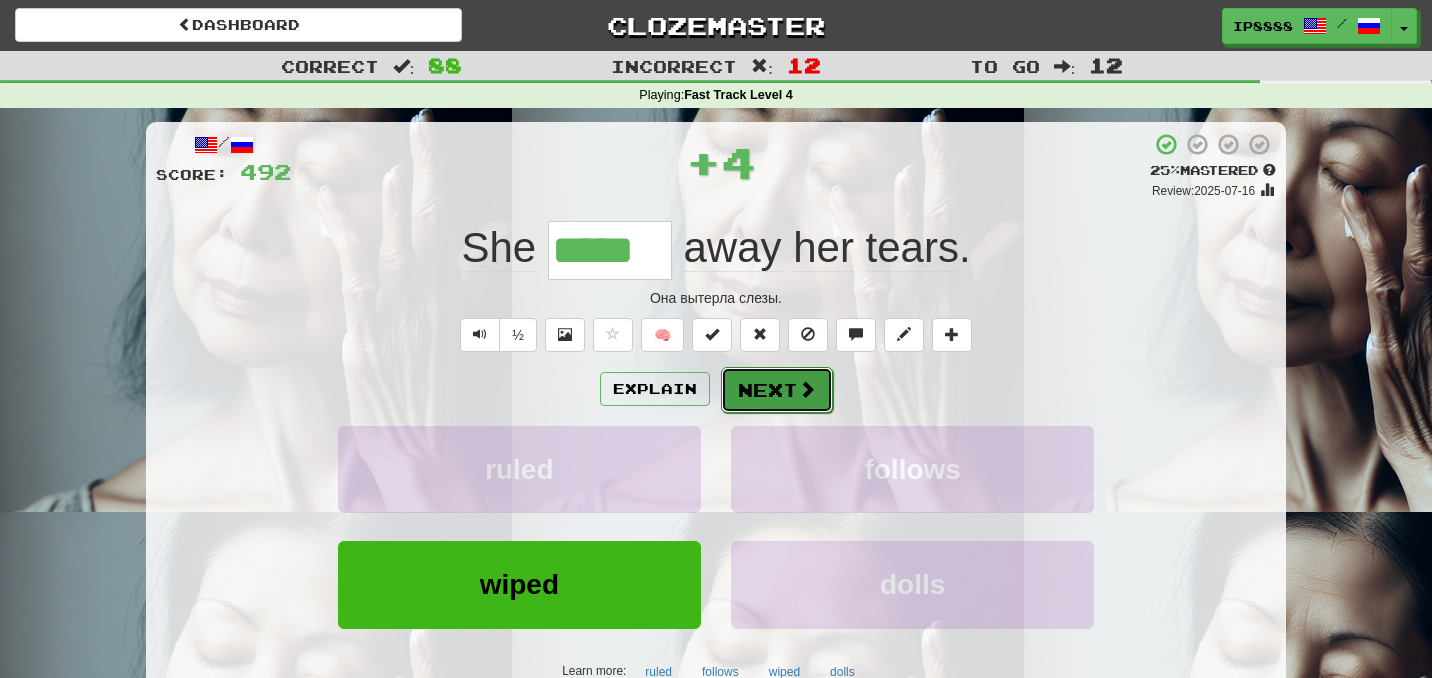 click on "Next" at bounding box center (777, 390) 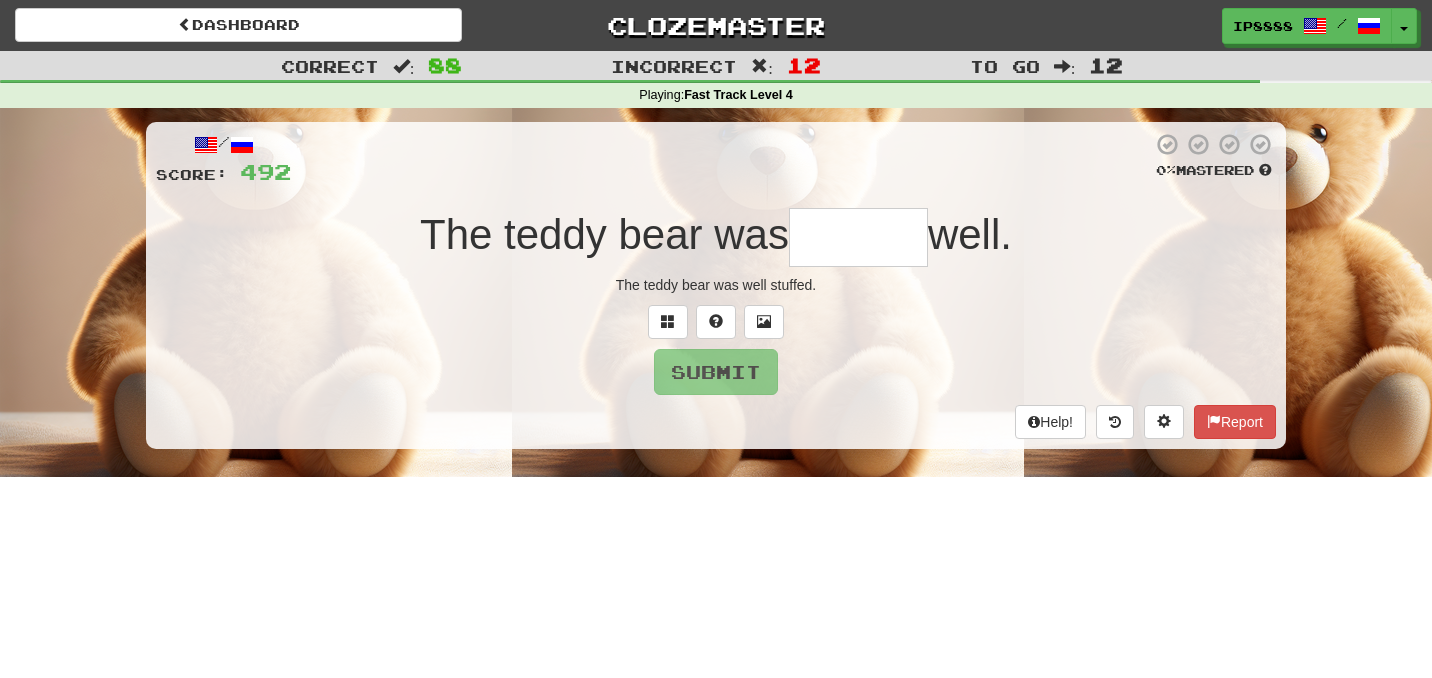 click at bounding box center (858, 237) 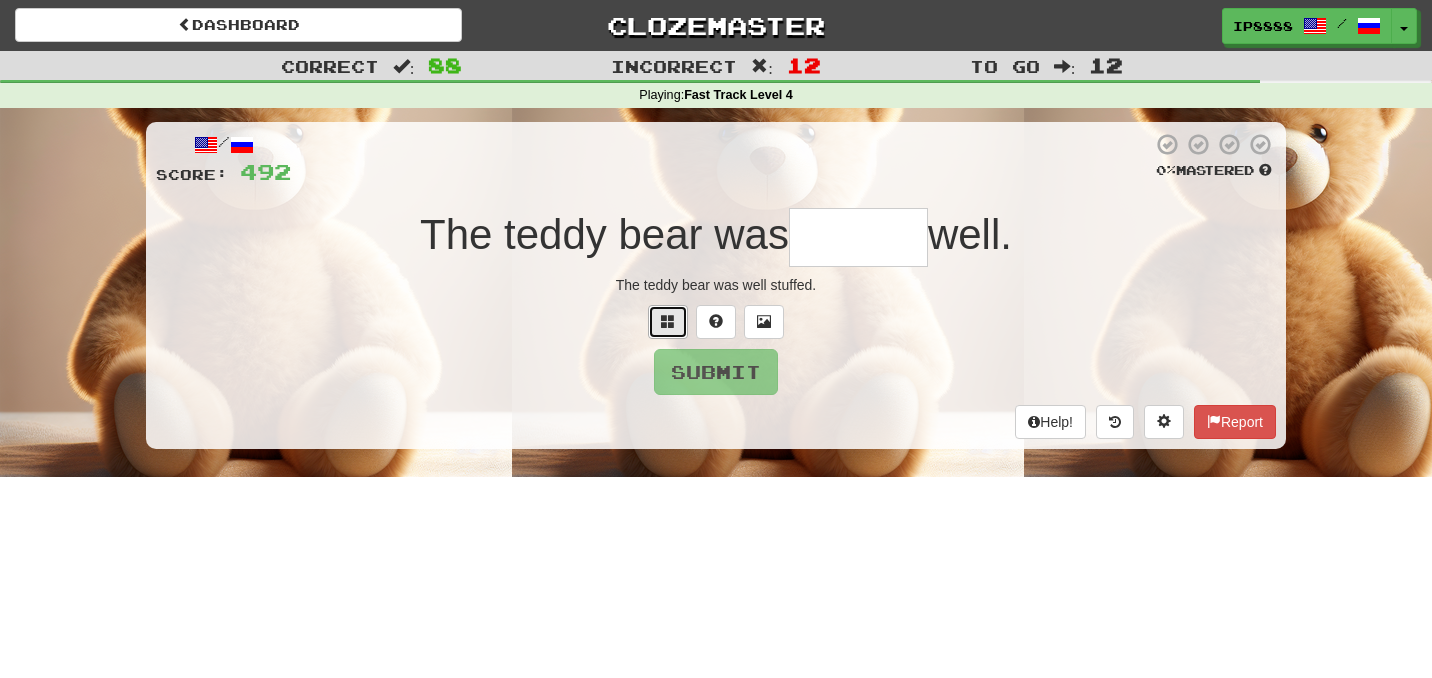 click at bounding box center [668, 321] 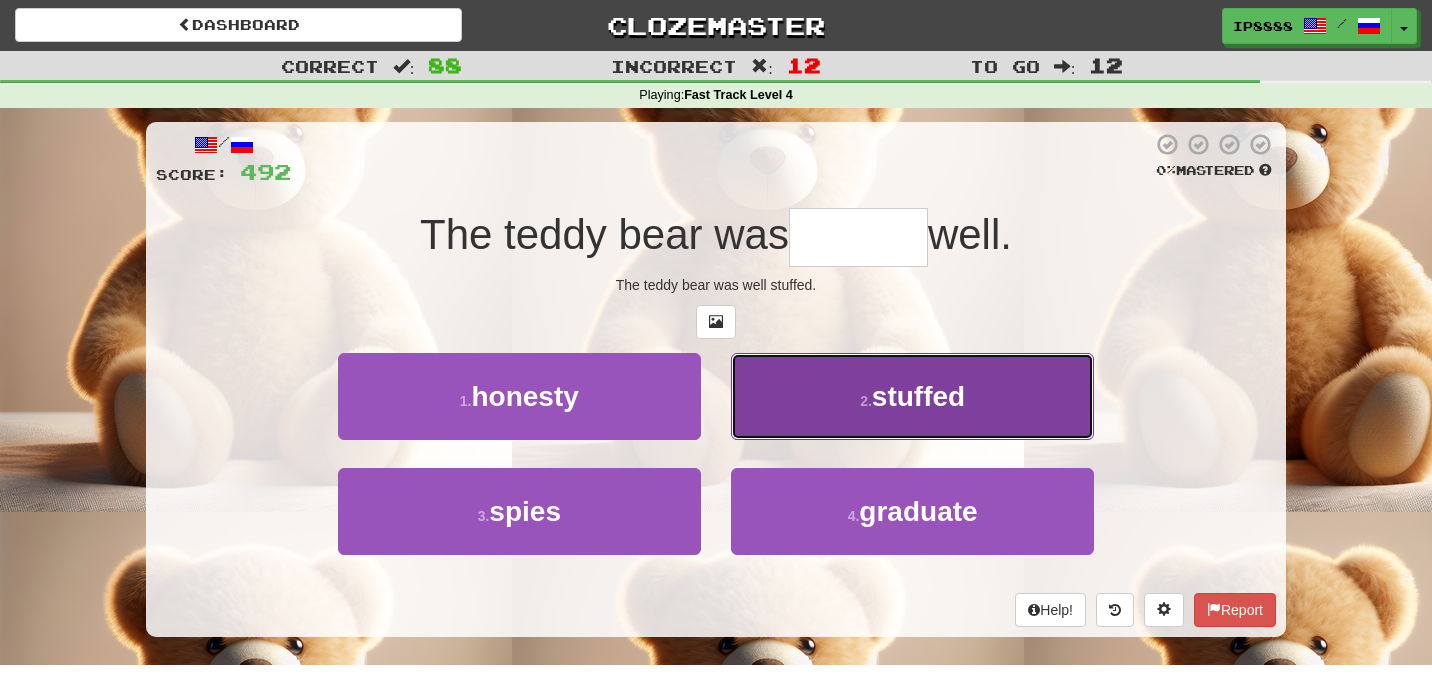 click on "2 . stuffed" at bounding box center [912, 396] 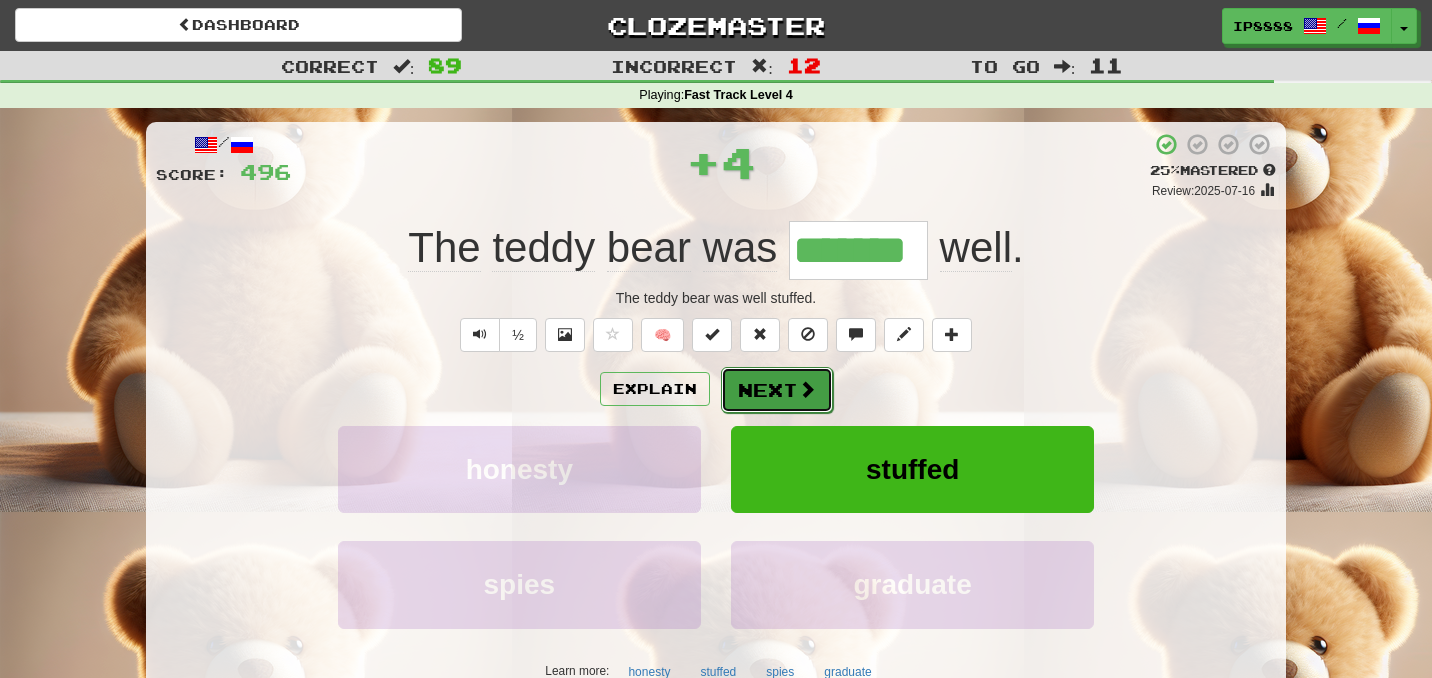 click on "Next" at bounding box center (777, 390) 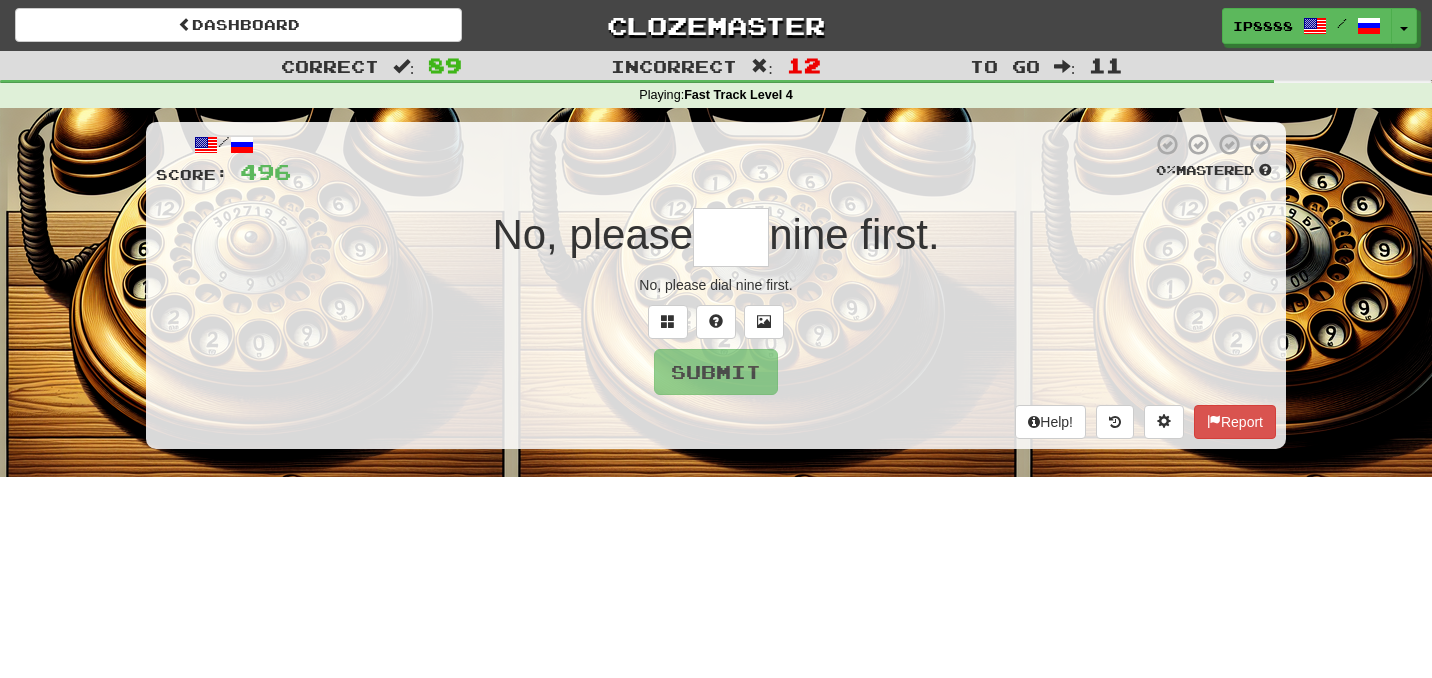 click at bounding box center [731, 237] 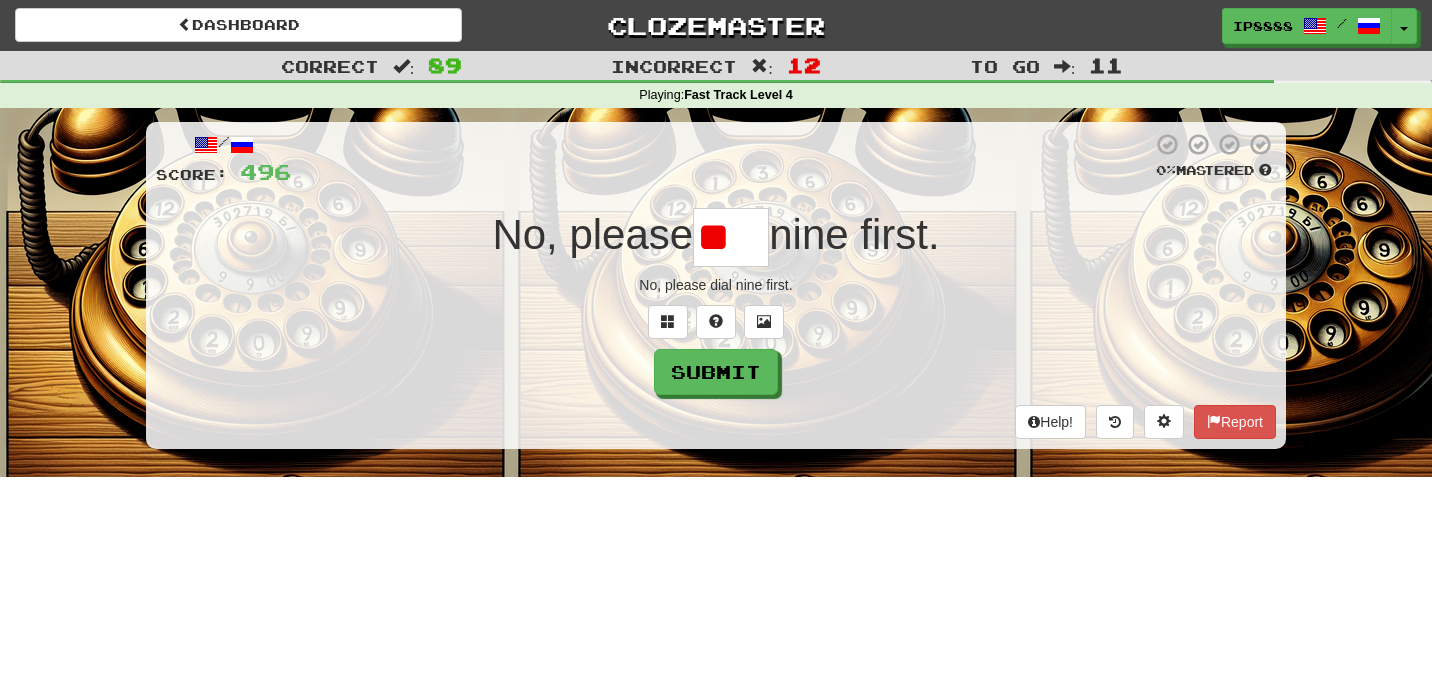scroll, scrollTop: 0, scrollLeft: 0, axis: both 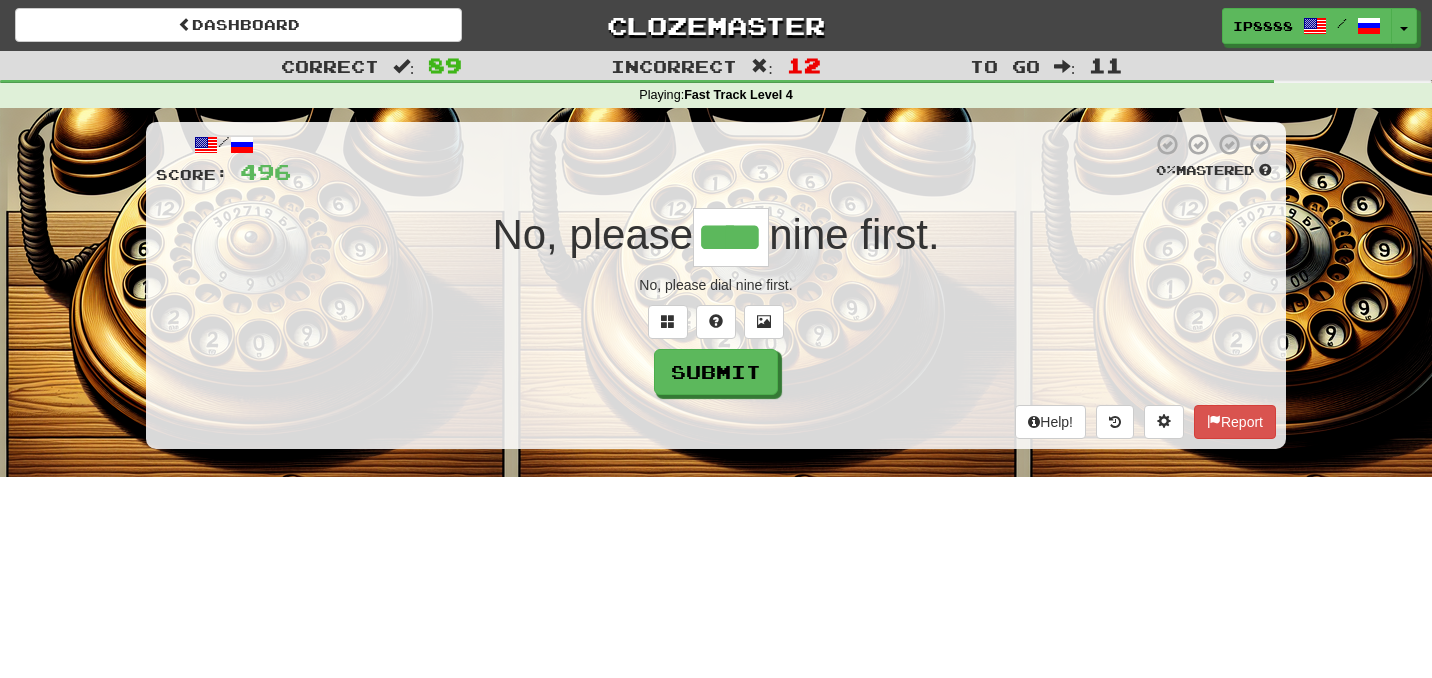 type on "****" 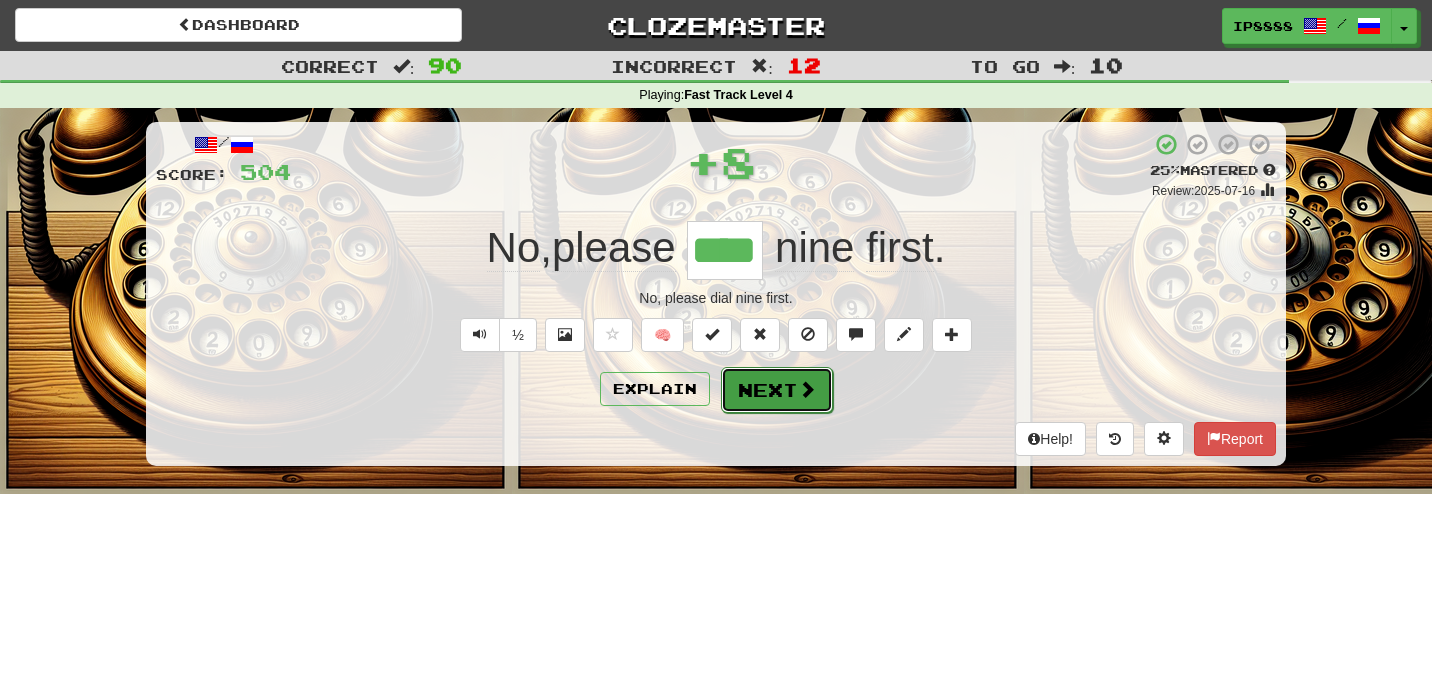 click on "Next" at bounding box center [777, 390] 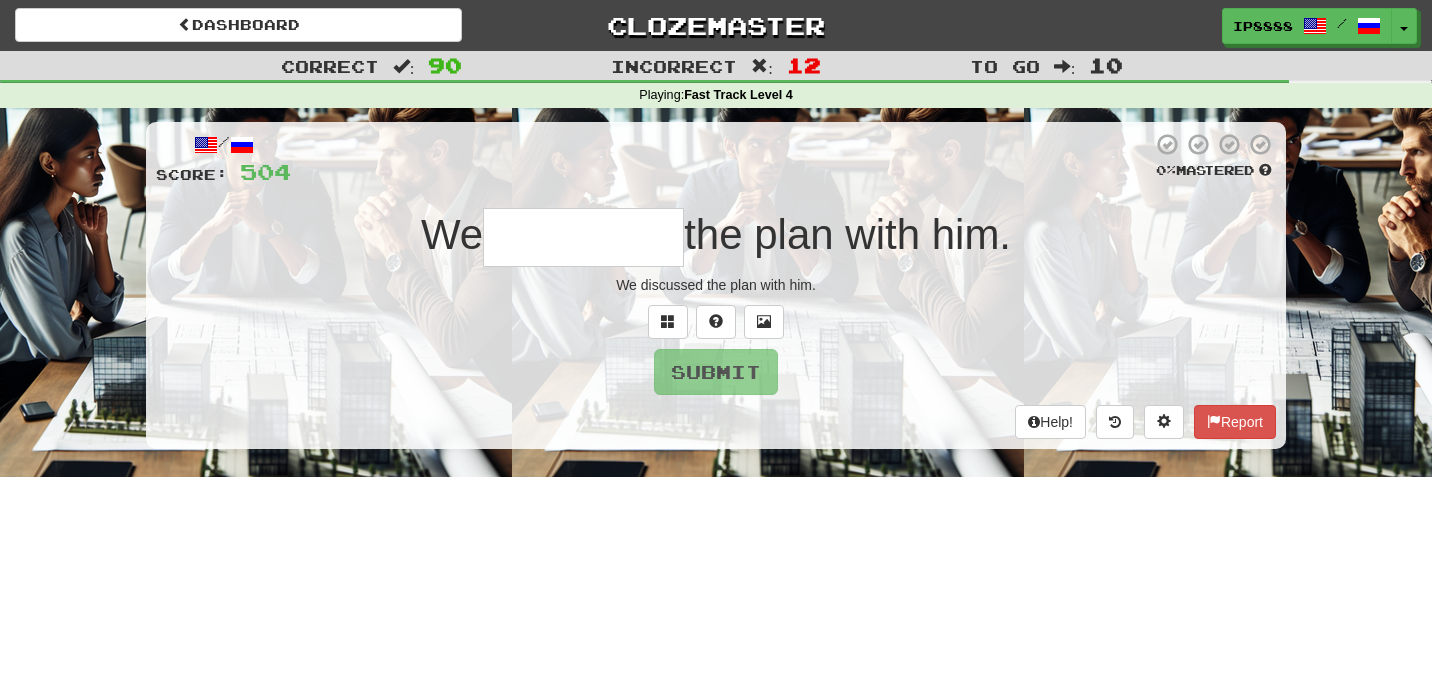 click at bounding box center [583, 237] 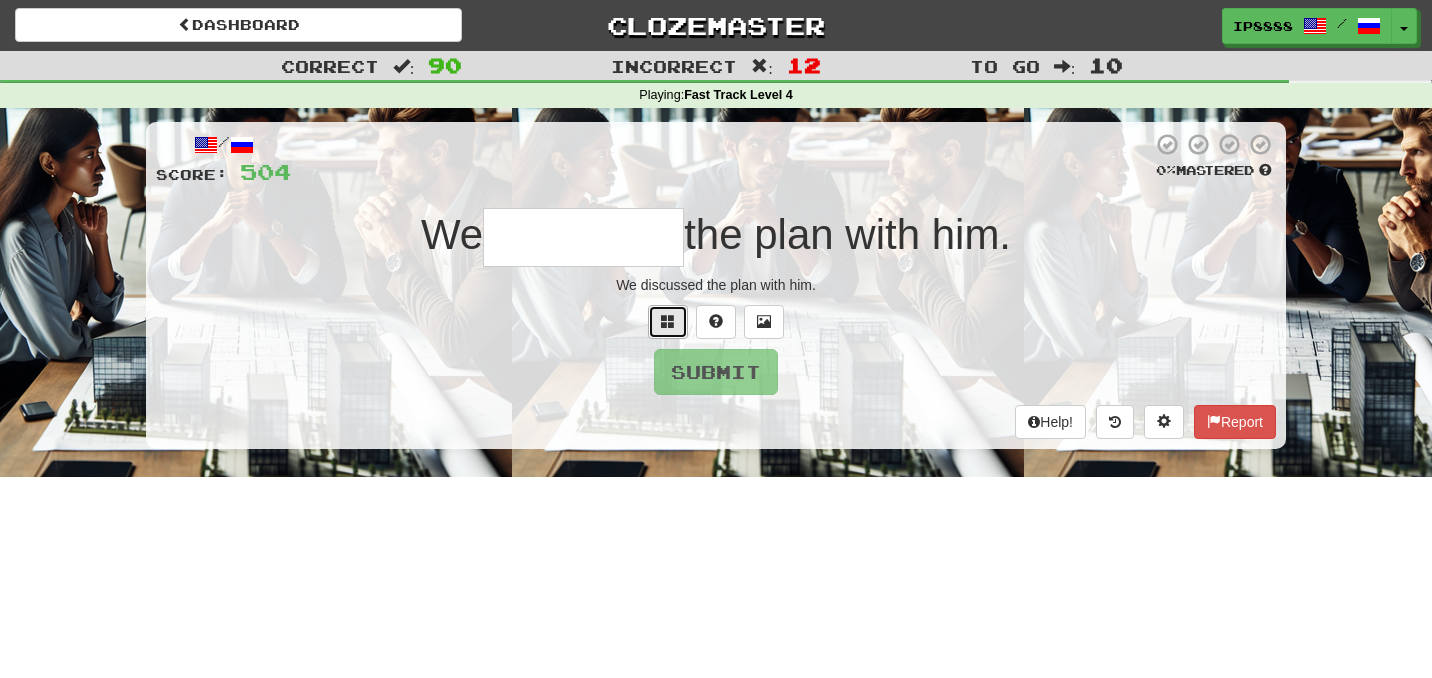 click at bounding box center (668, 321) 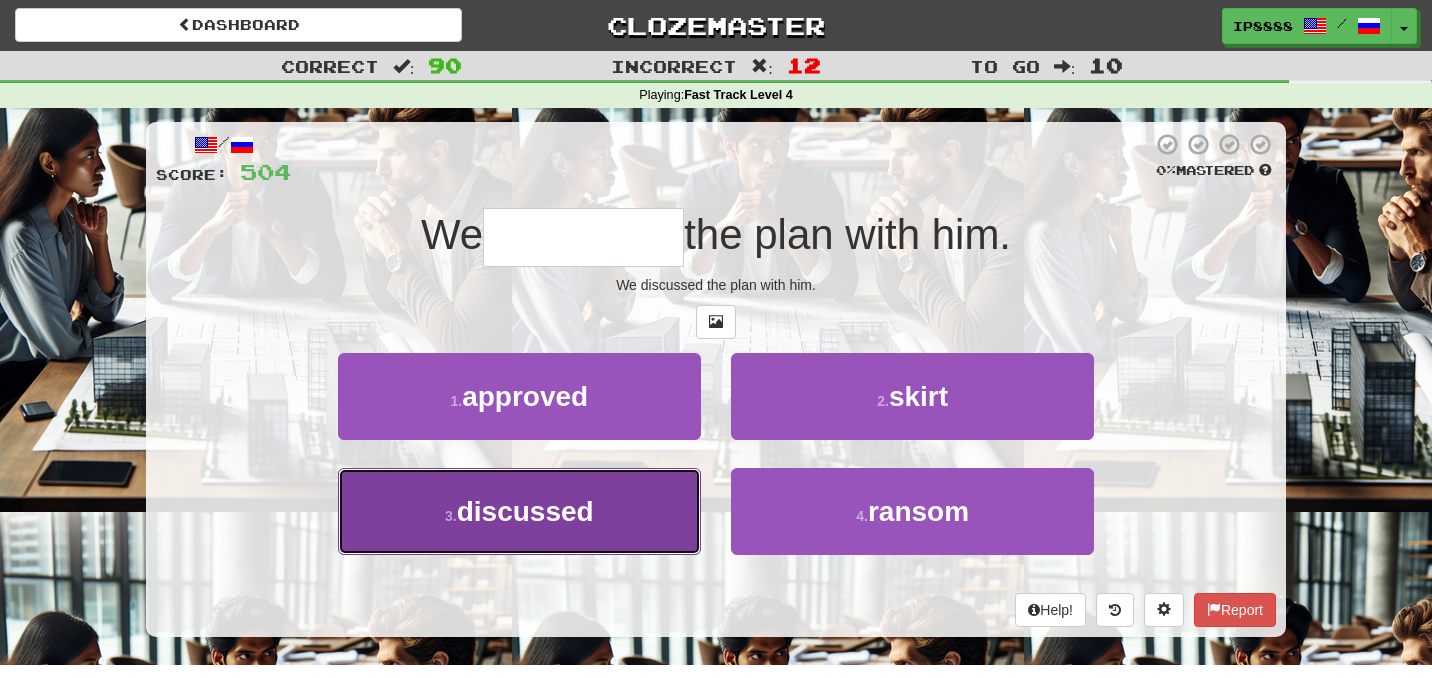 click on "3 . discussed" at bounding box center (519, 511) 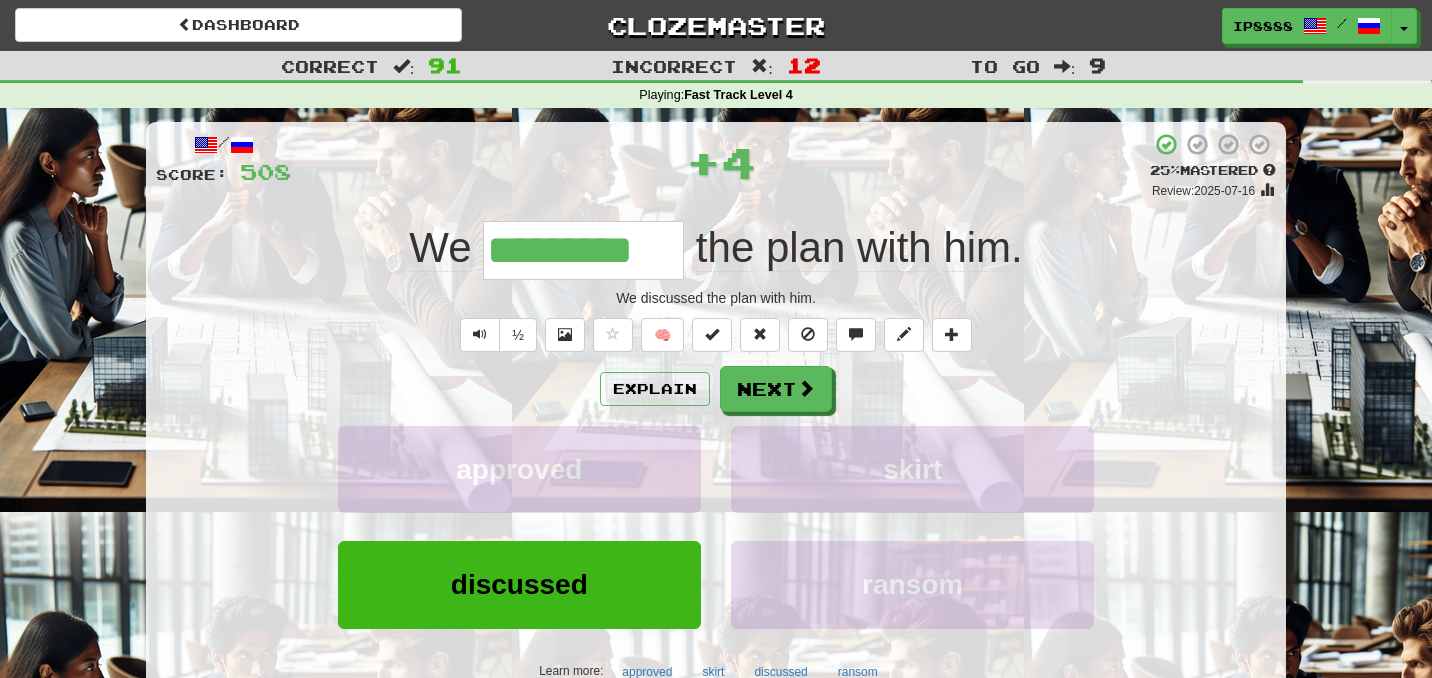click on "Explain Next Dolls Secretly Surgeon Beware Learn more: approved skirt discussed ransom" at bounding box center [716, 526] 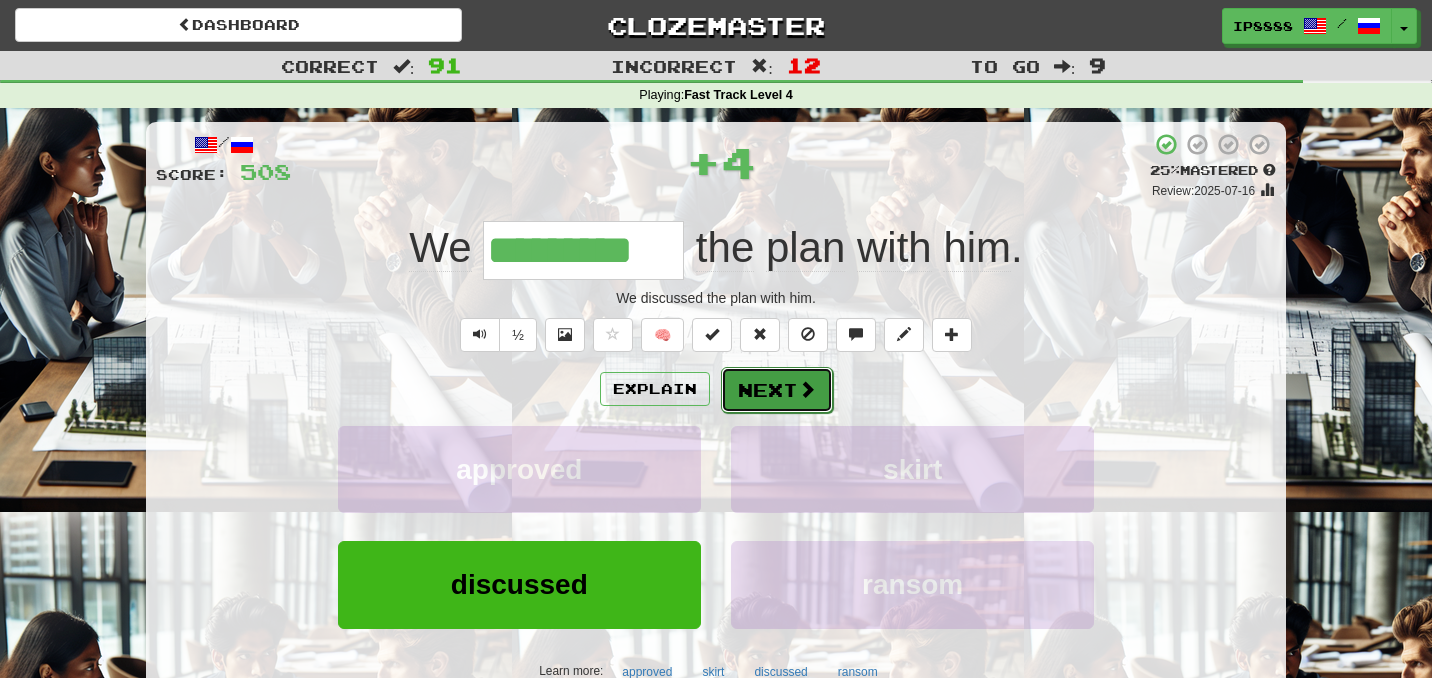 click on "Next" at bounding box center (777, 390) 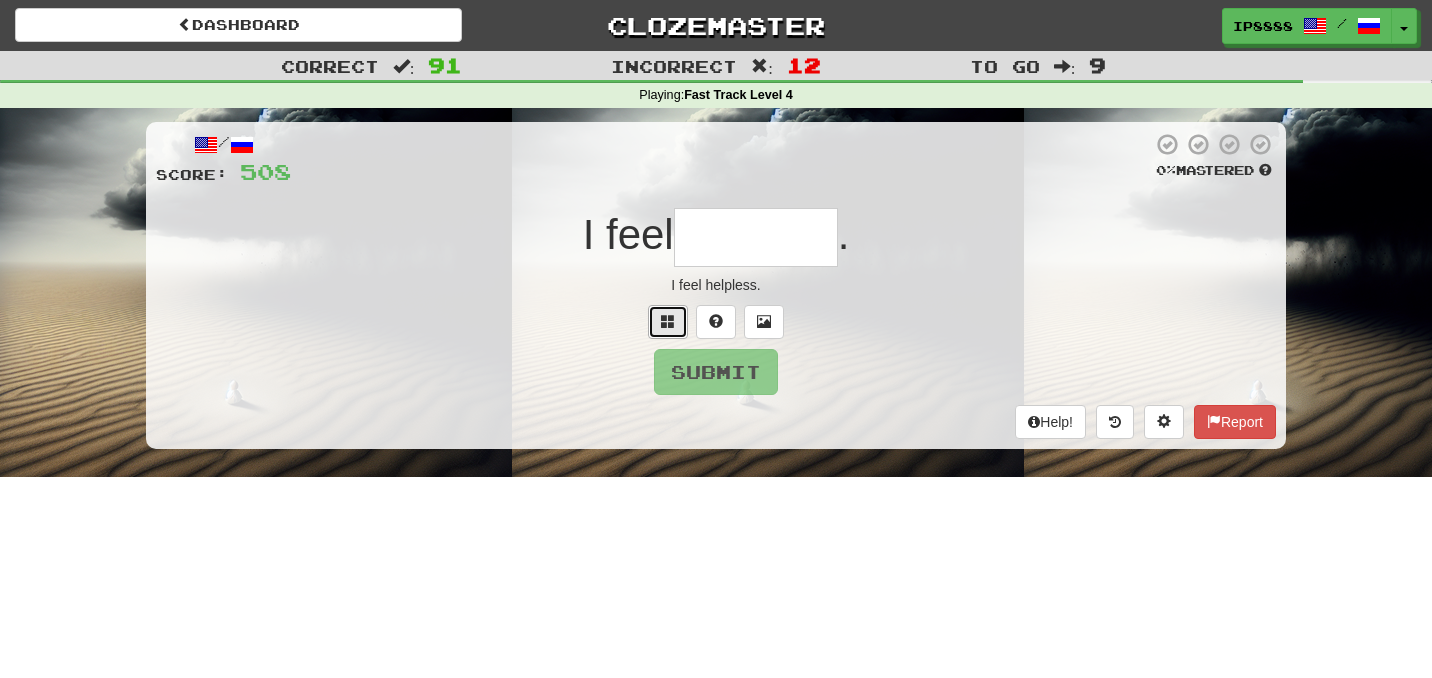 click at bounding box center (668, 322) 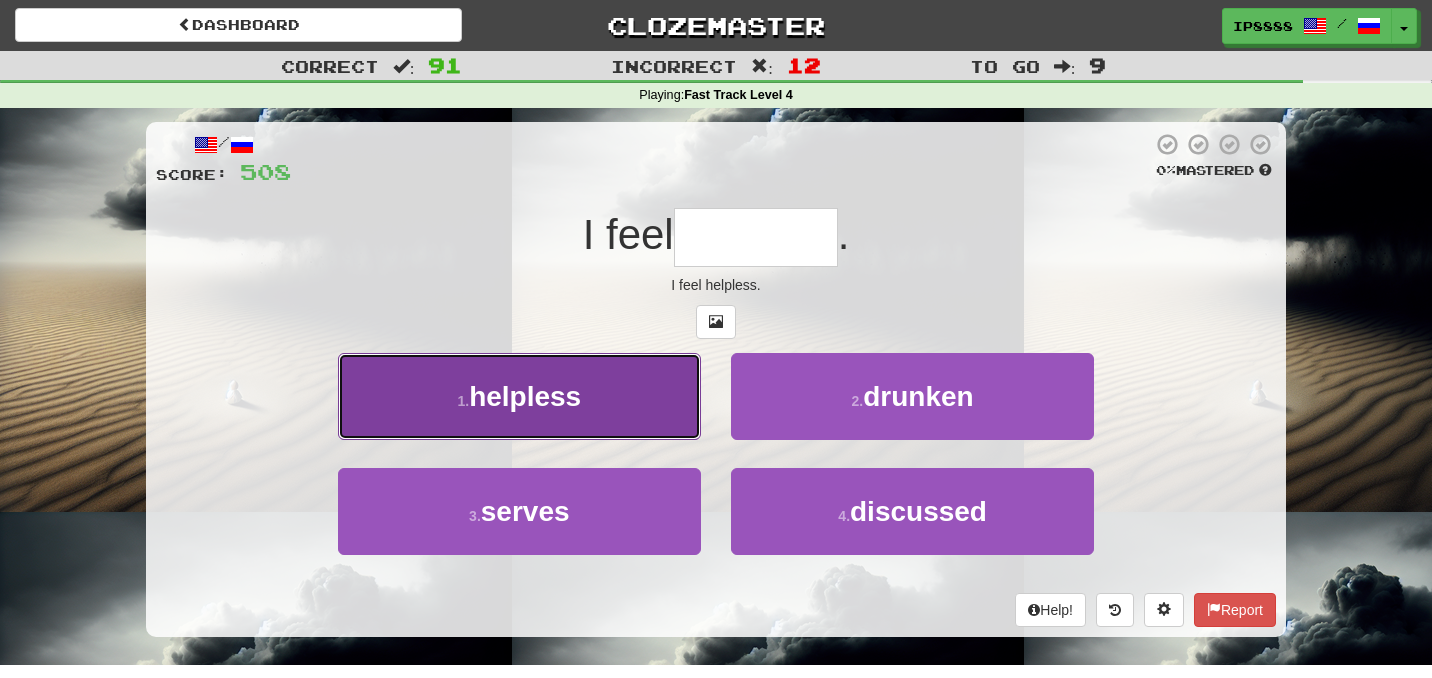 click on "1 . helpless" at bounding box center (519, 396) 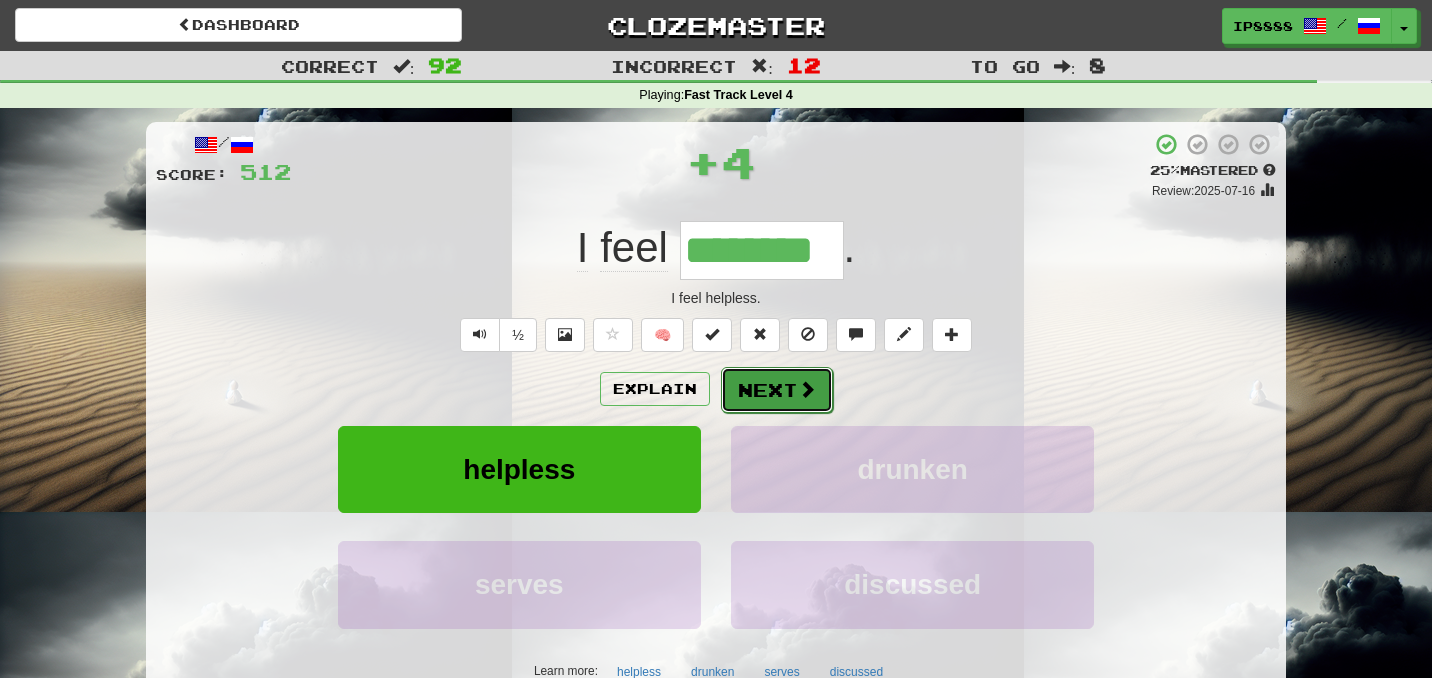 click on "Next" at bounding box center [777, 390] 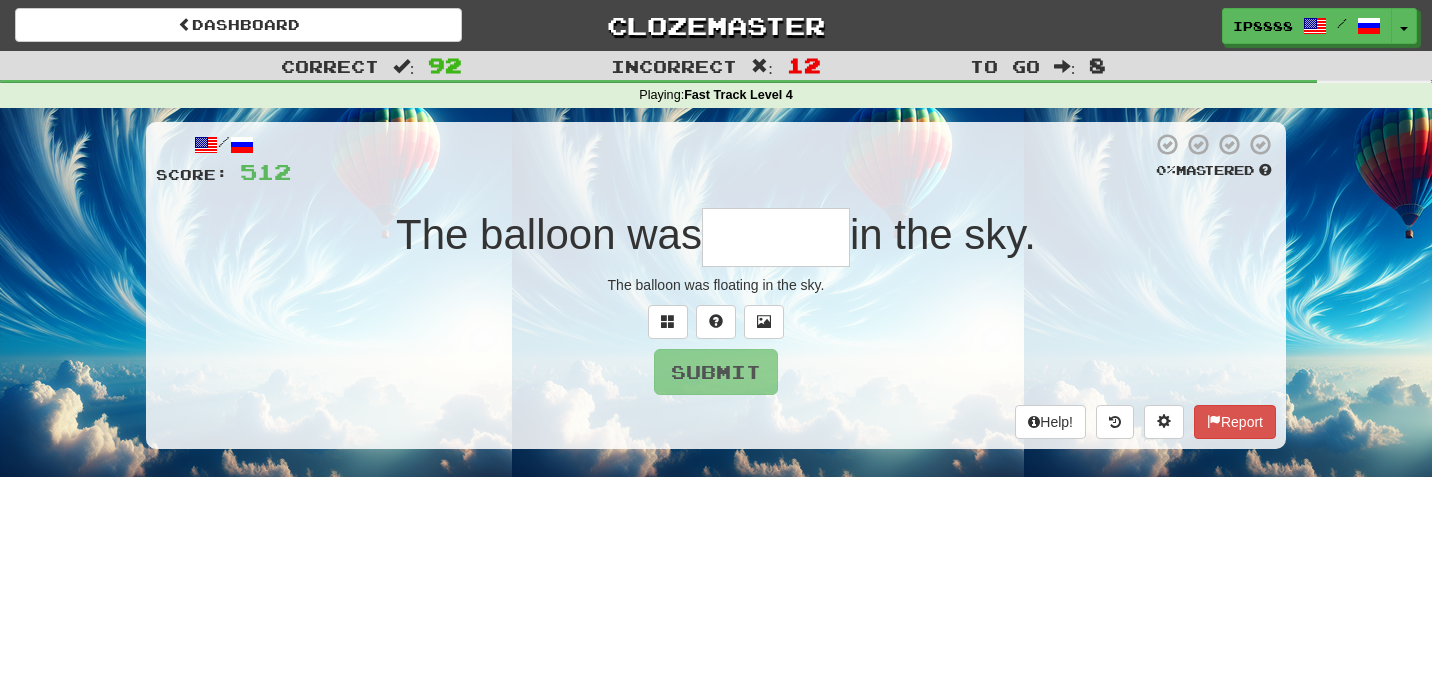 click at bounding box center (776, 237) 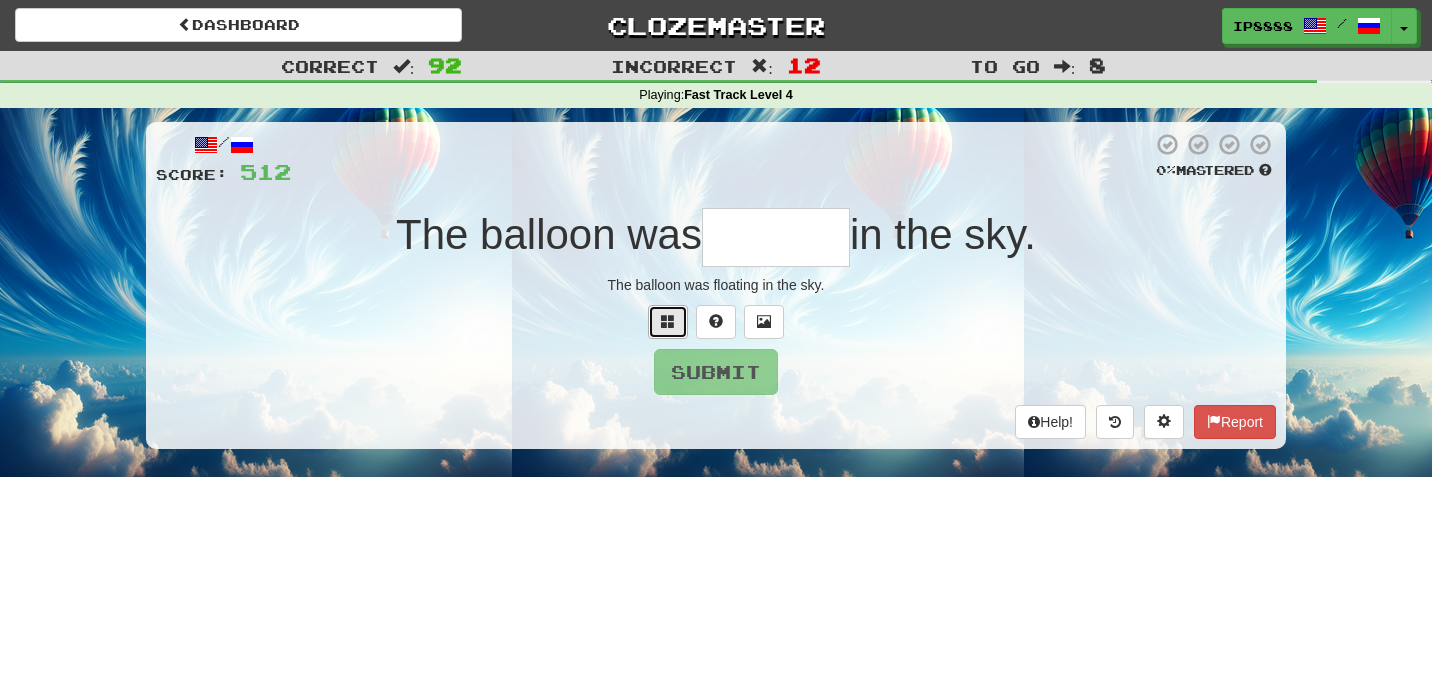 click at bounding box center [668, 322] 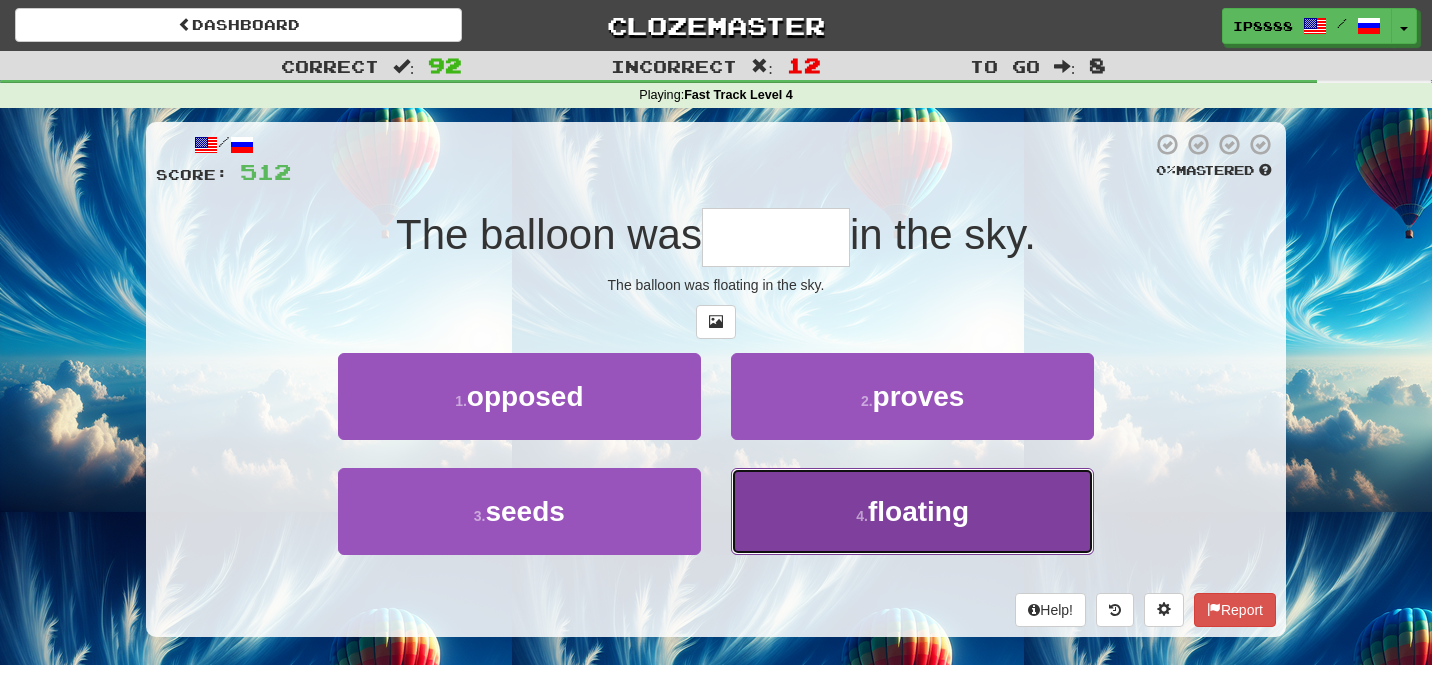 click on "4 . floating" at bounding box center [912, 511] 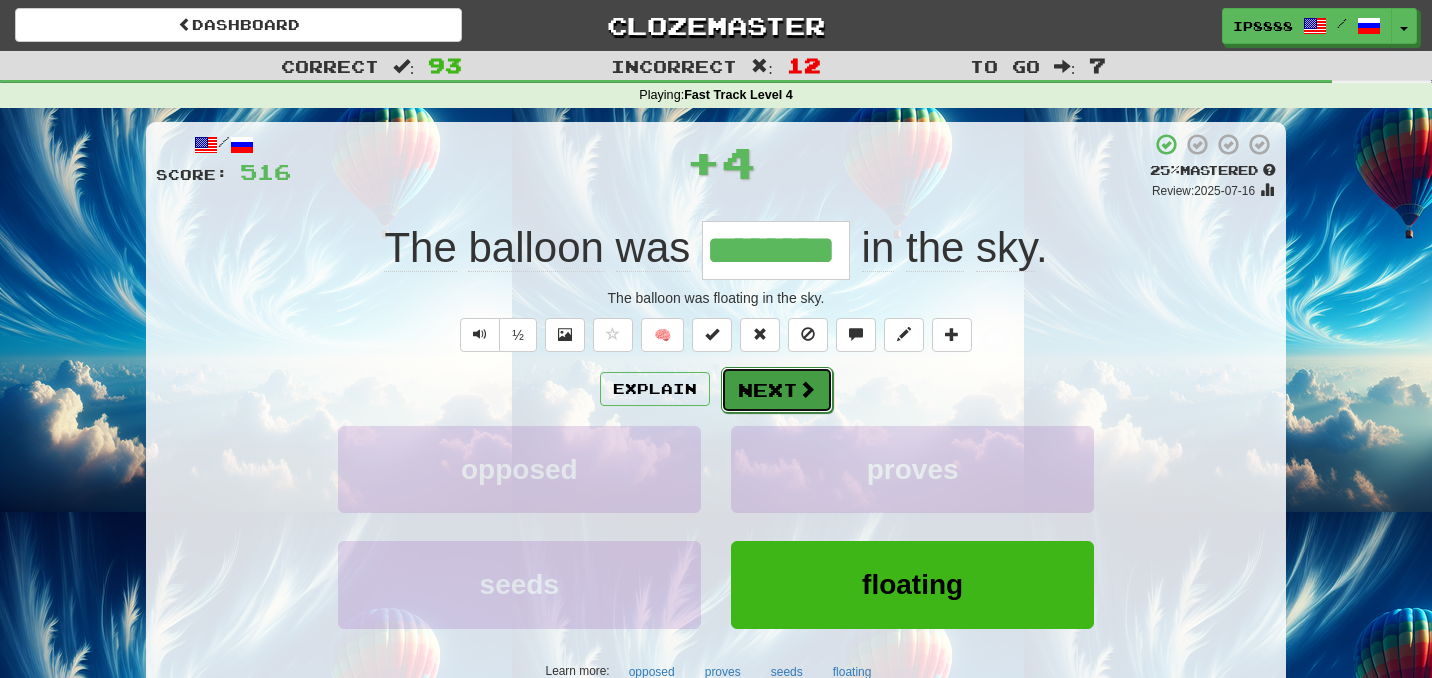 click on "Next" at bounding box center (777, 390) 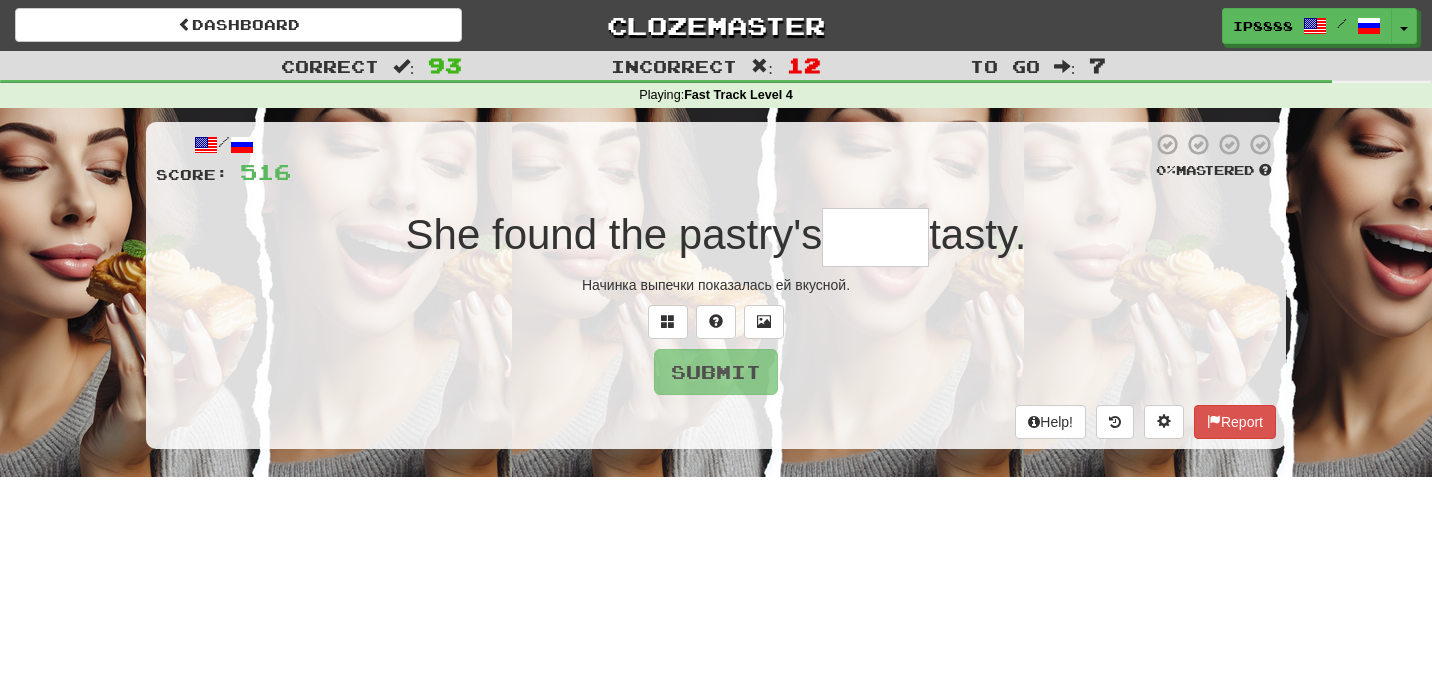 click at bounding box center (875, 237) 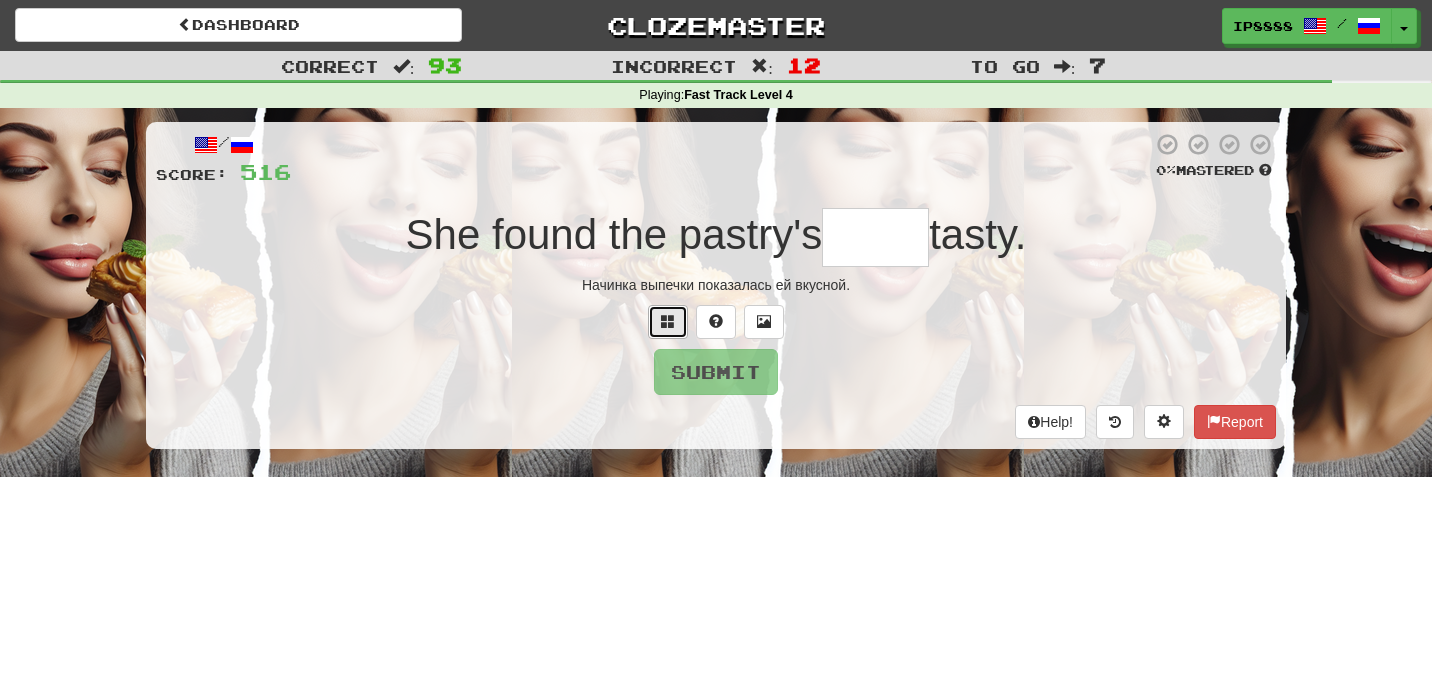 click at bounding box center [668, 322] 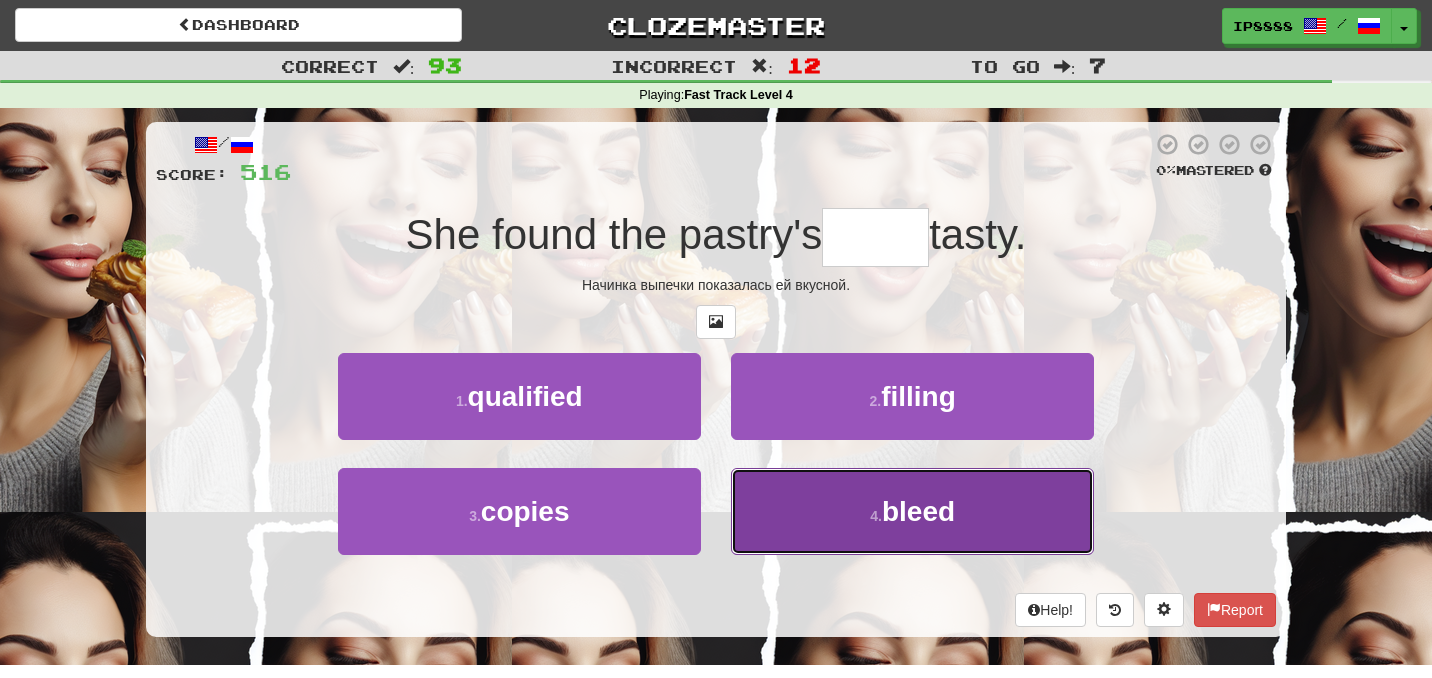 click on "4 .  bleed" at bounding box center (912, 511) 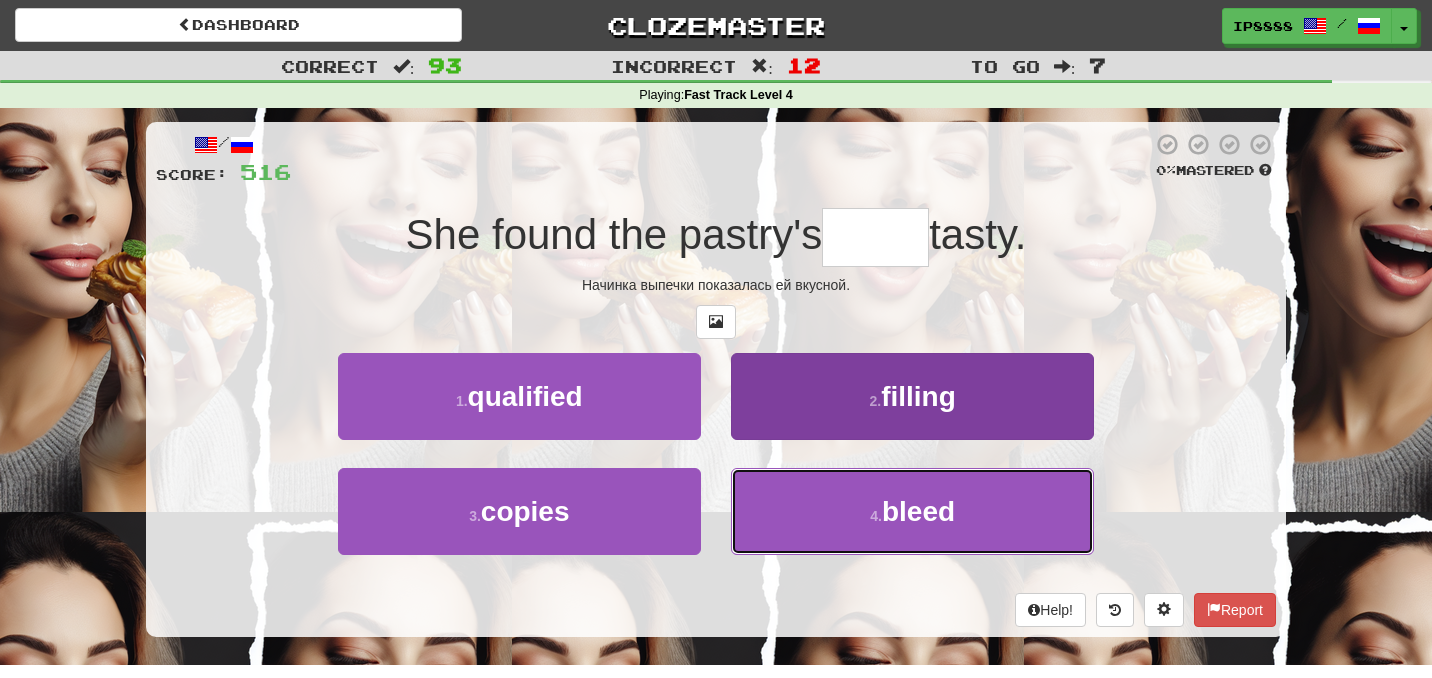 type on "*******" 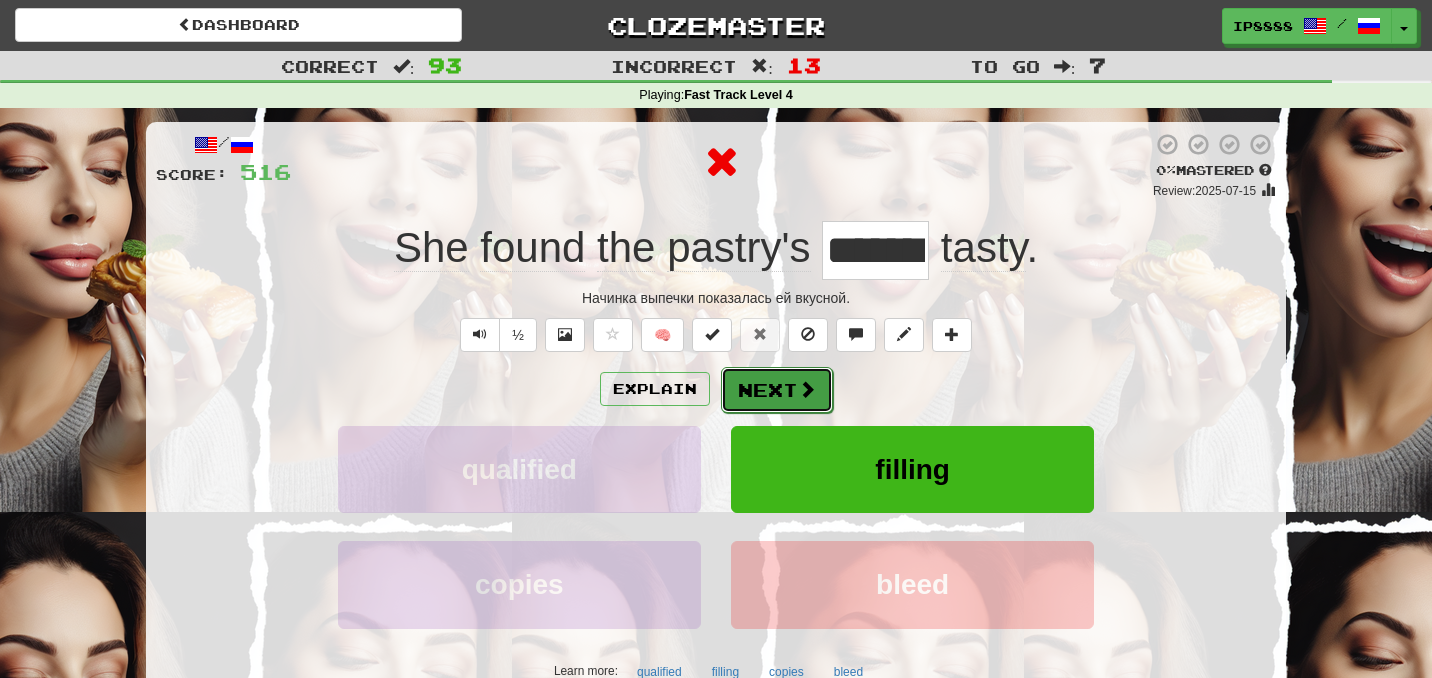 click on "Next" at bounding box center (777, 390) 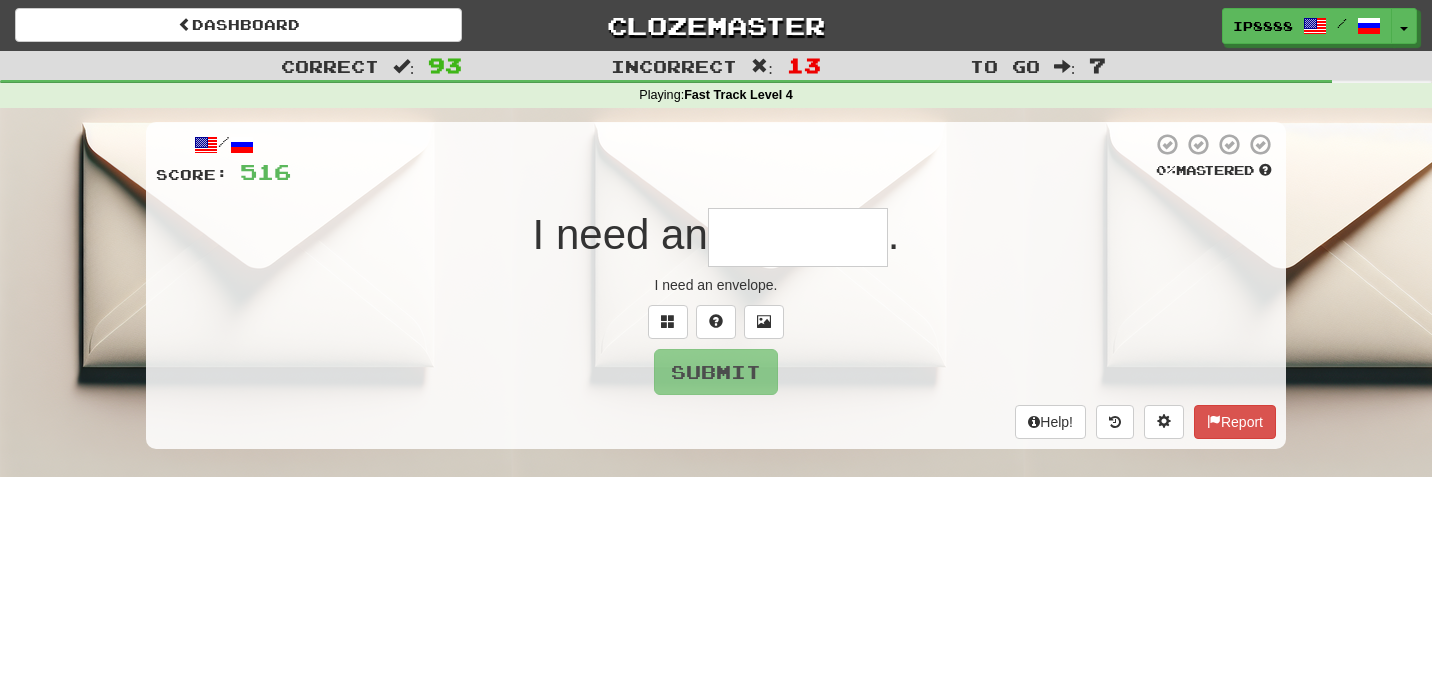 click at bounding box center (798, 237) 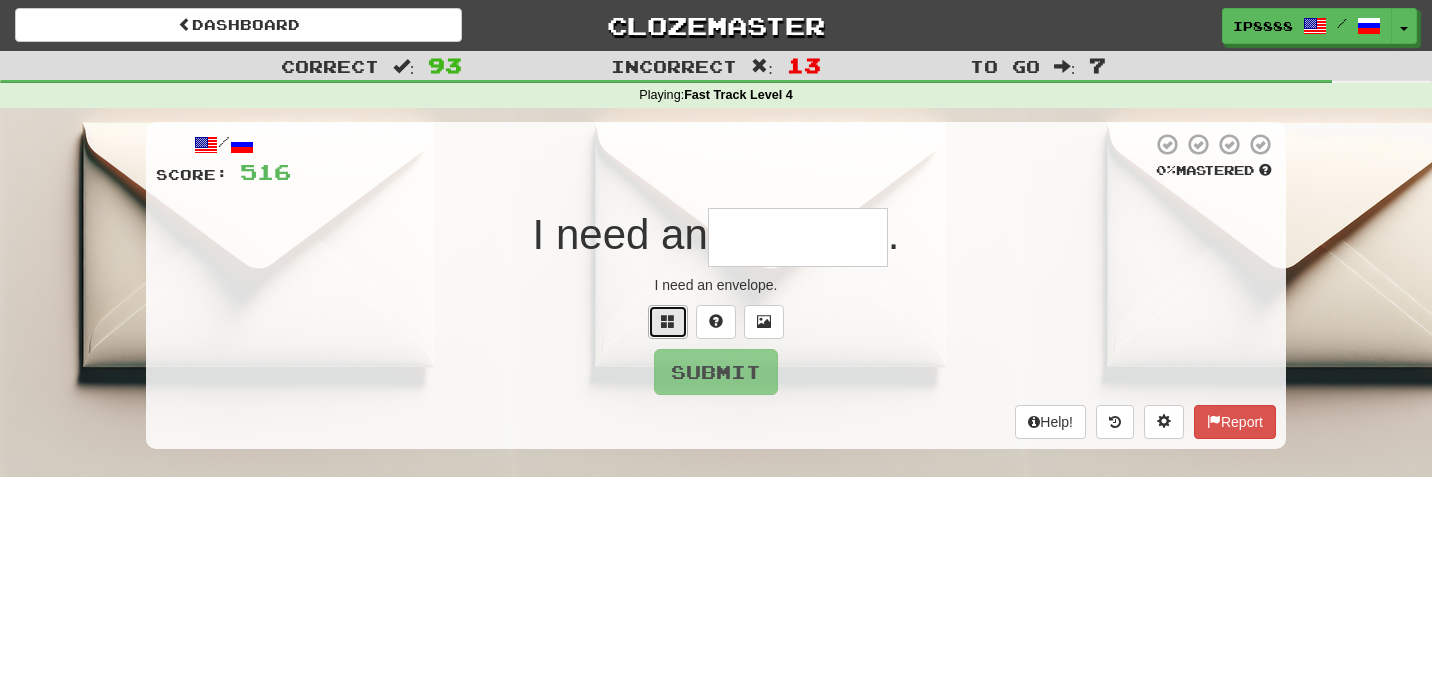 click at bounding box center [668, 322] 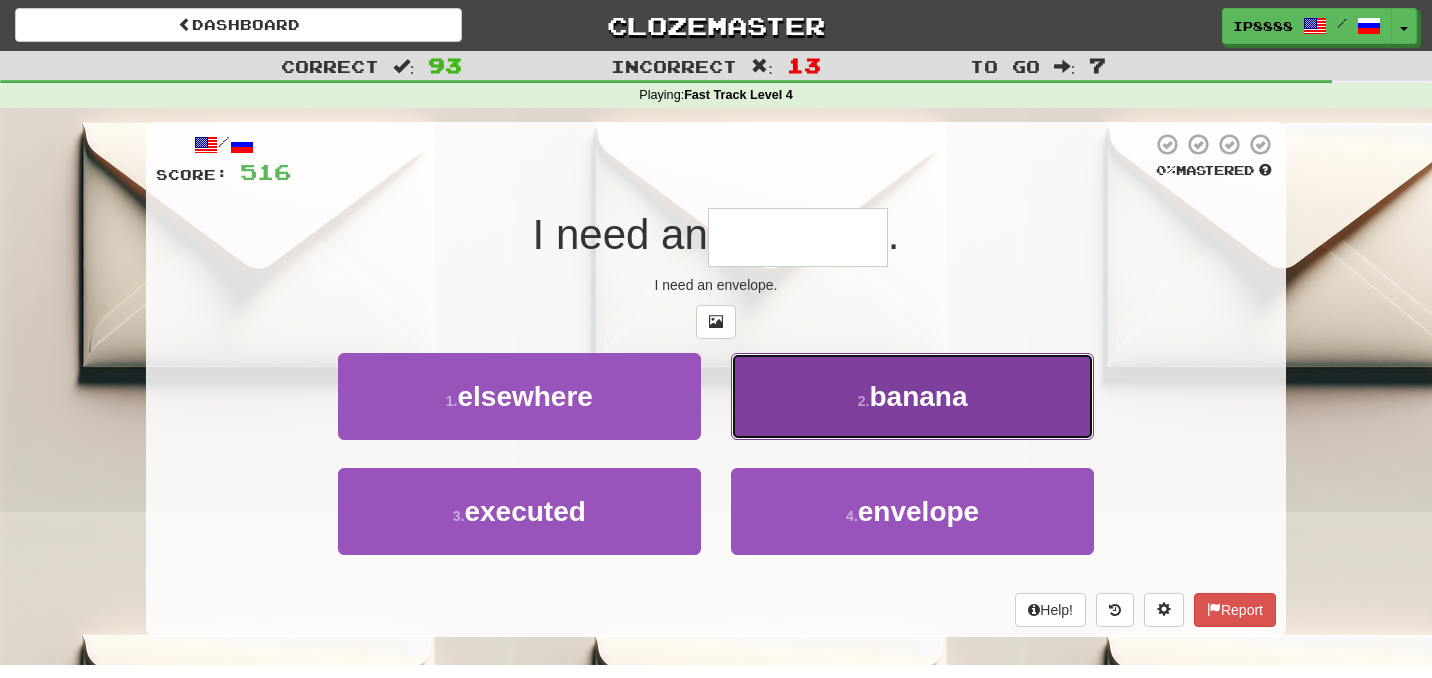 click on "banana" at bounding box center [918, 396] 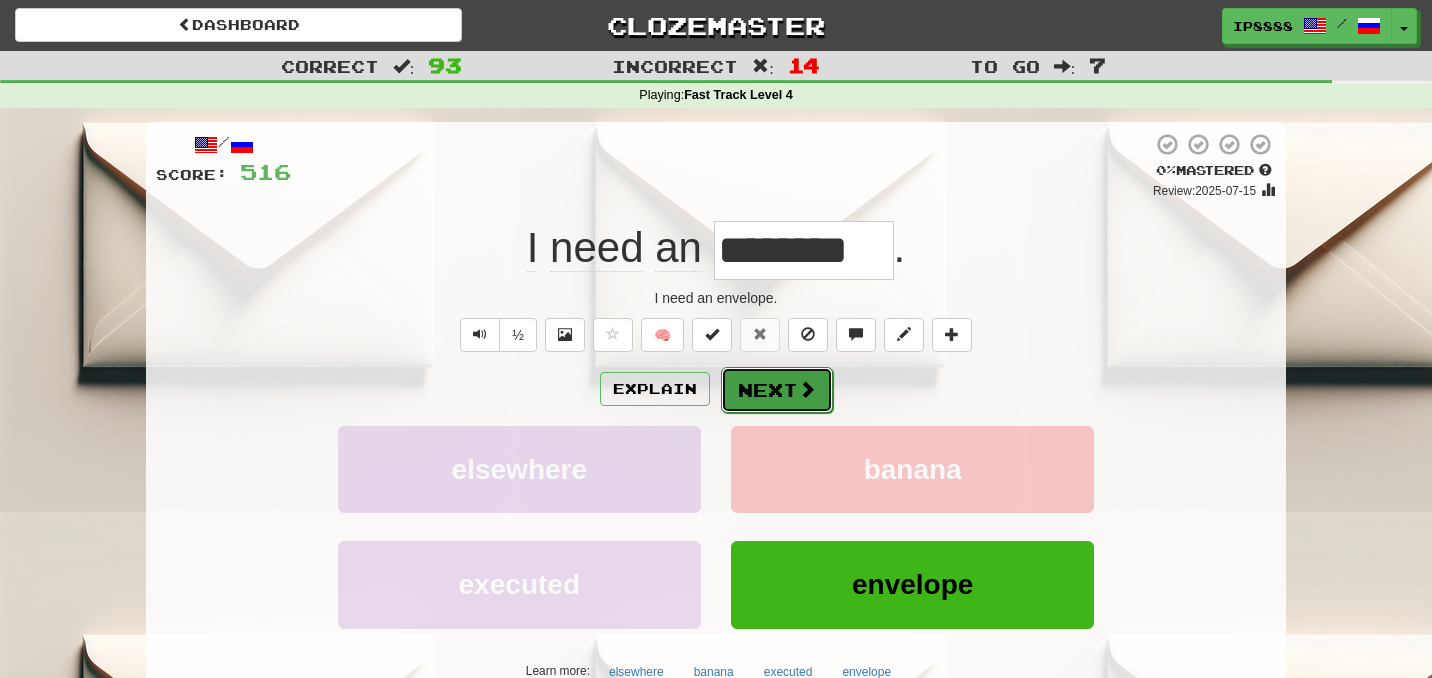 click on "Next" at bounding box center (777, 390) 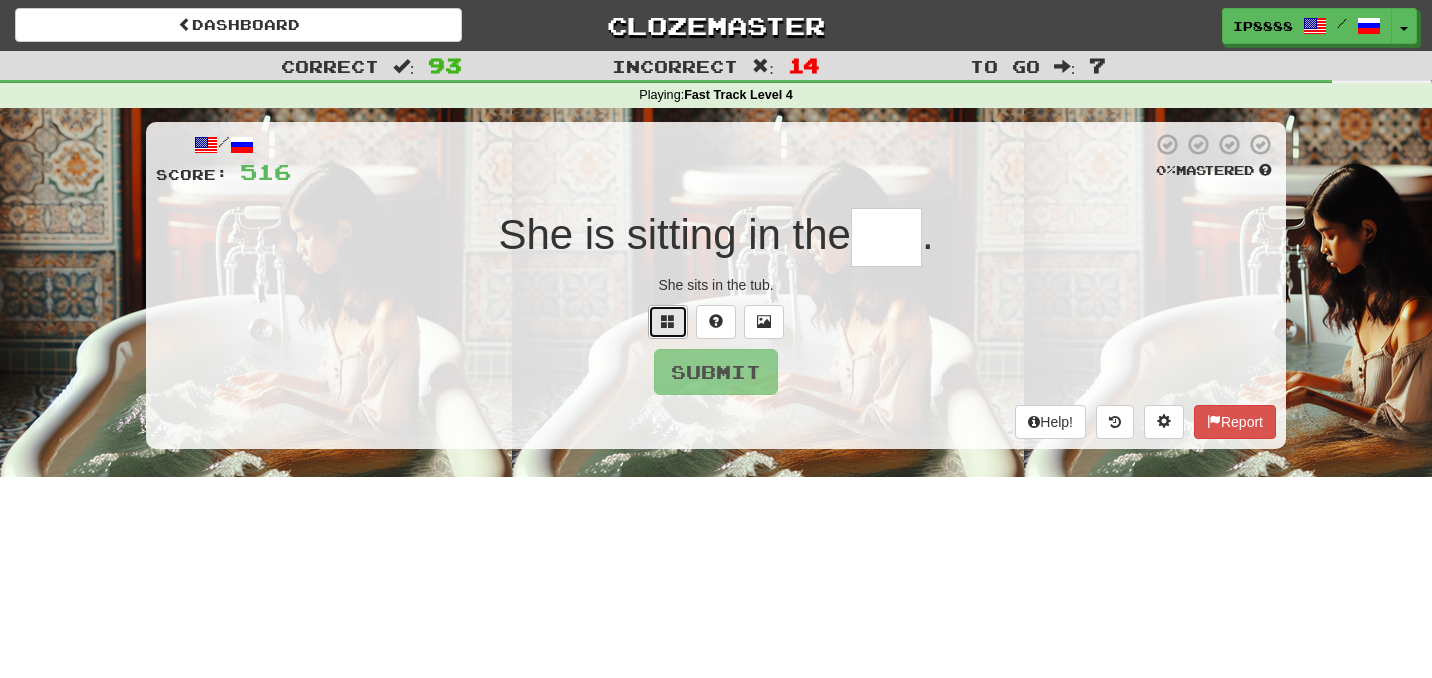 click at bounding box center [668, 321] 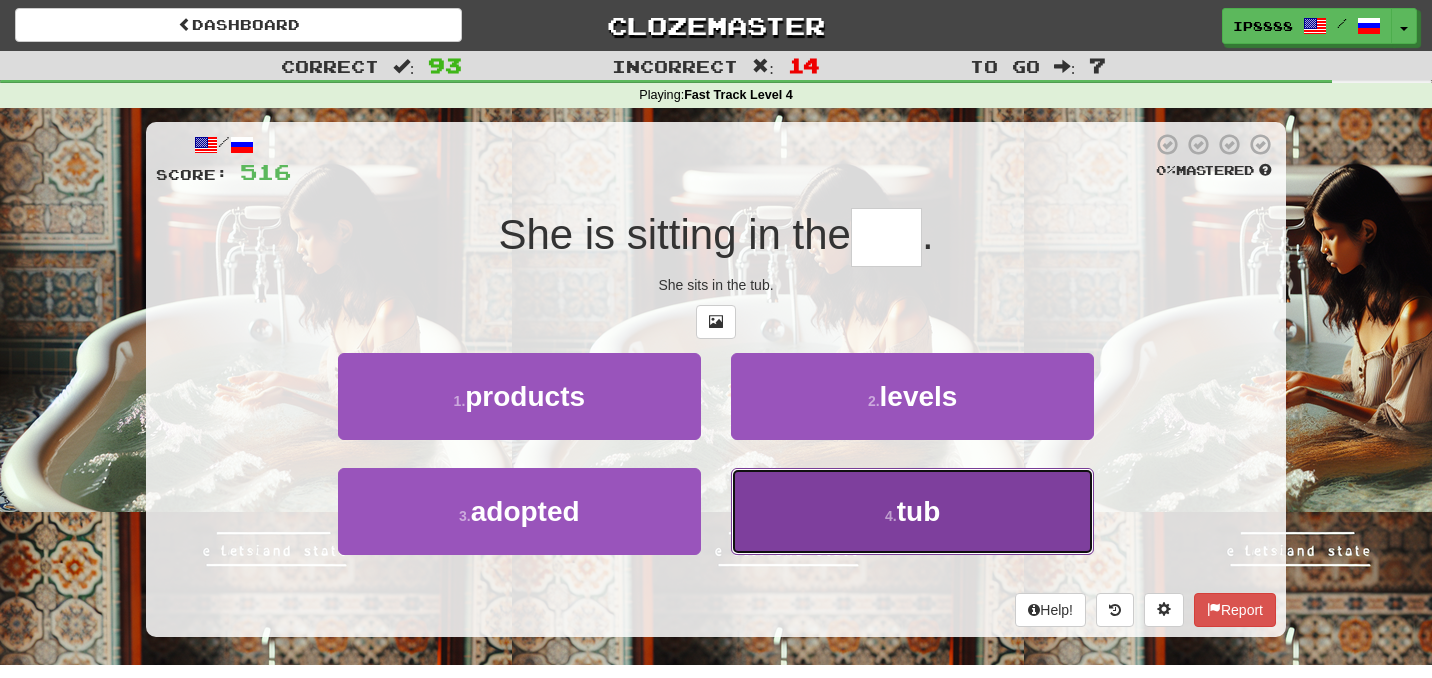 click on "4 . tub" at bounding box center [912, 511] 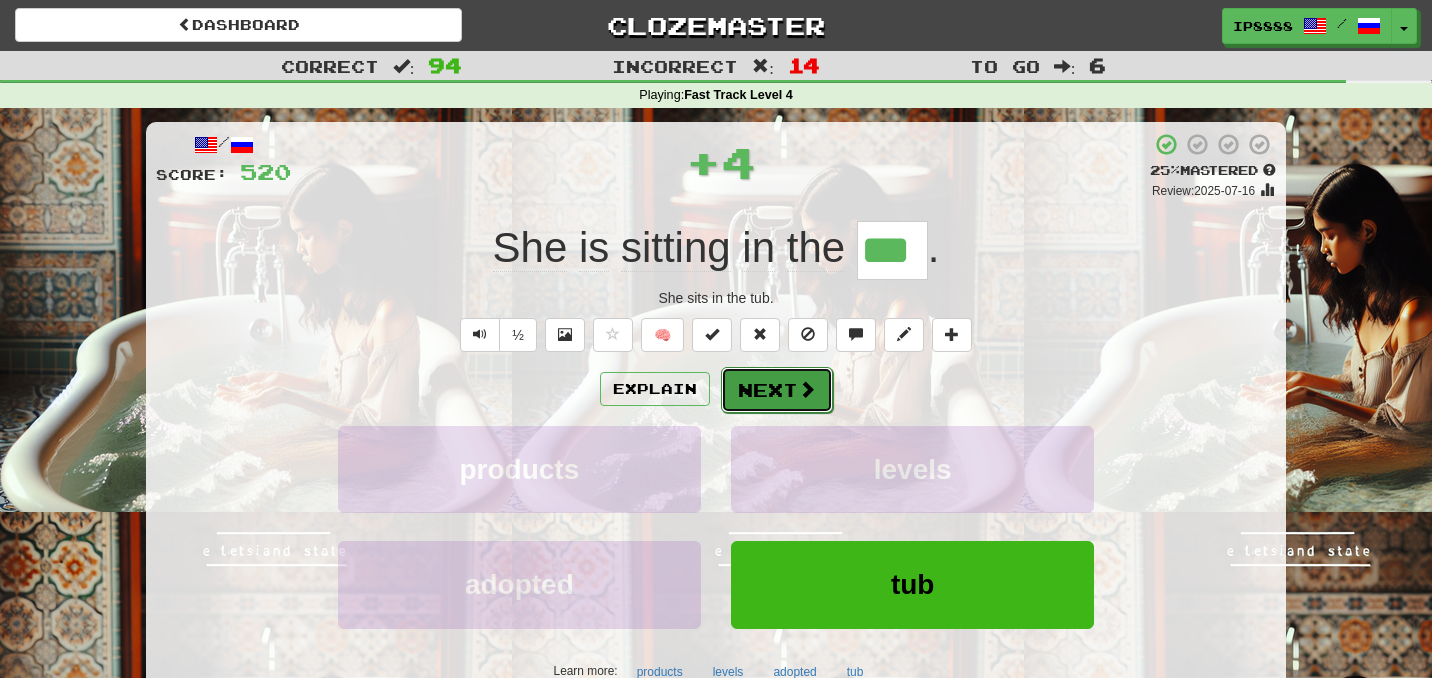 click on "Next" at bounding box center [777, 390] 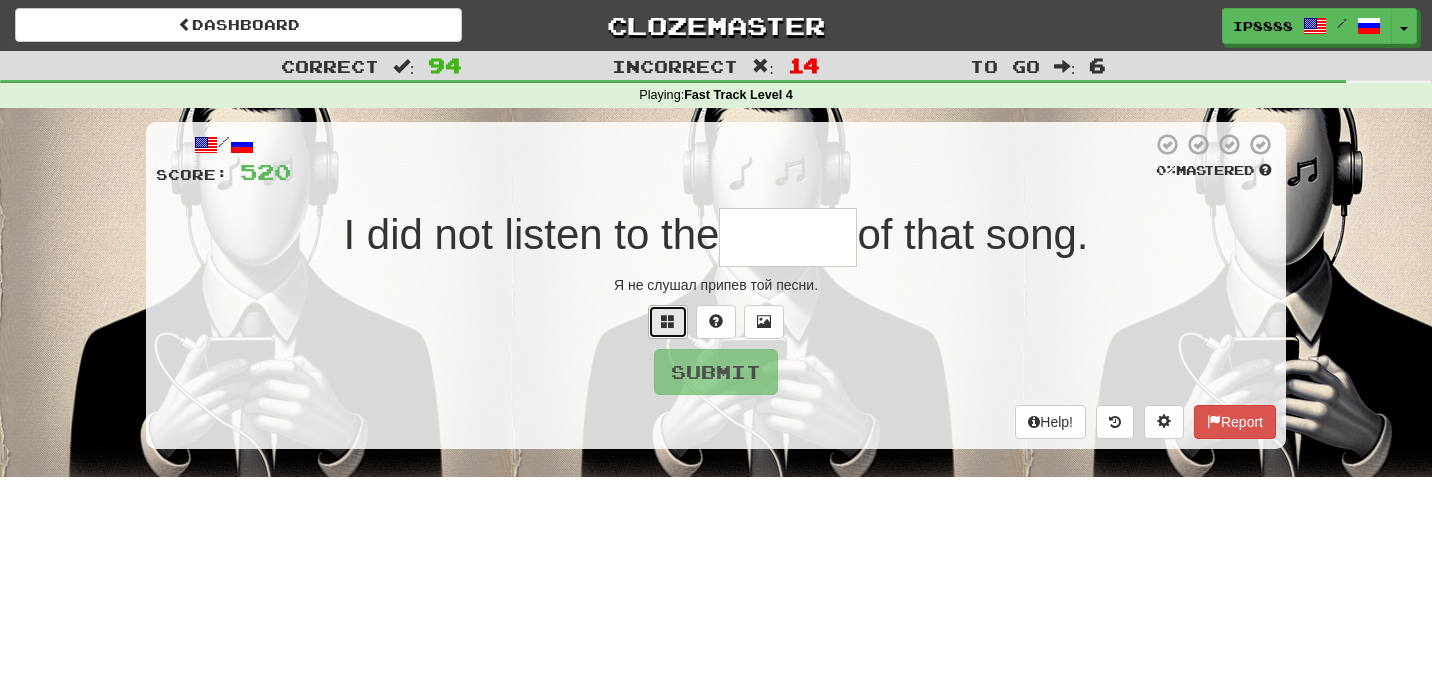 click at bounding box center [668, 322] 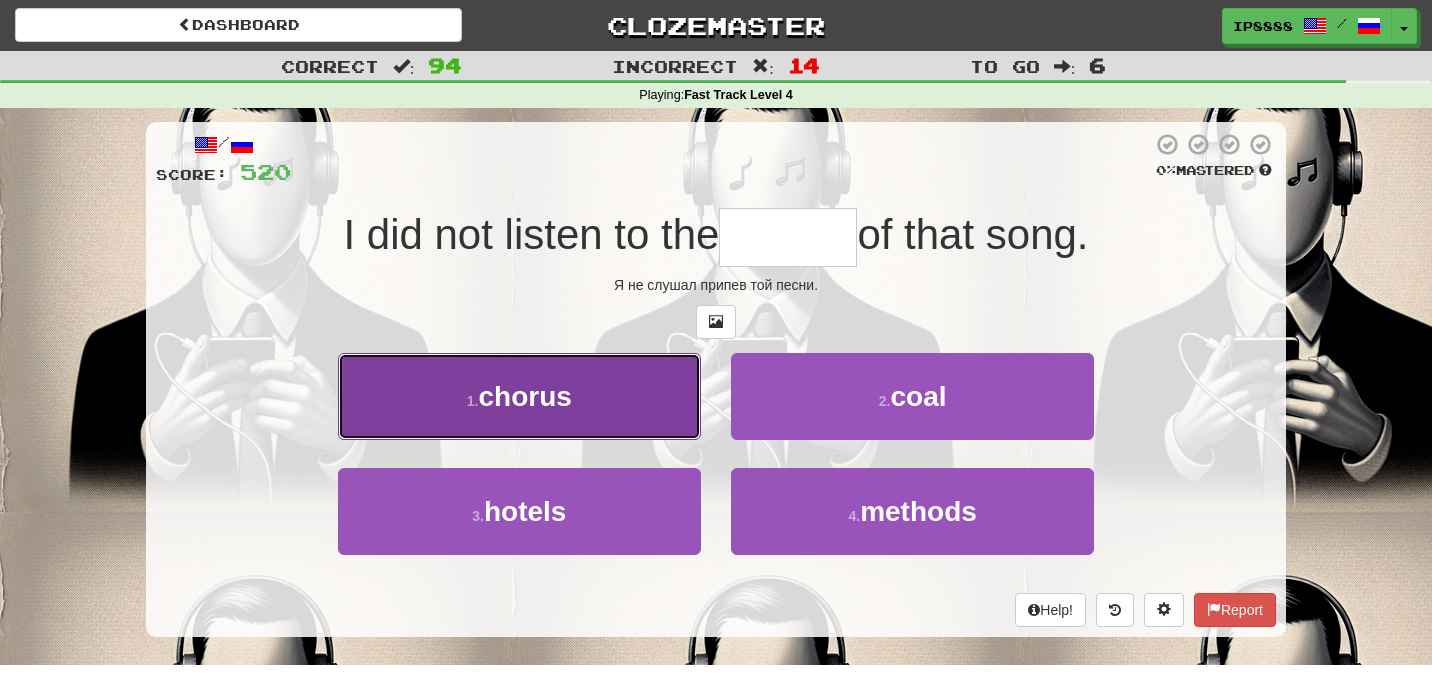 click on "1 . chorus" at bounding box center (519, 396) 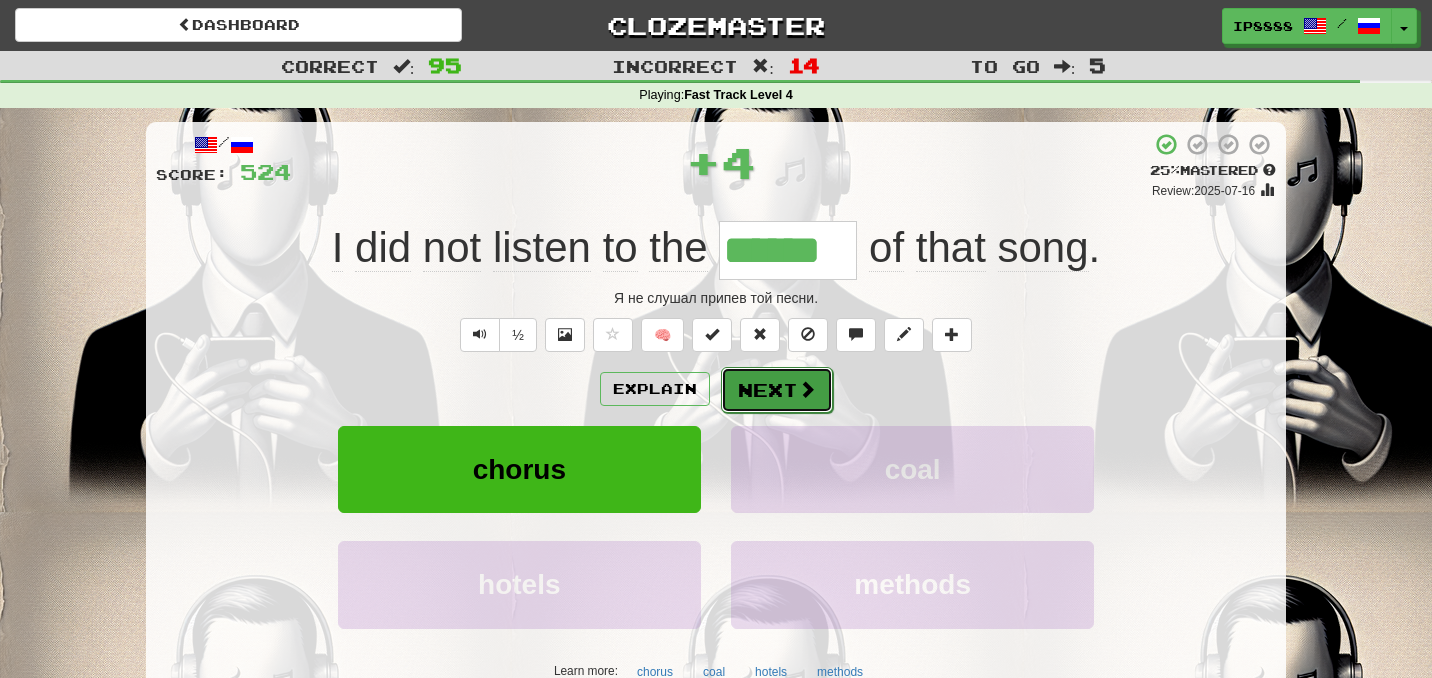 click on "Next" at bounding box center [777, 390] 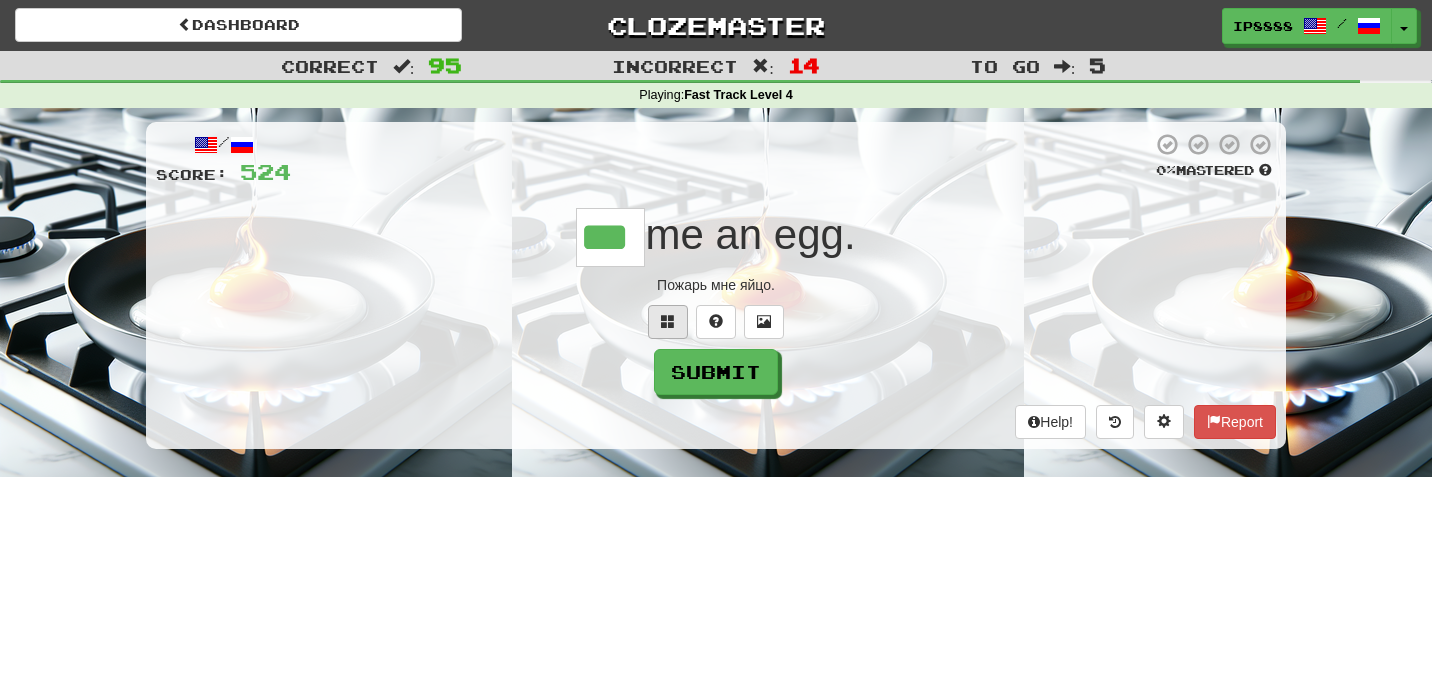 type on "***" 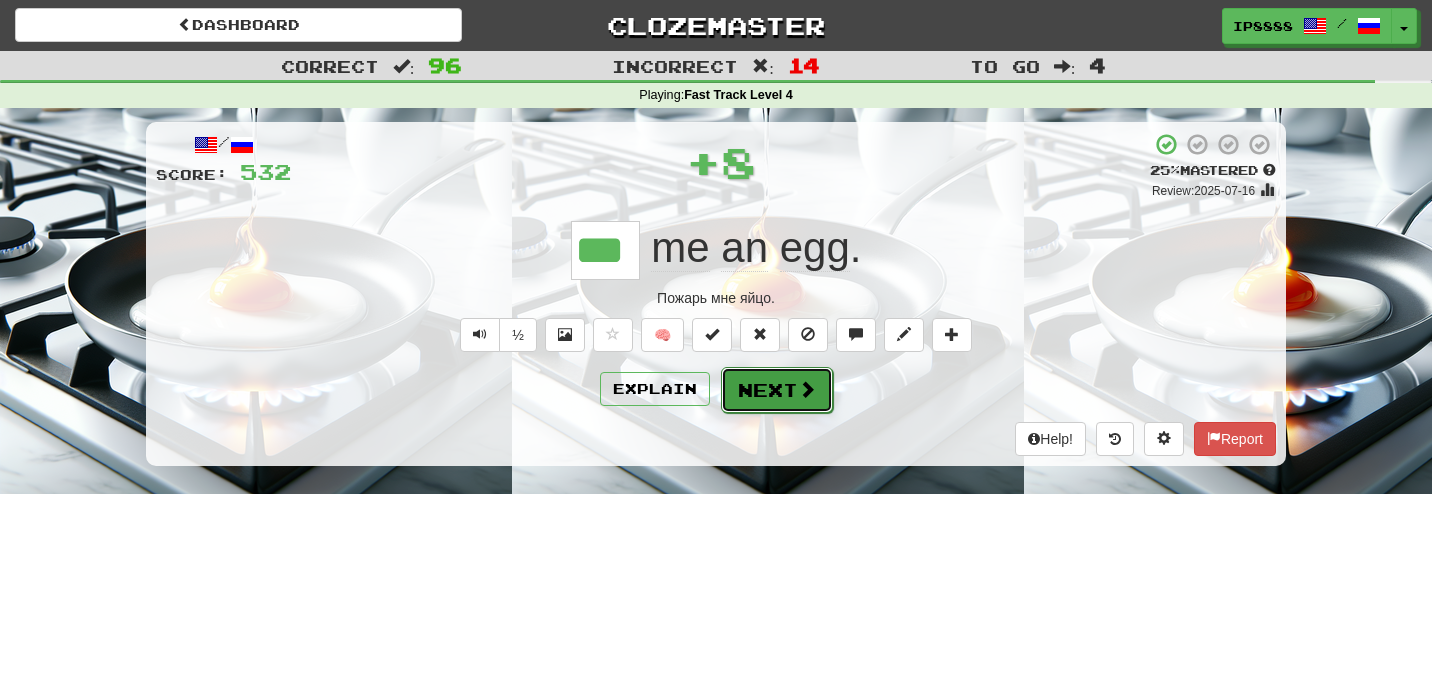 click on "Next" at bounding box center (777, 390) 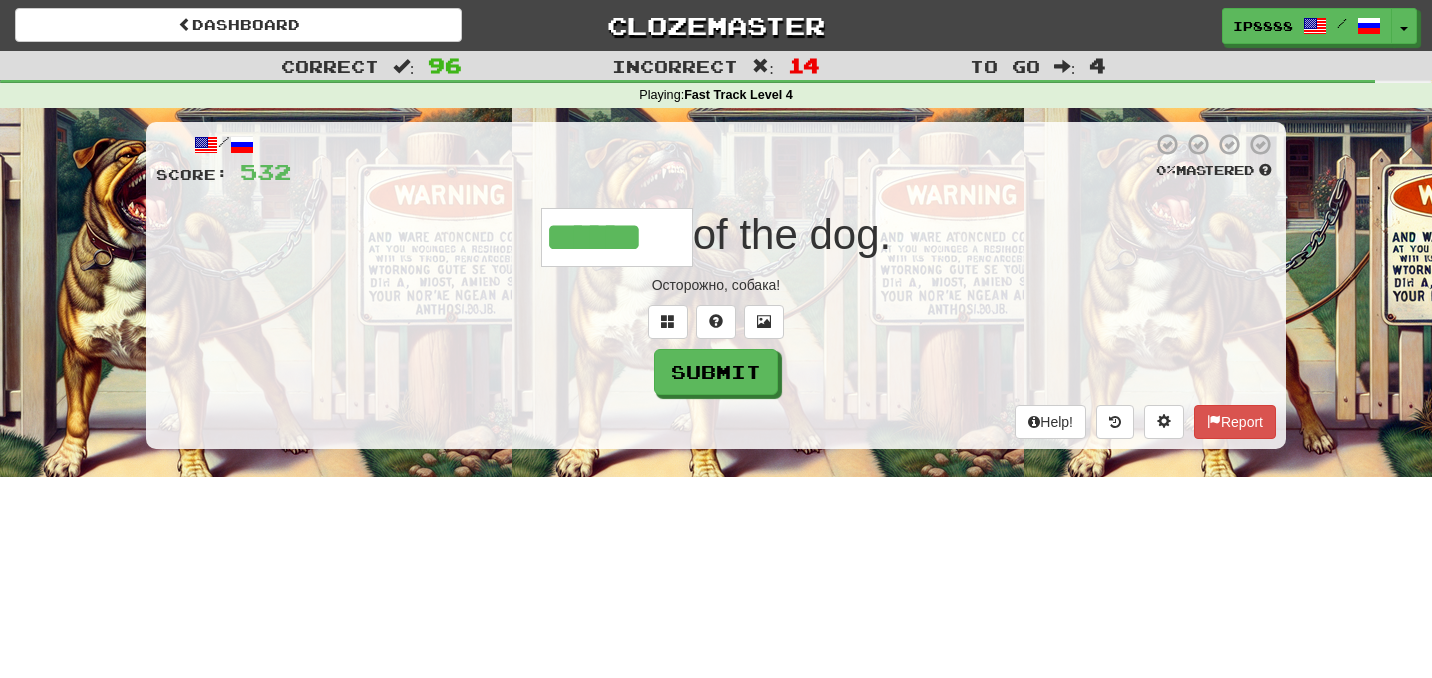 type on "******" 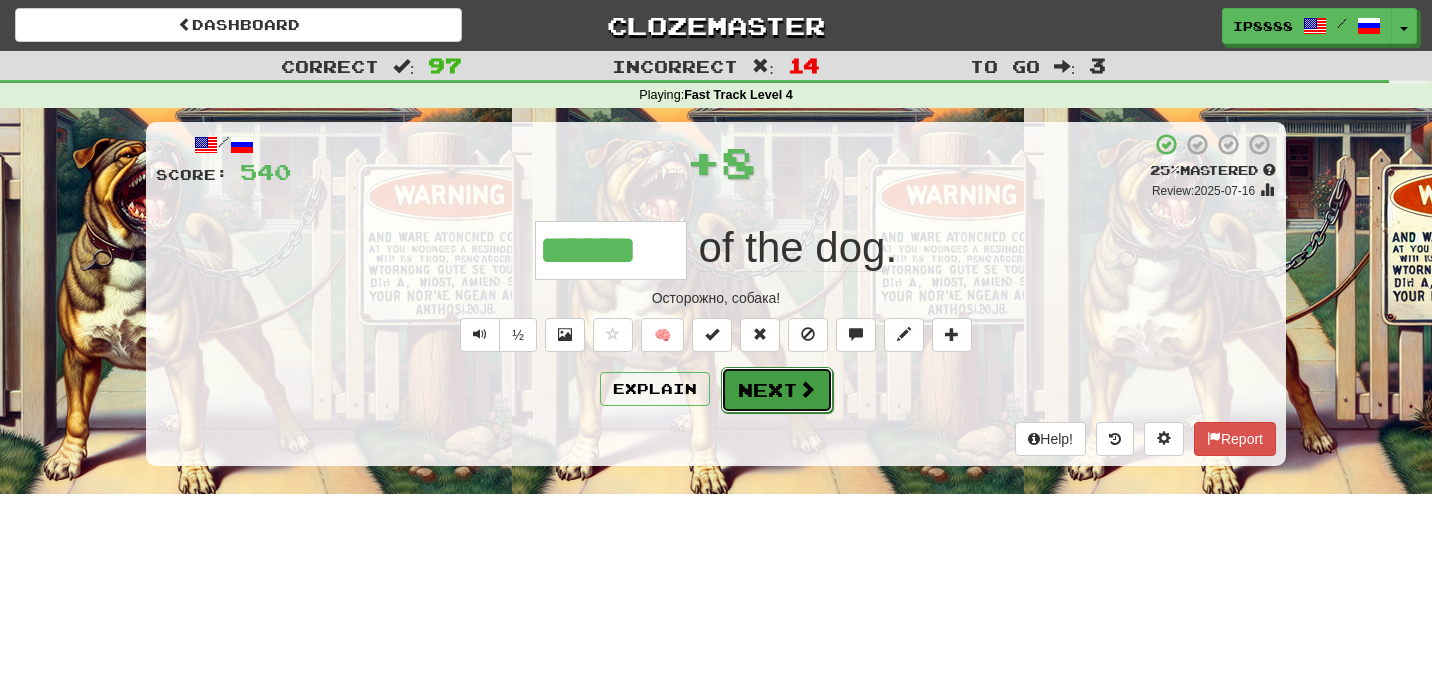 click on "Next" at bounding box center (777, 390) 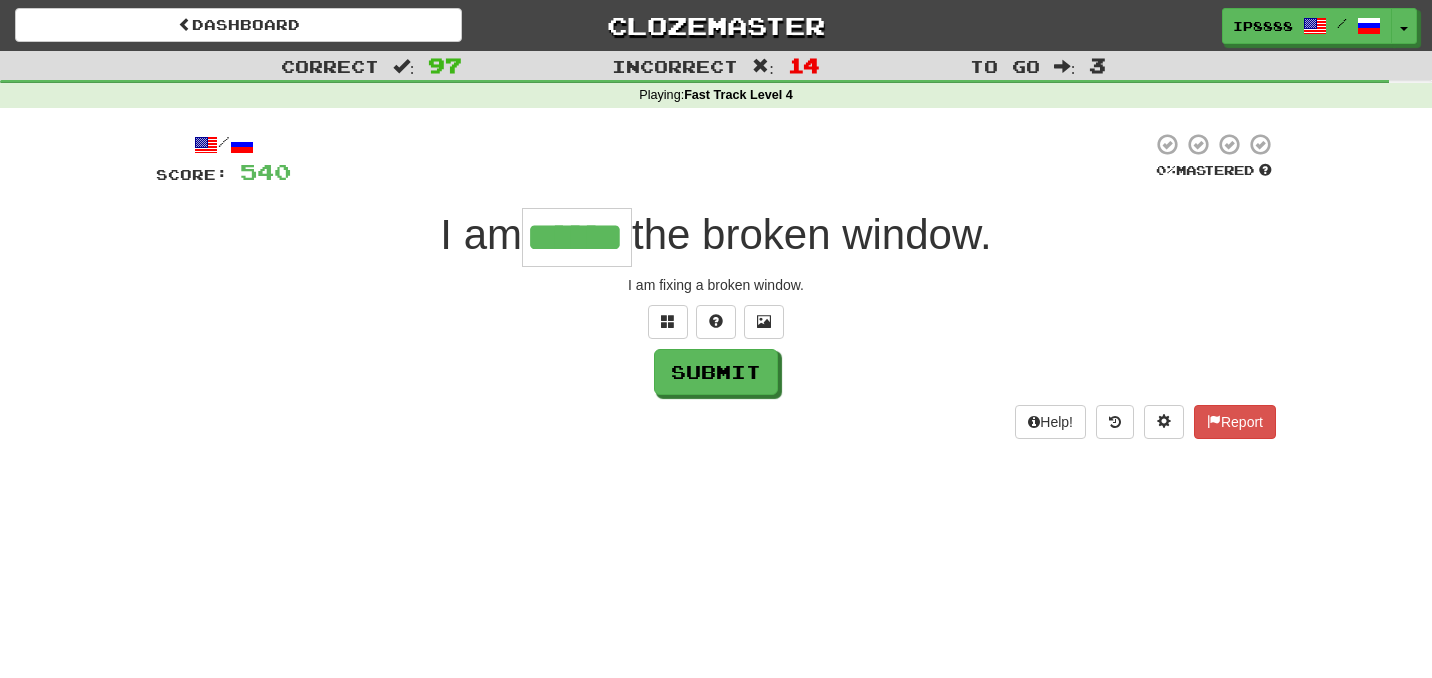 type on "******" 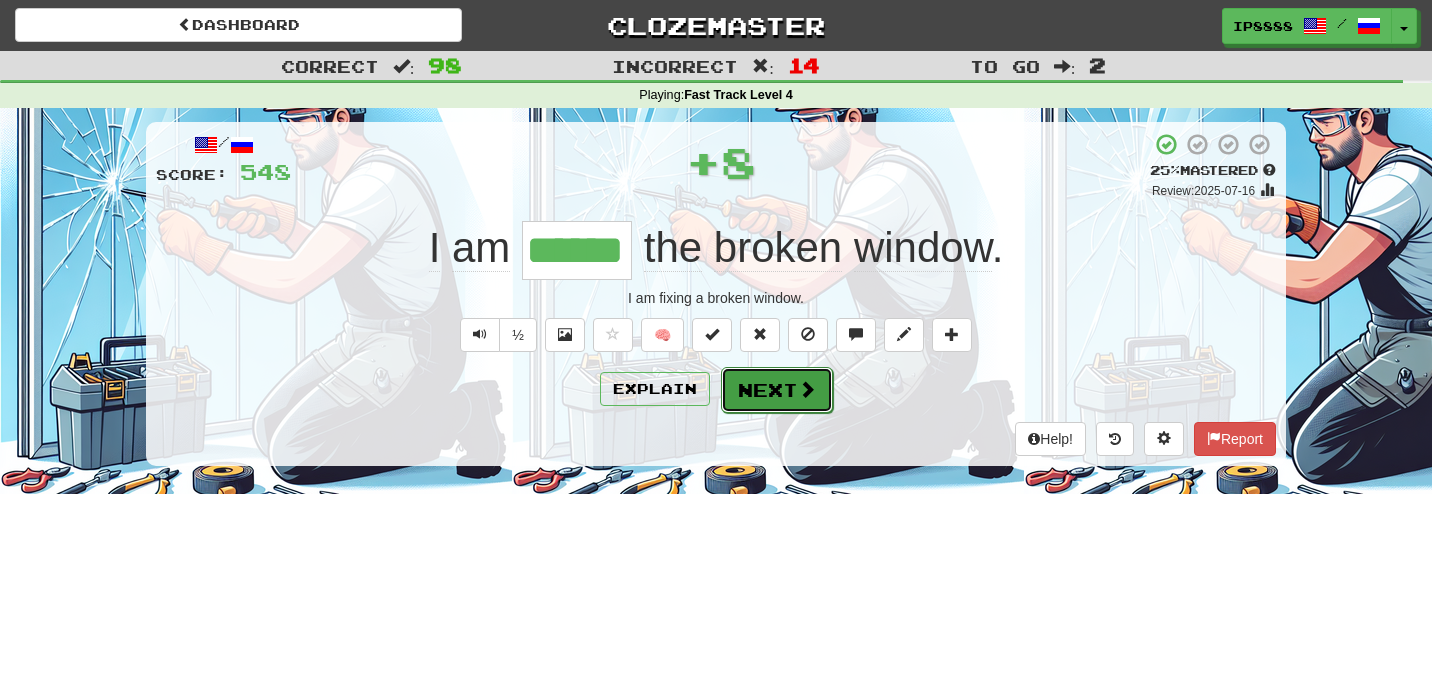 click on "Next" at bounding box center (777, 390) 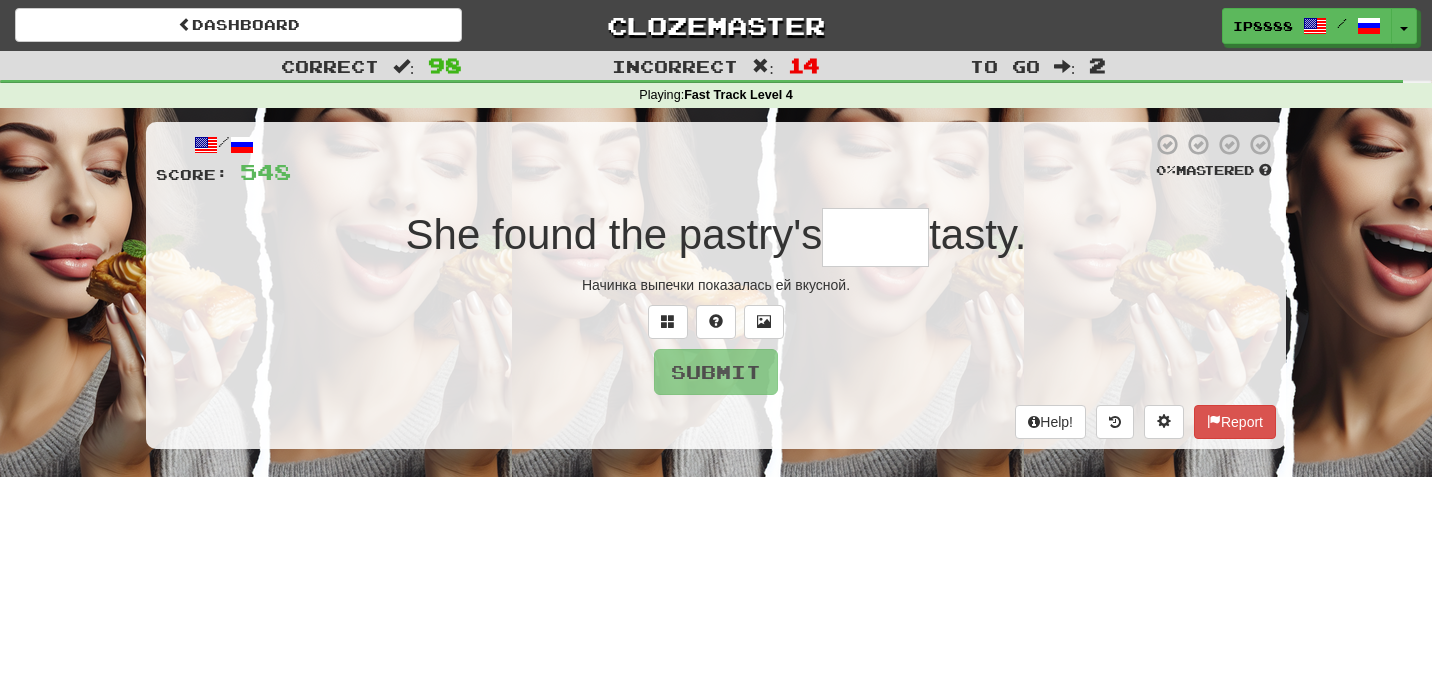 click on "/ Score: 548 0 % Mastered She found the pastry's tasty. The filling of the pastry seemed tasty to her. Submit Help! Report" at bounding box center (716, 285) 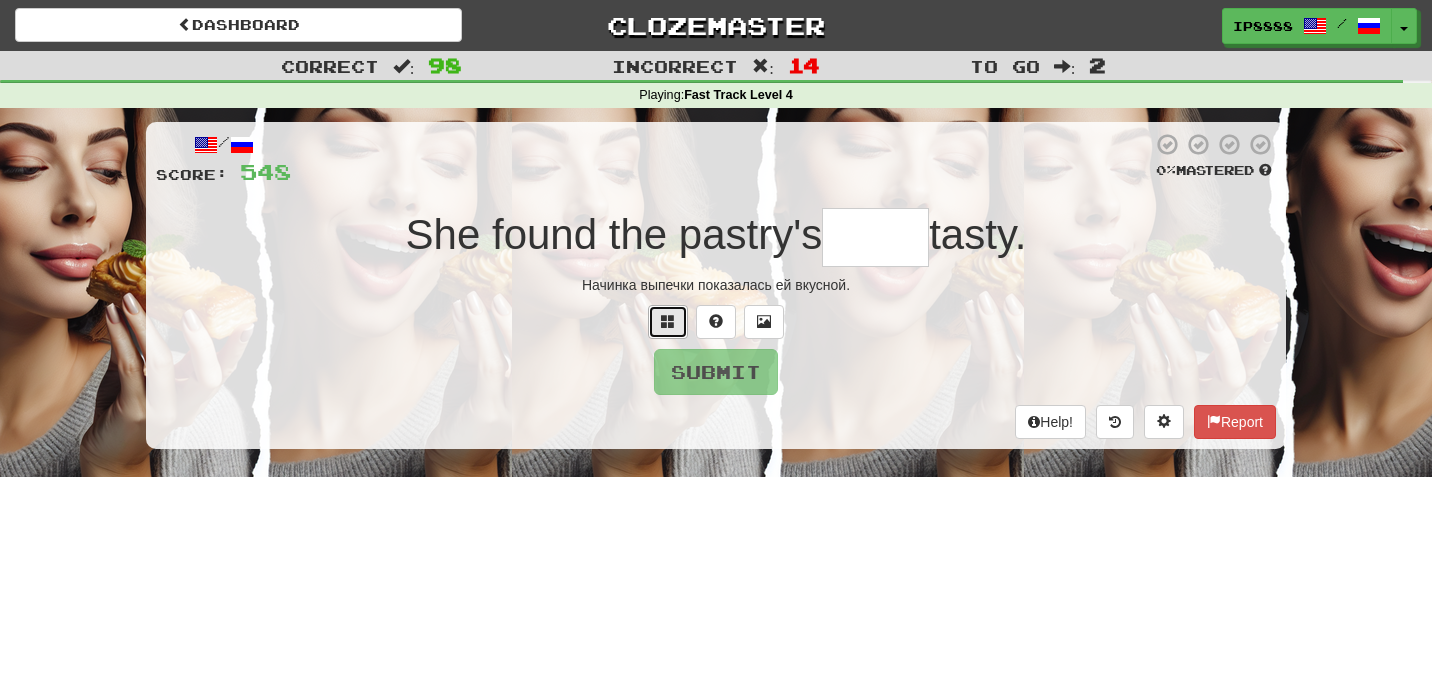 click at bounding box center (668, 322) 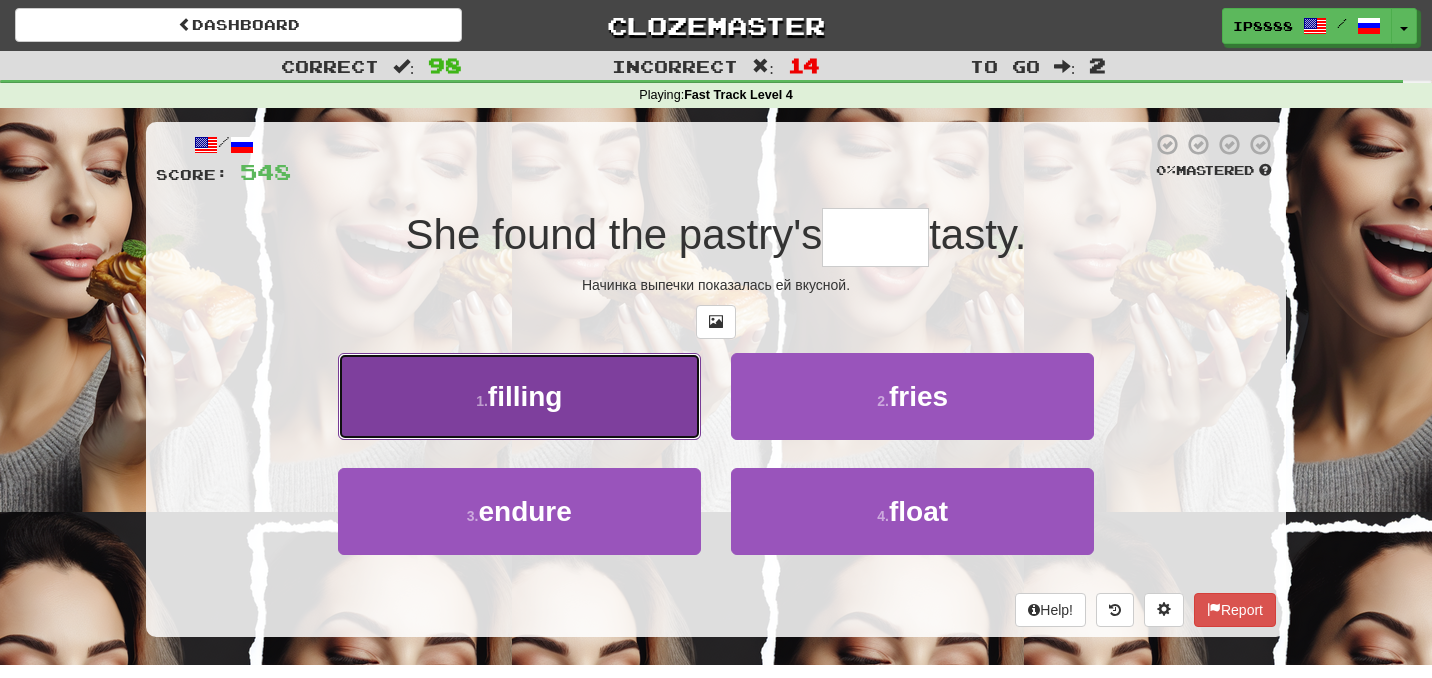 click on "1 .  filling" at bounding box center (519, 396) 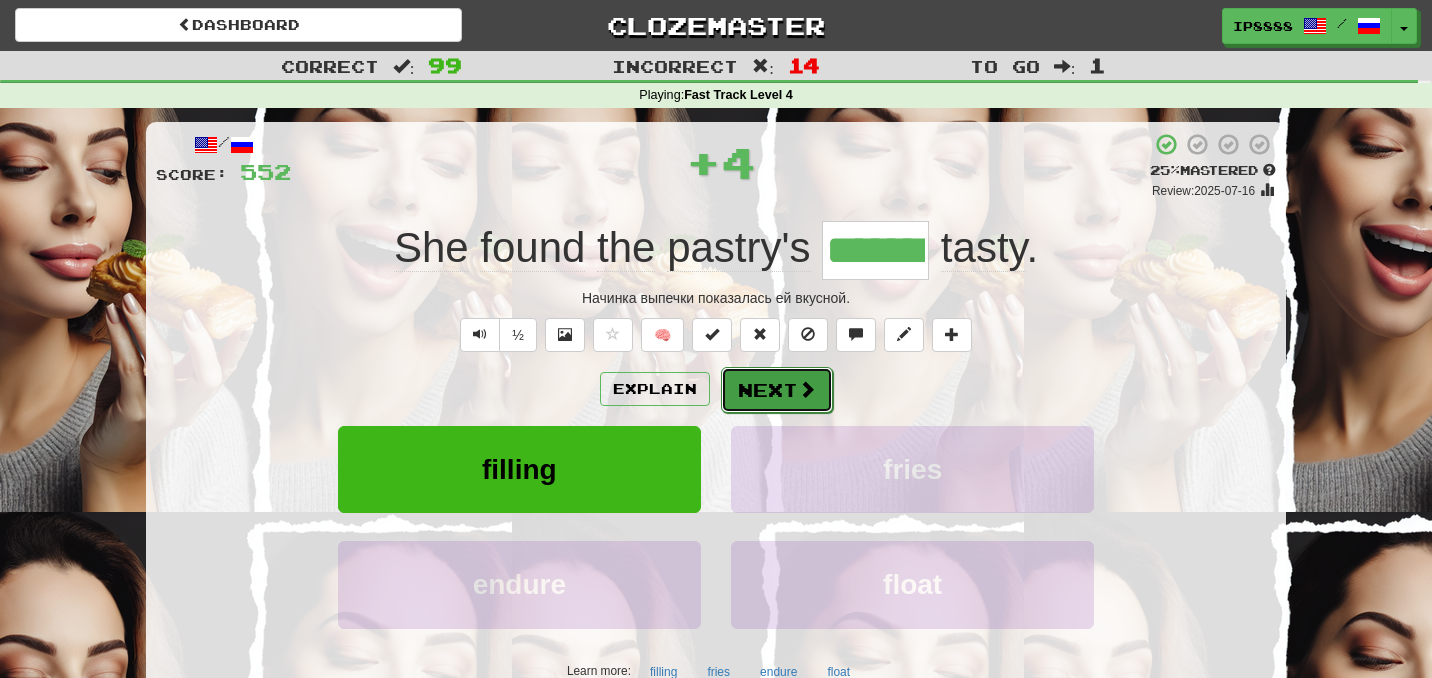click on "Next" at bounding box center (777, 390) 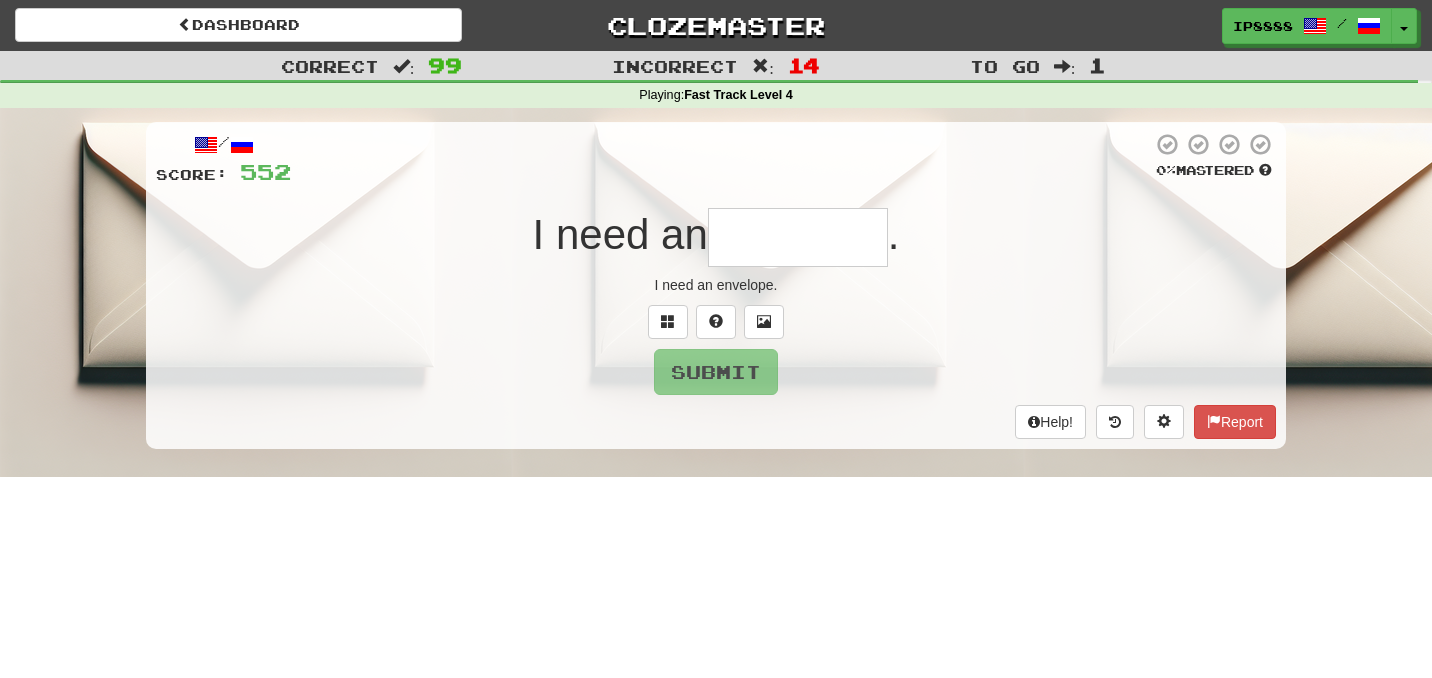 click at bounding box center (798, 237) 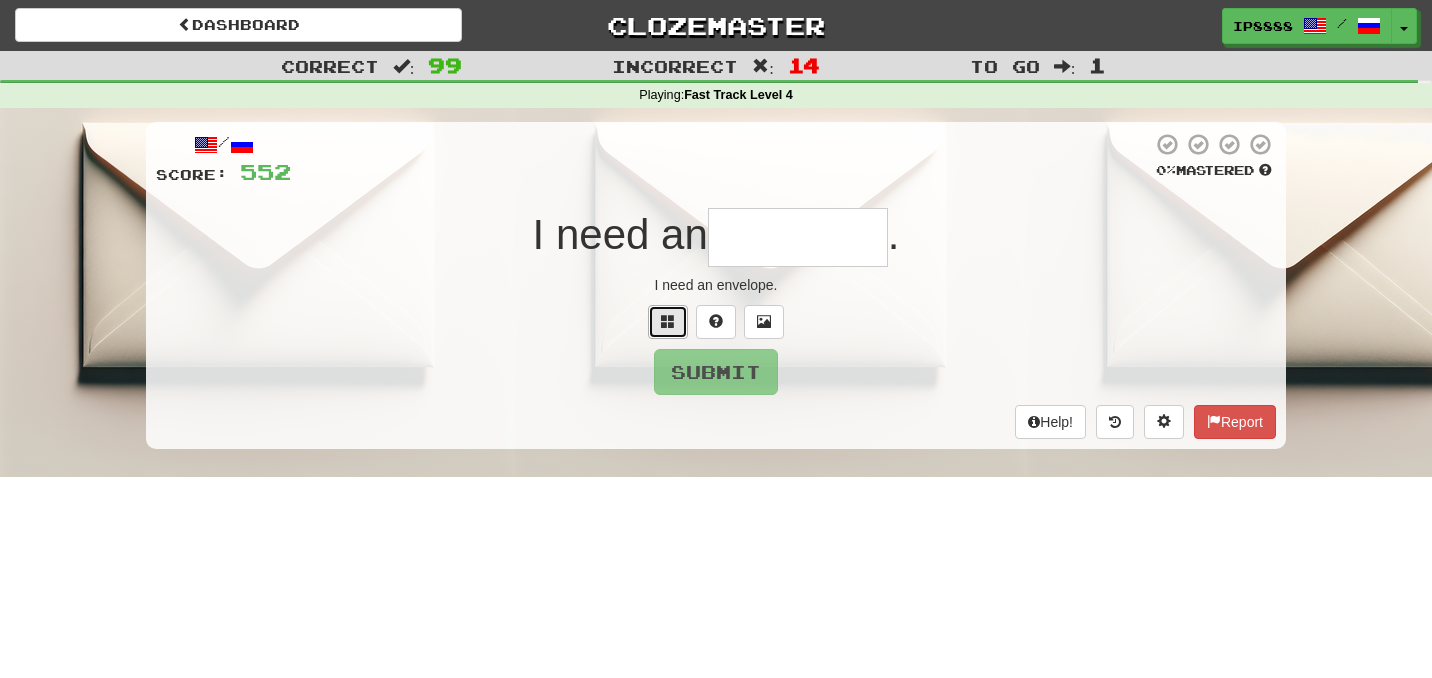 click at bounding box center [668, 321] 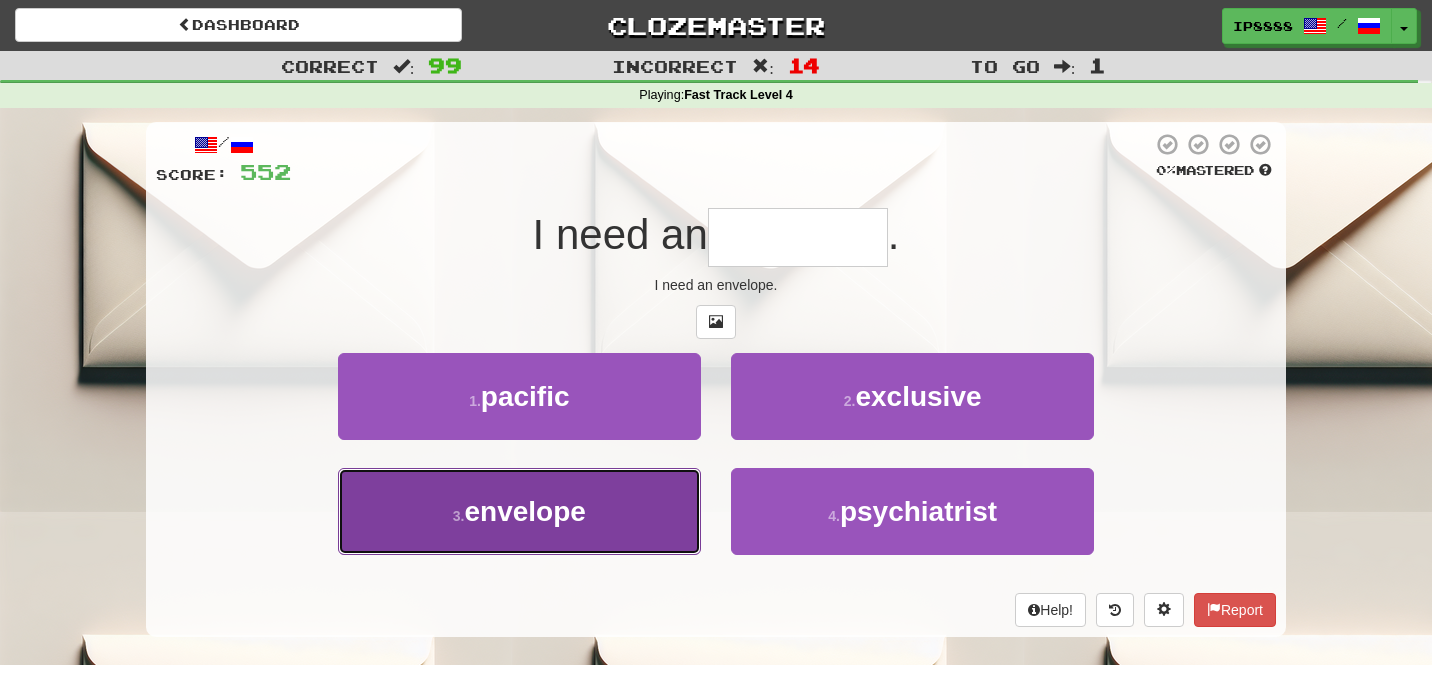 click on "3 . envelope" at bounding box center (519, 511) 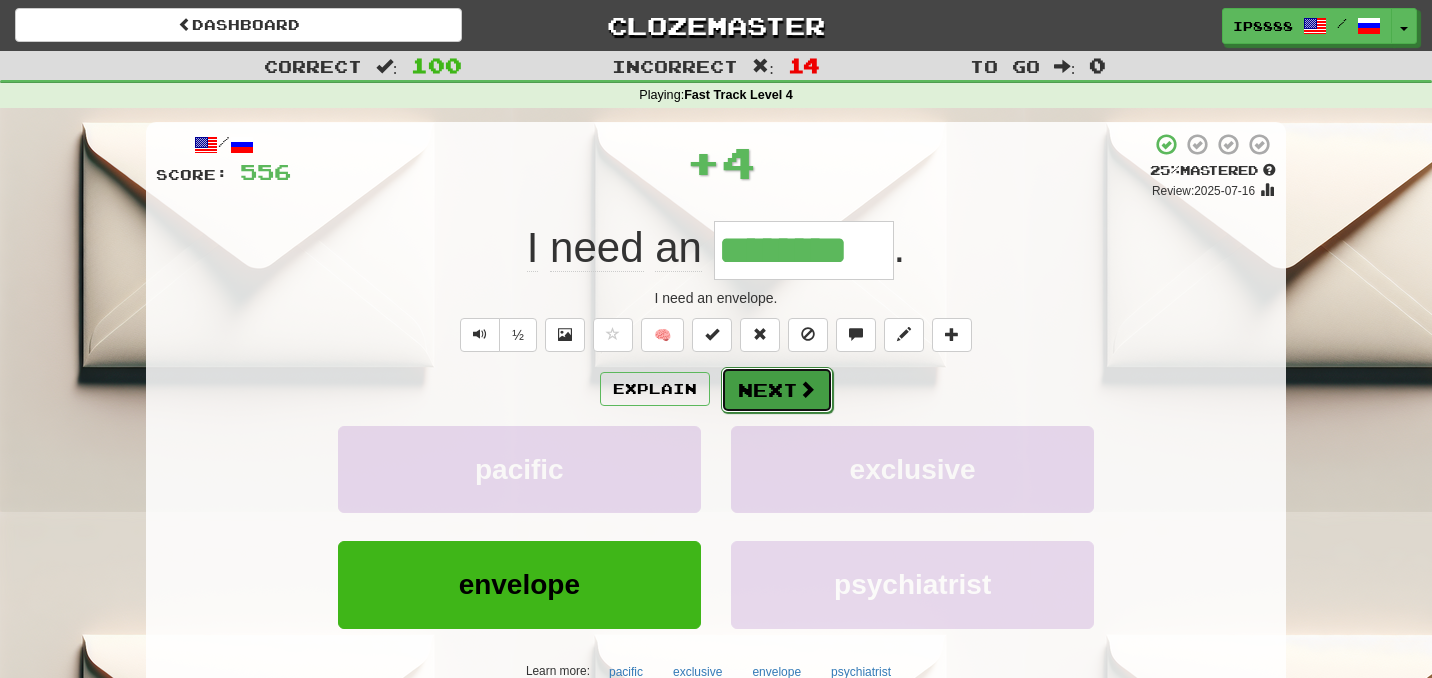click on "Next" at bounding box center (777, 390) 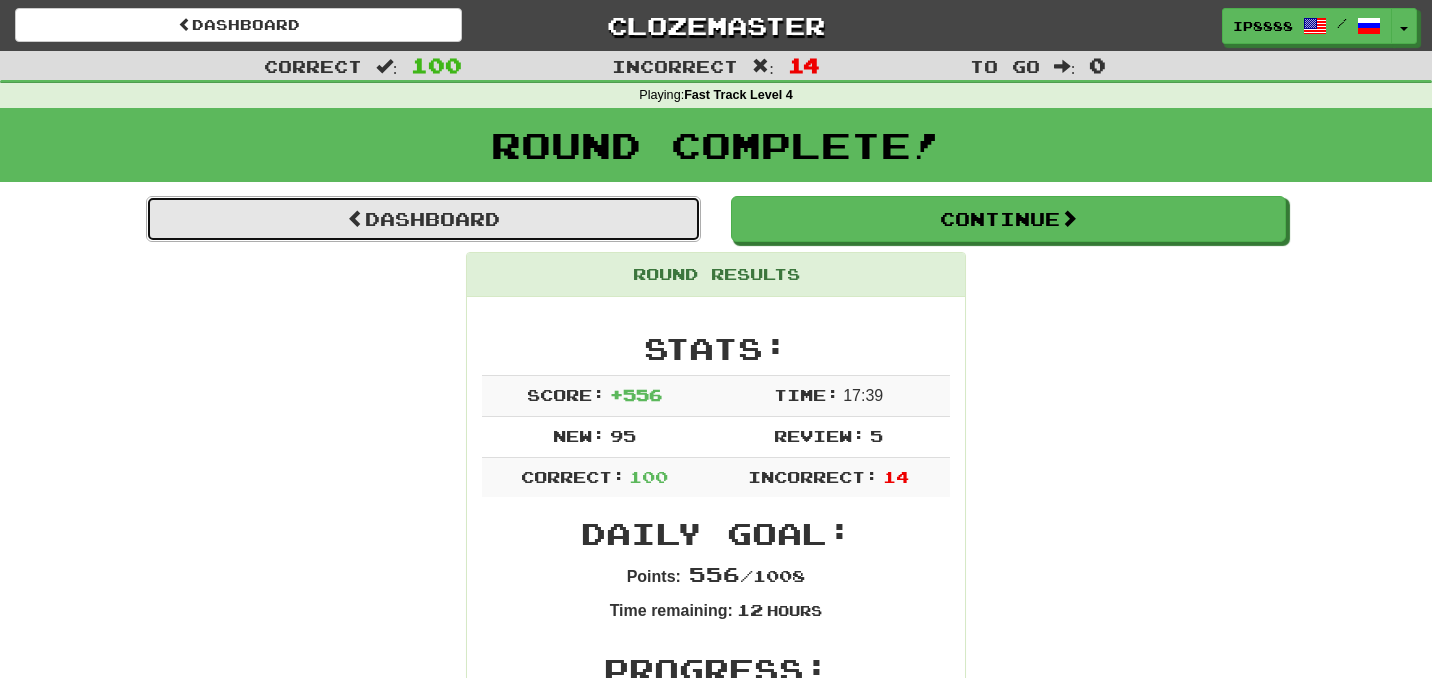 click on "Dashboard" at bounding box center (423, 219) 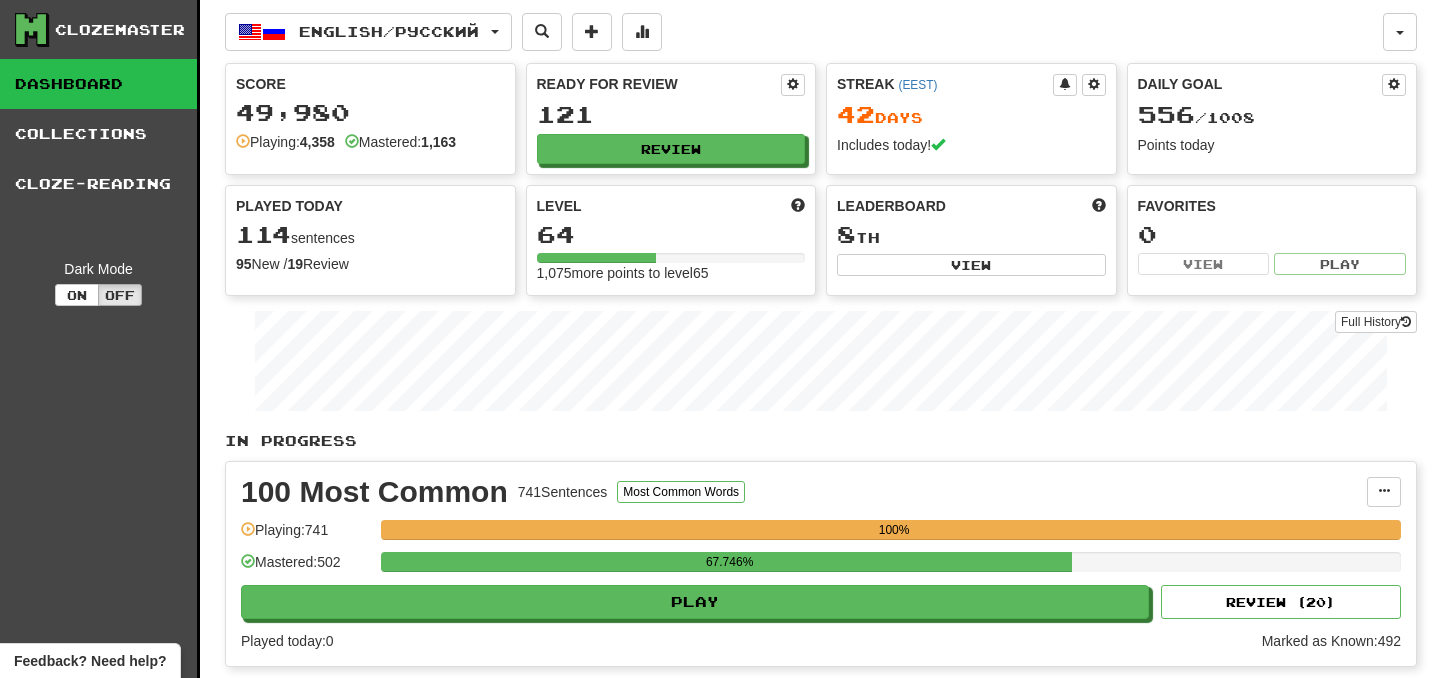 scroll, scrollTop: 0, scrollLeft: 0, axis: both 